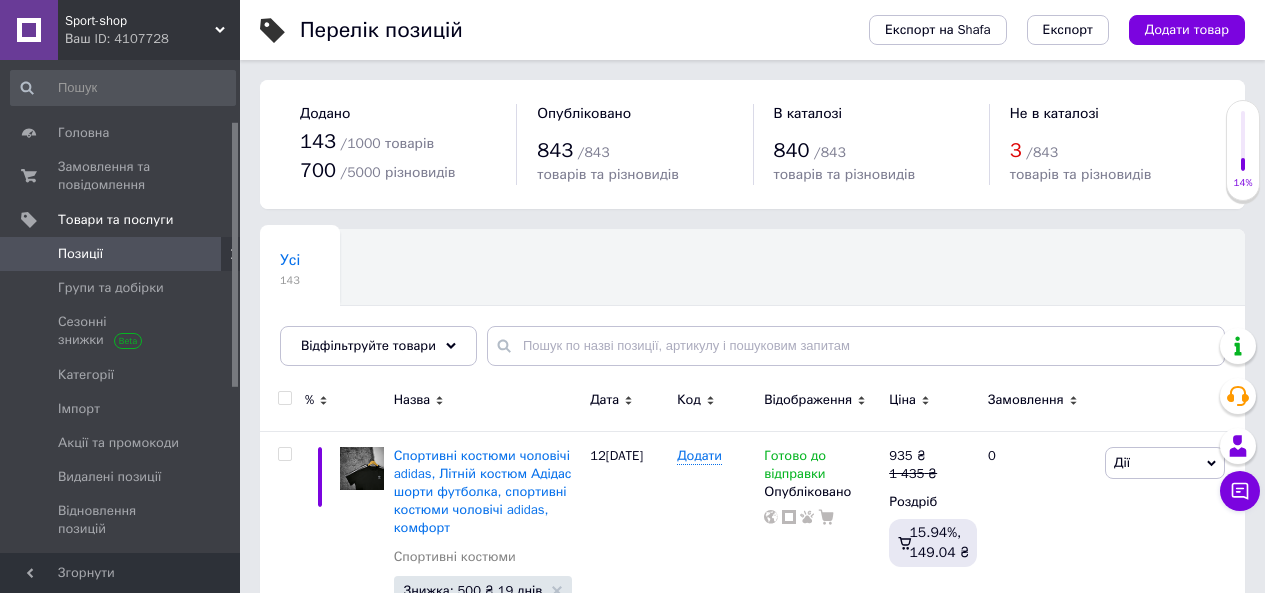 scroll, scrollTop: 0, scrollLeft: 0, axis: both 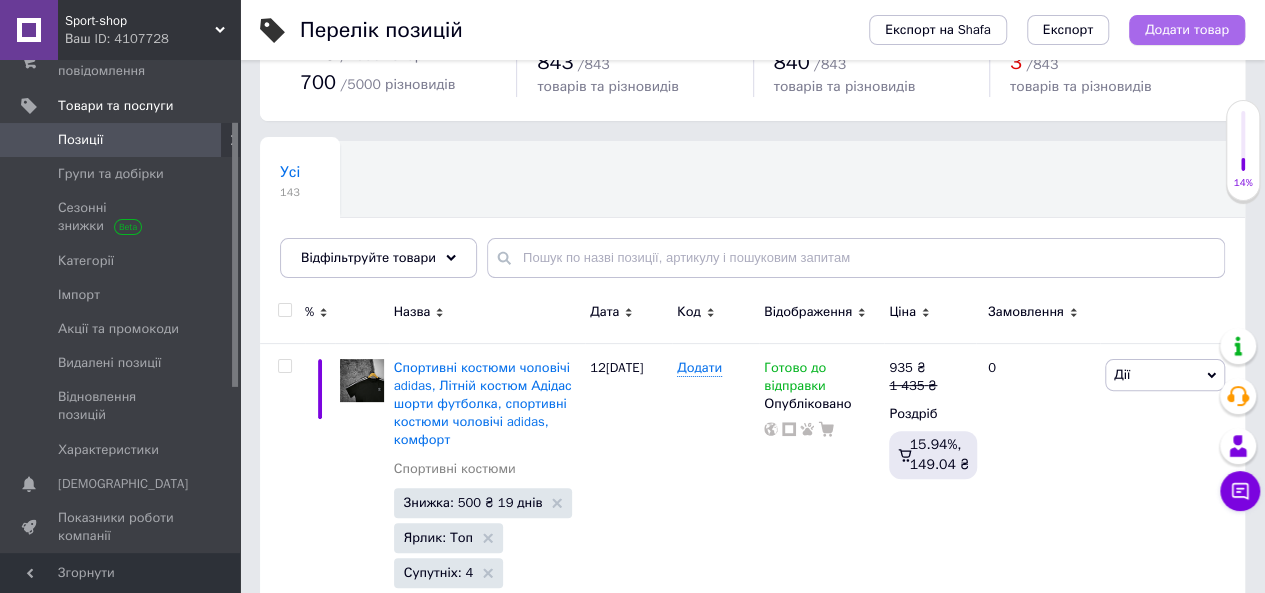 click on "Додати товар" at bounding box center [1187, 30] 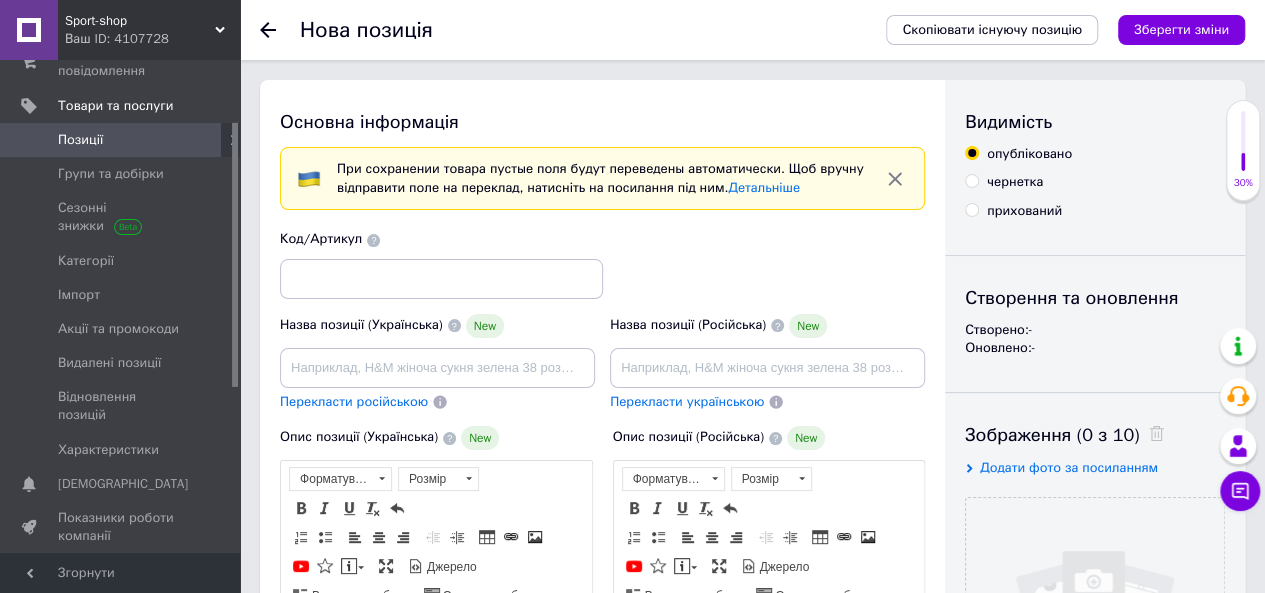 scroll, scrollTop: 0, scrollLeft: 0, axis: both 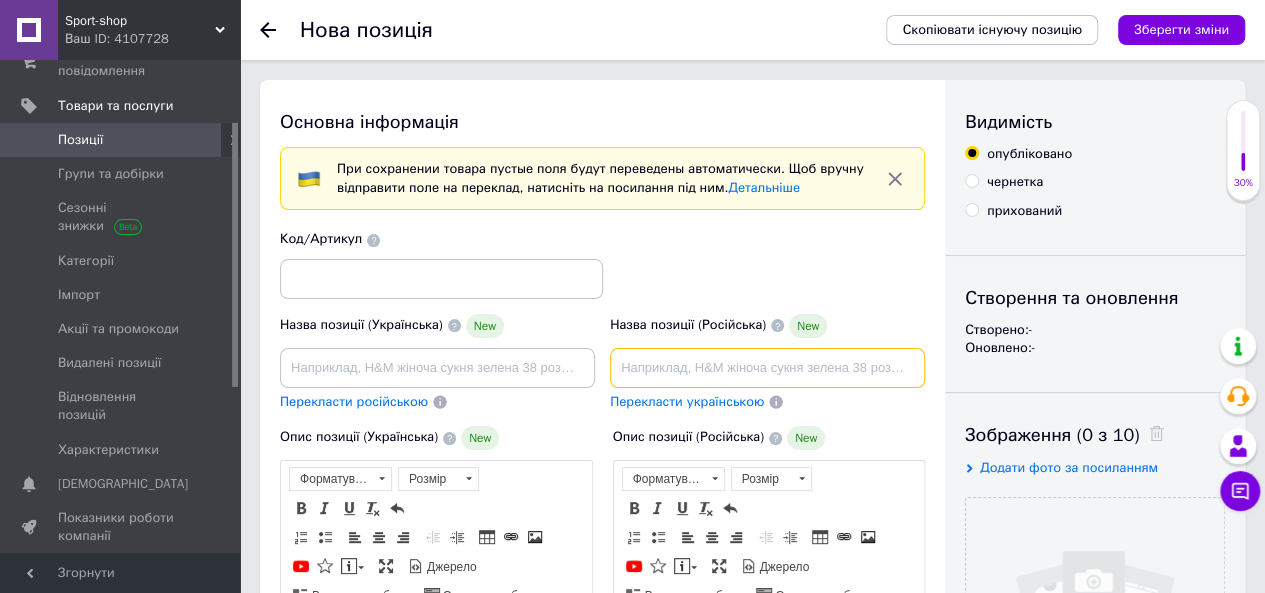 click at bounding box center [767, 368] 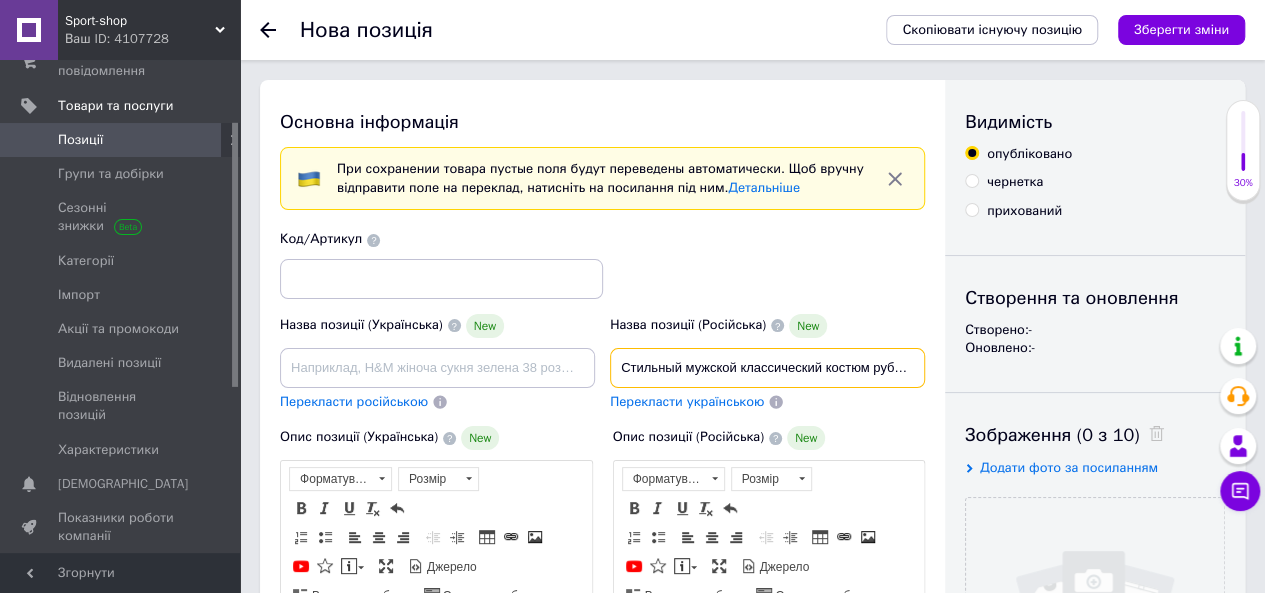 scroll, scrollTop: 0, scrollLeft: 414, axis: horizontal 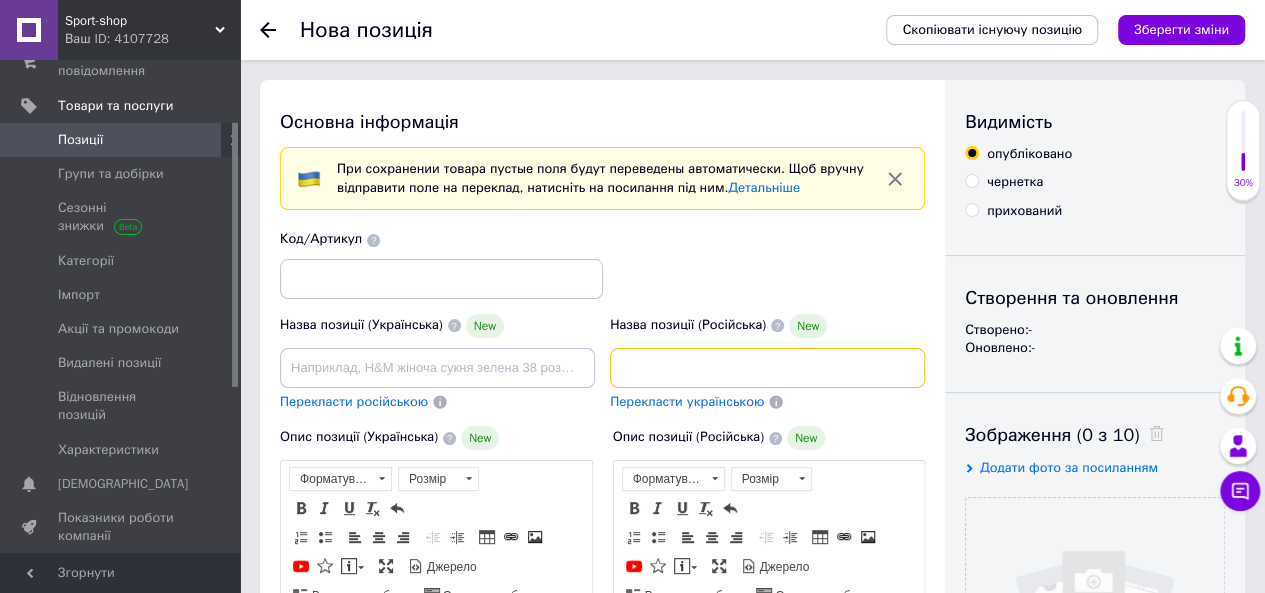 type on "Стильный мужской классический костюм рубашка и шорты, Летний спортивный костюм, Комплекты летней одежды," 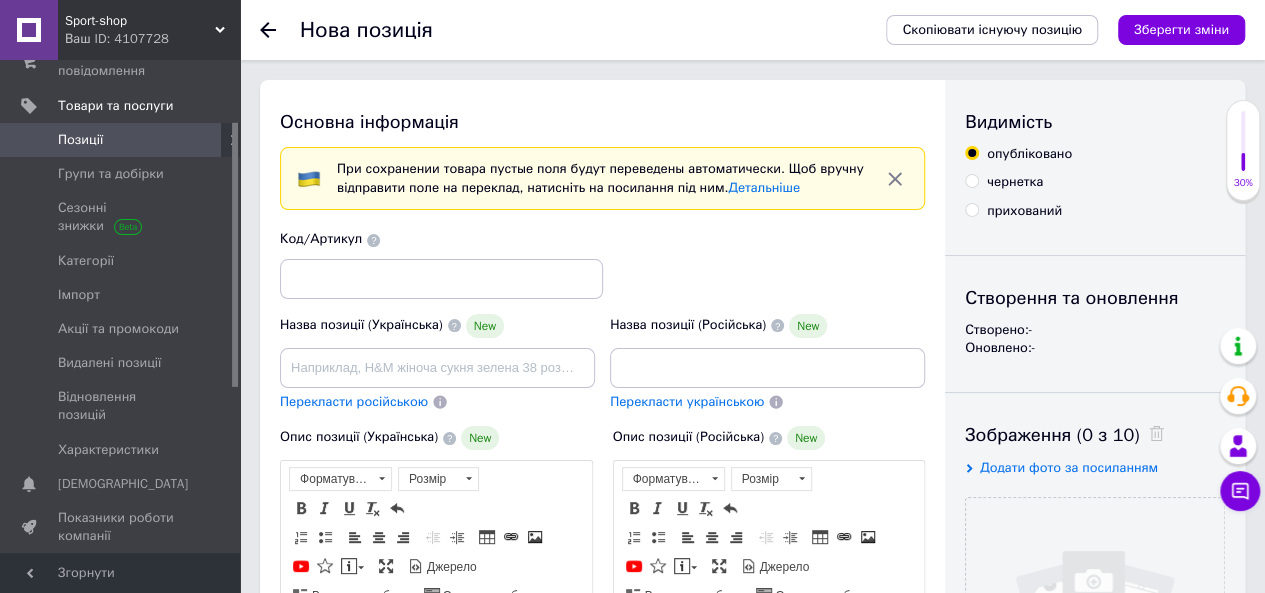 click on "Перекласти українською" at bounding box center [687, 401] 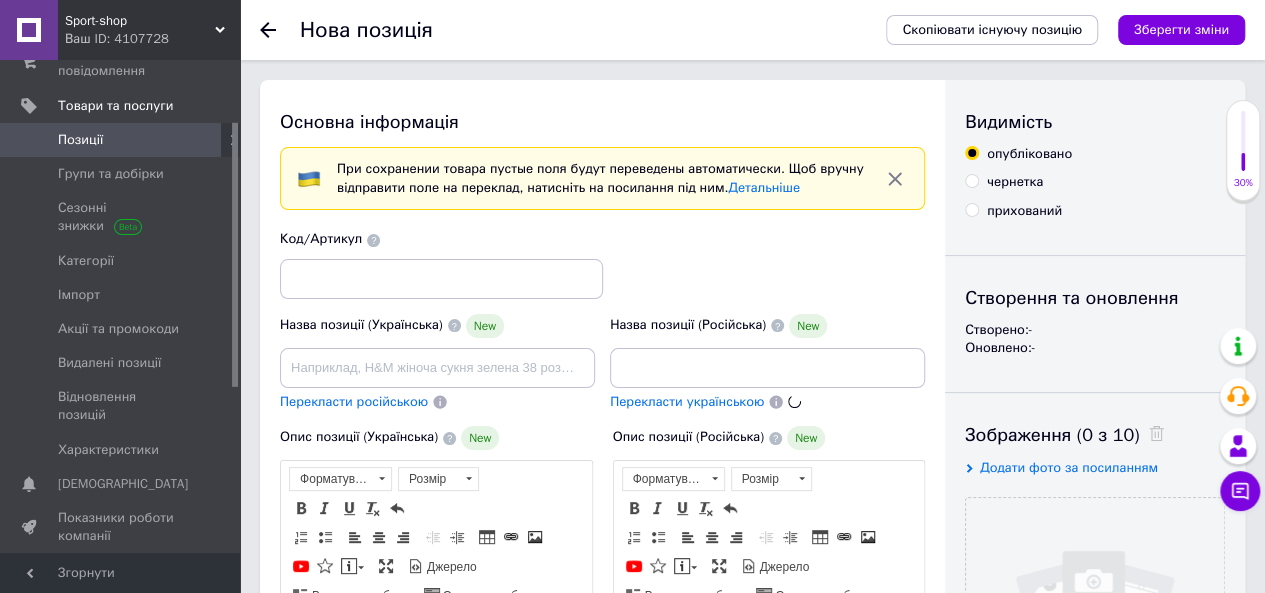 scroll, scrollTop: 0, scrollLeft: 0, axis: both 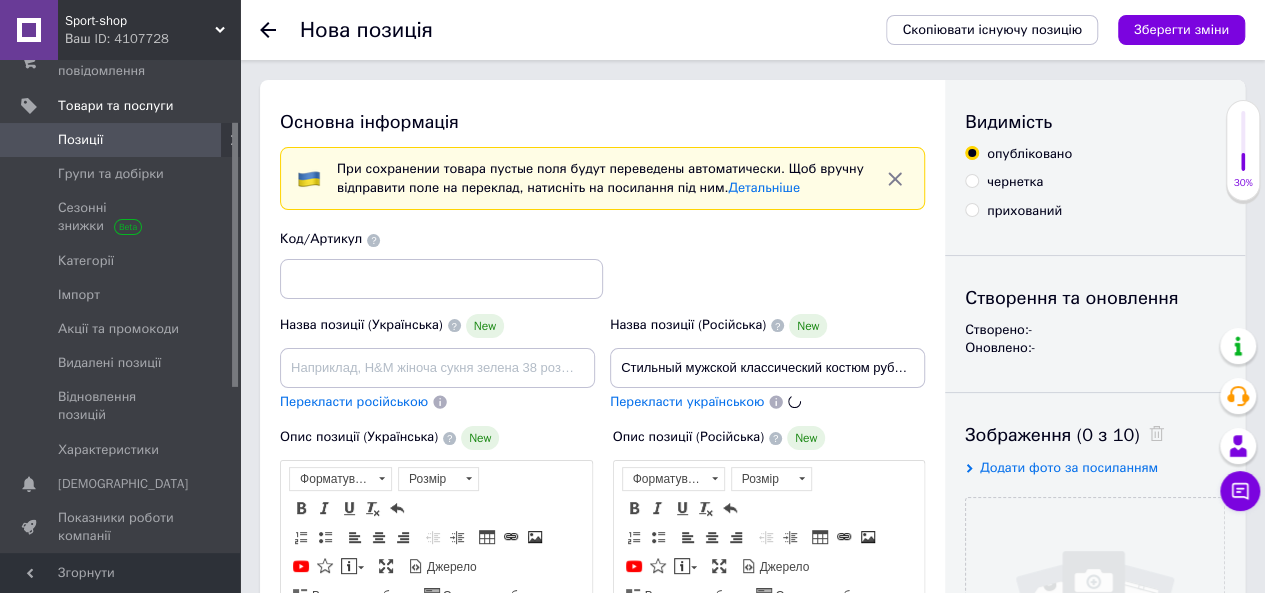 type on "Стильний чоловічий класичний костюм сорочка та шорти, Літній спортивний костюм, Комплекти літнього одягу," 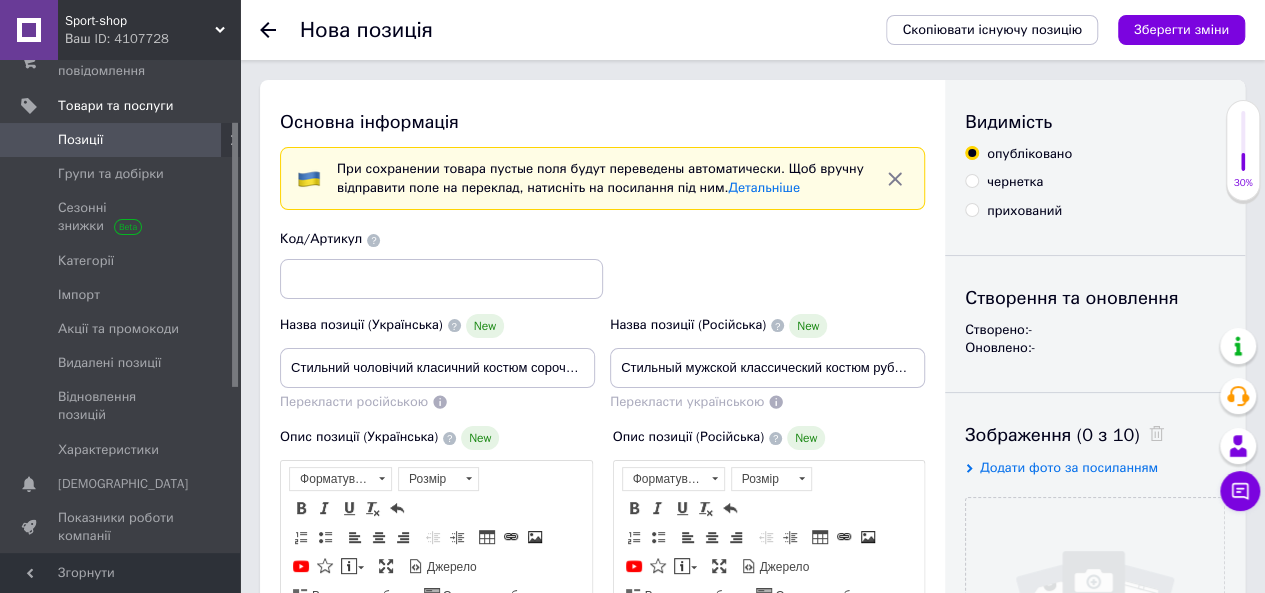 scroll, scrollTop: 274, scrollLeft: 0, axis: vertical 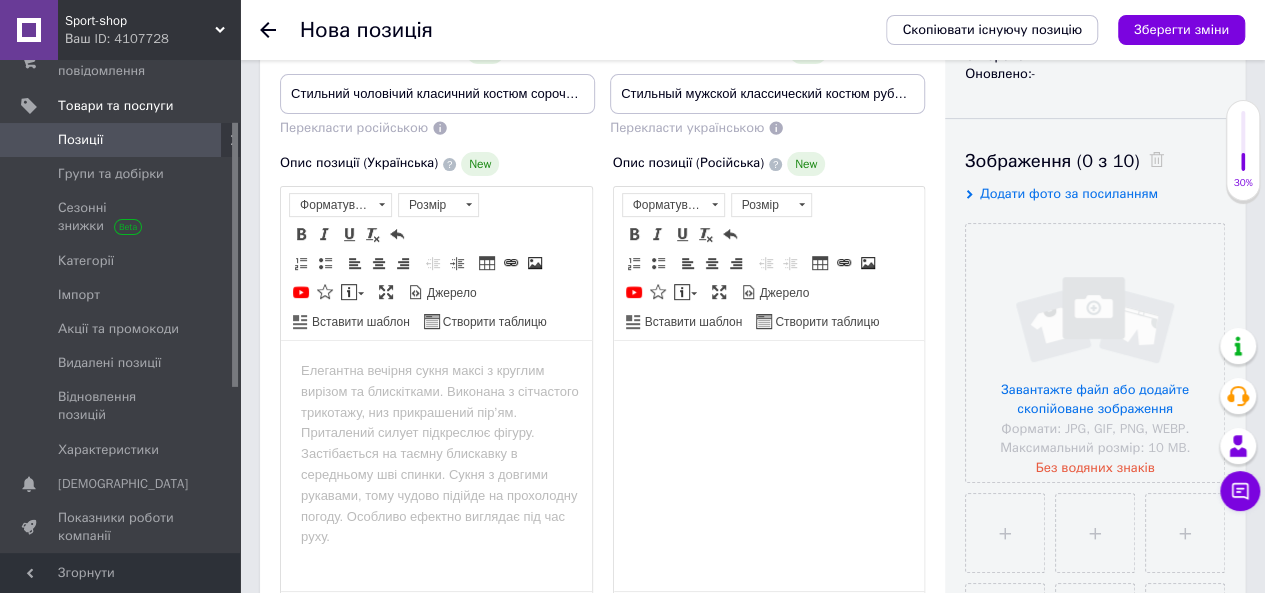 click at bounding box center (768, 371) 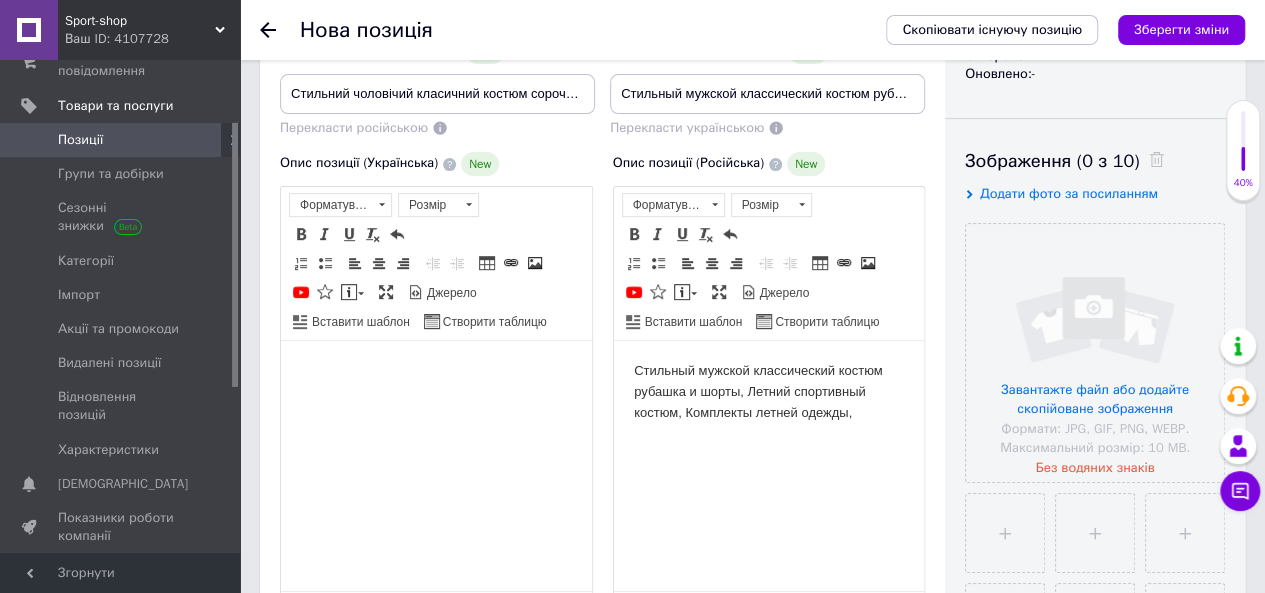 drag, startPoint x: 875, startPoint y: 704, endPoint x: 648, endPoint y: 362, distance: 410.47897 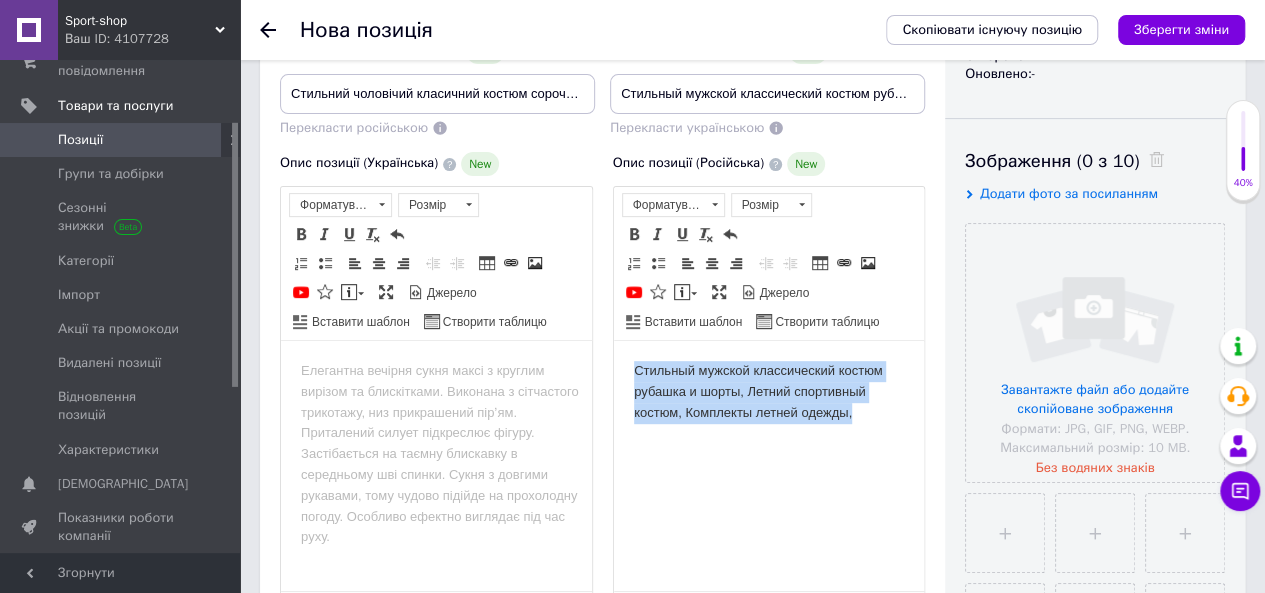 drag, startPoint x: 632, startPoint y: 364, endPoint x: 921, endPoint y: 419, distance: 294.187 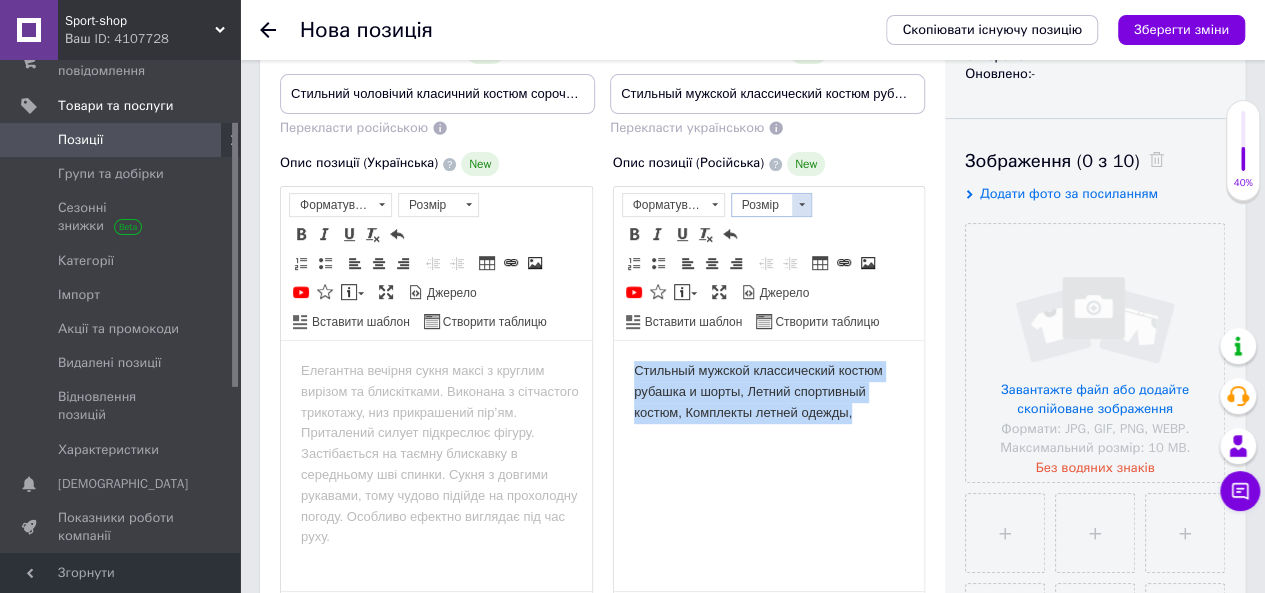 click at bounding box center [801, 205] 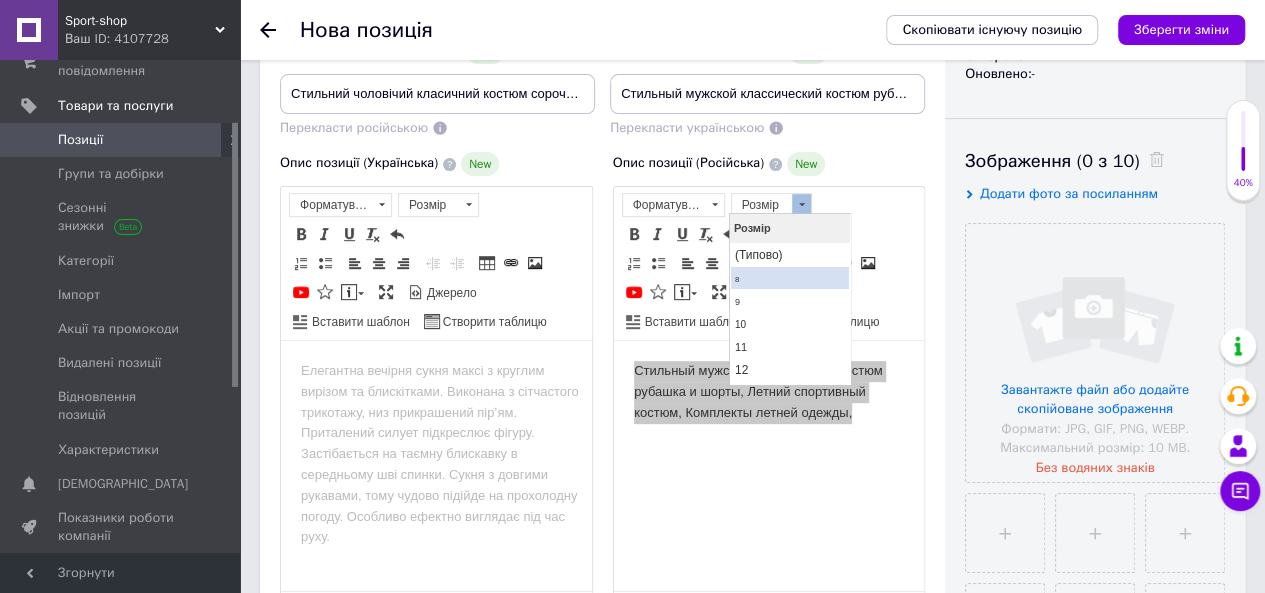 scroll, scrollTop: 0, scrollLeft: 0, axis: both 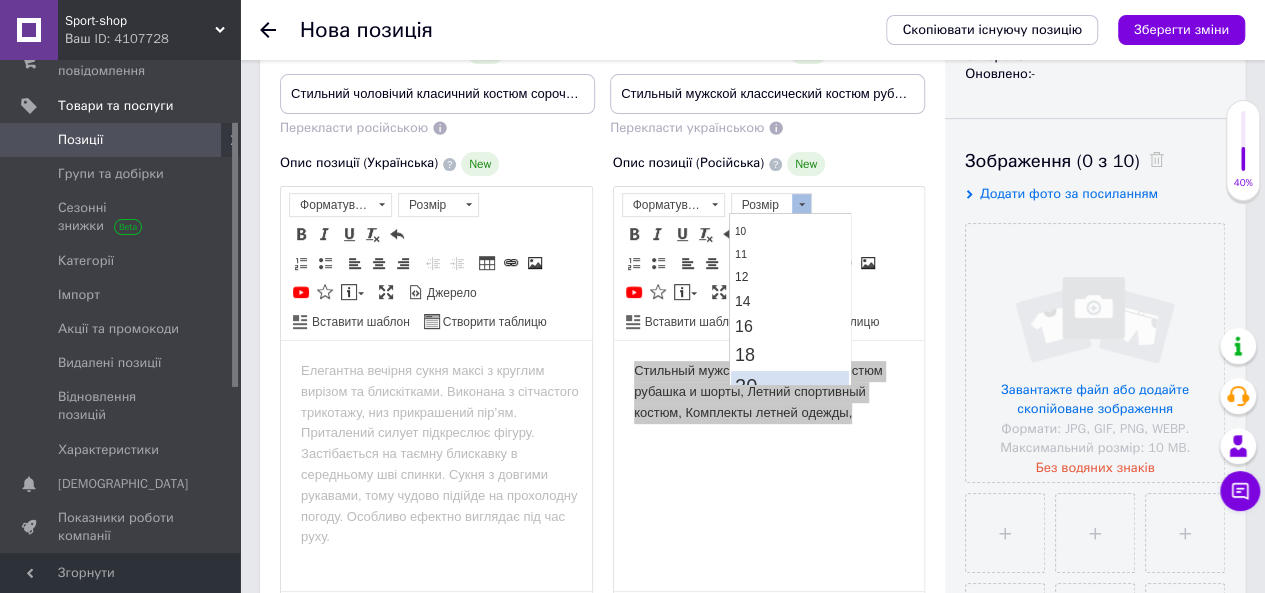 click on "20" at bounding box center (790, 385) 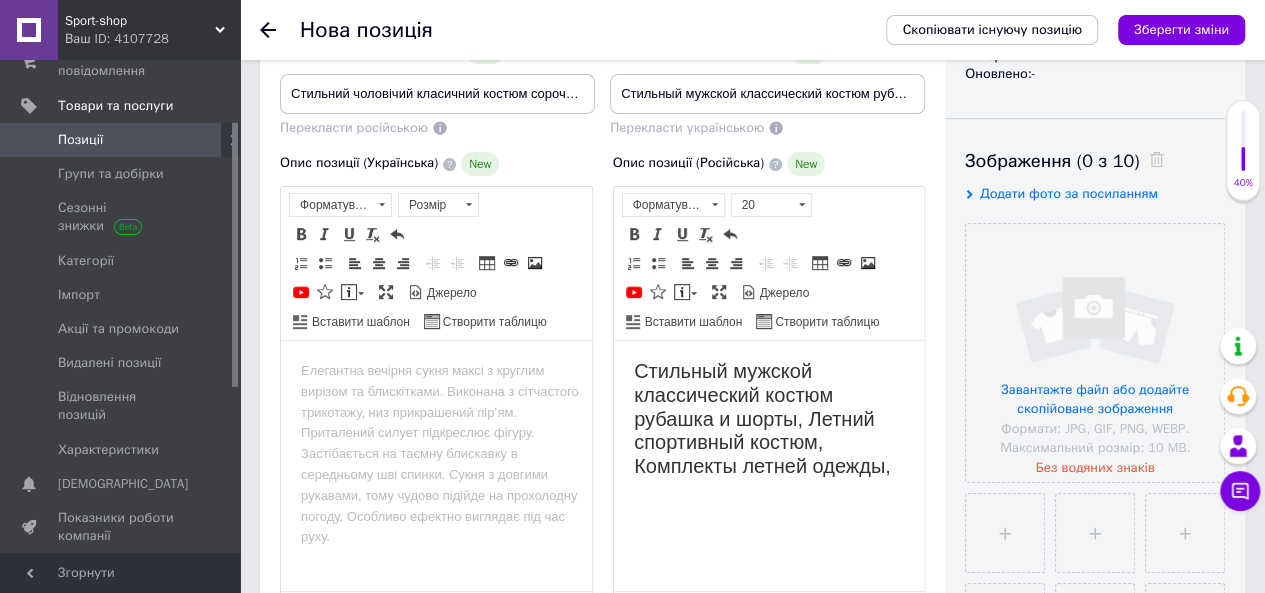 scroll, scrollTop: 0, scrollLeft: 0, axis: both 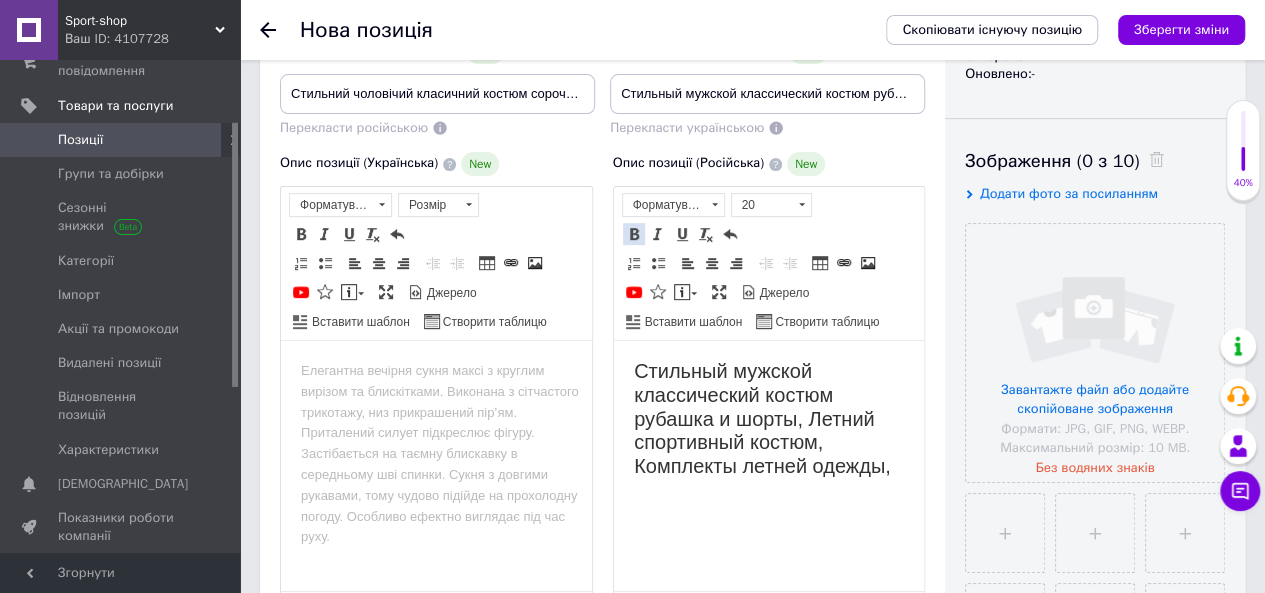 click at bounding box center (634, 234) 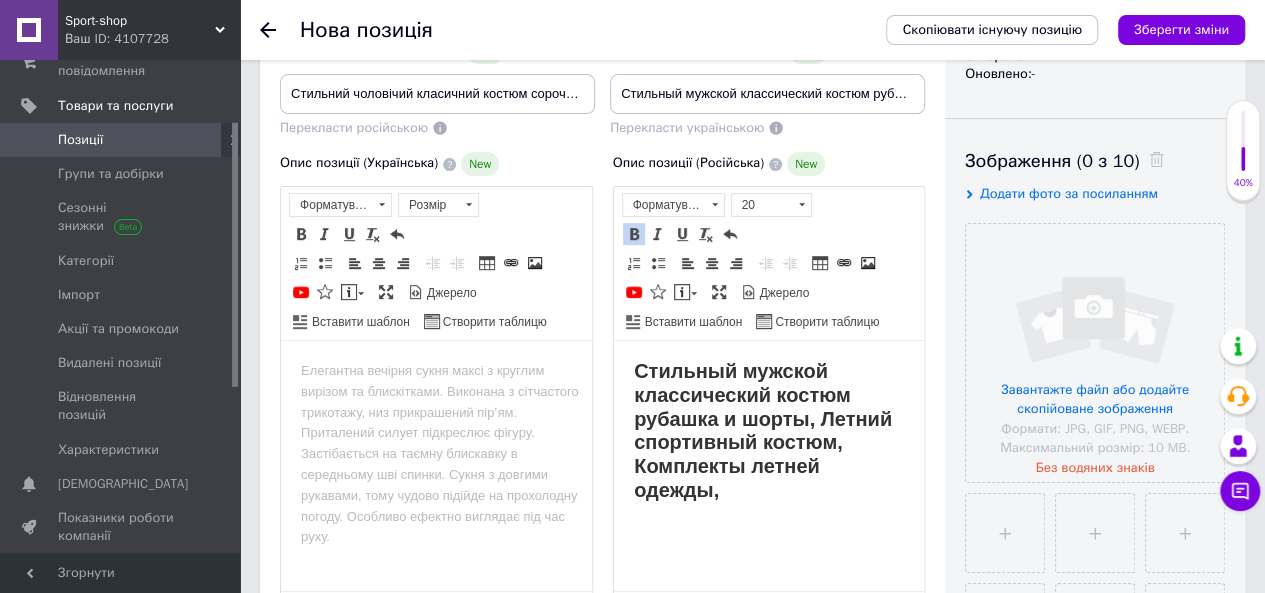 click on "Стильный мужской классический костюм рубашка и шорты, Летний спортивный костюм, Комплекты летней одежды," at bounding box center (768, 432) 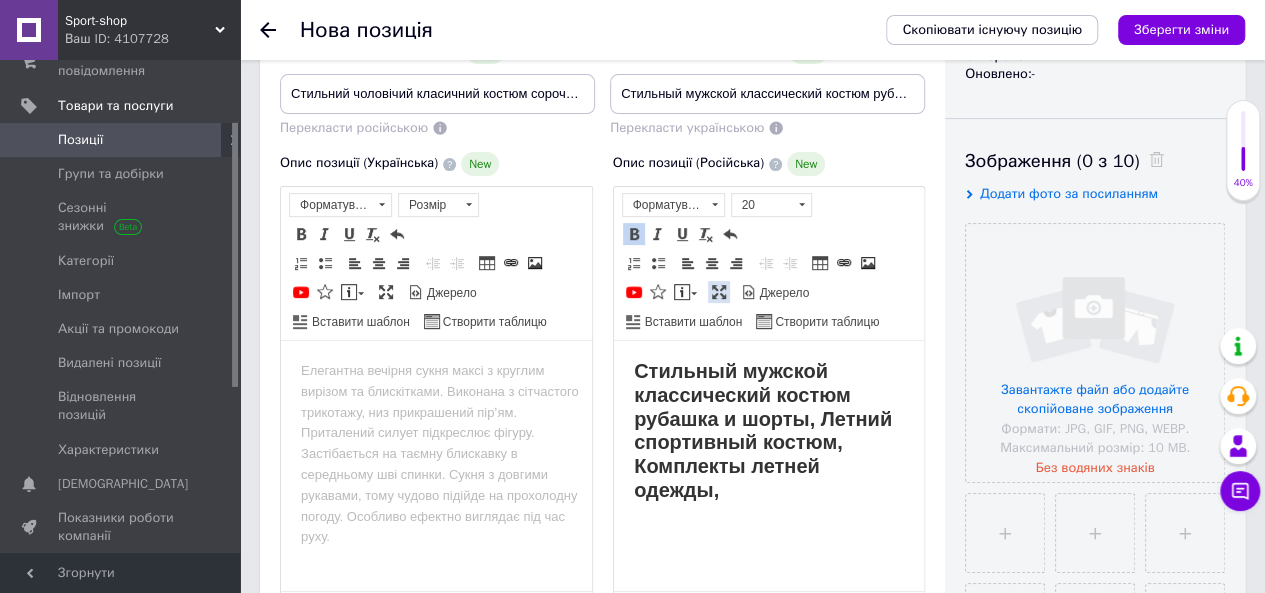 click at bounding box center [719, 292] 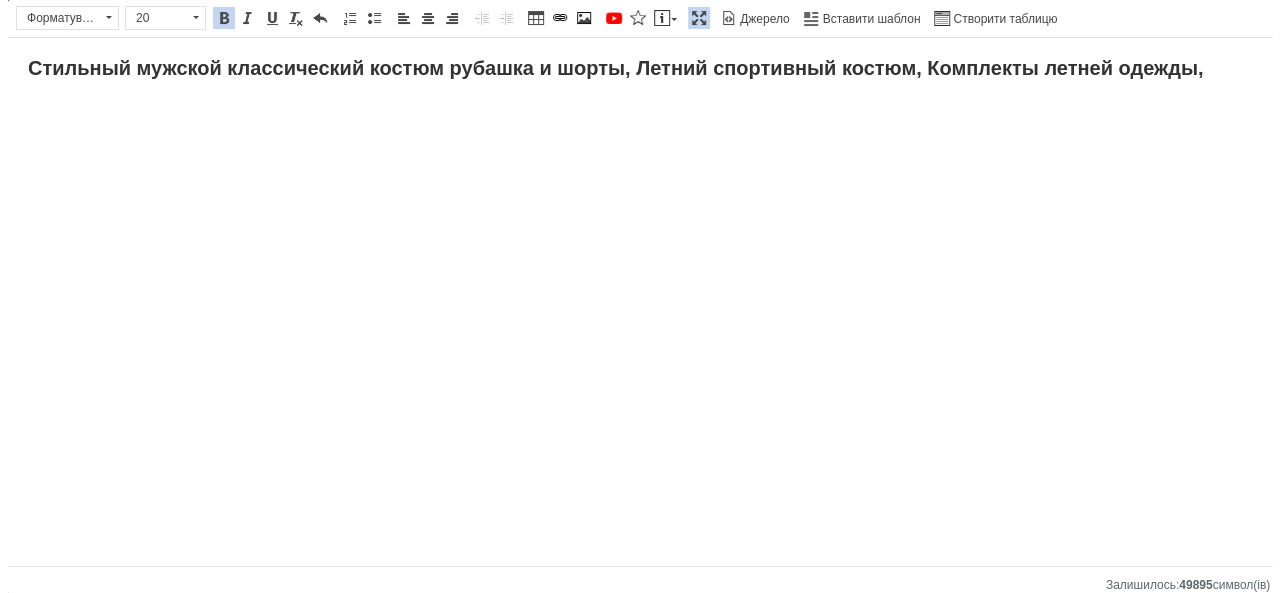 scroll, scrollTop: 0, scrollLeft: 0, axis: both 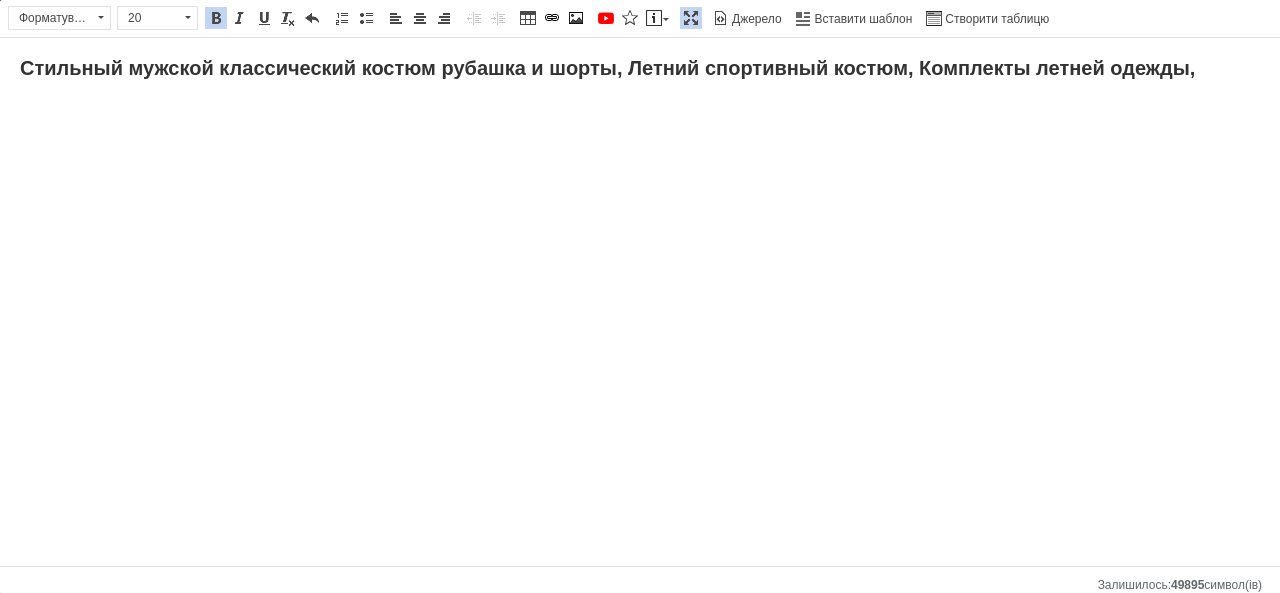 click on "Стильный мужской классический костюм рубашка и шорты, Летний спортивный костюм, Комплекты летней одежды," at bounding box center [640, 70] 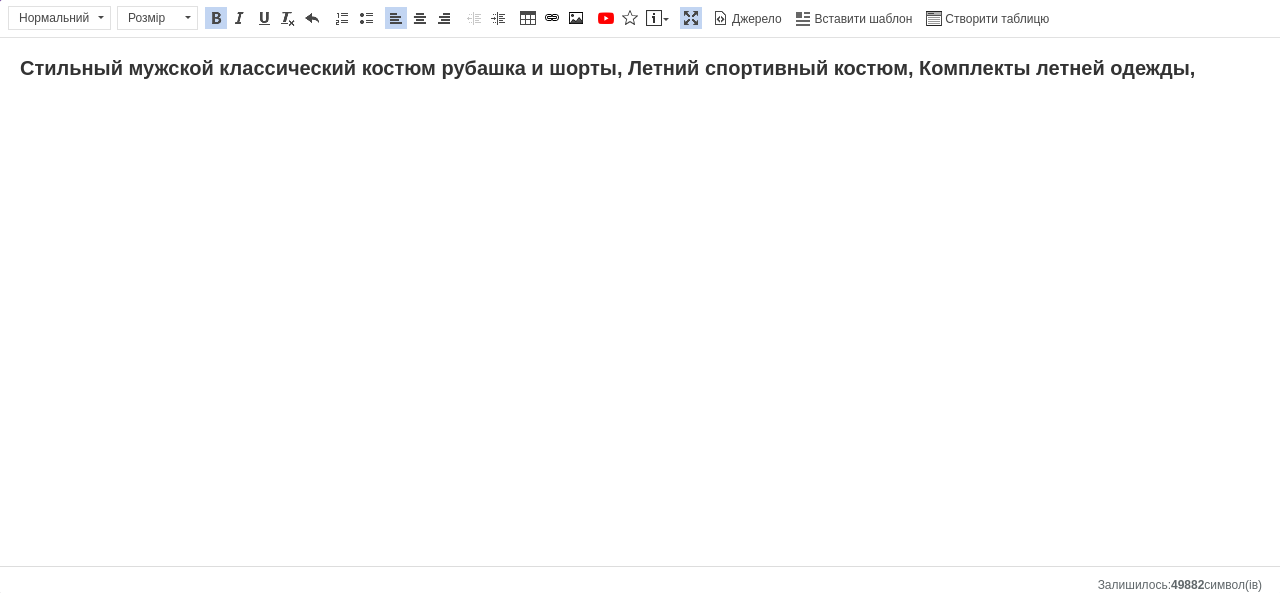 paste 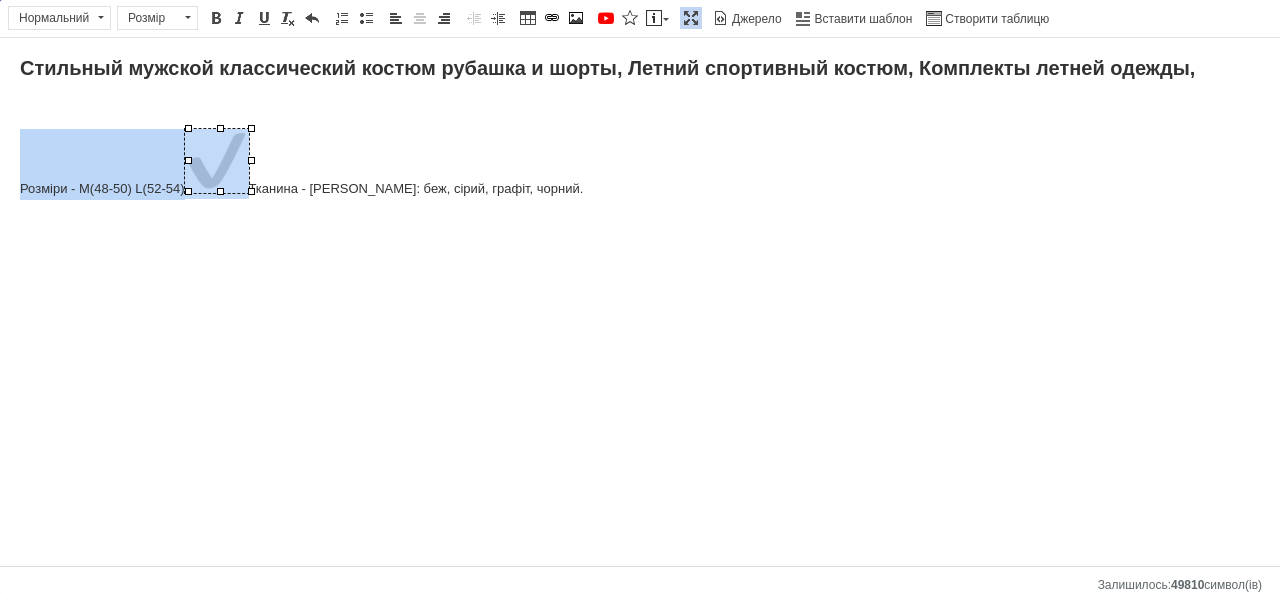 click at bounding box center (217, 161) 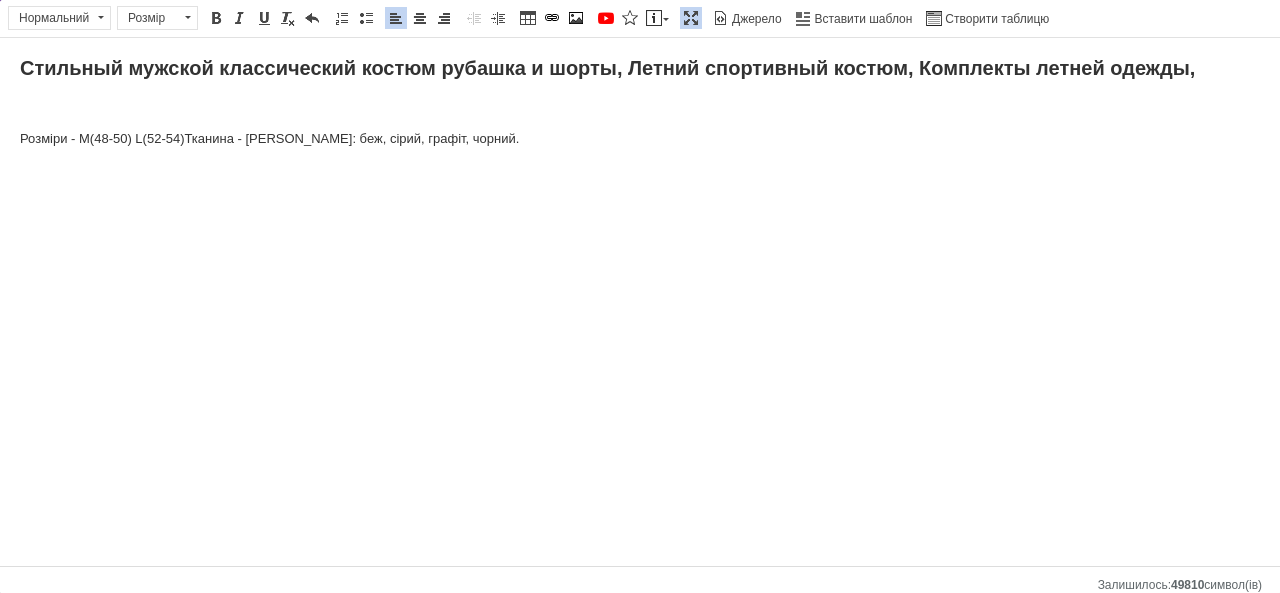 click at bounding box center (640, 105) 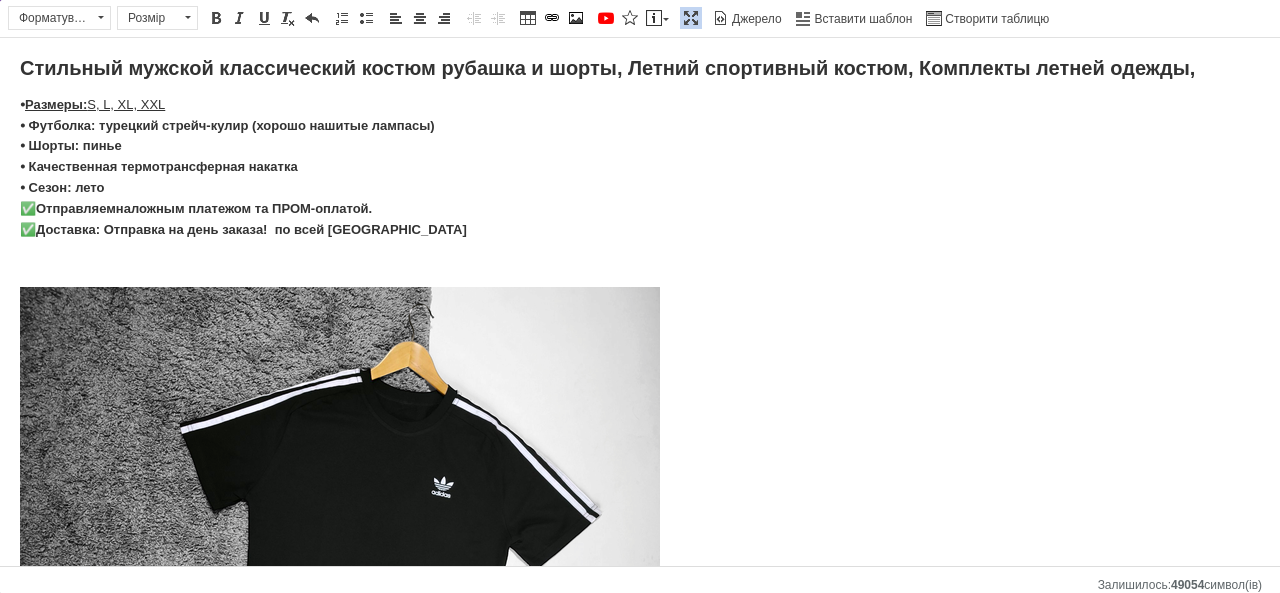 scroll, scrollTop: 860, scrollLeft: 0, axis: vertical 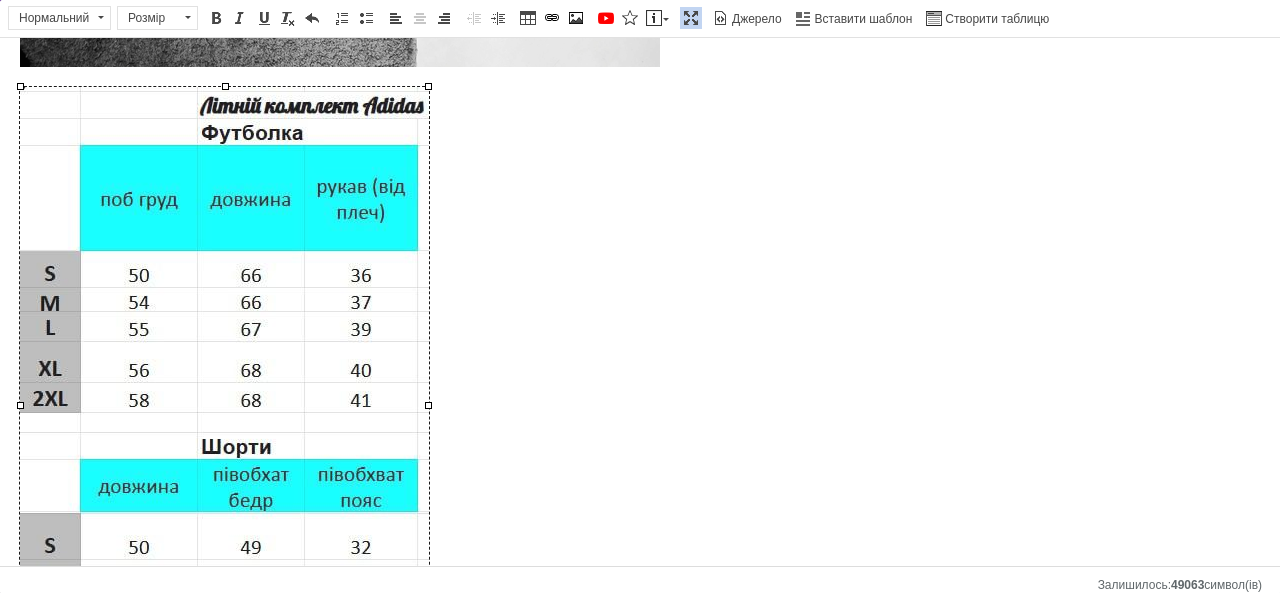 click at bounding box center [224, 405] 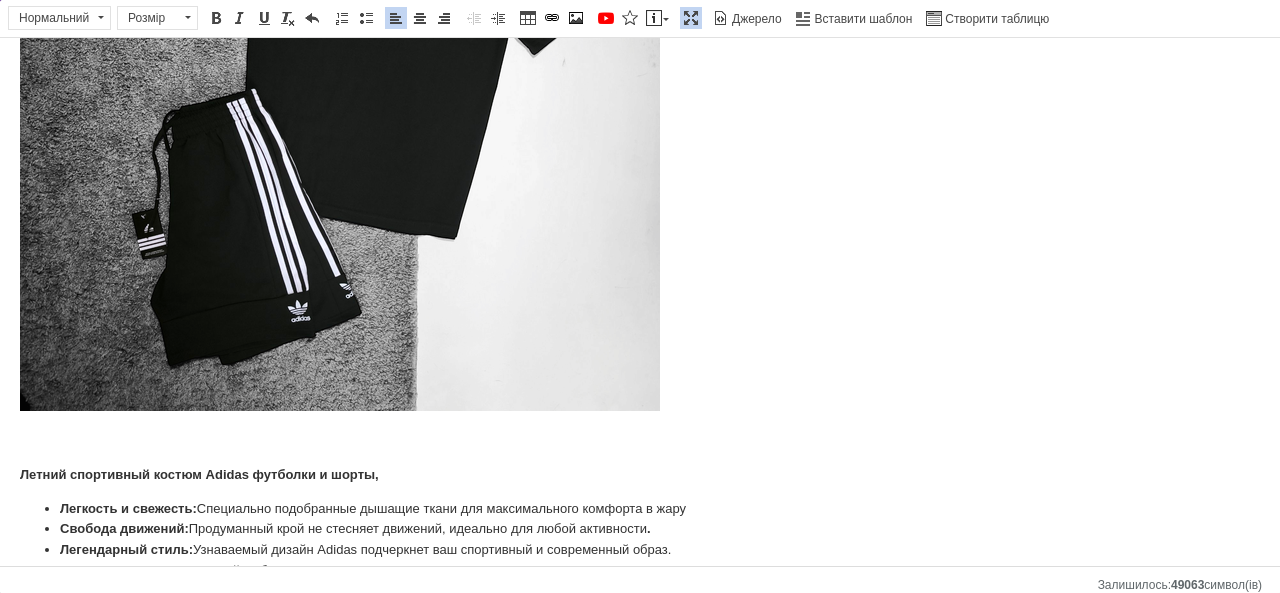 scroll, scrollTop: 514, scrollLeft: 0, axis: vertical 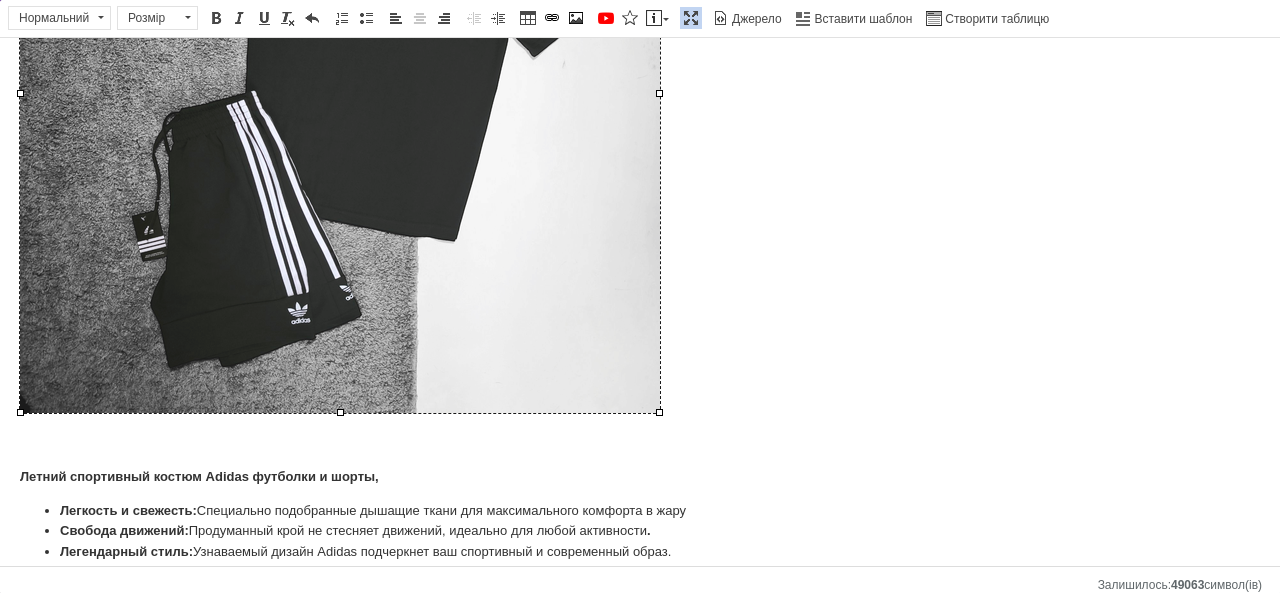 click at bounding box center [340, 93] 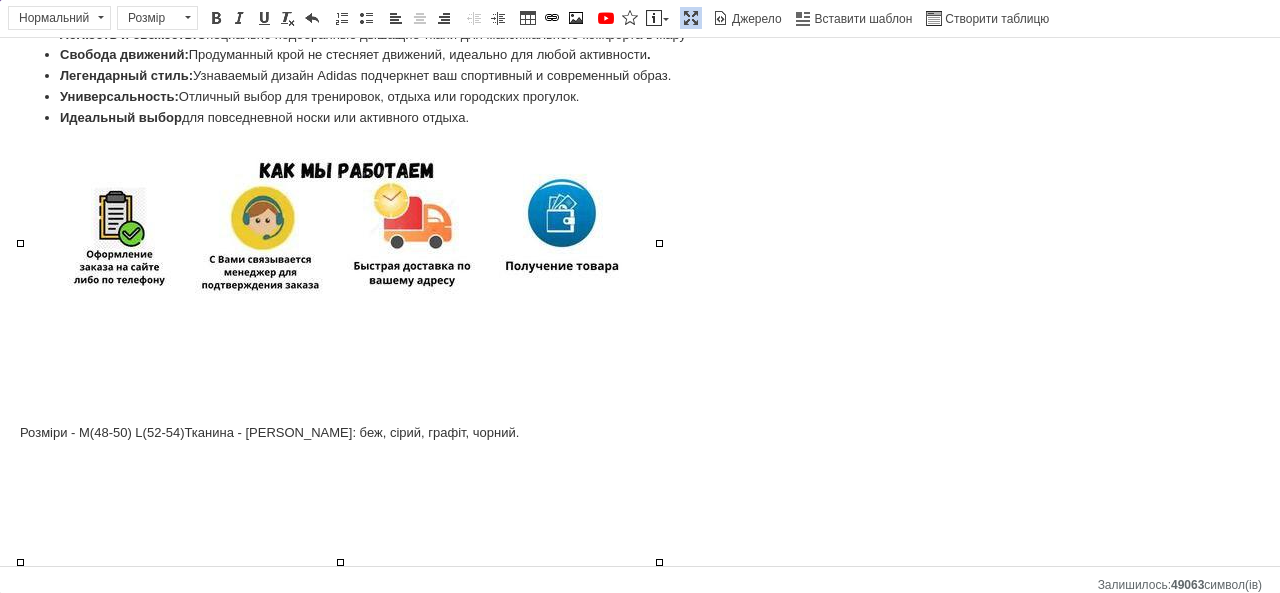 scroll, scrollTop: 251, scrollLeft: 0, axis: vertical 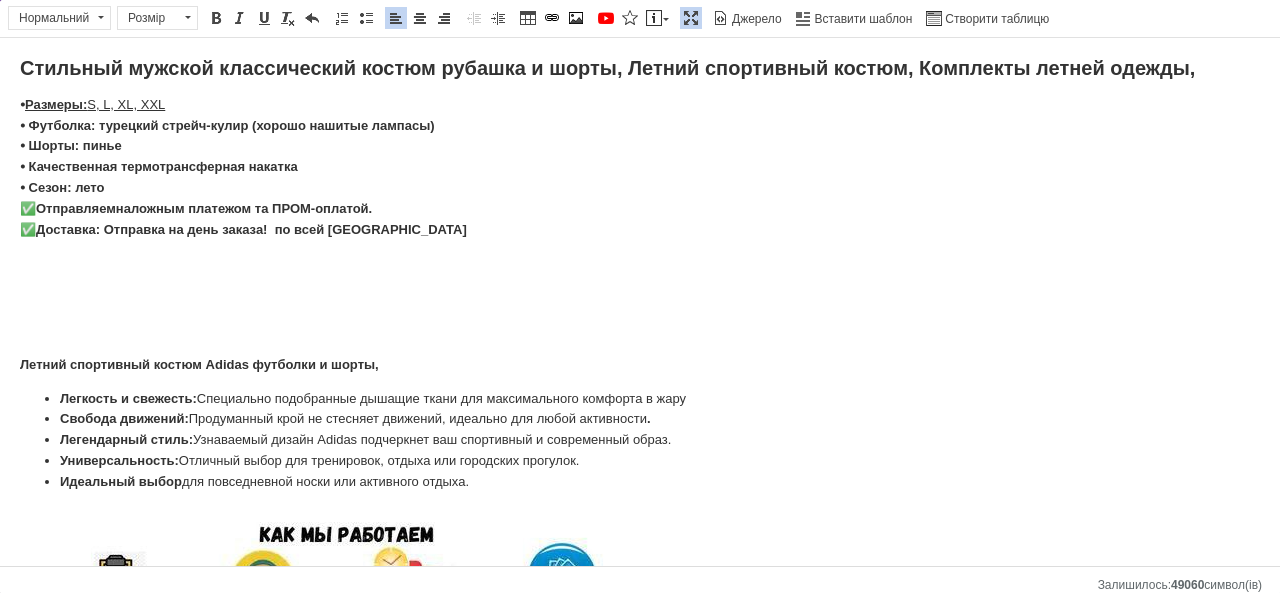 drag, startPoint x: 1278, startPoint y: 284, endPoint x: 1279, endPoint y: 67, distance: 217.0023 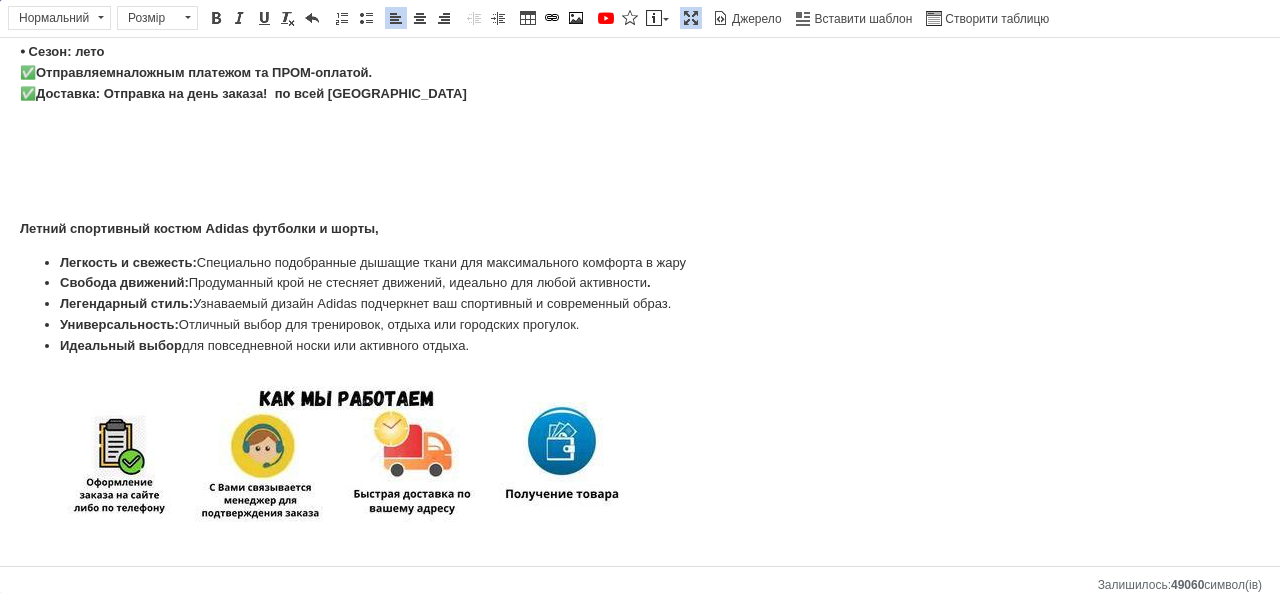 scroll, scrollTop: 260, scrollLeft: 0, axis: vertical 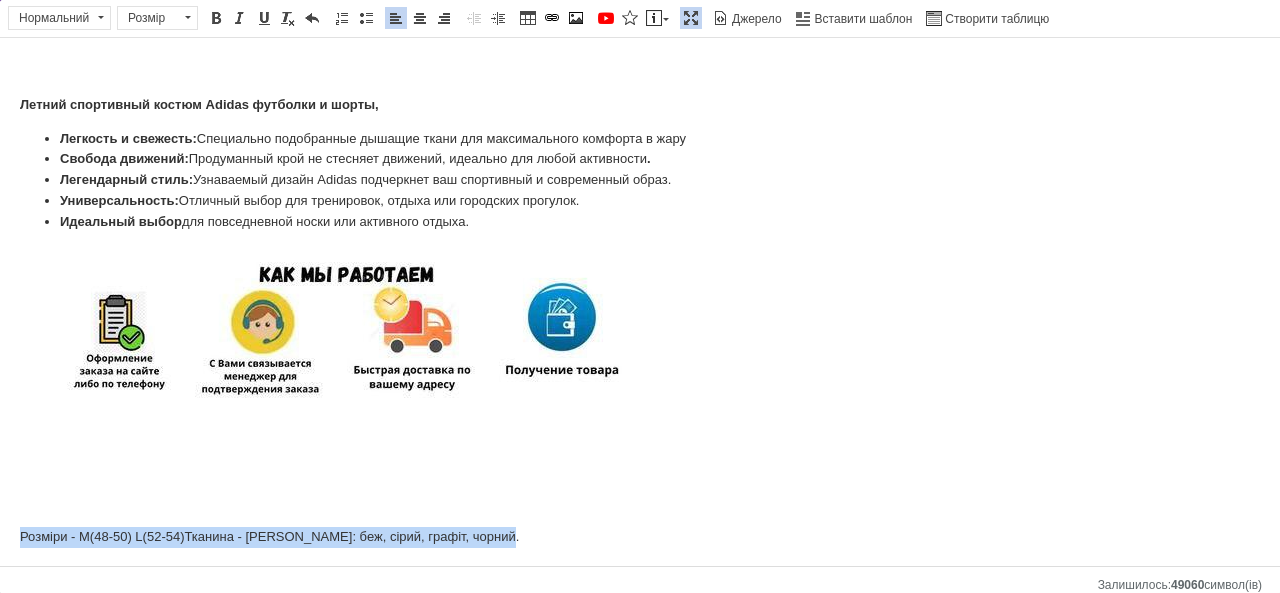 drag, startPoint x: 16, startPoint y: 536, endPoint x: 571, endPoint y: 532, distance: 555.0144 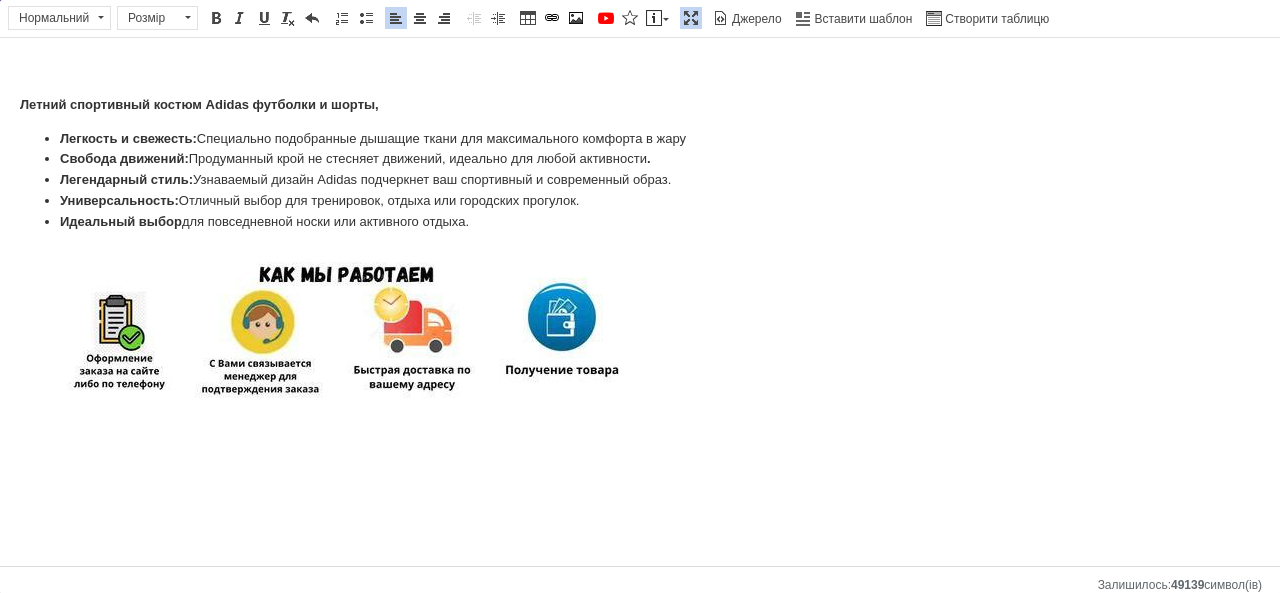 drag, startPoint x: 1279, startPoint y: 323, endPoint x: 1279, endPoint y: 47, distance: 276 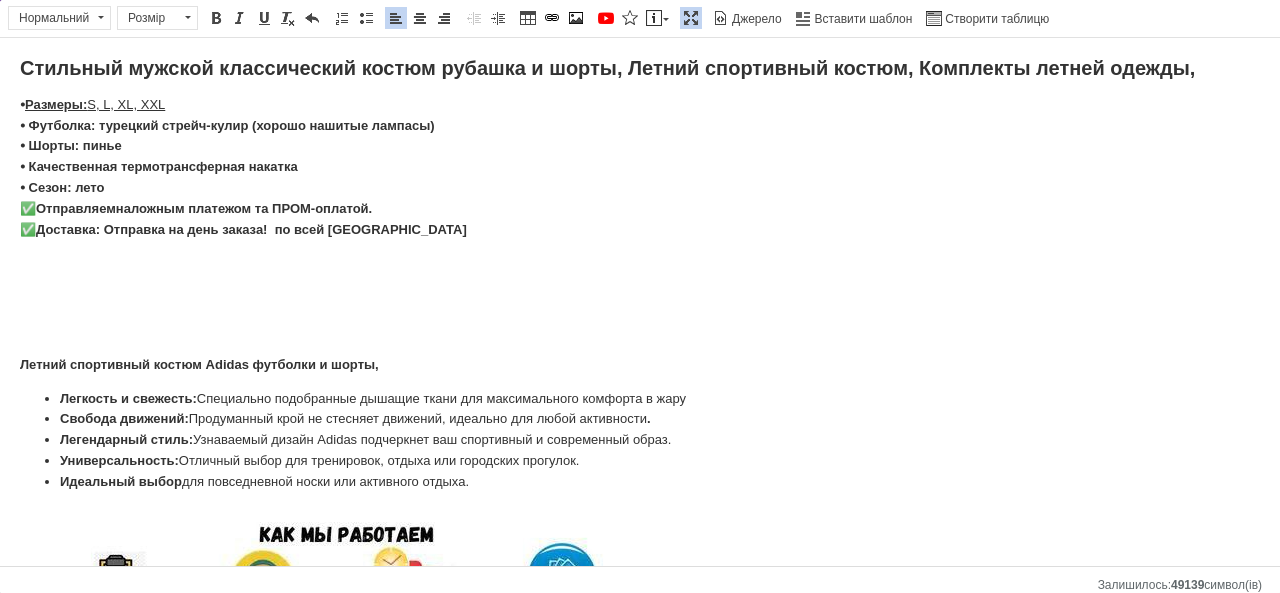 click on "Стильный мужской классический костюм рубашка и шорты, Летний спортивный костюм, Комплекты летней одежды, ⦁  Размеры:  S, L, XL, XXL ⦁ Футболка: турецкий стрейч-кулир (хорошо нашитые лампасы) ⦁ Шорты: пинье ⦁ Качественная термотрансферная накатка ⦁ Сезон:    лето ✅  Отправляем  наложным платежом та ПРОМ-о платой. ✅  Доставка:   Отправка на день заказа!  по всей [GEOGRAPHIC_DATA]               Летний спортивный костюм Adidas футболки и шорты, Легкость и свежесть:  Специально подобранные дышащие ткани для максимального комфорта в жару Свобода движений:  .  Легендарный стиль:" at bounding box center (640, 433) 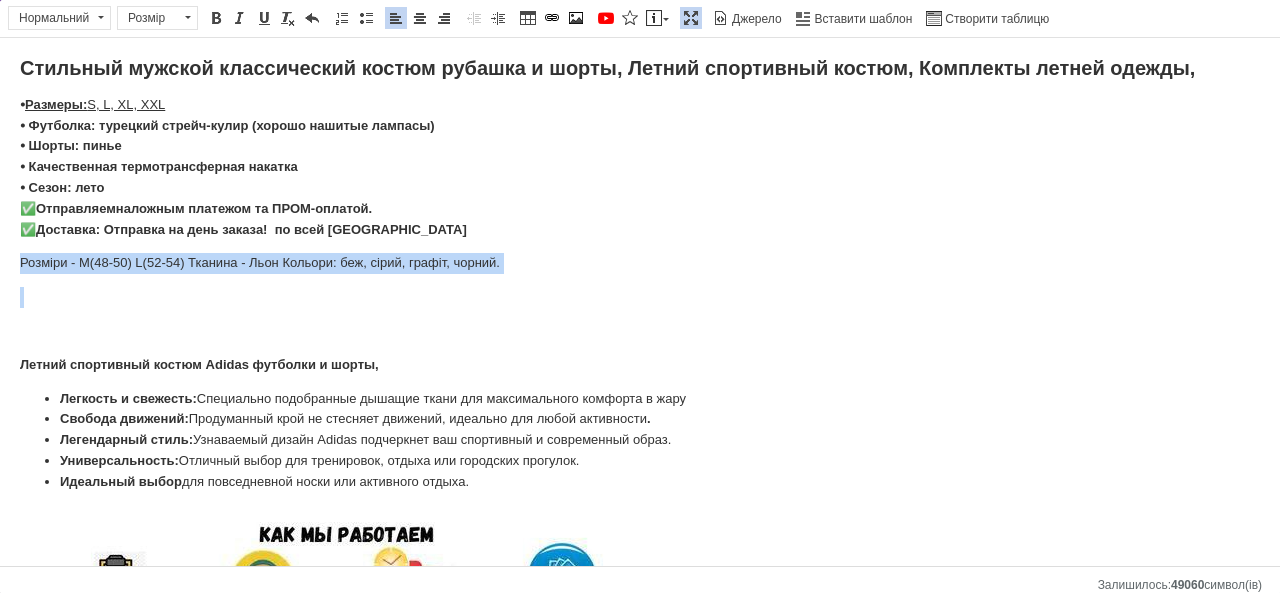 drag, startPoint x: 18, startPoint y: 270, endPoint x: 575, endPoint y: 280, distance: 557.0898 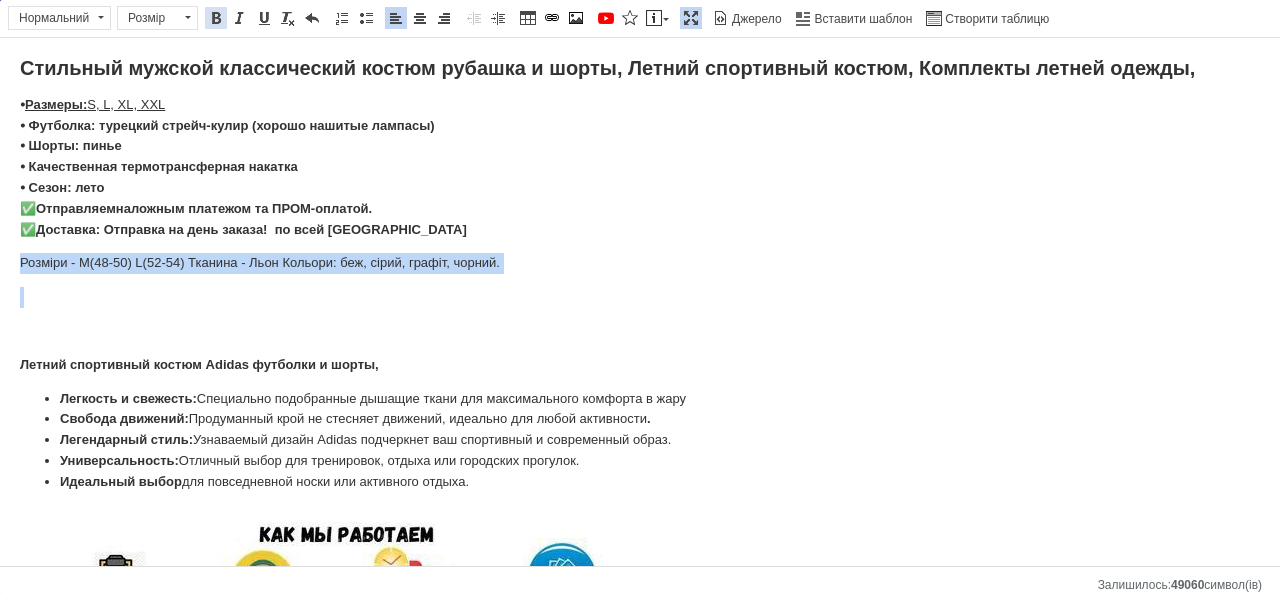 click at bounding box center (216, 18) 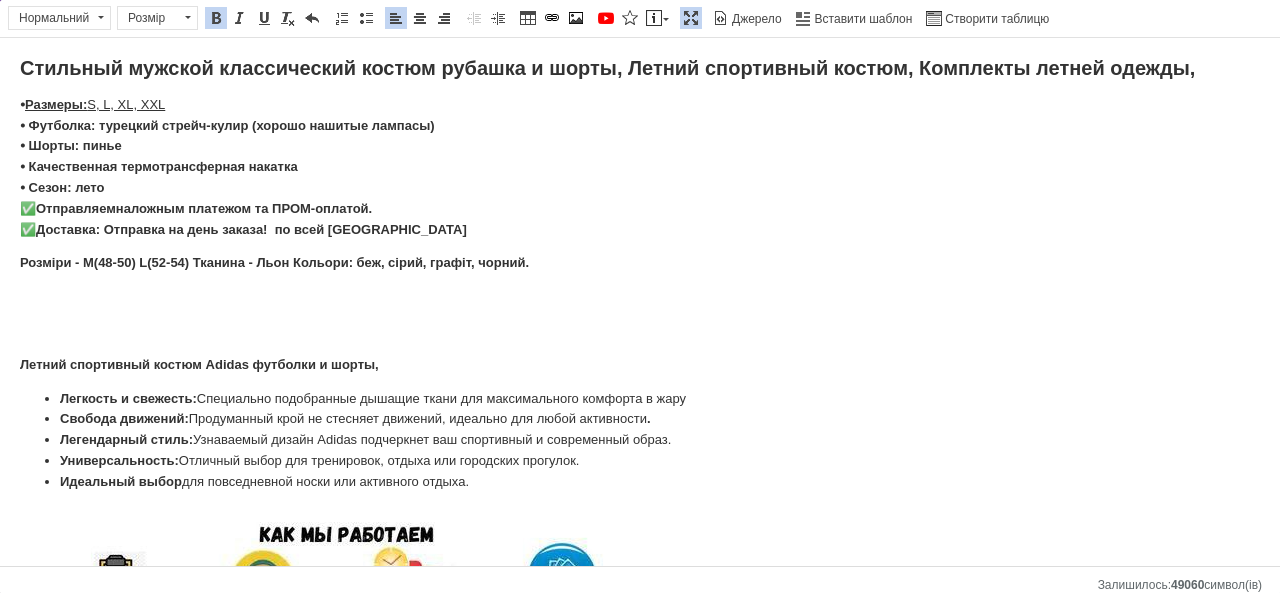 click at bounding box center [640, 297] 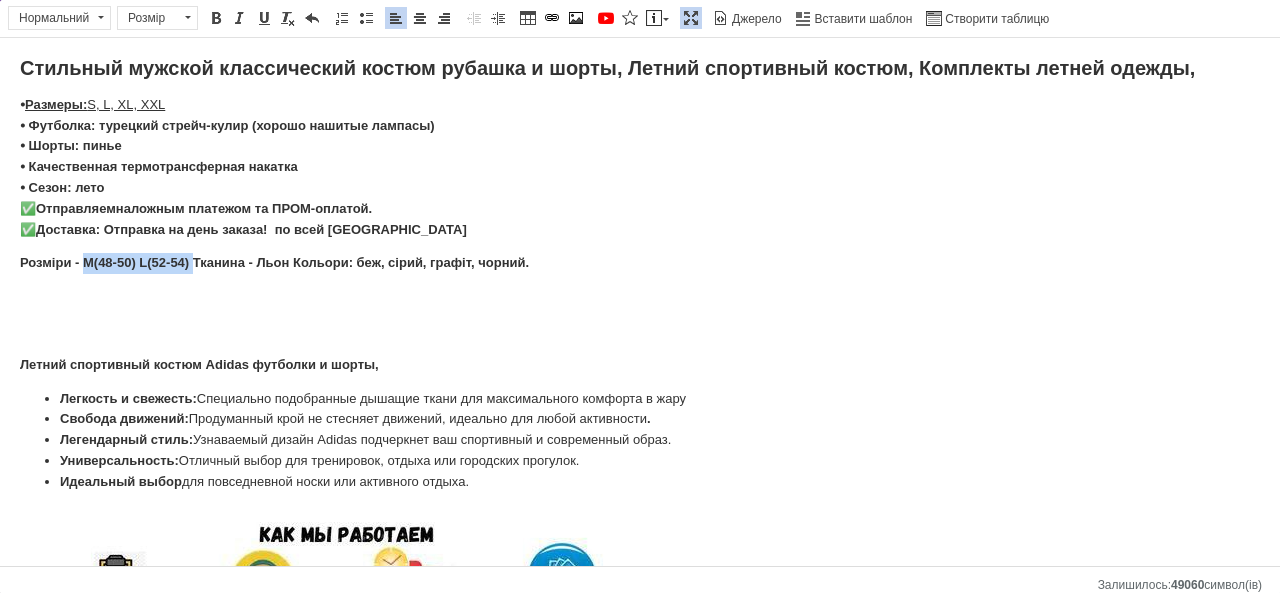 drag, startPoint x: 81, startPoint y: 262, endPoint x: 192, endPoint y: 265, distance: 111.040535 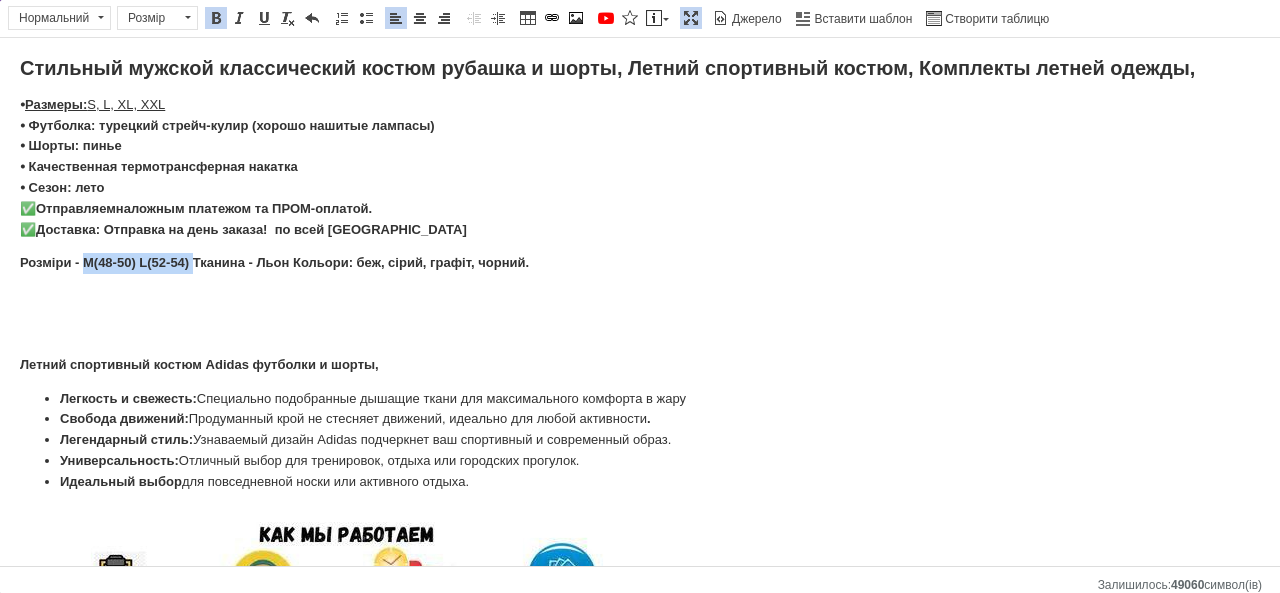 copy on "M(48-50) L(52-54)" 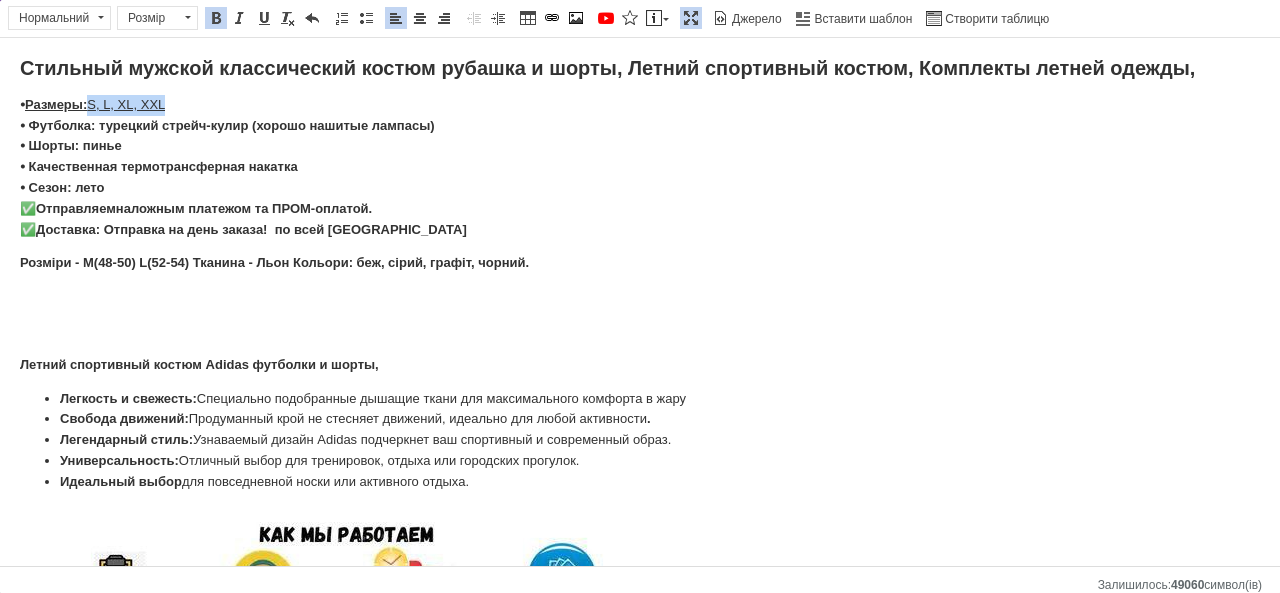 drag, startPoint x: 95, startPoint y: 102, endPoint x: 211, endPoint y: 101, distance: 116.00431 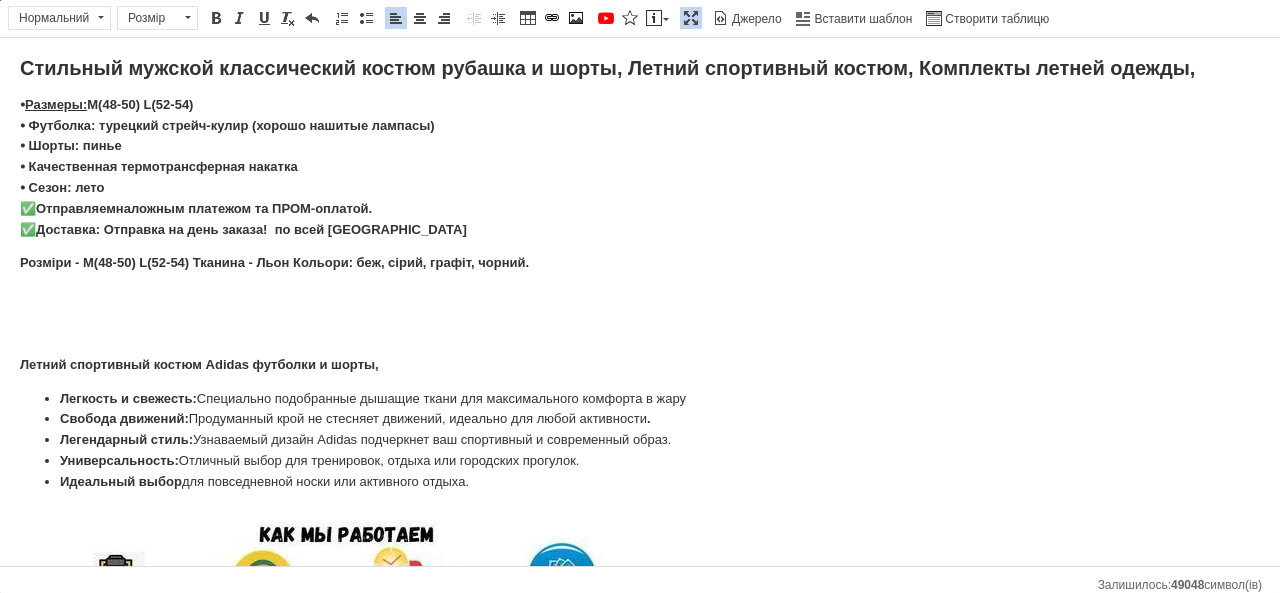 click on "⦁  Размеры:  M(48-50) L(52-54)" at bounding box center (106, 104) 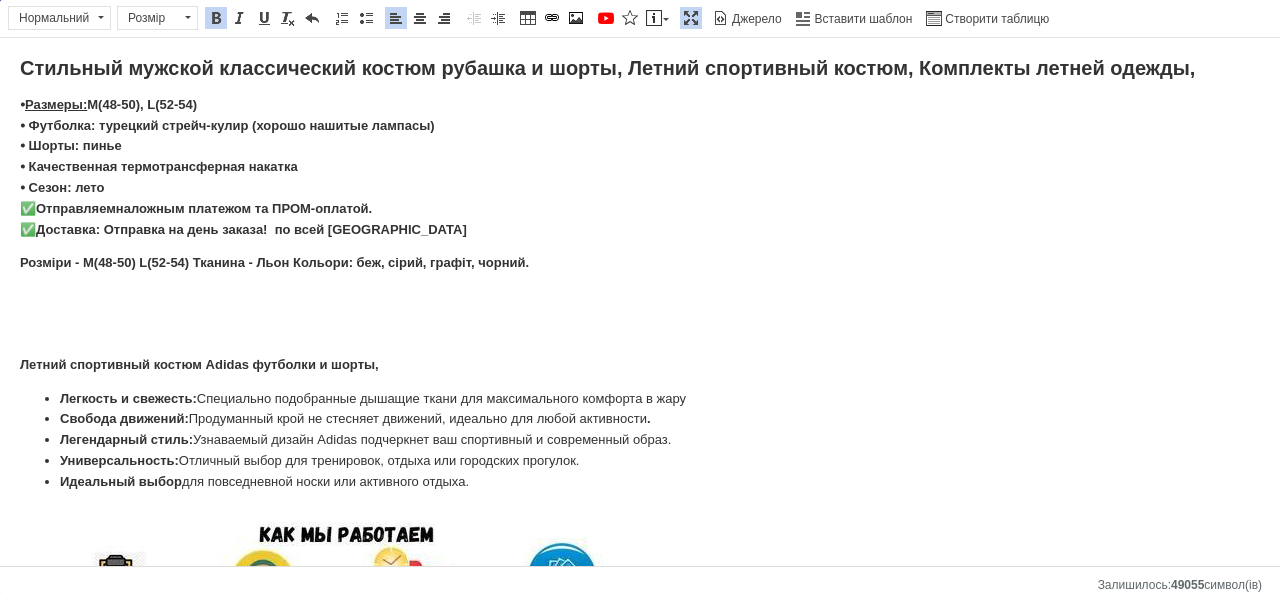 click on "⦁  Размеры:  M(48-50), L(52-54)  ⦁ Футболка: турецкий стрейч-кулир (хорошо нашитые лампасы) ⦁ Шорты: пинье ⦁ Качественная термотрансферная накатка ⦁ Сезон:    лето ✅  Отправляем  наложным платежом та ПРОМ-о платой. ✅  Доставка:   Отправка на день заказа!  по всей [GEOGRAPHIC_DATA]" at bounding box center (640, 168) 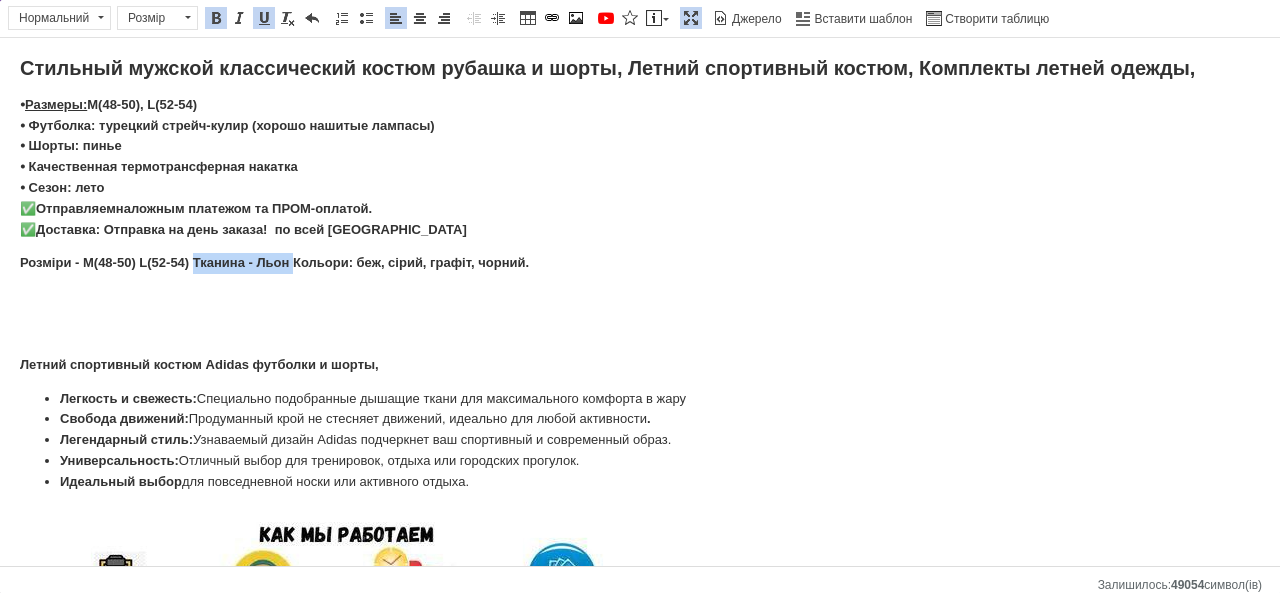 drag, startPoint x: 194, startPoint y: 264, endPoint x: 295, endPoint y: 269, distance: 101.12369 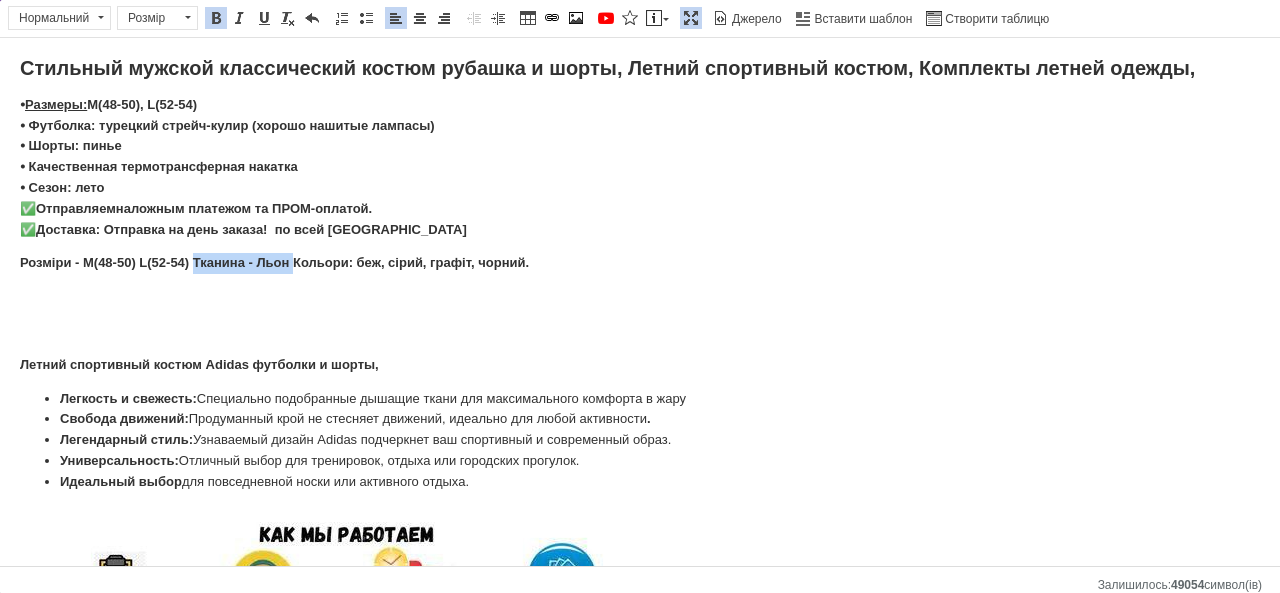 click on "Розміри - M(48-50) L(52-54) Тканина - Льон Кольори: беж, сірий, графіт, чорний." at bounding box center (274, 262) 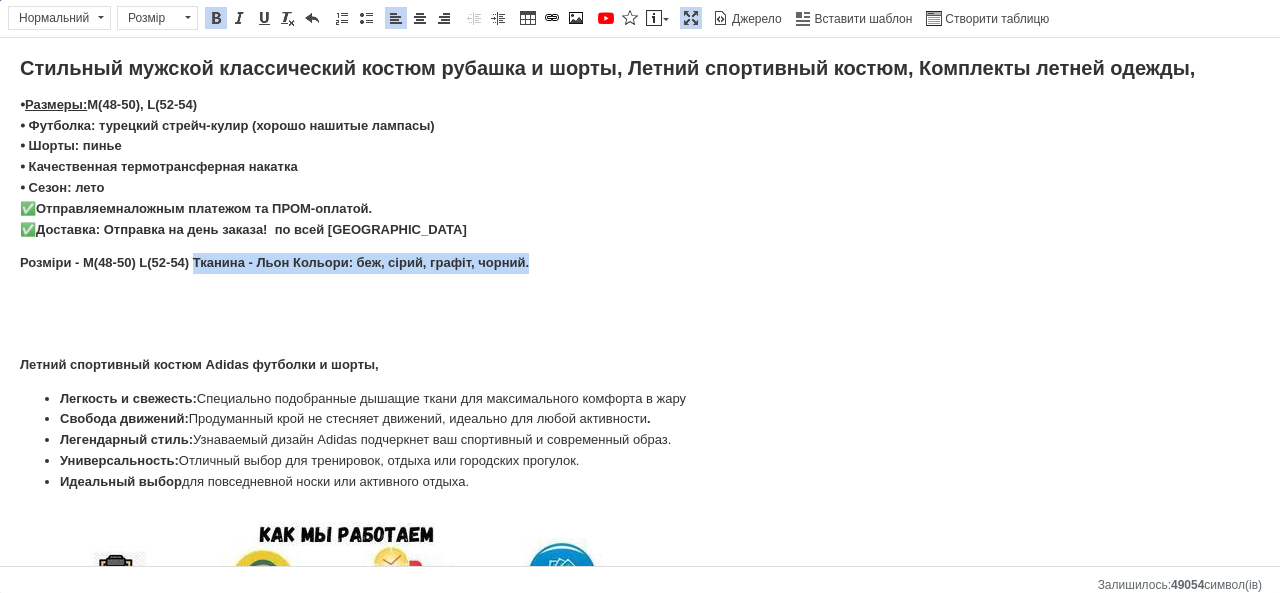 drag, startPoint x: 194, startPoint y: 262, endPoint x: 532, endPoint y: 270, distance: 338.09467 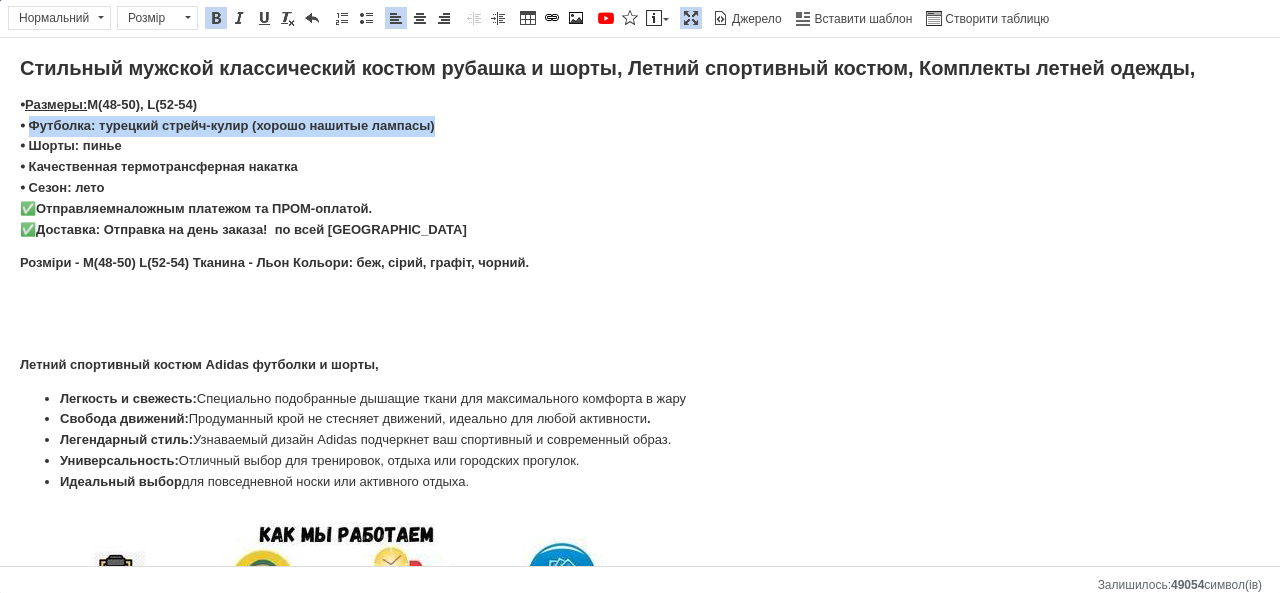 drag, startPoint x: 30, startPoint y: 123, endPoint x: 480, endPoint y: 117, distance: 450.04 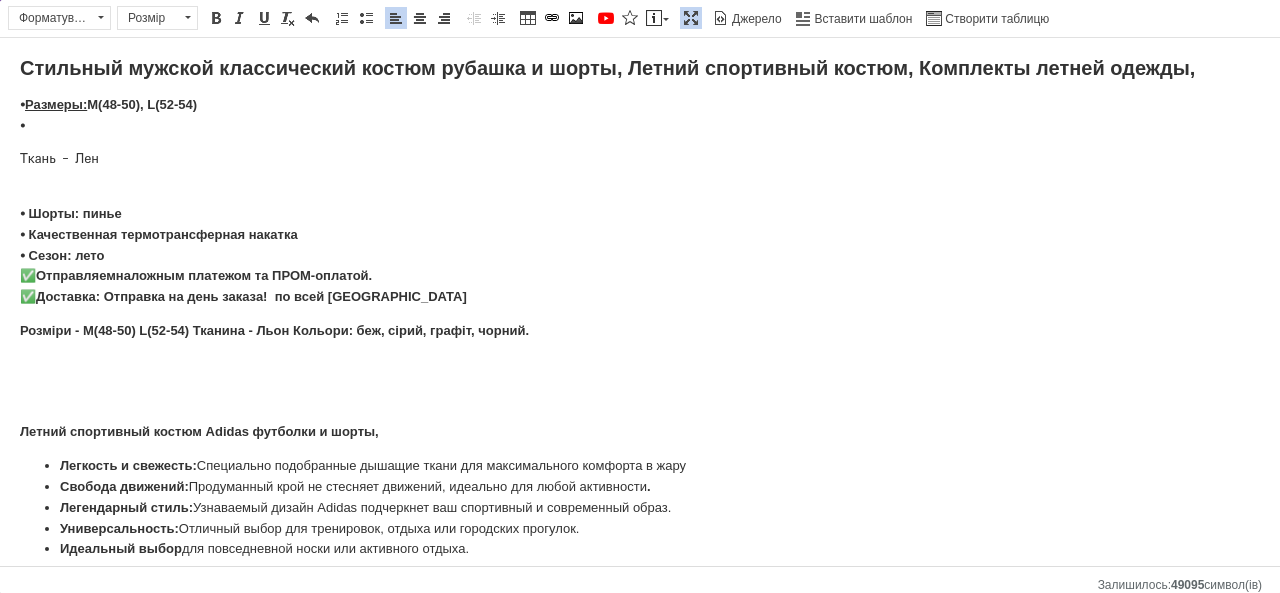 click on "Стильный мужской классический костюм рубашка и шорты, Летний спортивный костюм, Комплекты летней одежды, ⦁  Размеры:   M(48-50), L(52-54)  ⦁  Ткань – Лен ⦁ Шорты: пинье ⦁ Качественная термотрансферная накатка ⦁ Сезон:    лето ✅  Отправляем  наложным платежом та ПРОМ-о платой. ✅  Доставка:   Отправка на день заказа!  по всей [GEOGRAPHIC_DATA]    Розміри - M(48-50) L(52-54) Тканина - Льон Кольори: беж, сірий, графіт, чорний.            Летний спортивный костюм Adidas футболки и шорты, Легкость и свежесть:  Специально подобранные дышащие ткани для максимального комфорта в жару ." at bounding box center [640, 466] 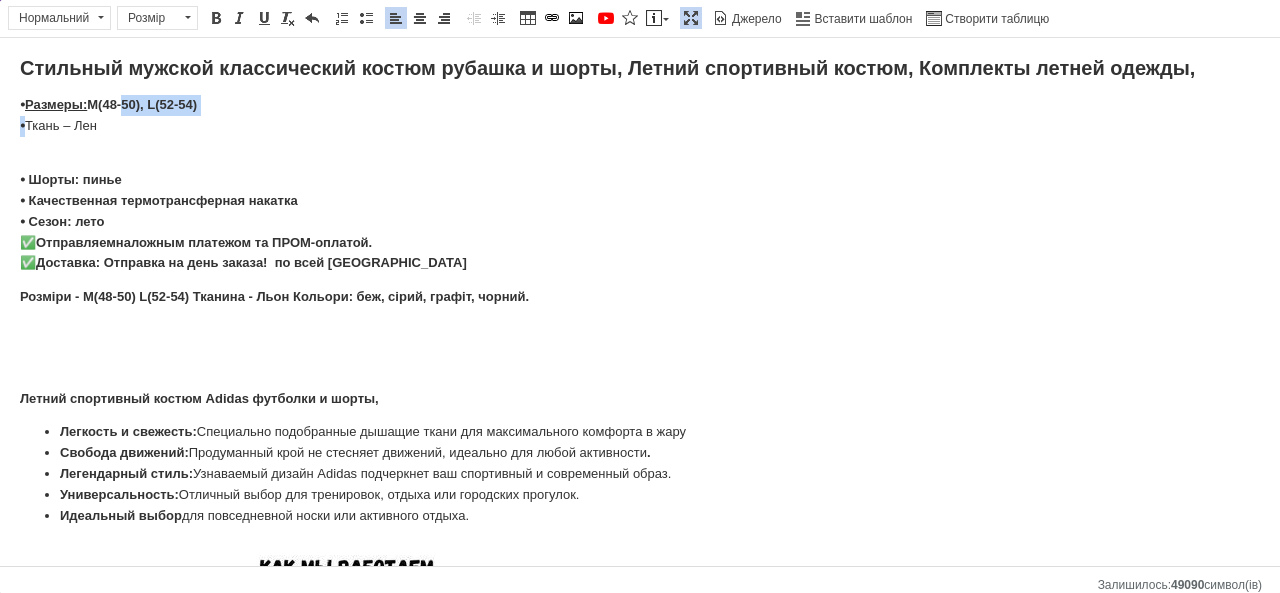 drag, startPoint x: 28, startPoint y: 125, endPoint x: 136, endPoint y: 115, distance: 108.461975 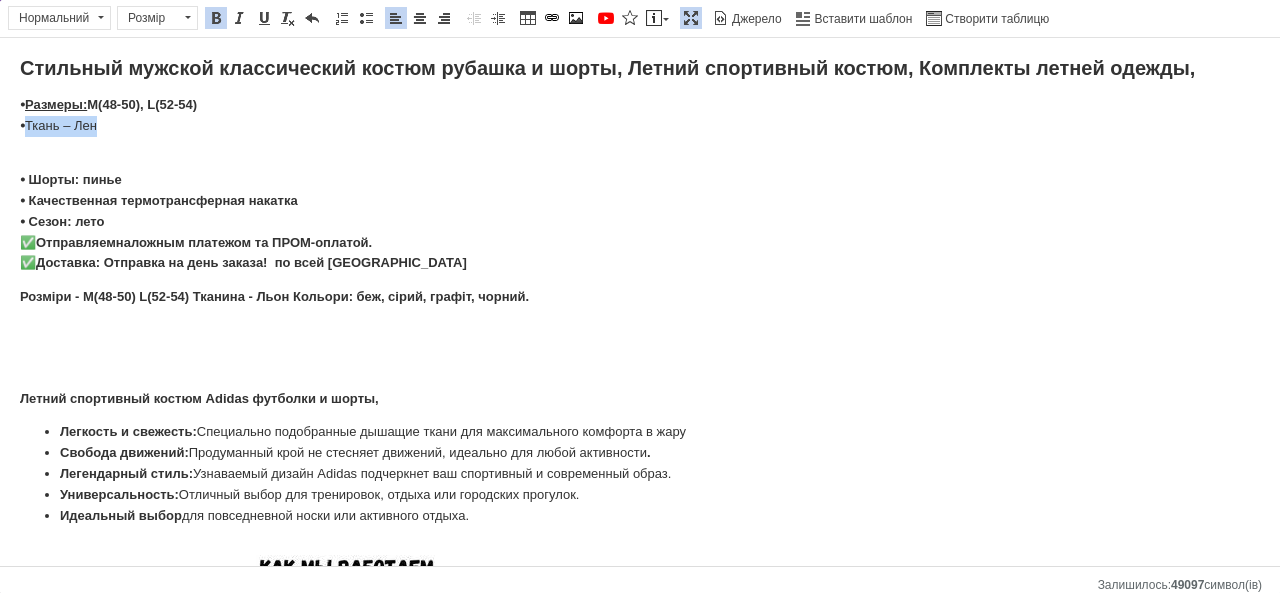 drag, startPoint x: 131, startPoint y: 133, endPoint x: 31, endPoint y: 128, distance: 100.12492 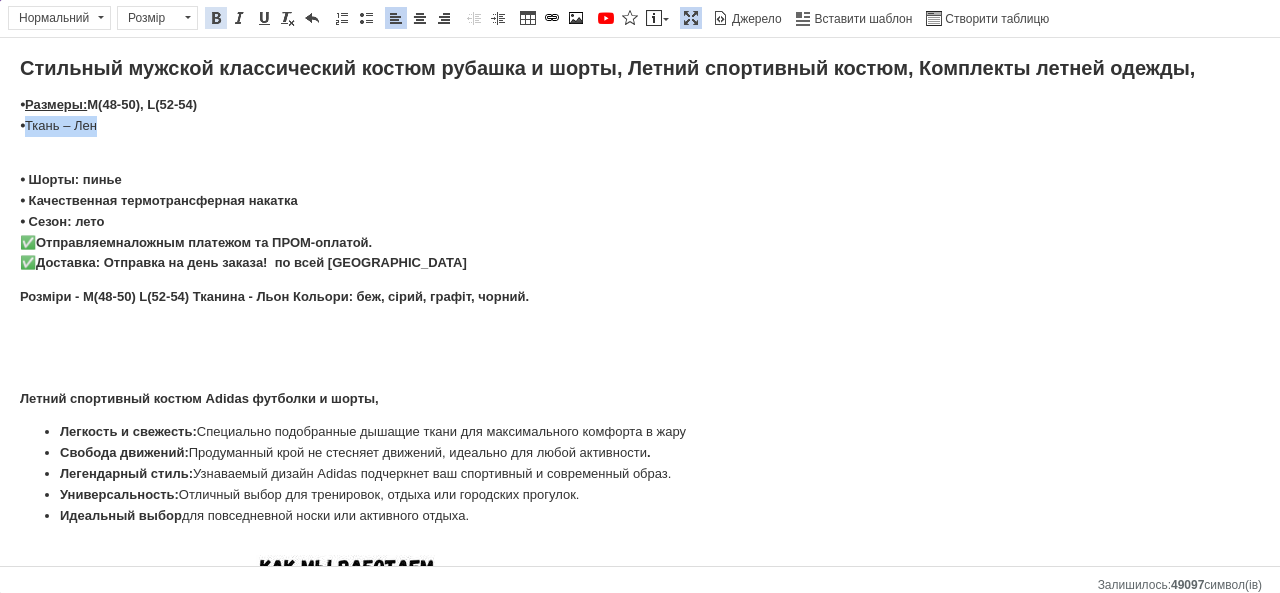 click on "Жирний  Сполучення клавіш Ctrl+B" at bounding box center [216, 18] 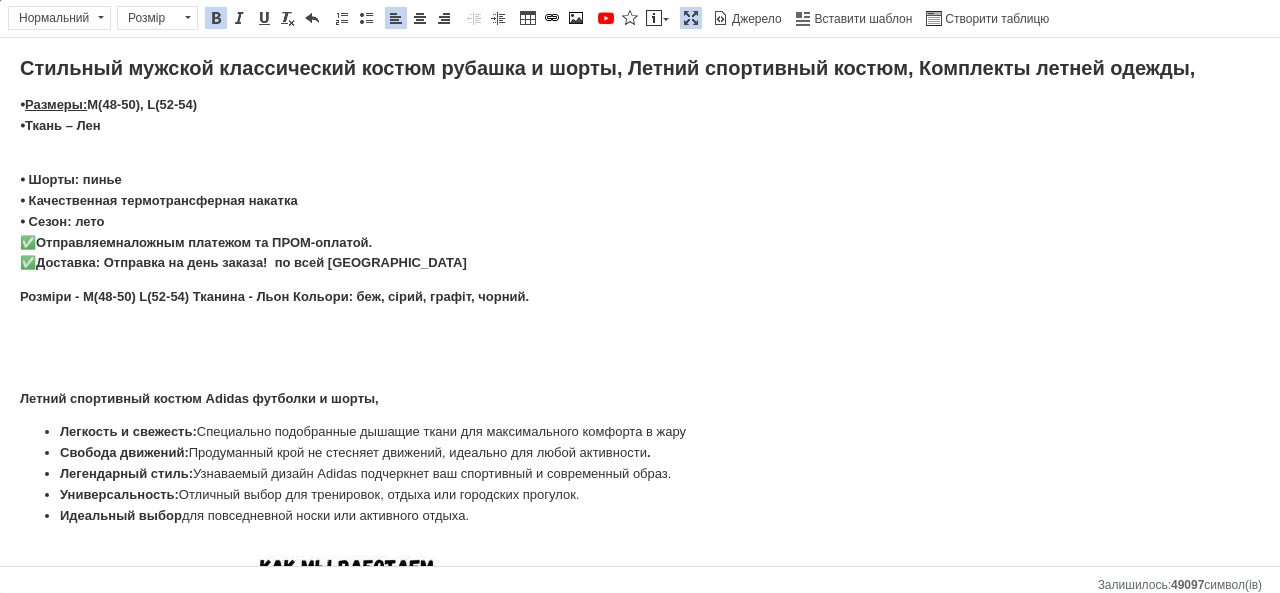 drag, startPoint x: 182, startPoint y: 156, endPoint x: 141, endPoint y: 167, distance: 42.44997 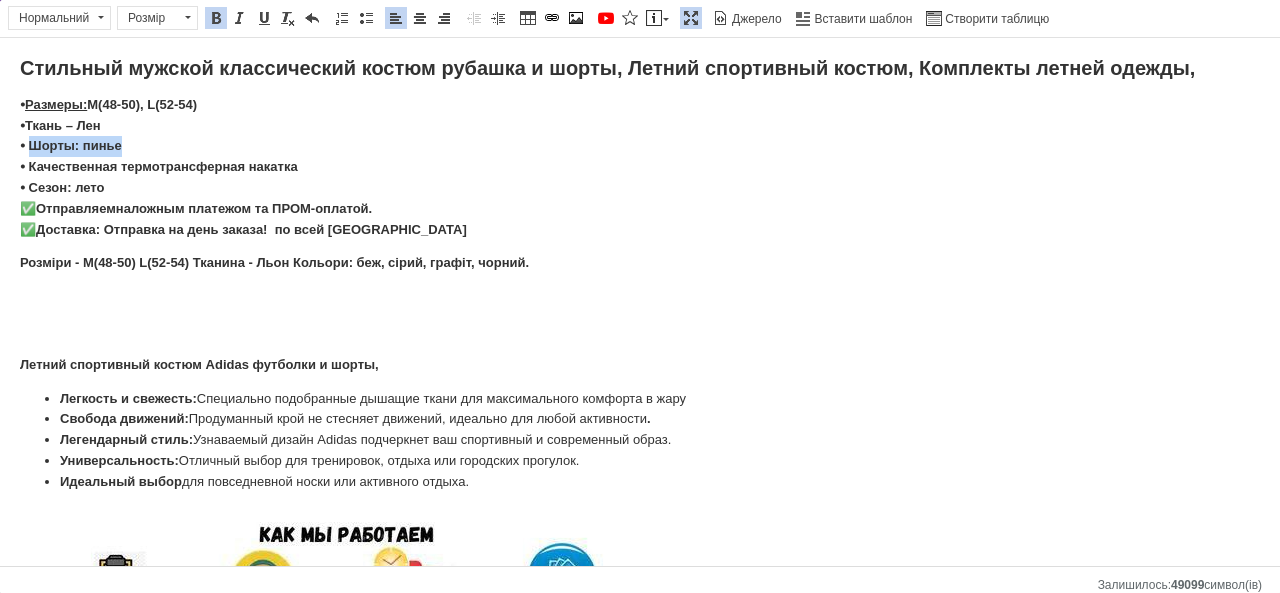 drag, startPoint x: 125, startPoint y: 144, endPoint x: 31, endPoint y: 152, distance: 94.33981 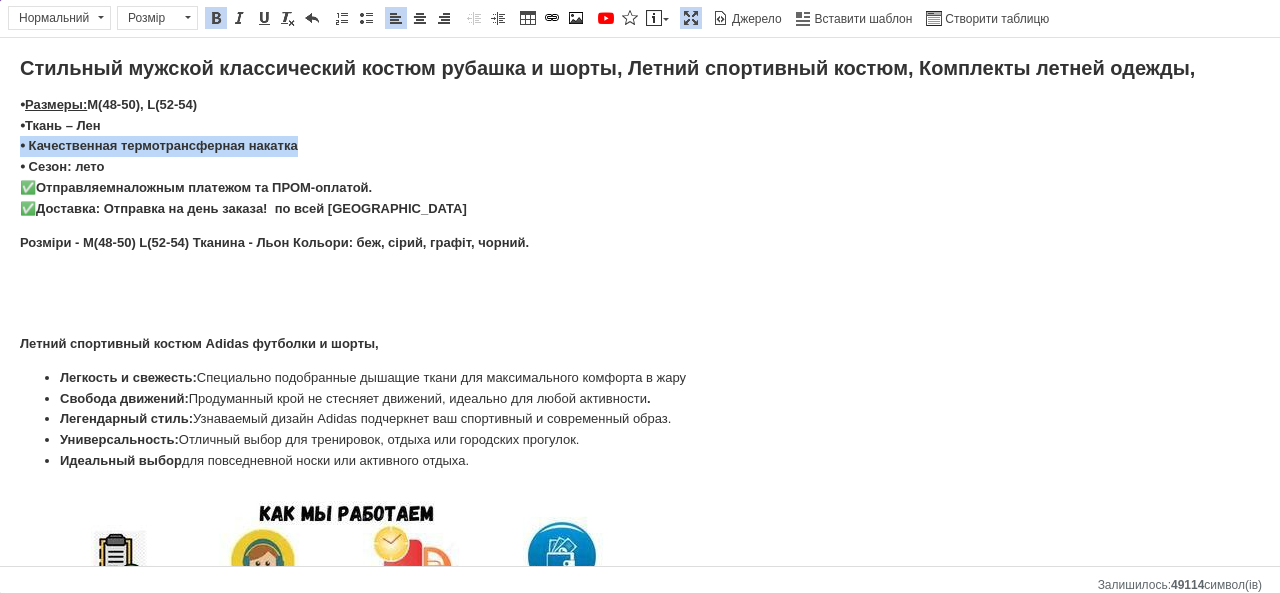 drag, startPoint x: 304, startPoint y: 152, endPoint x: 18, endPoint y: 144, distance: 286.11188 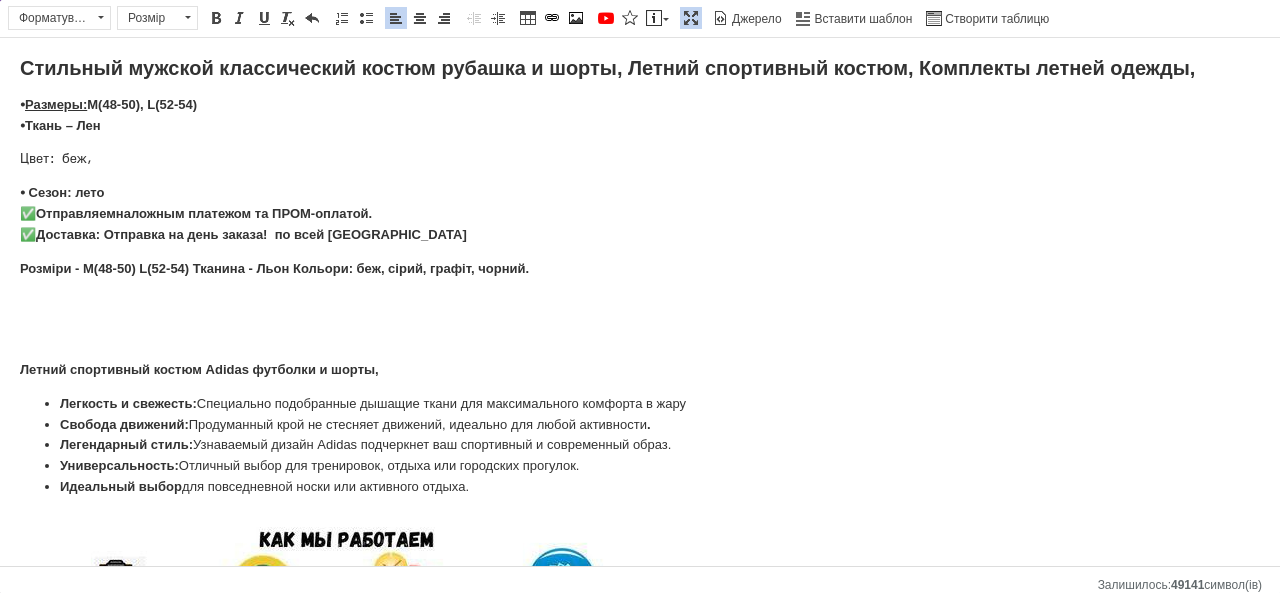 click on "Стильный мужской классический костюм рубашка и шорты, Летний спортивный костюм, Комплекты летней одежды, ⦁  Размеры:   M(48-50), L(52-54)  ⦁  Ткань – Лен Цвет: беж, ⦁ Сезон:    лето ✅  Отправляем  наложным платежом та ПРОМ-о платой. ✅  Доставка:   Отправка на день заказа!  по всей [GEOGRAPHIC_DATA]    Розміри - M(48-50) L(52-54) Тканина - Льон Кольори: беж, сірий, графіт, чорний.            Летний спортивный костюм Adidas футболки и шорты, Легкость и свежесть:  Специально подобранные дышащие ткани для максимального комфорта в жару Свобода движений:  .  Легендарный стиль:  Универсальность:" at bounding box center (640, 435) 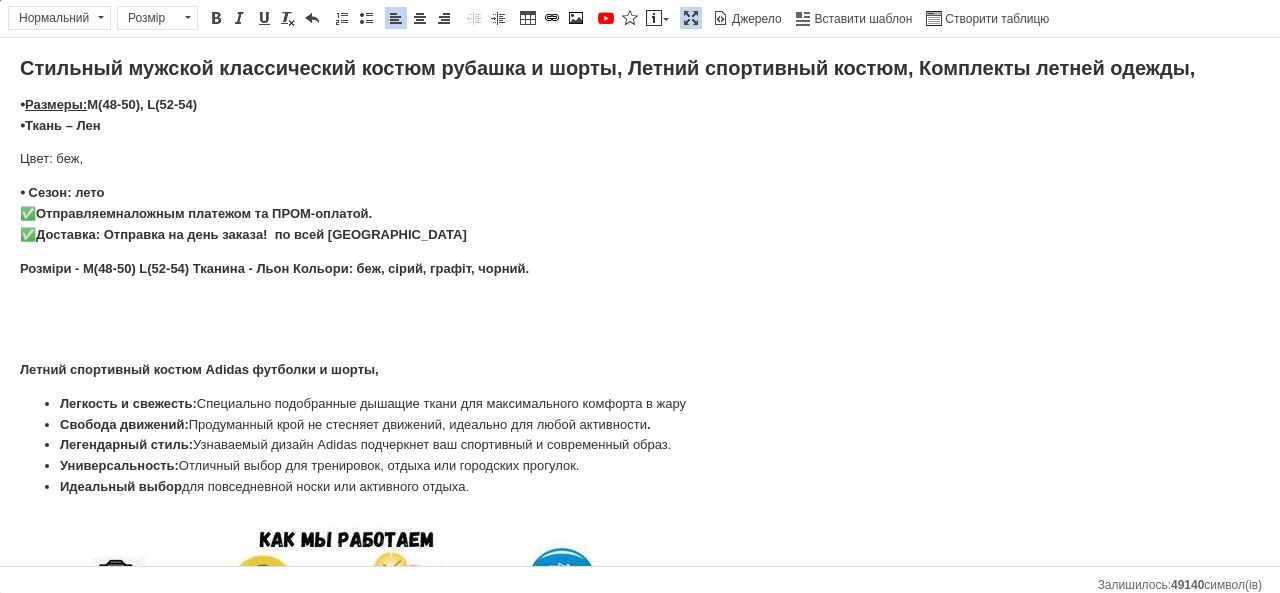 click on "Стильный мужской классический костюм рубашка и шорты, Летний спортивный костюм, Комплекты летней одежды, ⦁  Размеры:   M(48-50), L(52-54)  ⦁  Ткань – Лен Цвет: беж, ⦁ Сезон:    лето ✅  Отправляем  наложным платежом та ПРОМ-о платой. ✅  Доставка:   Отправка на день заказа!  по всей [GEOGRAPHIC_DATA]    Розміри - M(48-50) L(52-54) Тканина - Льон Кольори: беж, сірий, графіт, чорний.            Летний спортивный костюм Adidas футболки и шорты, Легкость и свежесть:  Специально подобранные дышащие ткани для максимального комфорта в жару Свобода движений:  .  Легендарный стиль:  Универсальность:" at bounding box center (640, 435) 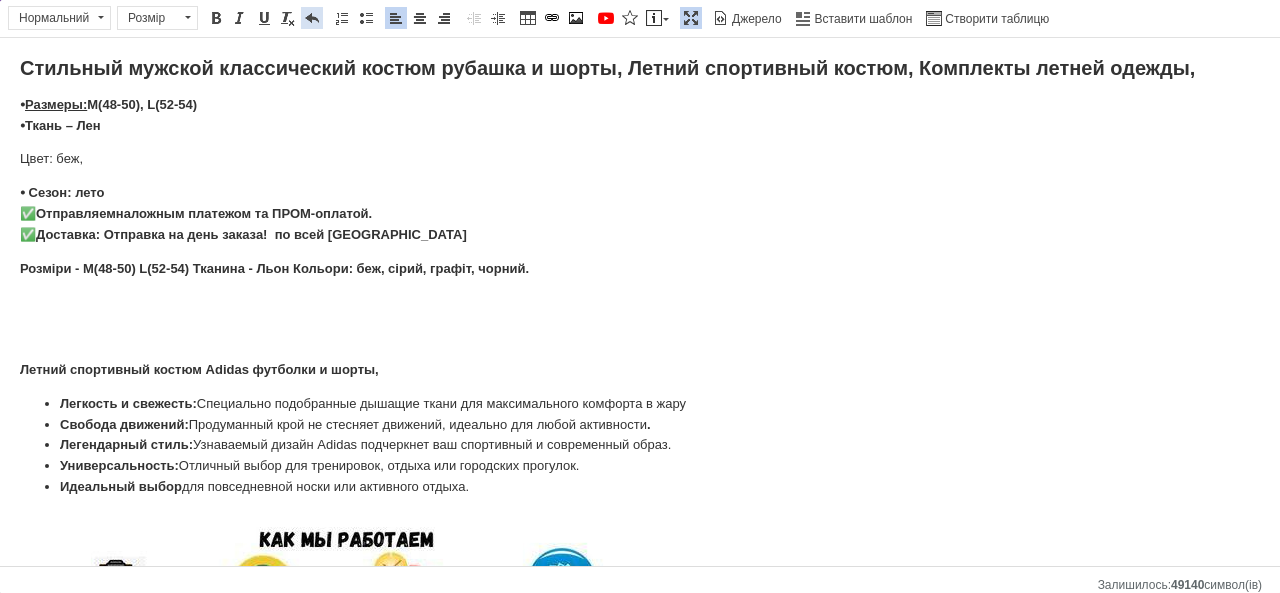click on "Повернути  Сполучення клавіш Ctrl+Z" at bounding box center [312, 18] 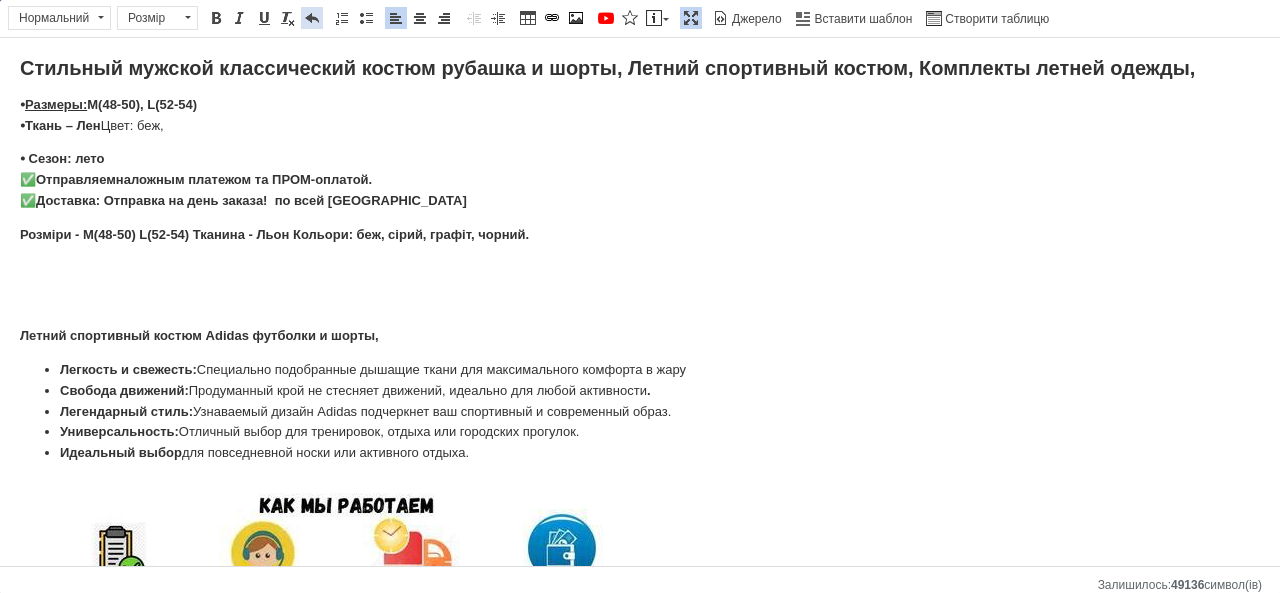 click on "Повернути  Сполучення клавіш Ctrl+Z" at bounding box center (312, 18) 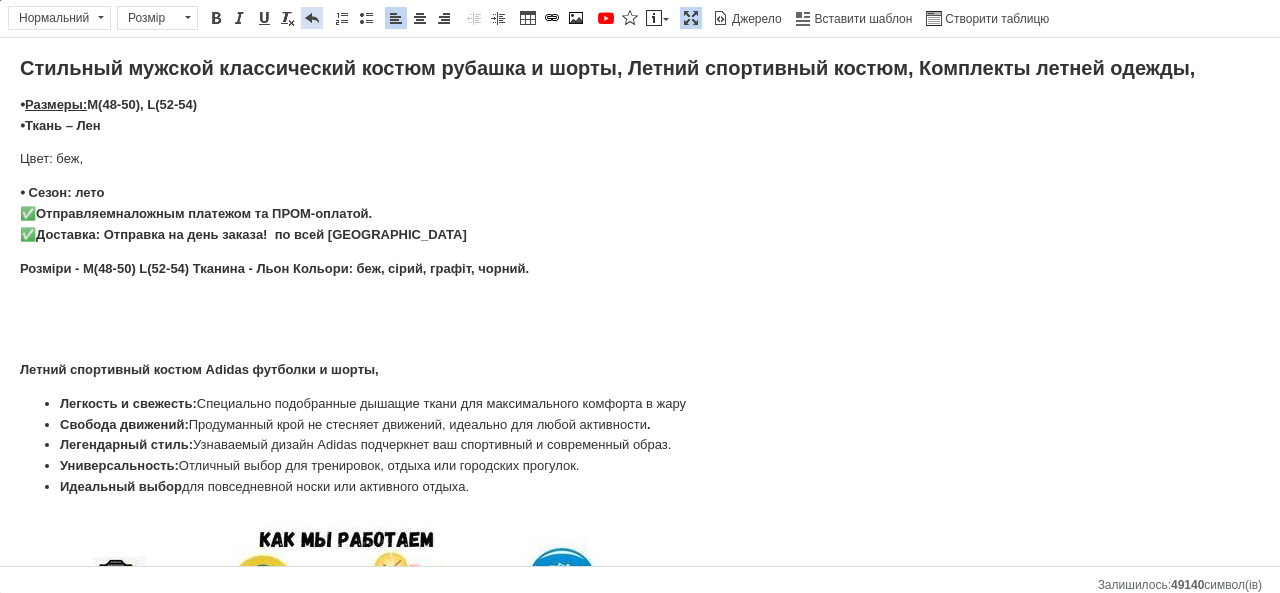click on "Повернути  Сполучення клавіш Ctrl+Z" at bounding box center (312, 18) 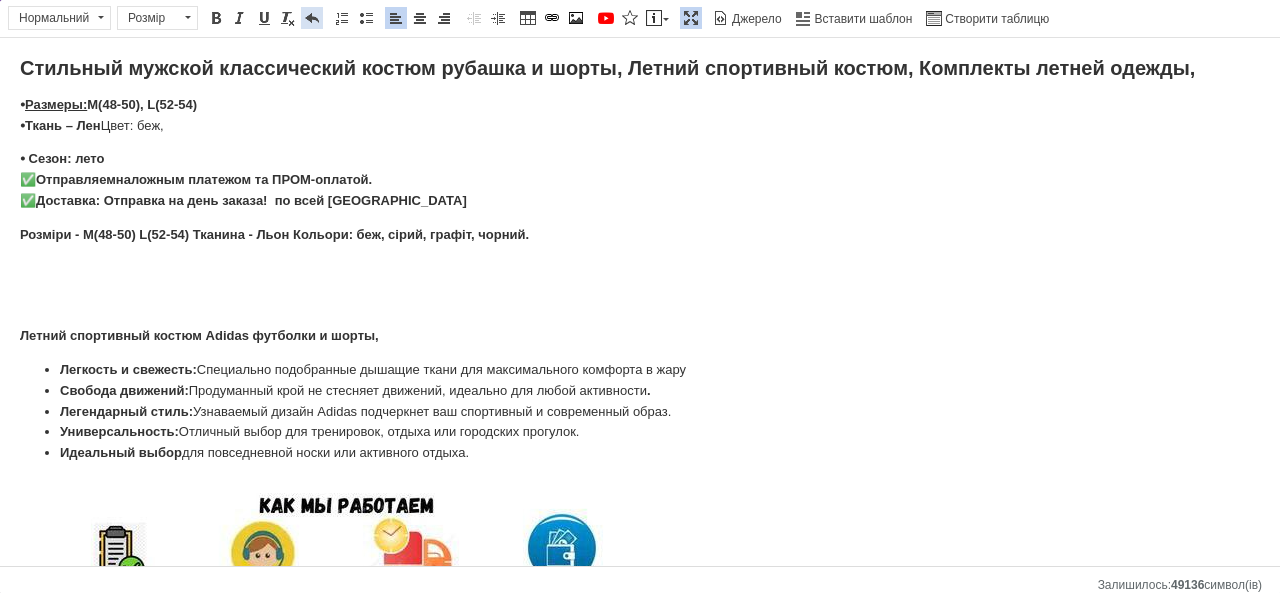 click on "Повернути  Сполучення клавіш Ctrl+Z" at bounding box center [312, 18] 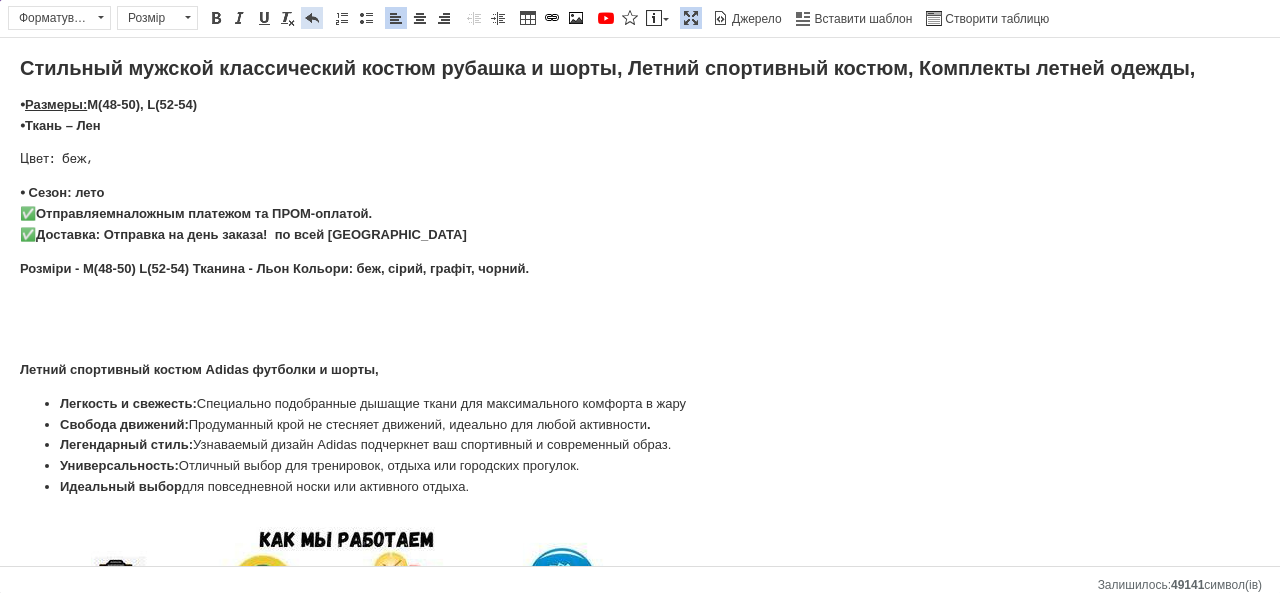 click on "Повернути  Сполучення клавіш Ctrl+Z" at bounding box center [312, 18] 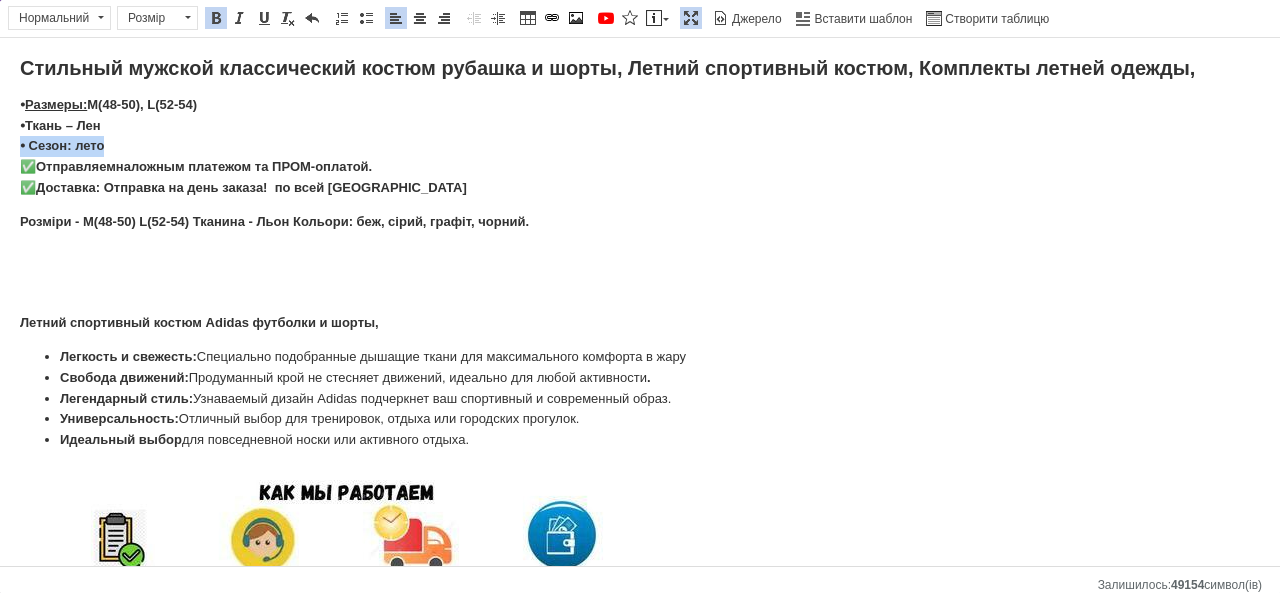 drag, startPoint x: 20, startPoint y: 148, endPoint x: 126, endPoint y: 145, distance: 106.04244 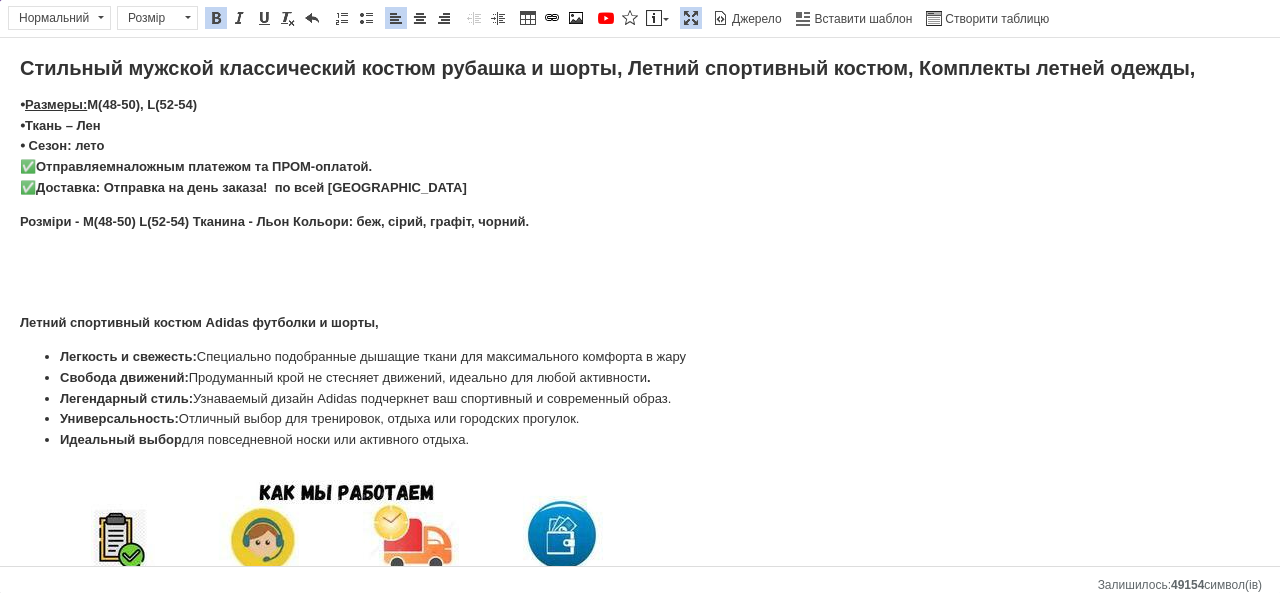 click on "⦁  Размеры:   M(48-50), L(52-54)  ⦁  Ткань – Лен ⦁ Сезон:    лето ✅  Отправляем  наложным платежом та ПРОМ-о платой. ✅  Доставка:   Отправка на день заказа!  по всей [GEOGRAPHIC_DATA]" at bounding box center [640, 147] 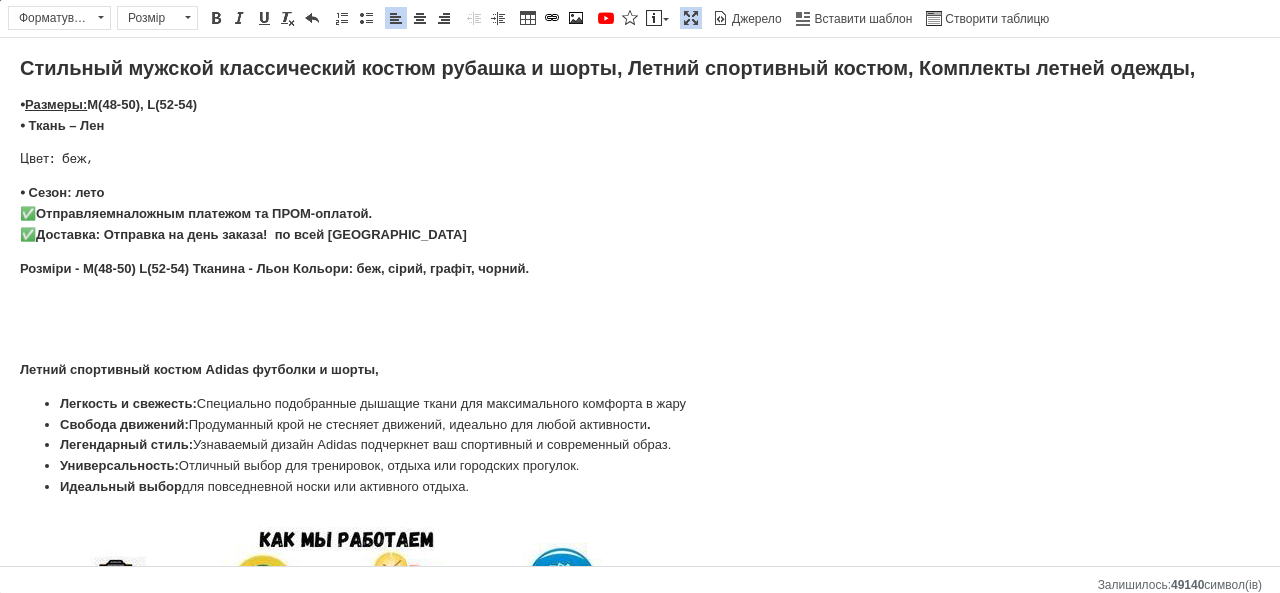 drag, startPoint x: 18, startPoint y: 180, endPoint x: 96, endPoint y: 147, distance: 84.693565 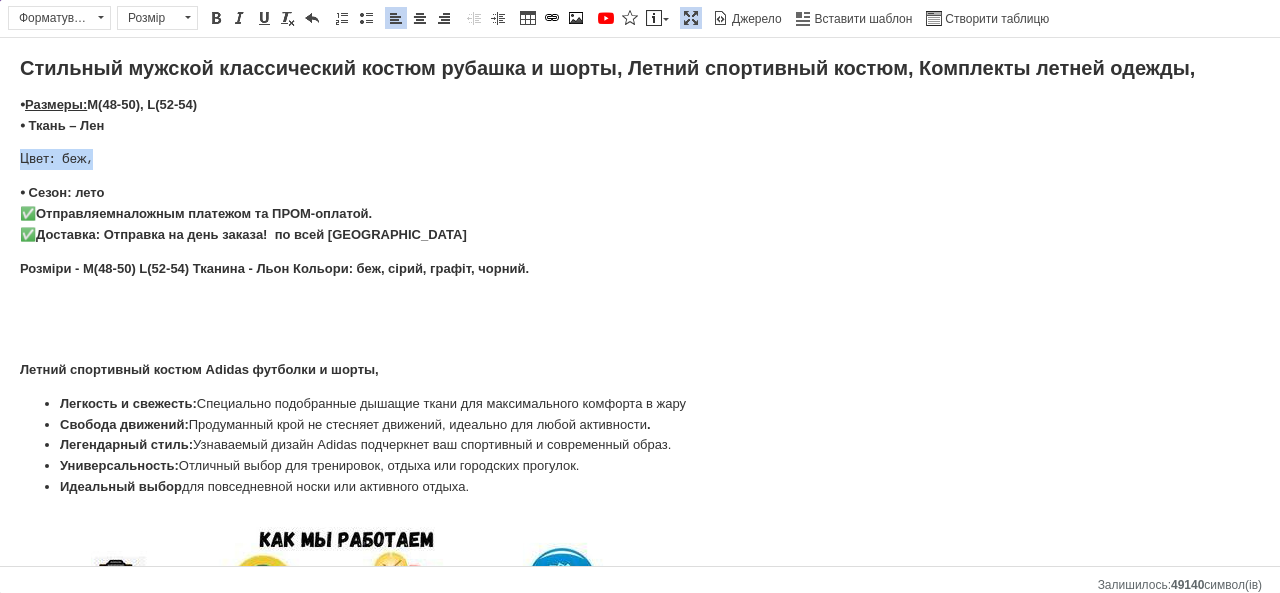 drag, startPoint x: 96, startPoint y: 147, endPoint x: 12, endPoint y: 157, distance: 84.59315 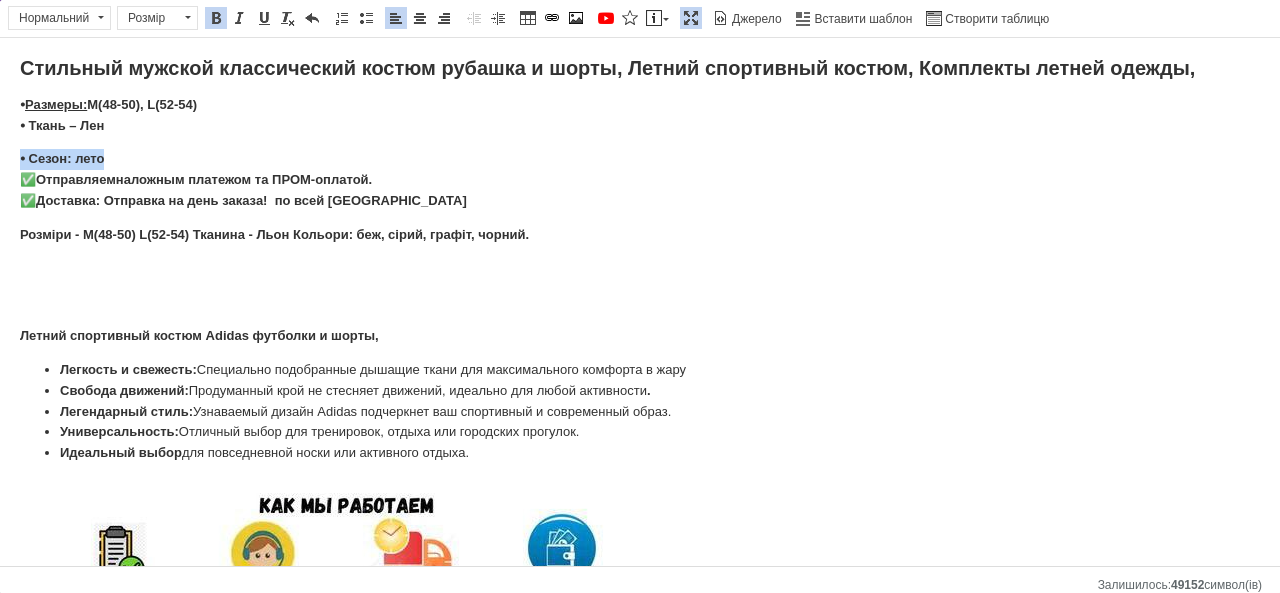 drag, startPoint x: 12, startPoint y: 157, endPoint x: 153, endPoint y: 158, distance: 141.00354 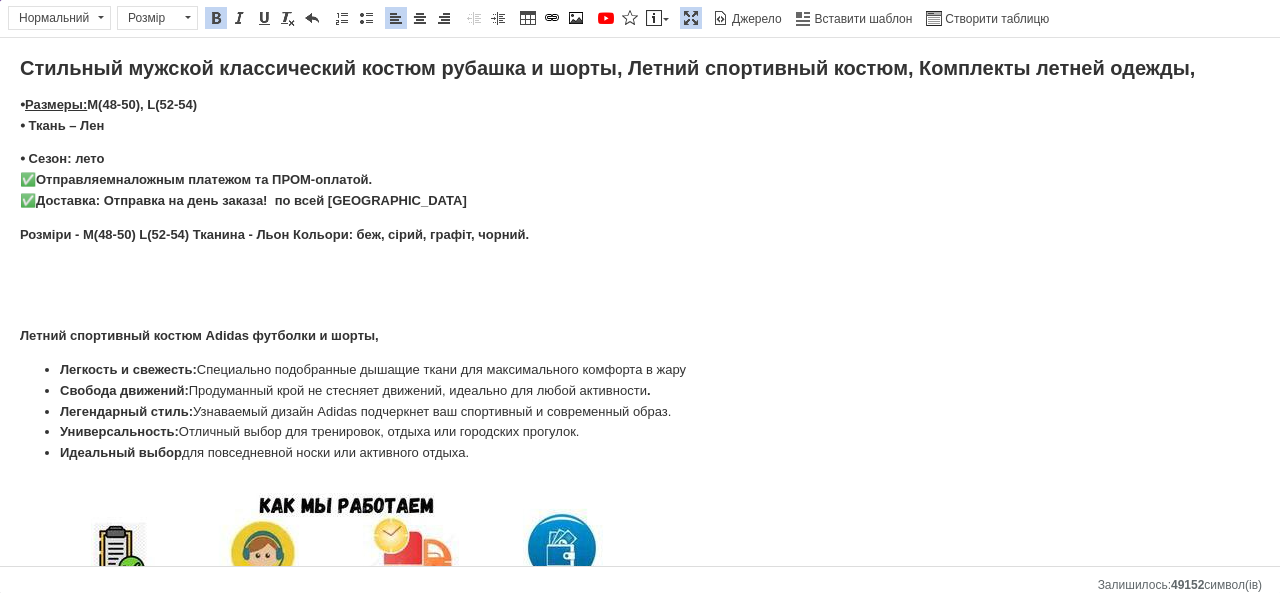 click on "⦁  Размеры:   M(48-50), L(52-54)  ⦁ Ткань – Лен" at bounding box center (640, 116) 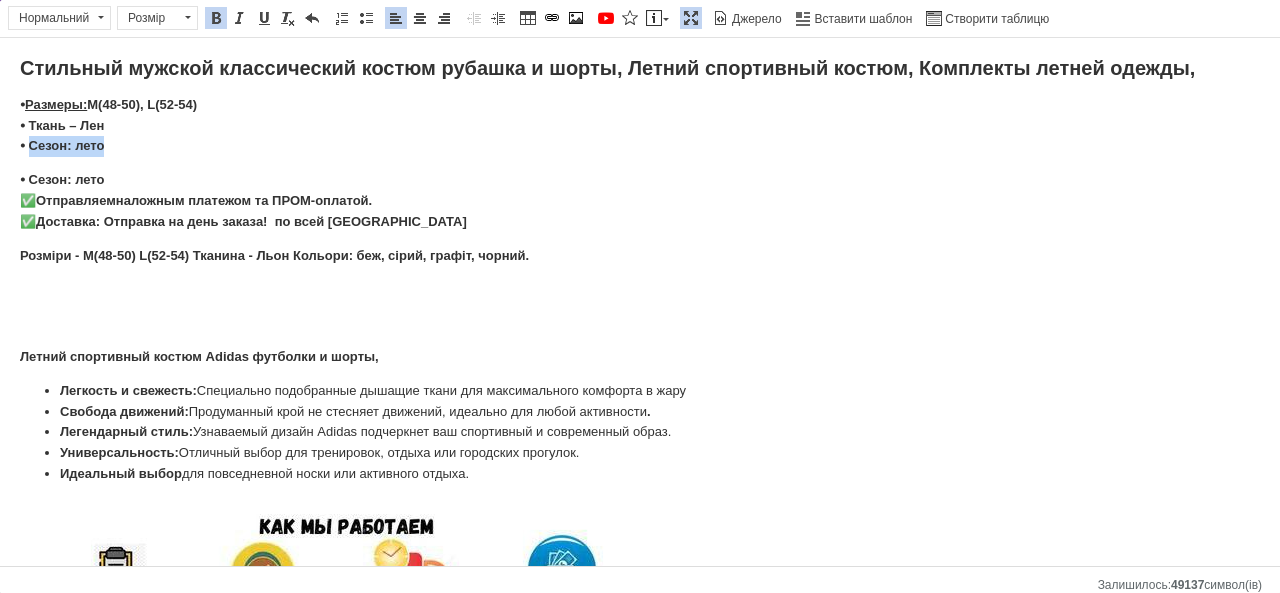 drag, startPoint x: 122, startPoint y: 144, endPoint x: 31, endPoint y: 148, distance: 91.08787 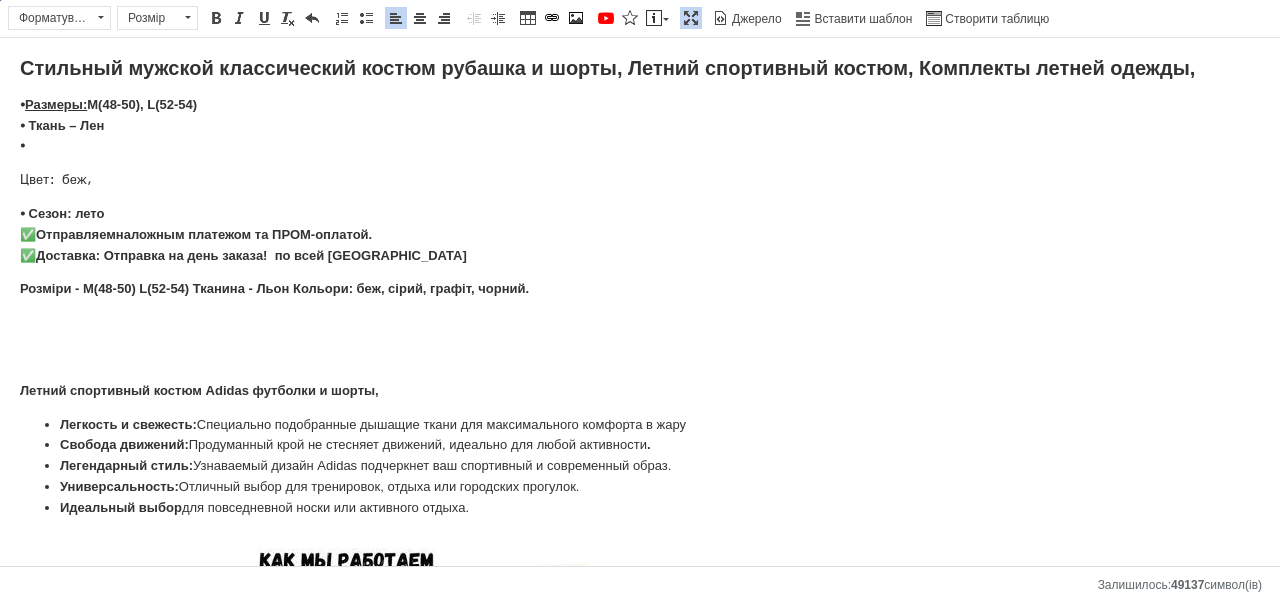 click on "Стильный мужской классический костюм рубашка и шорты, Летний спортивный костюм, Комплекты летней одежды, ⦁  Размеры:   M(48-50), L(52-54)  ⦁ Ткань – Лен ⦁  Цвет: беж, ⦁ Сезон:    лето ✅  Отправляем  наложным платежом та ПРОМ-о платой. ✅  Доставка:   Отправка на день заказа!  по всей [GEOGRAPHIC_DATA]    Розміри - M(48-50) L(52-54) Тканина - Льон Кольори: беж, сірий, графіт, чорний.            Летний спортивный костюм Adidas футболки и шорты, Легкость и свежесть:  Специально подобранные дышащие ткани для максимального комфорта в жару Свобода движений:  .  Легендарный стиль:  Идеальный выбор" at bounding box center [640, 446] 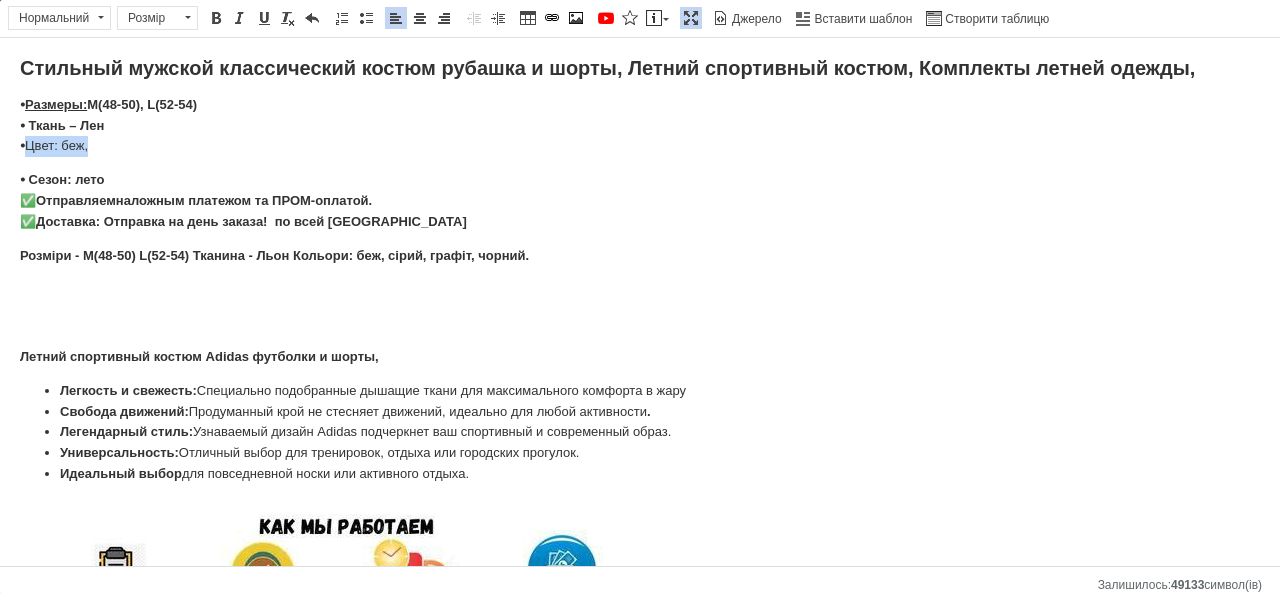 drag, startPoint x: 32, startPoint y: 152, endPoint x: 139, endPoint y: 142, distance: 107.46627 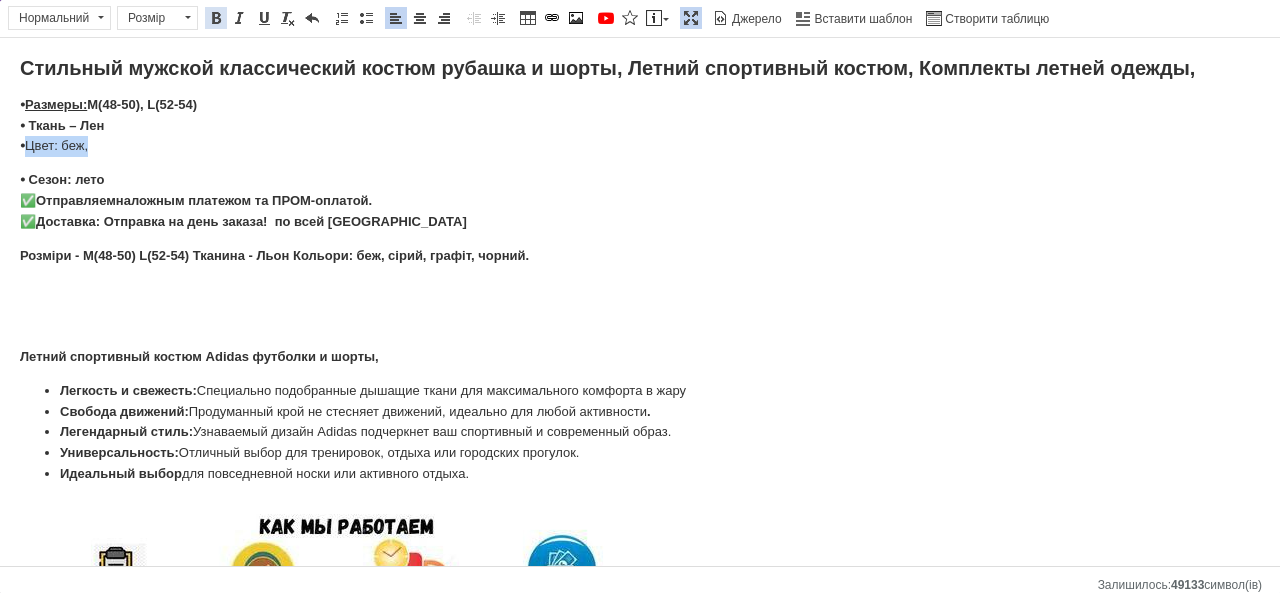 click at bounding box center [216, 18] 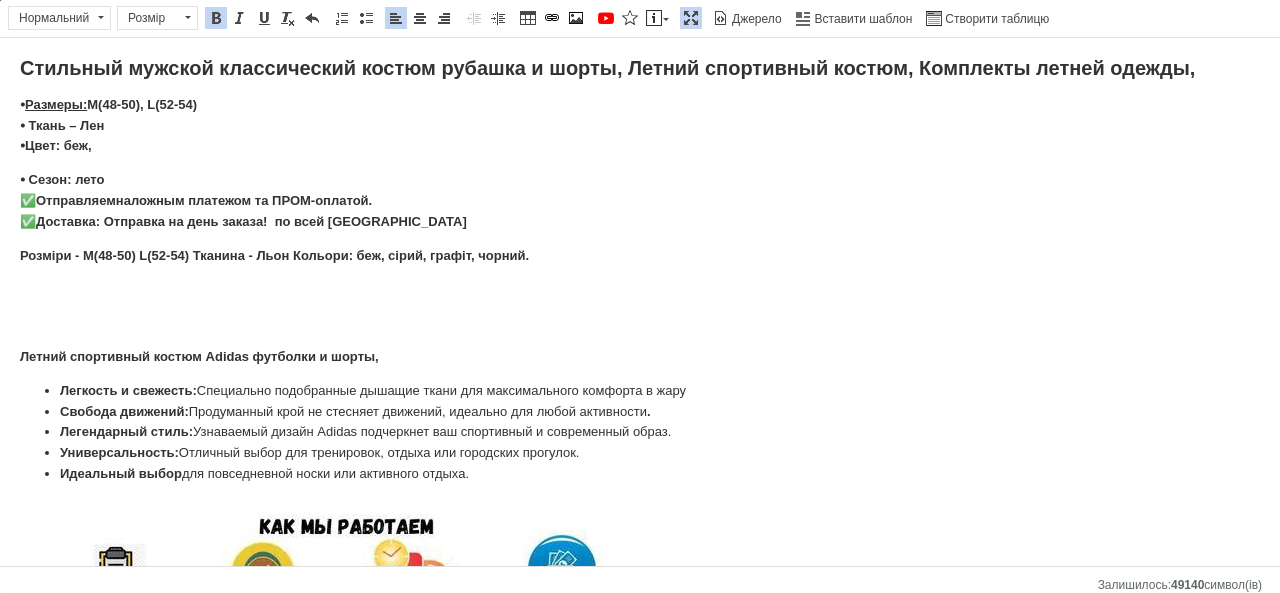 click on "Цвет: беж," 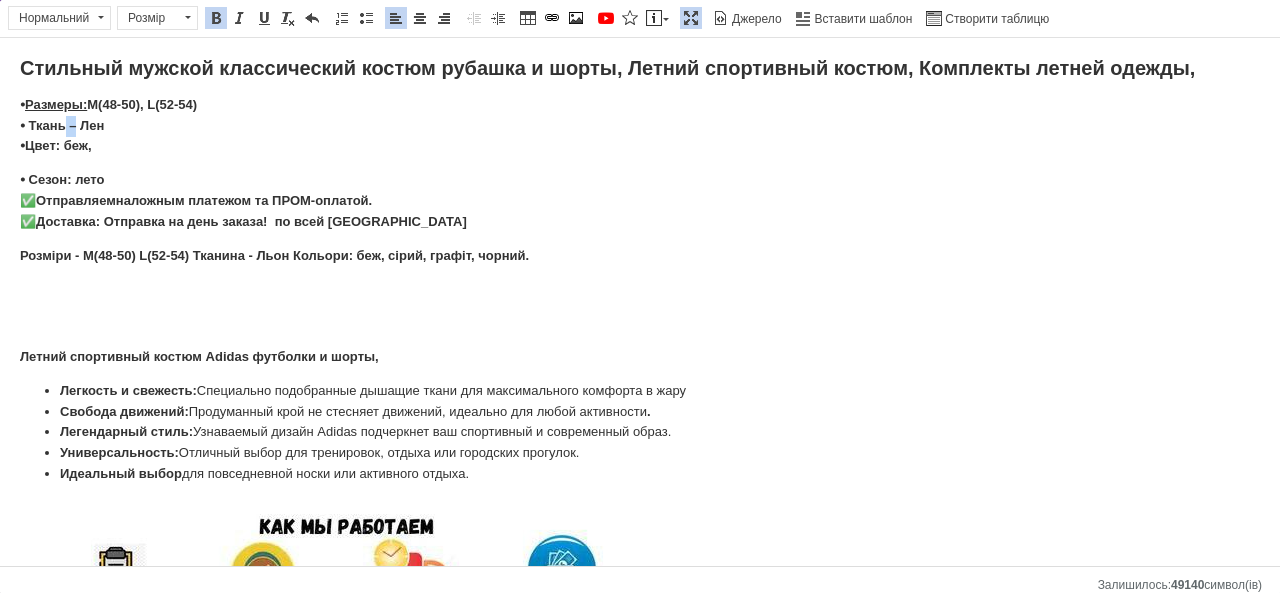 drag, startPoint x: 66, startPoint y: 130, endPoint x: 78, endPoint y: 131, distance: 12.0415945 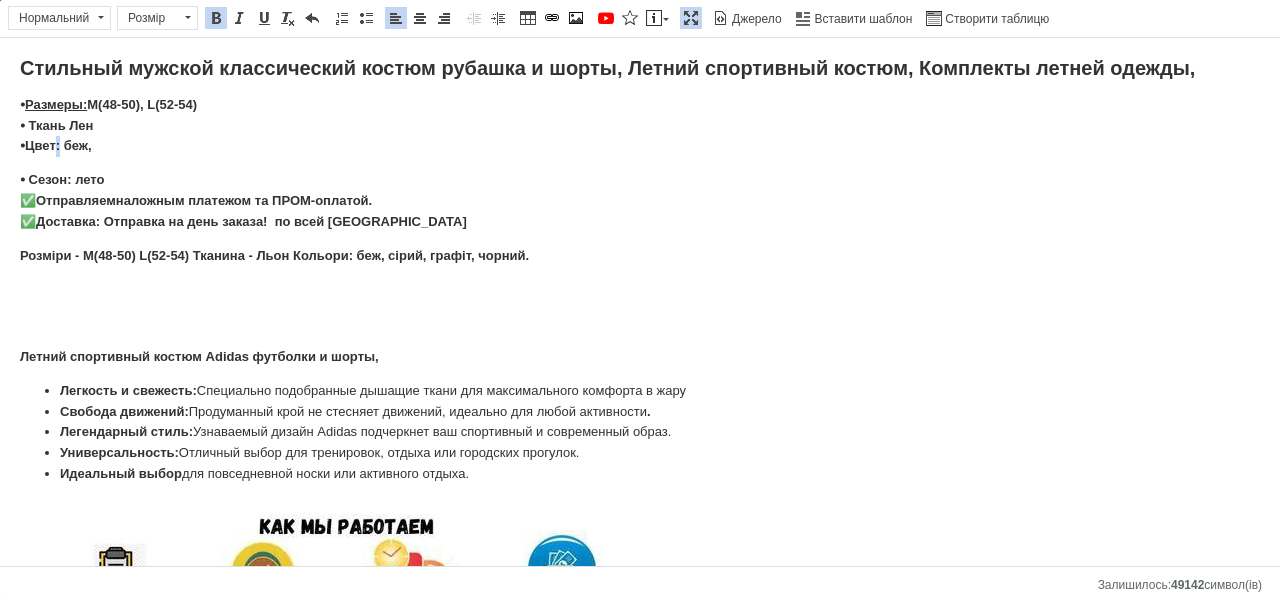 click on "Цвет: беж," 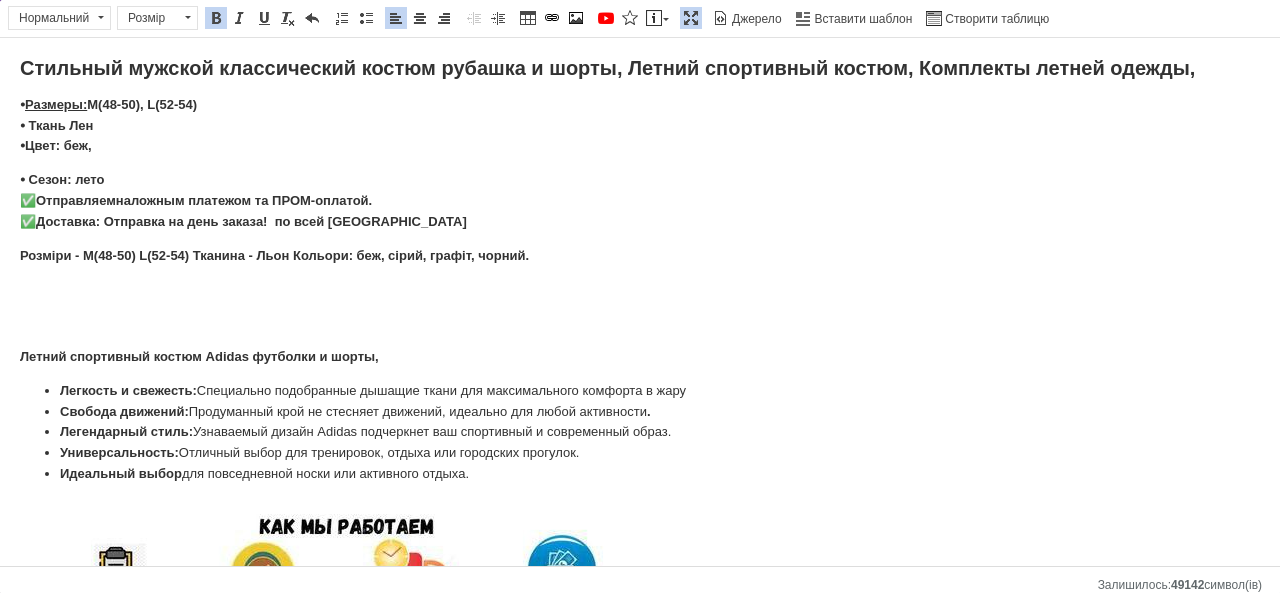 click on "⦁ Ткань Лен ⦁" at bounding box center [56, 136] 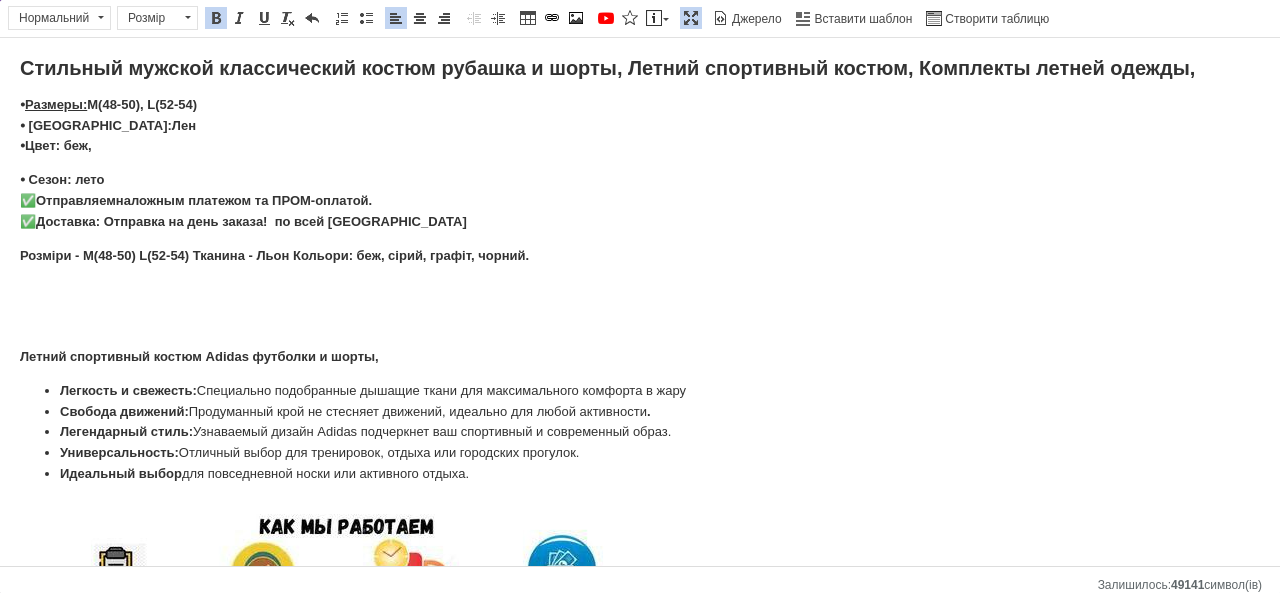 click on "⦁  Размеры:   M(48-50), L(52-54)  ⦁ Ткань:  Лен ⦁  Цвет: беж," at bounding box center (640, 126) 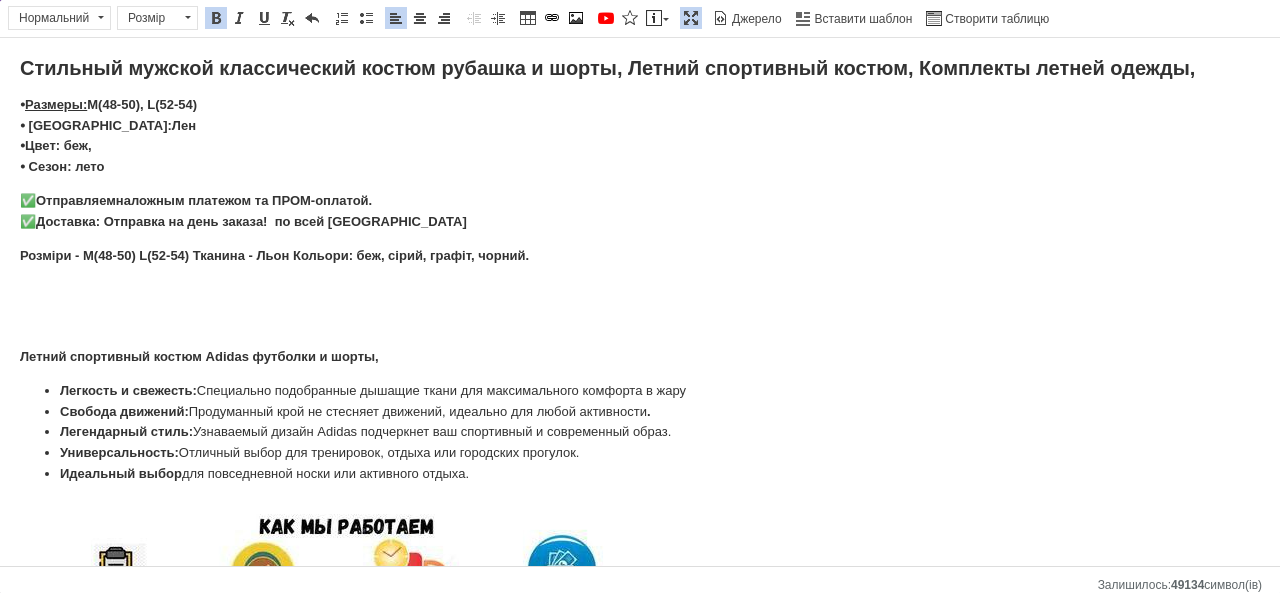click on "Стильный мужской классический костюм рубашка и шорты, Летний спортивный костюм, Комплекты летней одежды, ⦁  Размеры:   M(48-50), L(52-54)  ⦁ Ткань:  Лен ⦁  Цвет: беж, ​​​​​​​ ⦁ Сезон:    лето ✅  Отправляем  наложным платежом та ПРОМ-о платой. ✅  Доставка:   Отправка на день заказа!  по всей [GEOGRAPHIC_DATA]    Розміри - M(48-50) L(52-54) Тканина - Льон Кольори: беж, сірий, графіт, чорний.            Летний спортивный костюм Adidas футболки и шорты, Легкость и свежесть:  Специально подобранные дышащие ткани для максимального комфорта в жару Свобода движений:  .  Легендарный стиль:" at bounding box center (640, 429) 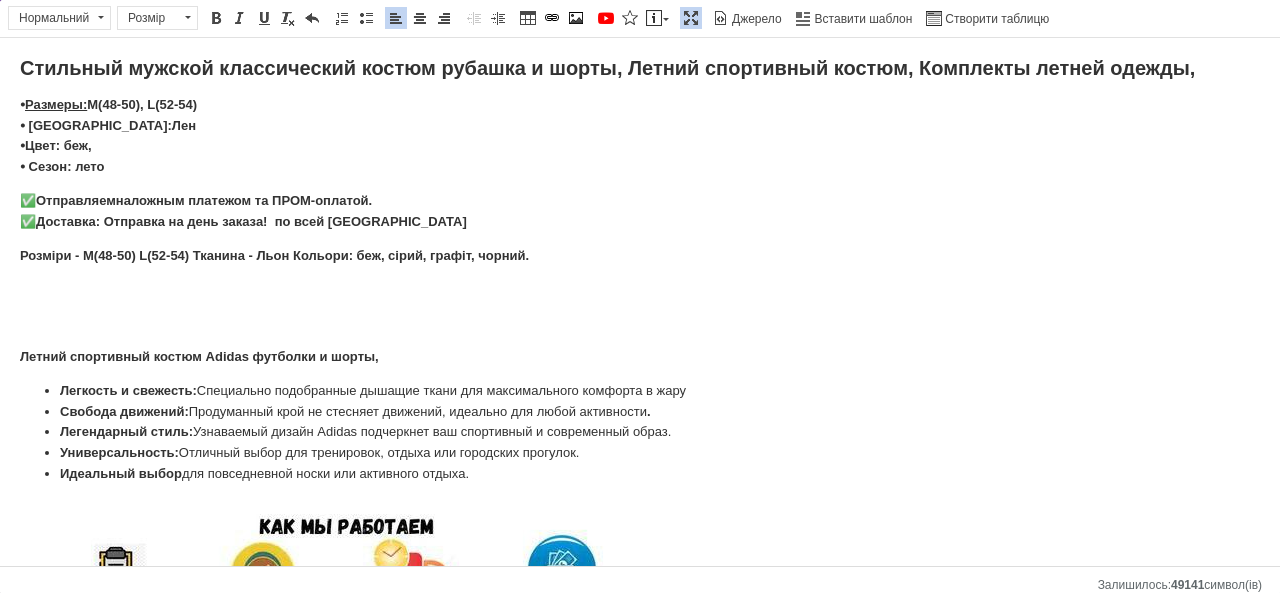click on "Стильный мужской классический костюм рубашка и шорты, Летний спортивный костюм, Комплекты летней одежды, ⦁  Размеры:   M(48-50), L(52-54)  ⦁ Ткань:  Лен ⦁  Цвет: беж, ​​​​​​​ ⦁ Сезон:    лето ✅  Отправляем  наложным платежом та ПРОМ-о платой. ✅  Доставка:   Отправка на день заказа!  по всей [GEOGRAPHIC_DATA]    Розміри - M(48-50) L(52-54) Тканина - Льон Кольори: беж, сірий, графіт, чорний.            Летний спортивный костюм Adidas футболки и шорты, Легкость и свежесть:  Специально подобранные дышащие ткани для максимального комфорта в жару Свобода движений:  .  Легендарный стиль:" at bounding box center [640, 429] 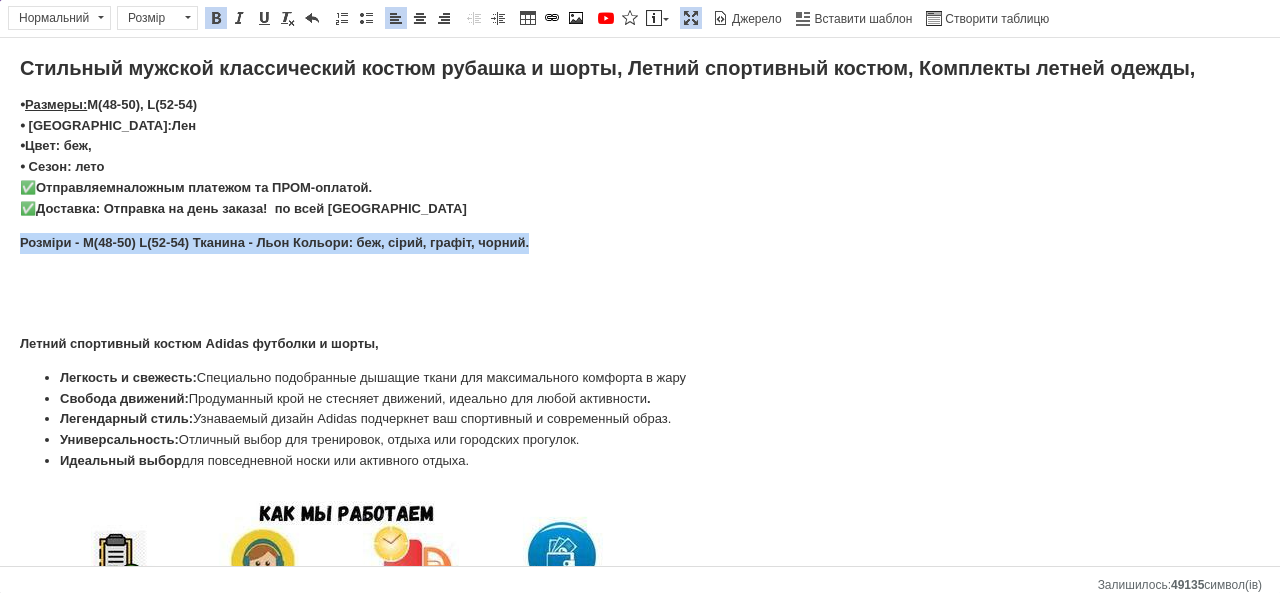 drag, startPoint x: 16, startPoint y: 246, endPoint x: 540, endPoint y: 252, distance: 524.03436 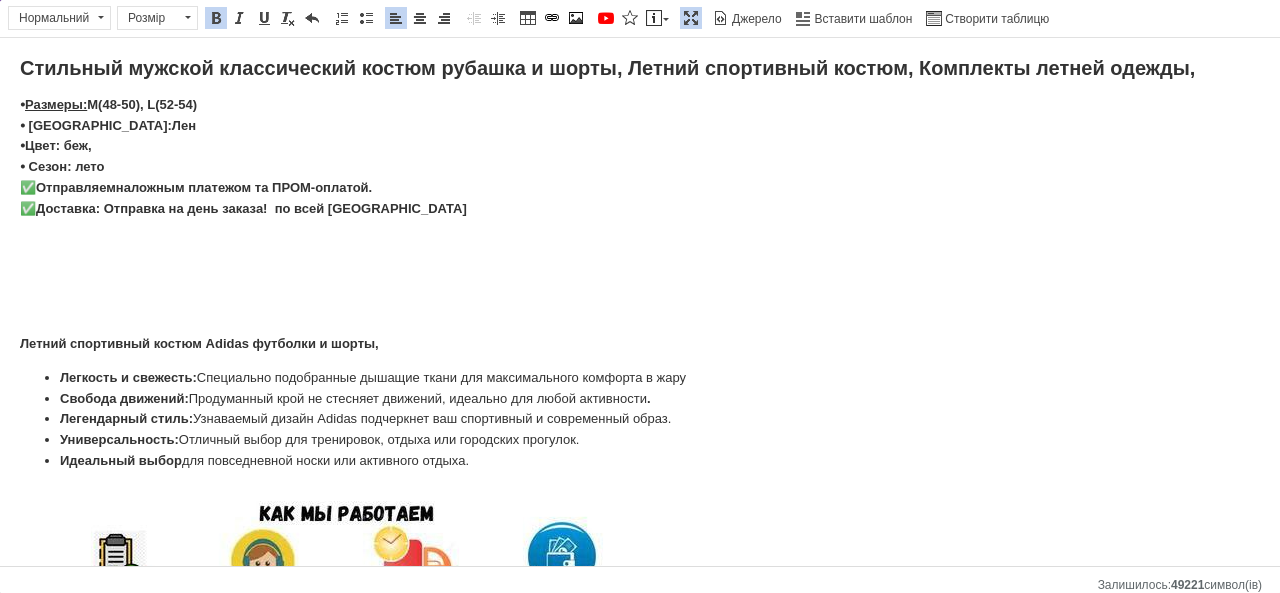 click on "⦁  Размеры:   M(48-50), L(52-54)  ⦁ Ткань:  Лен ⦁  Цвет: беж, ⦁ Сезон:    лето ✅  Отправляем  наложным платежом та ПРОМ-о платой. ✅  Доставка:   Отправка на день заказа!  по всей [GEOGRAPHIC_DATA]" at bounding box center (640, 157) 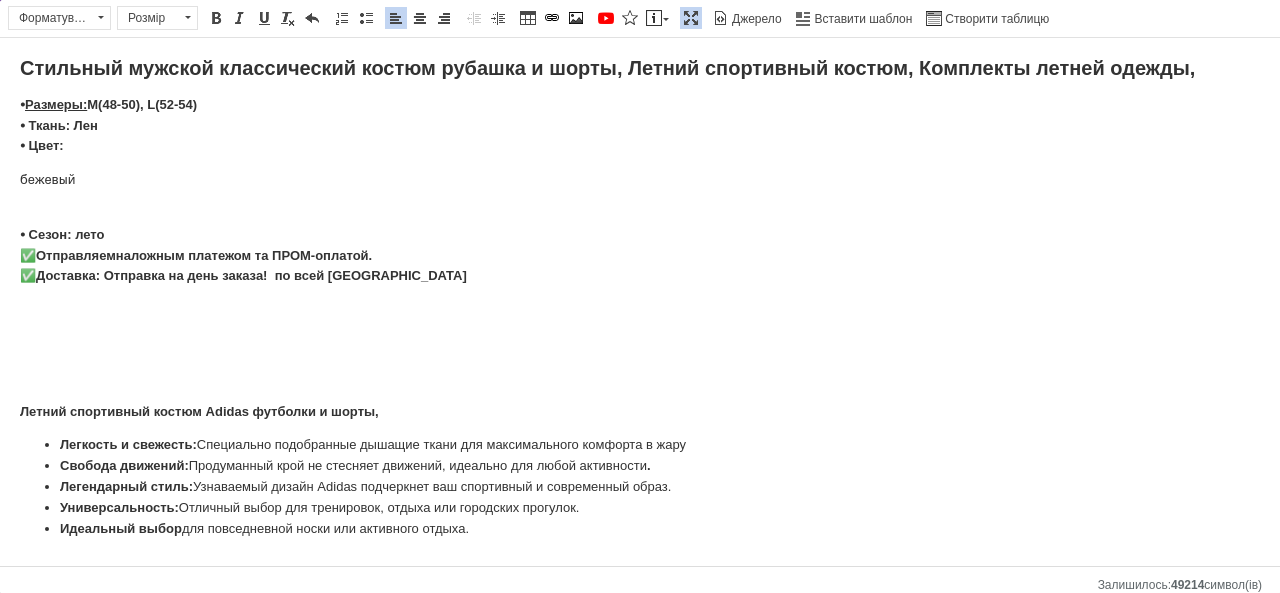 click on "Стильный мужской классический костюм рубашка и шорты, Летний спортивный костюм, Комплекты летней одежды, ⦁  Размеры:   M(48-50), L(52-54)  ⦁ Ткань: Лен ⦁ Цвет:  бежевый ⦁ Сезон:    лето ✅  Отправляем  наложным платежом та ПРОМ-о платой. ✅  Доставка:   Отправка на день заказа!  по всей [GEOGRAPHIC_DATA]               Летний спортивный костюм Adidas футболки и шорты, Легкость и свежесть:  Специально подобранные дышащие ткани для максимального комфорта в жару Свобода движений:  Продуманный крой не стесняет движений, идеально для любой активности .  Легендарный стиль:" at bounding box center (640, 456) 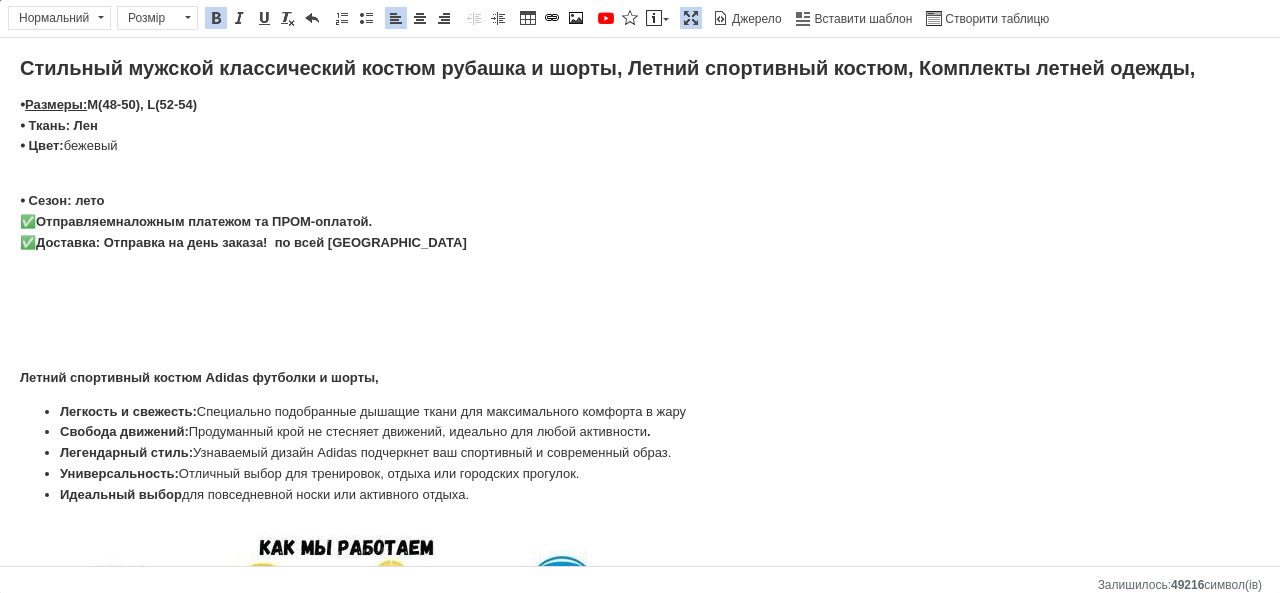 click on "Стильный мужской классический костюм рубашка и шорты, Летний спортивный костюм, Комплекты летней одежды, ⦁  Размеры:   M(48-50), L(52-54)  ⦁ Ткань: Лен ⦁ Цвет:  бежевый ⦁ Сезон:    лето ✅  Отправляем  наложным платежом та ПРОМ-о платой. ✅  Доставка:   Отправка на день заказа!  по всей [GEOGRAPHIC_DATA]               Летний спортивный костюм Adidas футболки и шорты, Легкость и свежесть:  Специально подобранные дышащие ткани для максимального комфорта в жару Свобода движений:  Продуманный крой не стесняет движений, идеально для любой активности .  Легендарный стиль:" at bounding box center (640, 439) 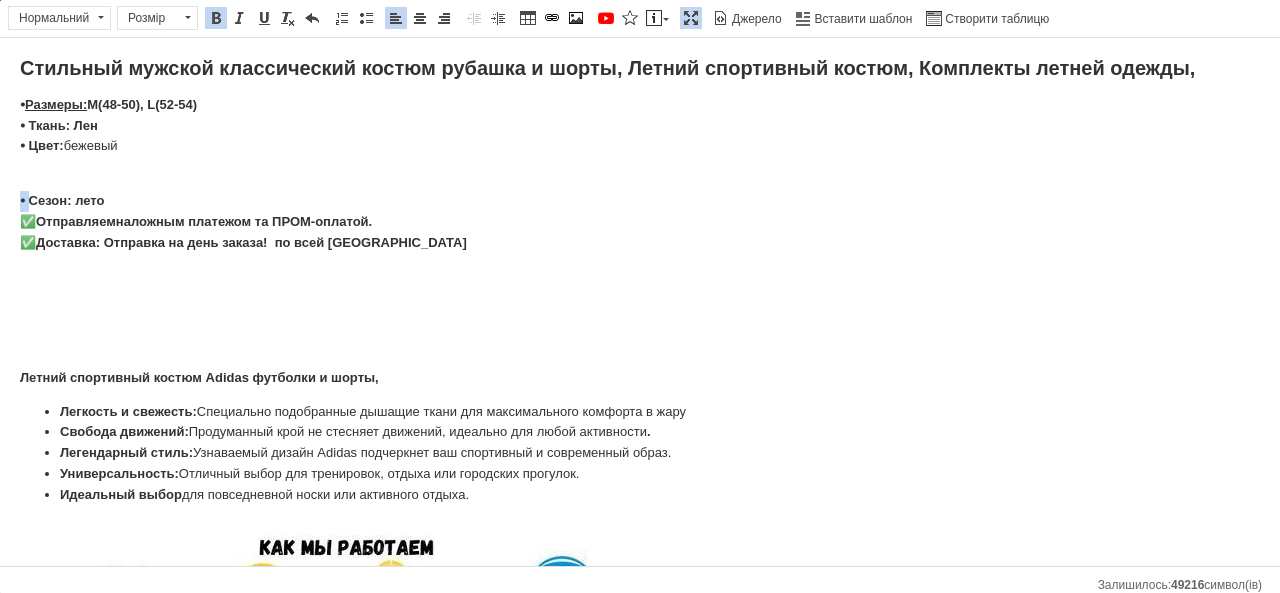 click on "Стильный мужской классический костюм рубашка и шорты, Летний спортивный костюм, Комплекты летней одежды, ⦁  Размеры:   M(48-50), L(52-54)  ⦁ Ткань: Лен ⦁ Цвет:  бежевый ⦁ Сезон:    лето ✅  Отправляем  наложным платежом та ПРОМ-о платой. ✅  Доставка:   Отправка на день заказа!  по всей [GEOGRAPHIC_DATA]               Летний спортивный костюм Adidas футболки и шорты, Легкость и свежесть:  Специально подобранные дышащие ткани для максимального комфорта в жару Свобода движений:  Продуманный крой не стесняет движений, идеально для любой активности .  Легендарный стиль:" at bounding box center [640, 439] 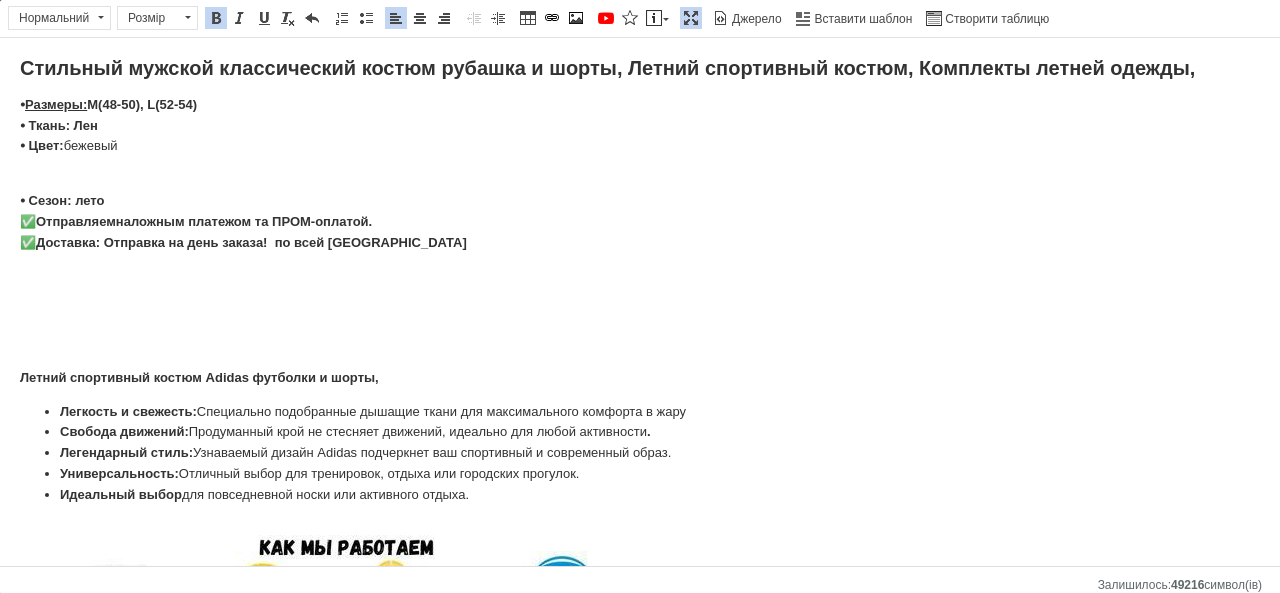 click on "Стильный мужской классический костюм рубашка и шорты, Летний спортивный костюм, Комплекты летней одежды, ⦁  Размеры:   M(48-50), L(52-54)  ⦁ Ткань: Лен ⦁ Цвет:  бежевый ⦁ Сезон:    лето ✅  Отправляем  наложным платежом та ПРОМ-о платой. ✅  Доставка:   Отправка на день заказа!  по всей [GEOGRAPHIC_DATA]               Летний спортивный костюм Adidas футболки и шорты, Легкость и свежесть:  Специально подобранные дышащие ткани для максимального комфорта в жару Свобода движений:  Продуманный крой не стесняет движений, идеально для любой активности .  Легендарный стиль:" at bounding box center (640, 439) 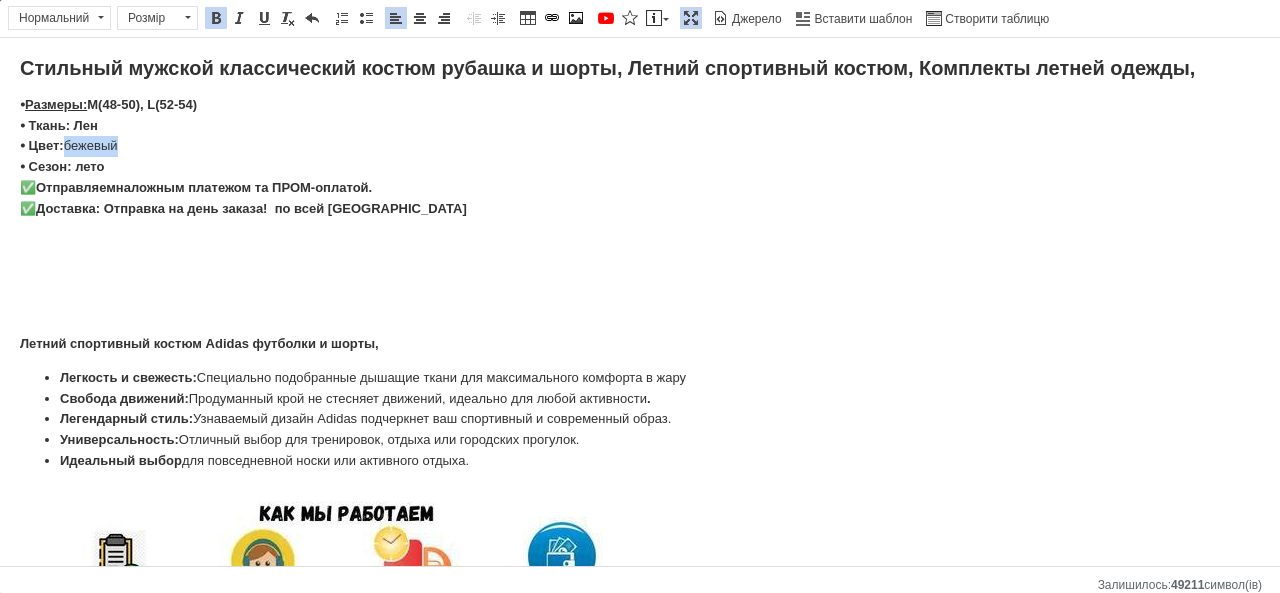 drag, startPoint x: 68, startPoint y: 152, endPoint x: 139, endPoint y: 150, distance: 71.02816 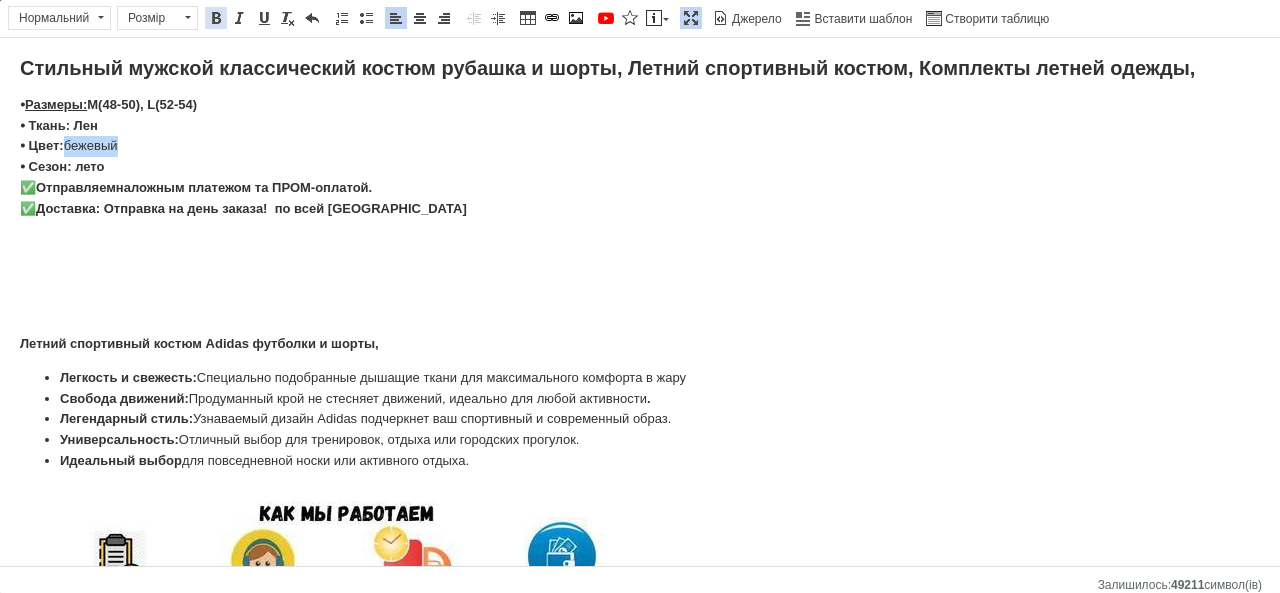 click at bounding box center (216, 18) 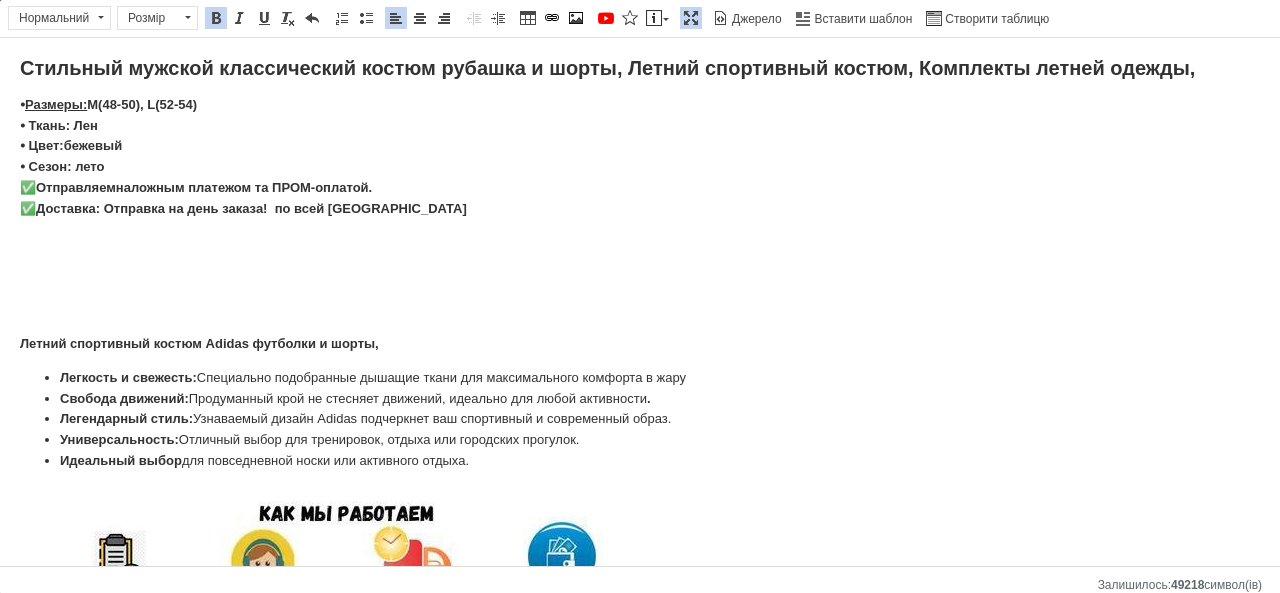 click on "⦁  Размеры:   M(48-50), L(52-54)  ⦁ Ткань: Лен ⦁ Цвет:  бежевый ⦁ Сезон:    лето ✅  Отправляем  наложным платежом та ПРОМ-о платой. ✅  Доставка:   Отправка на день заказа!  по всей [GEOGRAPHIC_DATA]" at bounding box center (640, 157) 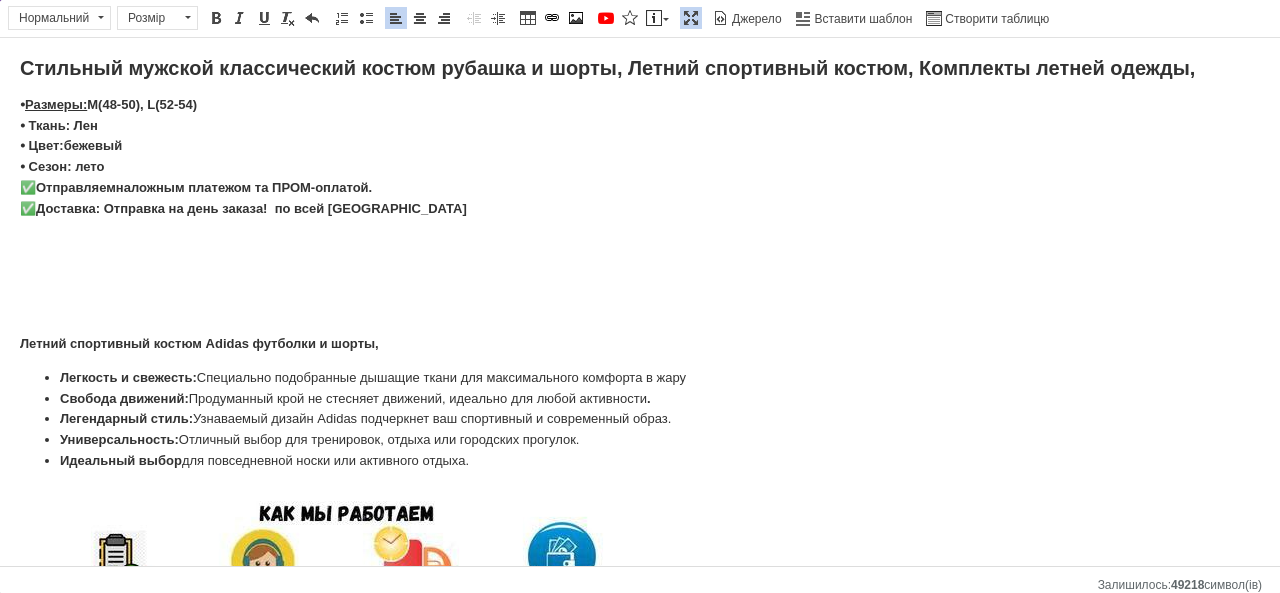 click on "Летний спортивный костюм Adidas футболки и шорты," at bounding box center [199, 343] 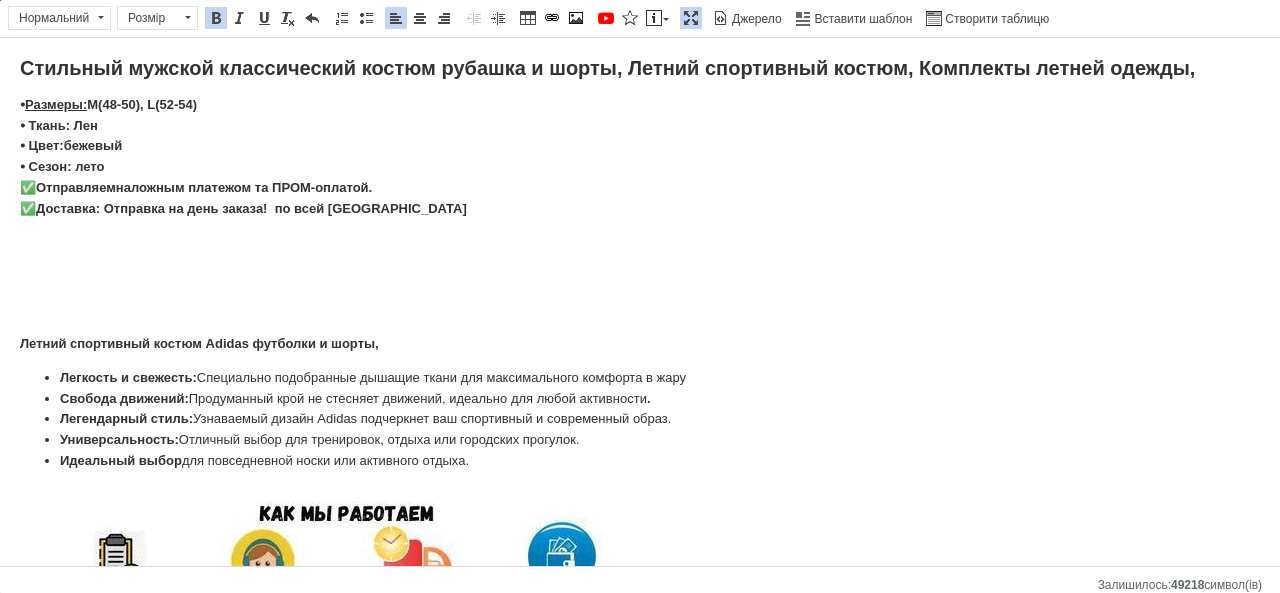 drag, startPoint x: 350, startPoint y: 346, endPoint x: 288, endPoint y: 348, distance: 62.03225 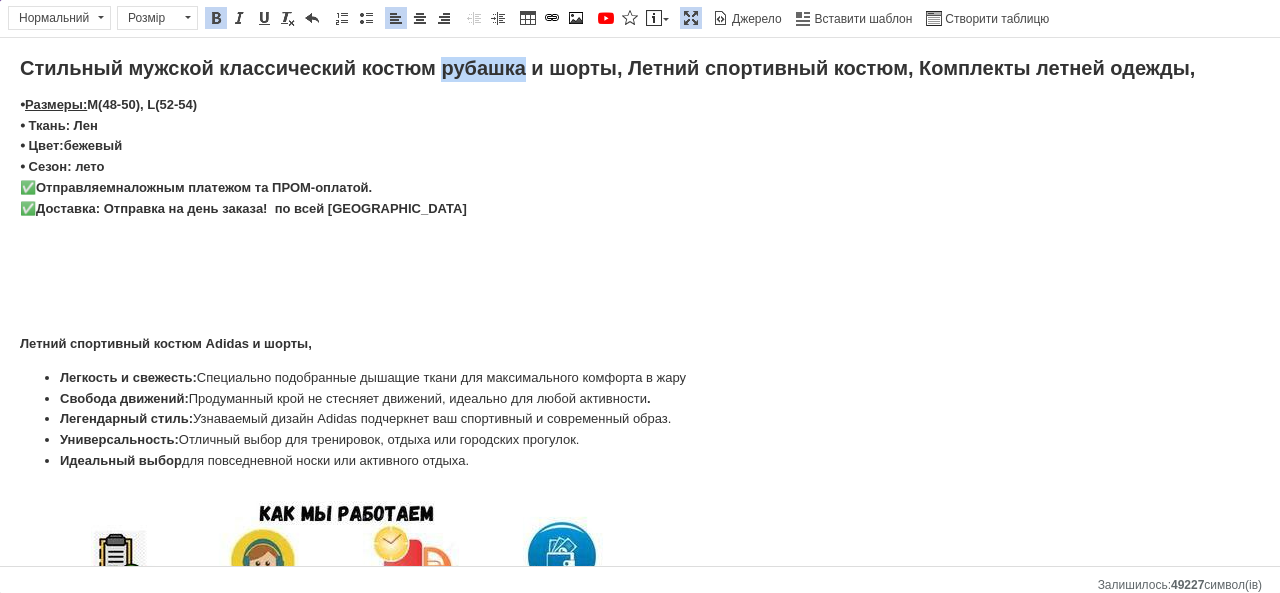 drag, startPoint x: 443, startPoint y: 67, endPoint x: 524, endPoint y: 72, distance: 81.154175 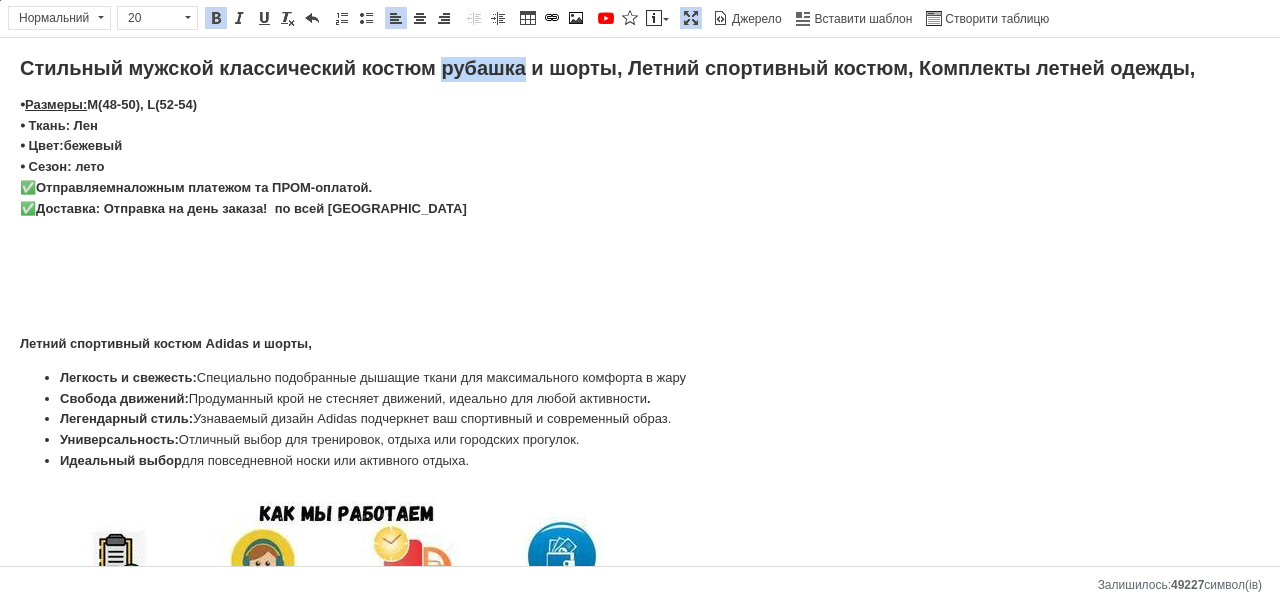 copy on "рубашка" 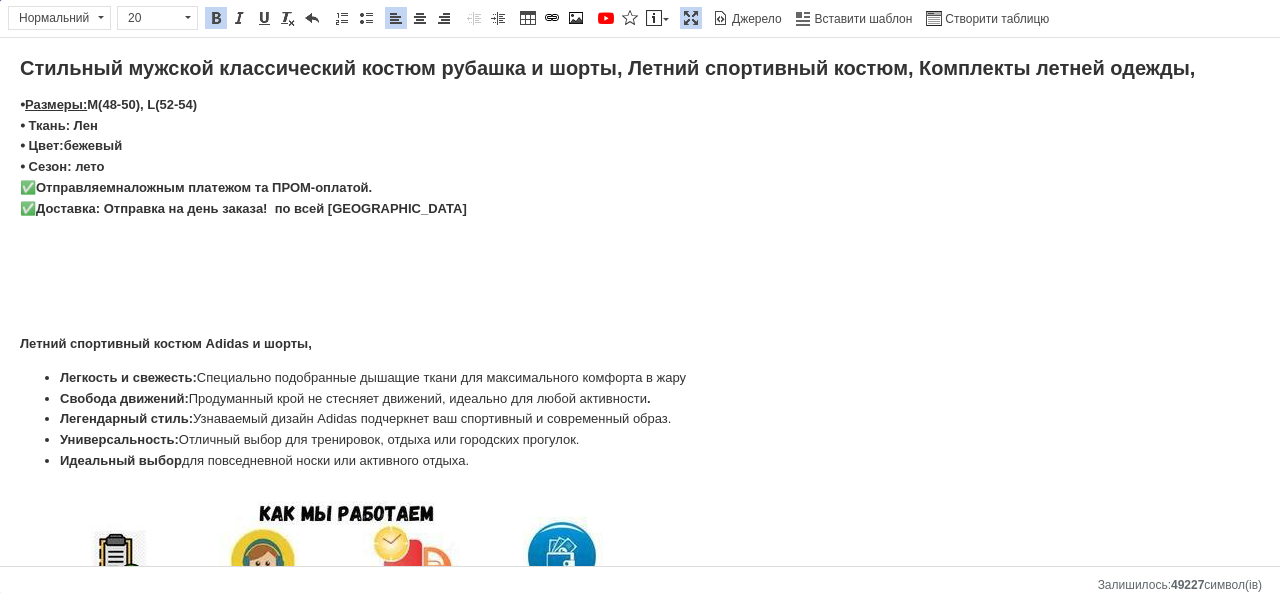 click on "Летний спортивный костюм Adidas и шорты," at bounding box center [166, 343] 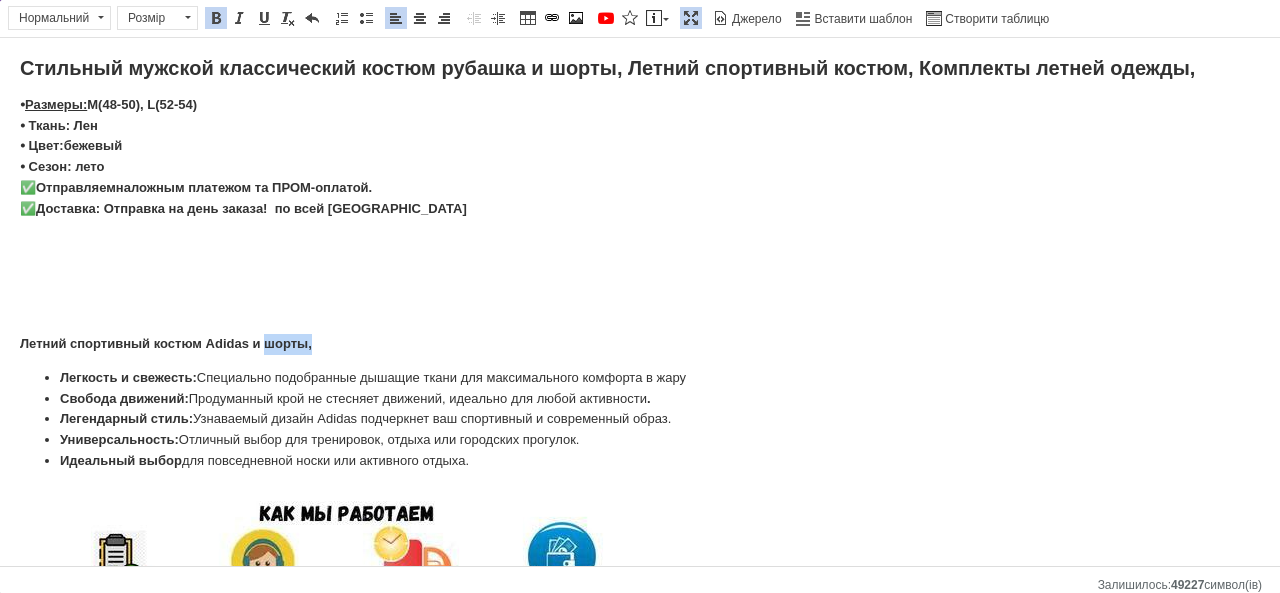 drag, startPoint x: 281, startPoint y: 346, endPoint x: 236, endPoint y: 347, distance: 45.01111 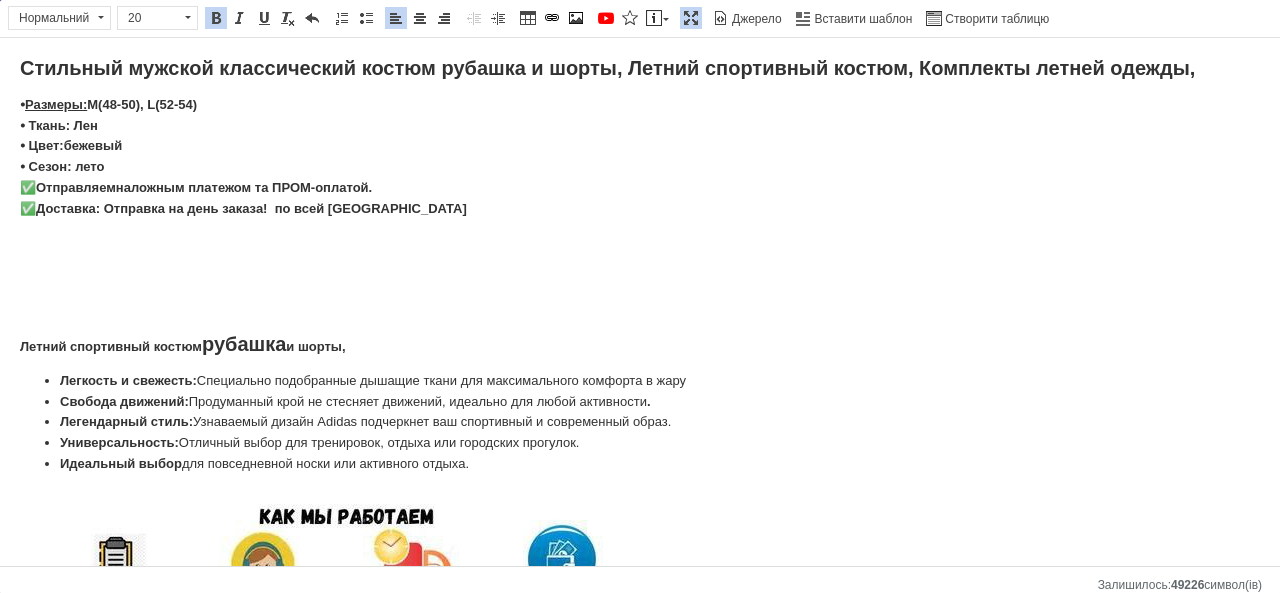 drag, startPoint x: 319, startPoint y: 350, endPoint x: 238, endPoint y: 355, distance: 81.154175 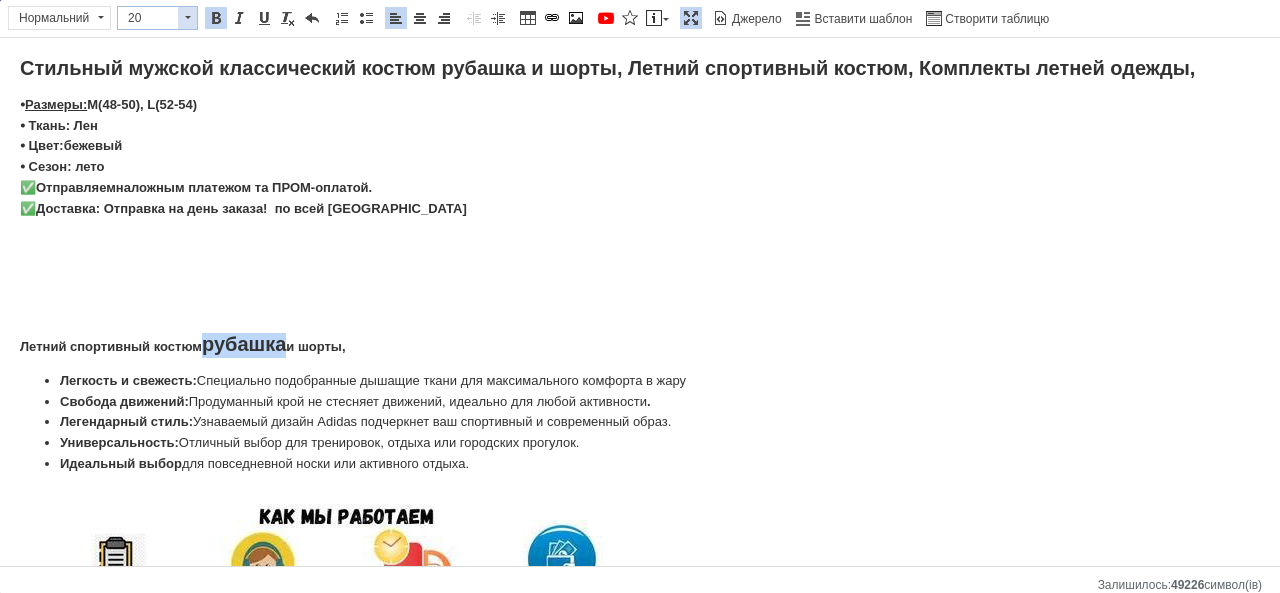 click at bounding box center [187, 18] 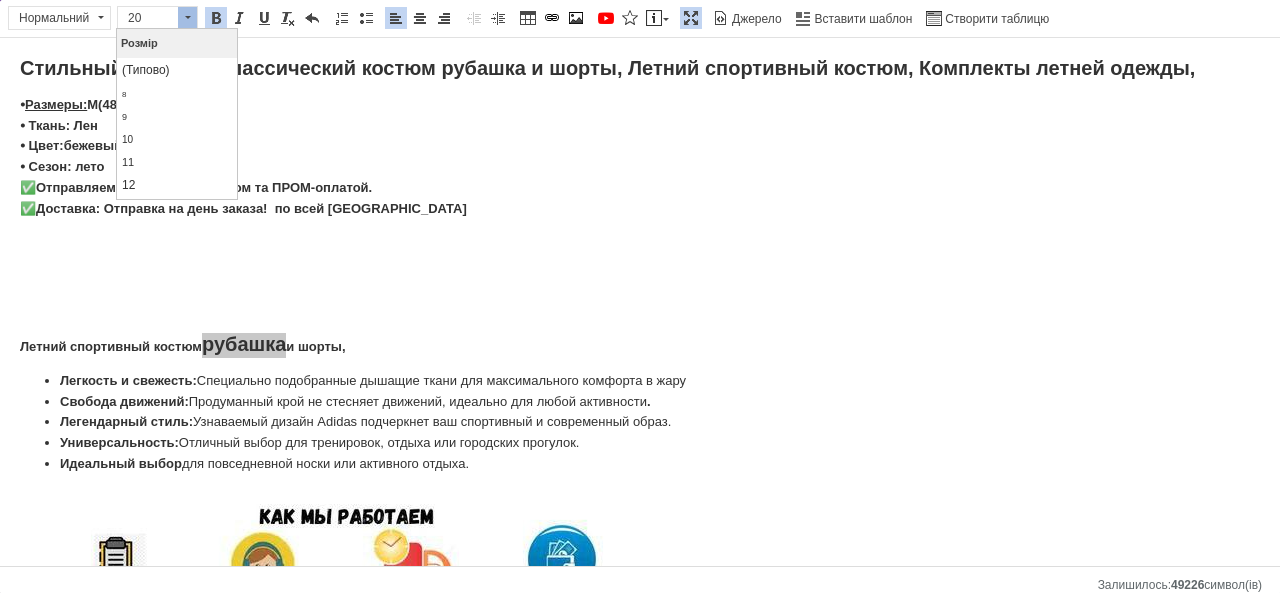 scroll, scrollTop: 180, scrollLeft: 0, axis: vertical 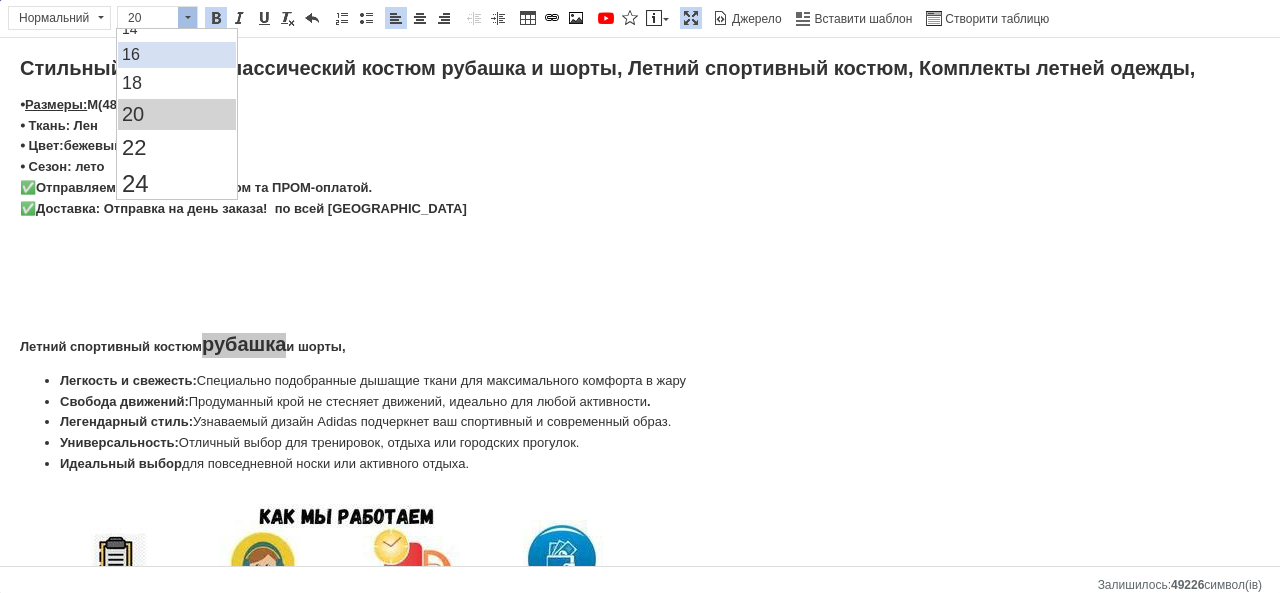 click on "16" at bounding box center [177, 55] 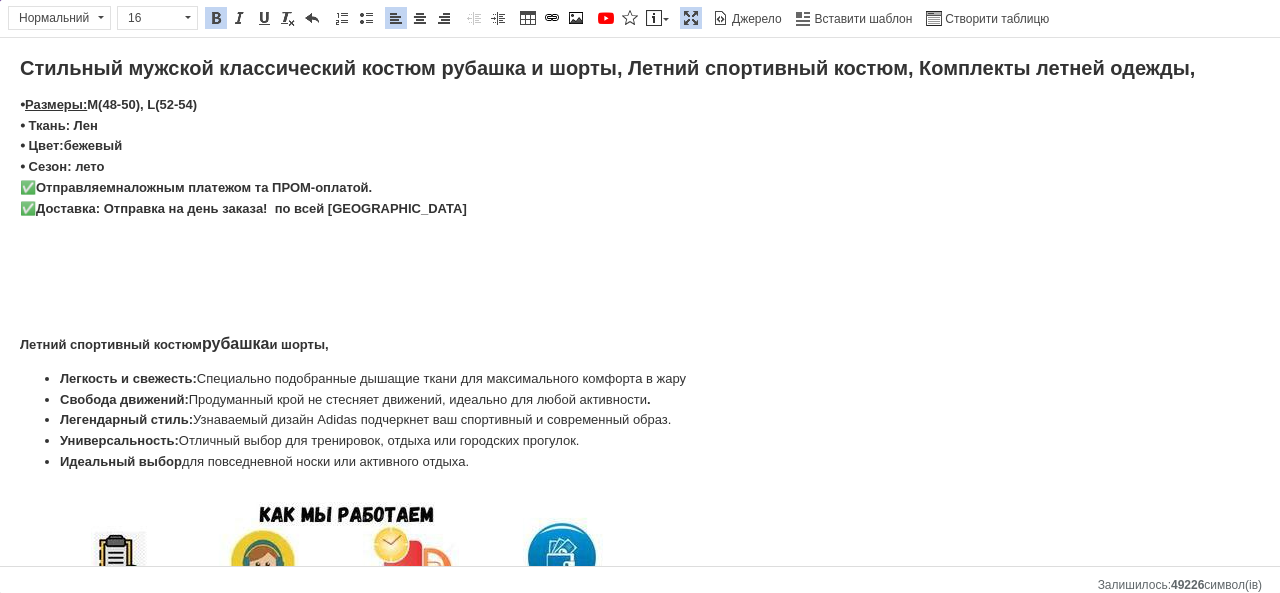 scroll, scrollTop: 0, scrollLeft: 0, axis: both 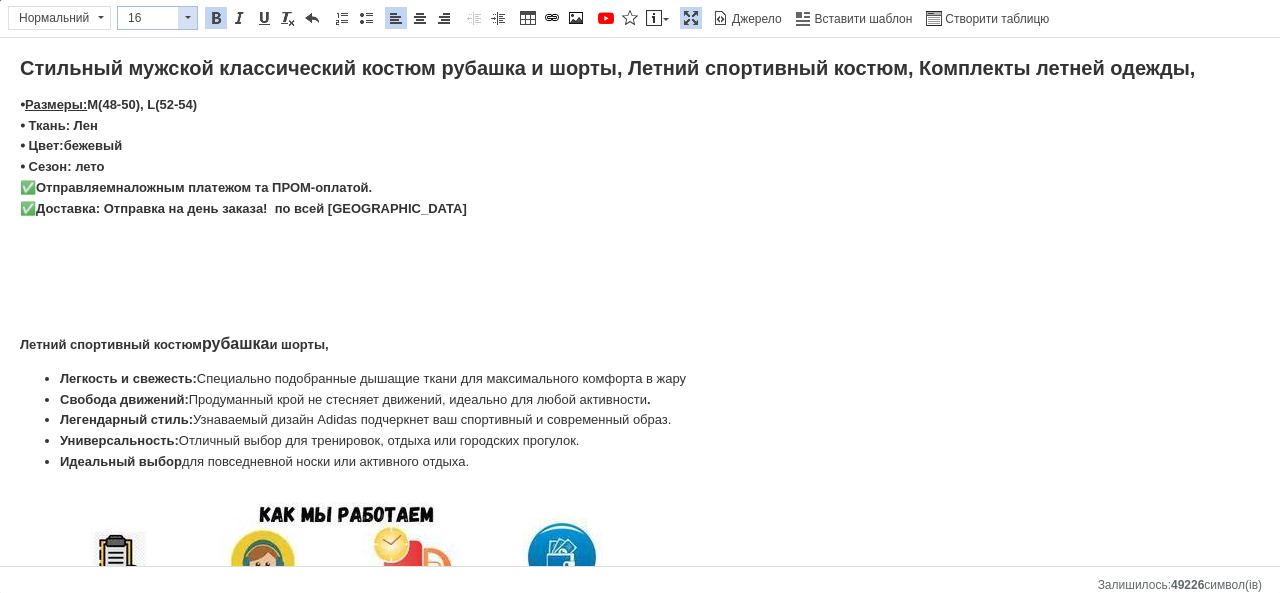 click at bounding box center [187, 18] 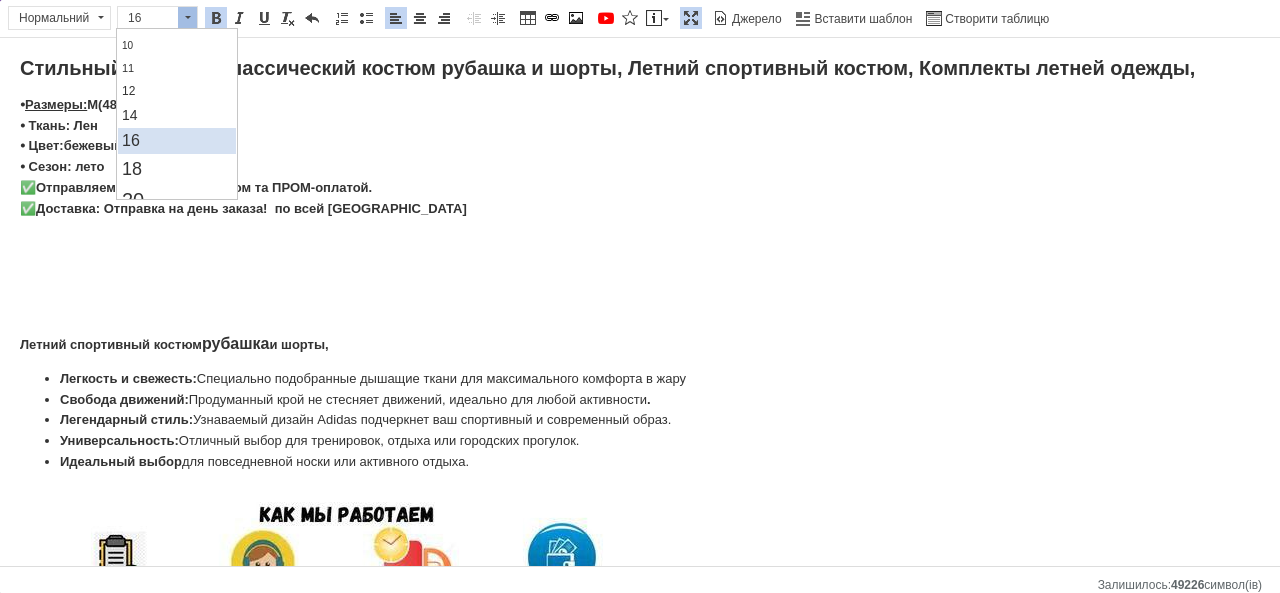 scroll, scrollTop: 98, scrollLeft: 0, axis: vertical 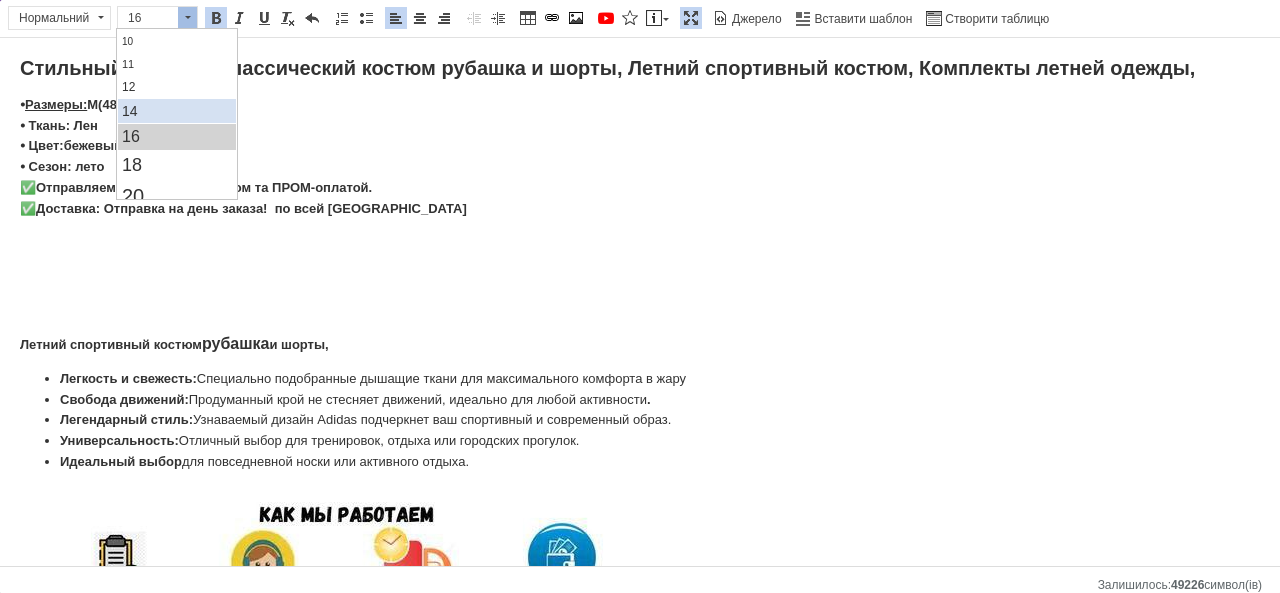 click on "14" at bounding box center (177, 111) 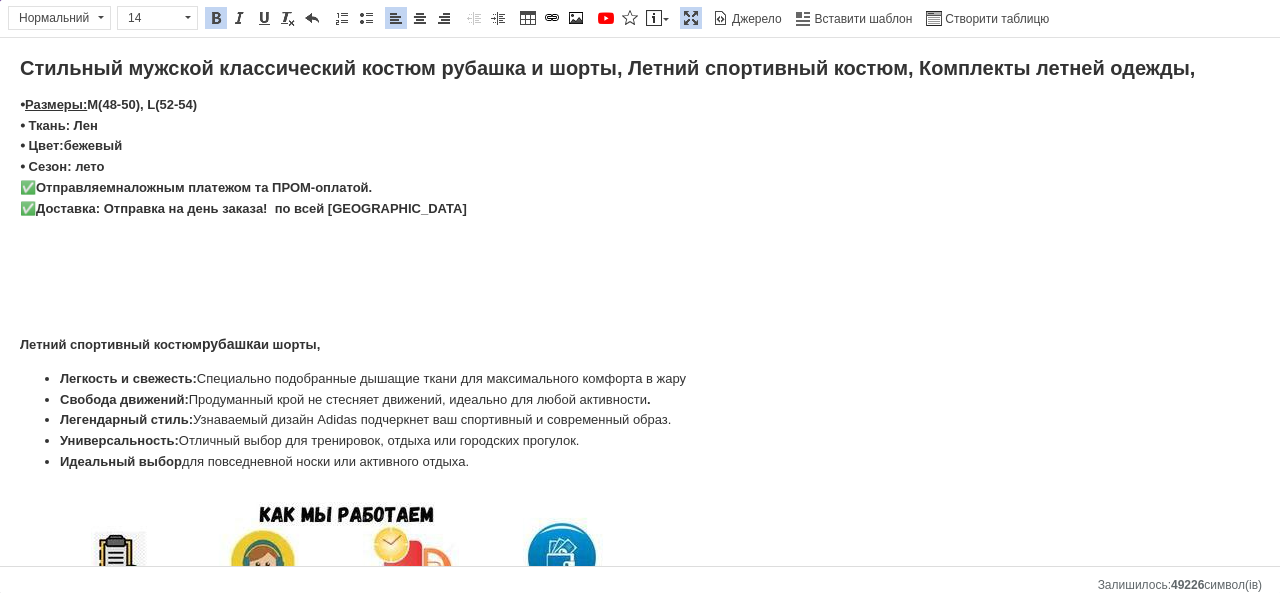scroll, scrollTop: 0, scrollLeft: 0, axis: both 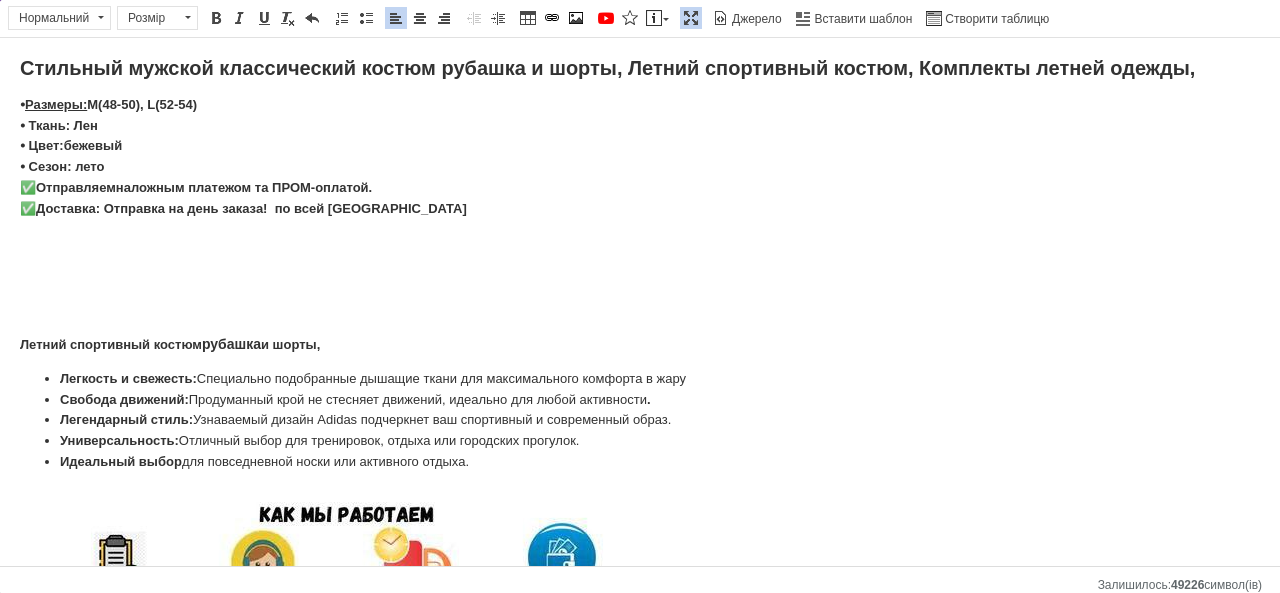 click at bounding box center [640, 243] 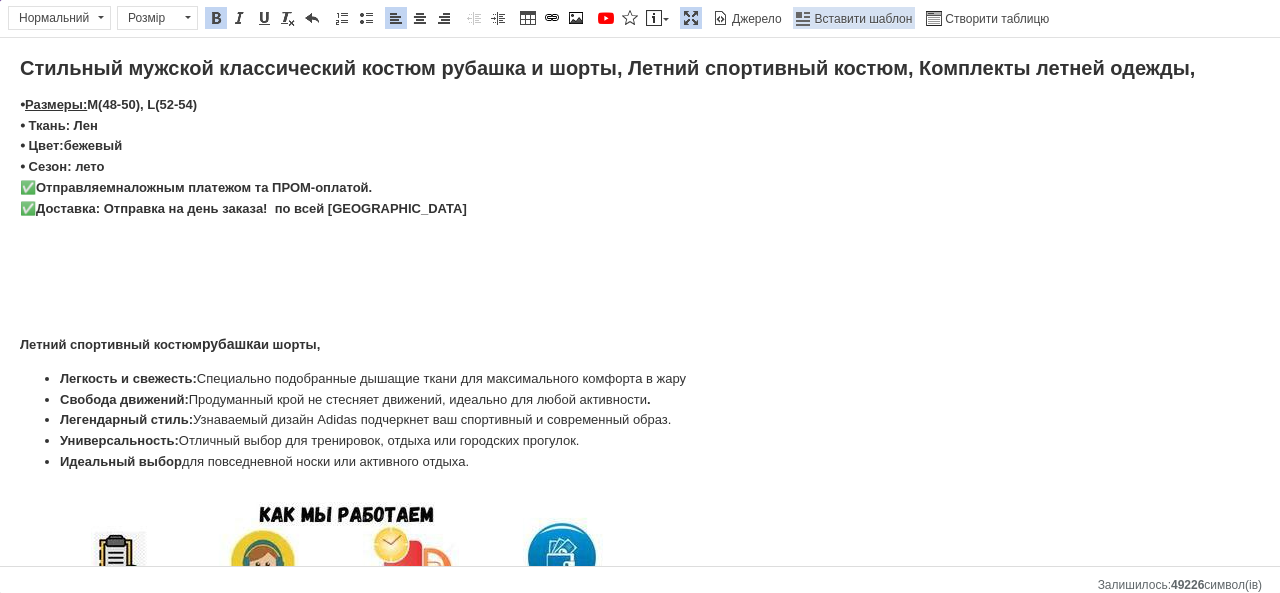 click on "Вставити шаблон" at bounding box center (862, 19) 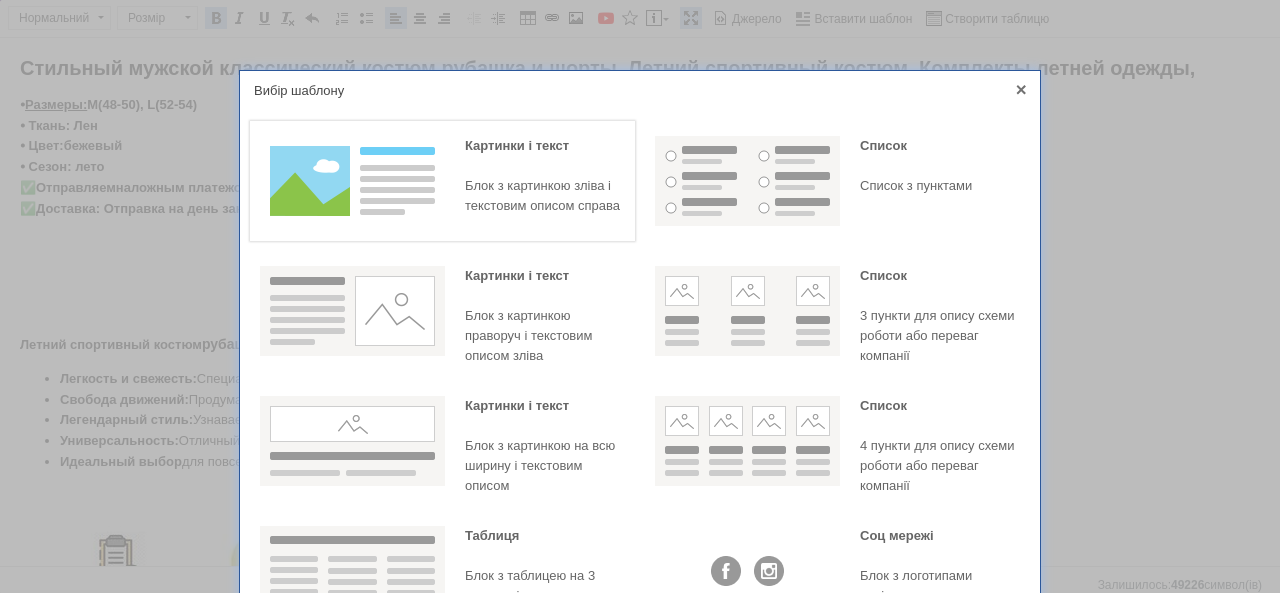 click on "Блок з картинкою зліва і текстовим описом справа" at bounding box center (545, 196) 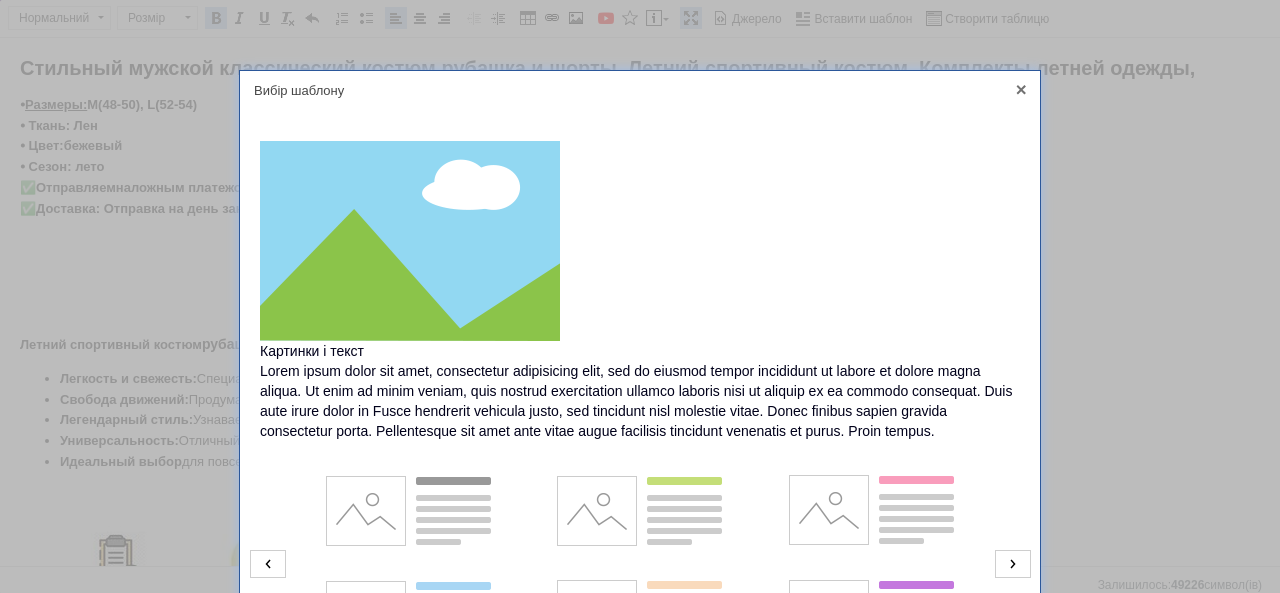 click at bounding box center (640, 241) 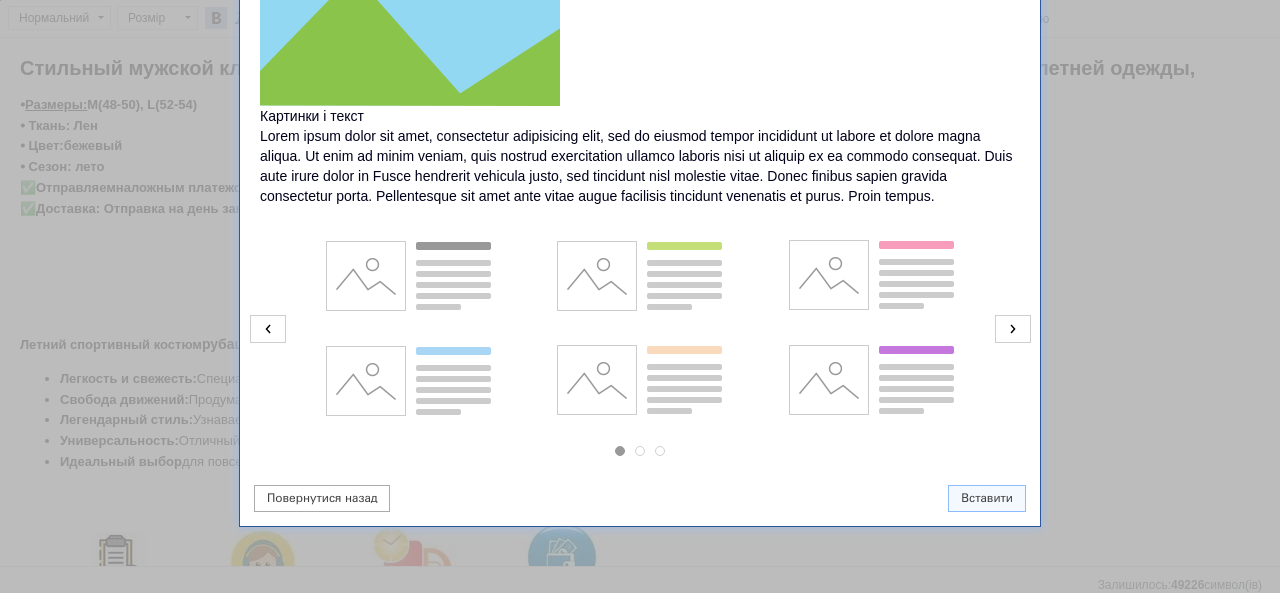 scroll, scrollTop: 236, scrollLeft: 0, axis: vertical 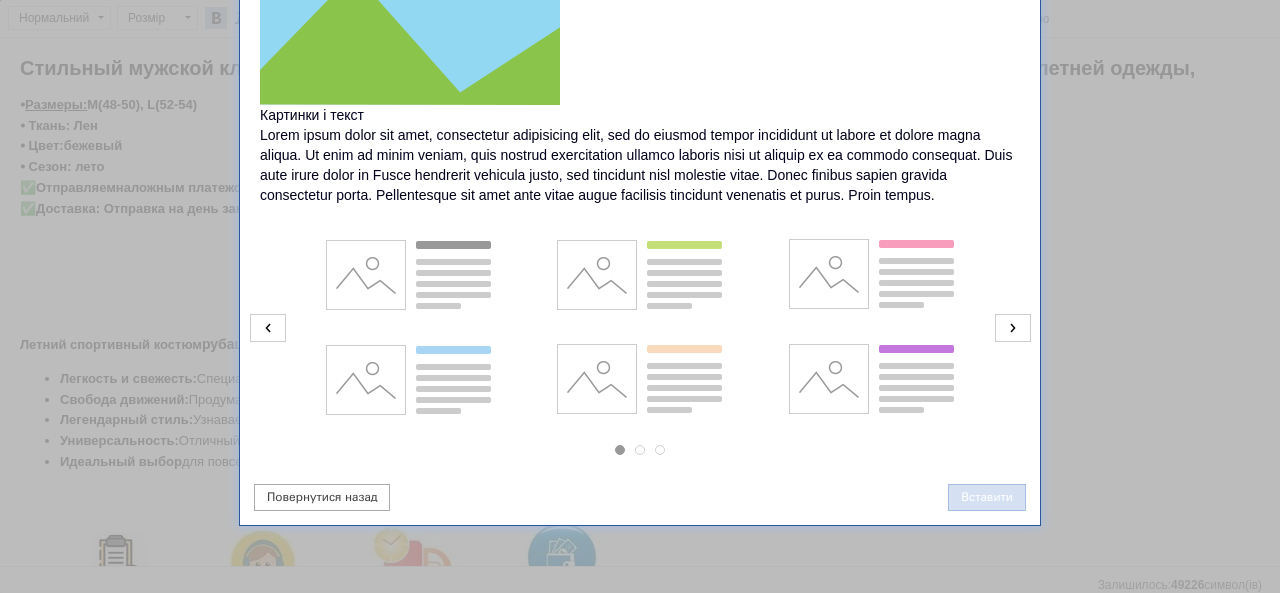 click on "Вставити" at bounding box center [987, 497] 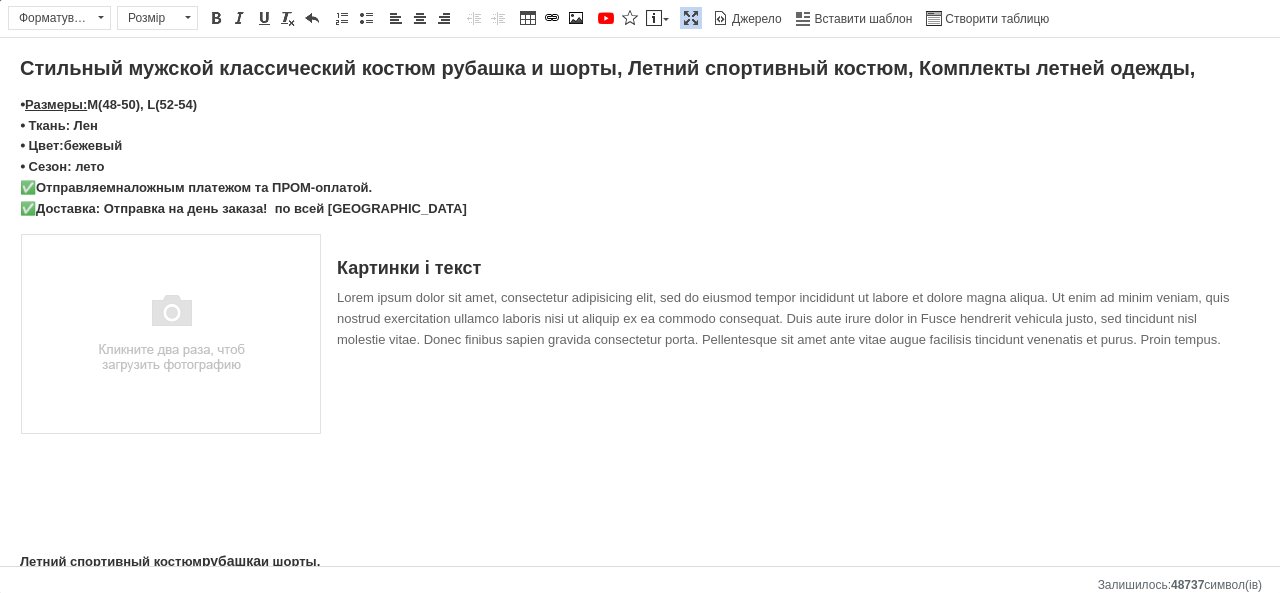 click on "⦁  Размеры:   M(48-50), L(52-54)  ⦁ Ткань: Лен ⦁ Цвет:  бежевый ⦁ Сезон:    лето ✅  Отправляем  наложным платежом та ПРОМ-о платой. ✅  Доставка:   Отправка на день заказа!  по всей [GEOGRAPHIC_DATA]" at bounding box center [640, 157] 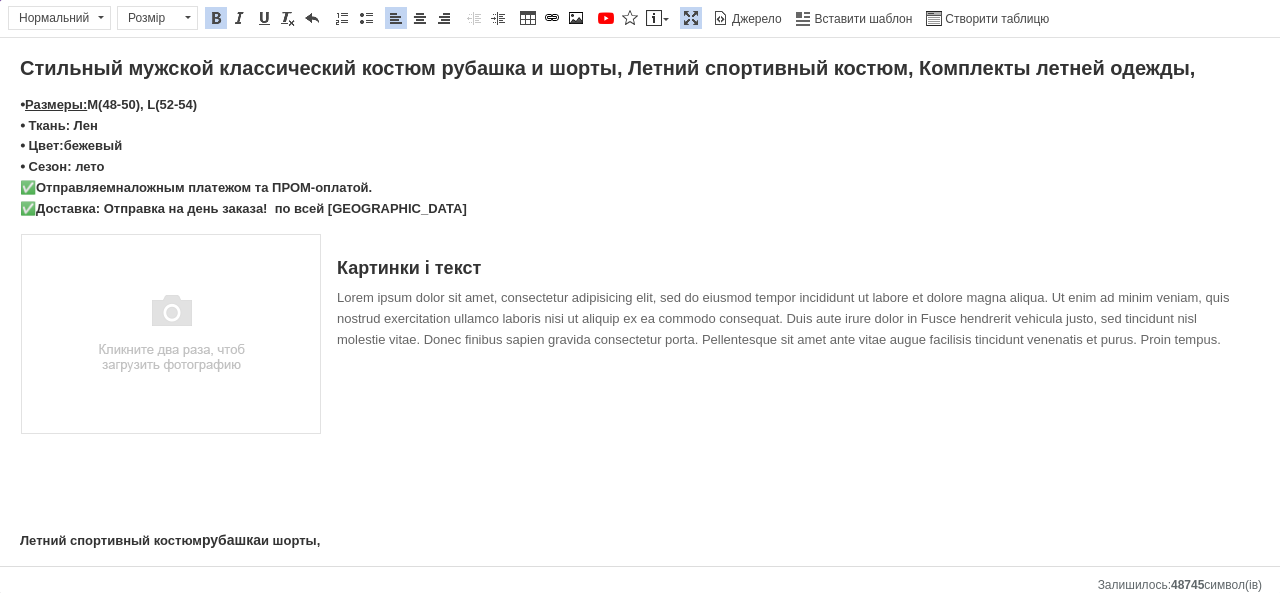 click on "⦁  Размеры:   M(48-50), L(52-54)  ⦁ Ткань: Лен ⦁ Цвет:  бежевый ⦁ Сезон:    лето ✅  Отправляем  наложным платежом та ПРОМ-о платой. ✅  Доставка:   Отправка на день заказа!  по всей [GEOGRAPHIC_DATA]" at bounding box center (640, 157) 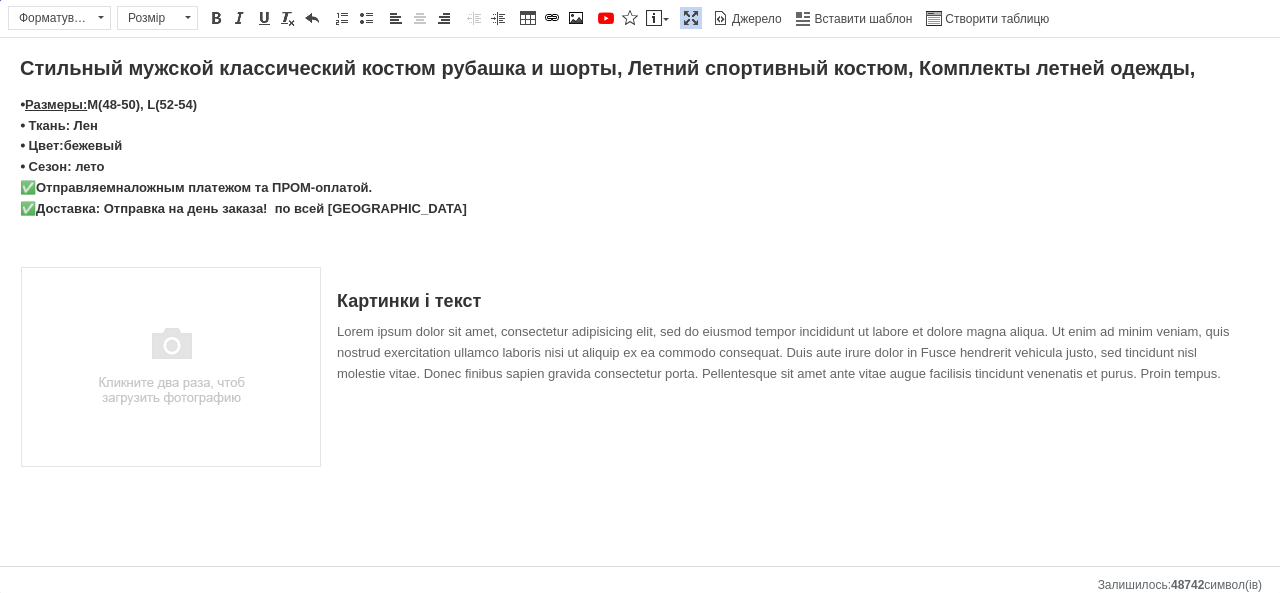 click at bounding box center [171, 367] 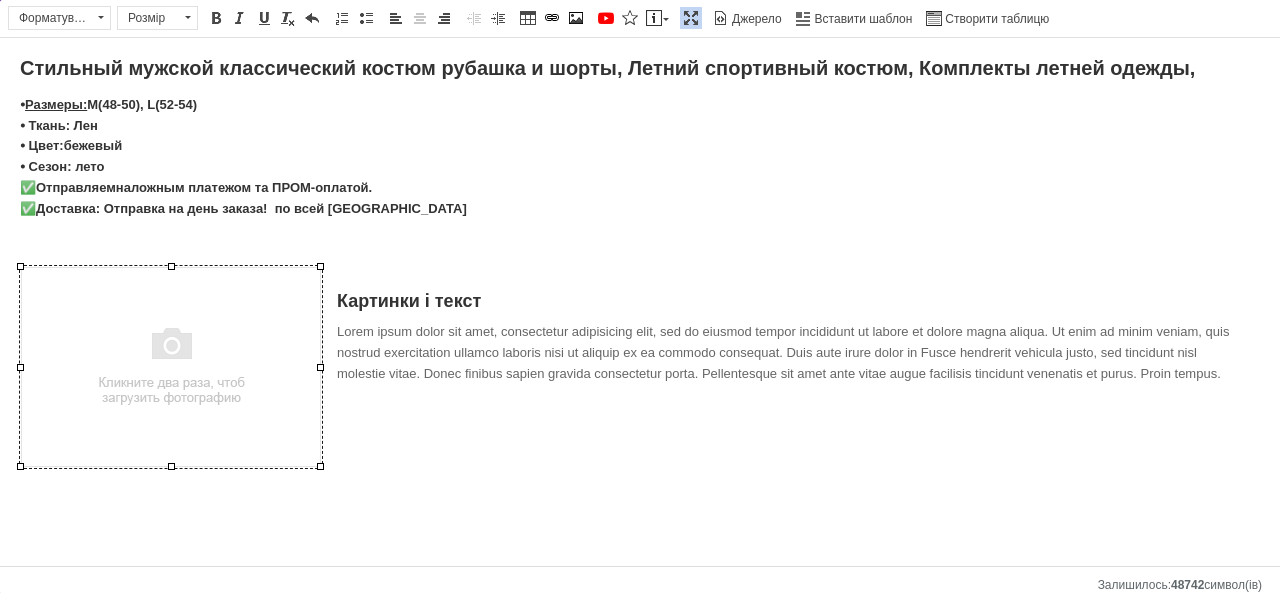 click at bounding box center (171, 367) 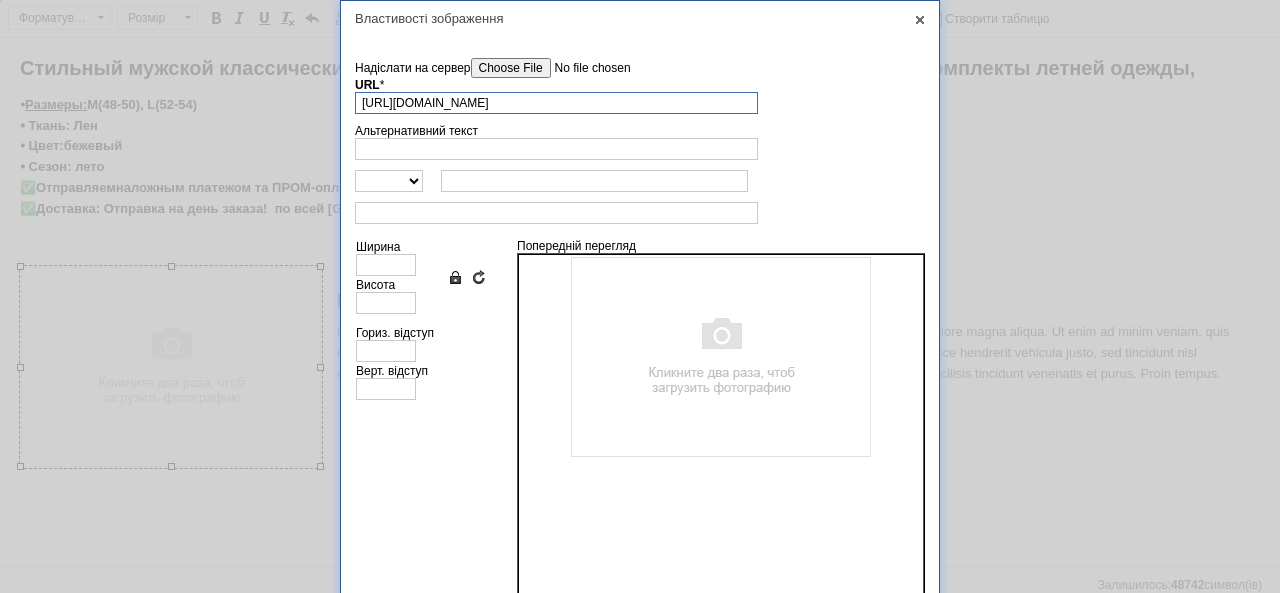 scroll, scrollTop: 0, scrollLeft: 63, axis: horizontal 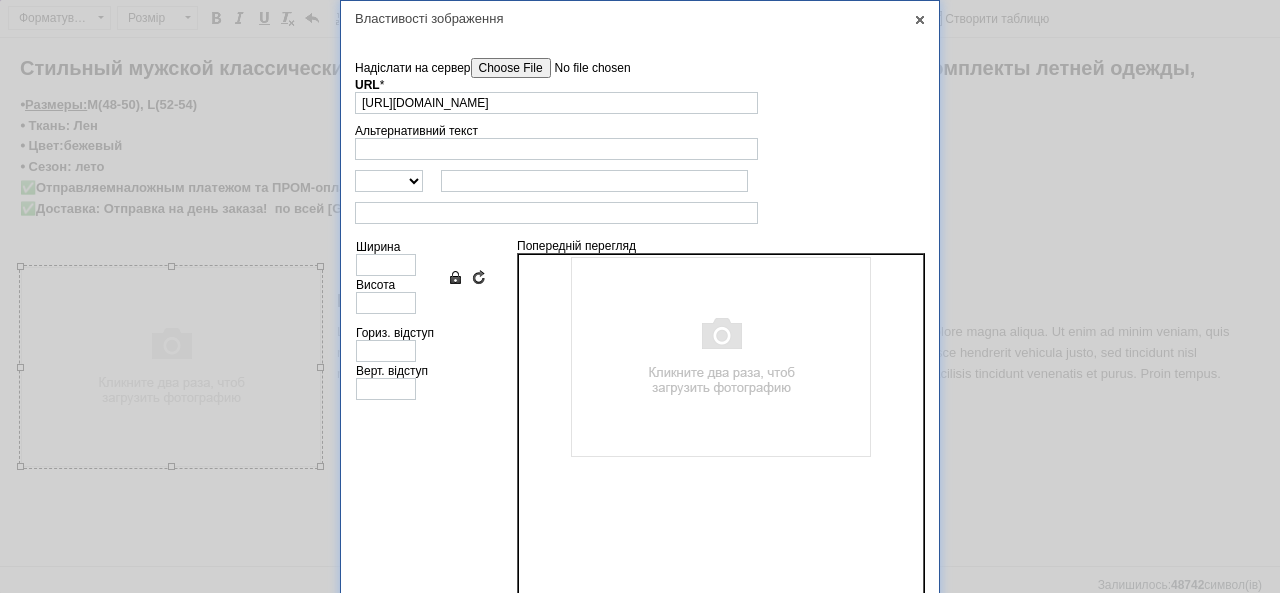 click on "Надіслати на сервер" at bounding box center (584, 68) 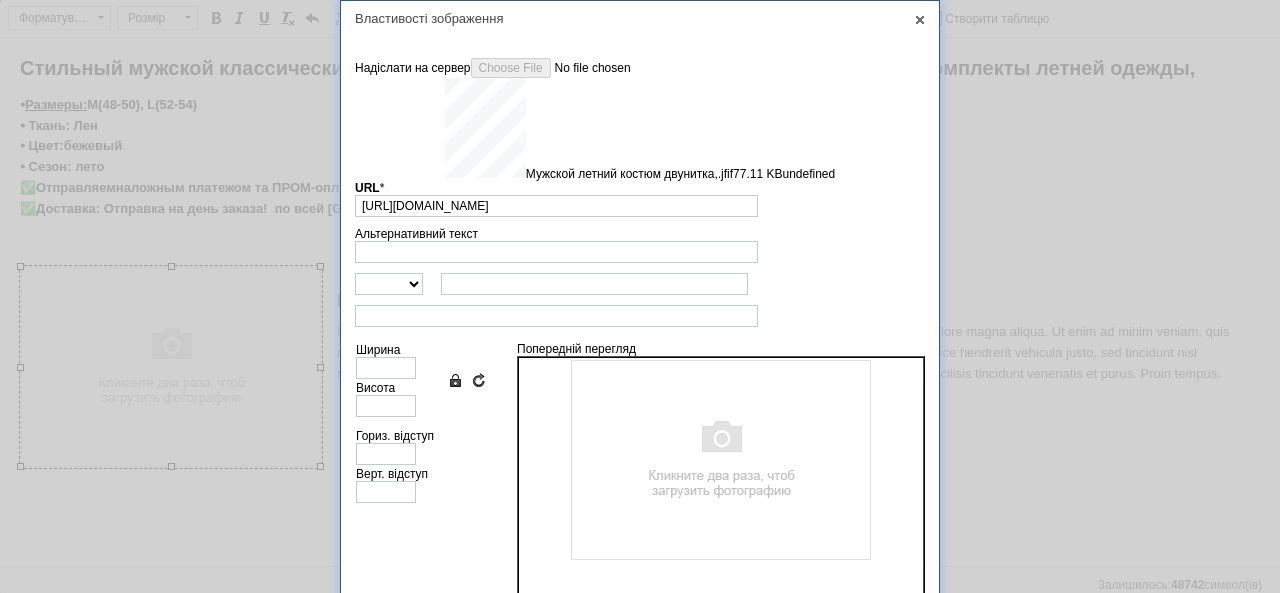 type on "[URL][DOMAIN_NAME]" 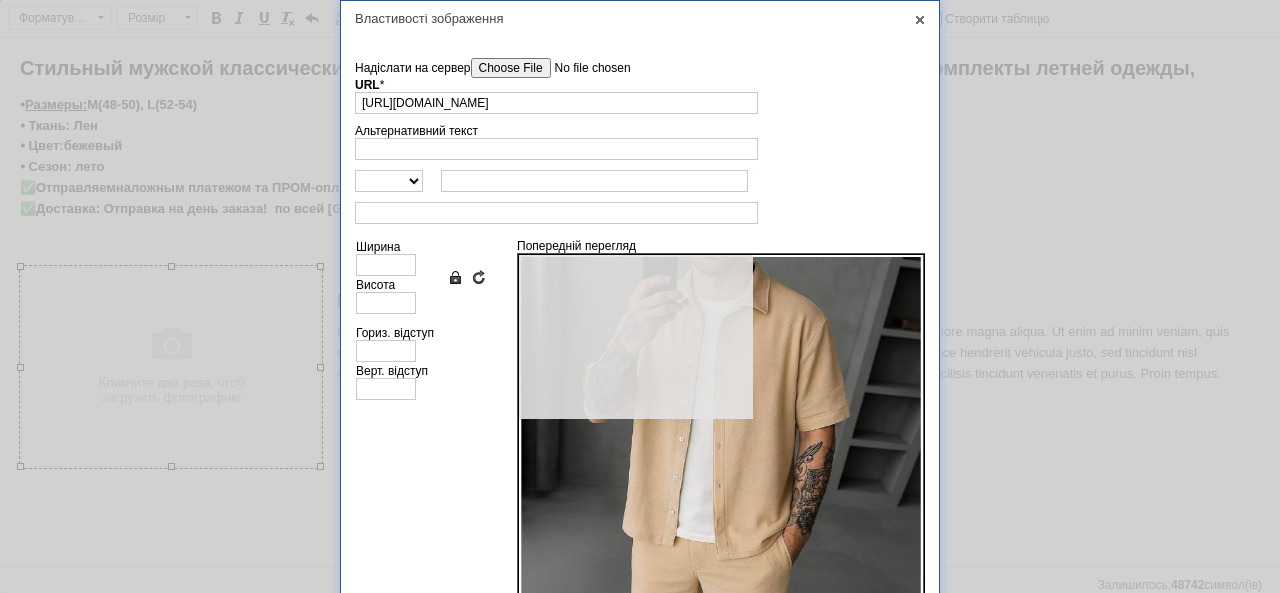 type on "640" 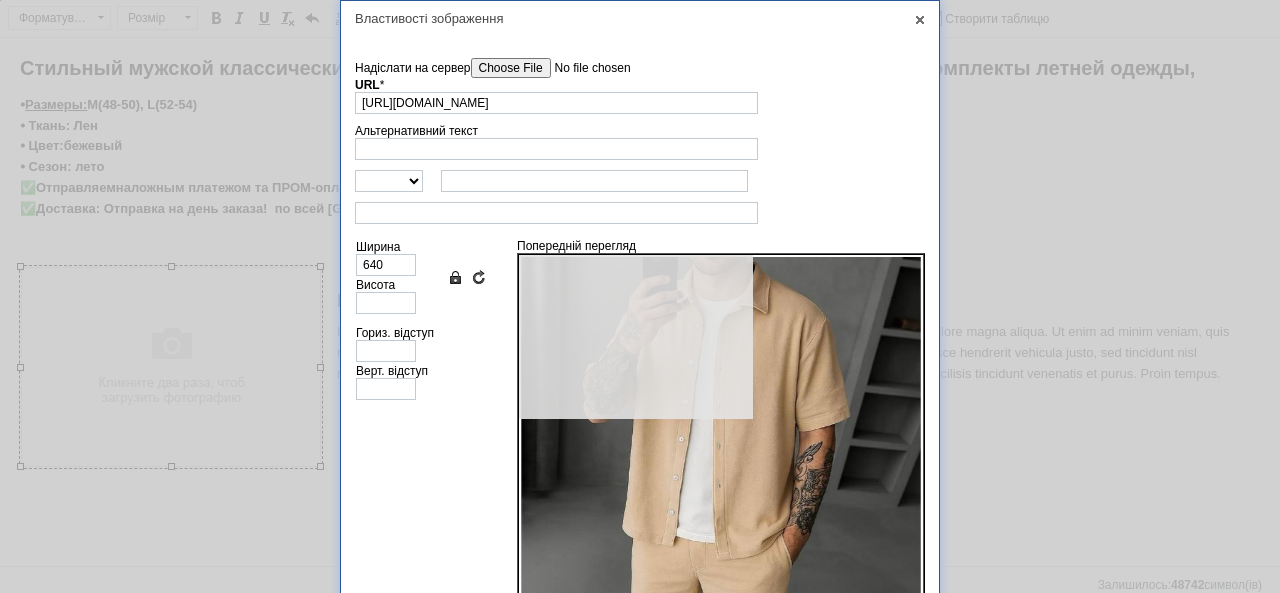 type on "786" 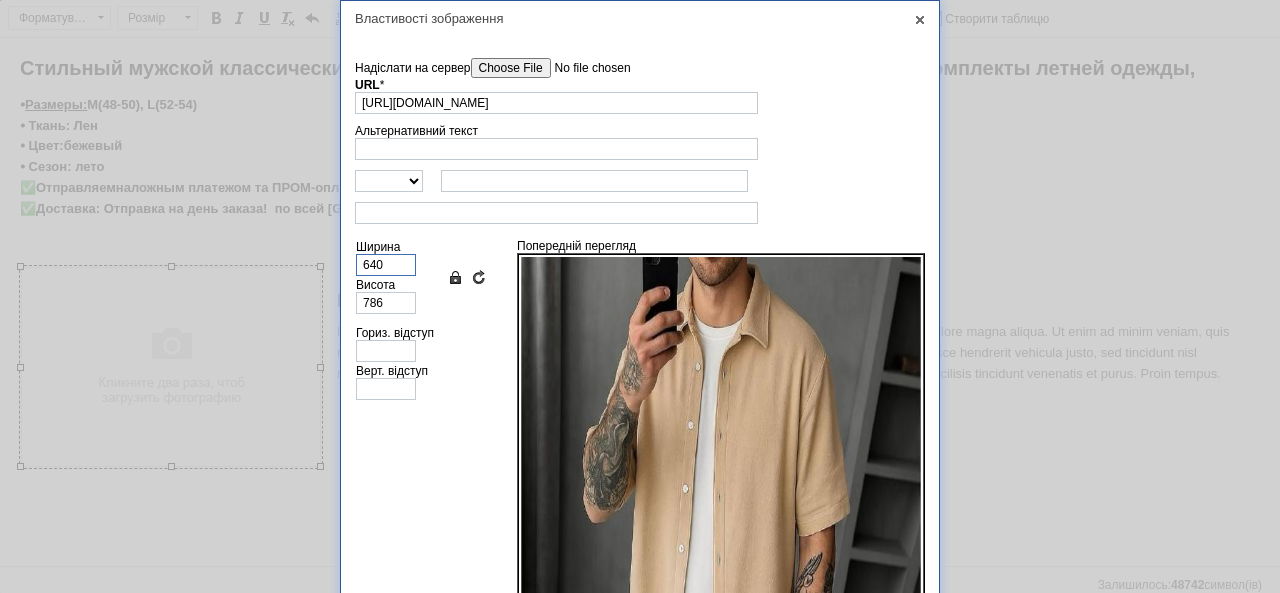 click on "640" at bounding box center [386, 265] 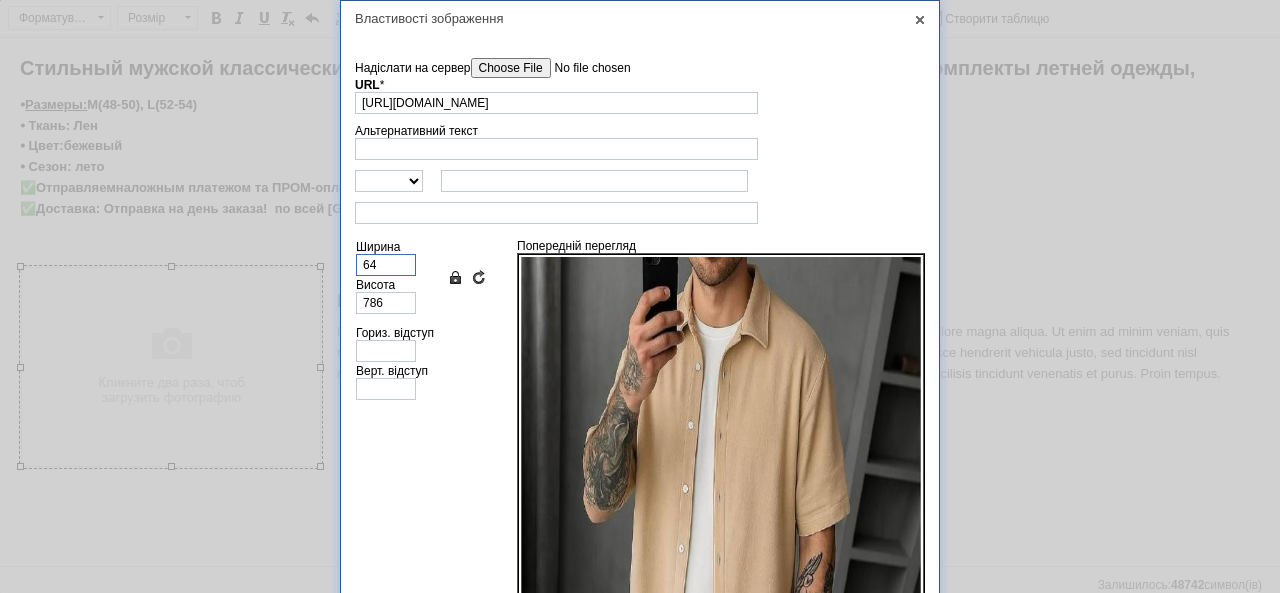 type on "6" 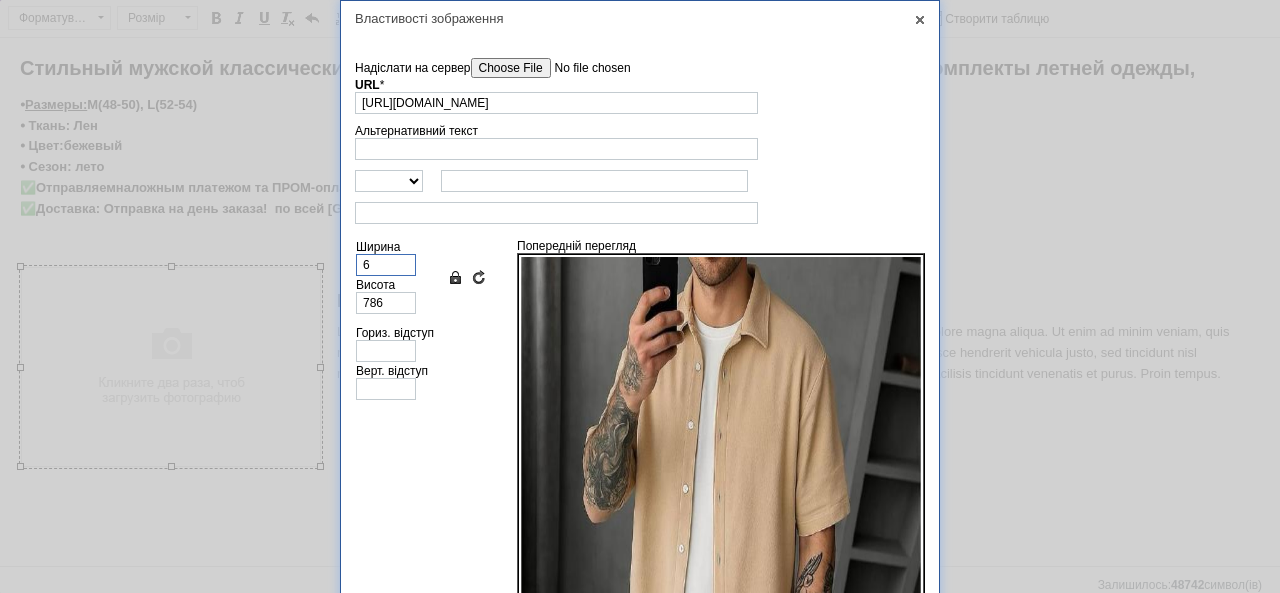 type 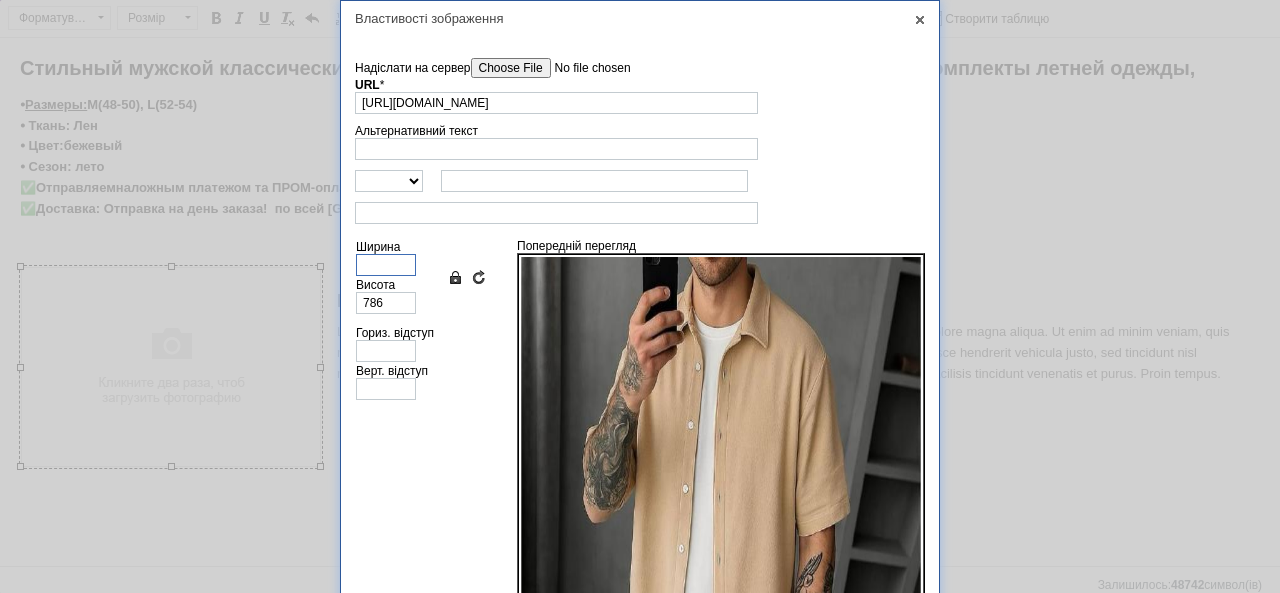 type 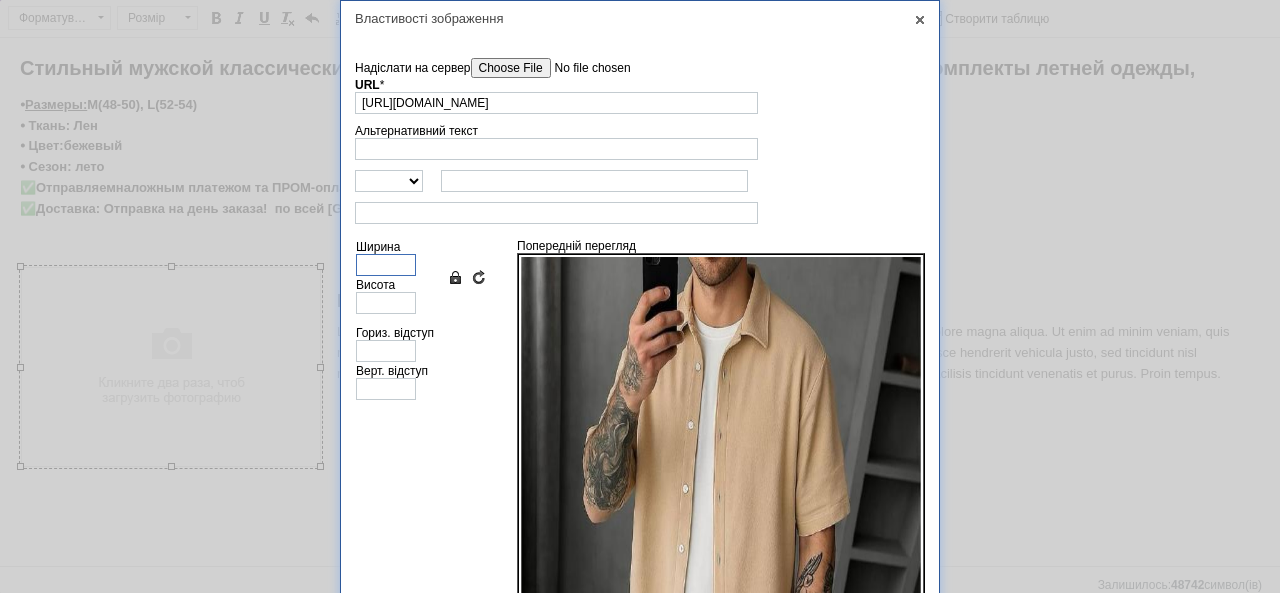 type on "2" 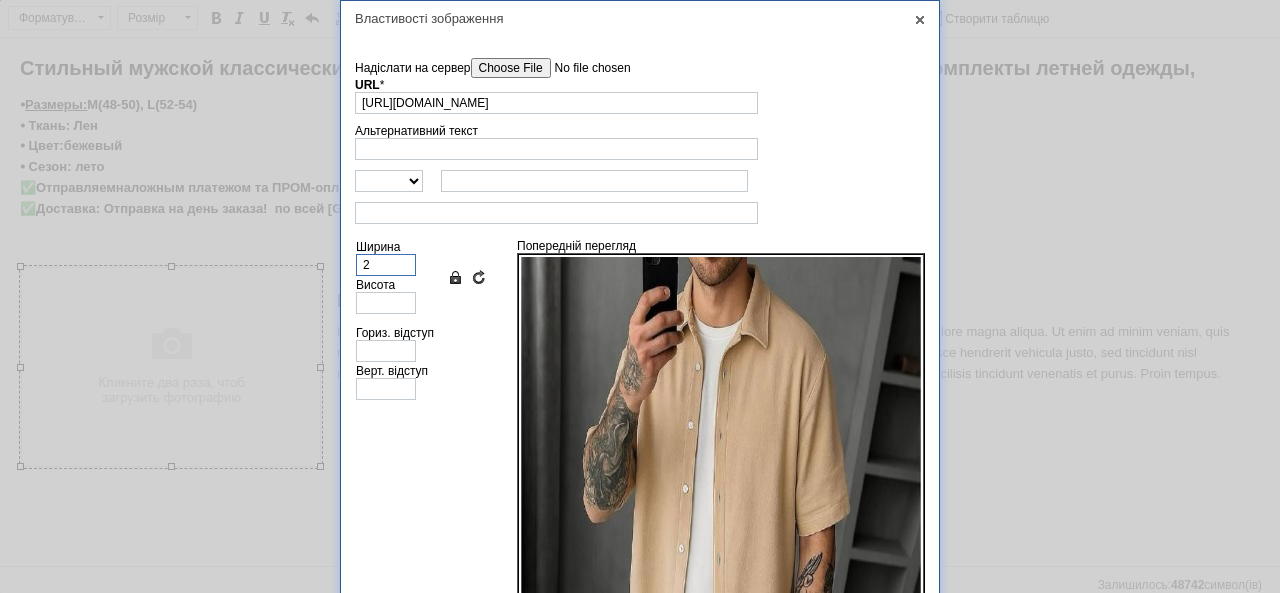 type on "2" 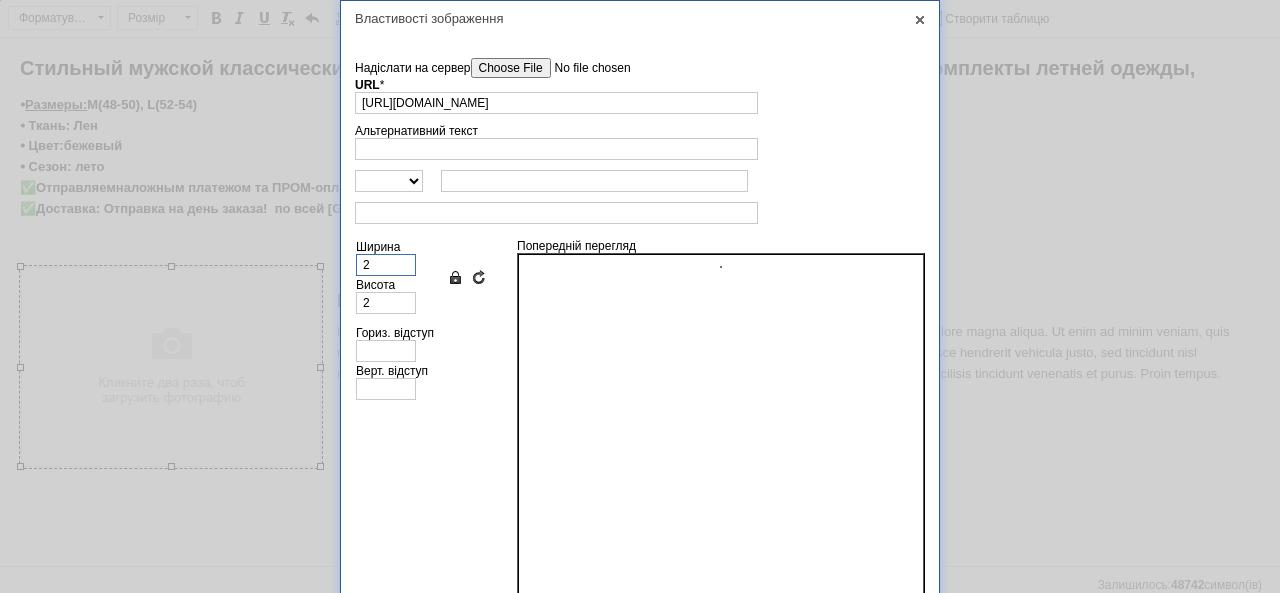 type on "28" 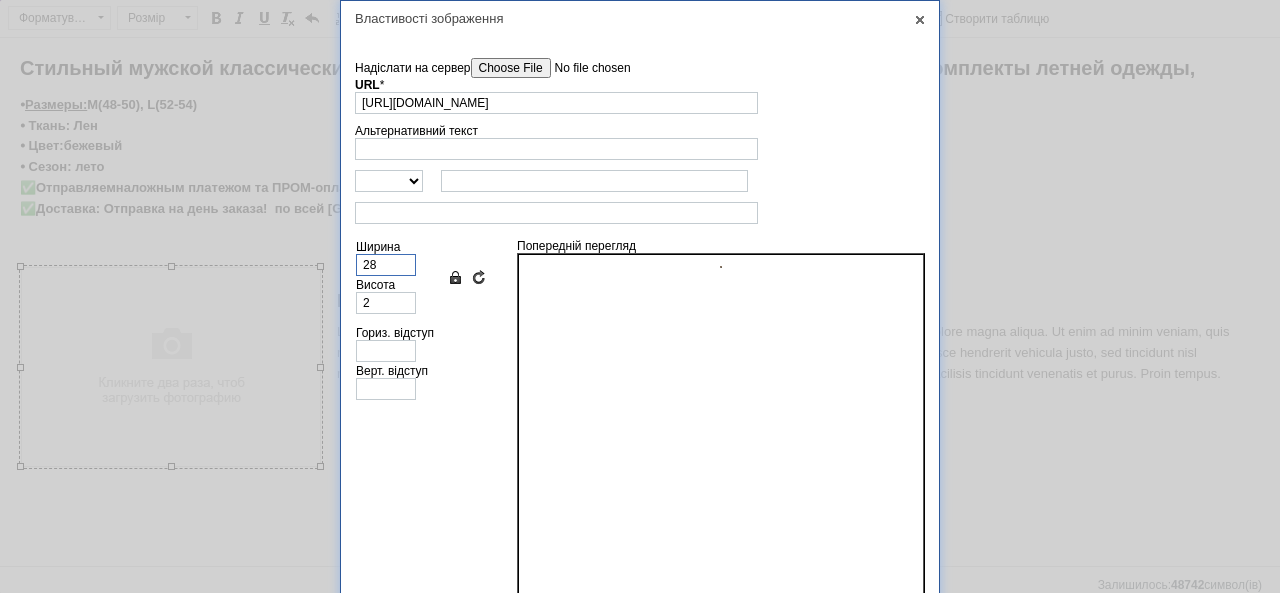 type on "34" 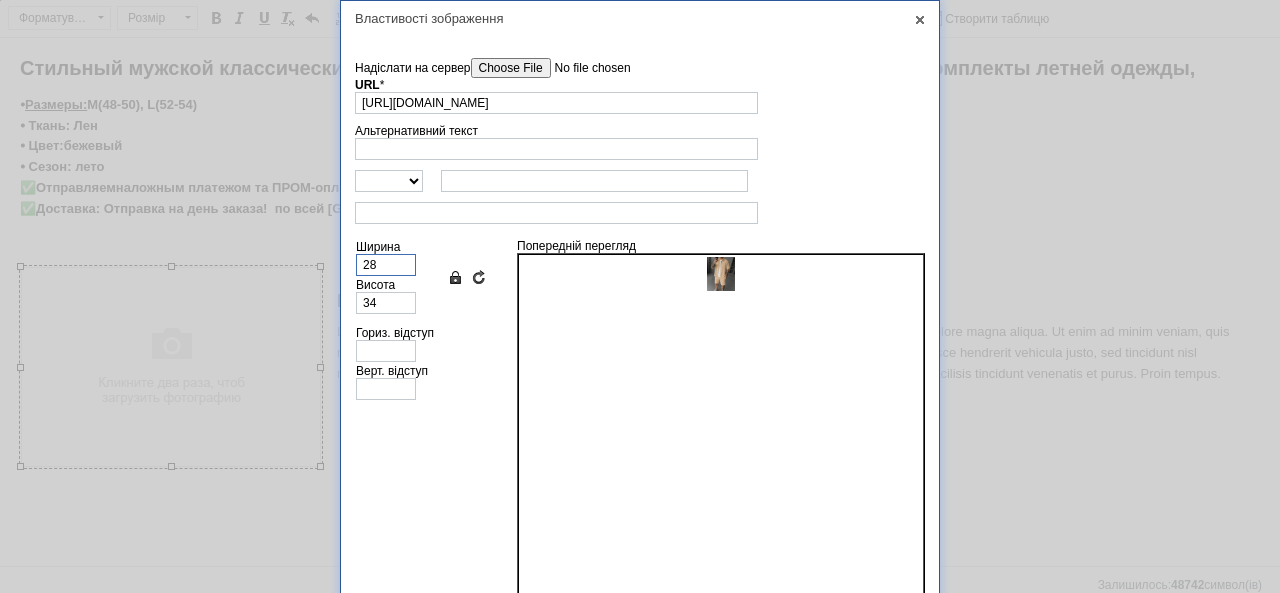 type on "280" 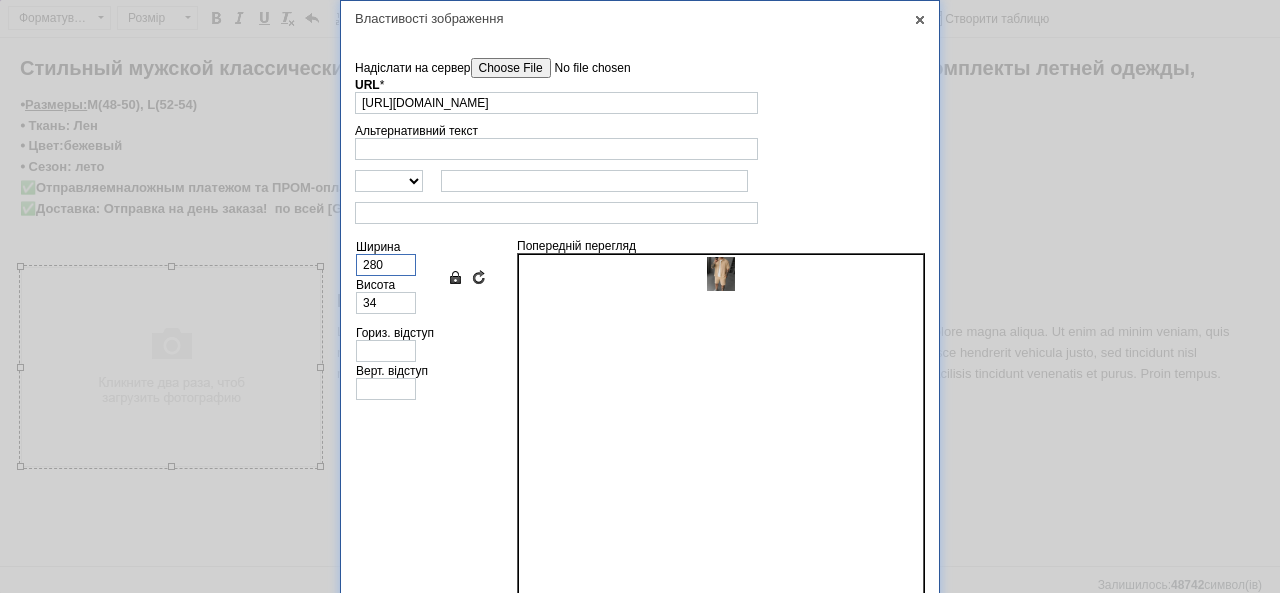 type on "344" 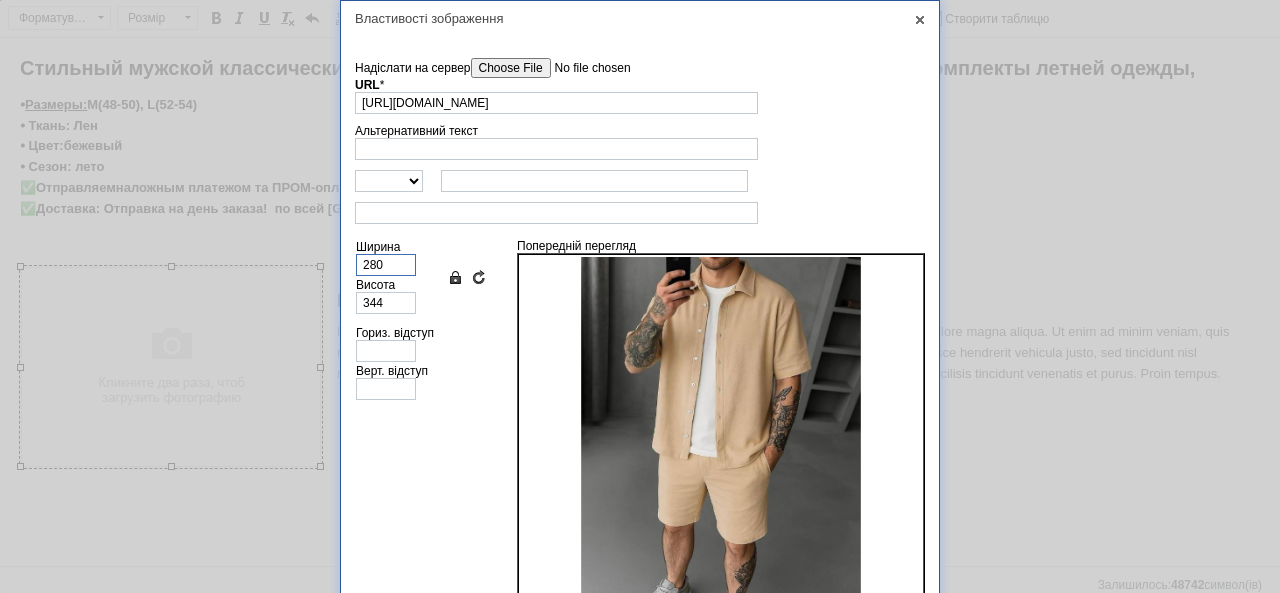 type on "280" 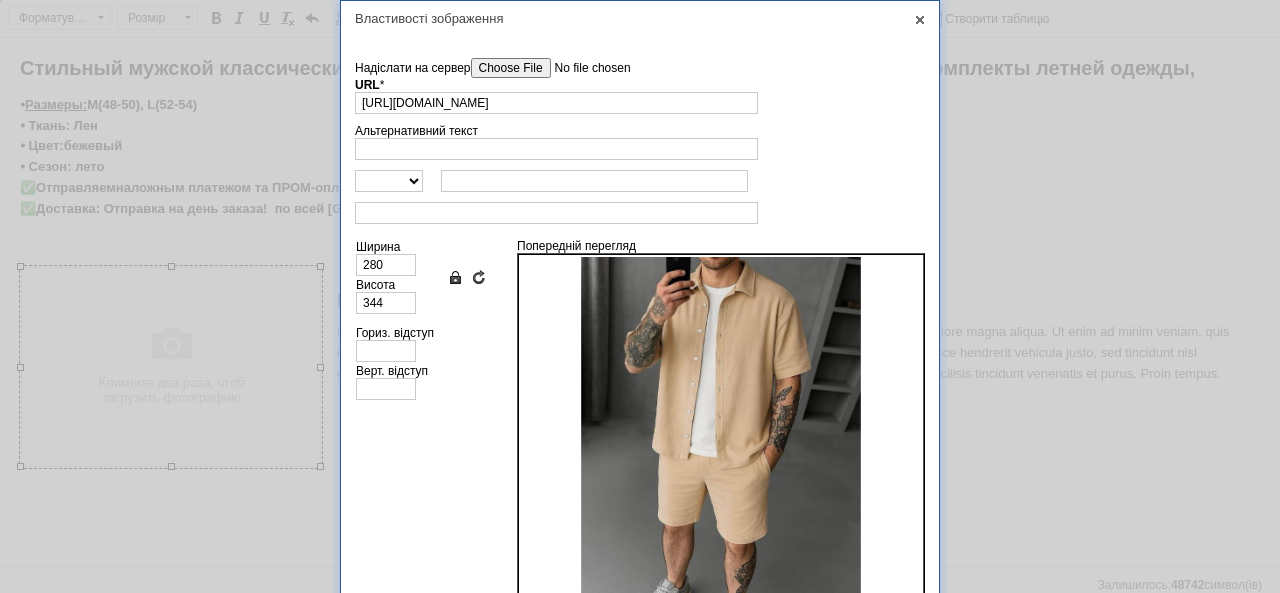 click on "Ширина 280 Висота 344 Зберегти пропорції Очистити поля розмірів Гориз. відступ Верт. відступ" at bounding box center (426, 425) 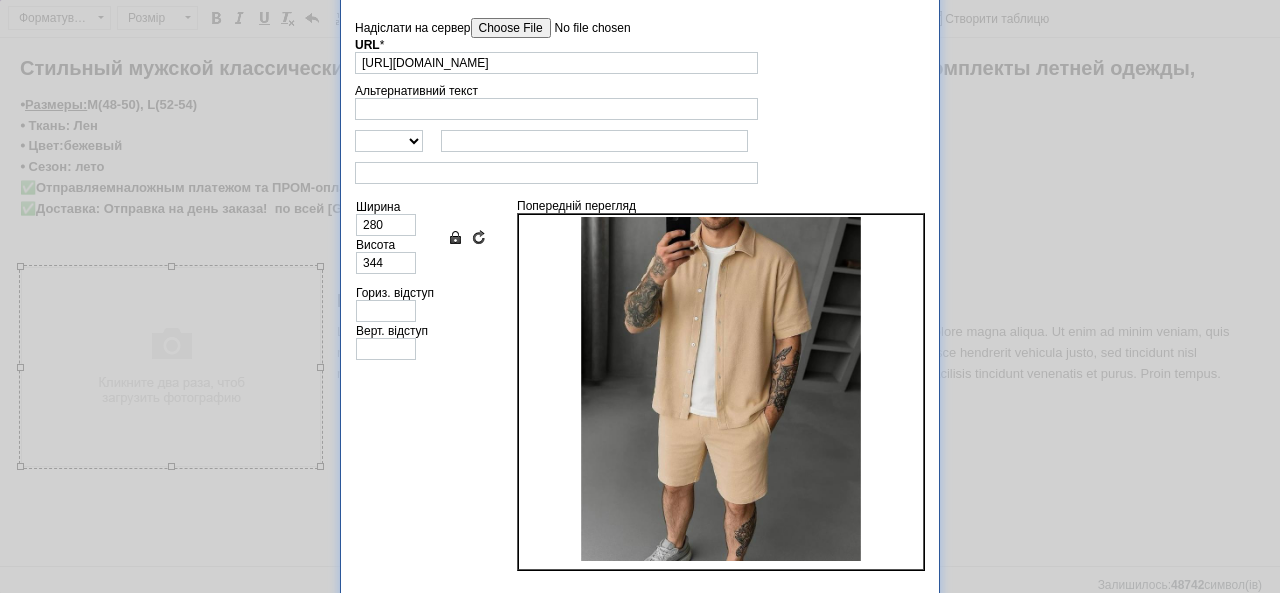 scroll, scrollTop: 80, scrollLeft: 0, axis: vertical 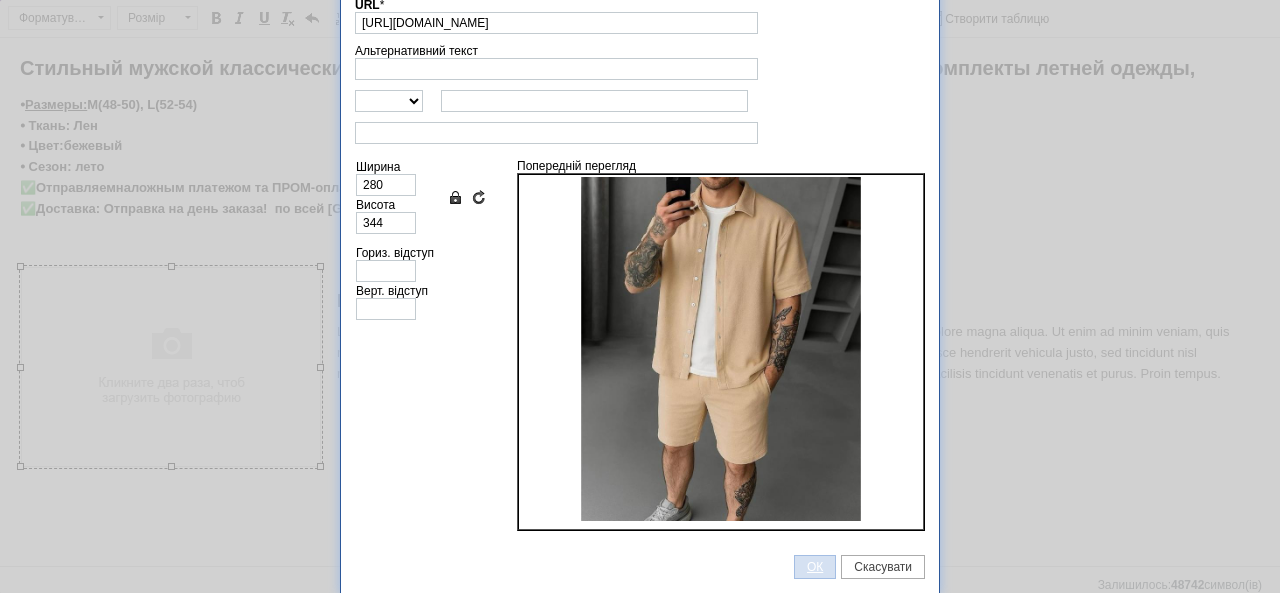 click on "ОК" at bounding box center (815, 567) 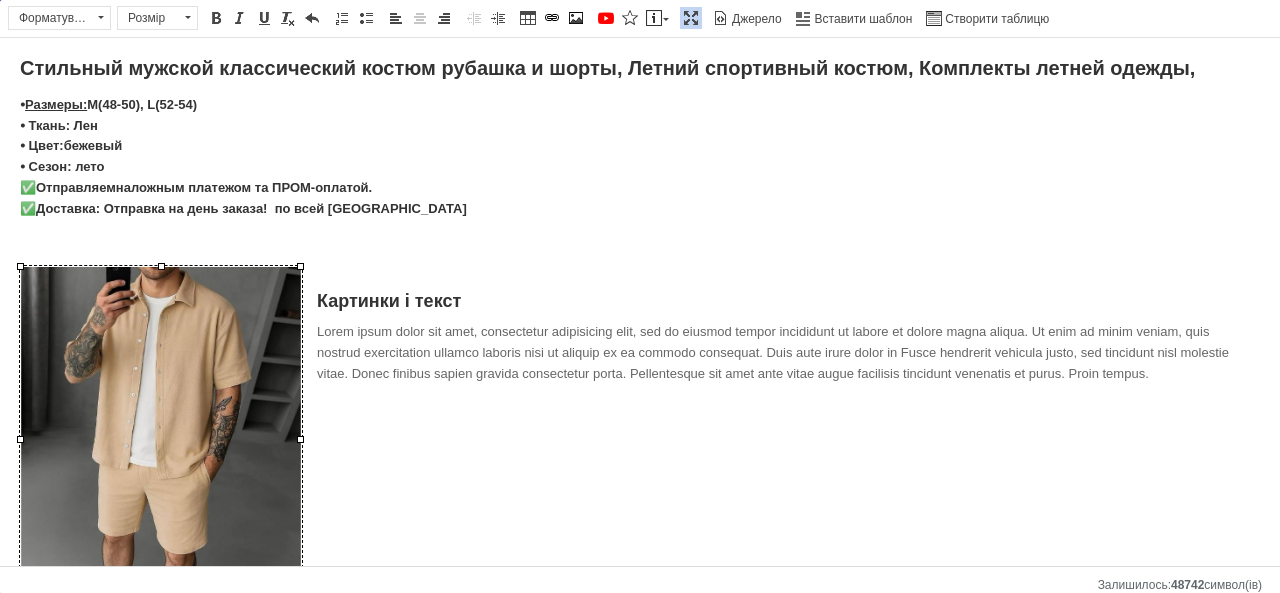 click on "Картинки і текст Lorem ipsum dolor sit amet, consectetur adipisicing elit, sed do eiusmod tempor incididunt ut labore et dolore magna aliqua. Ut enim ad minim veniam, quis nostrud exercitation ullamco laboris nisi ut aliquip ex ea commodo consequat. Duis aute irure dolor in Fusce hendrerit vehicula justo, sed tincidunt nisl molestie vitae. Donec finibus sapien gravida consectetur porta. Pellentesque sit amet ante vitae augue facilisis tincidunt venenatis et purus. Proin tempus." at bounding box center [640, 446] 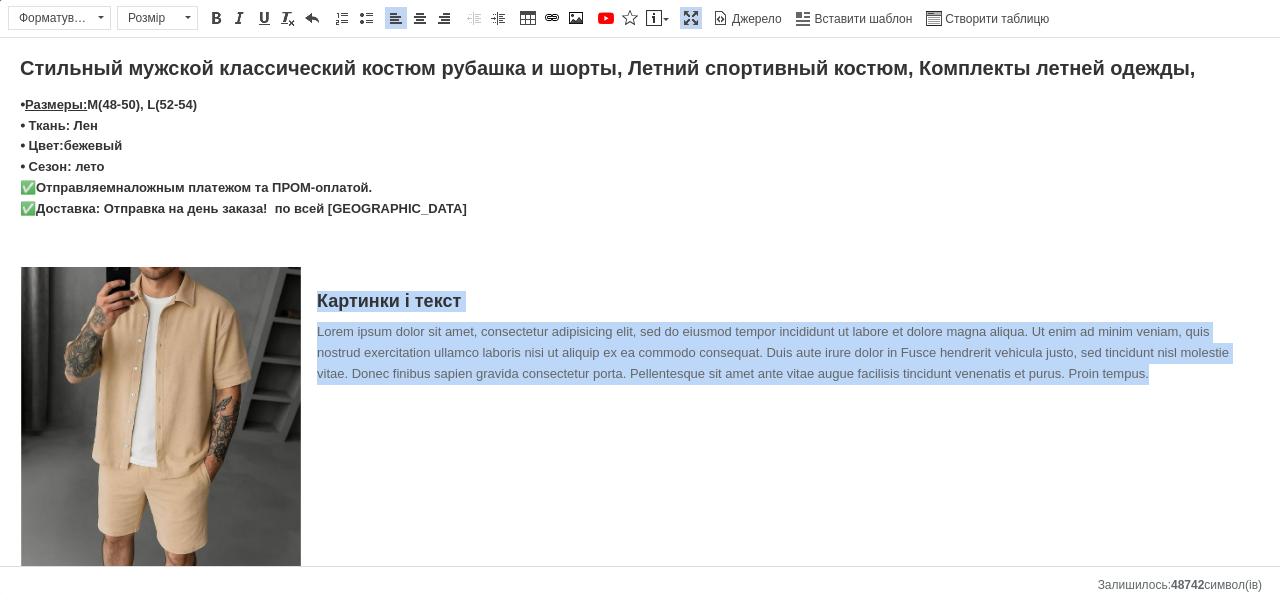 drag, startPoint x: 312, startPoint y: 298, endPoint x: 1228, endPoint y: 382, distance: 919.84344 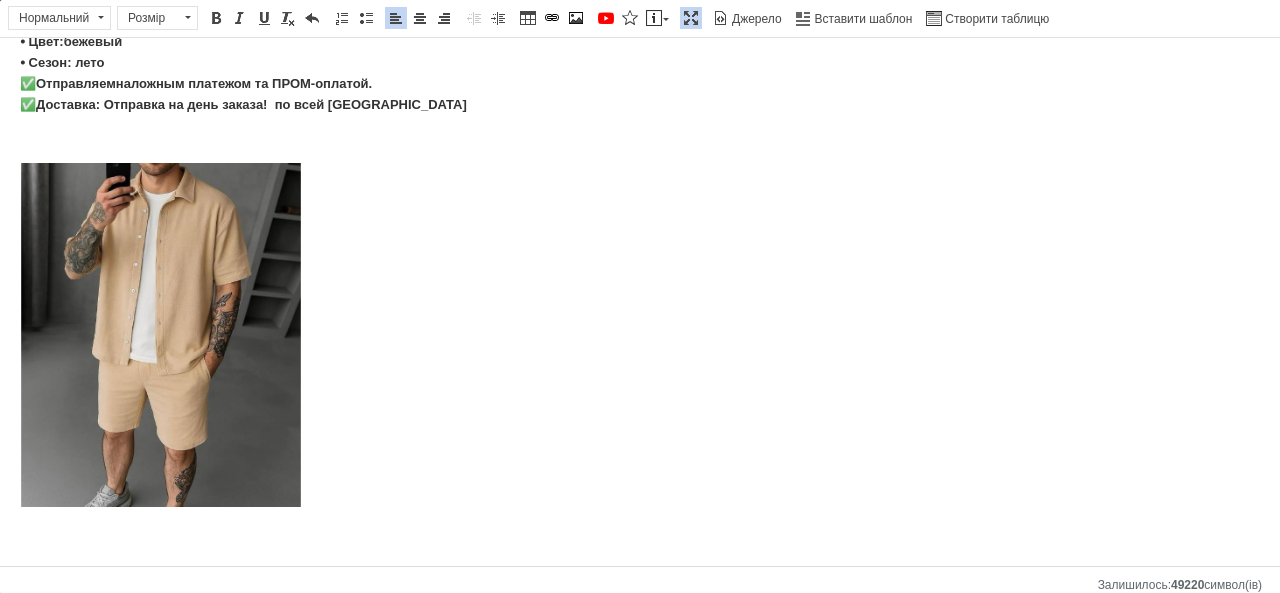 scroll, scrollTop: 127, scrollLeft: 0, axis: vertical 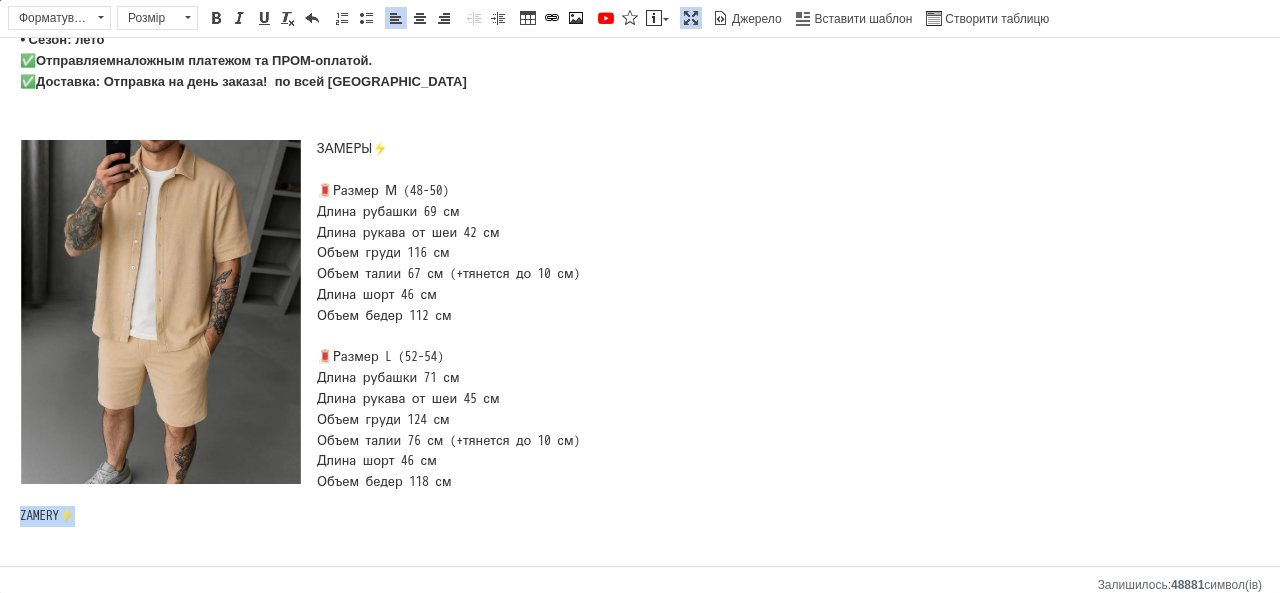 drag, startPoint x: 140, startPoint y: 510, endPoint x: 16, endPoint y: 518, distance: 124.2578 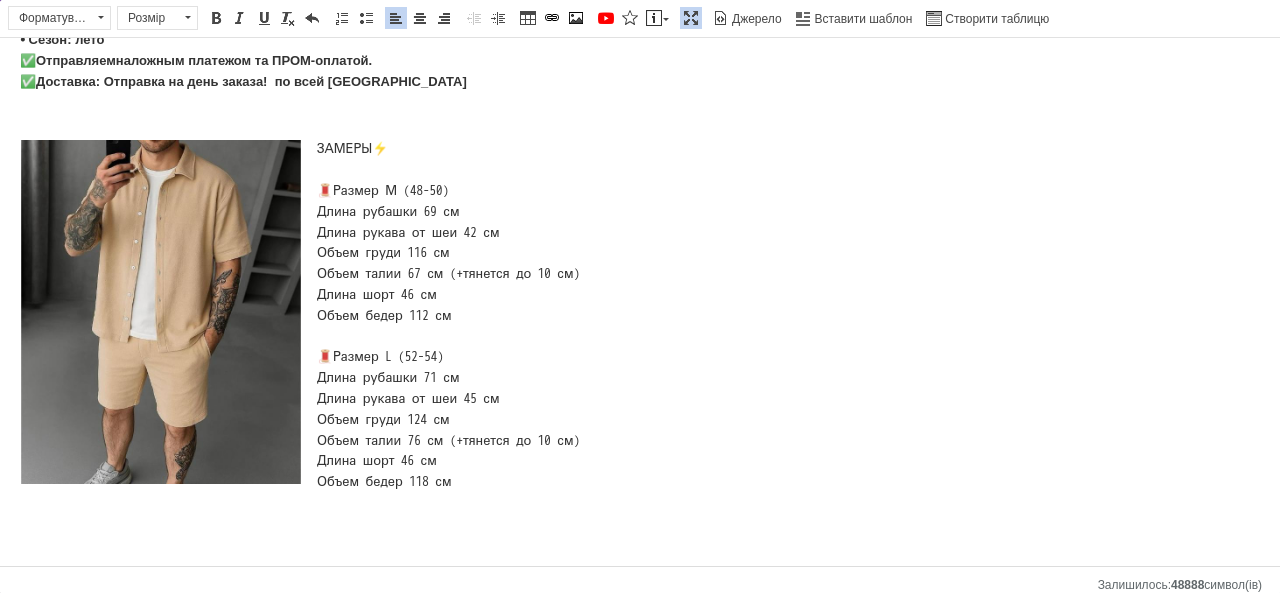 click on "ЗАМЕРЫ⚡️
🧵Размер М (48-50)
Длина рубашки 69 см
Длина рукава от шеи 42 см
Объем груди 116 см
Объем талии 67 см (+тянется до 10 см)
Длина шорт 46 см
Объем бедер 112 см
🧵Размер L (52-54)
Длина рубашки 71 см
Длина рукава от шеи 45 см
Объем груди 124 см
Объем талии 76 см (+тянется до 10 см)
Длина шорт 46 см
Объем бедер 118 см" at bounding box center [640, 316] 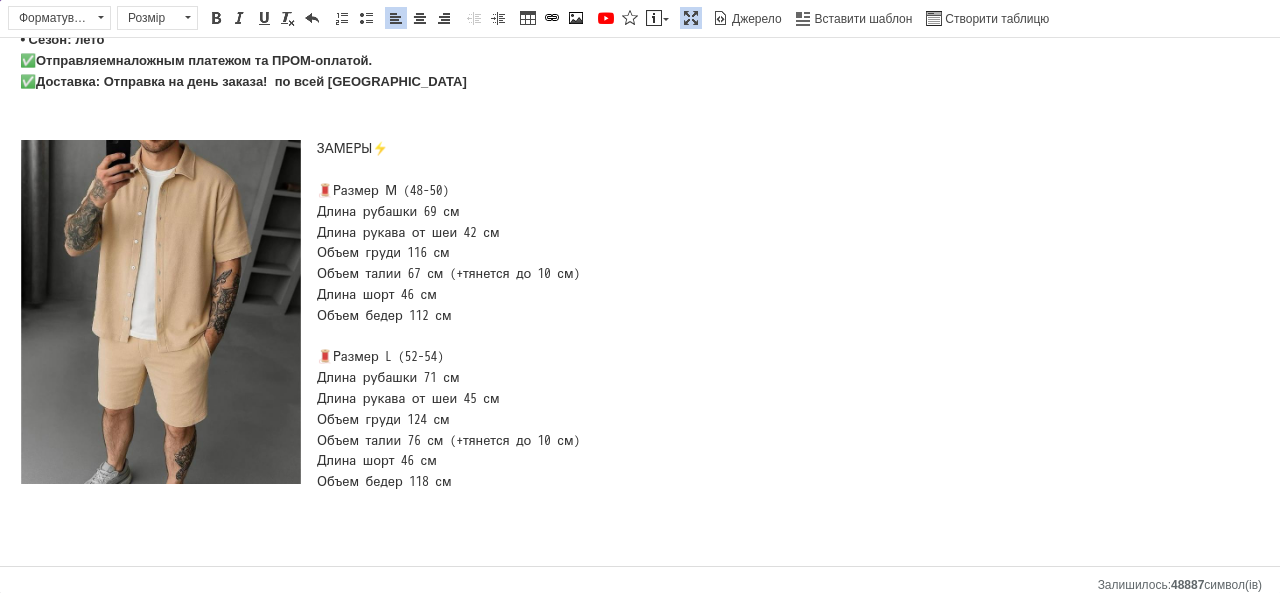 click on "ЗАМЕРЫ⚡️
🧵Размер М (48-50)
Длина рубашки 69 см
Длина рукава от шеи 42 см
Объем груди 116 см
Объем талии 67 см (+тянется до 10 см)
Длина шорт 46 см
Объем бедер 112 см
🧵Размер L (52-54)
Длина рубашки 71 см
Длина рукава от шеи 45 см
Объем груди 124 см
Объем талии 76 см (+тянется до 10 см)
Длина шорт 46 см
Объем бедер 118 см" at bounding box center (640, 316) 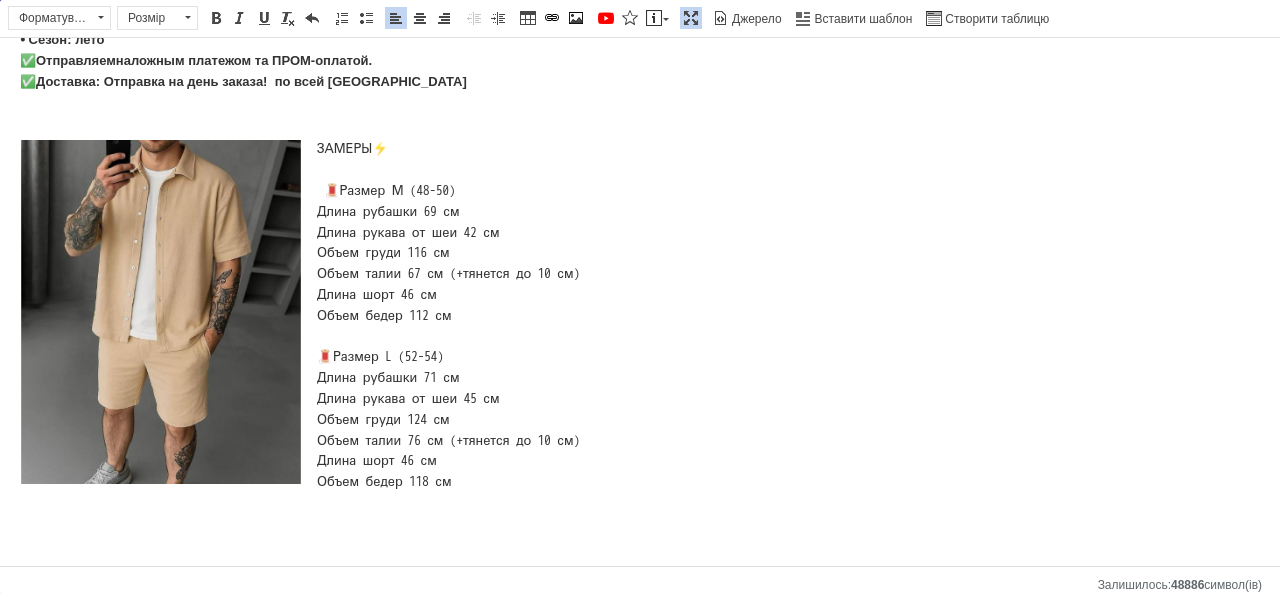 click on "ЗАМЕРЫ⚡️
🧵Размер М (48-50)
Длина рубашки 69 см
Длина рукава от шеи 42 см
Объем груди 116 см
Объем талии 67 см (+тянется до 10 см)
Длина шорт 46 см
Объем бедер 112 см
🧵Размер L (52-54)
Длина рубашки 71 см
Длина рукава от шеи 45 см
Объем груди 124 см
Объем талии 76 см (+тянется до 10 см)
Длина шорт 46 см
Объем бедер 118 см" at bounding box center (640, 316) 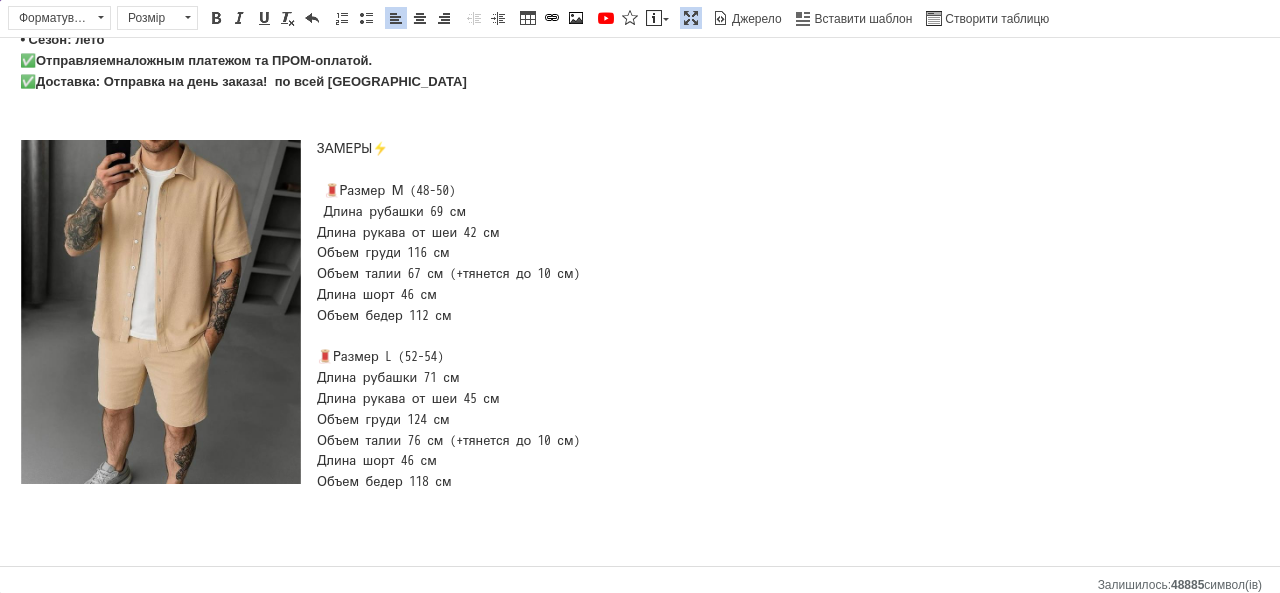 click on "ЗАМЕРЫ⚡️
🧵Размер М (48-50)
Длина рубашки 69 см
Длина рукава от шеи 42 см
Объем груди 116 см
Объем талии 67 см (+тянется до 10 см)
Длина шорт 46 см
Объем бедер 112 см
🧵Размер L (52-54)
Длина рубашки 71 см
Длина рукава от шеи 45 см
Объем груди 124 см
Объем талии 76 см (+тянется до 10 см)
Длина шорт 46 см
Объем бедер 118 см" at bounding box center [640, 316] 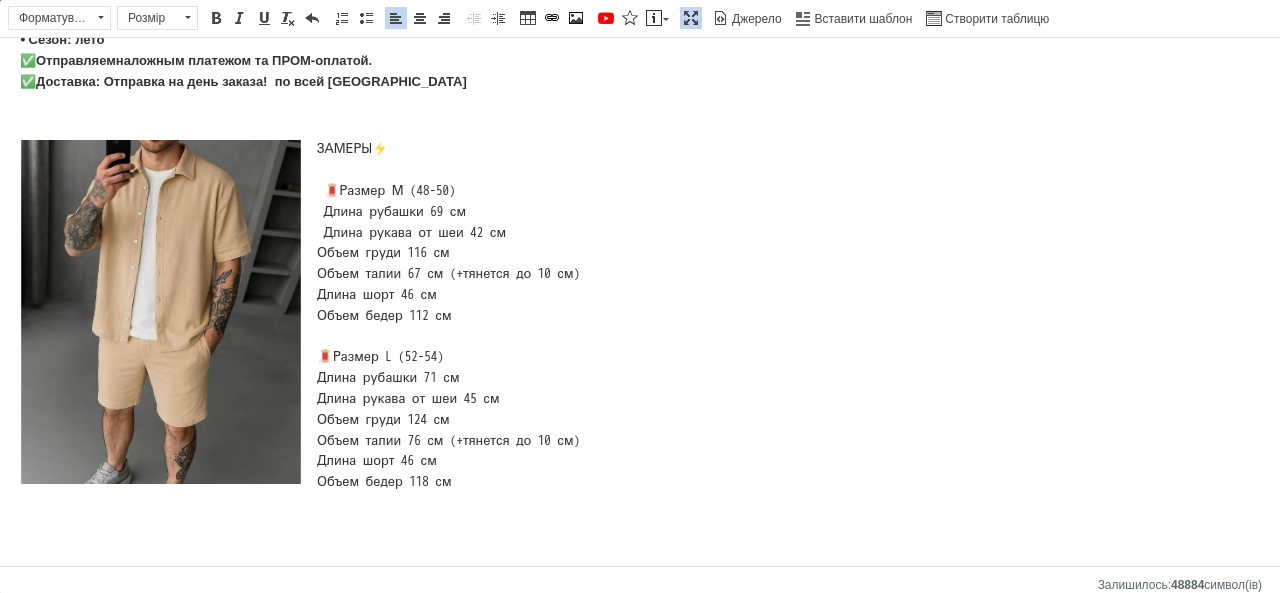 click on "ЗАМЕРЫ⚡️
🧵Размер М (48-50)
Длина рубашки 69 см
Длина рукава от шеи 42 см
Объем груди 116 см
Объем талии 67 см (+тянется до 10 см)
Длина шорт 46 см
Объем бедер 112 см
🧵Размер L (52-54)
Длина рубашки 71 см
Длина рукава от шеи 45 см
Объем груди 124 см
Объем талии 76 см (+тянется до 10 см)
Длина шорт 46 см
Объем бедер 118 см" at bounding box center [640, 316] 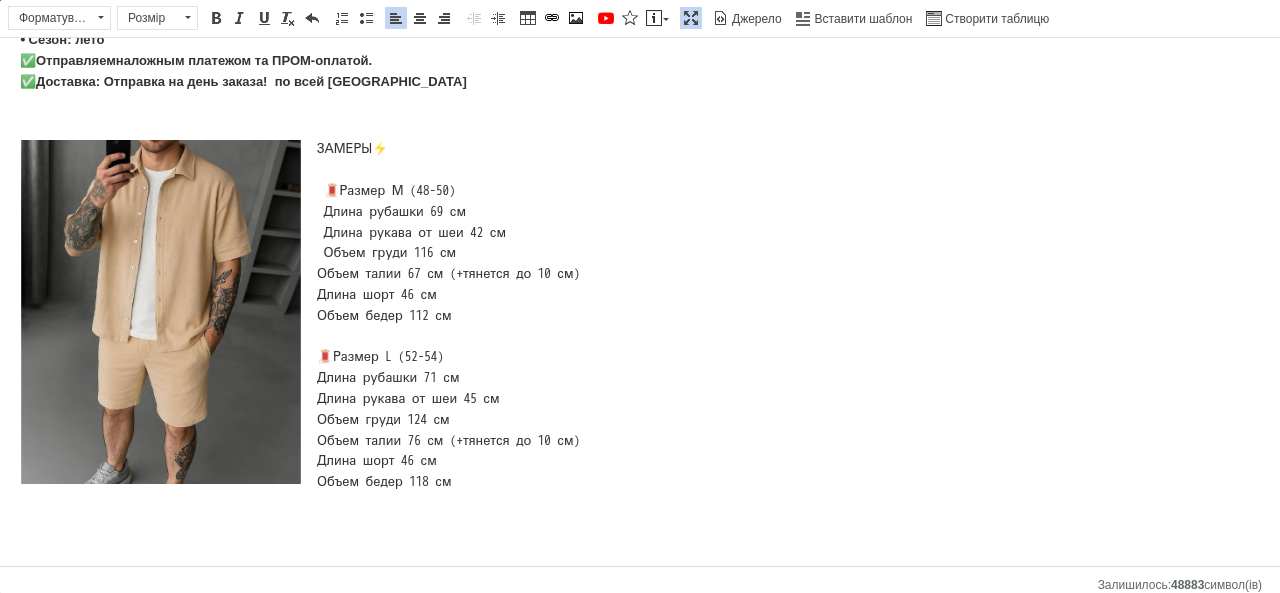 click on "ЗАМЕРЫ⚡️
🧵Размер М (48-50)
Длина рубашки 69 см
Длина рукава от шеи 42 см
Объем груди 116 см
Объем талии 67 см (+тянется до 10 см)
Длина шорт 46 см
Объем бедер 112 см
🧵Размер L (52-54)
Длина рубашки 71 см
Длина рукава от шеи 45 см
Объем груди 124 см
Объем талии 76 см (+тянется до 10 см)
Длина шорт 46 см
Объем бедер 118 см" at bounding box center [640, 316] 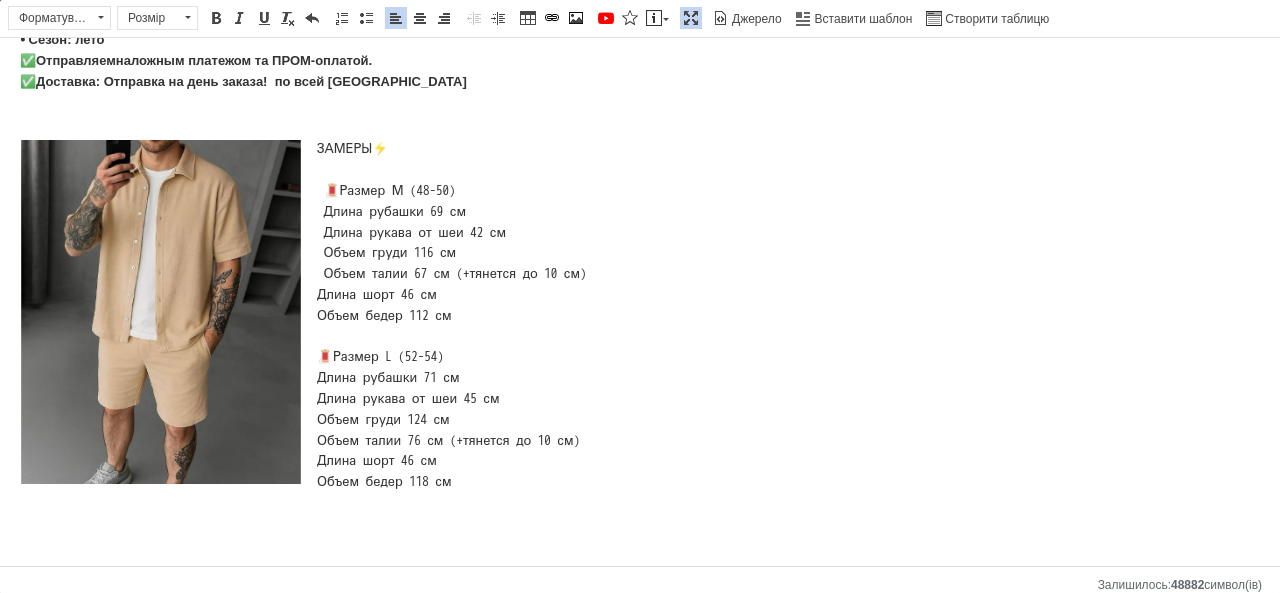 click on "ЗАМЕРЫ⚡️
🧵Размер М (48-50)
Длина рубашки 69 см
Длина рукава от шеи 42 см
Объем груди 116 см
Объем талии 67 см (+тянется до 10 см)
Длина шорт 46 см
Объем бедер 112 см
🧵Размер L (52-54)
Длина рубашки 71 см
Длина рукава от шеи 45 см
Объем груди 124 см
Объем талии 76 см (+тянется до 10 см)
Длина шорт 46 см
Объем бедер 118 см" at bounding box center (640, 316) 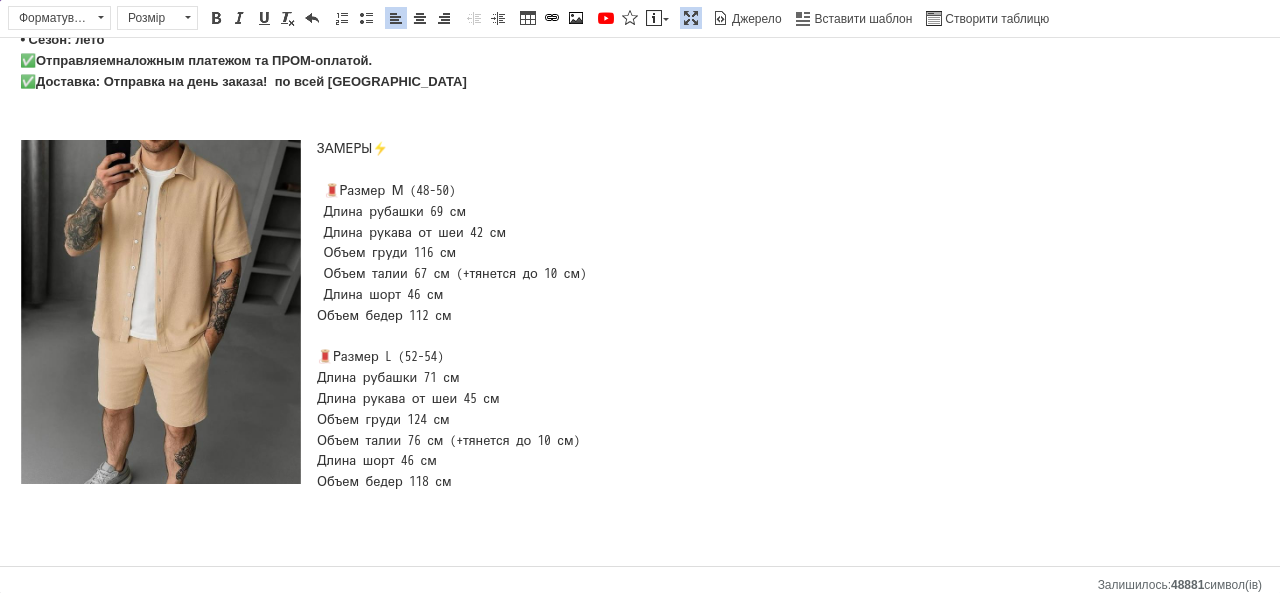 click on "ЗАМЕРЫ⚡️
🧵Размер М (48-50)
Длина рубашки 69 см
Длина рукава от шеи 42 см
Объем груди 116 см
Объем талии 67 см (+тянется до 10 см)
Длина шорт 46 см
Объем бедер 112 см
🧵Размер L (52-54)
Длина рубашки 71 см
Длина рукава от шеи 45 см
Объем груди 124 см
Объем талии 76 см (+тянется до 10 см)
Длина шорт 46 см
Объем бедер 118 см" at bounding box center (640, 316) 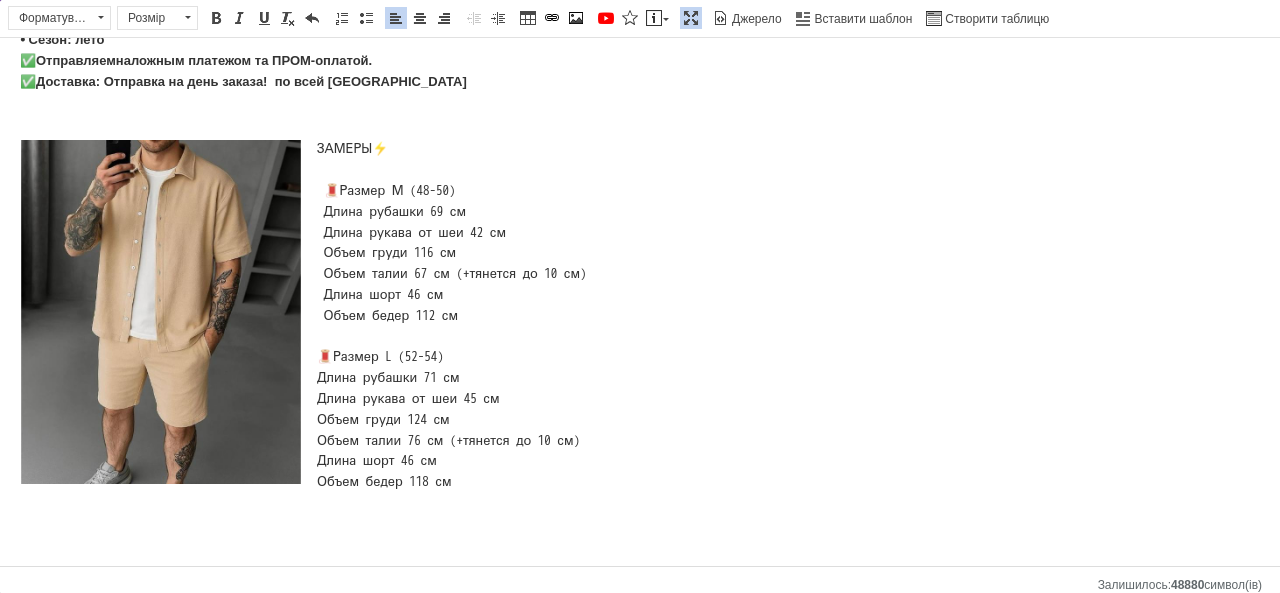 click on "ЗАМЕРЫ⚡️
🧵Размер М (48-50)
Длина рубашки 69 см
Длина рукава от шеи 42 см
Объем груди 116 см
Объем талии 67 см (+тянется до 10 см)
Длина шорт 46 см
Объем бедер 112 см
🧵Размер L (52-54)
Длина рубашки 71 см
Длина рукава от шеи 45 см
Объем груди 124 см
Объем талии 76 см (+тянется до 10 см)
Длина шорт 46 см
Объем бедер 118 см" at bounding box center [640, 316] 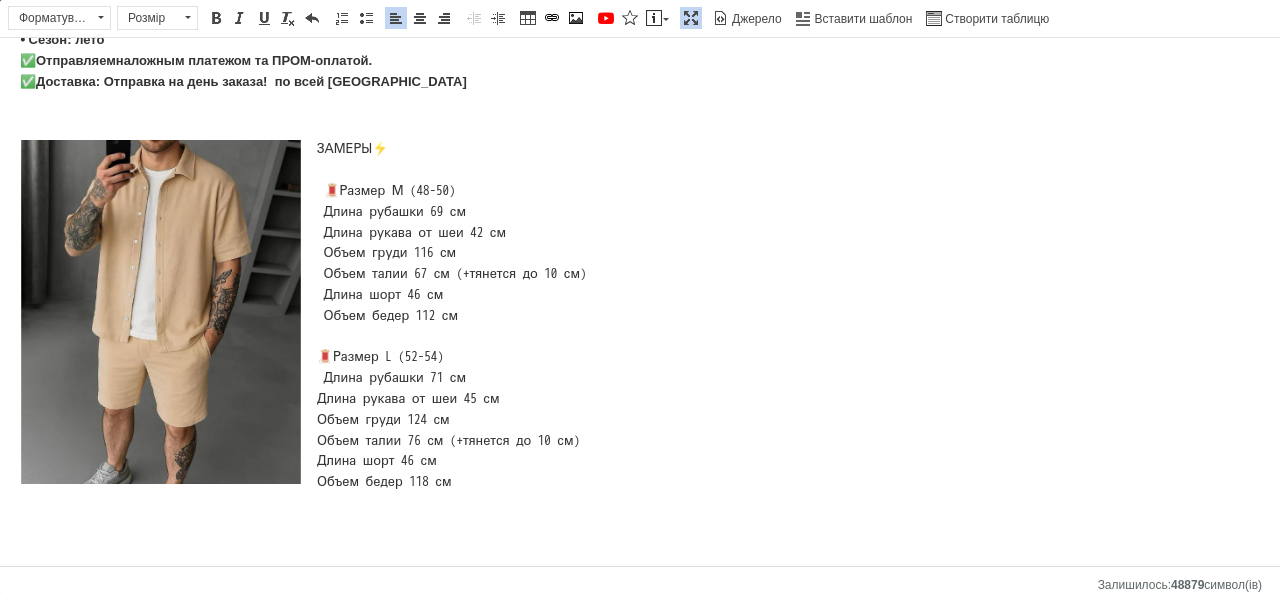 click on "ЗАМЕРЫ⚡️
🧵Размер М (48-50)
Длина рубашки 69 см
Длина рукава от шеи 42 см
Объем груди 116 см
Объем талии 67 см (+тянется до 10 см)
Длина шорт 46 см
Объем бедер 112 см
🧵Размер L (52-54)
Длина рубашки 71 см
Длина рукава от шеи 45 см
Объем груди 124 см
Объем талии 76 см (+тянется до 10 см)
Длина шорт 46 см
Объем бедер 118 см" at bounding box center (640, 316) 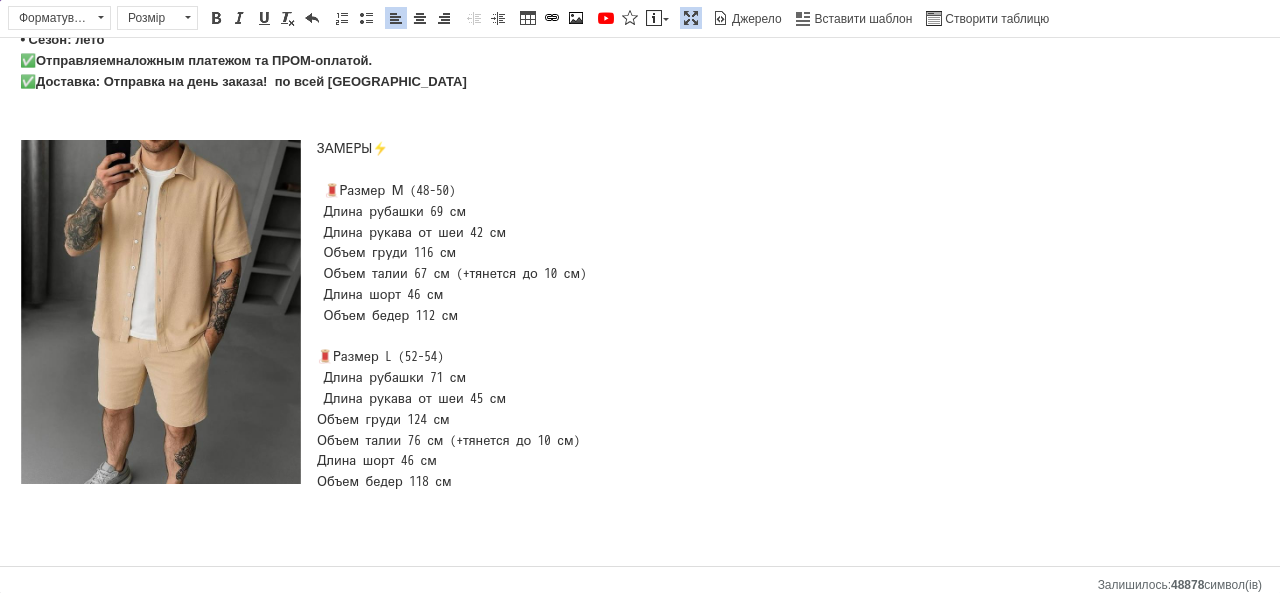 click on "ЗАМЕРЫ⚡️
🧵Размер М (48-50)
Длина рубашки 69 см
Длина рукава от шеи 42 см
Объем груди 116 см
Объем талии 67 см (+тянется до 10 см)
Длина шорт 46 см
Объем бедер 112 см
🧵Размер L (52-54)
Длина рубашки 71 см
Длина рукава от шеи 45 см
Объем груди 124 см
Объем талии 76 см (+тянется до 10 см)
Длина шорт 46 см
Объем бедер 118 см" at bounding box center (640, 316) 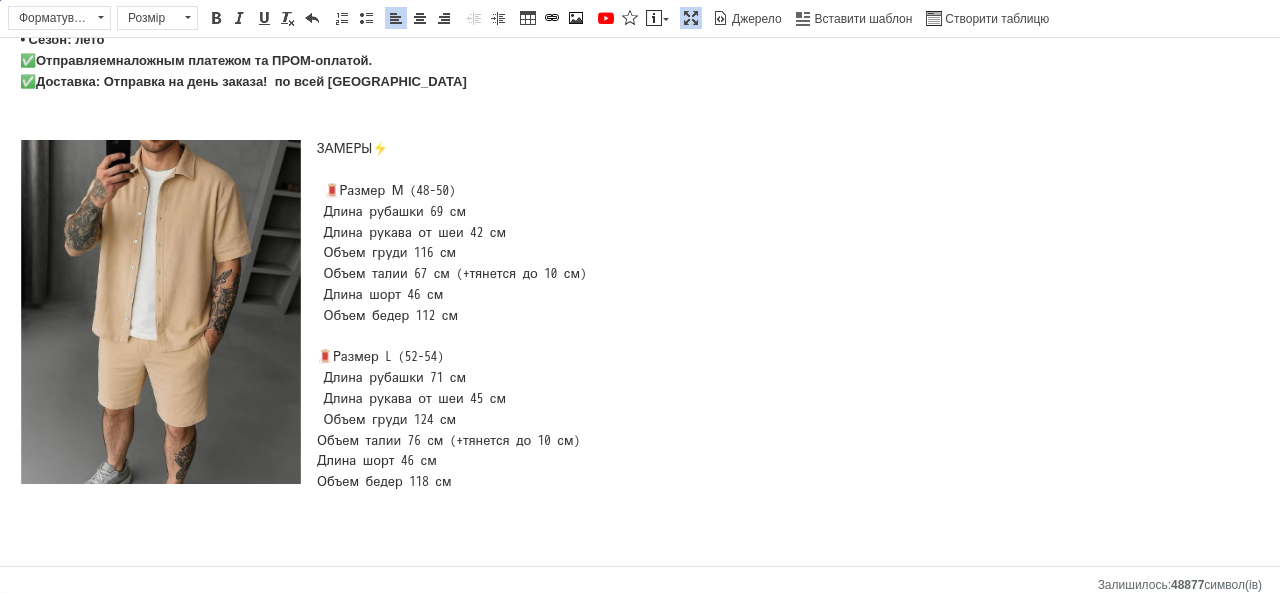 click on "ЗАМЕРЫ⚡️
🧵Размер М (48-50)
Длина рубашки 69 см
Длина рукава от шеи 42 см
Объем груди 116 см
Объем талии 67 см (+тянется до 10 см)
Длина шорт 46 см
Объем бедер 112 см
🧵Размер L (52-54)
Длина рубашки 71 см
Длина рукава от шеи 45 см
Объем груди 124 см
Объем талии 76 см (+тянется до 10 см)
Длина шорт 46 см
Объем бедер 118 см" at bounding box center [640, 316] 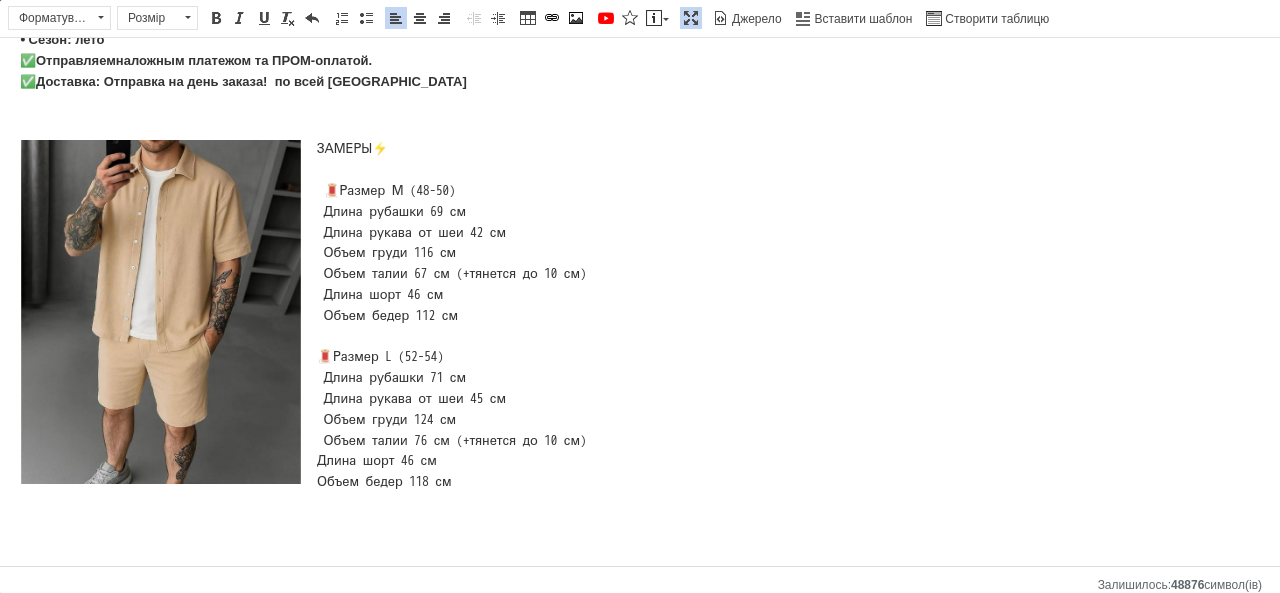 click on "ЗАМЕРЫ⚡️
🧵Размер М (48-50)
Длина рубашки 69 см
Длина рукава от шеи 42 см
Объем груди 116 см
Объем талии 67 см (+тянется до 10 см)
Длина шорт 46 см
Объем бедер 112 см
🧵Размер L (52-54)
Длина рубашки 71 см
Длина рукава от шеи 45 см
Объем груди 124 см
Объем талии 76 см (+тянется до 10 см)
Длина шорт 46 см
Объем бедер 118 см" at bounding box center [640, 316] 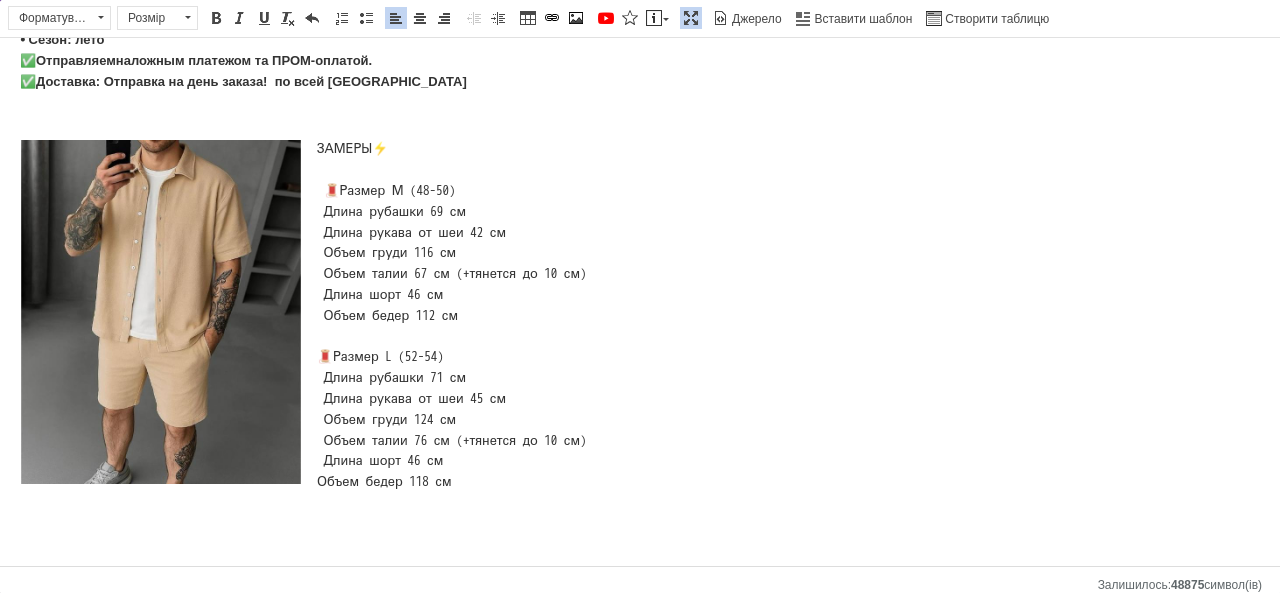 click on "ЗАМЕРЫ⚡️
🧵Размер М (48-50)
Длина рубашки 69 см
Длина рукава от шеи 42 см
Объем груди 116 см
Объем талии 67 см (+тянется до 10 см)
Длина шорт 46 см
Объем бедер 112 см
🧵Размер L (52-54)
Длина рубашки 71 см
Длина рукава от шеи 45 см
Объем груди 124 см
Объем талии 76 см (+тянется до 10 см)
Длина шорт 46 см
Объем бедер 118 см" at bounding box center (640, 316) 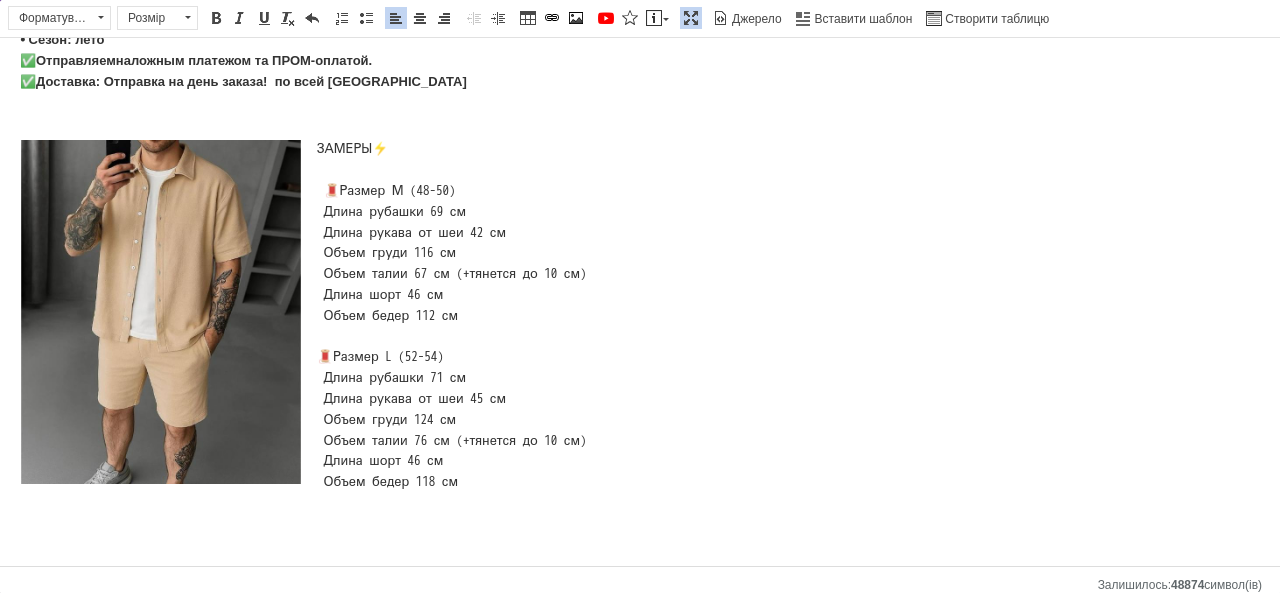 click on "ЗАМЕРЫ⚡️
🧵Размер М (48-50)
Длина рубашки 69 см
Длина рукава от шеи 42 см
Объем груди 116 см
Объем талии 67 см (+тянется до 10 см)
Длина шорт 46 см
Объем бедер 112 см
🧵Размер L (52-54)
Длина рубашки 71 см
Длина рукава от шеи 45 см
Объем груди 124 см
Объем талии 76 см (+тянется до 10 см)
Длина шорт 46 см
Объем бедер 118 см" at bounding box center (640, 316) 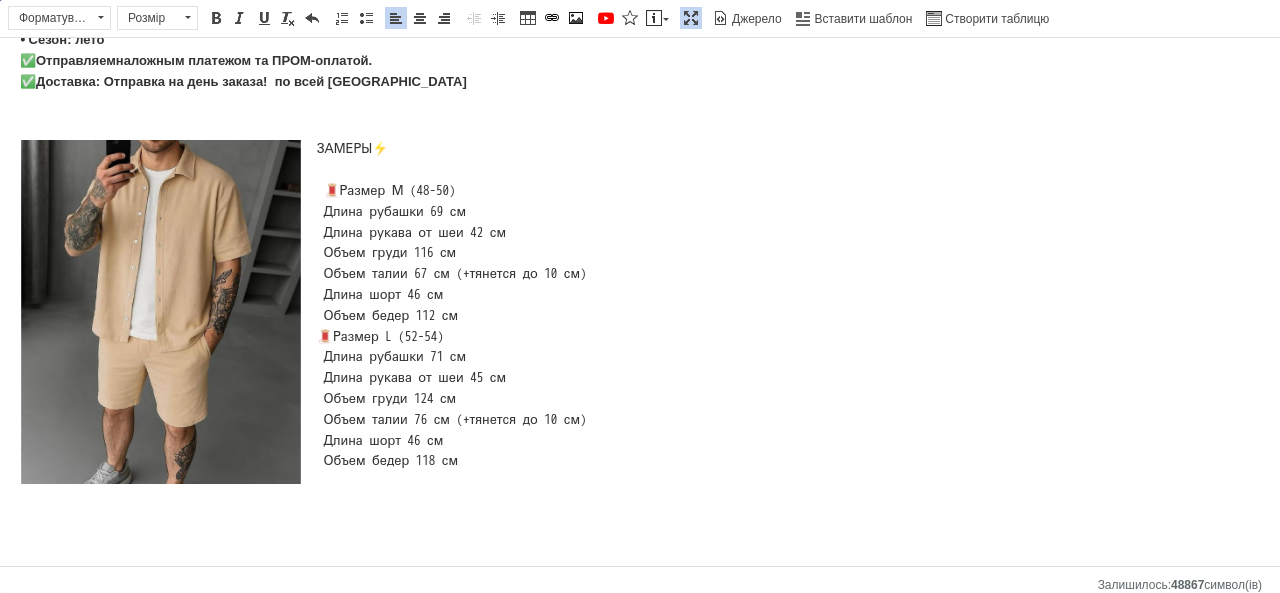 click on "ЗАМЕРЫ⚡️
🧵Размер М (48-50)
Длина рубашки 69 см
Длина рукава от шеи 42 см
Объем груди 116 см
Объем талии 67 см (+тянется до 10 см)
Длина шорт 46 см
Объем бедер 112 см
​​​​​​​ 🧵Размер L (52-54)
Длина рубашки 71 см
Длина рукава от шеи 45 см
Объем груди 124 см
Объем талии 76 см (+тянется до 10 см)
Длина шорт 46 см
Объем бедер 118 см" at bounding box center (640, 305) 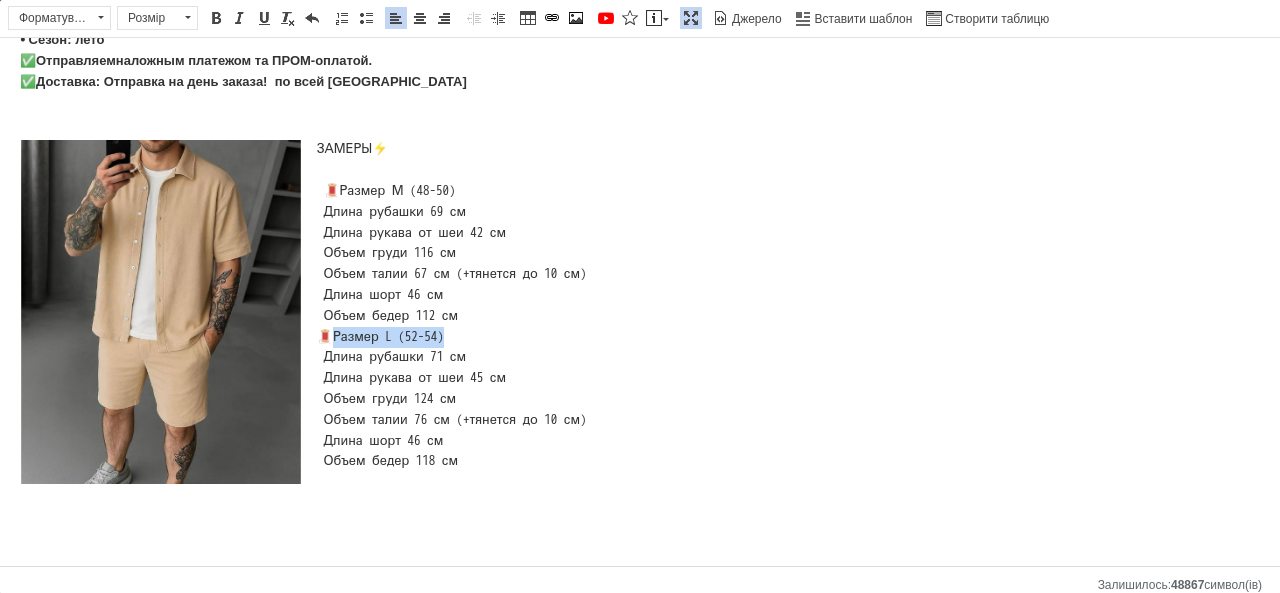 drag, startPoint x: 326, startPoint y: 357, endPoint x: 465, endPoint y: 356, distance: 139.0036 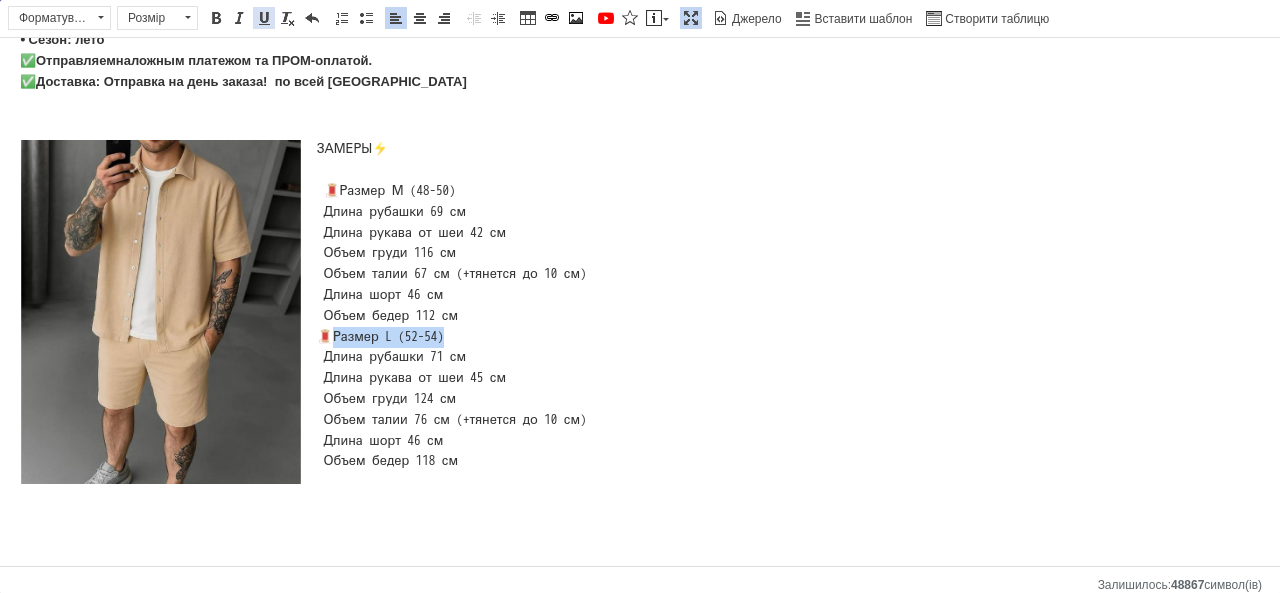 click at bounding box center [264, 18] 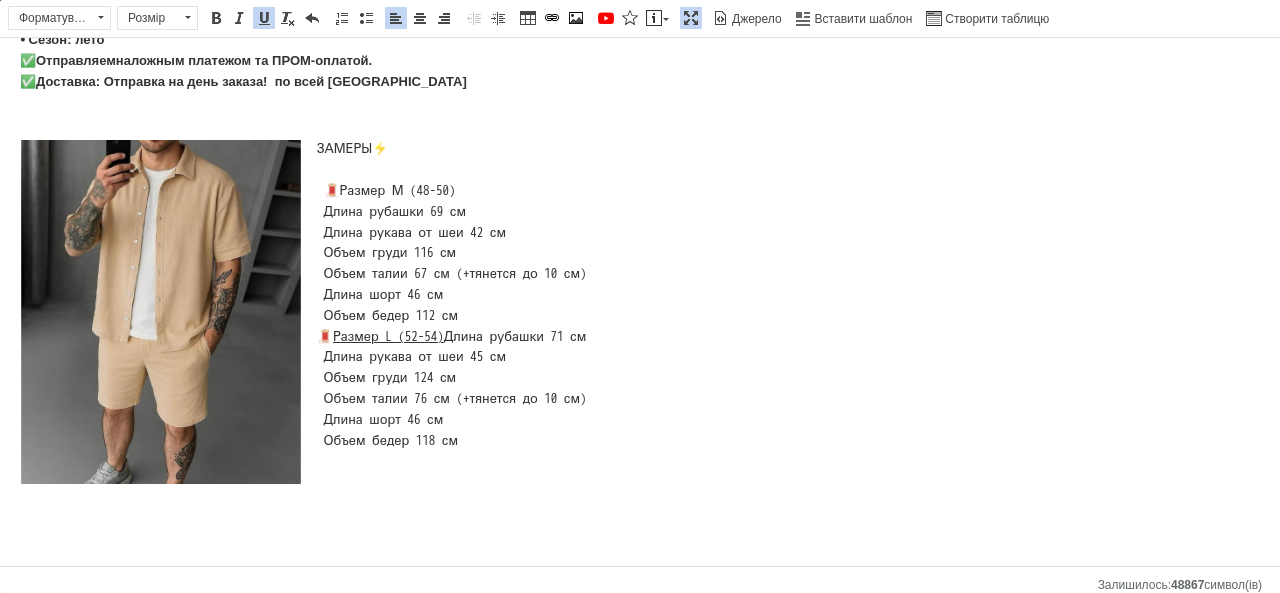 click on "ЗАМЕРЫ⚡️
🧵Размер М (48-50)
Длина рубашки 69 см
Длина рукава от шеи 42 см
Объем груди 116 см
Объем талии 67 см (+тянется до 10 см)
Длина шорт 46 см
Объем бедер 112 см
​​​​​​​ 🧵 Размер L (52-54)
Длина рубашки 71 см
Длина рукава от шеи 45 см
Объем груди 124 см
Объем талии 76 см (+тянется до 10 см)
Длина шорт 46 см
Объем бедер 118 см" at bounding box center [640, 295] 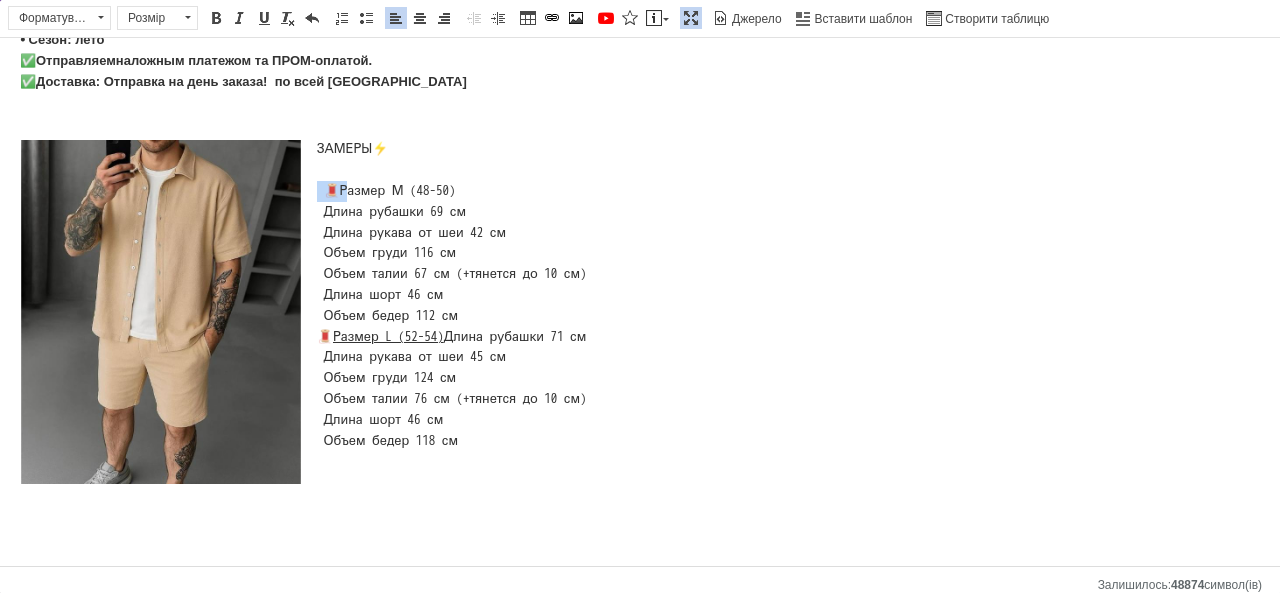drag, startPoint x: 342, startPoint y: 191, endPoint x: 509, endPoint y: 180, distance: 167.36188 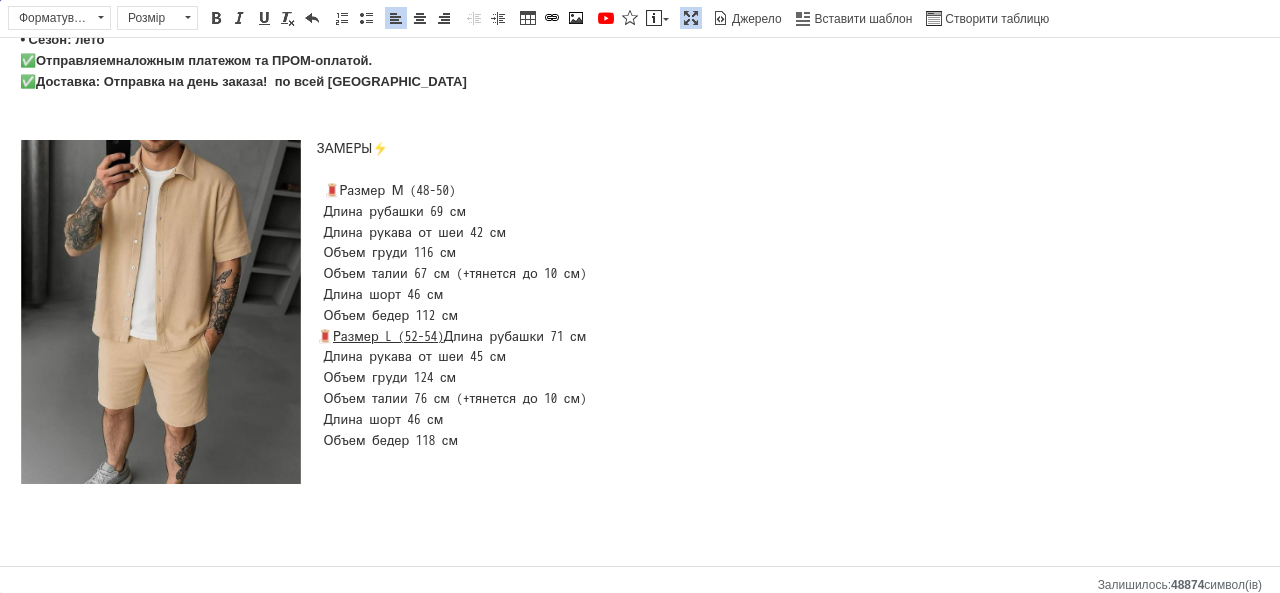 click on "ЗАМЕРЫ⚡️
🧵Размер М (48-50)
Длина рубашки 69 см
Длина рукава от шеи 42 см
Объем груди 116 см
Объем талии 67 см (+тянется до 10 см)
Длина шорт 46 см
Объем бедер 112 см
🧵 Размер L (52-54)
Длина рубашки 71 см
Длина рукава от шеи 45 см
Объем груди 124 см
Объем талии 76 см (+тянется до 10 см)
Длина шорт 46 см
Объем бедер 118 см" at bounding box center (640, 295) 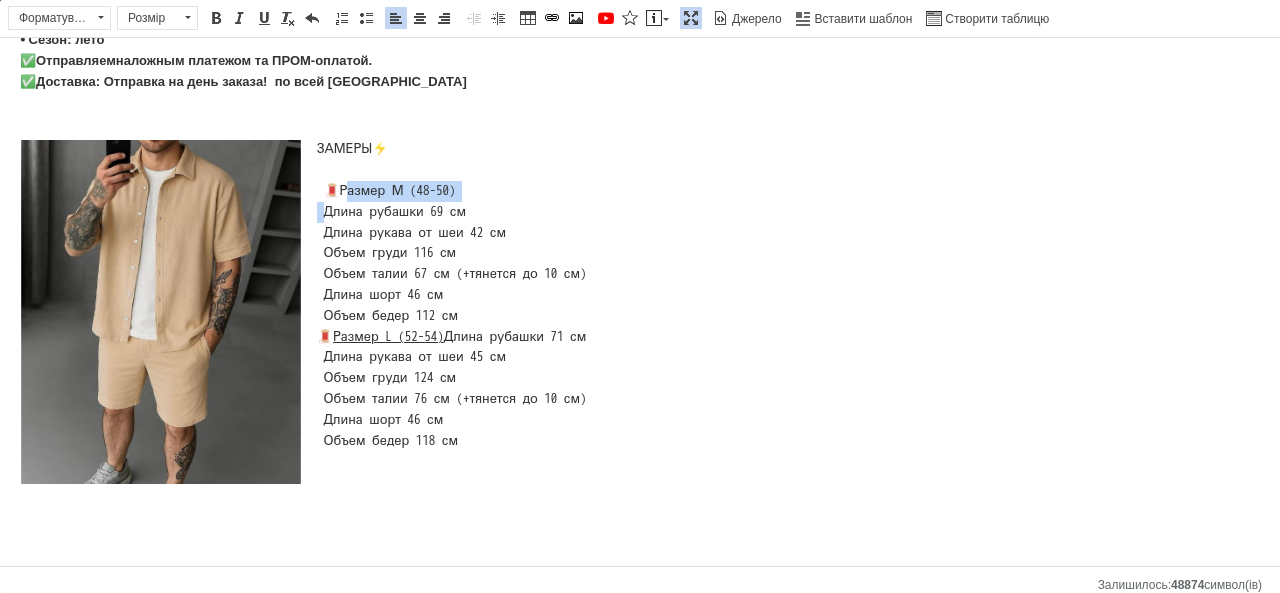drag, startPoint x: 509, startPoint y: 180, endPoint x: 375, endPoint y: 181, distance: 134.00374 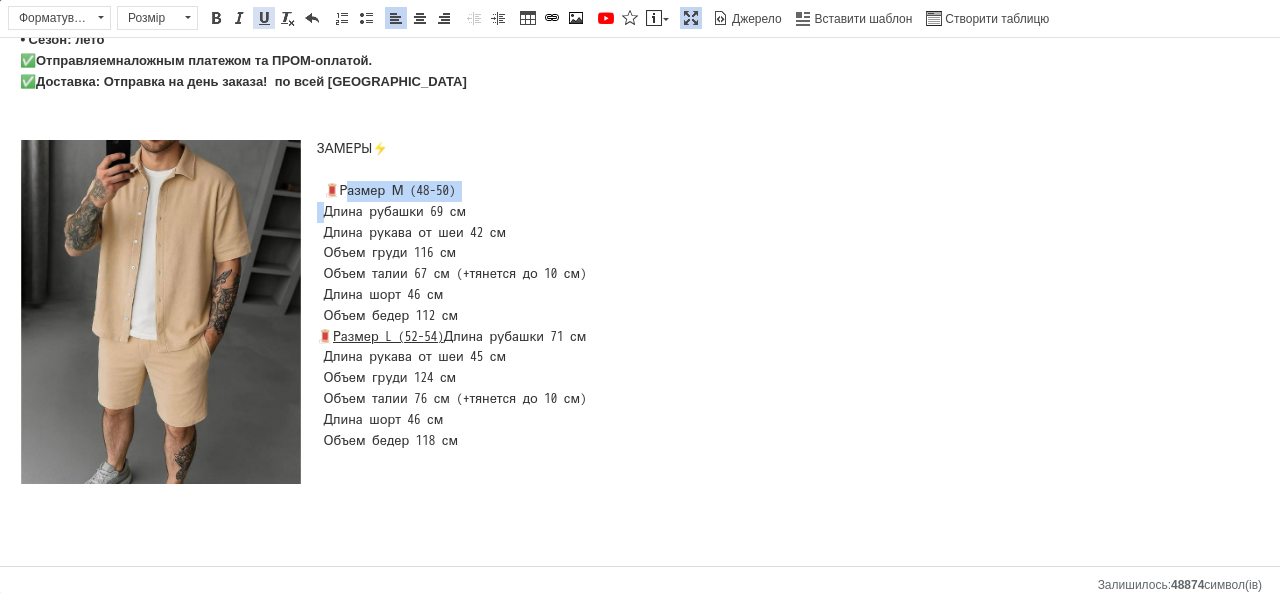 click at bounding box center (264, 18) 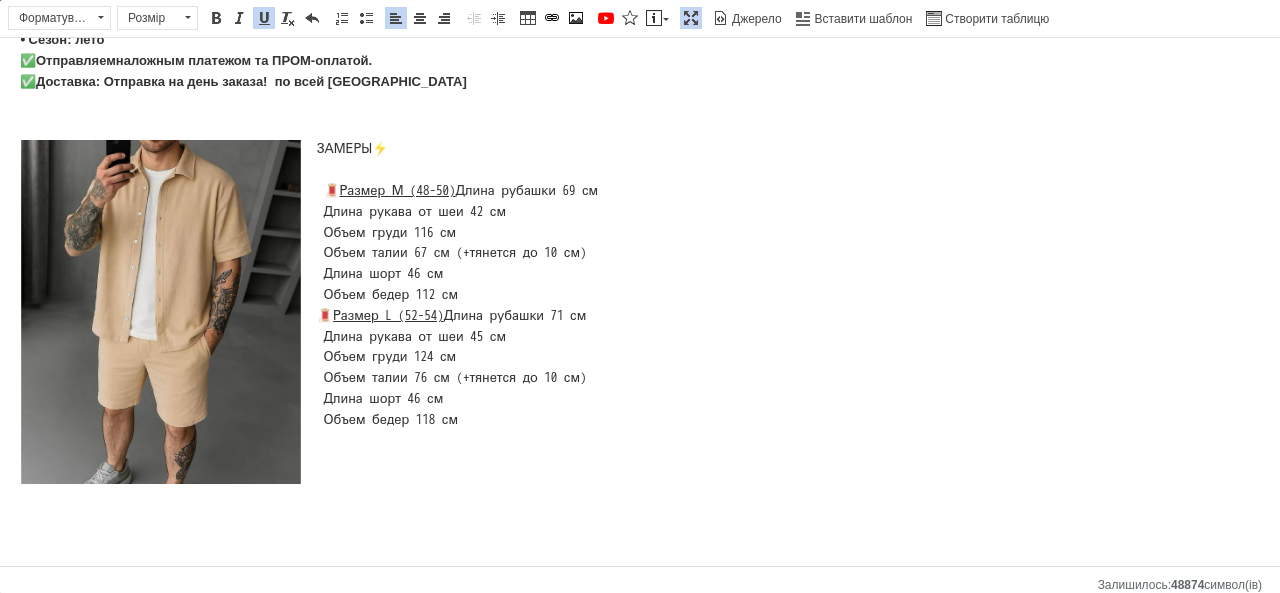 click on "ЗАМЕРЫ⚡️
🧵 Размер М (48-50)
Длина рубашки 69 см
Длина рукава от шеи 42 см
Объем груди 116 см
Объем талии 67 см (+тянется до 10 см)
Длина шорт 46 см
Объем бедер 112 см
🧵 Размер L (52-54)
Длина рубашки 71 см
Длина рукава от шеи 45 см
Объем груди 124 см
Объем талии 76 см (+тянется до 10 см)
Длина шорт 46 см
Объем бедер 118 см" at bounding box center (640, 284) 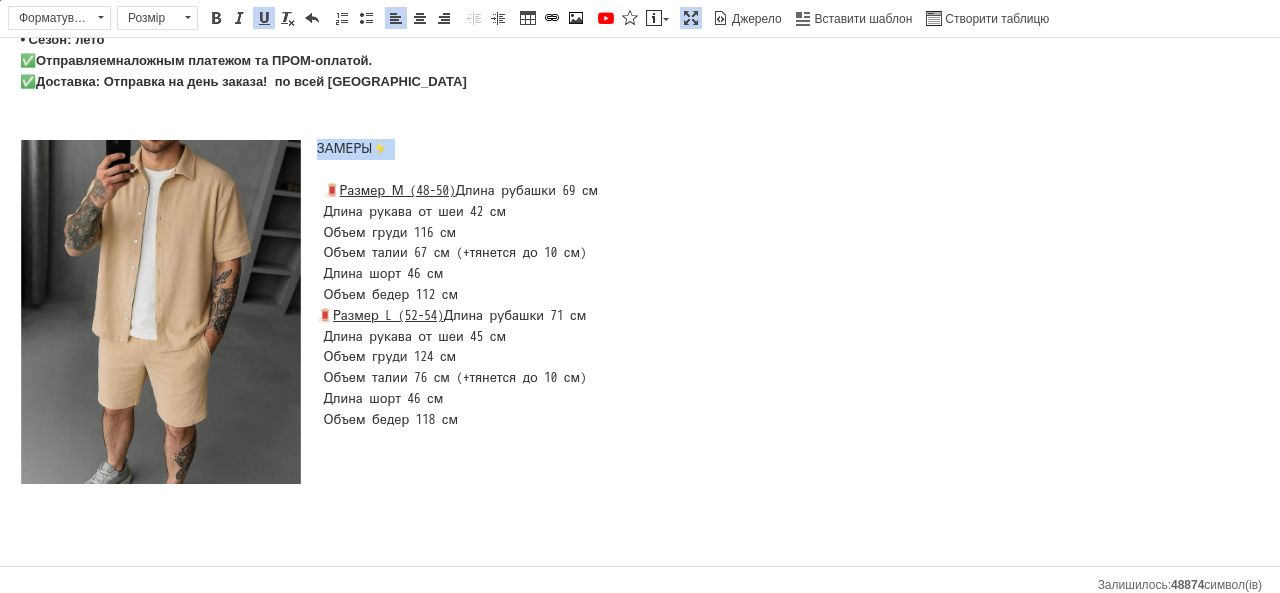 drag, startPoint x: 318, startPoint y: 144, endPoint x: 436, endPoint y: 148, distance: 118.06778 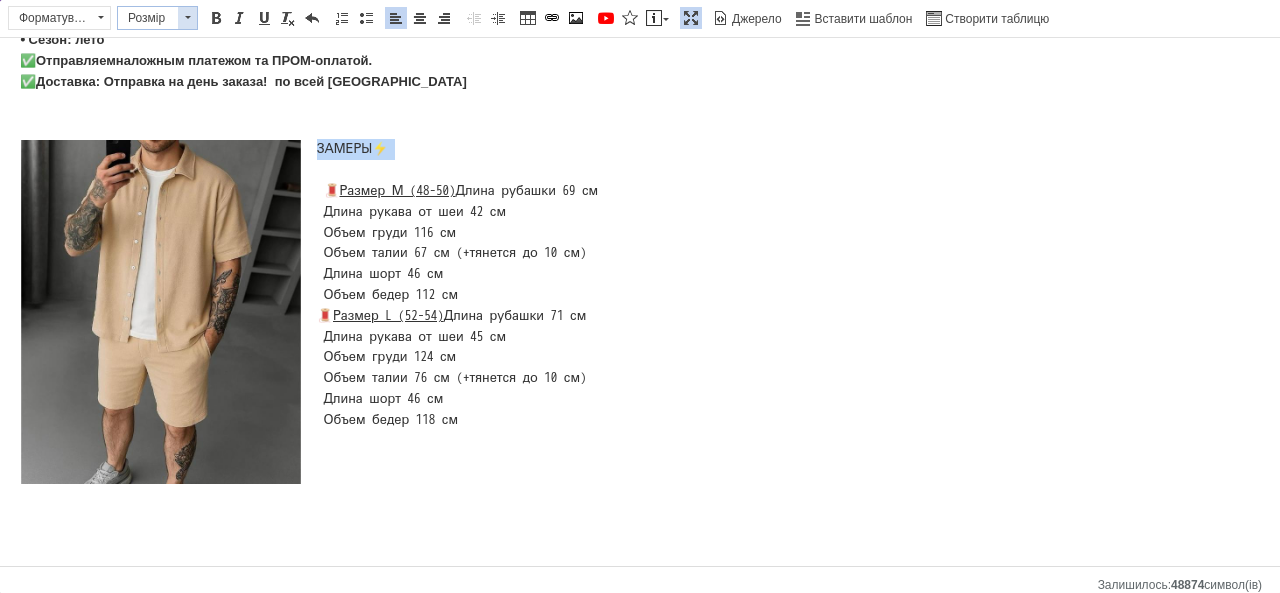 click at bounding box center [187, 18] 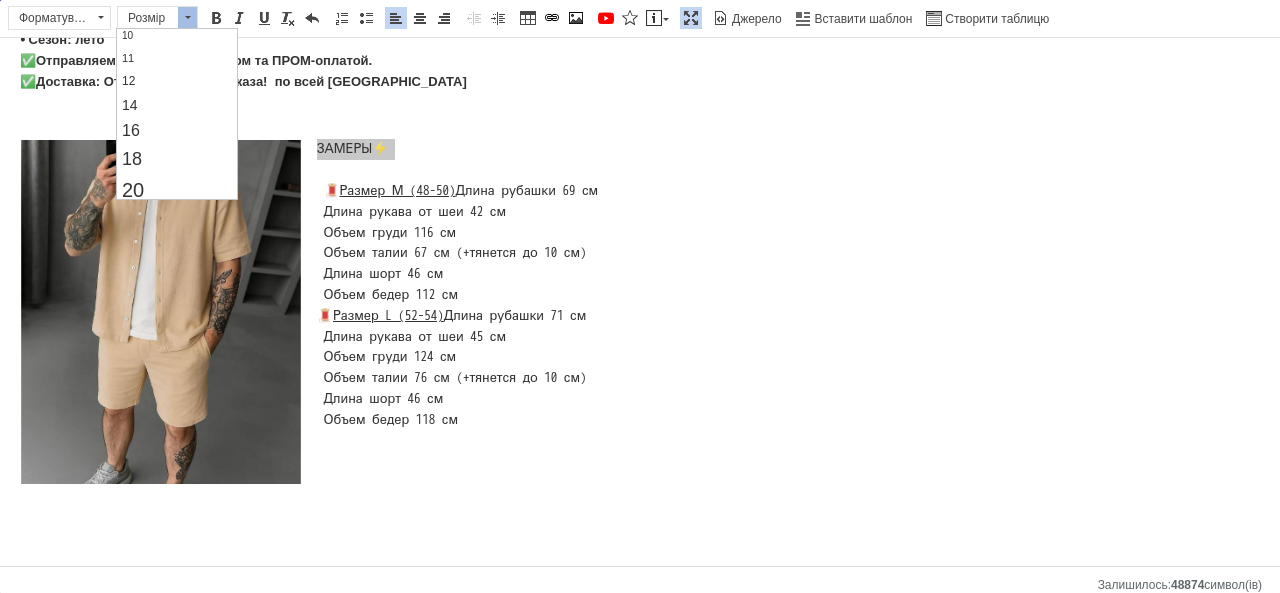 scroll, scrollTop: 136, scrollLeft: 0, axis: vertical 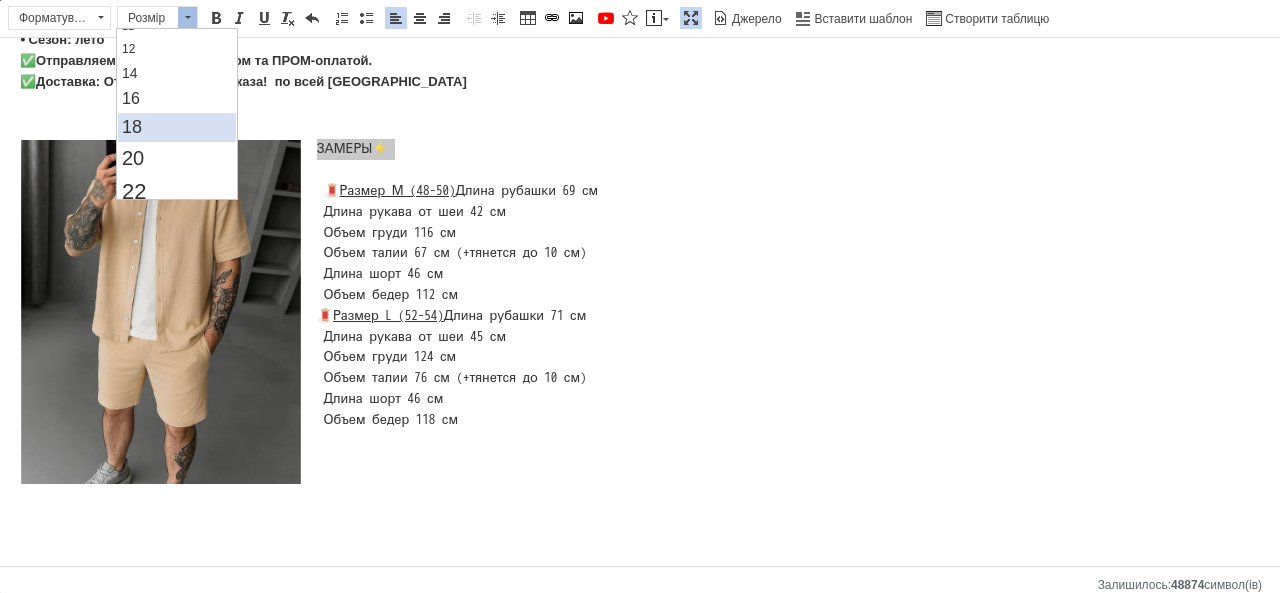 click on "18" at bounding box center (177, 127) 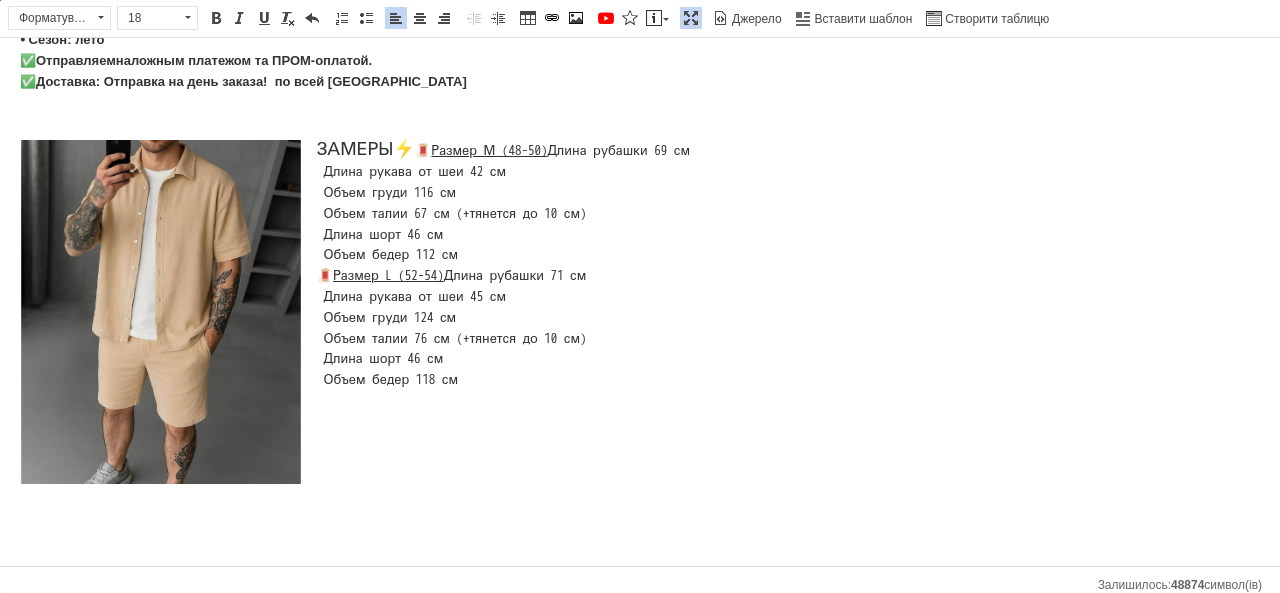 scroll, scrollTop: 0, scrollLeft: 0, axis: both 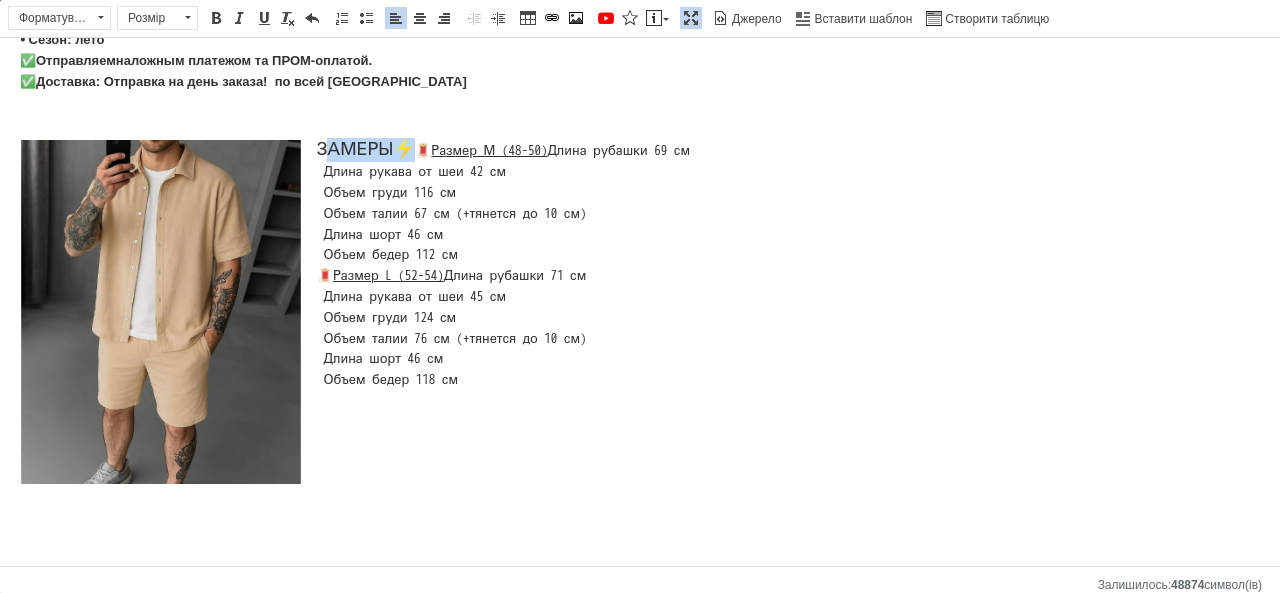 drag, startPoint x: 326, startPoint y: 148, endPoint x: 385, endPoint y: 154, distance: 59.3043 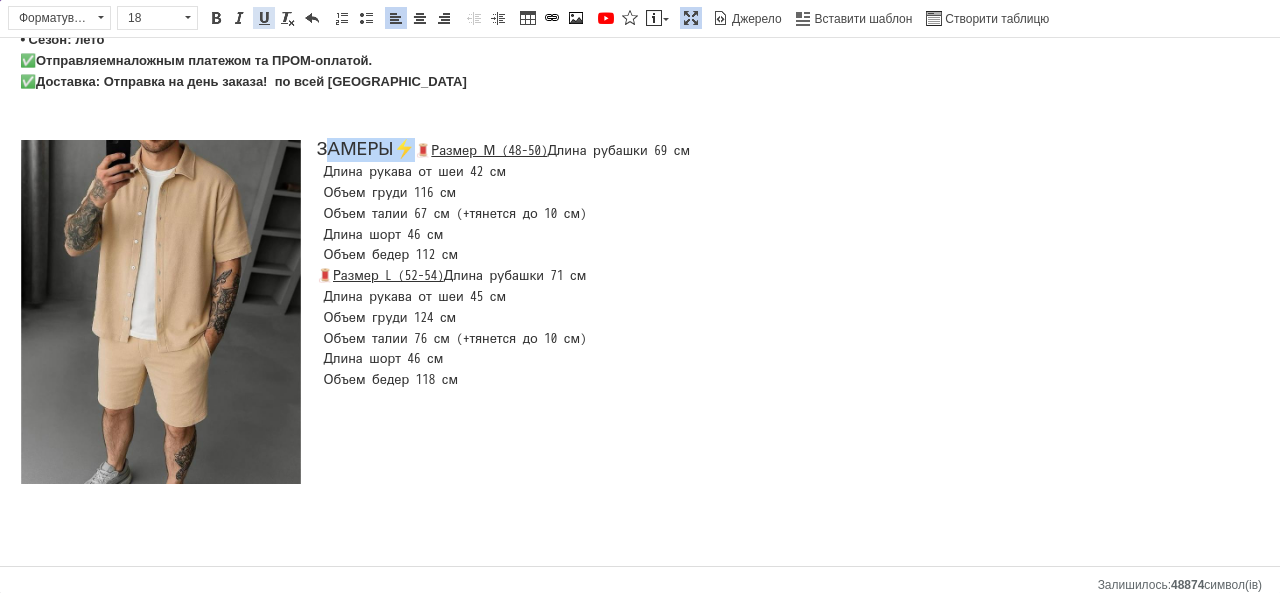 click at bounding box center [264, 18] 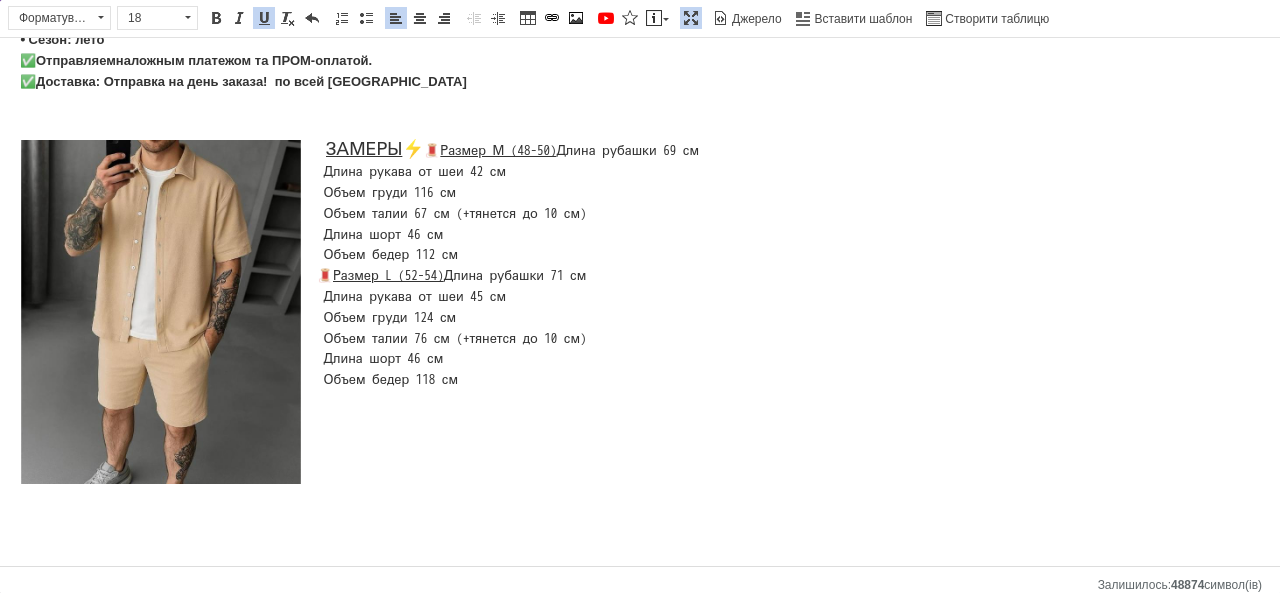 click on "ЗАМЕРЫ ⚡️
🧵 Размер М (48-50)
Длина рубашки 69 см
Длина рукава от шеи 42 см
Объем груди 116 см
Объем талии 67 см (+тянется до 10 см)
Длина шорт 46 см
Объем бедер 112 см
🧵 Размер L (52-54)
Длина рубашки 71 см
Длина рукава от шеи 45 см
Объем груди 124 см
Объем талии 76 см (+тянется до 10 см)
Длина шорт 46 см
Объем бедер 118 см" at bounding box center [640, 265] 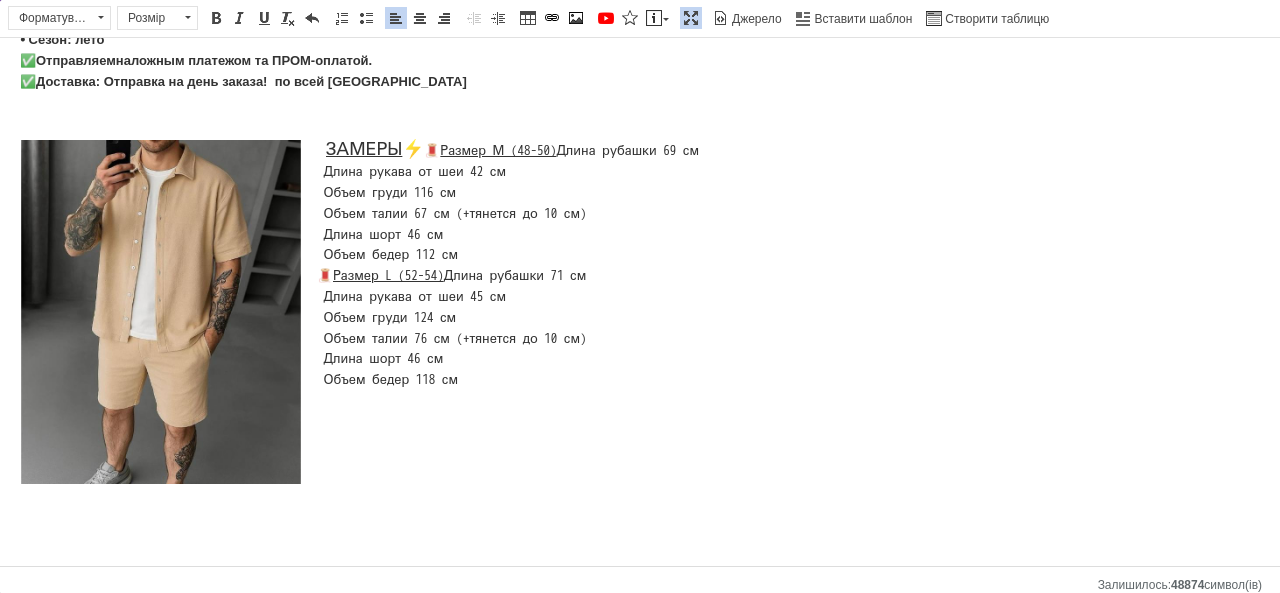 copy on "🧵" 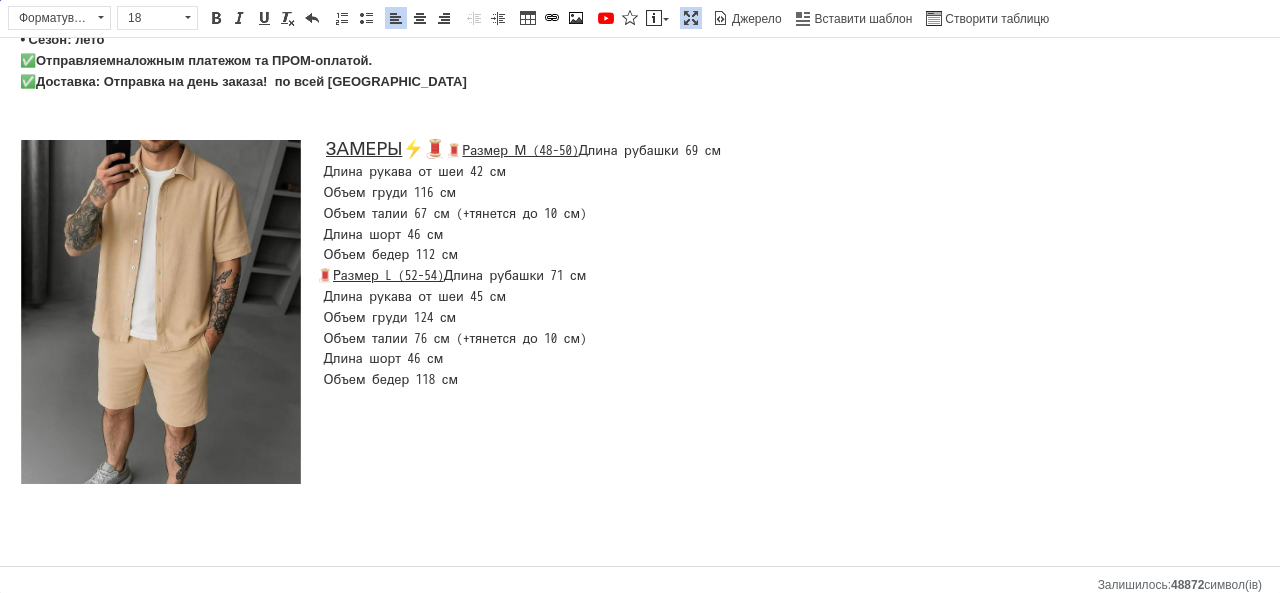 click on "ЗАМЕРЫ ⚡️🧵
🧵 Размер М (48-50)
Длина рубашки 69 см
Длина рукава от шеи 42 см
Объем груди 116 см
Объем талии 67 см (+тянется до 10 см)
Длина шорт 46 см
Объем бедер 112 см
🧵 Размер L (52-54)
Длина рубашки 71 см
Длина рукава от шеи 45 см
Объем груди 124 см
Объем талии 76 см (+тянется до 10 см)
Длина шорт 46 см
Объем бедер 118 см" at bounding box center (640, 265) 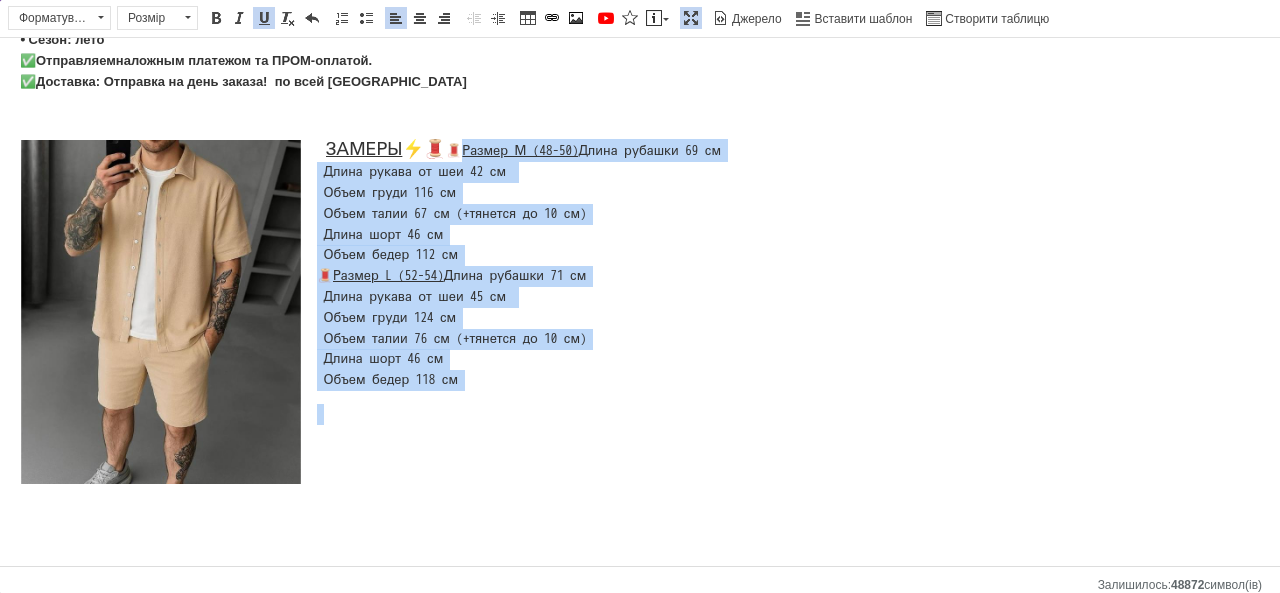 drag, startPoint x: 334, startPoint y: 190, endPoint x: 573, endPoint y: 516, distance: 404.22394 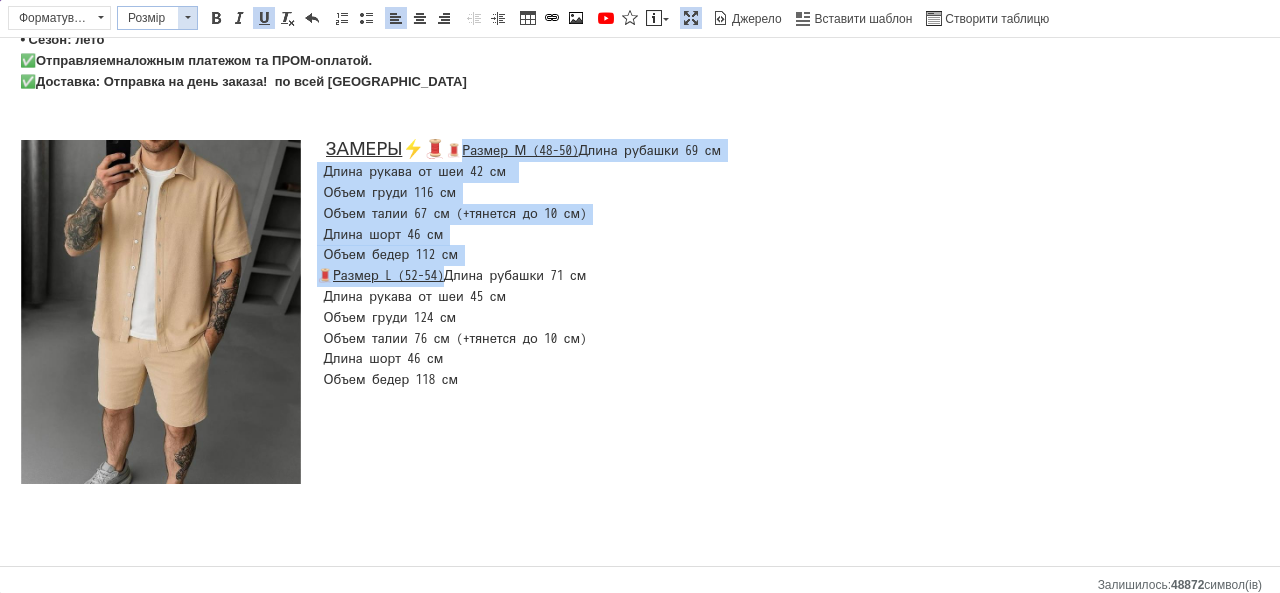 click at bounding box center [187, 18] 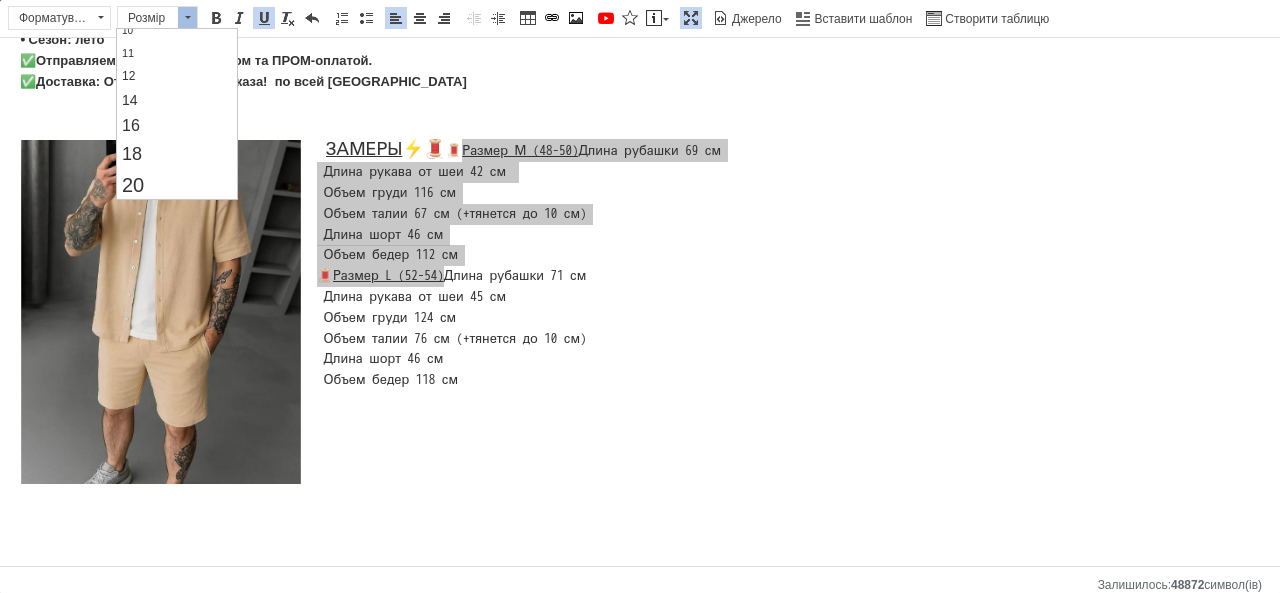 scroll, scrollTop: 122, scrollLeft: 0, axis: vertical 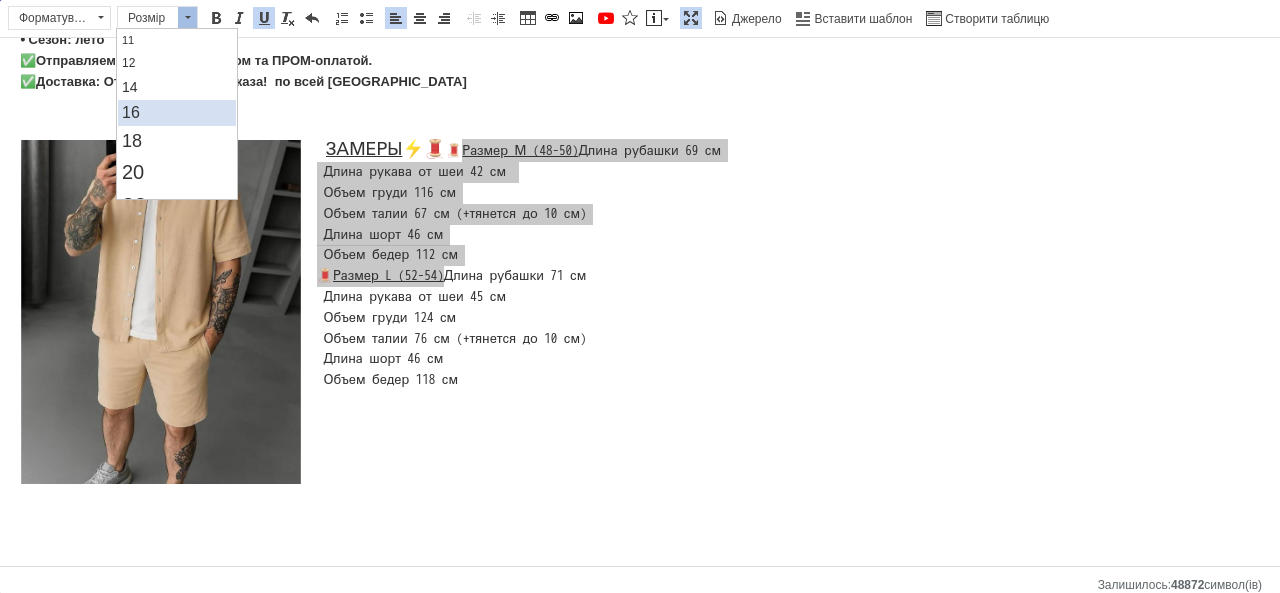 click on "16" at bounding box center (177, 113) 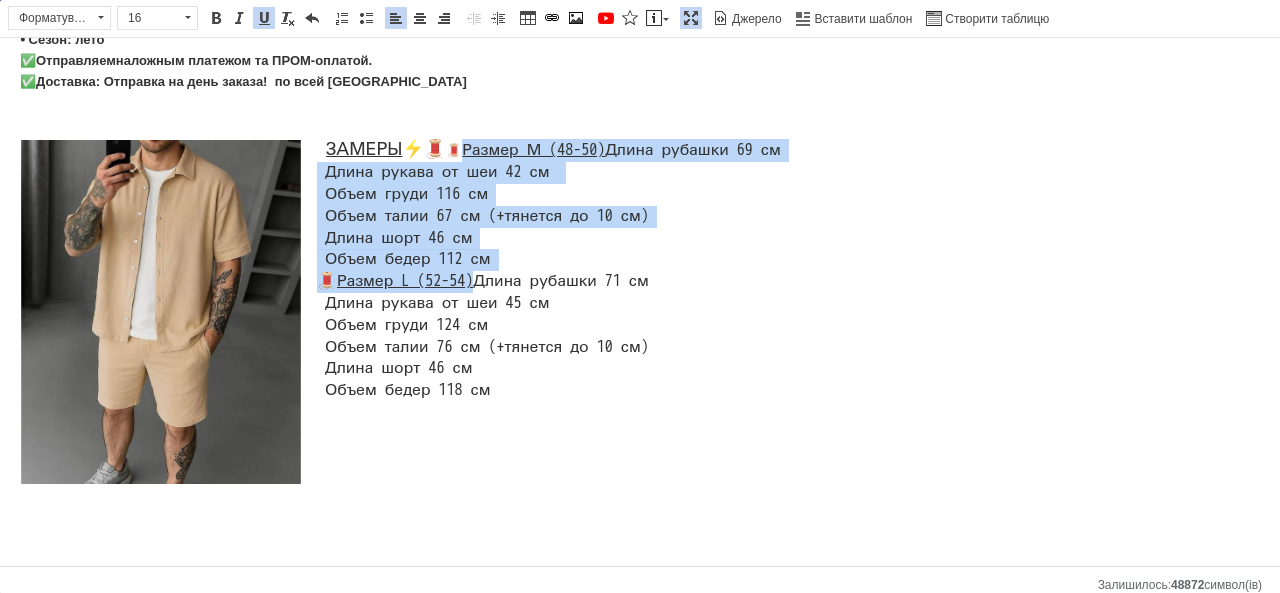 scroll, scrollTop: 0, scrollLeft: 0, axis: both 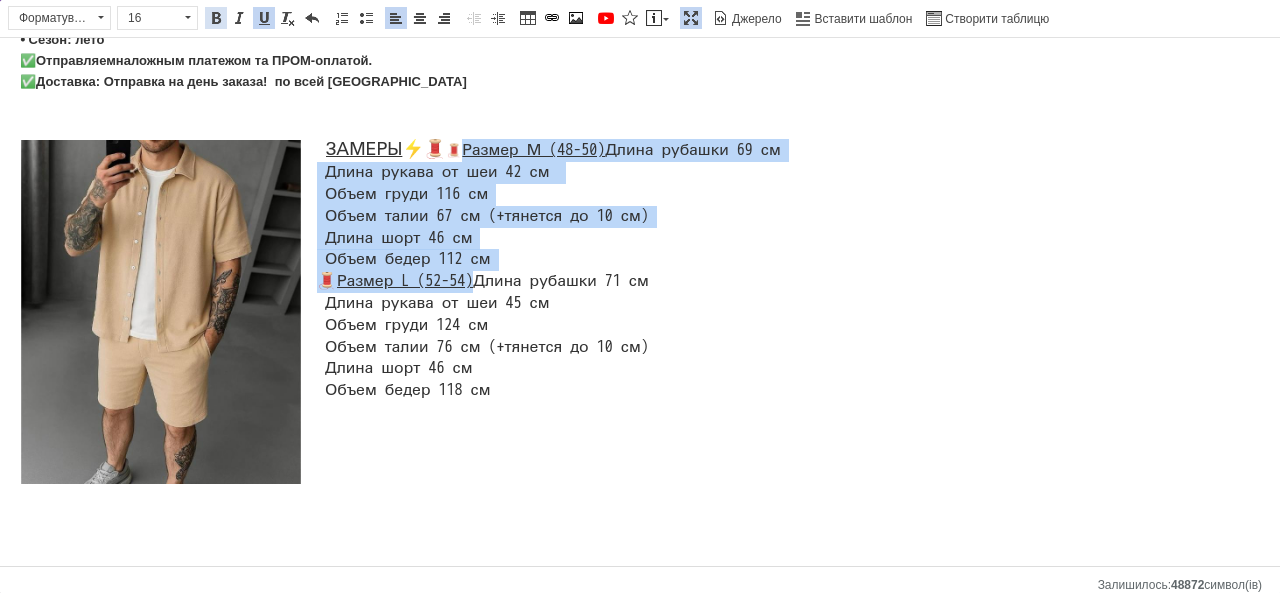 click at bounding box center (216, 18) 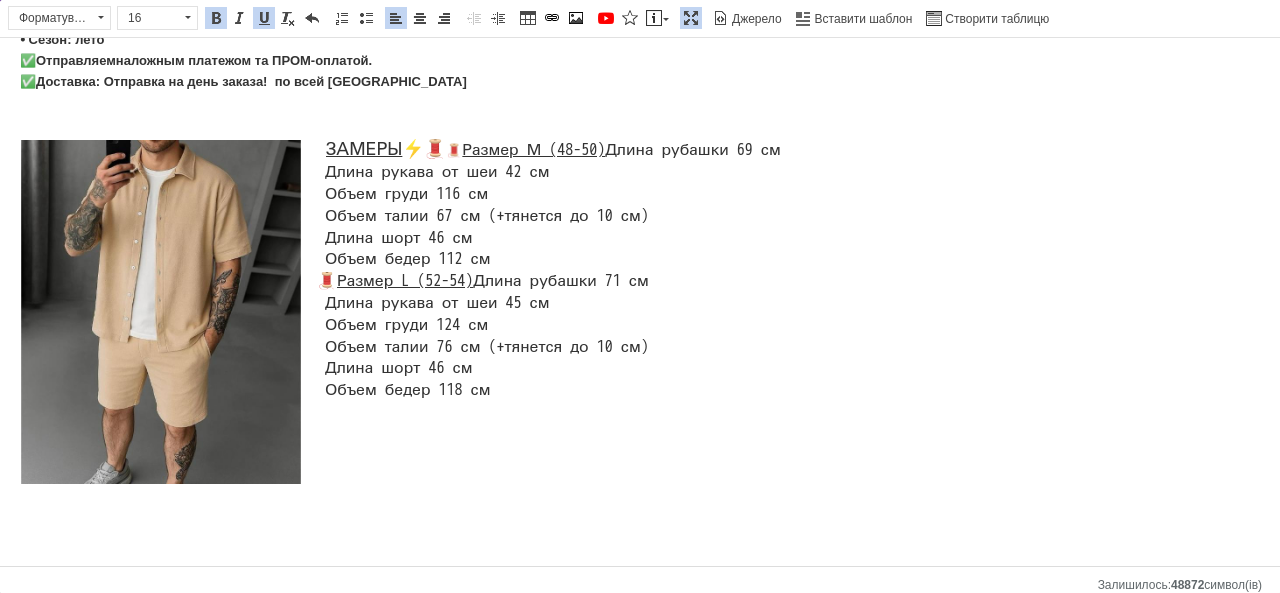 click on "Стильный мужской классический костюм рубашка и шорты, Летний спортивный костюм, Комплекты летней одежды, ⦁  Размеры:   M(48-50), L(52-54)  ⦁ Ткань: Лен ⦁ Цвет:  бежевый ⦁ Сезон:    лето ✅  Отправляем  наложным платежом та ПРОМ-о платой. ✅  Доставка:   Отправка на день заказа!  по всей [GEOGRAPHIC_DATA]      ЗАМЕРЫ ⚡️🧵
🧵 Размер М (48-50)
Длина рубашки 69 см
Длина рукава от шеи 42 см
Объем груди 116 см
Объем талии 67 см (+тянется до 10 см)
Длина шорт 46 см
Объем бедер 112 см
🧵 Размер L (52-54)                Летний спортивный костюм  рубашка  и шорты, Легкость и свежесть: Свобода движений:" at bounding box center (640, 514) 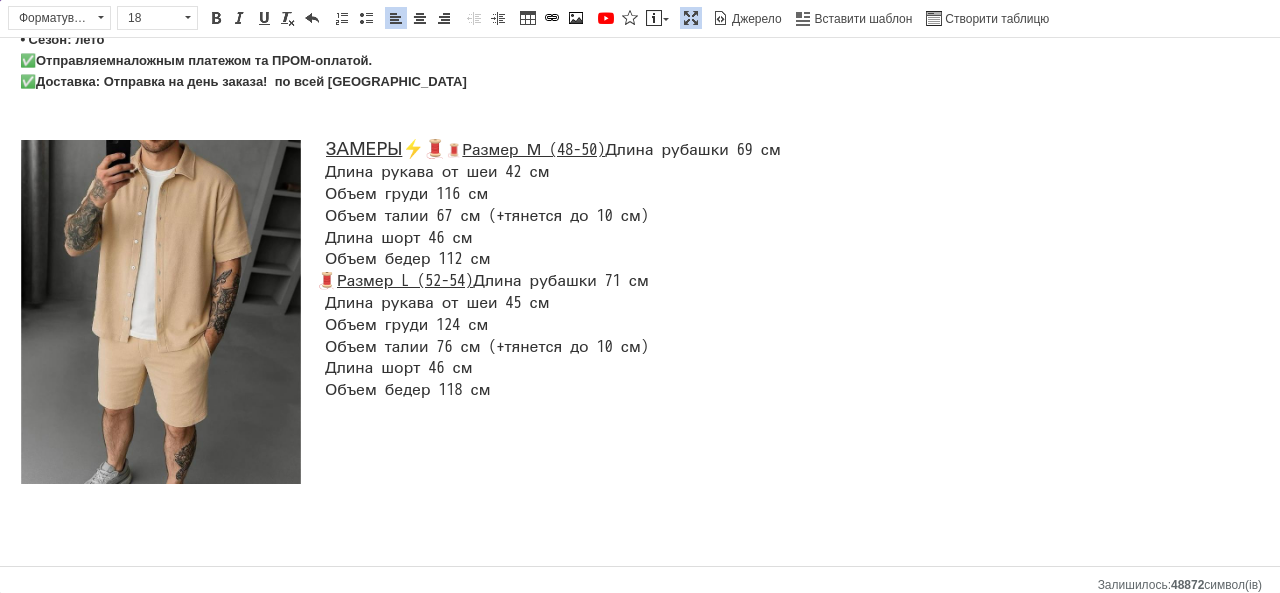 drag, startPoint x: 314, startPoint y: 212, endPoint x: 503, endPoint y: 325, distance: 220.20445 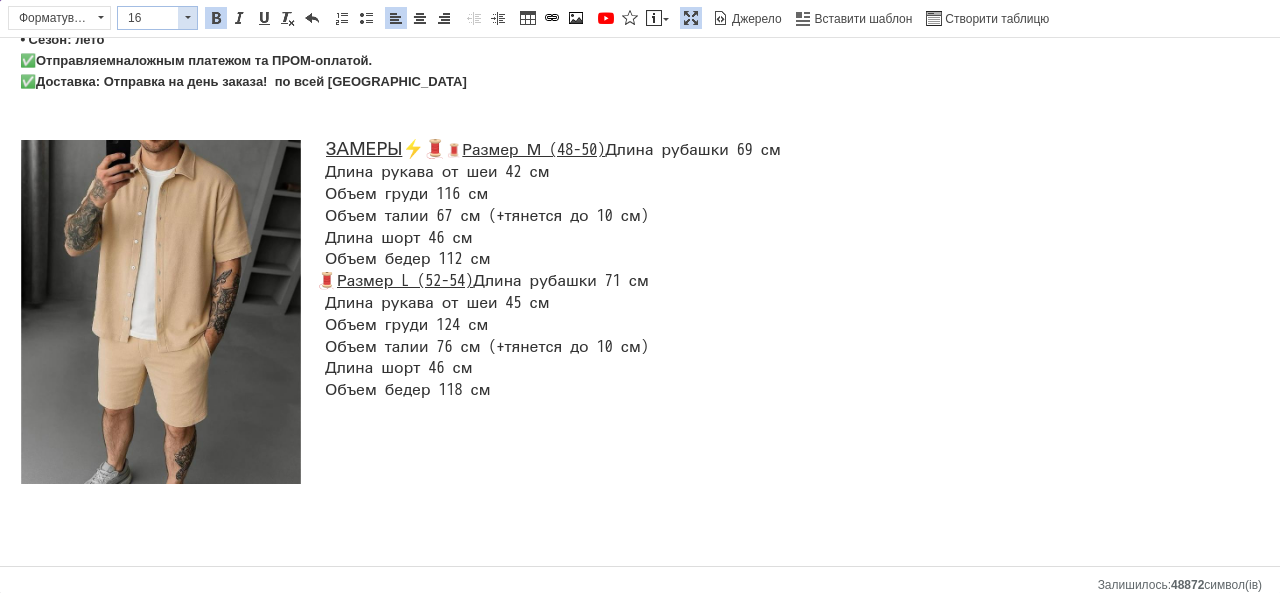click at bounding box center [187, 18] 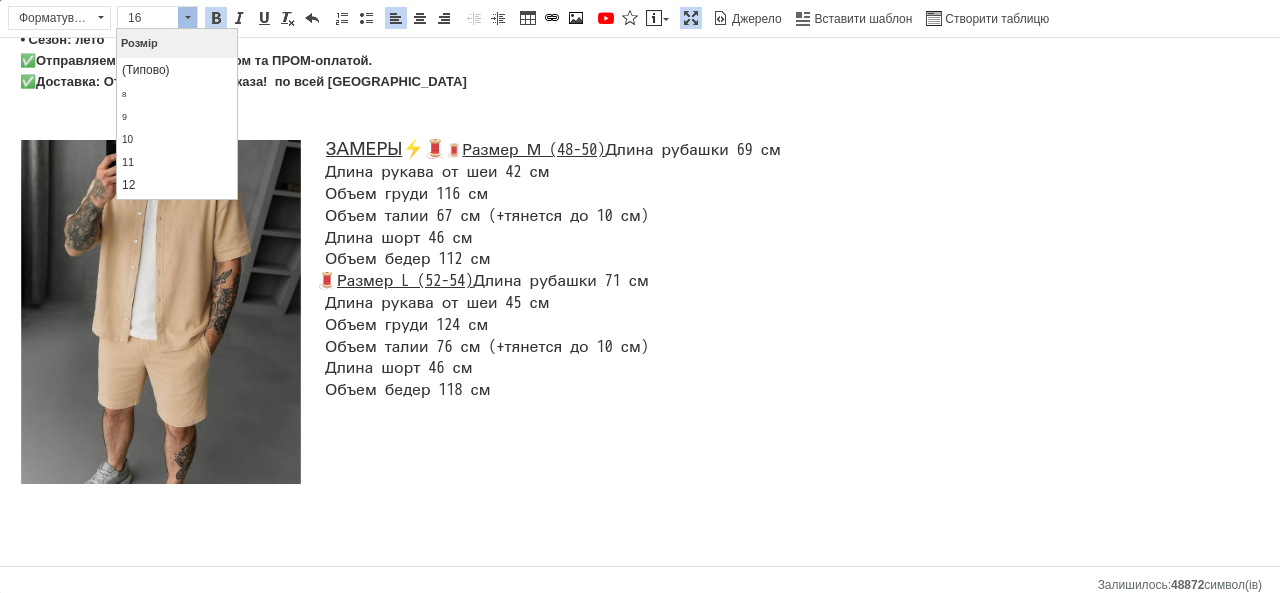 scroll, scrollTop: 121, scrollLeft: 0, axis: vertical 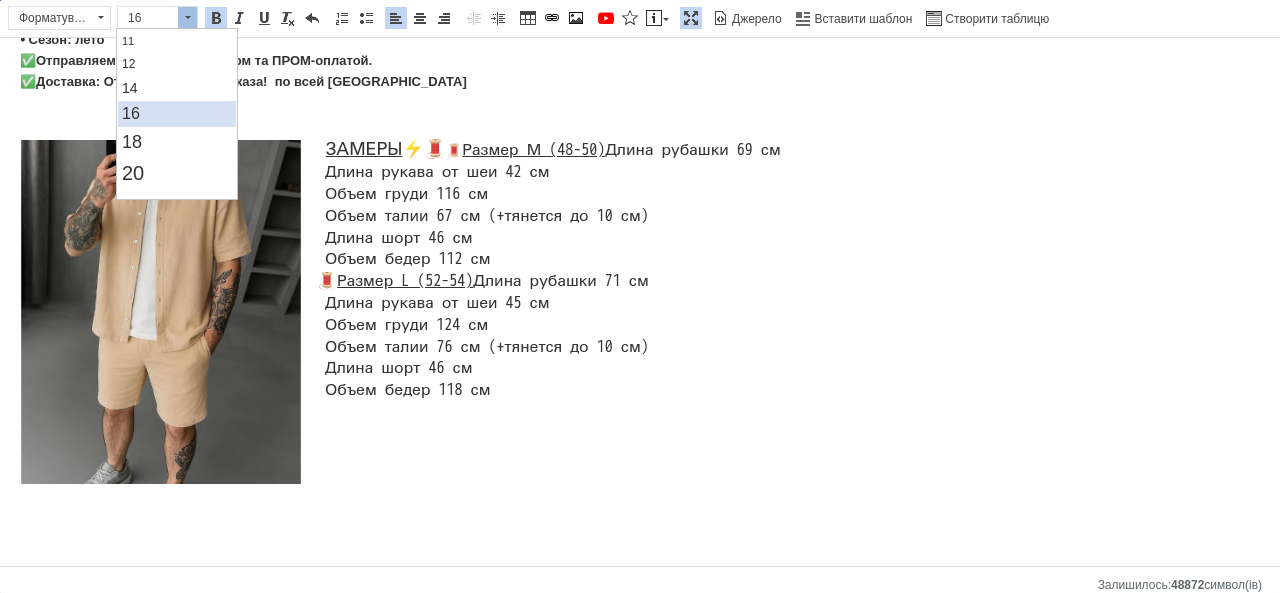 click at bounding box center [216, 18] 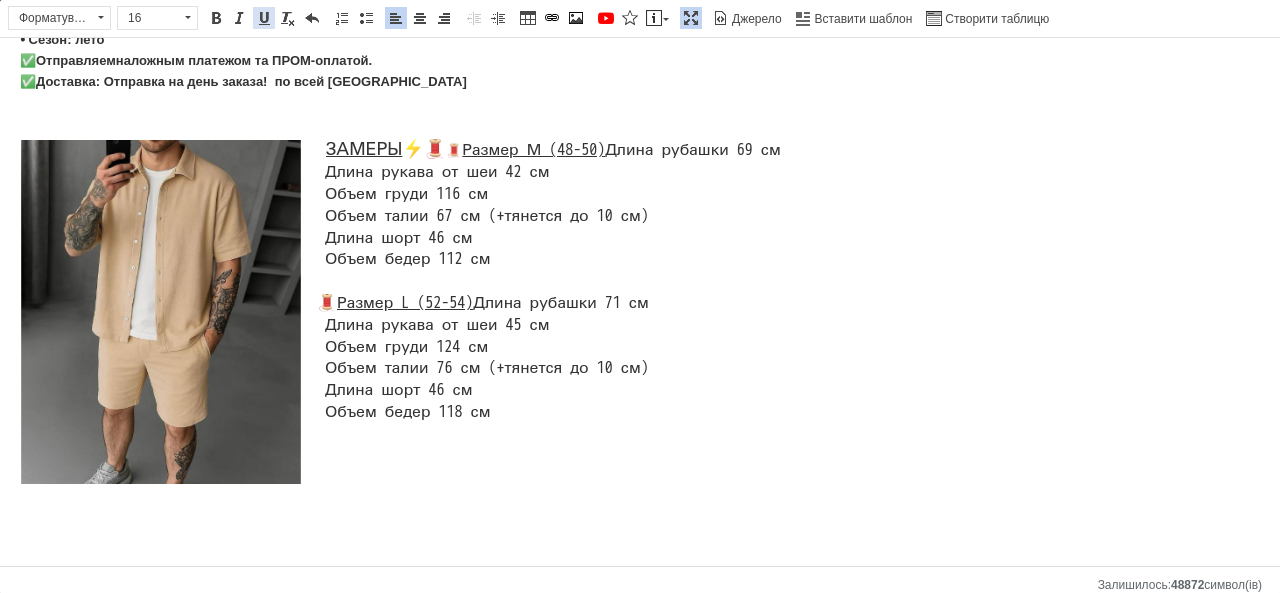 scroll, scrollTop: 0, scrollLeft: 0, axis: both 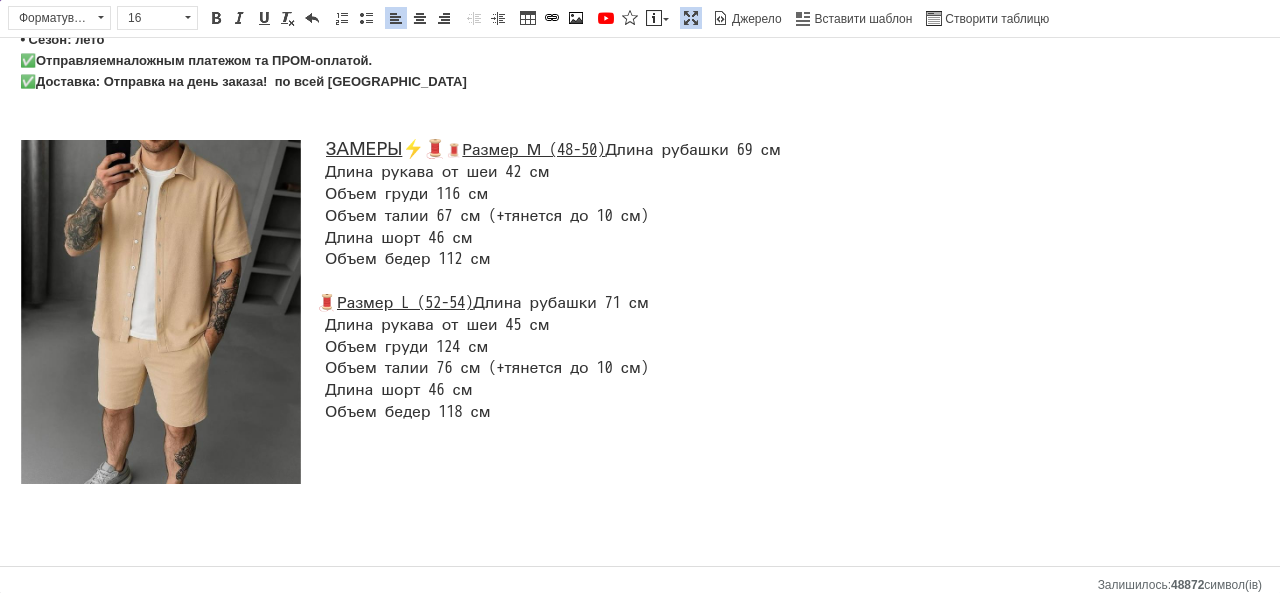 click on "ЗАМЕРЫ ⚡️🧵
🧵 Размер М (48-50)
Длина рубашки 69 см
Длина рукава от шеи 42 см
Объем груди 116 см
Объем талии 67 см (+тянется до 10 см)
Длина шорт 46 см
Объем бедер 112 см
🧵 Размер L (52-54)
Длина рубашки 71 см
Длина рукава от шеи 45 см
Объем груди 124 см
Объем талии 76 см (+тянется до 10 см)
Длина шорт 46 см
Объем бедер 118 см" at bounding box center [640, 281] 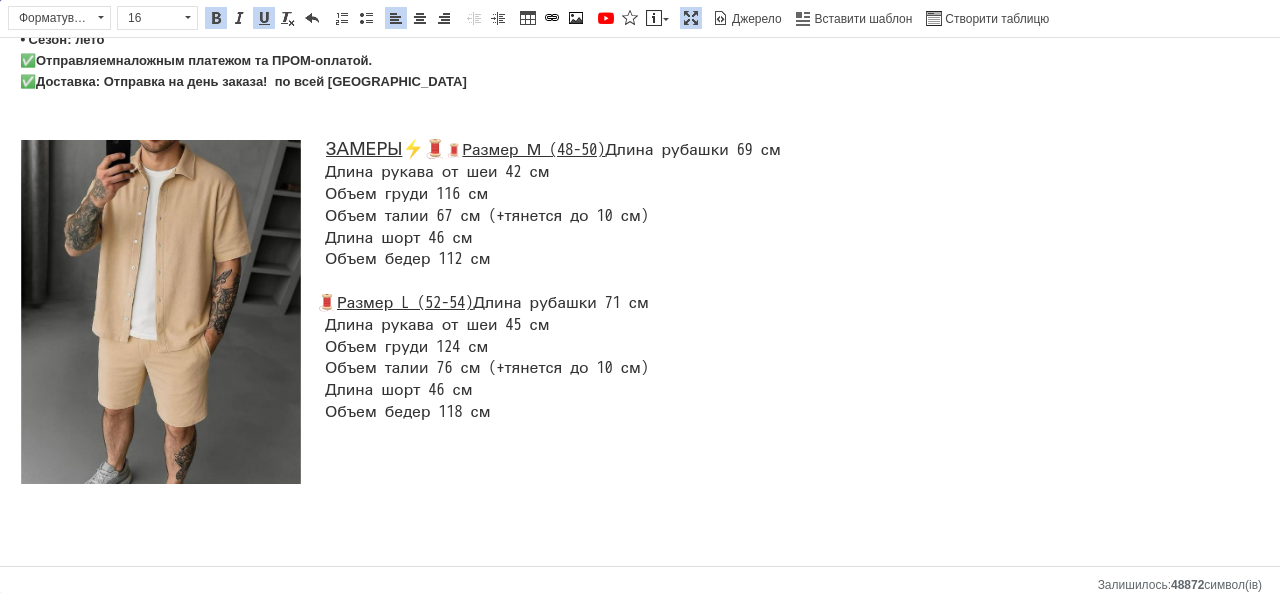 drag, startPoint x: 328, startPoint y: 388, endPoint x: 511, endPoint y: 494, distance: 211.48286 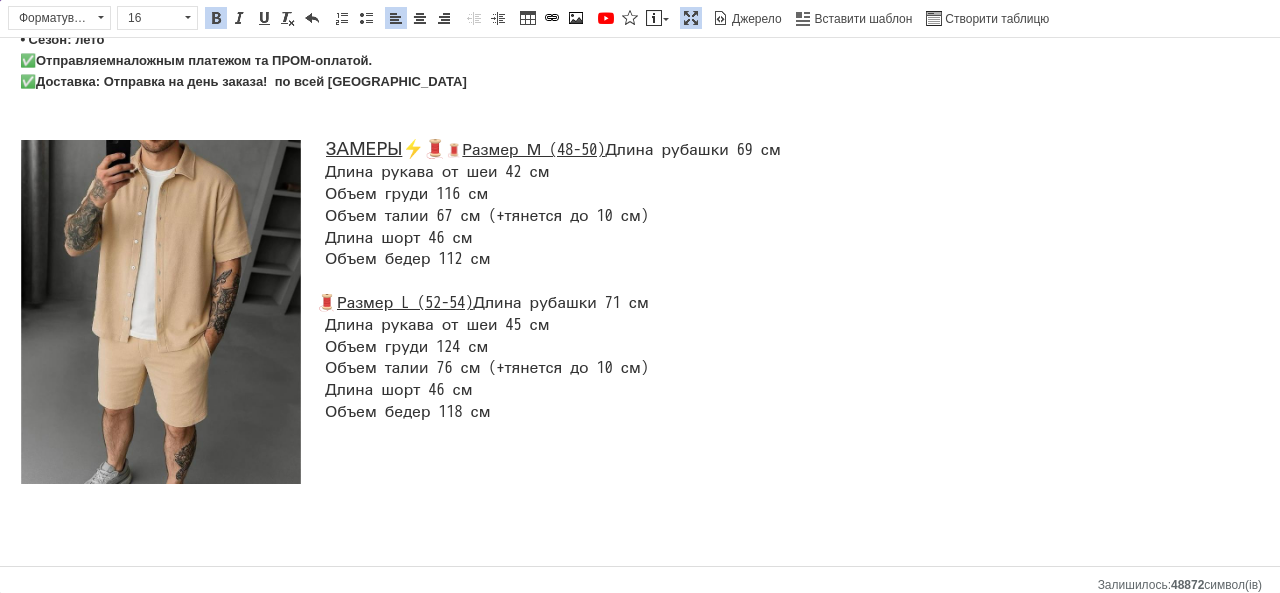 click at bounding box center (216, 18) 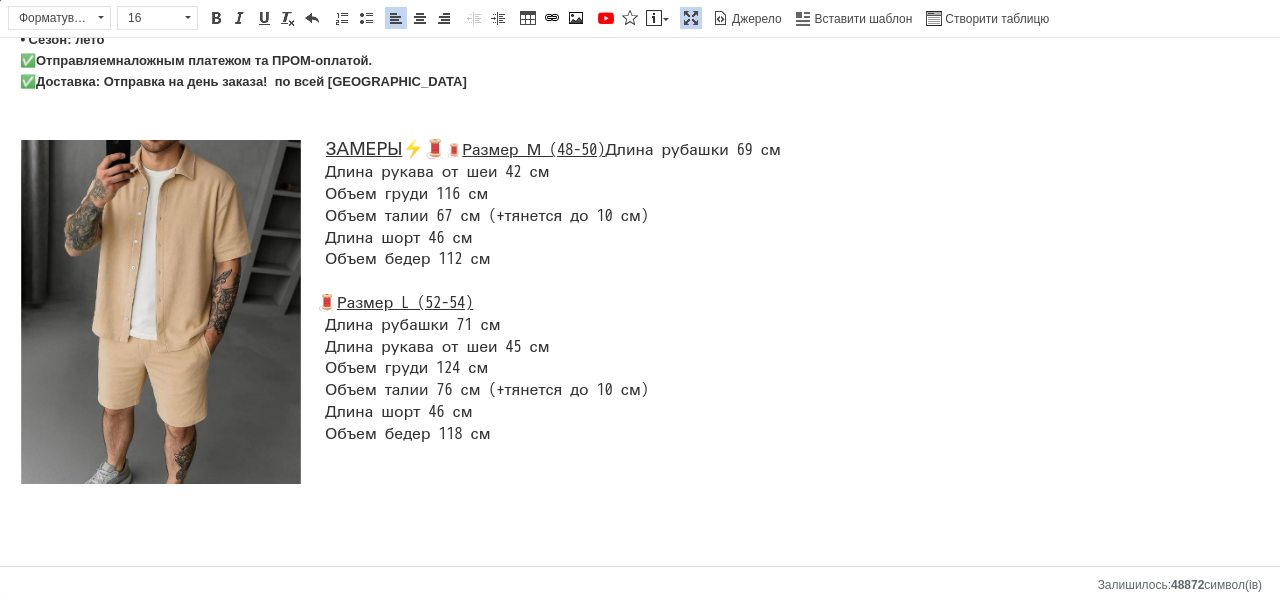 click on "Стильный мужской классический костюм рубашка и шорты, Летний спортивный костюм, Комплекты летней одежды, ⦁  Размеры:   M(48-50), L(52-54)  ⦁ Ткань: Лен ⦁ Цвет:  бежевый ⦁ Сезон:    лето ✅  Отправляем  наложным платежом та ПРОМ-о платой. ✅  Доставка:   Отправка на день заказа!  по всей [GEOGRAPHIC_DATA]      ЗАМЕРЫ ⚡️🧵
🧵 Размер М (48-50)
Длина рубашки 69 см
Длина рукава от шеи 42 см
Объем груди 116 см
Объем талии 67 см (+тянется до 10 см)
Длина шорт 46 см
Объем бедер 112 см
🧵 Размер L (52-54)
Летний спортивный костюм  рубашка  и шорты, Легкость и свежесть: ." at bounding box center (640, 536) 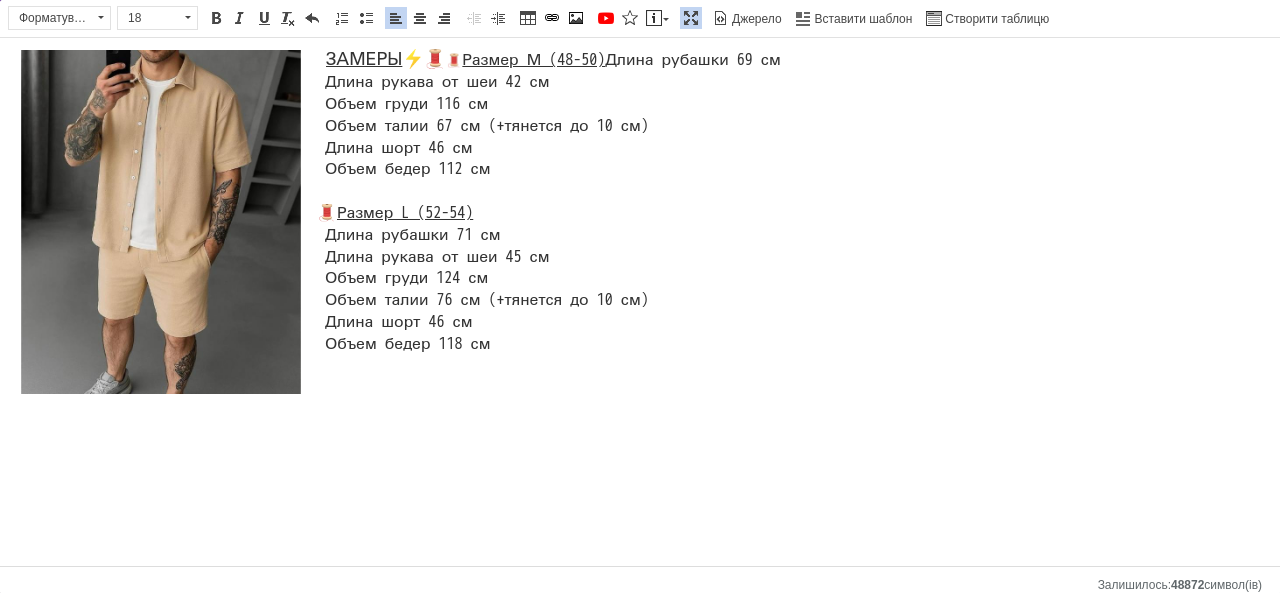 scroll, scrollTop: 231, scrollLeft: 0, axis: vertical 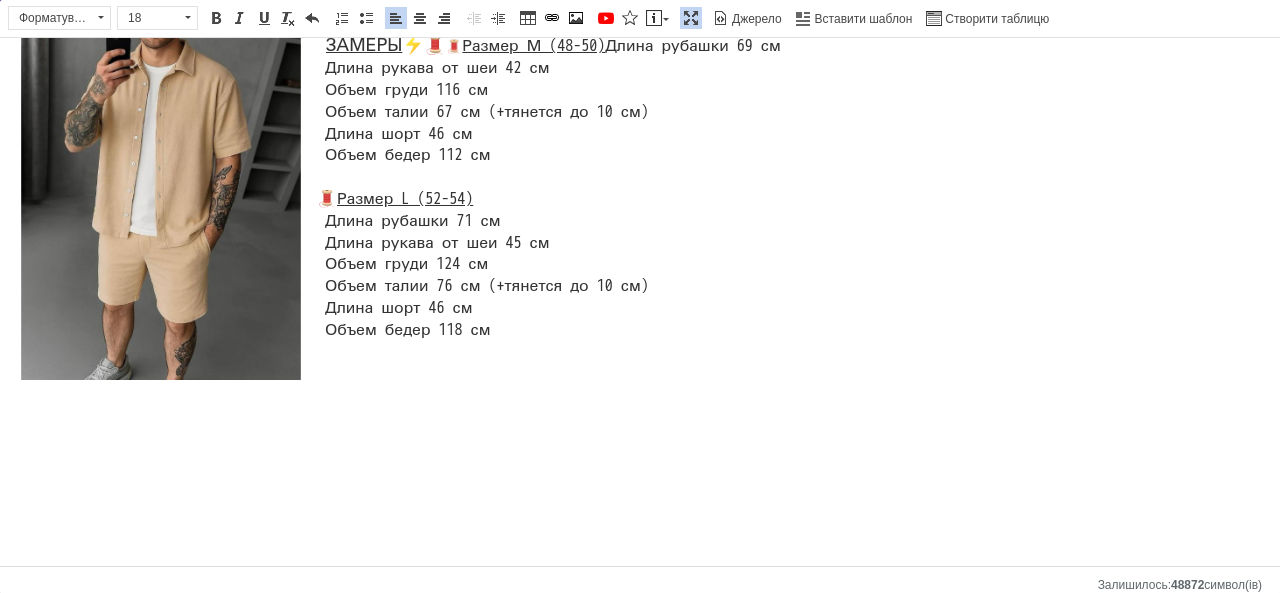 click on "ЗАМЕРЫ ⚡️🧵
🧵 Размер М (48-50)
Длина рубашки 69 см
Длина рукава от шеи 42 см
Объем груди 116 см
Объем талии 67 см (+тянется до 10 см)
Длина шорт 46 см
Объем бедер 112 см
🧵 Размер L (52-54)
Длина рубашки 71 см
Длина рукава от шеи 45 см
Объем груди 124 см
Объем талии 76 см (+тянется до 10 см)
Длина шорт 46 см
Объем бедер 118 см" at bounding box center (640, 188) 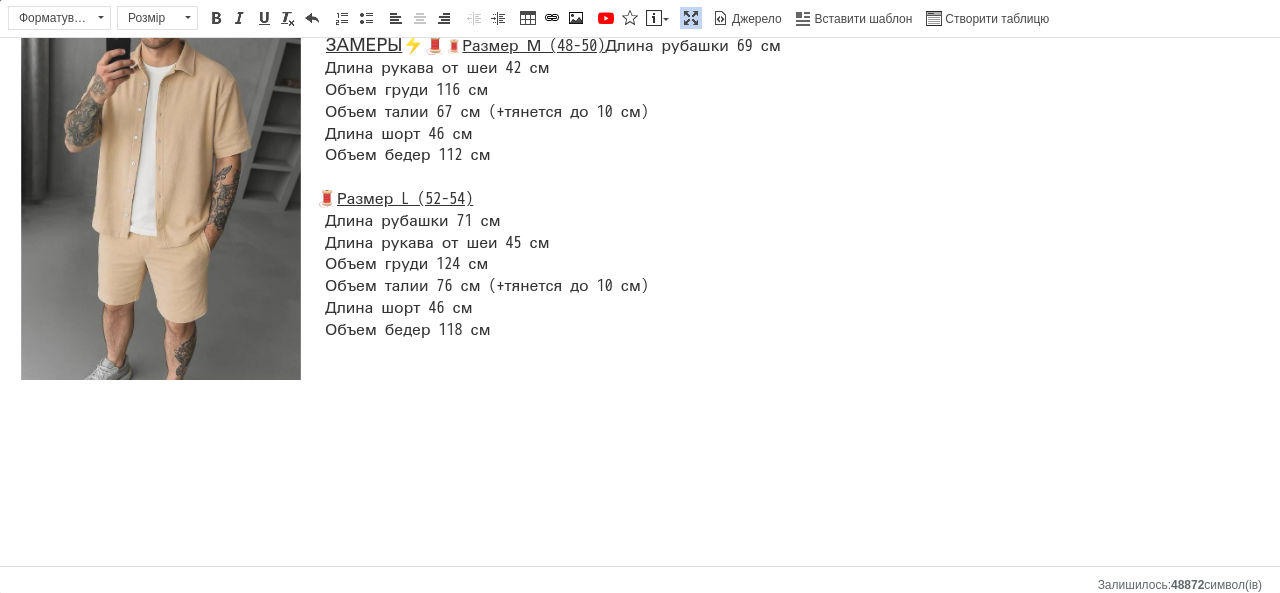 click at bounding box center (161, 208) 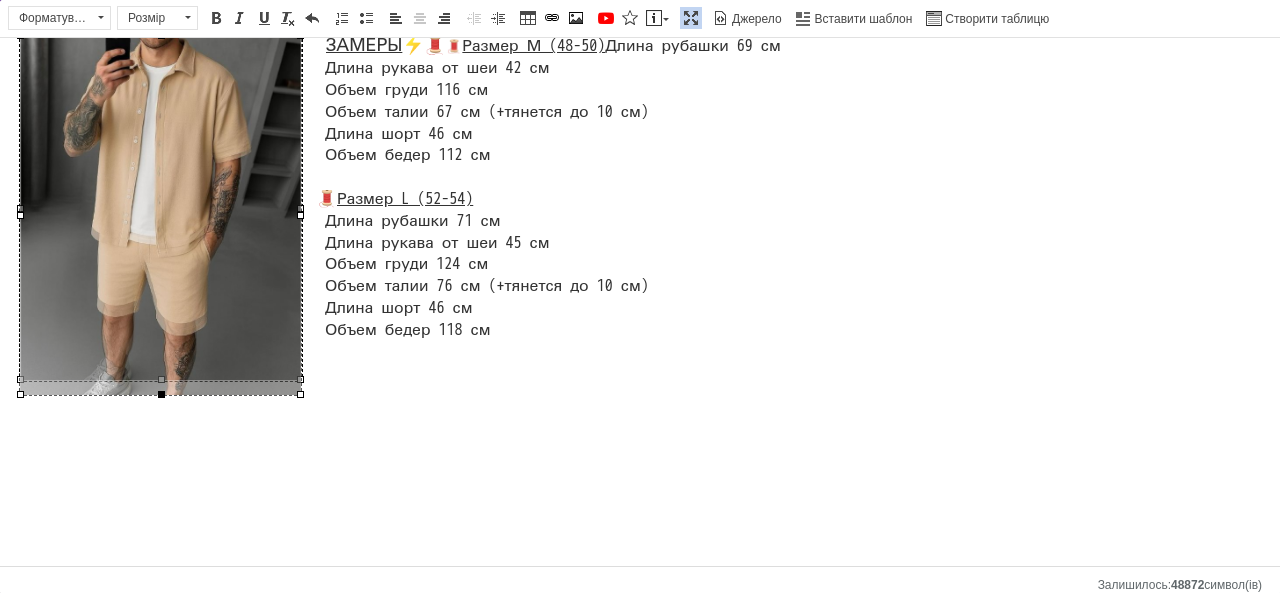 drag, startPoint x: 158, startPoint y: 379, endPoint x: 160, endPoint y: 397, distance: 18.110771 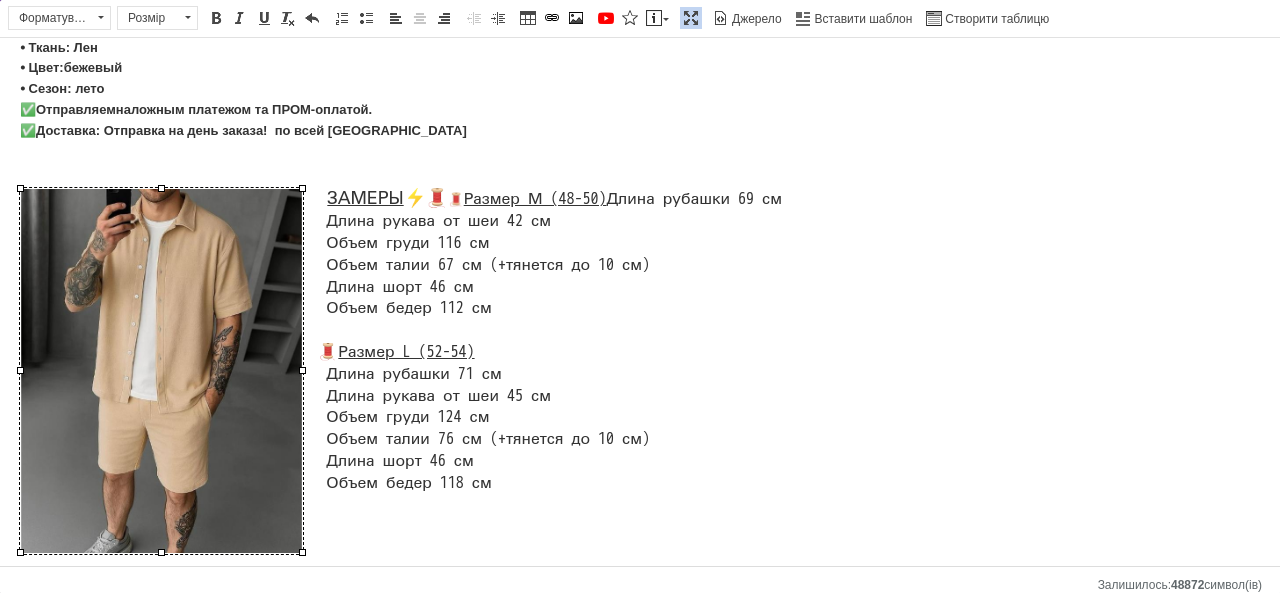 scroll, scrollTop: 80, scrollLeft: 0, axis: vertical 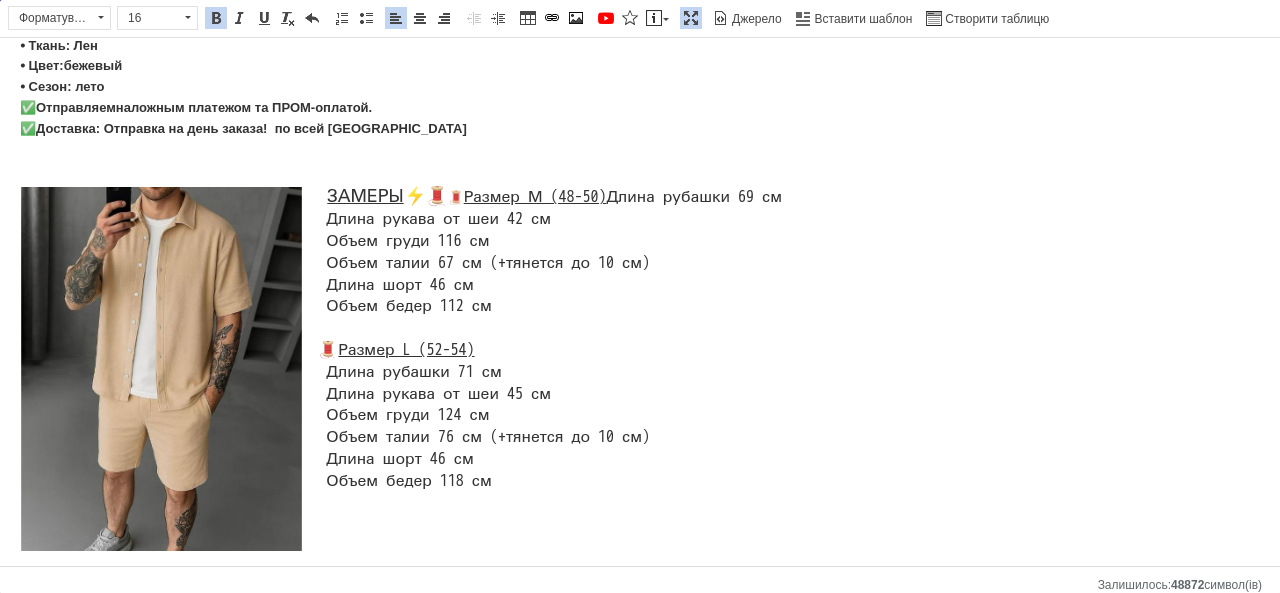 click on "Стильный мужской классический костюм рубашка и шорты, Летний спортивный костюм, Комплекты летней одежды, ⦁  Размеры:   M(48-50), L(52-54)  ⦁ Ткань: Лен ⦁ Цвет:  бежевый ⦁ Сезон:    лето ✅  Отправляем  наложным платежом та ПРОМ-о платой. ✅  Доставка:   Отправка на день заказа!  по всей [GEOGRAPHIC_DATA]      ЗАМЕРЫ ⚡️🧵
🧵 Размер М (48-50)
Длина рубашки 69 см
Длина рукава от шеи 42 см
Объем груди 116 см
Объем талии 67 см (+тянется до 10 см)
Длина шорт 46 см
Объем бедер 112 см
🧵 Размер L (52-54)
Летний спортивный костюм  рубашка  и шорты, Легкость и свежесть: ." at bounding box center [640, 583] 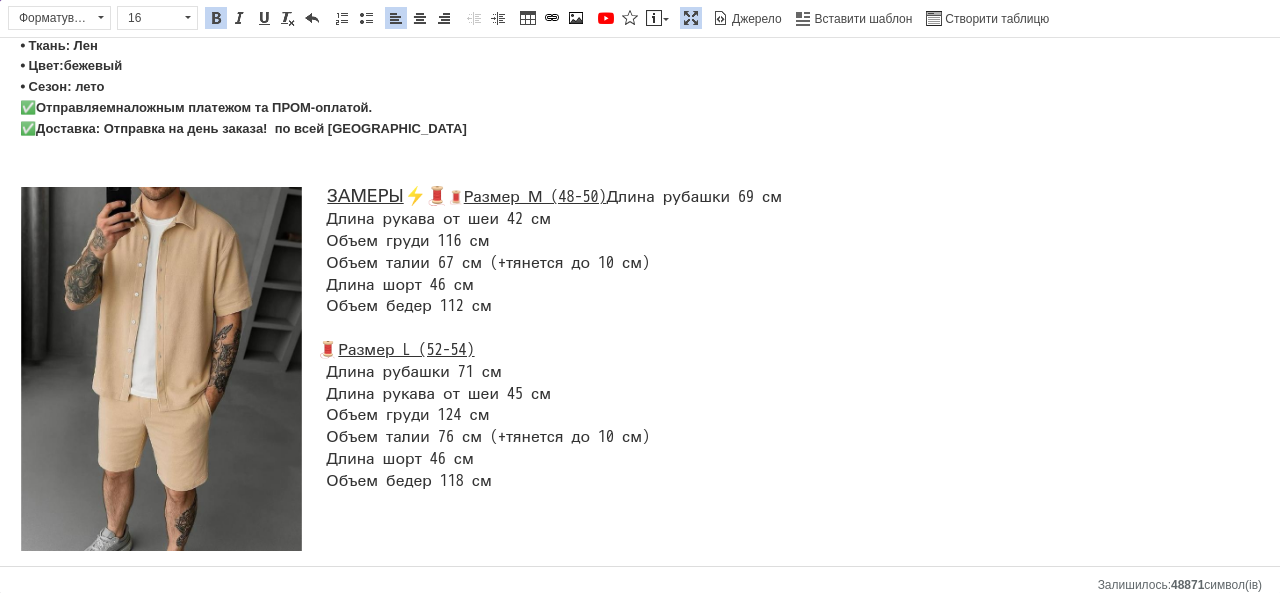 click on "Стильный мужской классический костюм рубашка и шорты, Летний спортивный костюм, Комплекты летней одежды, ⦁  Размеры:   M(48-50), L(52-54)  ⦁ Ткань: Лен ⦁ Цвет:  бежевый ⦁ Сезон:    лето ✅  Отправляем  наложным платежом та ПРОМ-о платой. ✅  Доставка:   Отправка на день заказа!  по всей [GEOGRAPHIC_DATA]      ЗАМЕРЫ ⚡️🧵
🧵 Размер М (48-50)
Длина рубашки 69 см
Длина рукава от шеи 42 см
Объем груди 116 см
Объем талии 67 см (+тянется до 10 см)
Длина шорт 46 см
Объем бедер 112 см
🧵 Размер L (52-54)
Летний спортивный костюм  рубашка  и шорты, Легкость и свежесть: ." at bounding box center (640, 583) 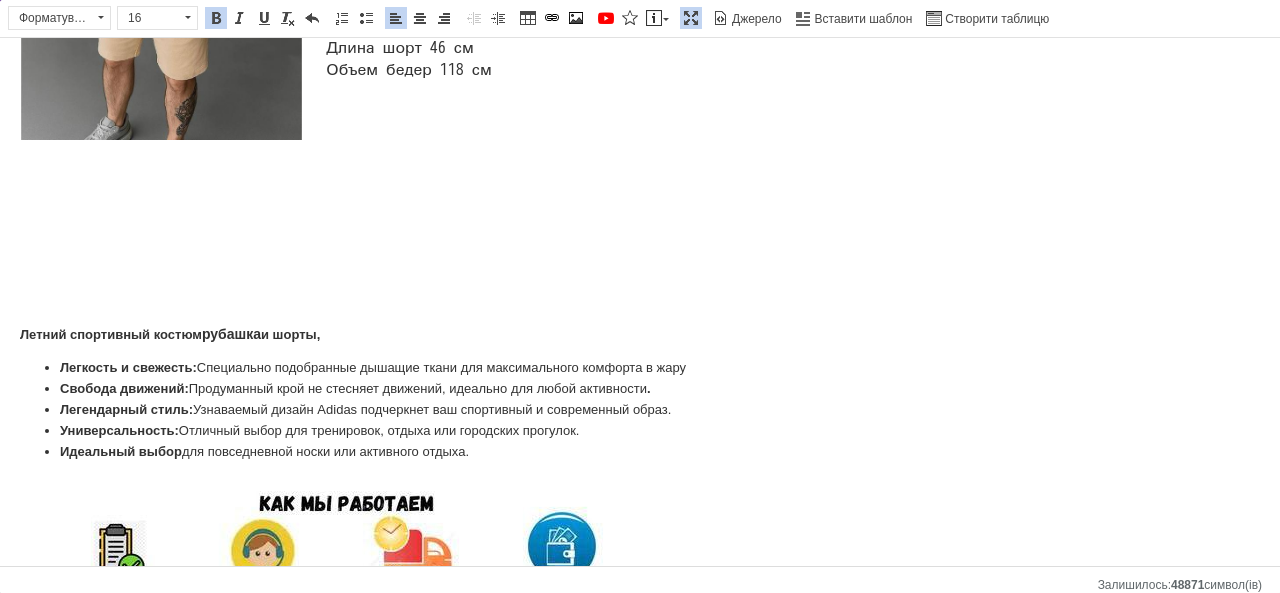 scroll, scrollTop: 487, scrollLeft: 0, axis: vertical 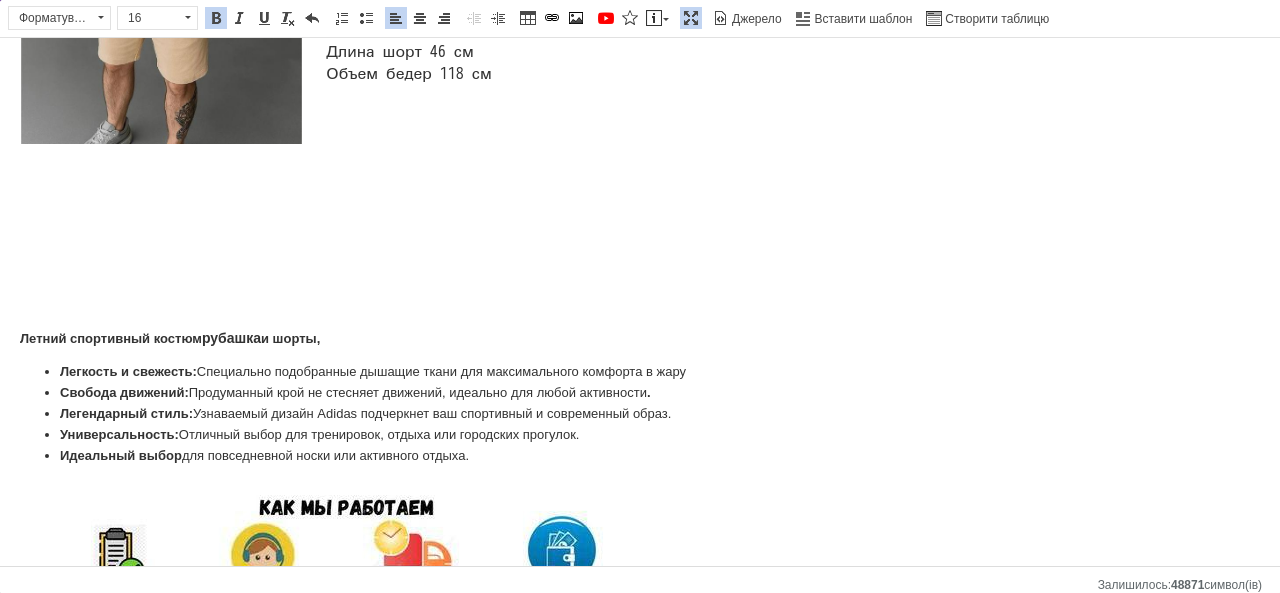 click 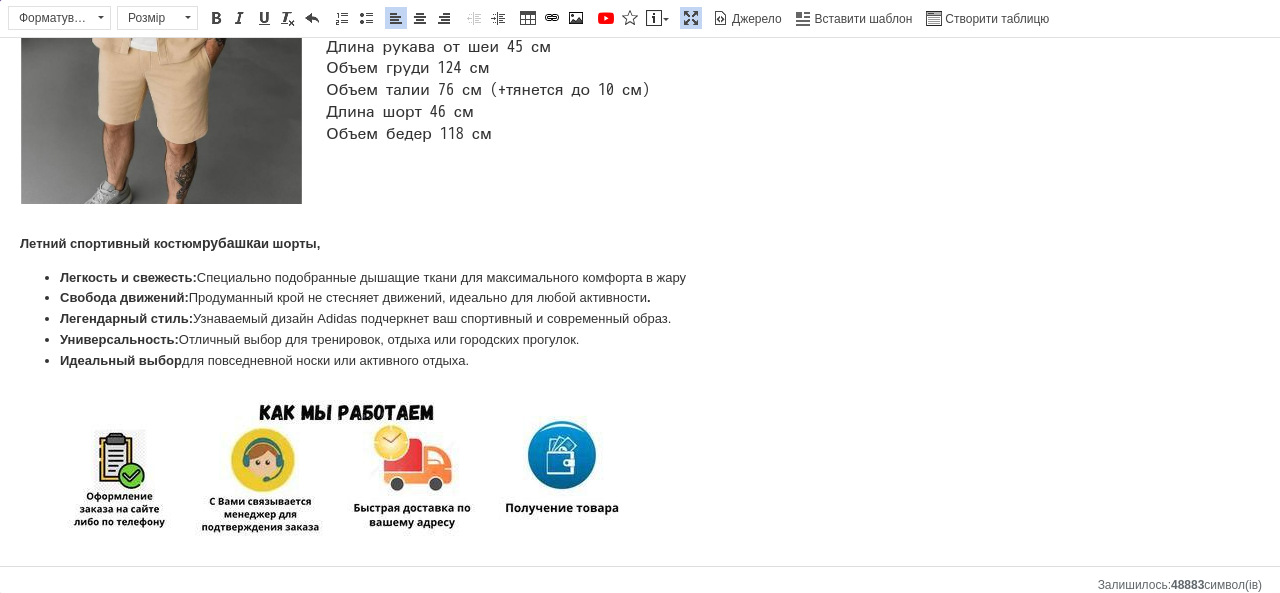 scroll, scrollTop: 435, scrollLeft: 0, axis: vertical 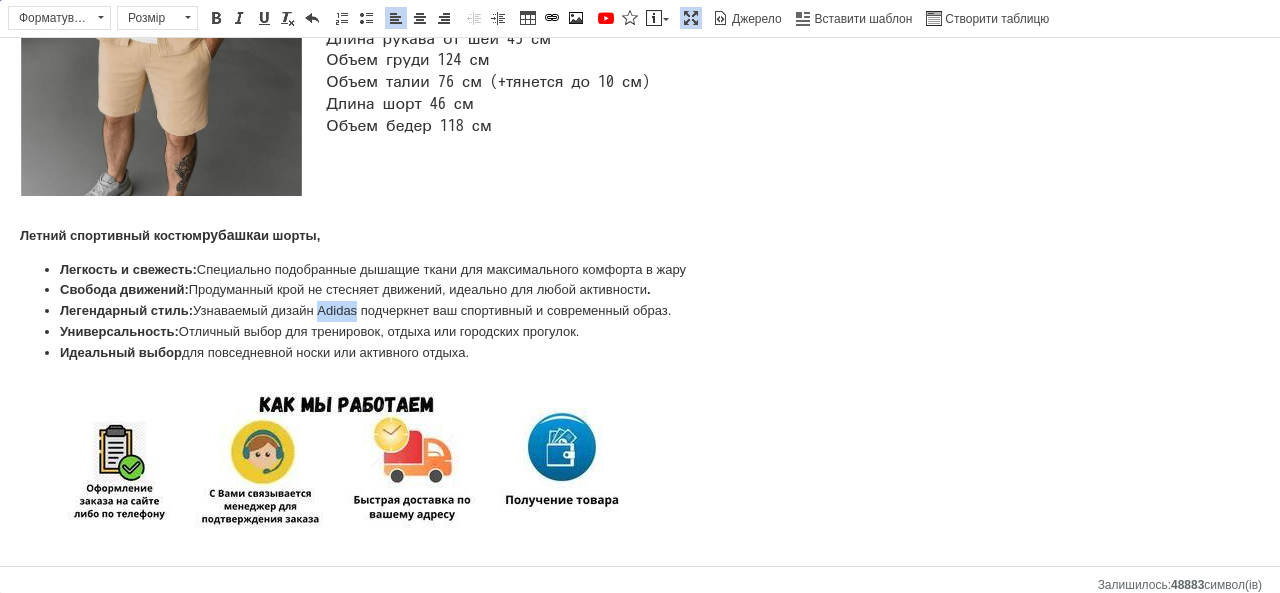 drag, startPoint x: 360, startPoint y: 348, endPoint x: 323, endPoint y: 348, distance: 37 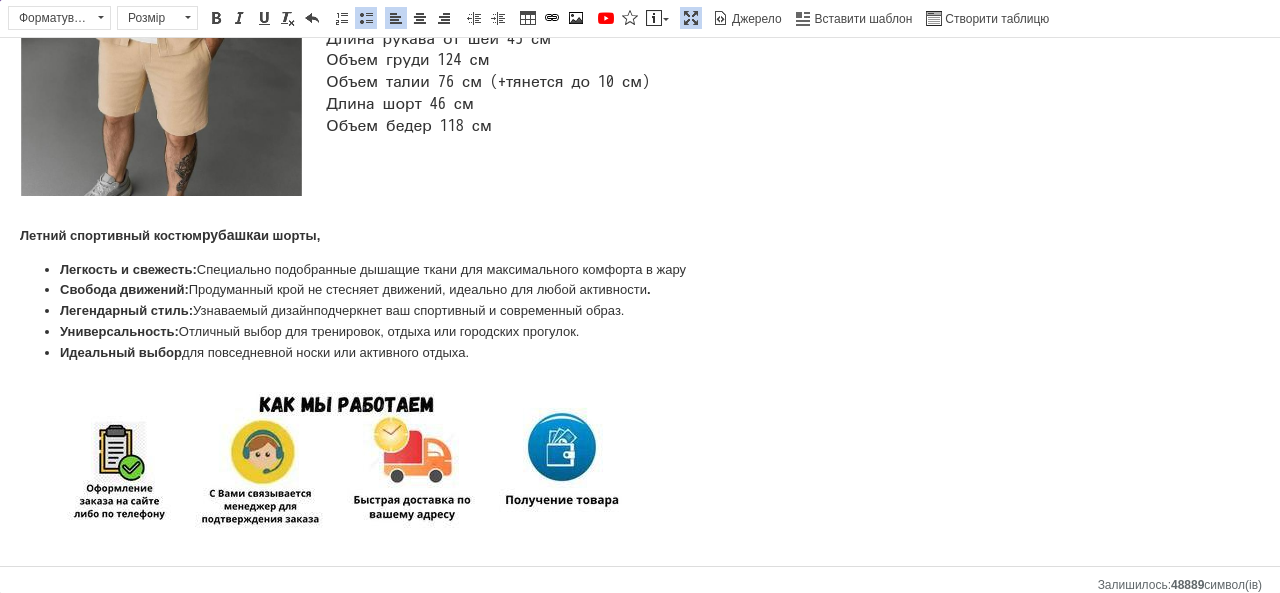 click on "Стильный мужской классический костюм рубашка и шорты, Летний спортивный костюм, Комплекты летней одежды, ⦁  Размеры:   M(48-50), L(52-54)  ⦁ Ткань: Лен ⦁ Цвет:  бежевый ⦁ Сезон:    лето ✅  Отправляем  наложным платежом та ПРОМ-о платой. ✅  Доставка:   Отправка на день заказа!  по всей [GEOGRAPHIC_DATA]      ЗАМЕРЫ ⚡️🧵
🧵 Размер М (48-50)
Длина рубашки 69 см
Длина рукава от шеи 42 см
Объем груди 116 см
Объем талии 67 см (+тянется до 10 см)
Длина шорт 46 см
Объем бедер 112 см
🧵 Размер L (52-54)
Летний спортивный костюм  рубашка  и шорты, Легкость и свежесть: Свобода движений:" at bounding box center [640, 150] 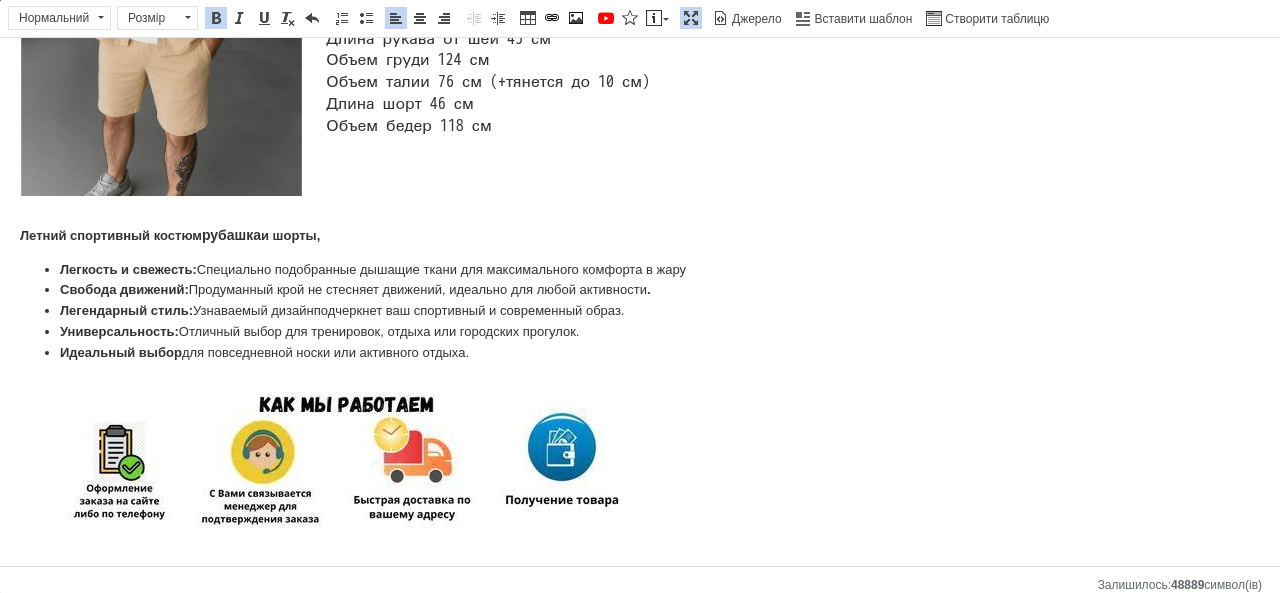 drag, startPoint x: 41, startPoint y: 267, endPoint x: 572, endPoint y: 381, distance: 543.0994 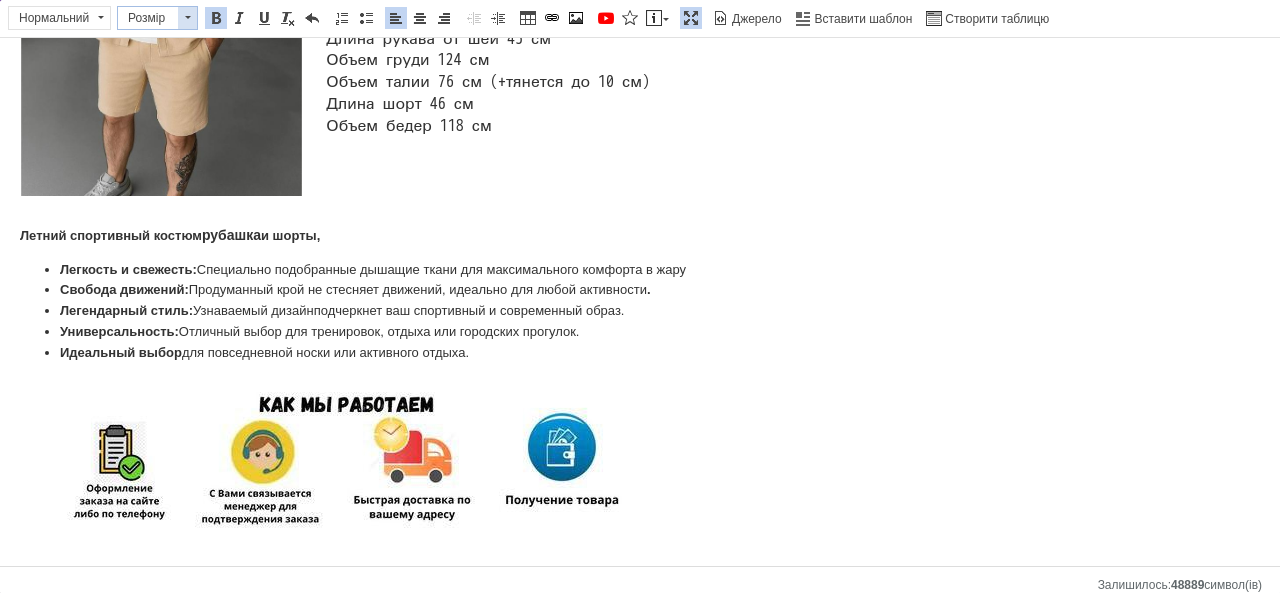 click at bounding box center [187, 18] 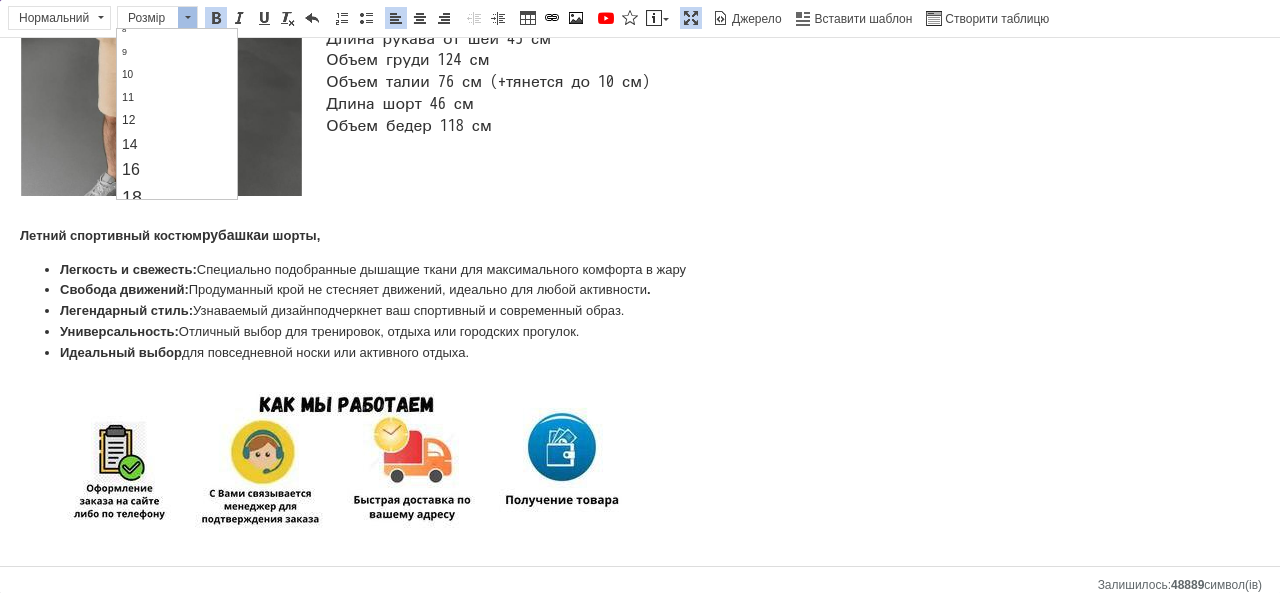 scroll, scrollTop: 81, scrollLeft: 0, axis: vertical 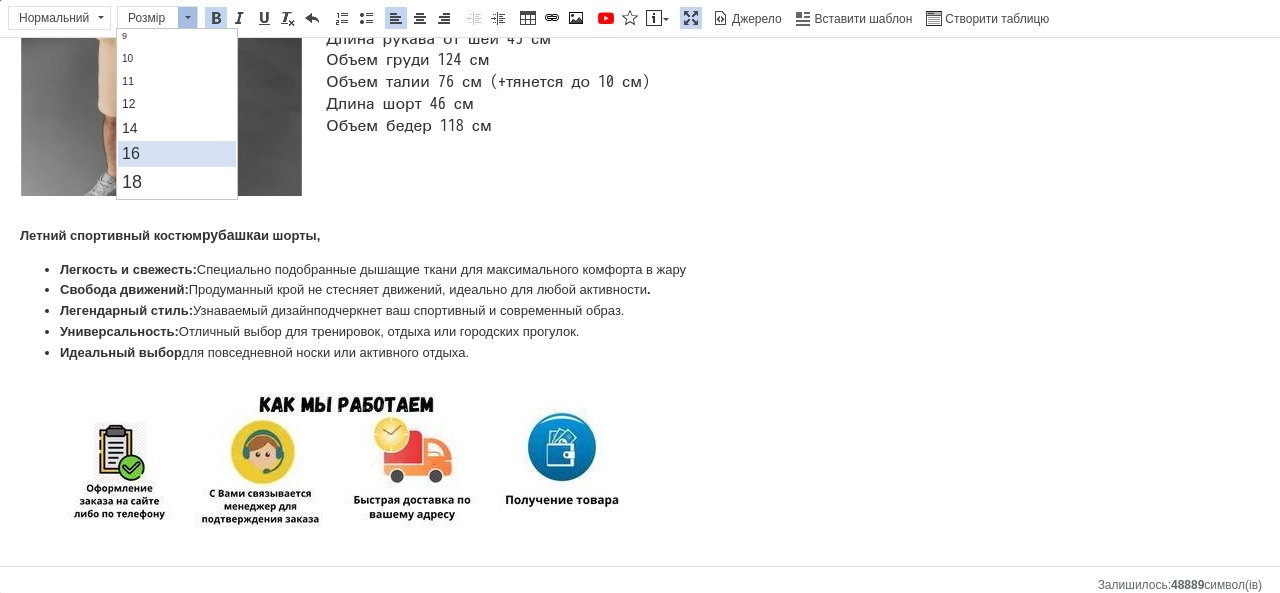 click on "16" at bounding box center (177, 154) 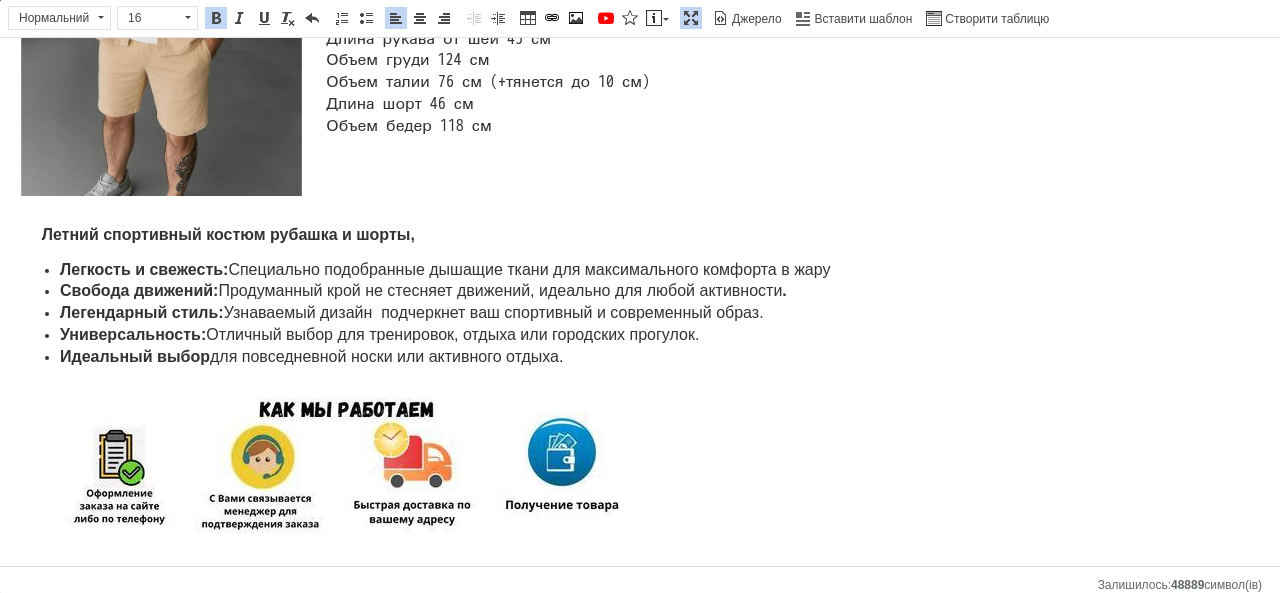 scroll, scrollTop: 0, scrollLeft: 0, axis: both 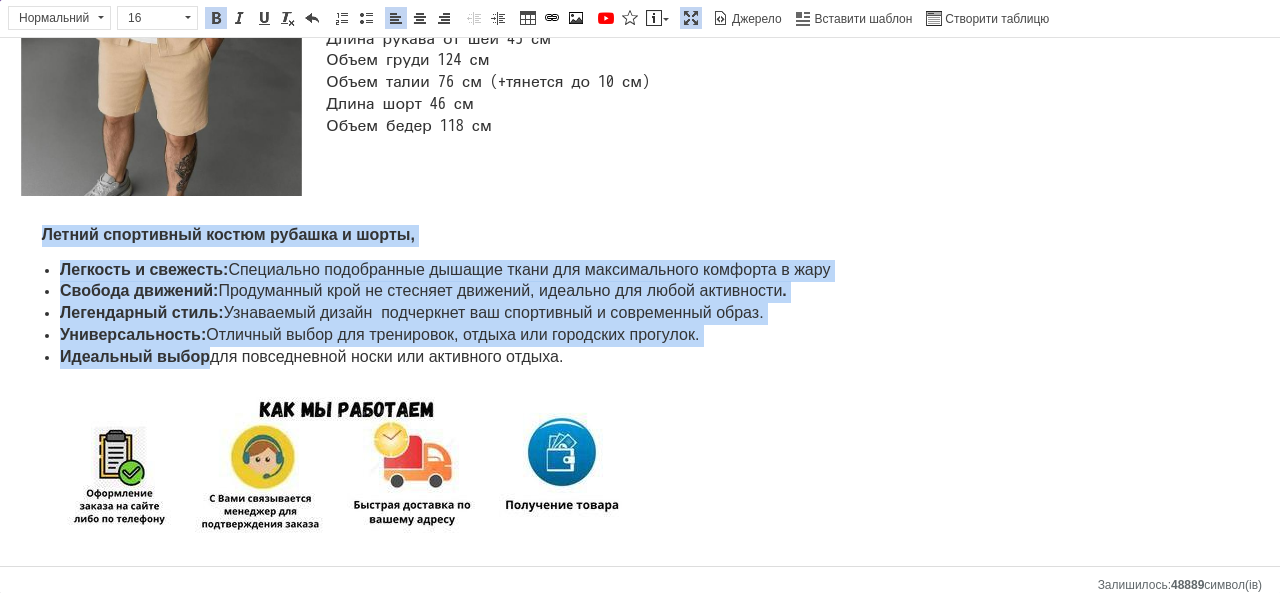 click on "Легкость и свежесть:  Специально подобранные дышащие ткани для максимального комфорта в жару" at bounding box center (640, 271) 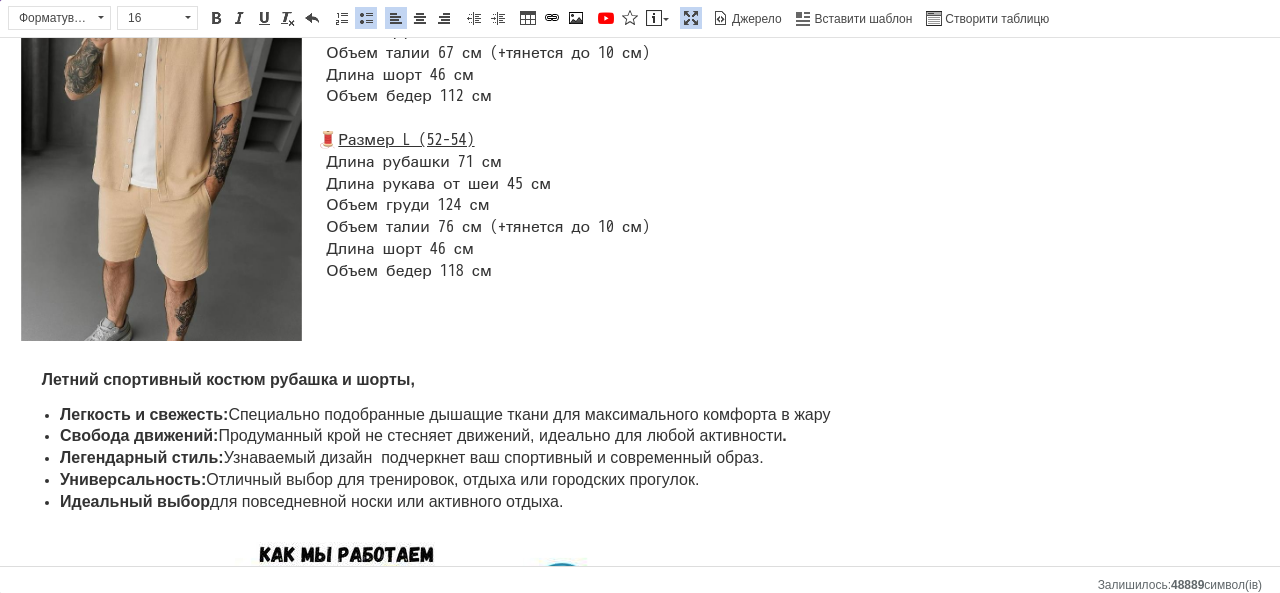 scroll, scrollTop: 292, scrollLeft: 0, axis: vertical 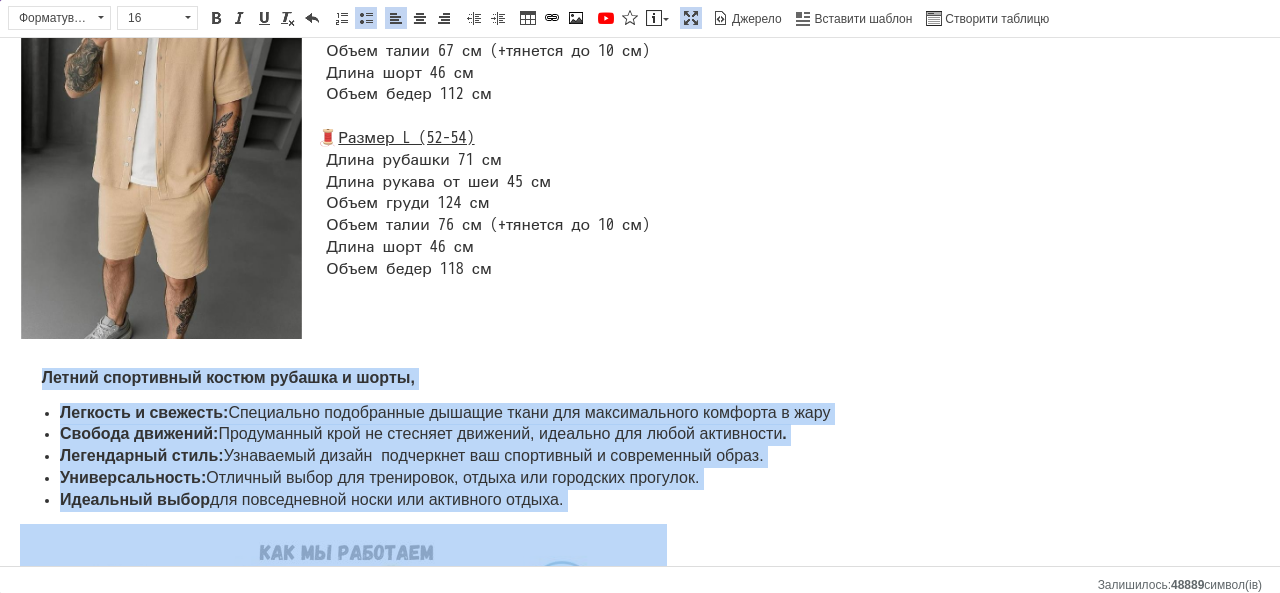 drag, startPoint x: 42, startPoint y: 407, endPoint x: 638, endPoint y: 570, distance: 617.8875 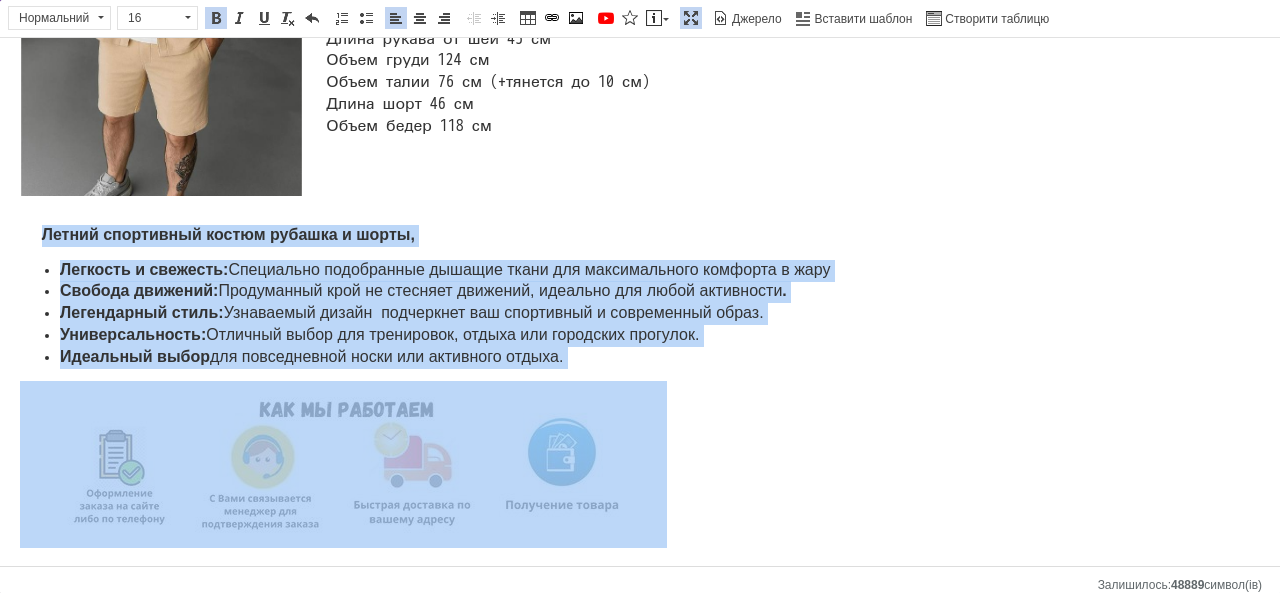 click at bounding box center (216, 18) 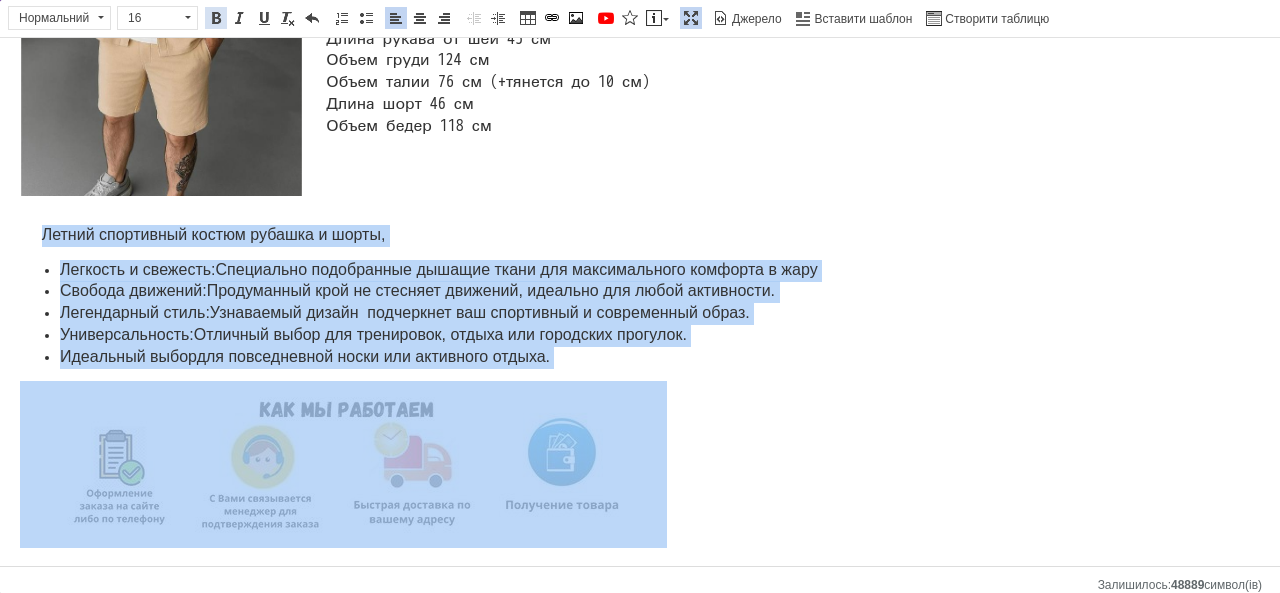click at bounding box center (216, 18) 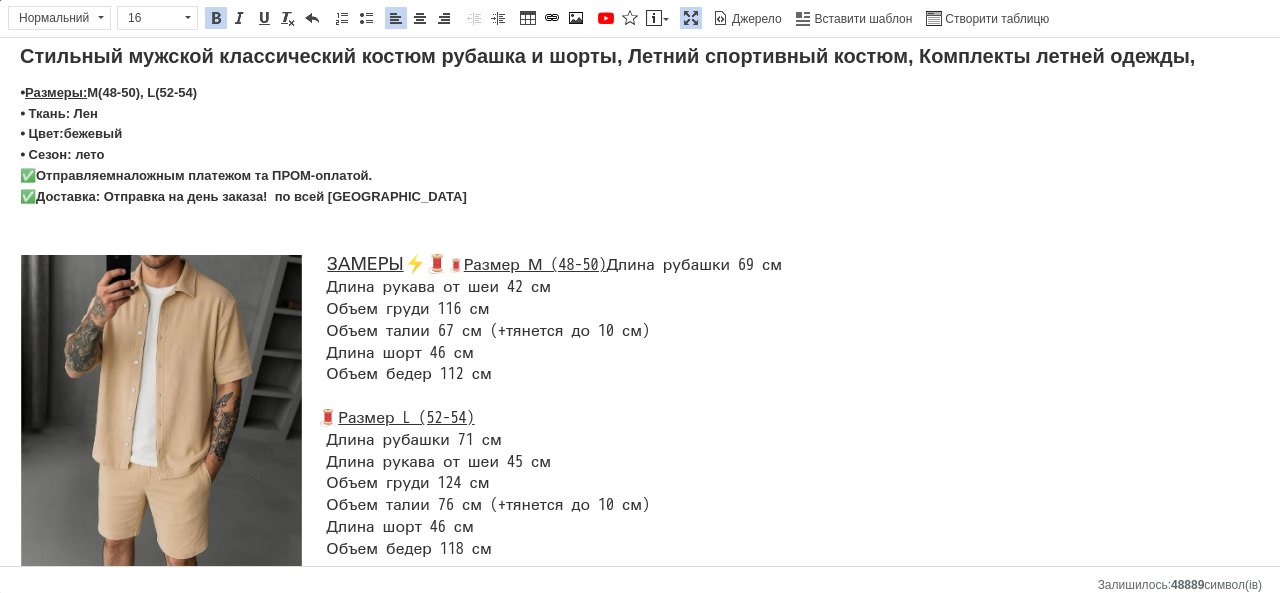 scroll, scrollTop: 0, scrollLeft: 0, axis: both 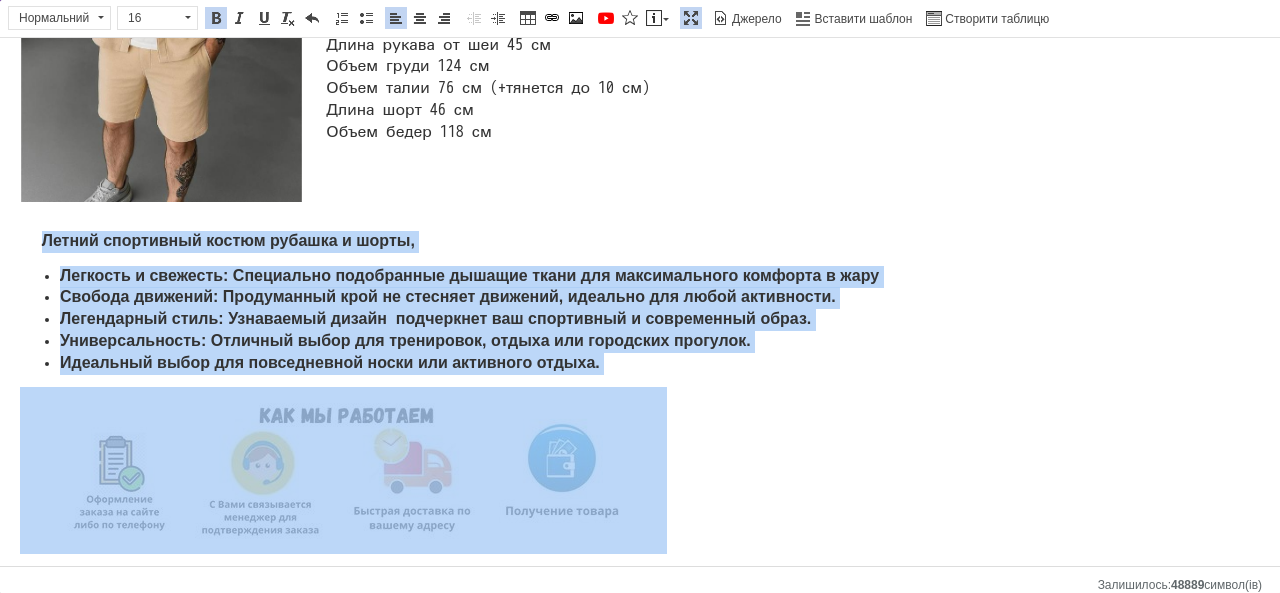 click on "Летний спортивный костюм рубашка и шорты," at bounding box center [640, 242] 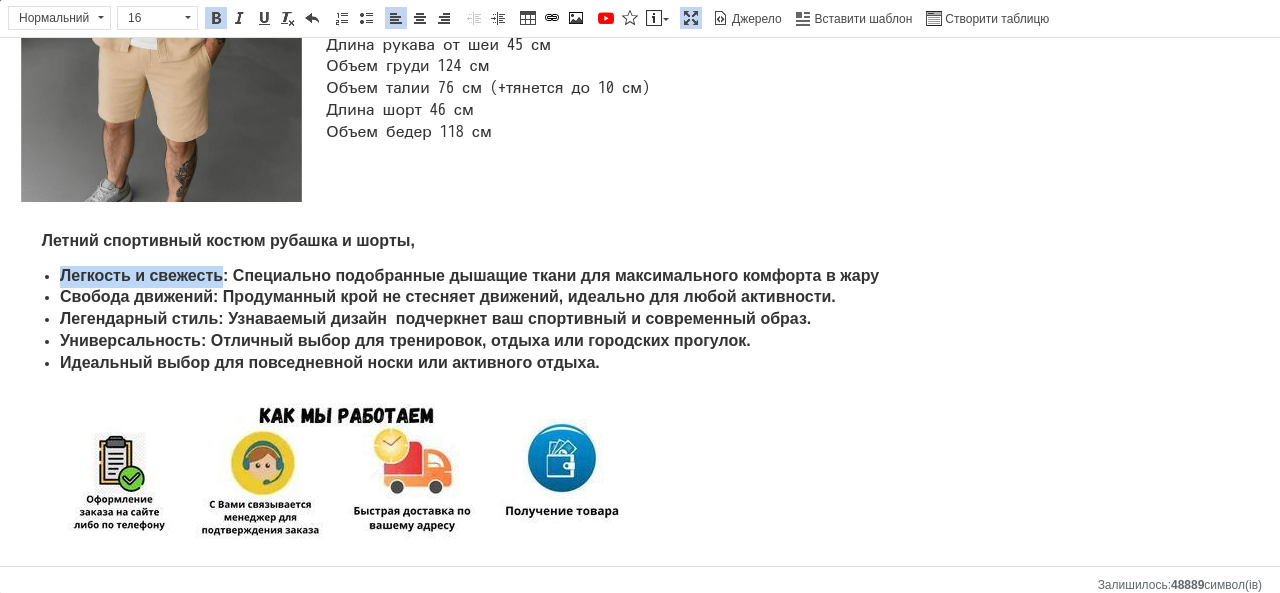 drag, startPoint x: 222, startPoint y: 312, endPoint x: 63, endPoint y: 306, distance: 159.11317 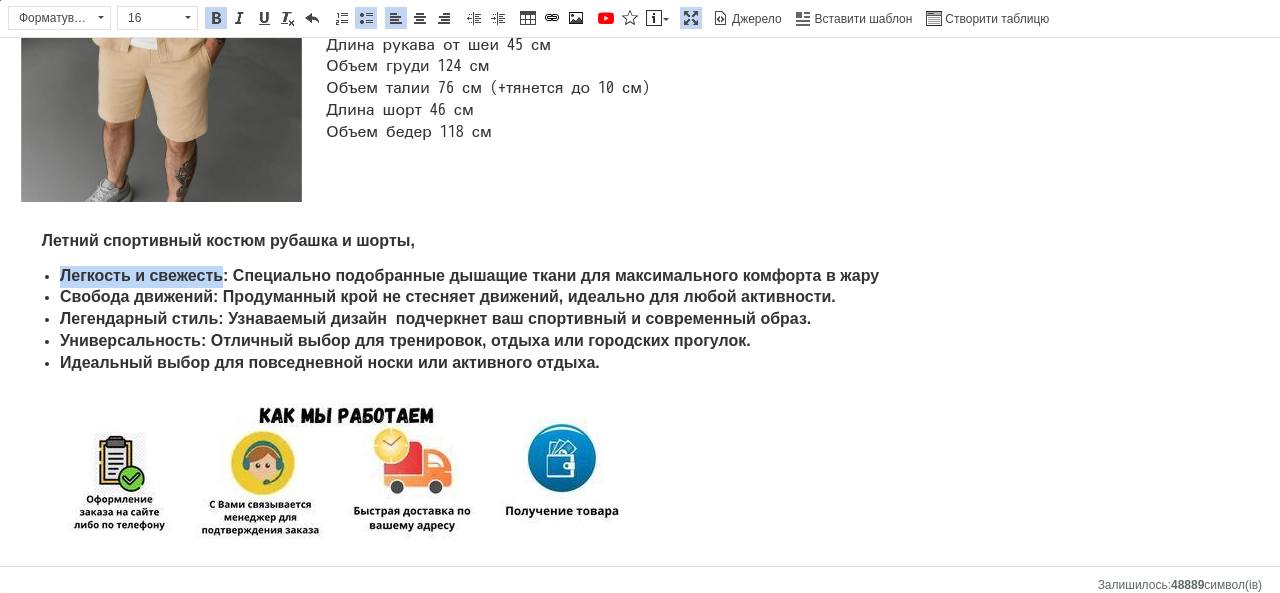 click on "Жирний  Сполучення клавіш Ctrl+B   Курсив  Сполучення клавіш Ctrl+I   Підкреслений  Сполучення клавіш Ctrl+U   Видалити форматування   Повернути  Сполучення клавіш Ctrl+Z" at bounding box center (264, 18) 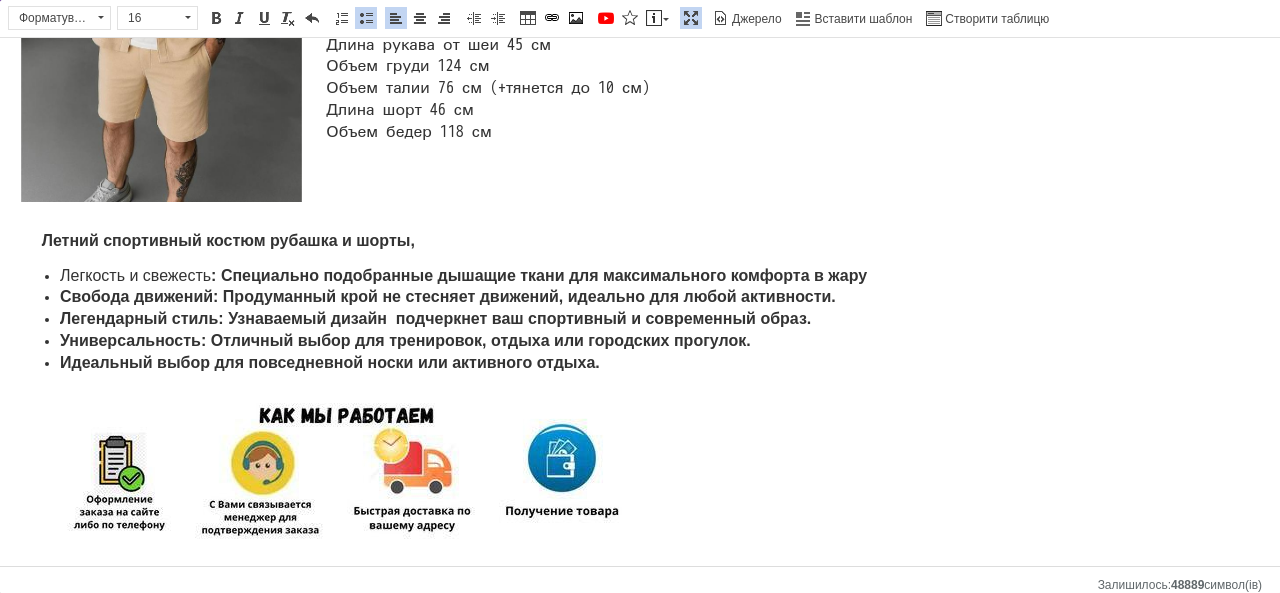 click on "Универсальность: Отличный выбор для тренировок, отдыха или городских прогулок." at bounding box center [405, 340] 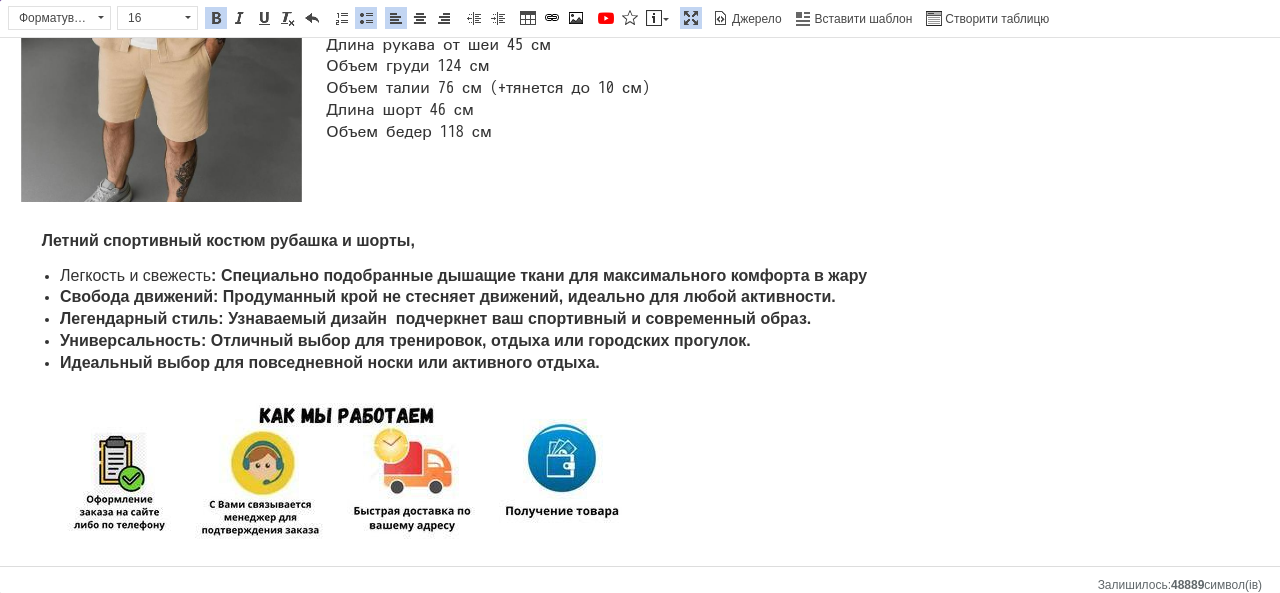 click on "Стильный мужской классический костюм рубашка и шорты, Летний спортивный костюм, Комплекты летней одежды, ⦁  Размеры:   M(48-50), L(52-54)  ⦁ Ткань: Лен ⦁ Цвет:  бежевый ⦁ Сезон:    лето ✅  Отправляем  наложным платежом та ПРОМ-о платой. ✅  Доставка:   Отправка на день заказа!  по всей [GEOGRAPHIC_DATA]      ЗАМЕРЫ ⚡️🧵
🧵 Размер М (48-50)
Длина рубашки 69 см
Длина рукава от шеи 42 см
Объем груди 116 см
Объем талии 67 см (+тянется до 10 см)
Длина шорт 46 см
Объем бедер 112 см
🧵 Размер L (52-54)
Летний спортивный костюм рубашка и шорты, Легкость и свежесть" at bounding box center [640, 159] 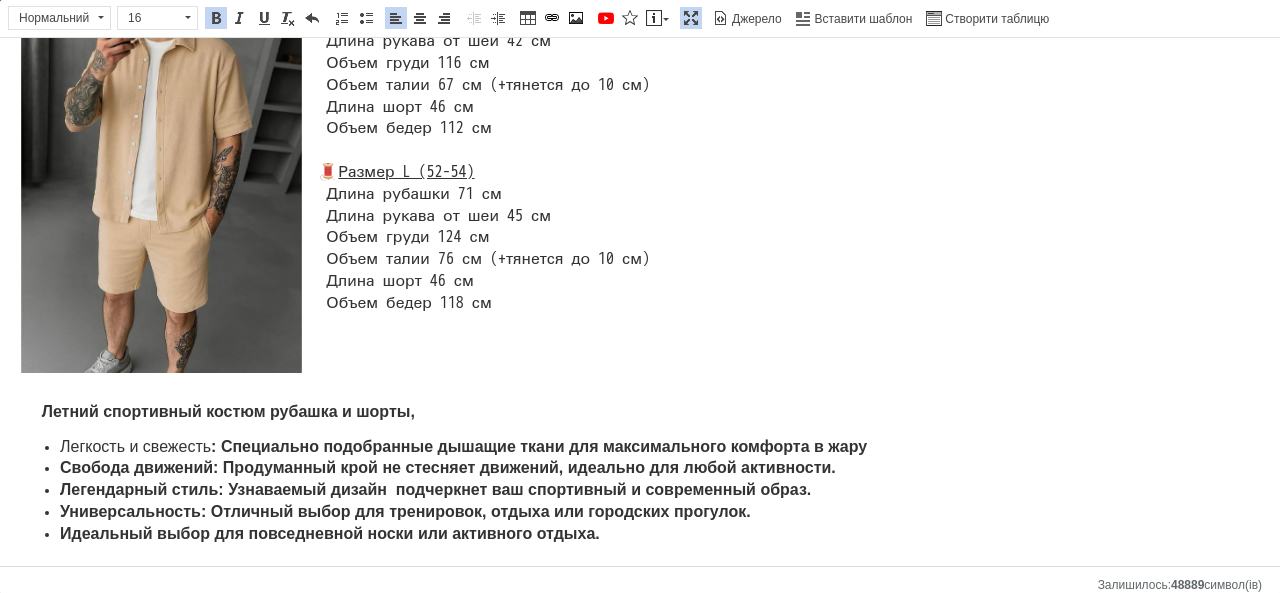 scroll, scrollTop: 256, scrollLeft: 0, axis: vertical 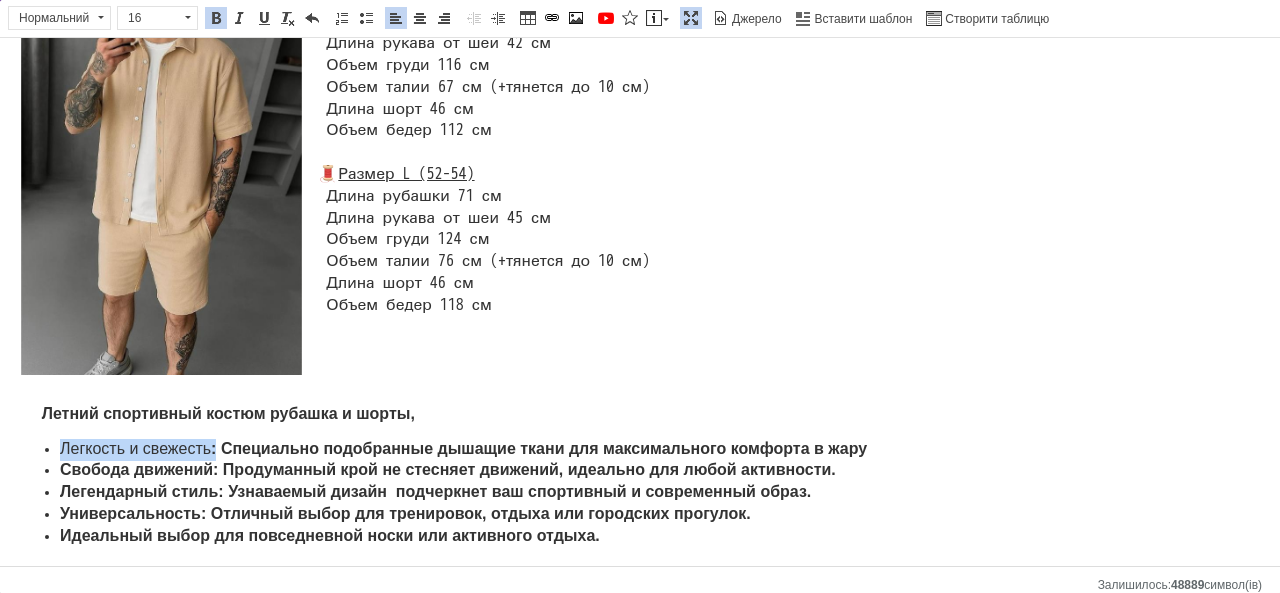 drag, startPoint x: 215, startPoint y: 486, endPoint x: 60, endPoint y: 475, distance: 155.38983 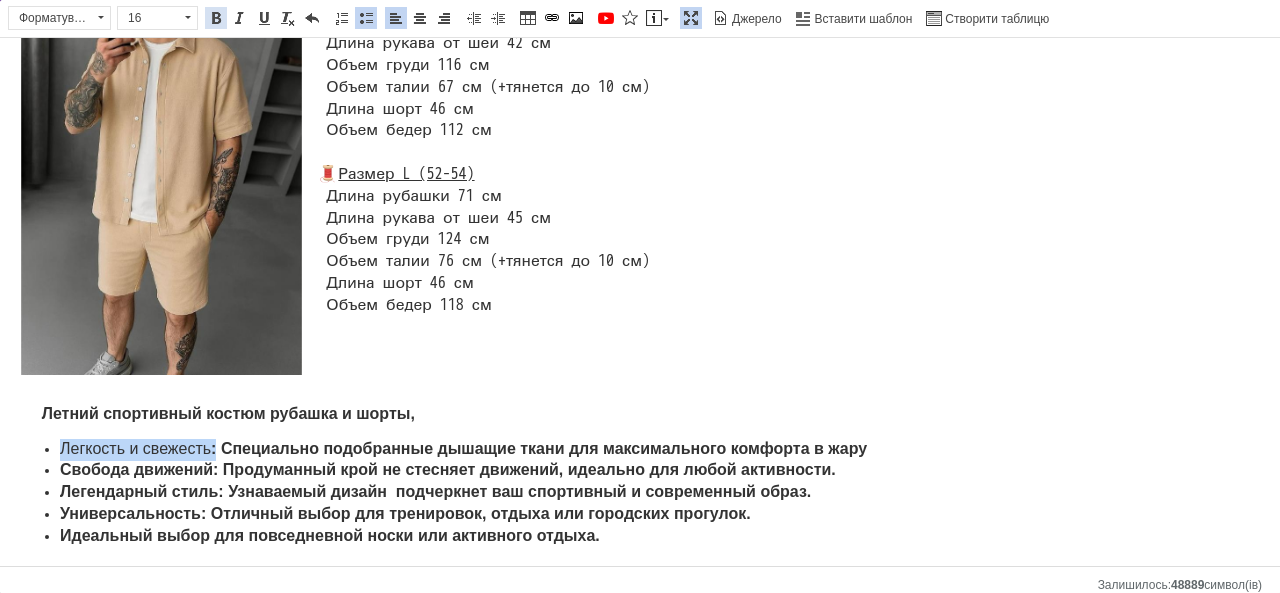 click at bounding box center (216, 18) 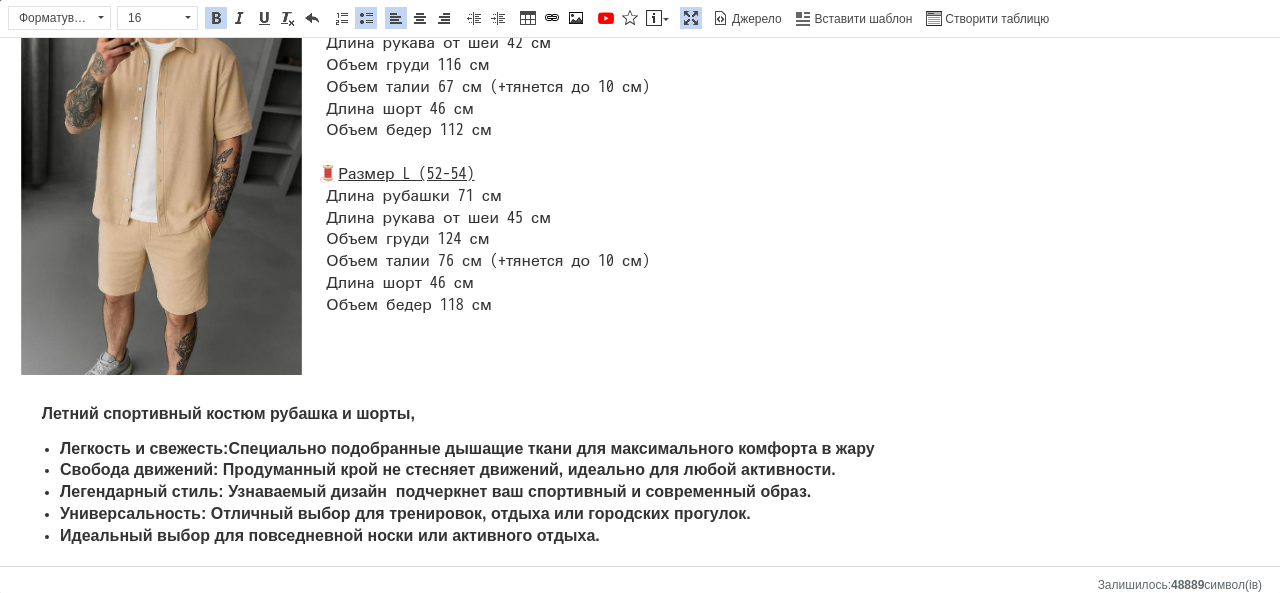 click on "ЗАМЕРЫ ⚡️🧵
🧵 Размер М (48-50)
Длина рубашки 69 см
Длина рукава от шеи 42 см
Объем груди 116 см
Объем талии 67 см (+тянется до 10 см)
Длина шорт 46 см
Объем бедер 112 см
🧵 Размер L (52-54)
Длина рубашки 71 см
Длина рукава от шеи 45 см
Объем груди 124 см
Объем талии 76 см (+тянется до 10 см)
Длина шорт 46 см
Объем бедер 118 см" at bounding box center [640, 163] 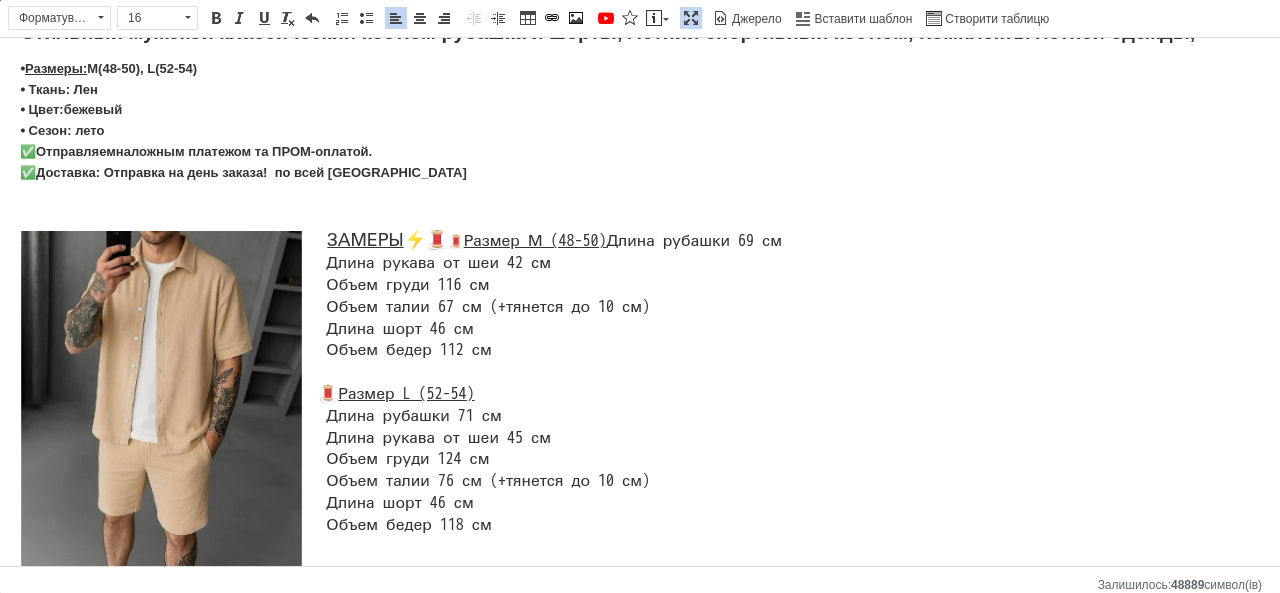 scroll, scrollTop: 0, scrollLeft: 0, axis: both 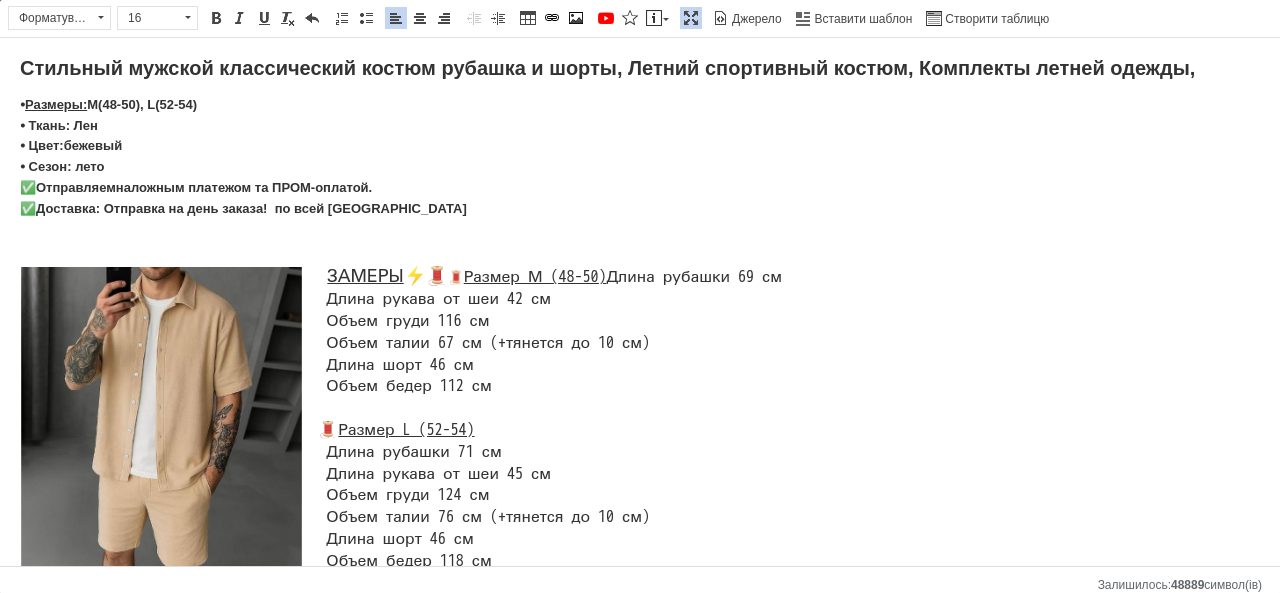 click on "Максимізувати" at bounding box center [691, 18] 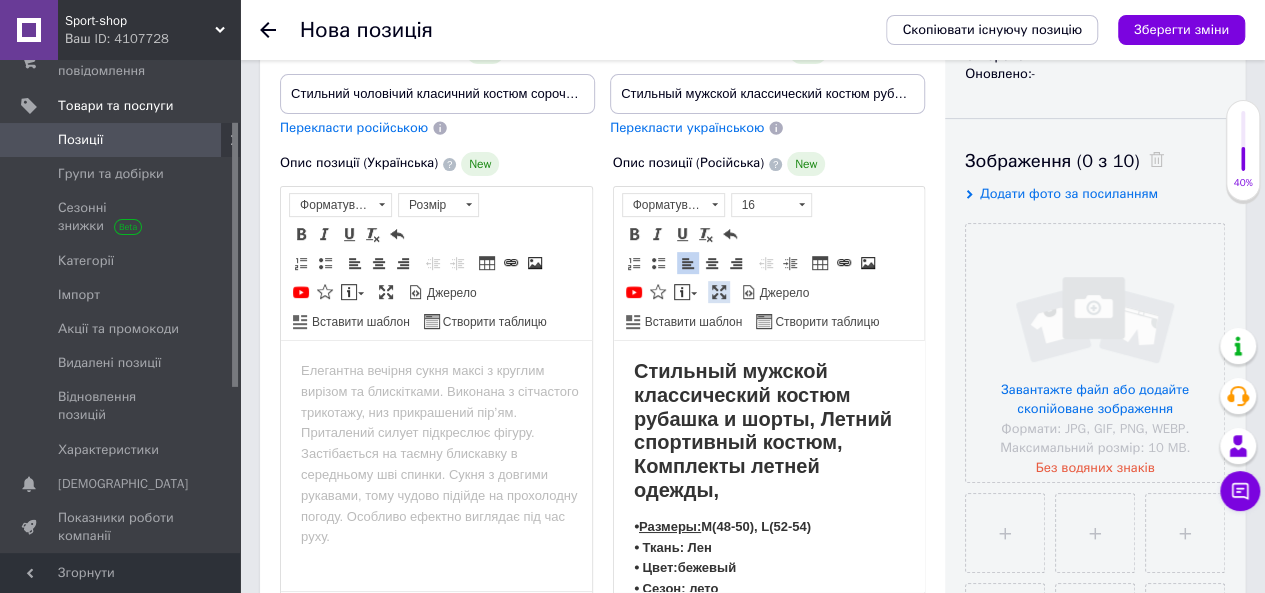 scroll, scrollTop: 450, scrollLeft: 0, axis: vertical 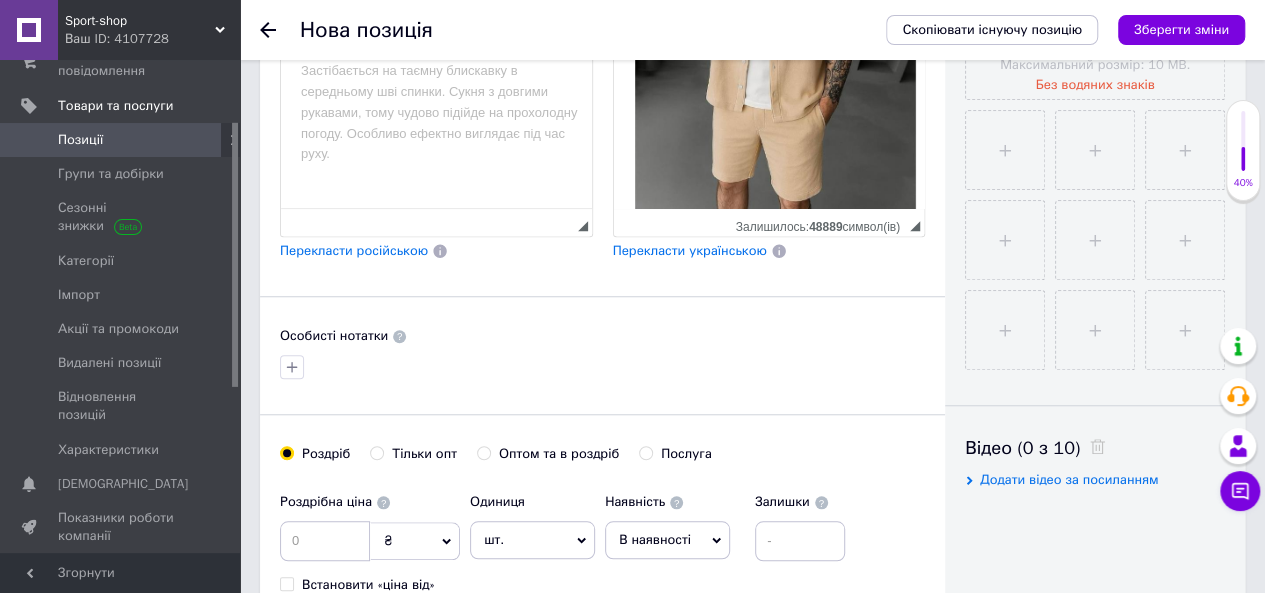click on "Перекласти українською" at bounding box center [690, 250] 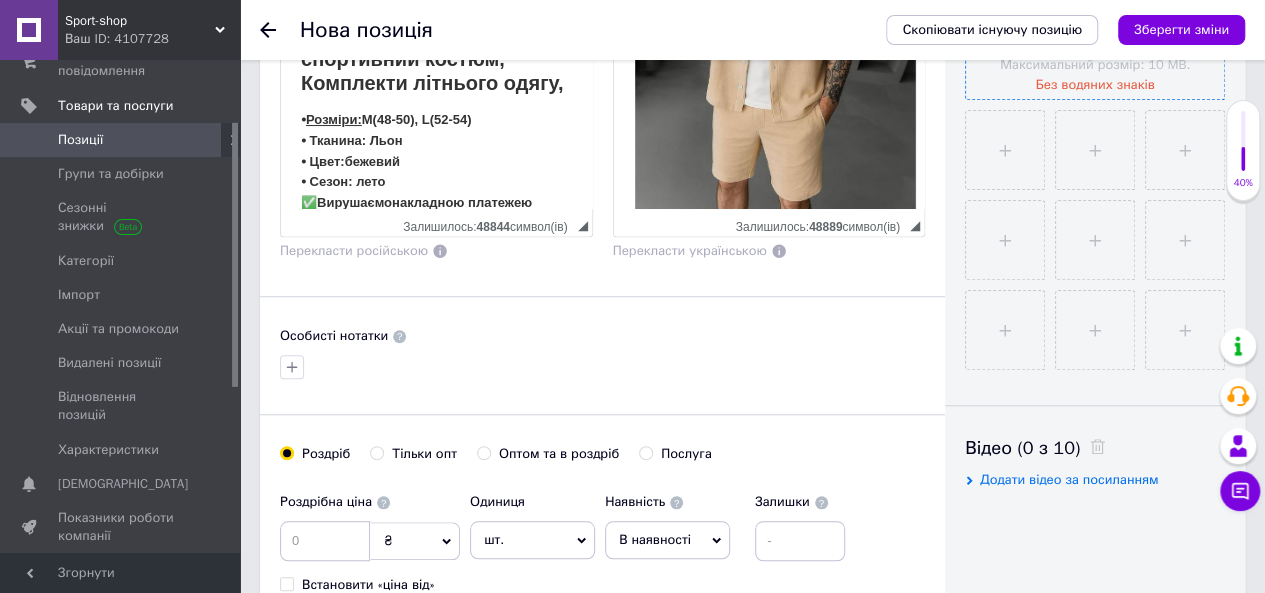 click at bounding box center (1095, -30) 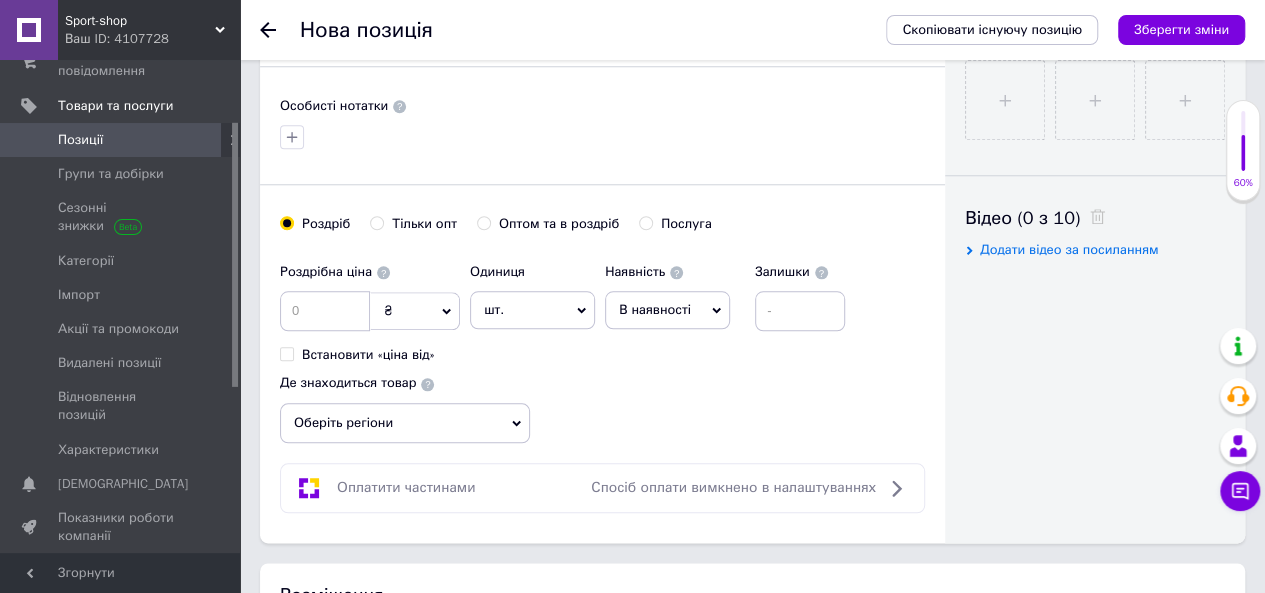 scroll, scrollTop: 859, scrollLeft: 0, axis: vertical 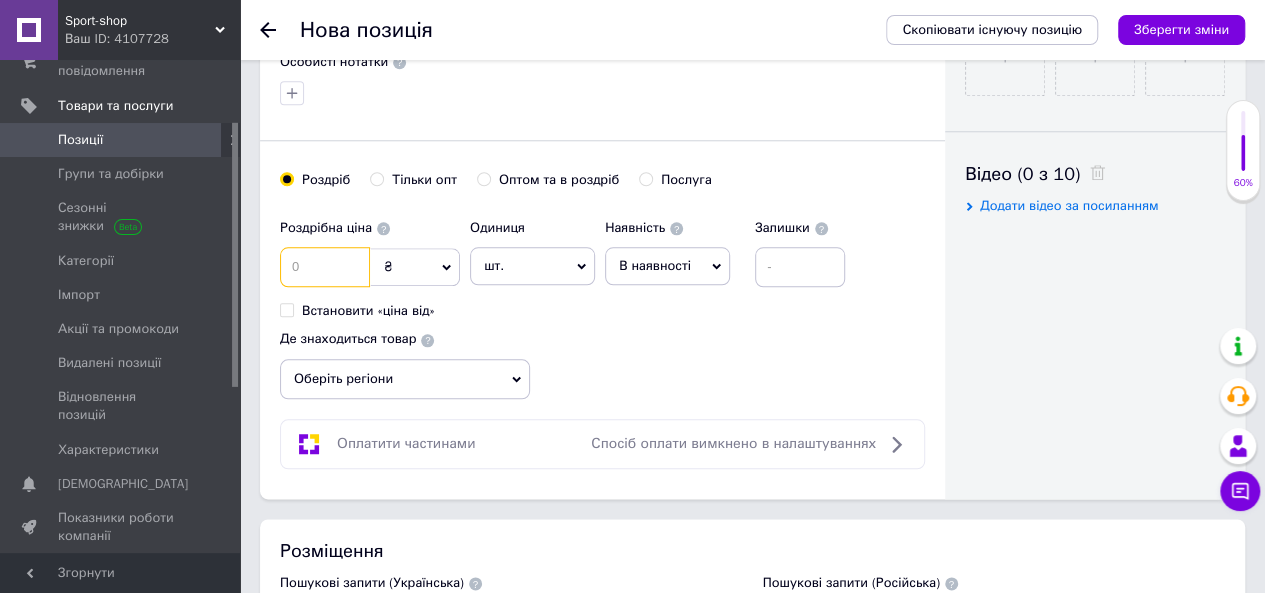 click at bounding box center [325, 267] 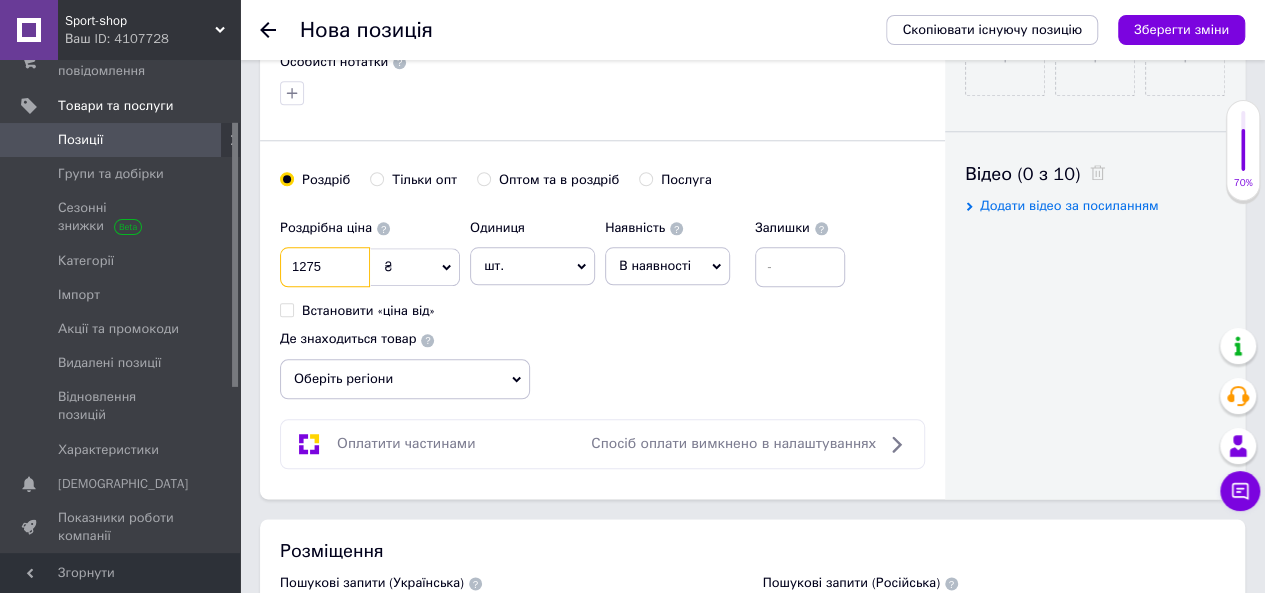 type on "1275" 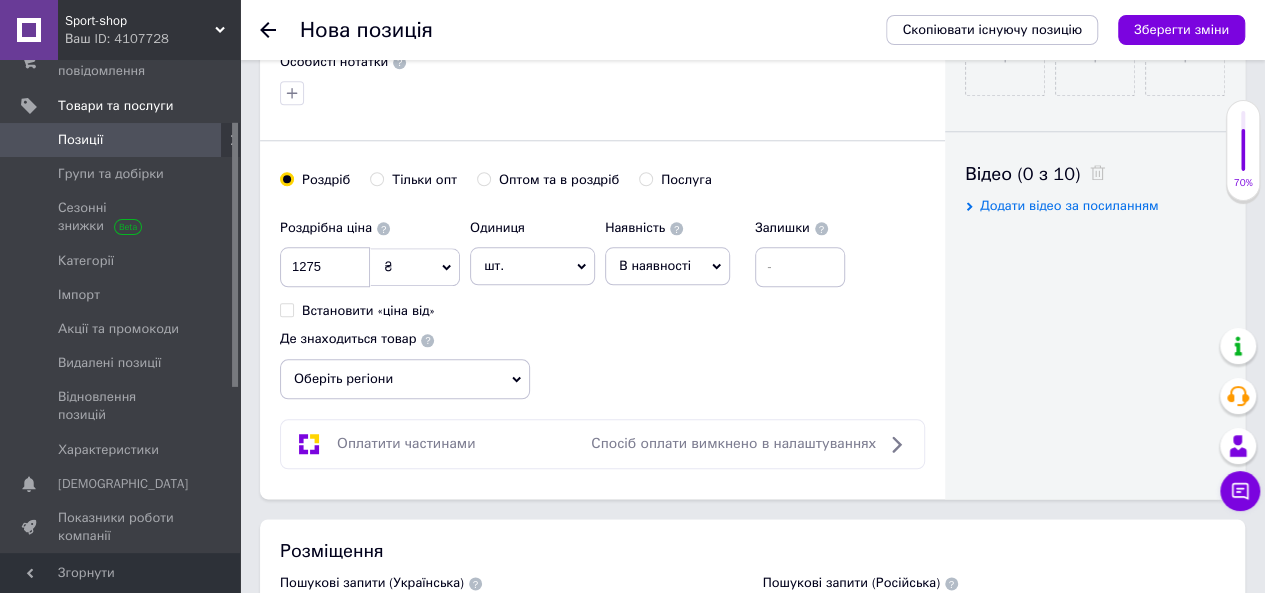 click on "В наявності" at bounding box center [655, 265] 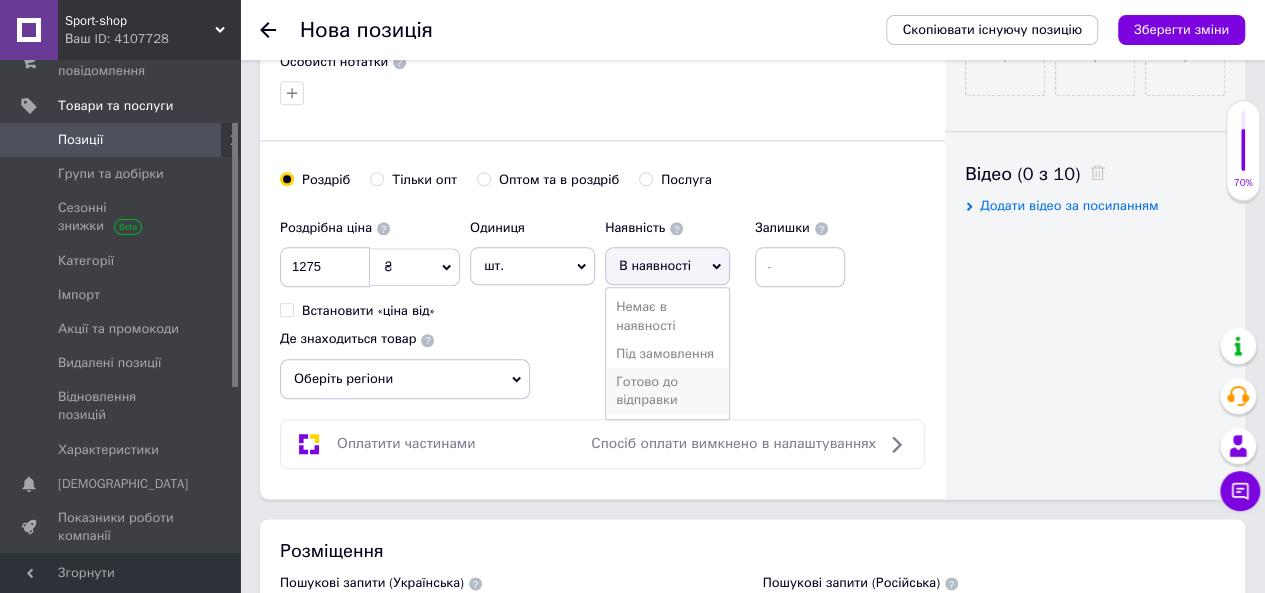 click on "Готово до відправки" at bounding box center [667, 391] 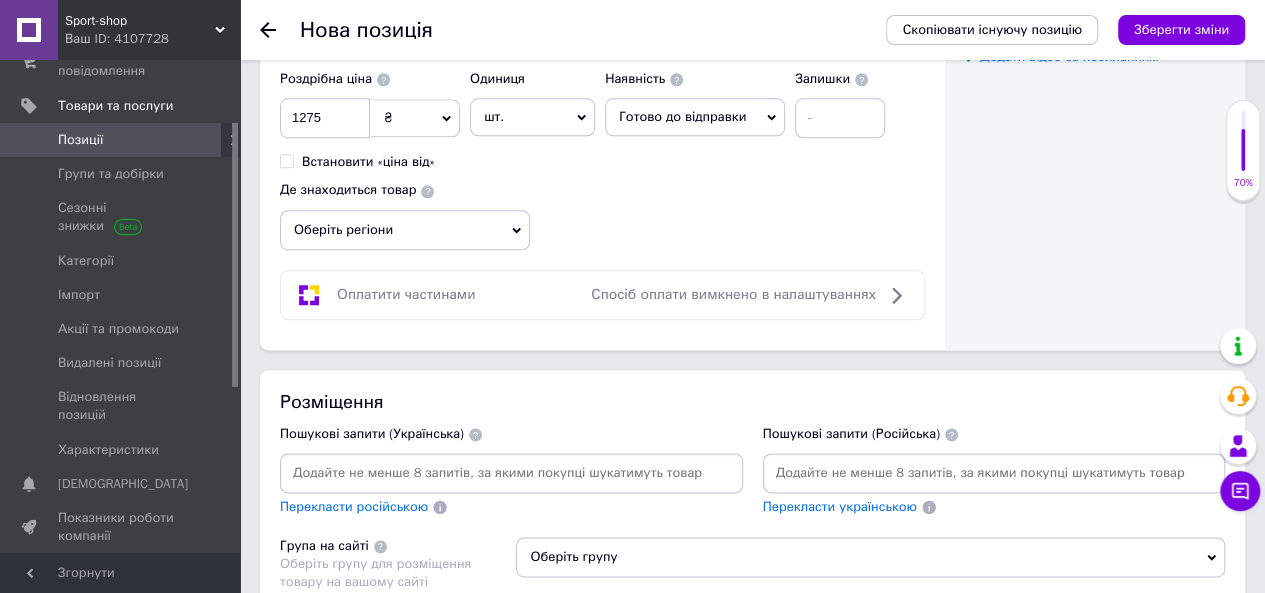 scroll, scrollTop: 1091, scrollLeft: 0, axis: vertical 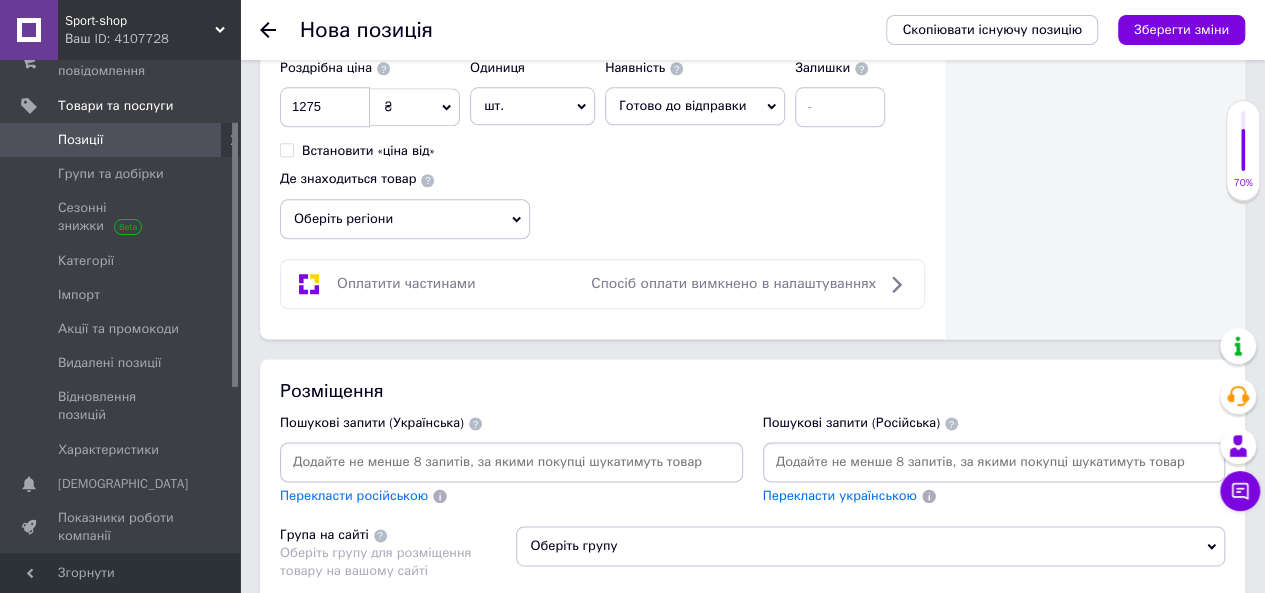click on "Оберіть регіони" at bounding box center [405, 219] 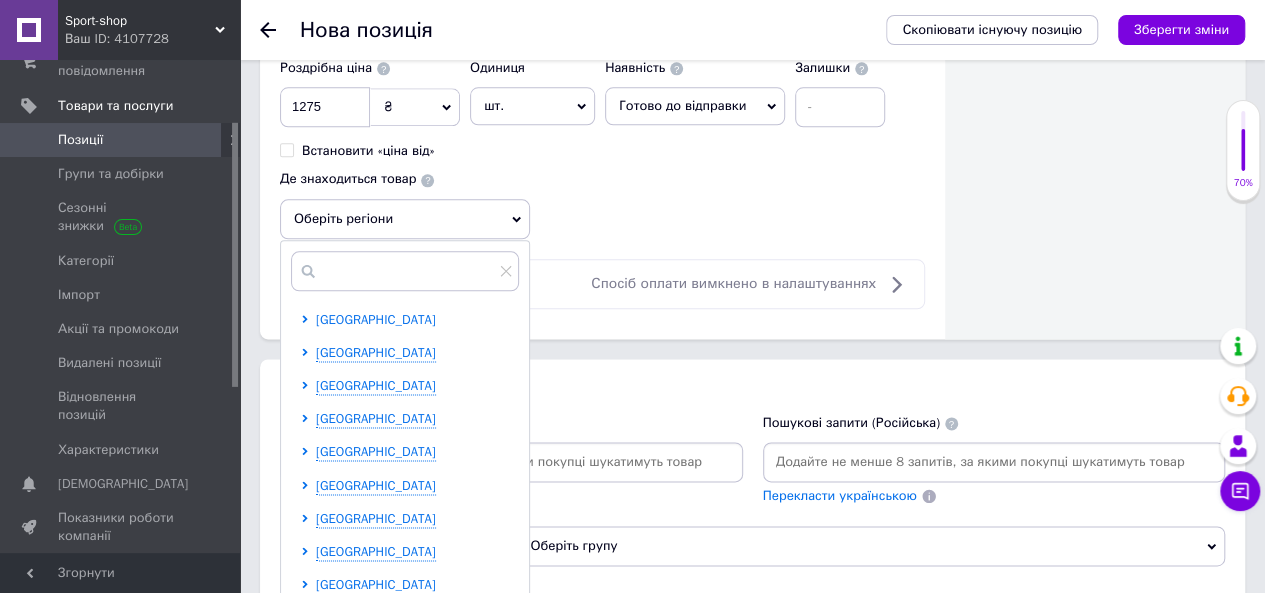 click on "[GEOGRAPHIC_DATA]" at bounding box center (376, 319) 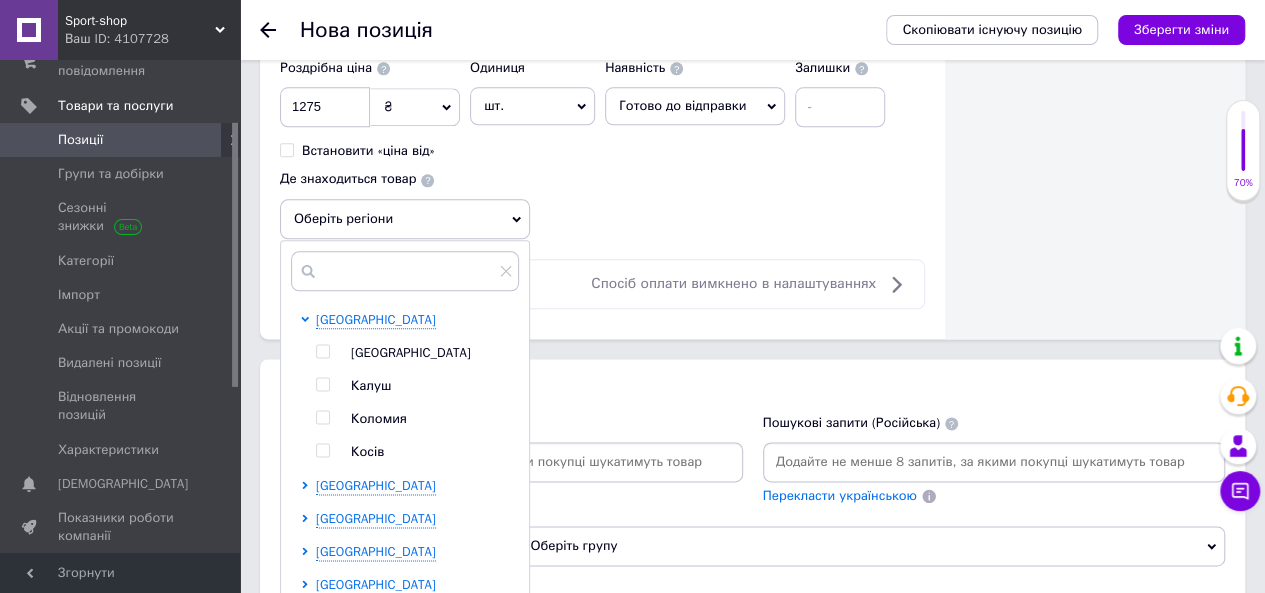 click at bounding box center [322, 351] 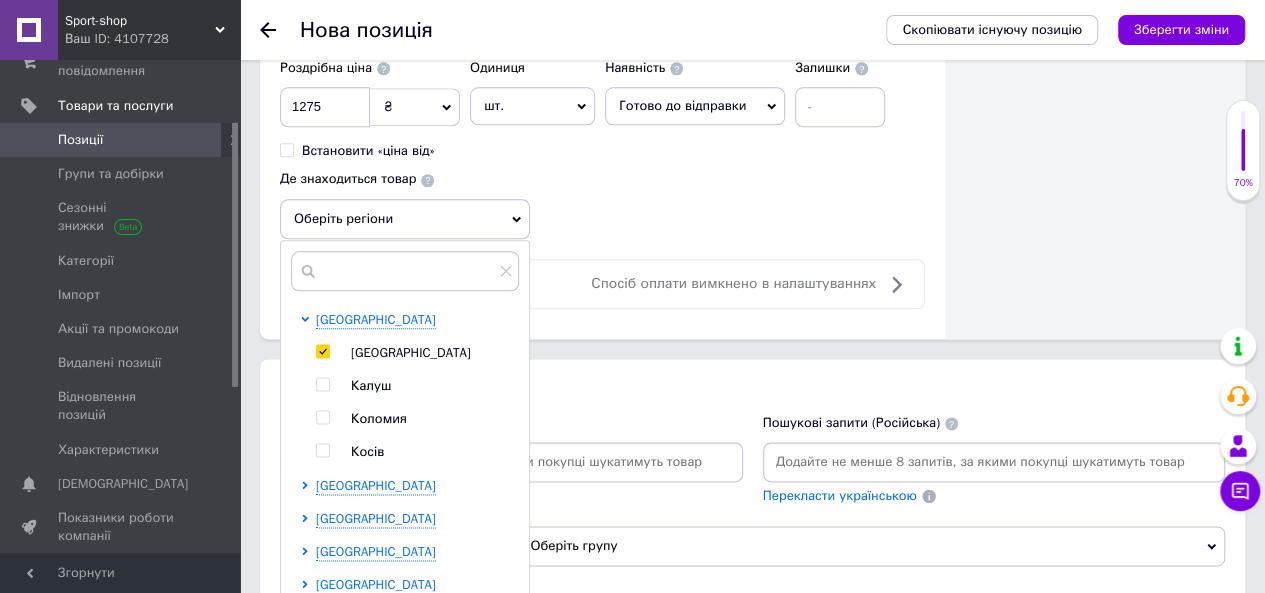 checkbox on "true" 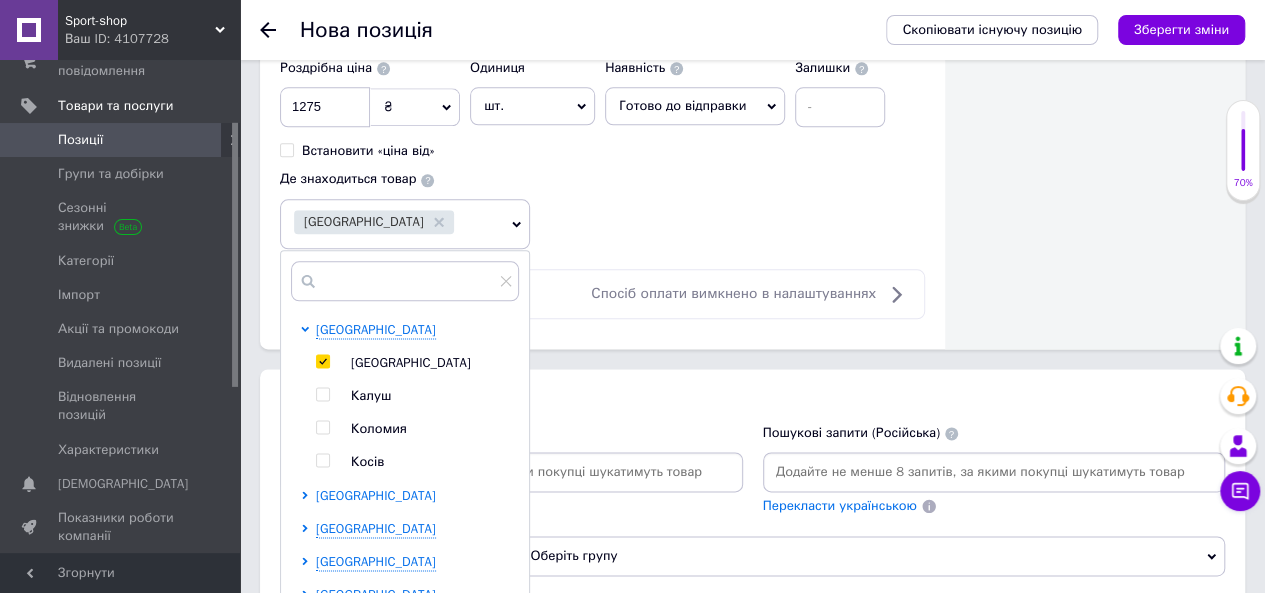 click on "[GEOGRAPHIC_DATA]" at bounding box center (376, 495) 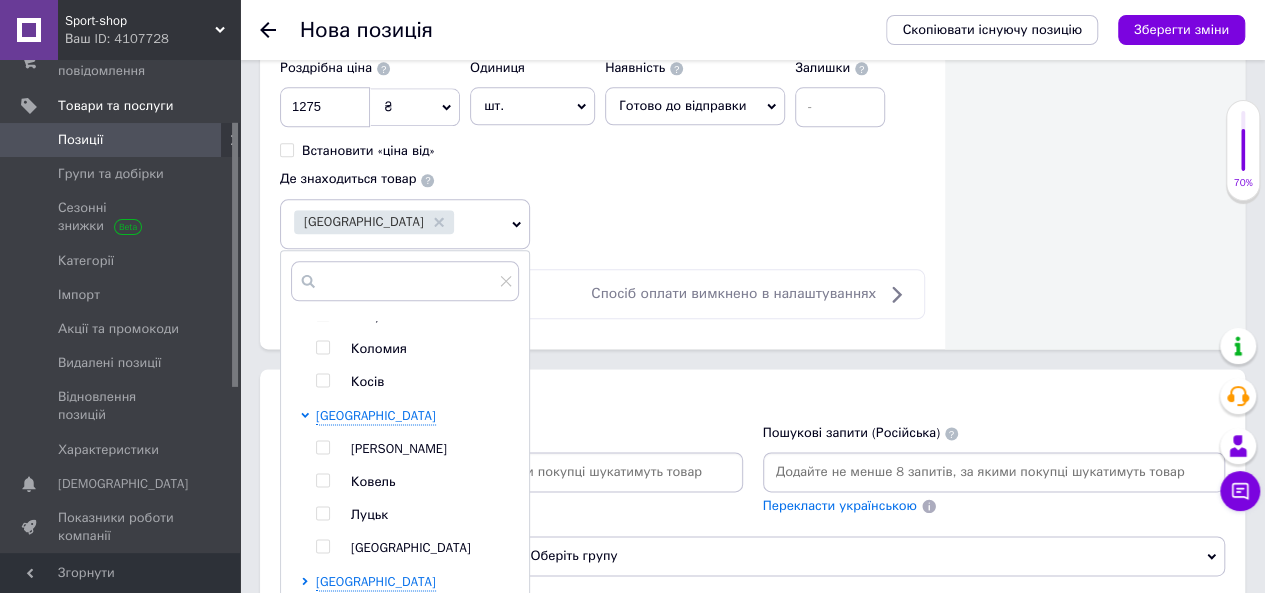 scroll, scrollTop: 120, scrollLeft: 0, axis: vertical 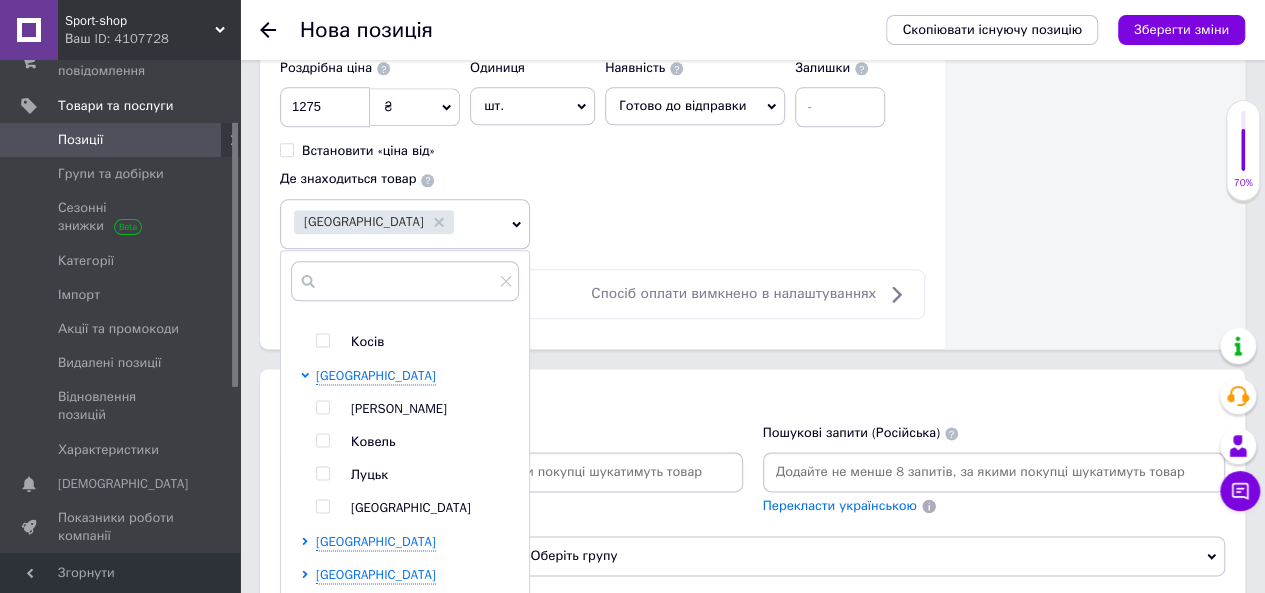 click at bounding box center [322, 506] 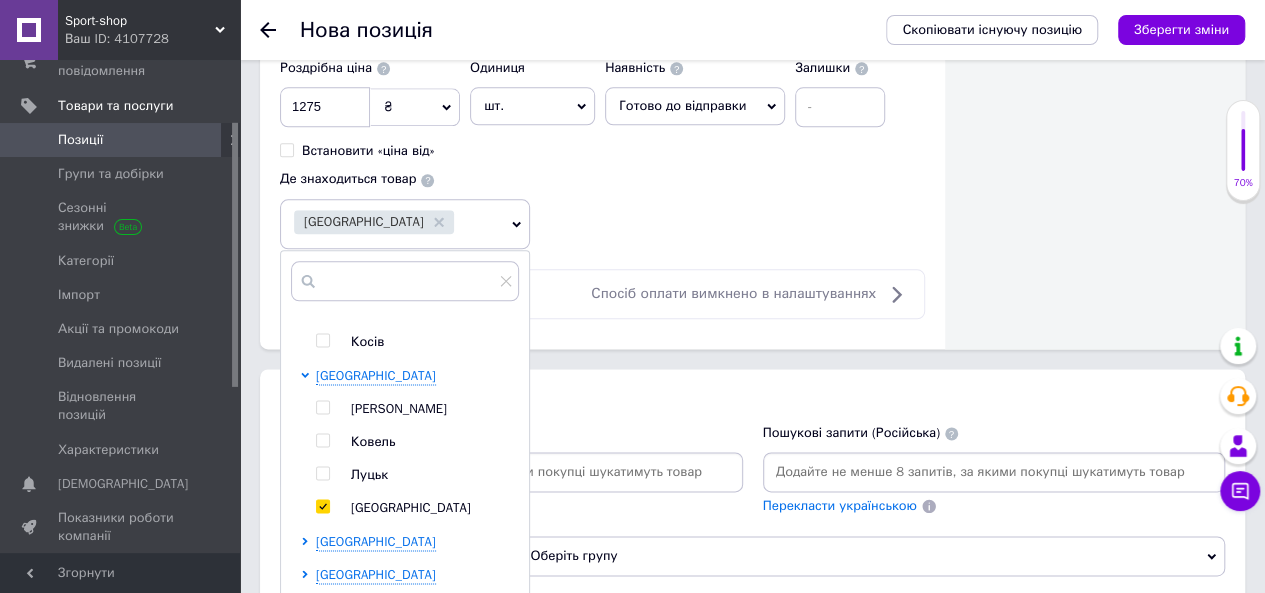 checkbox on "true" 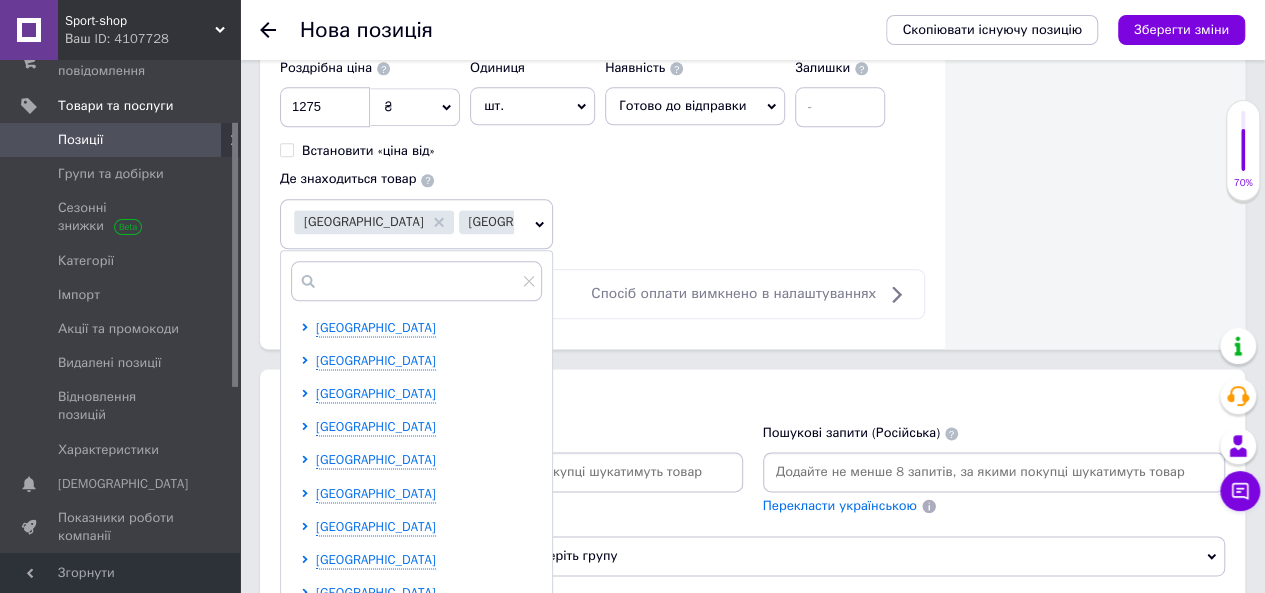 scroll, scrollTop: 560, scrollLeft: 0, axis: vertical 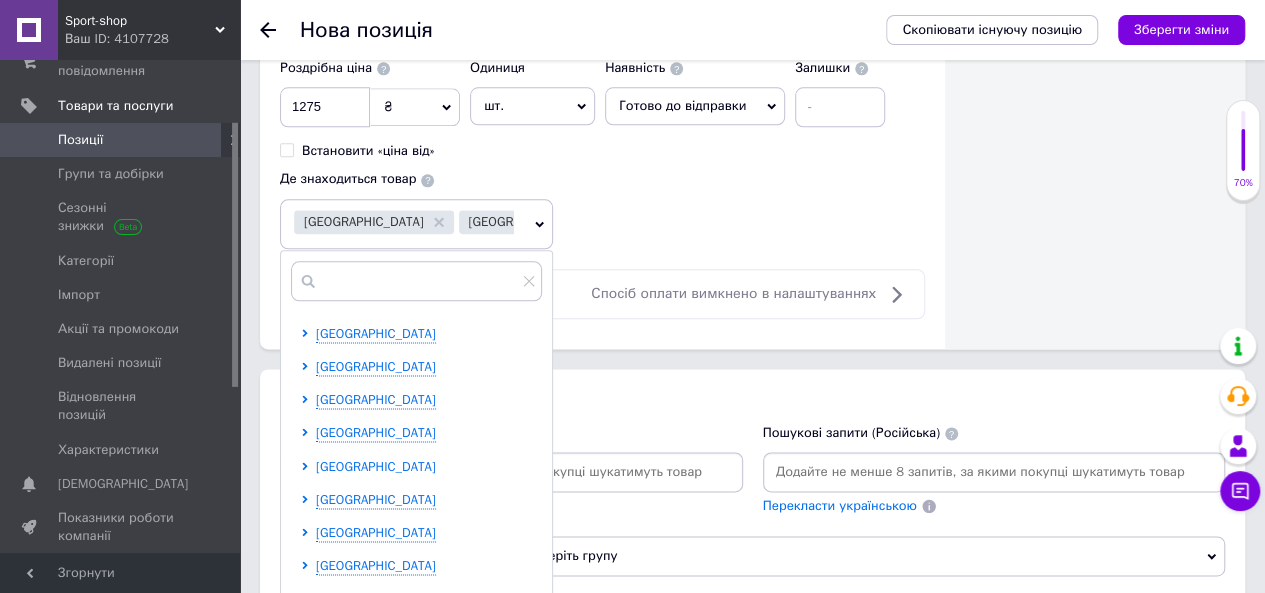 click on "[GEOGRAPHIC_DATA]" at bounding box center [376, 466] 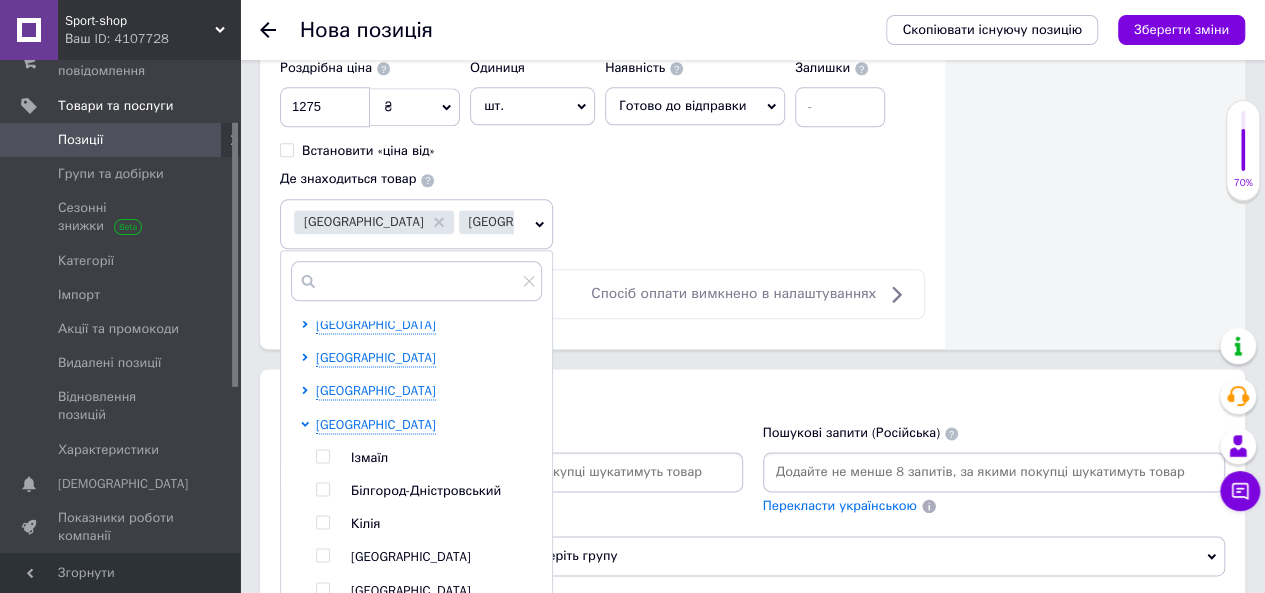 scroll, scrollTop: 640, scrollLeft: 0, axis: vertical 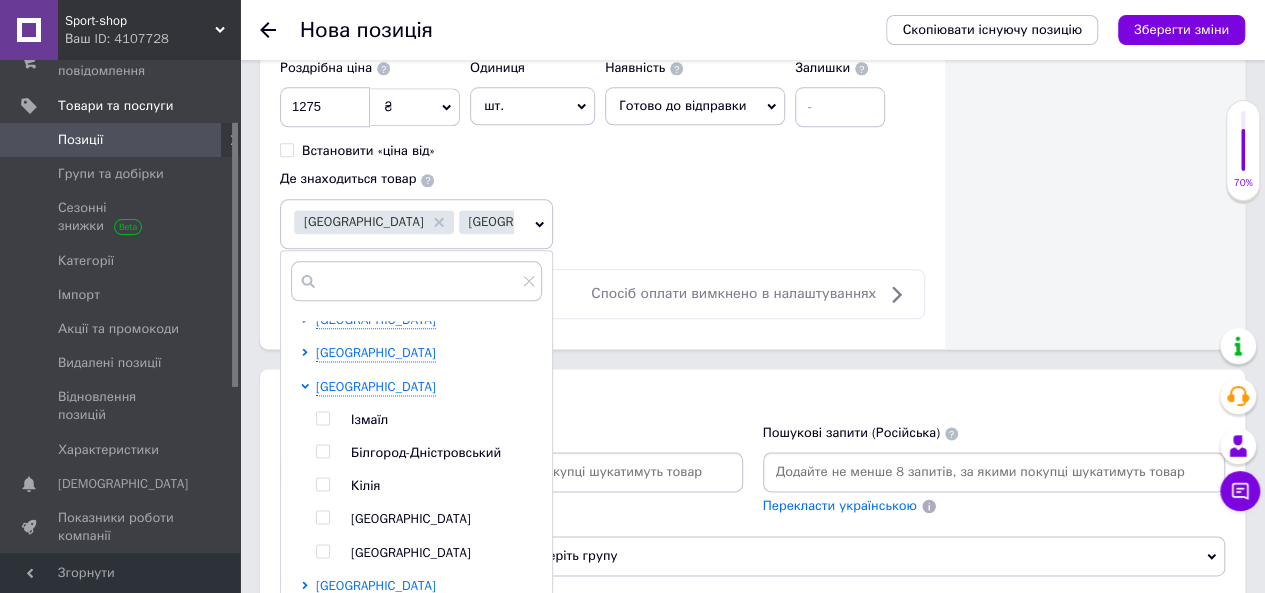 click at bounding box center (322, 517) 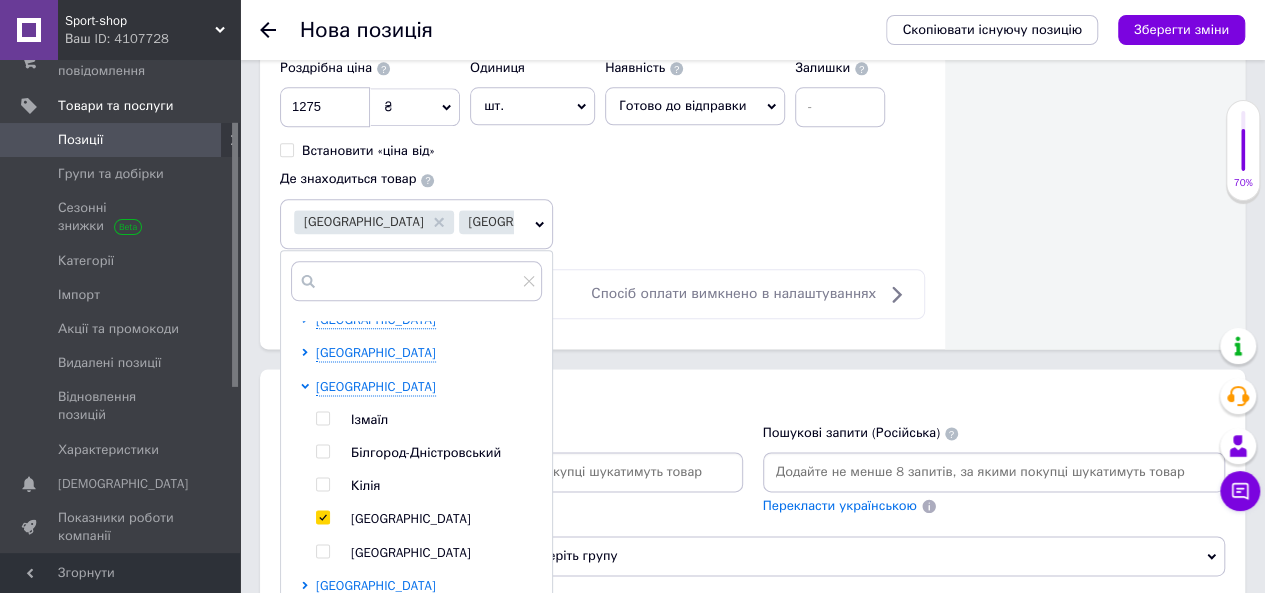 checkbox on "true" 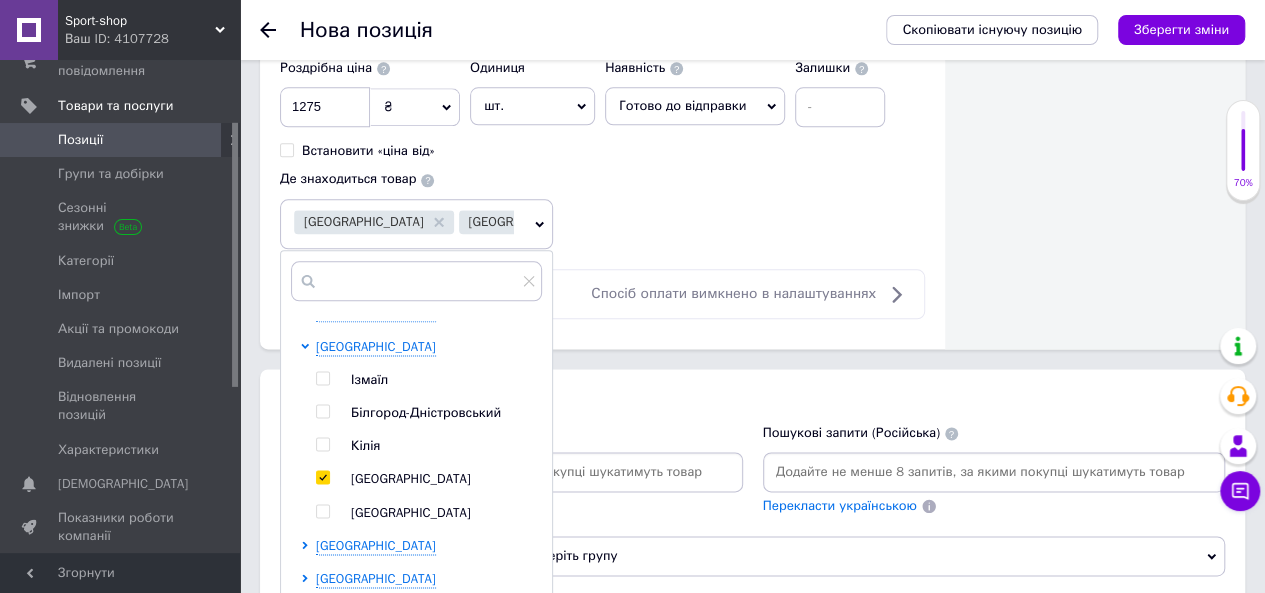 scroll, scrollTop: 1122, scrollLeft: 0, axis: vertical 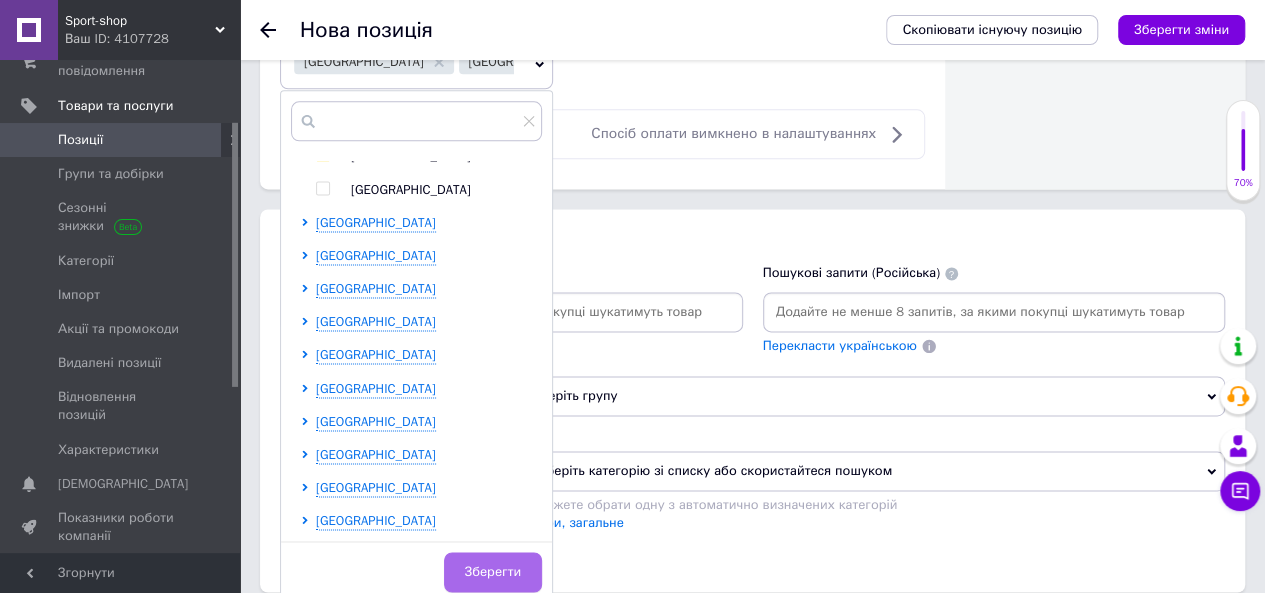 click on "Зберегти" at bounding box center (493, 572) 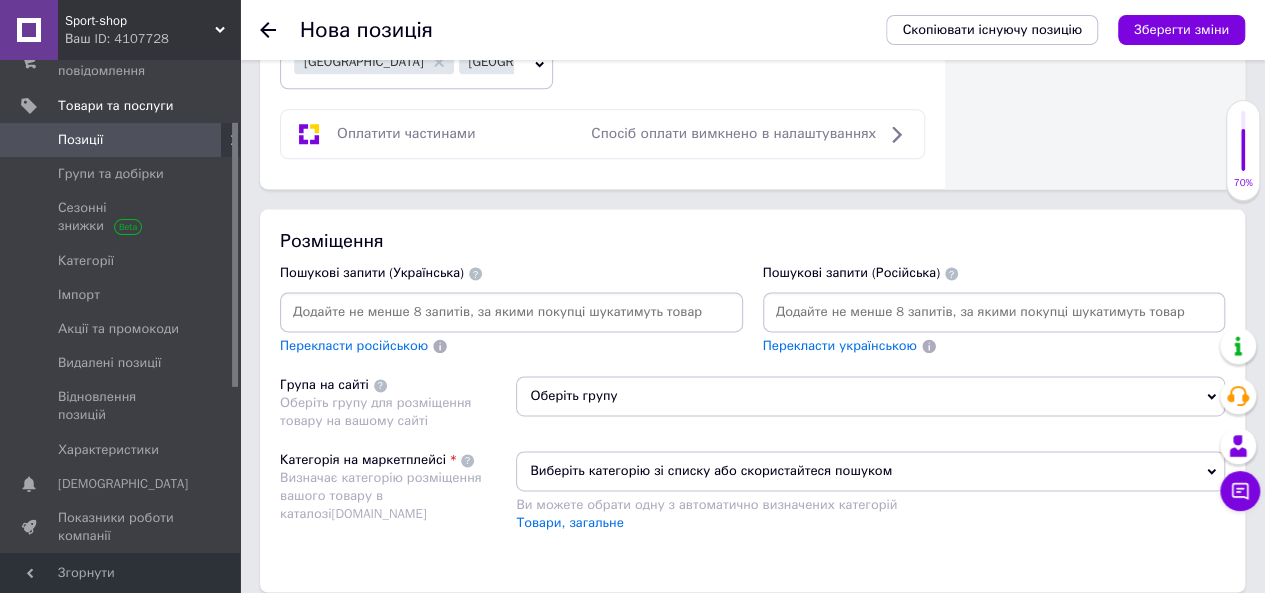 drag, startPoint x: 850, startPoint y: 363, endPoint x: 847, endPoint y: 379, distance: 16.27882 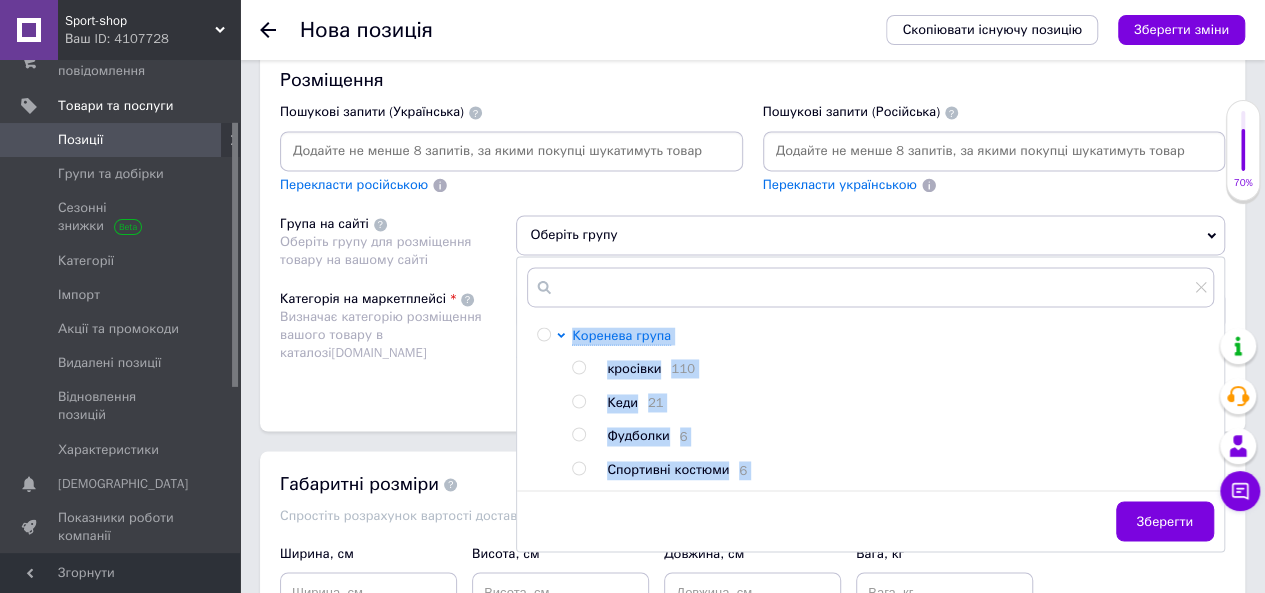 scroll, scrollTop: 1426, scrollLeft: 0, axis: vertical 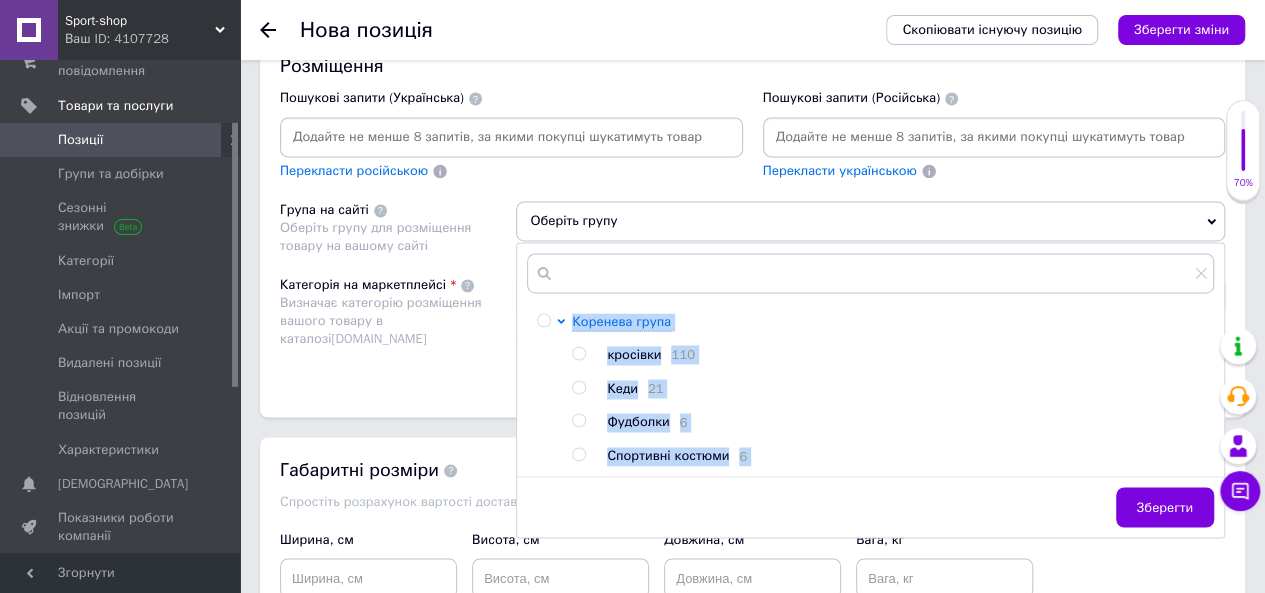 click at bounding box center [578, 454] 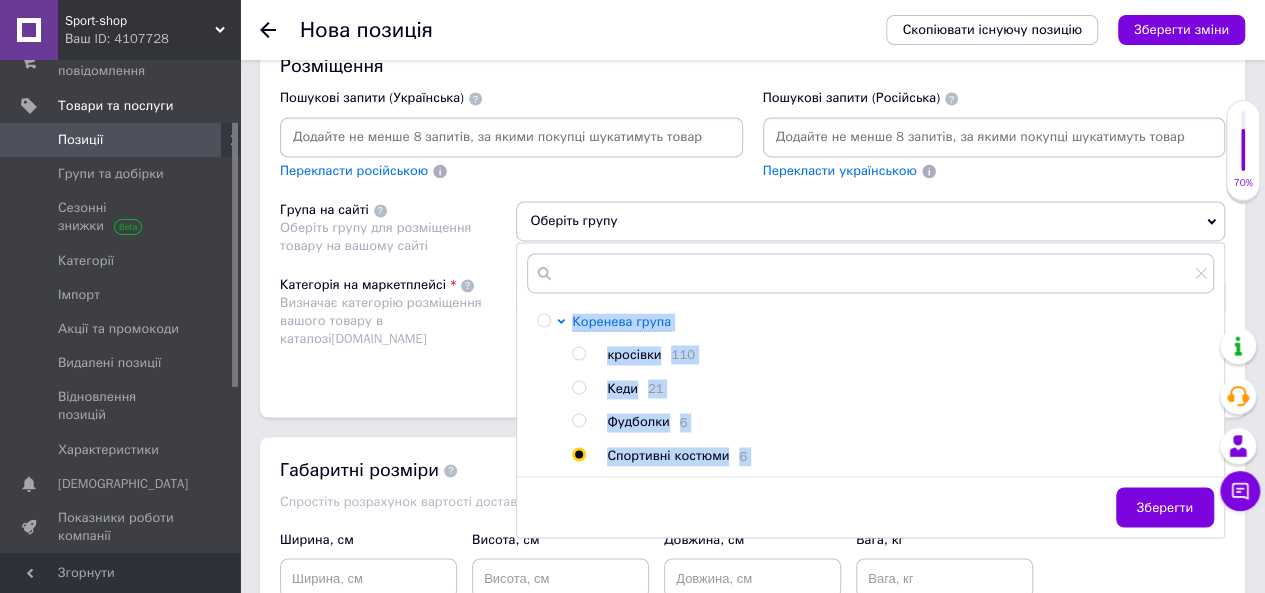 radio on "true" 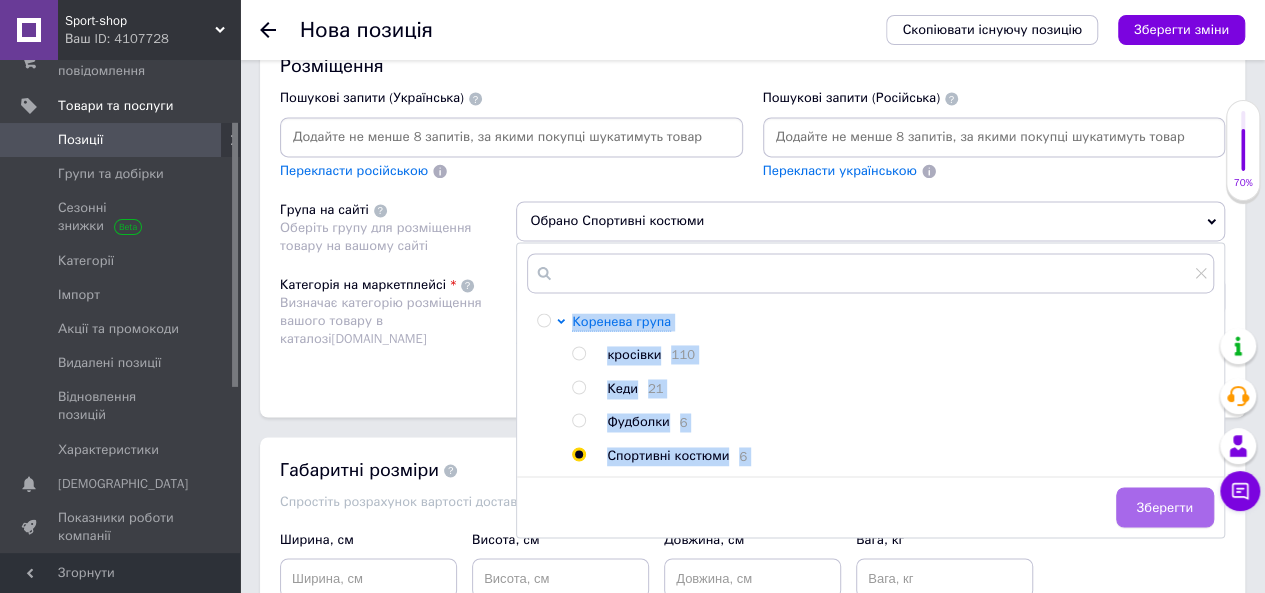 click on "Зберегти" at bounding box center [1165, 507] 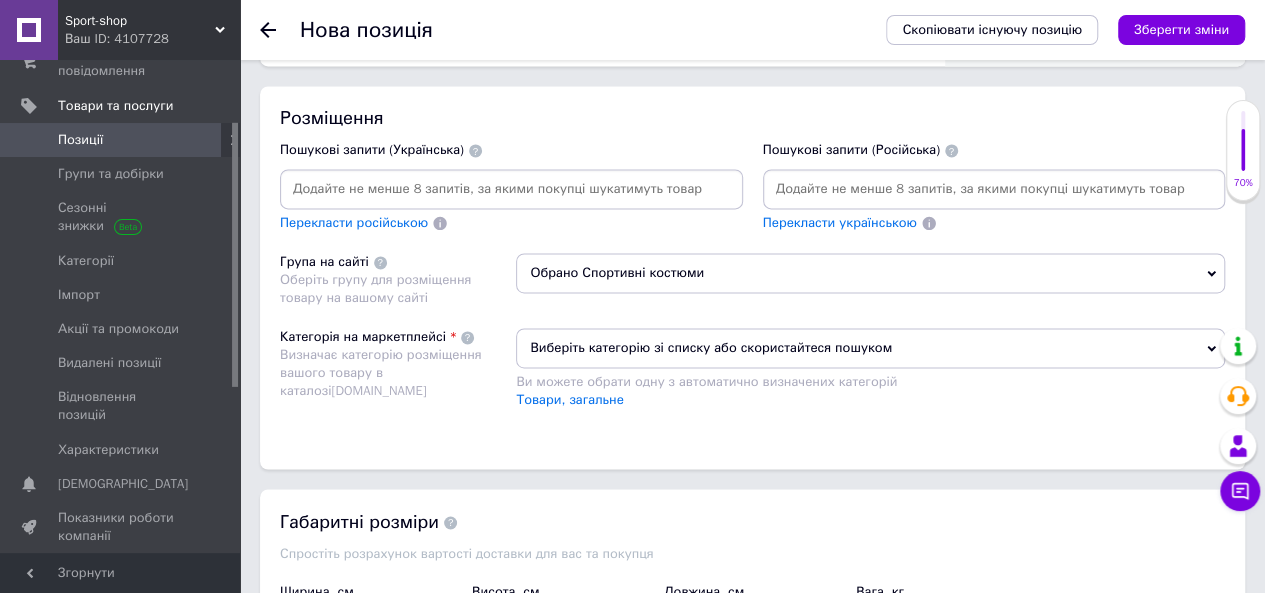 scroll, scrollTop: 1372, scrollLeft: 0, axis: vertical 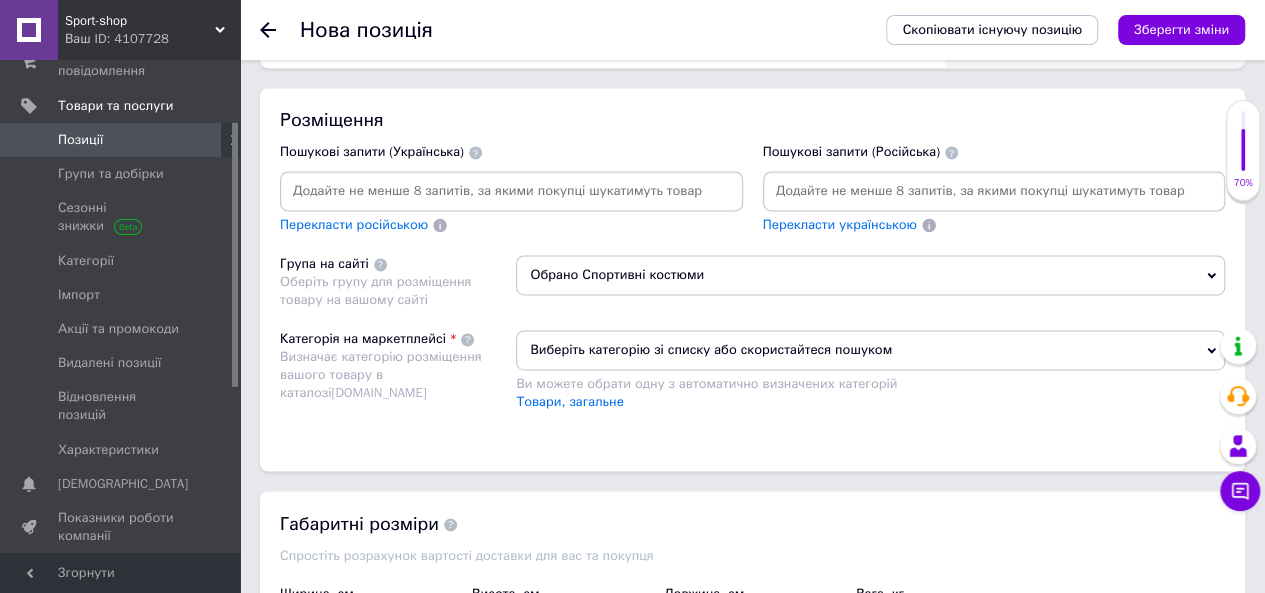 click on "Обрано Спортивні костюми" at bounding box center [870, 275] 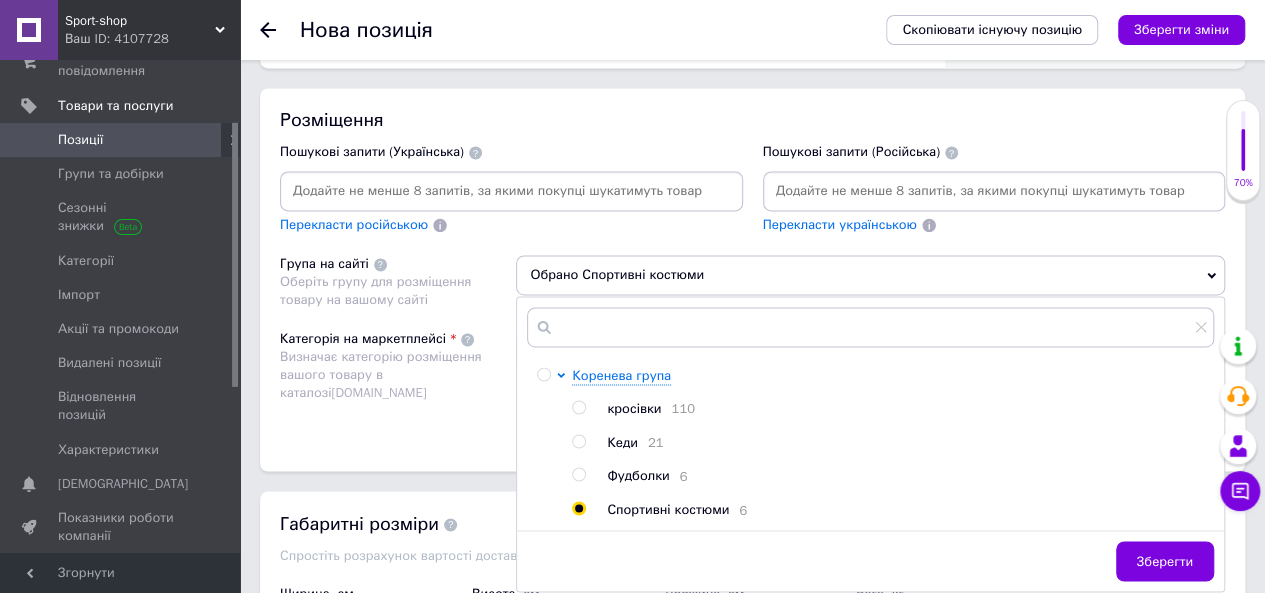 click on "Пошукові запити (Українська) Перекласти російською" at bounding box center (511, 189) 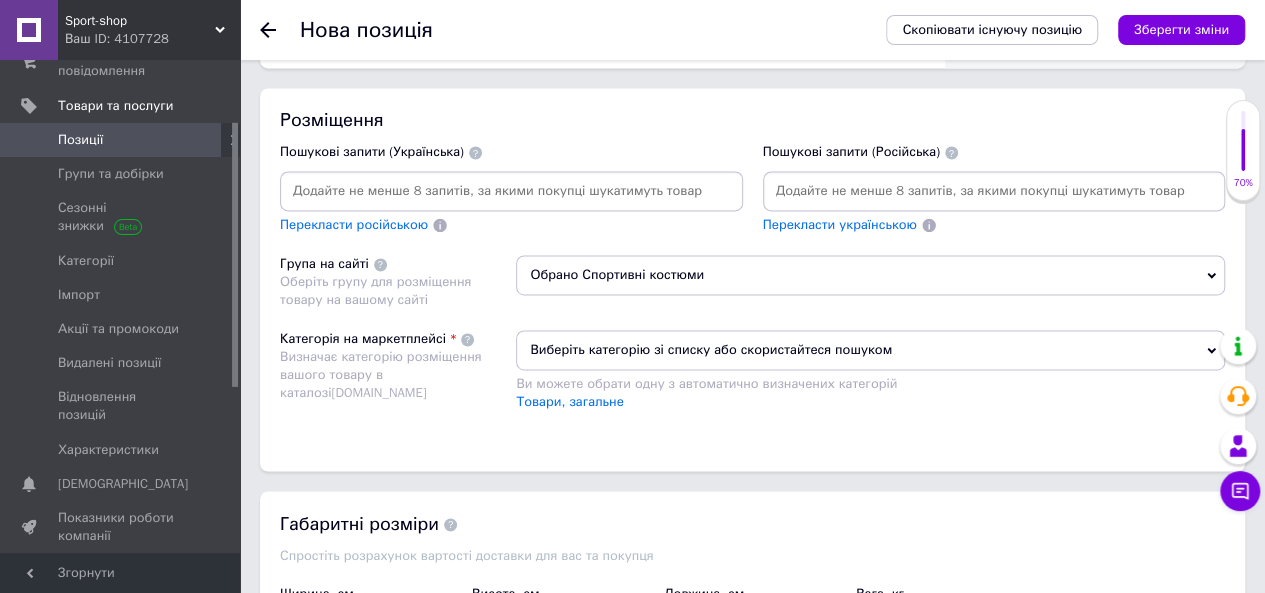 click on "Виберіть категорію зі списку або скористайтеся пошуком" at bounding box center [870, 350] 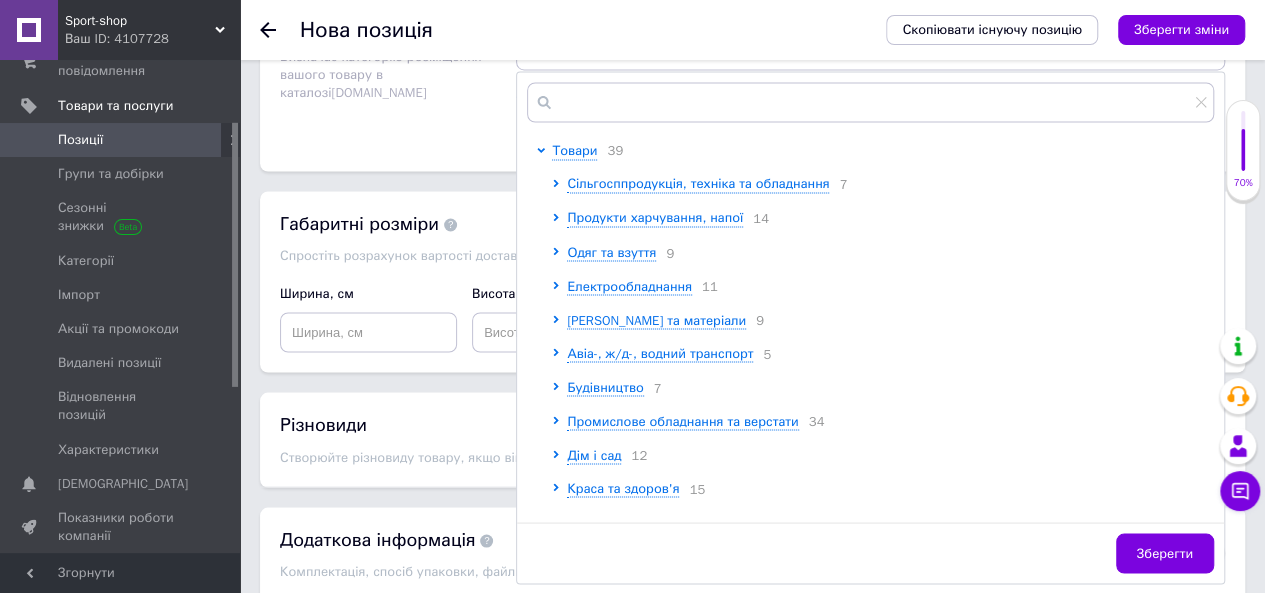 scroll, scrollTop: 1692, scrollLeft: 0, axis: vertical 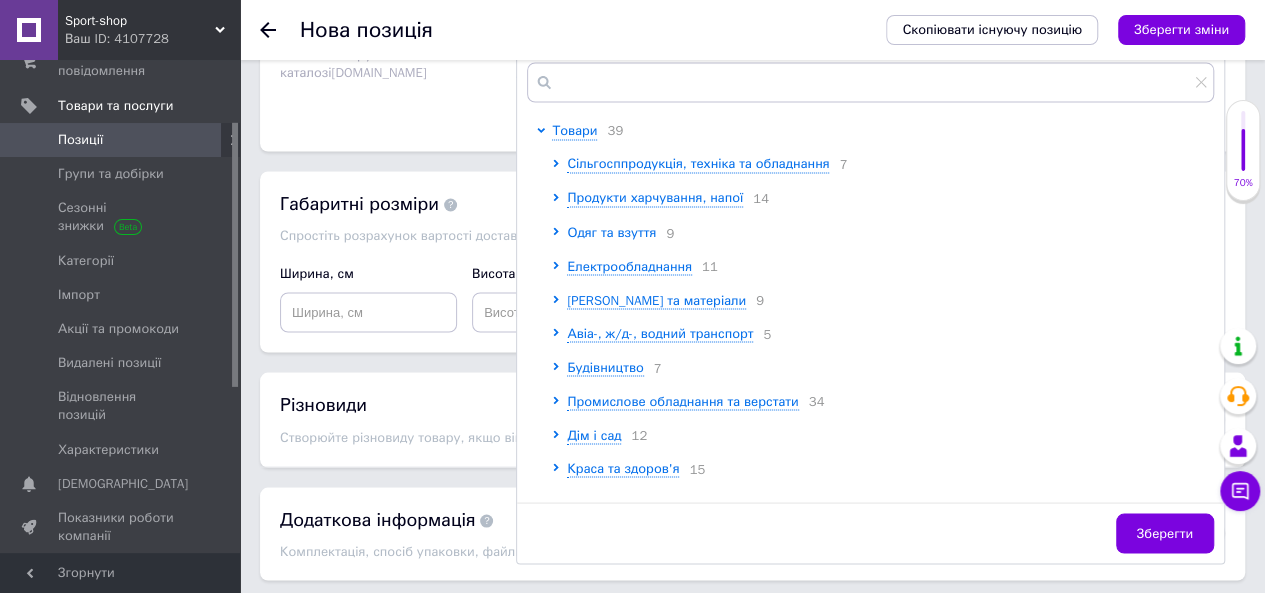 click on "Одяг та взуття" at bounding box center (611, 231) 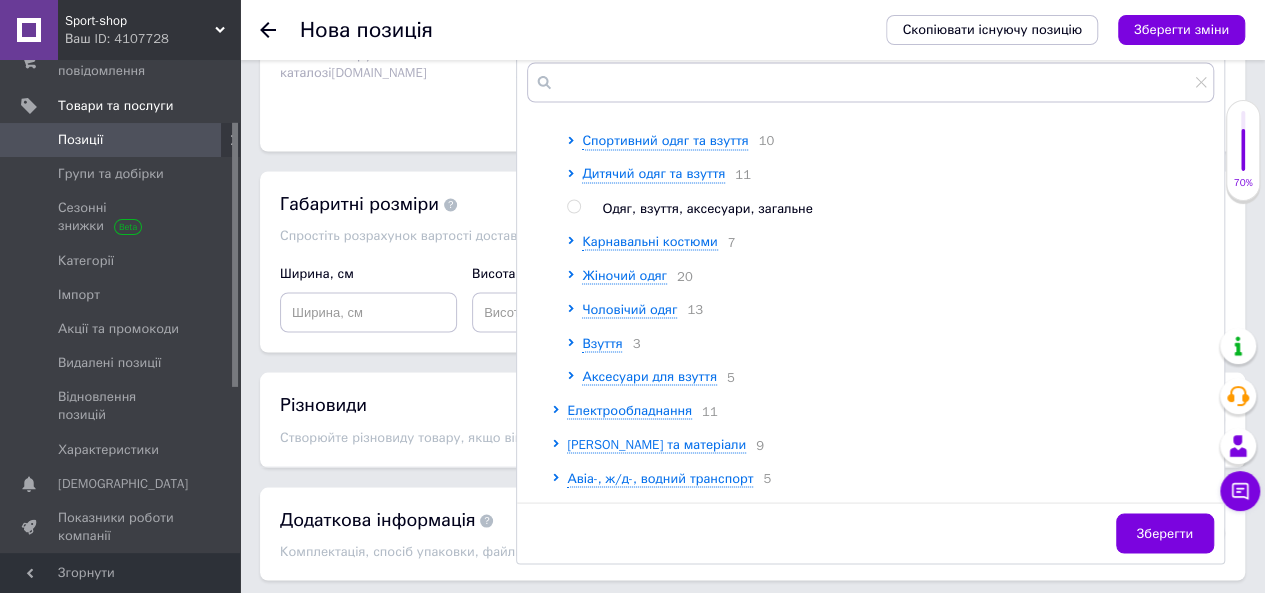 scroll, scrollTop: 160, scrollLeft: 0, axis: vertical 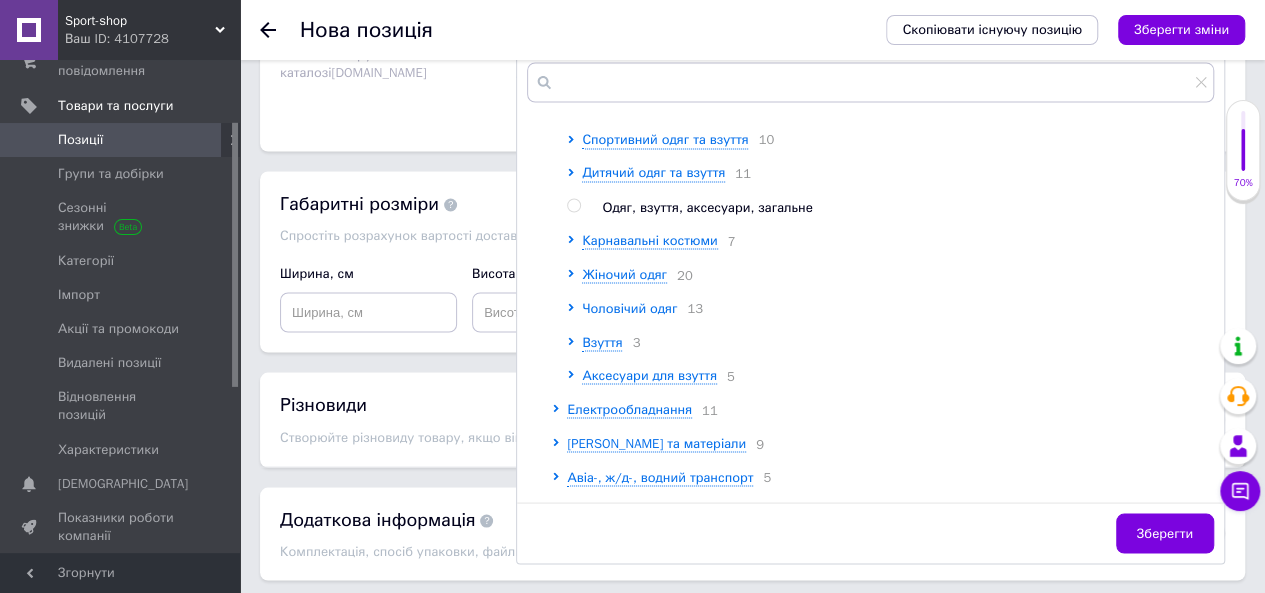 click on "Чоловічий одяг" at bounding box center [629, 307] 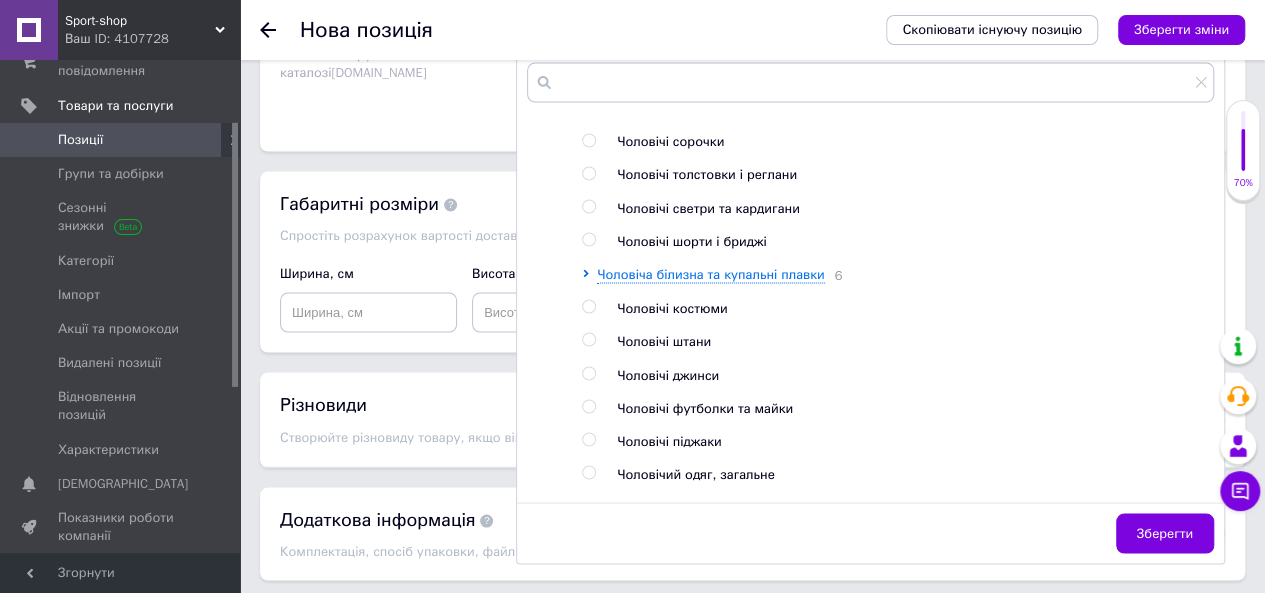 scroll, scrollTop: 400, scrollLeft: 0, axis: vertical 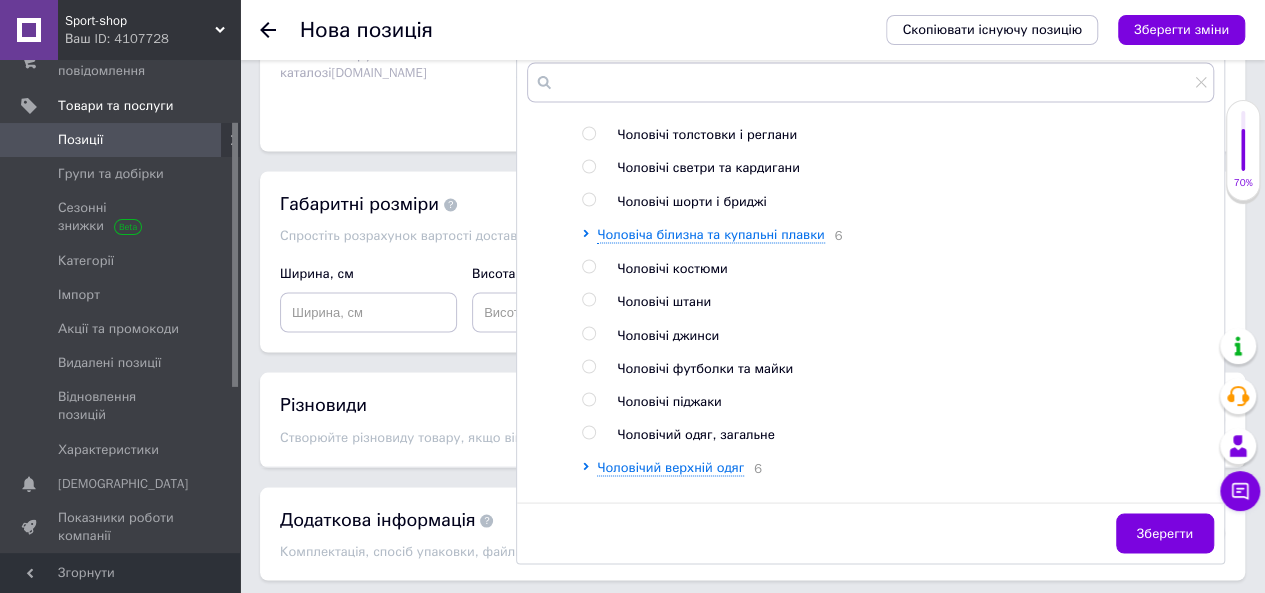 click at bounding box center (588, 266) 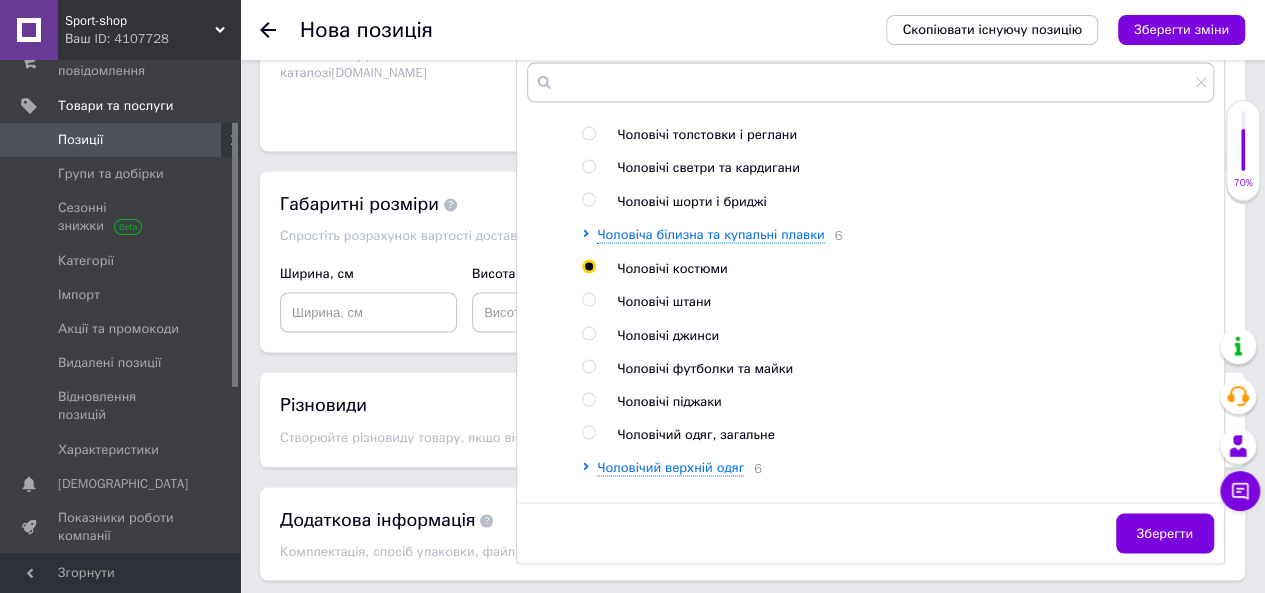 radio on "true" 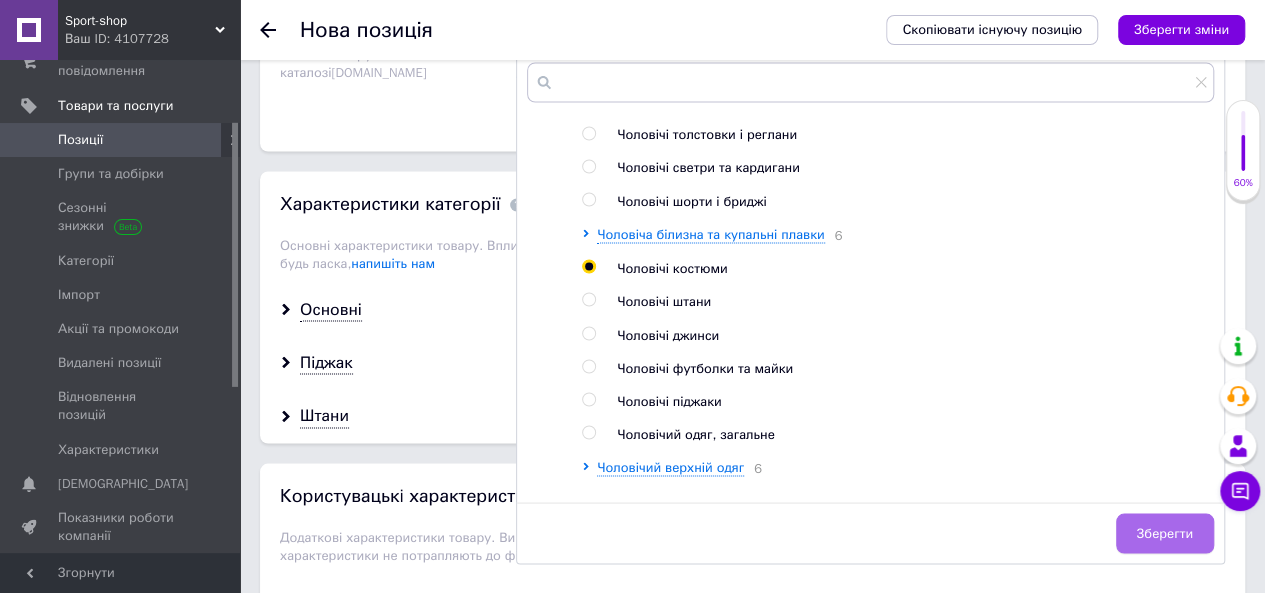 click on "Зберегти" at bounding box center (1165, 533) 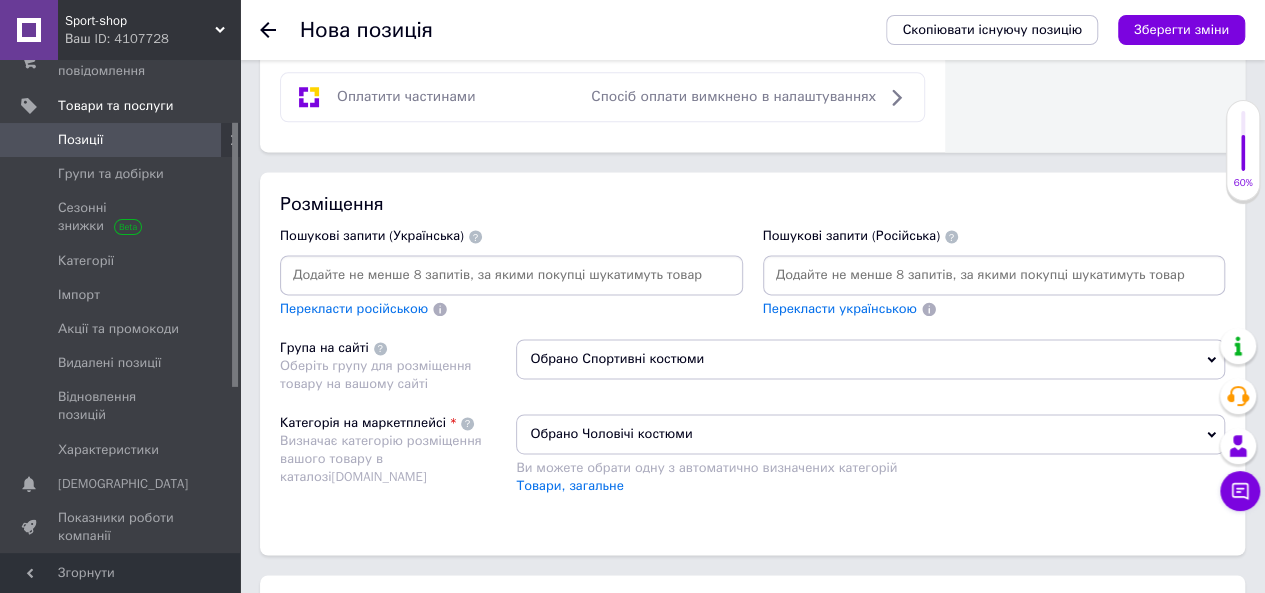 scroll, scrollTop: 1298, scrollLeft: 0, axis: vertical 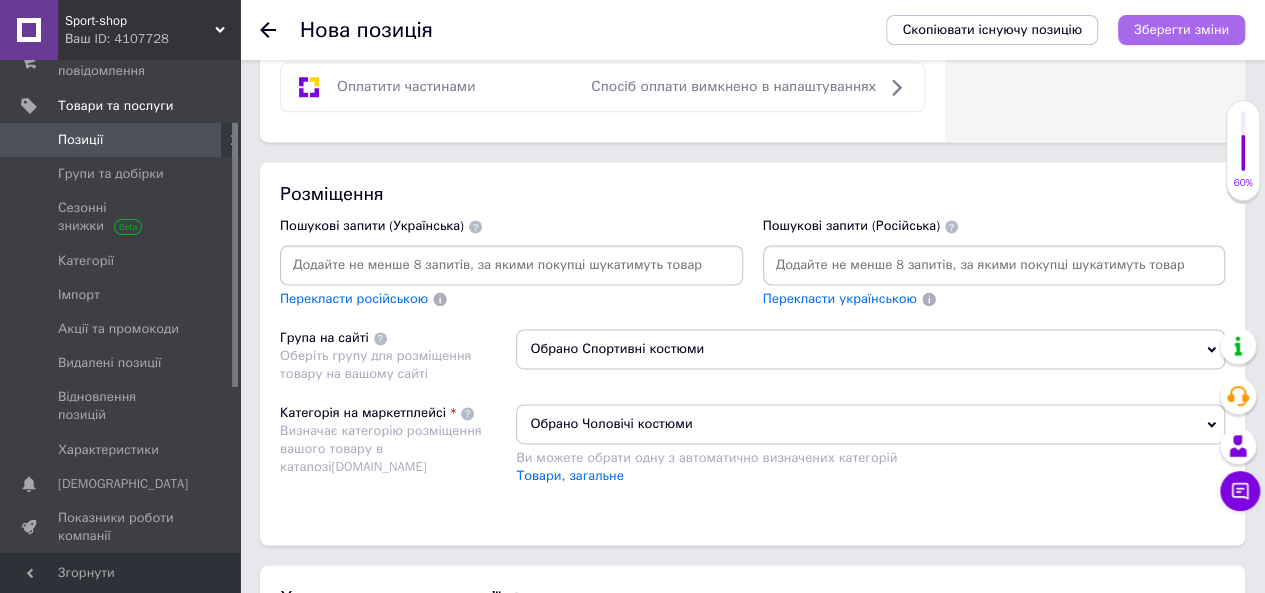 click on "Зберегти зміни" at bounding box center (1181, 29) 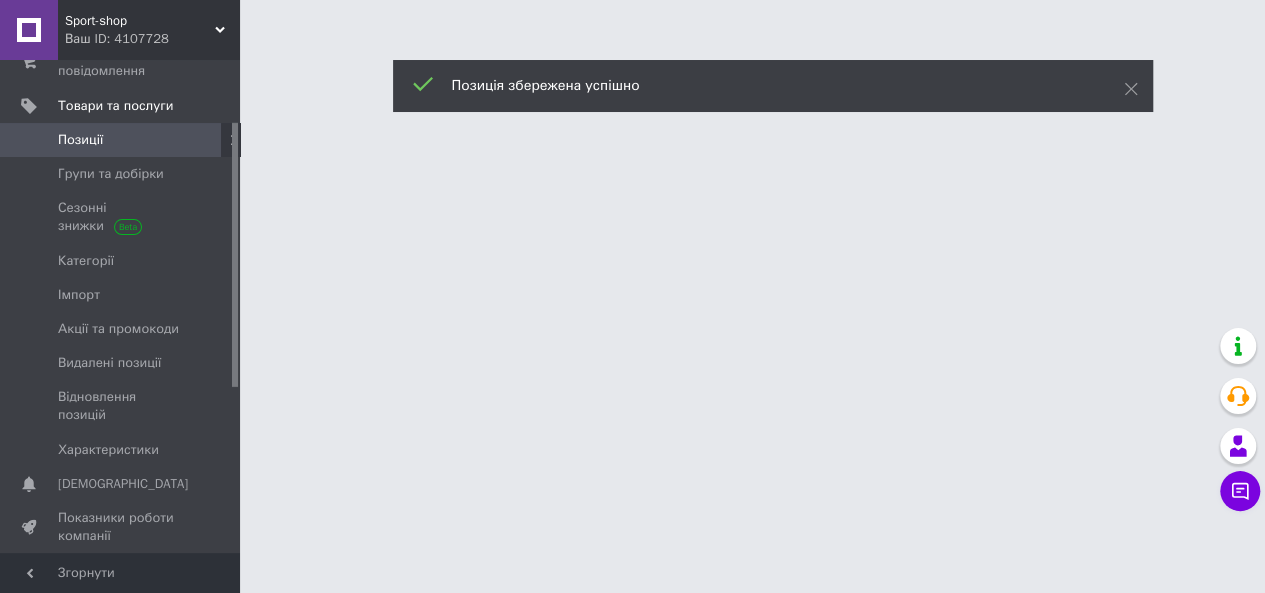 scroll, scrollTop: 0, scrollLeft: 0, axis: both 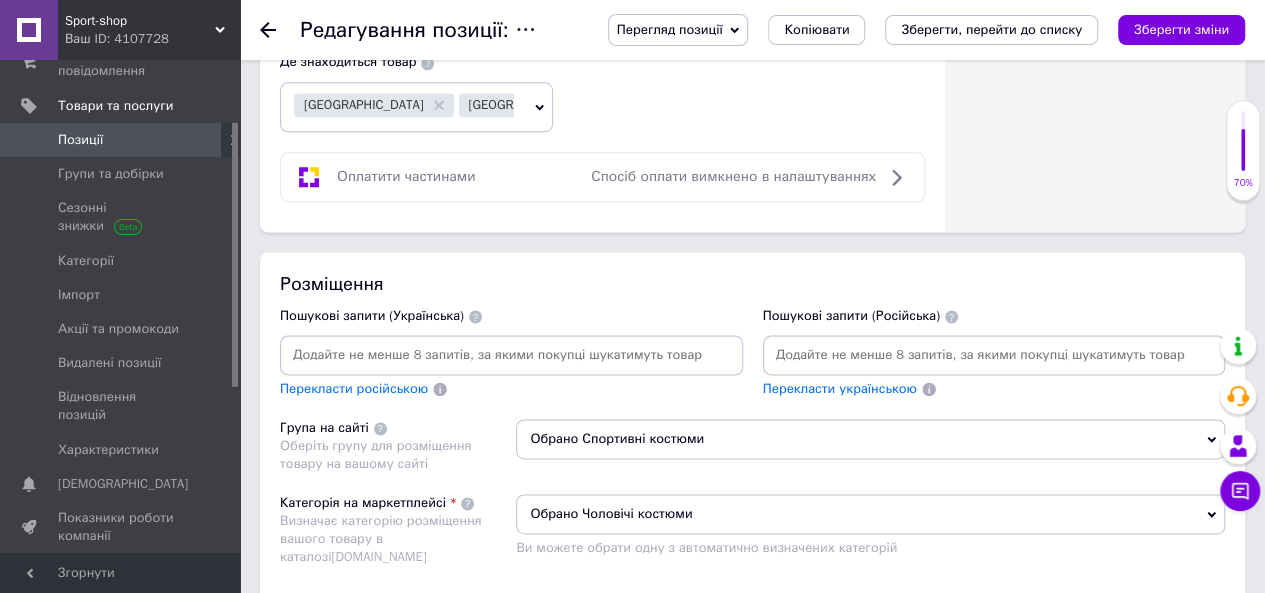 click at bounding box center [994, 355] 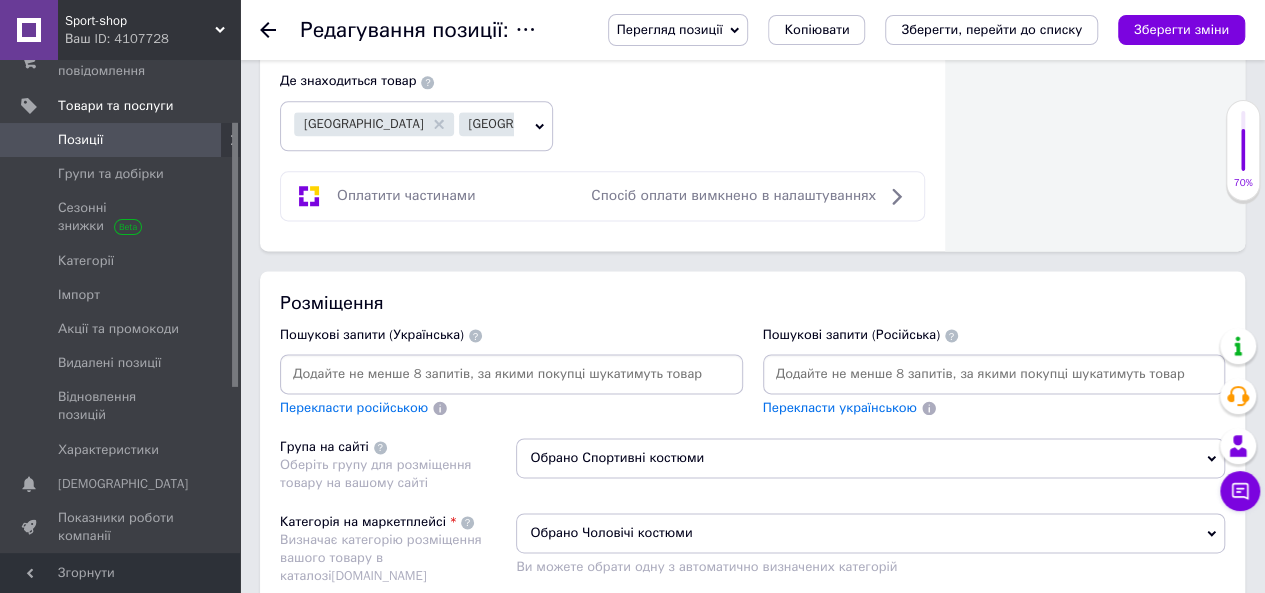 scroll, scrollTop: 1234, scrollLeft: 0, axis: vertical 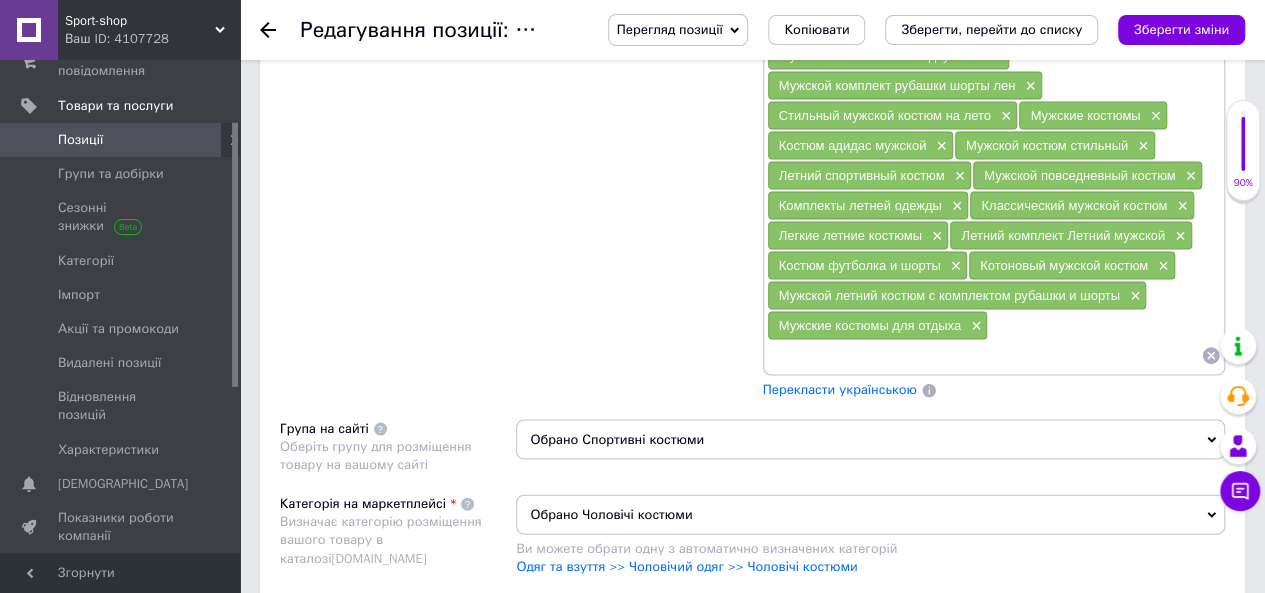 click on "Перекласти українською" at bounding box center (840, 389) 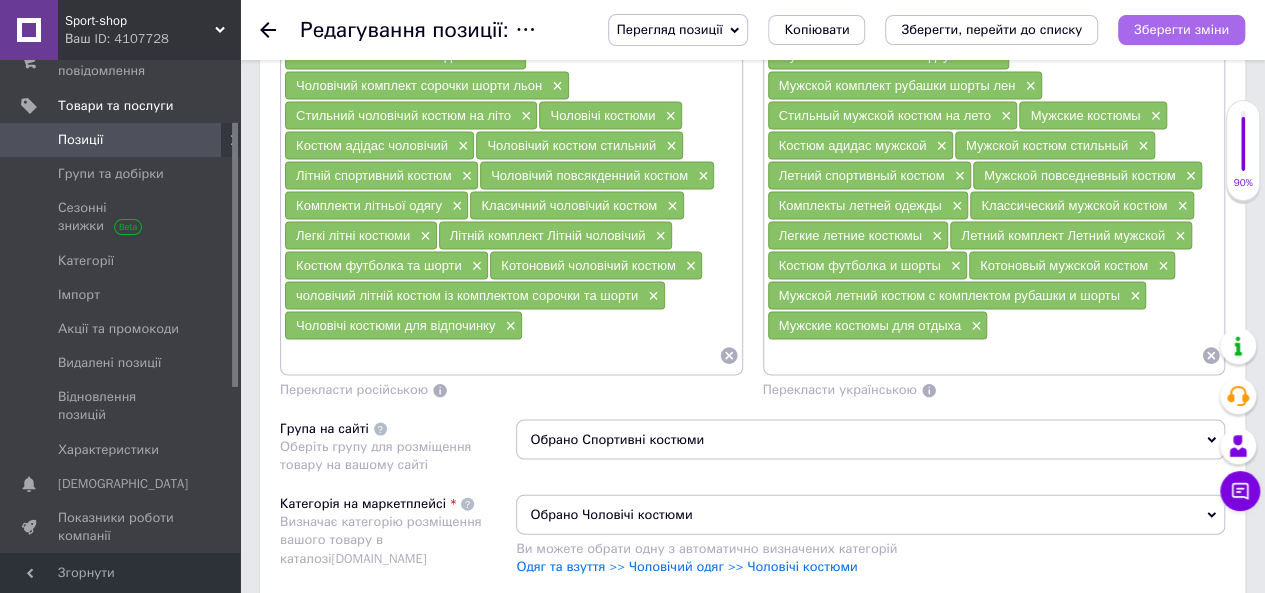 click on "Зберегти зміни" at bounding box center [1181, 29] 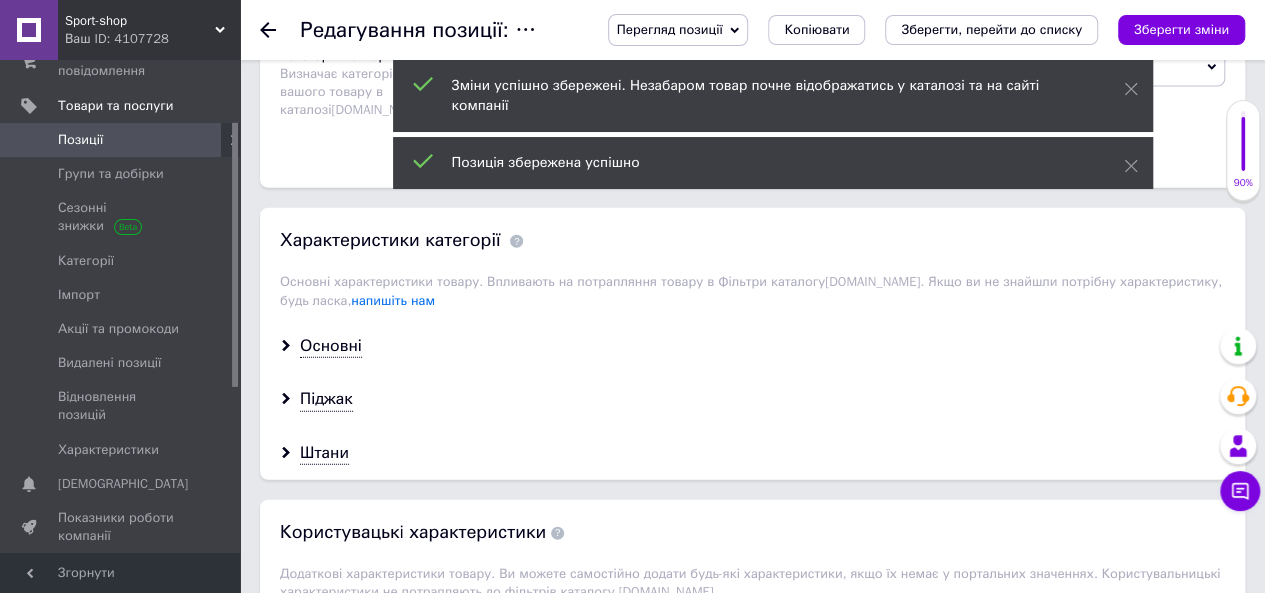 scroll, scrollTop: 2296, scrollLeft: 0, axis: vertical 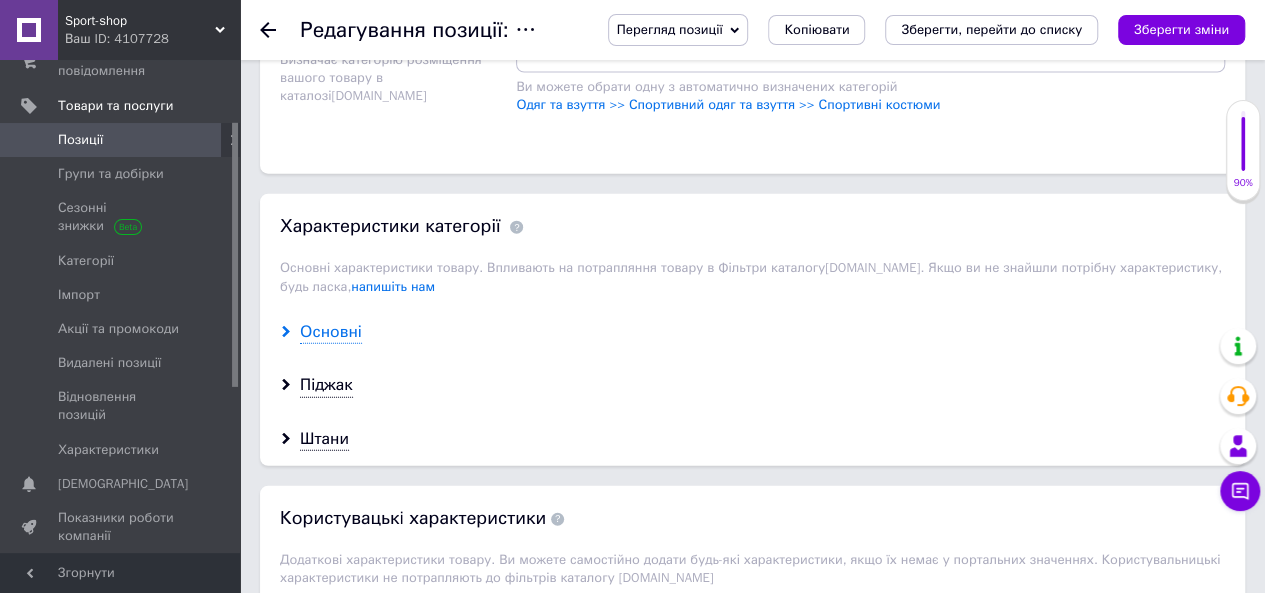 click on "Основні" at bounding box center [331, 332] 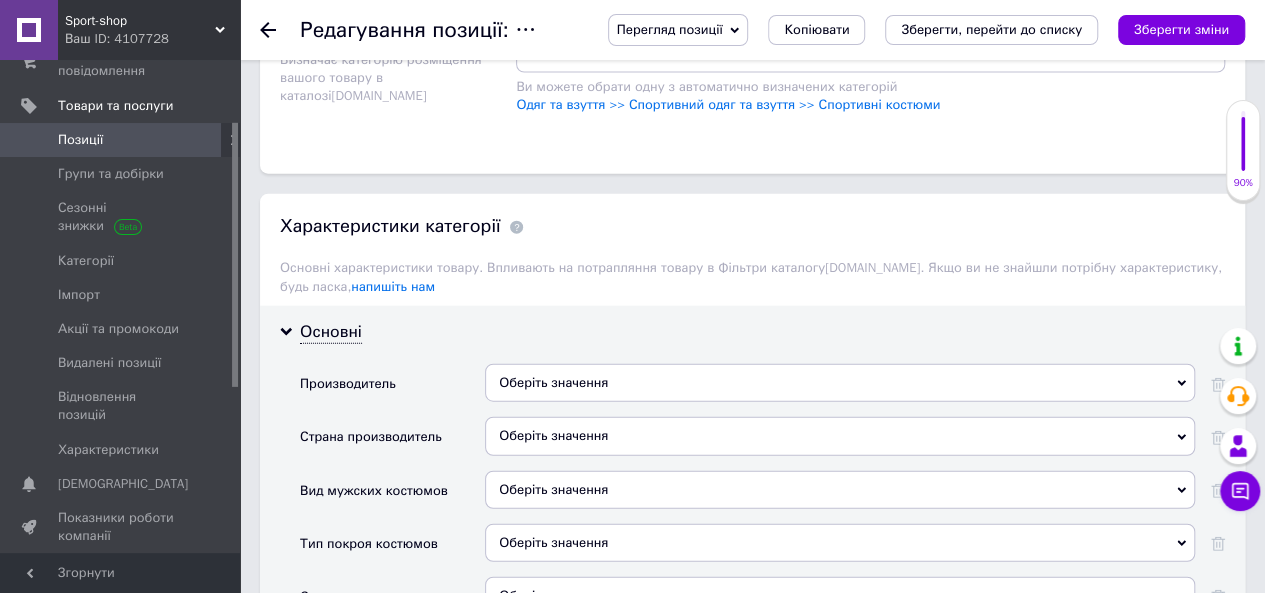 click on "Оберіть значення" at bounding box center (840, 383) 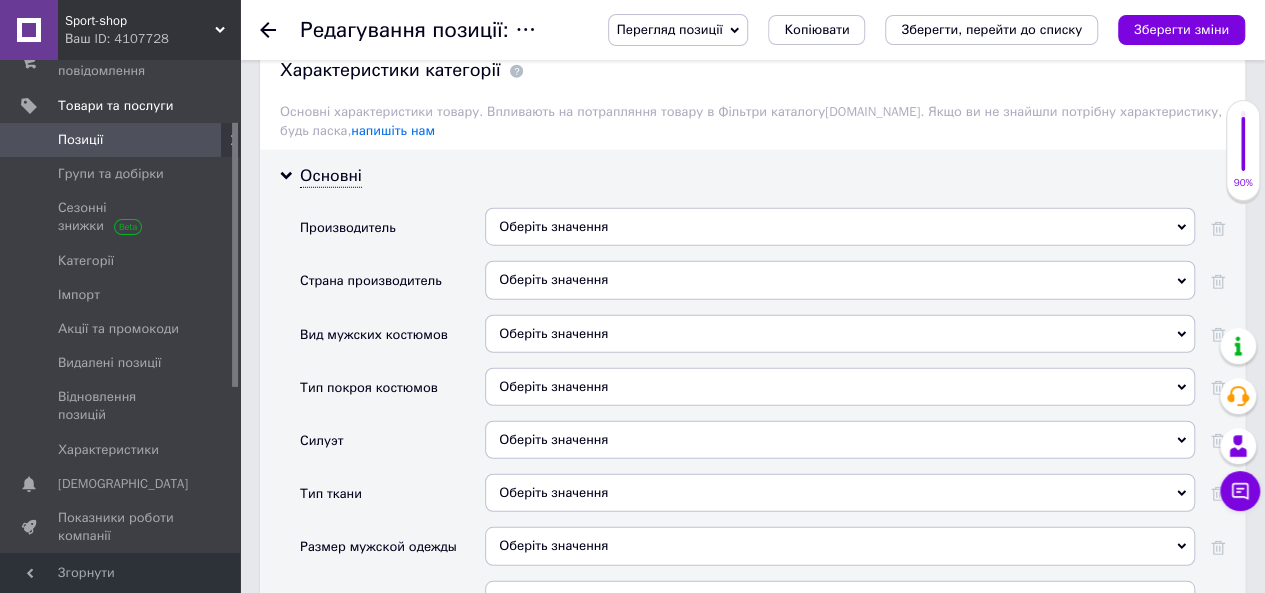 scroll, scrollTop: 2496, scrollLeft: 0, axis: vertical 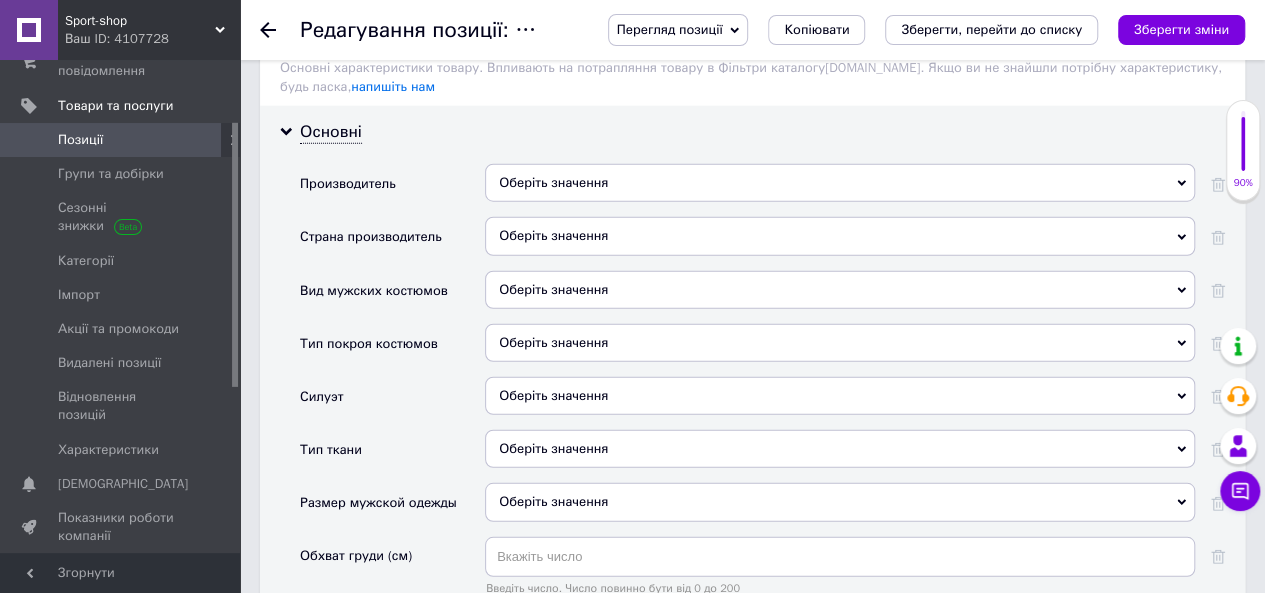 click on "Оберіть значення" at bounding box center (840, 290) 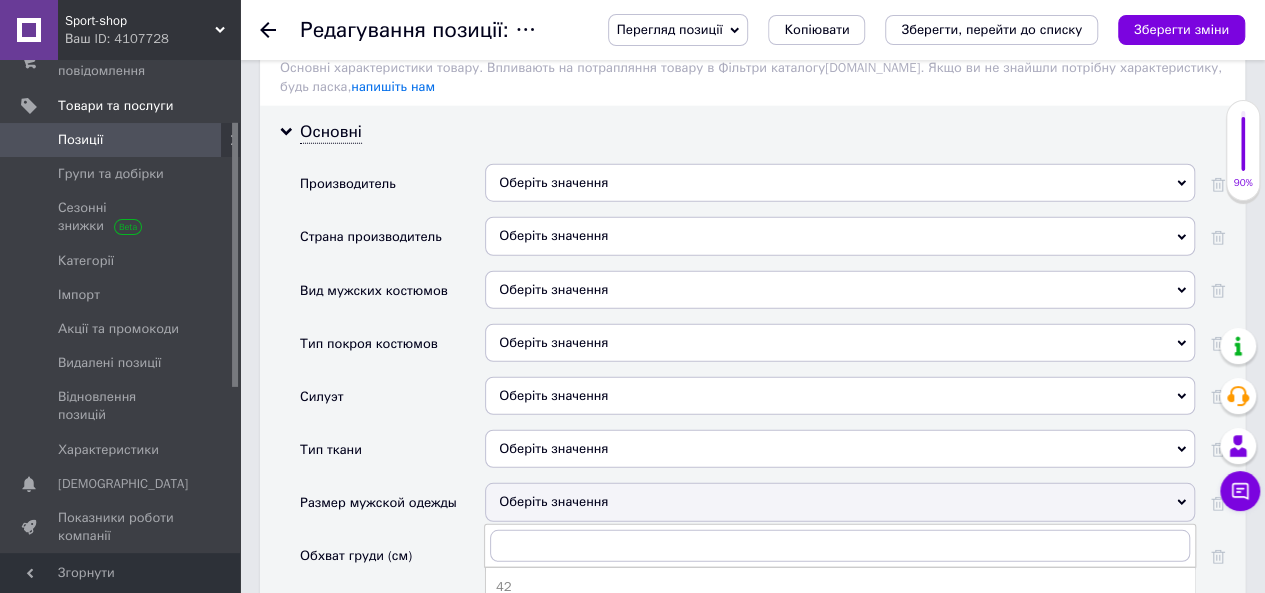 click on "Тип ткани" at bounding box center [392, 456] 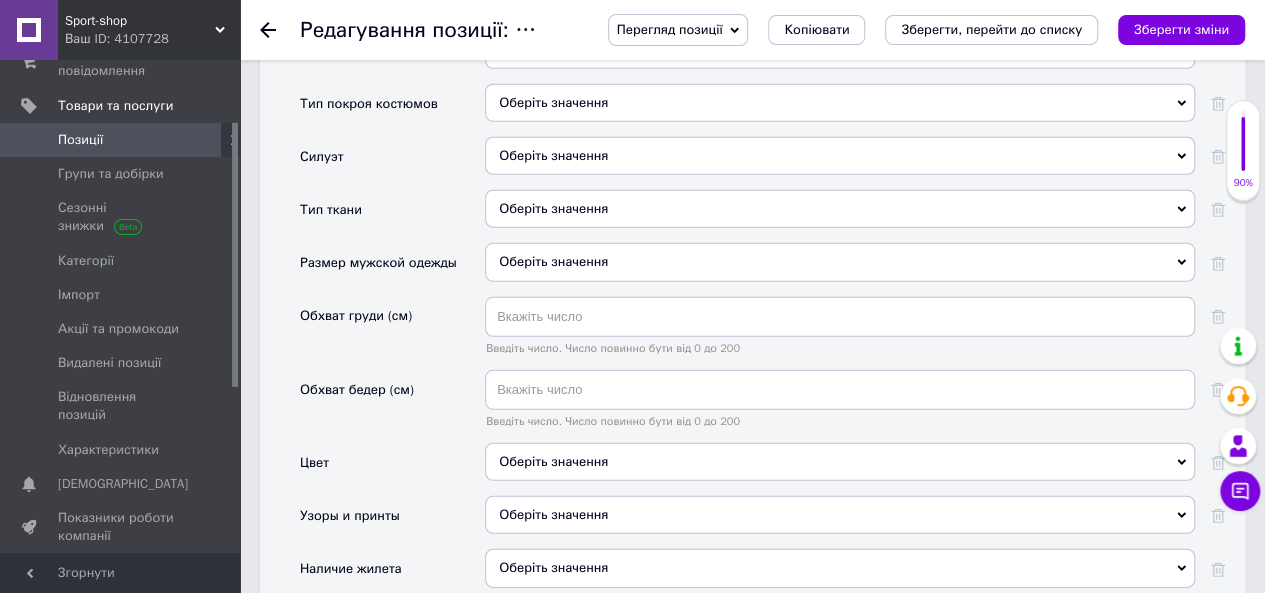 scroll, scrollTop: 2776, scrollLeft: 0, axis: vertical 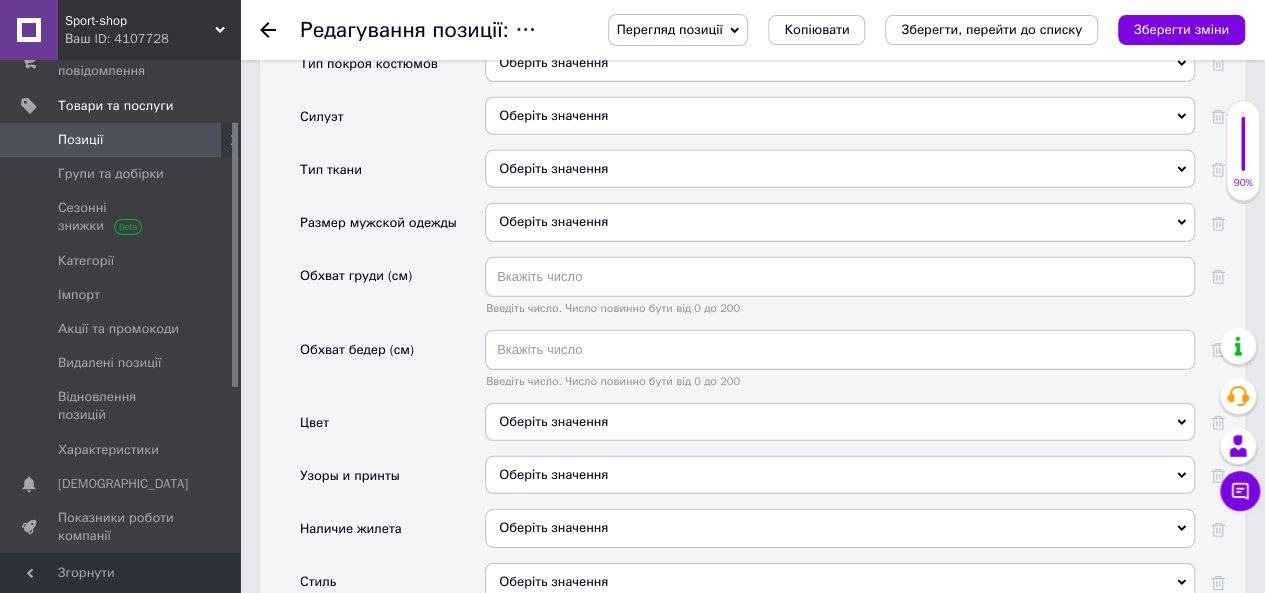 click on "Оберіть значення" at bounding box center (840, 422) 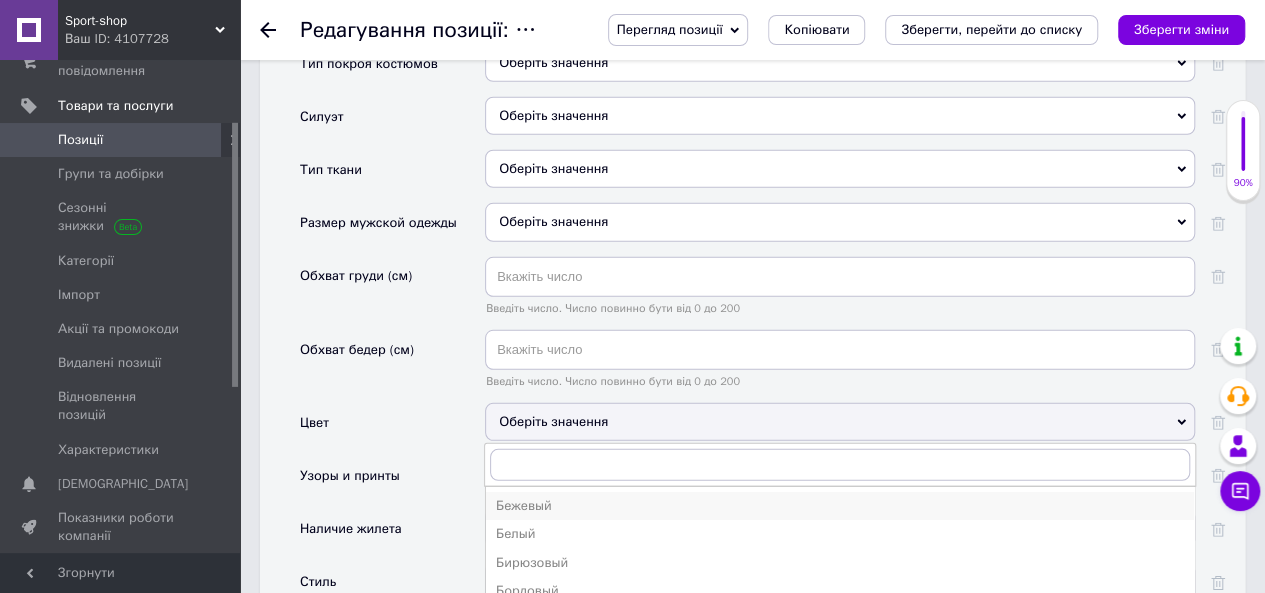 click on "Бежевый" at bounding box center (840, 506) 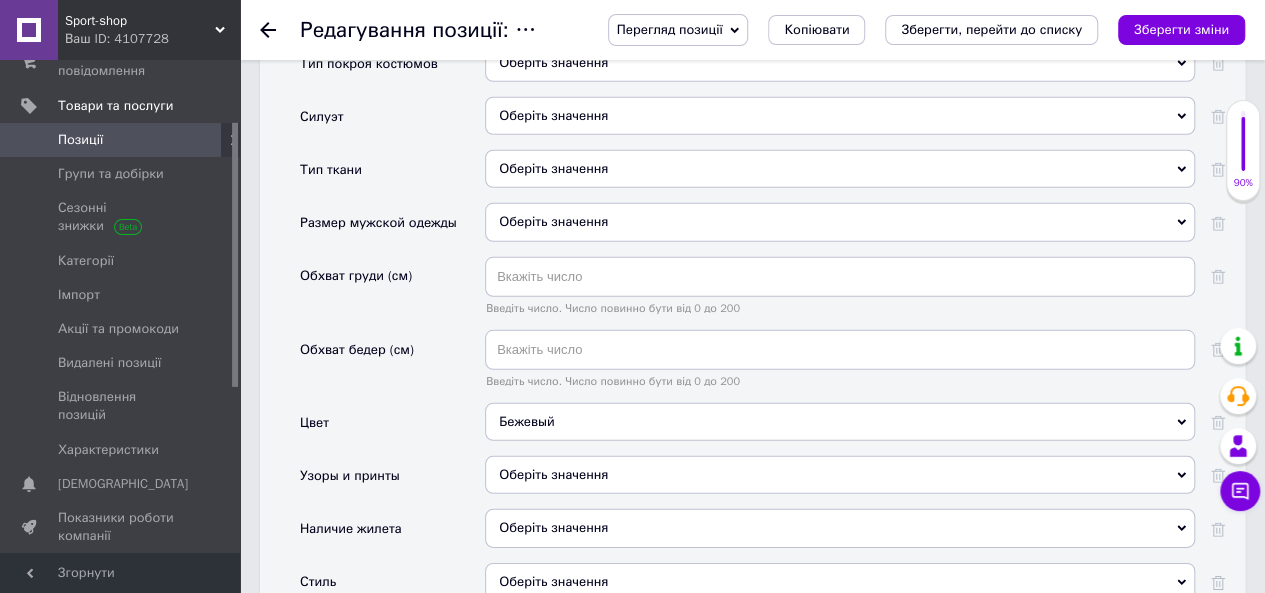 click on "Оберіть значення" at bounding box center (840, 528) 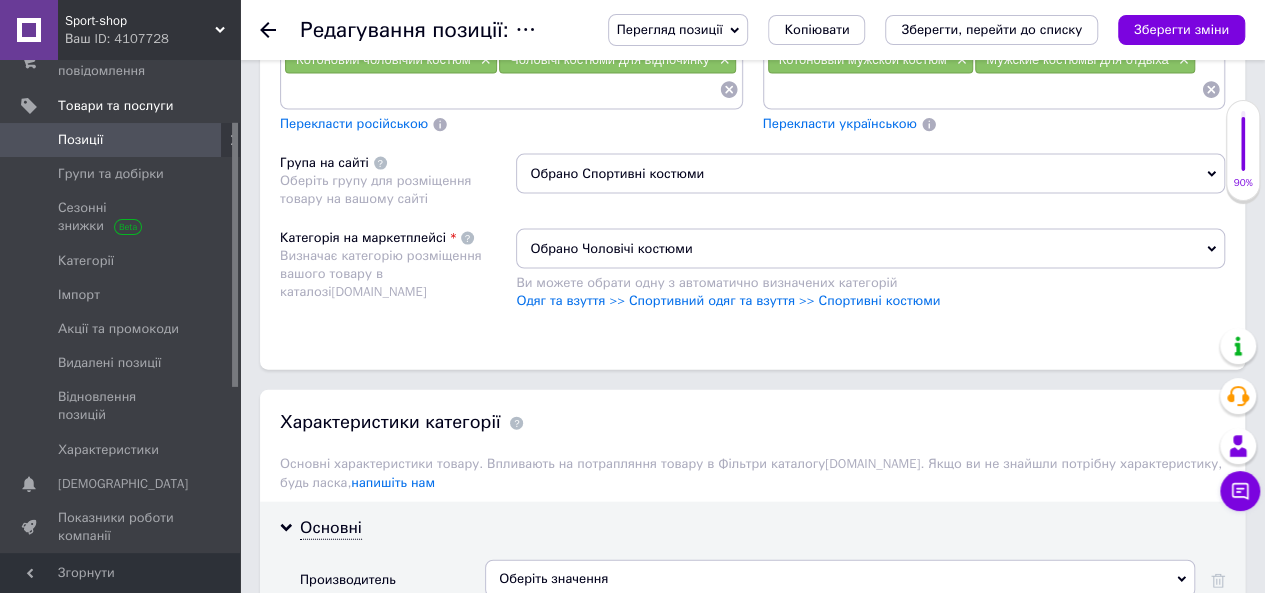 scroll, scrollTop: 2096, scrollLeft: 0, axis: vertical 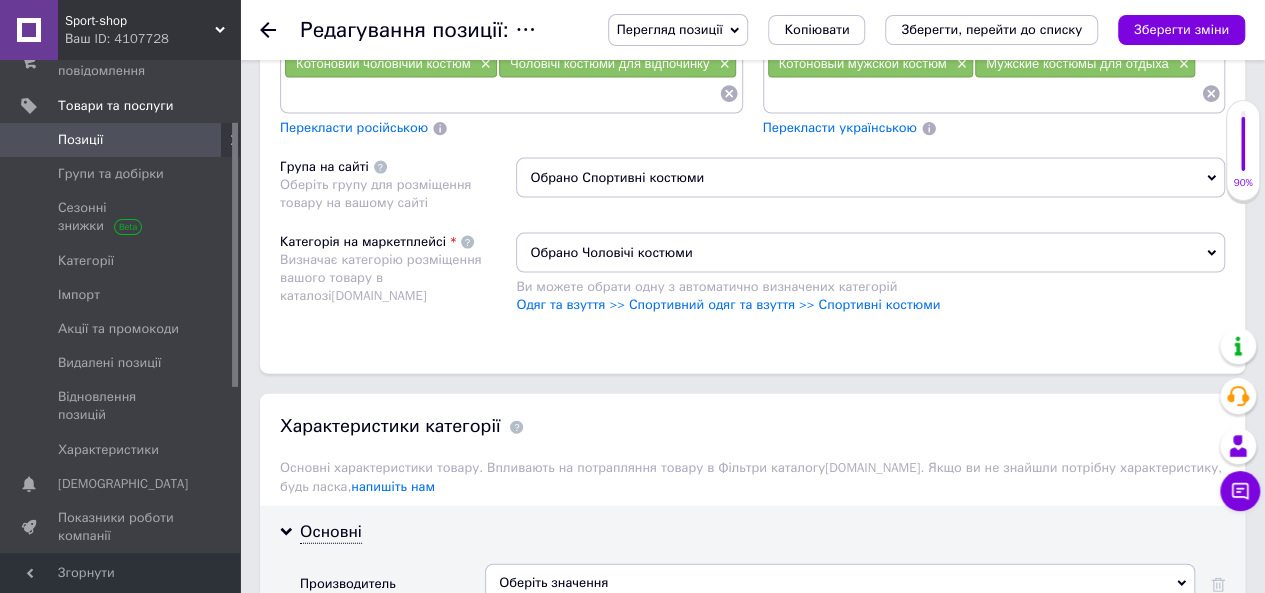 click on "Обрано Чоловічі костюми" at bounding box center (870, 253) 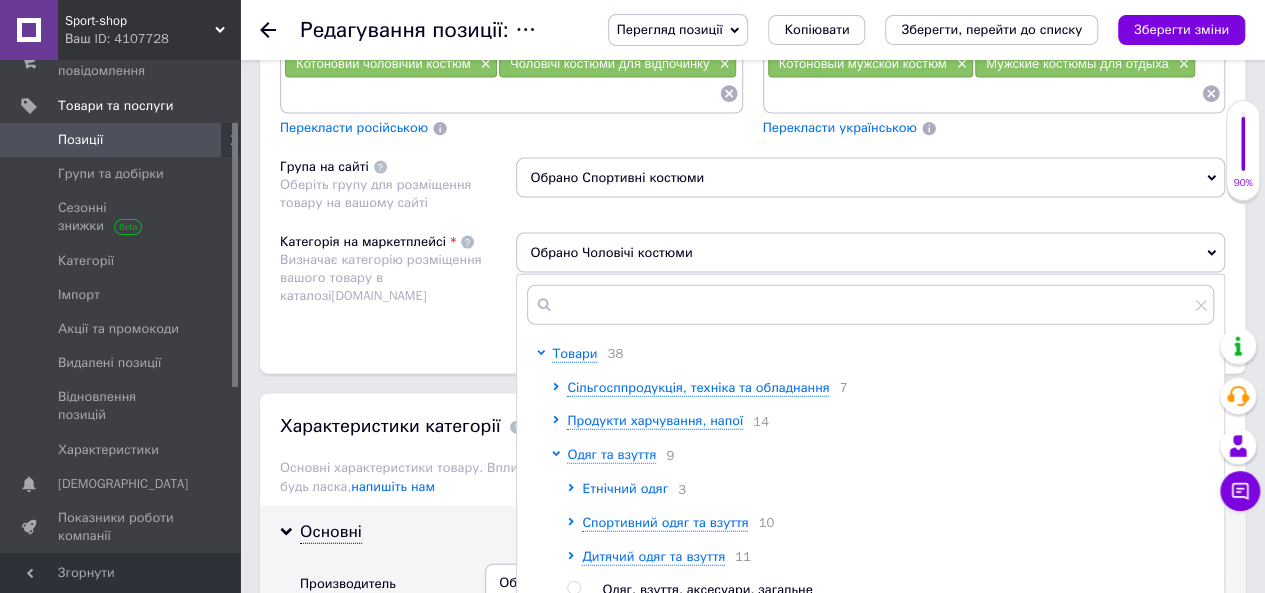 click on "Етнічний одяг" at bounding box center (625, 488) 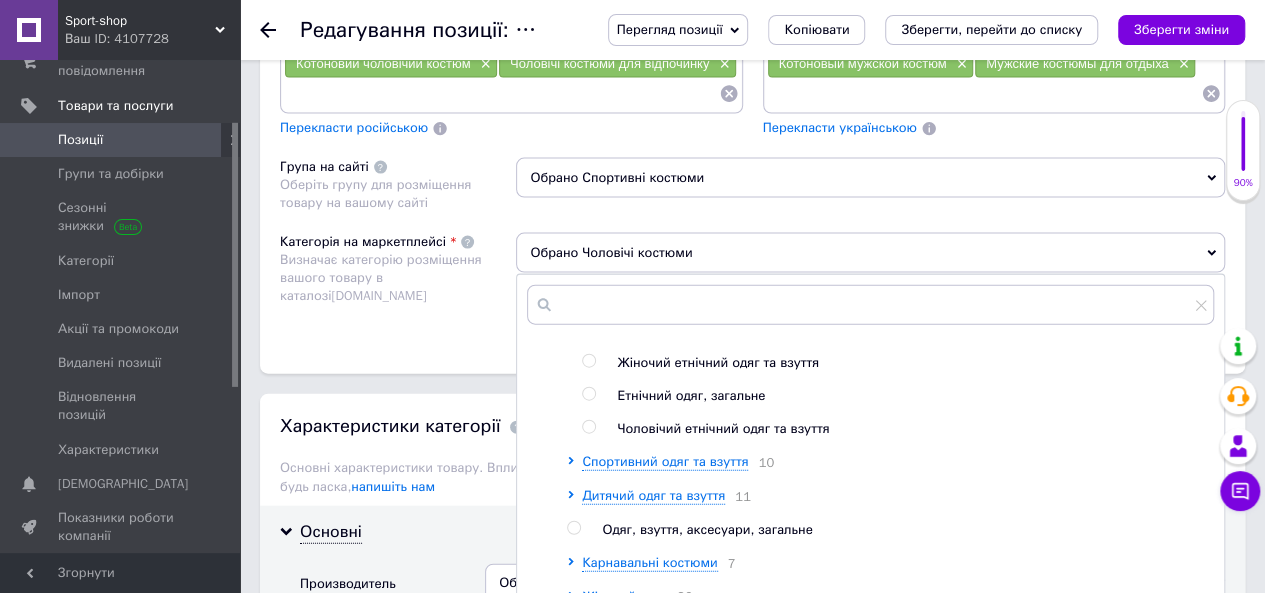 scroll, scrollTop: 200, scrollLeft: 0, axis: vertical 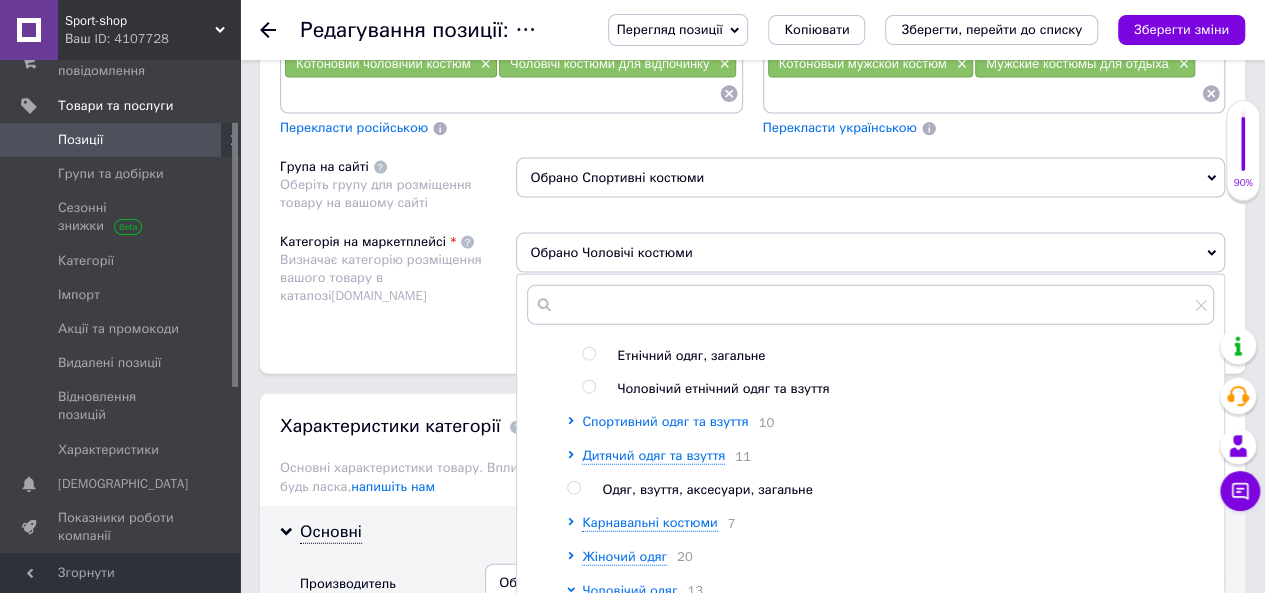 click on "Спортивний одяг та взуття" at bounding box center (665, 421) 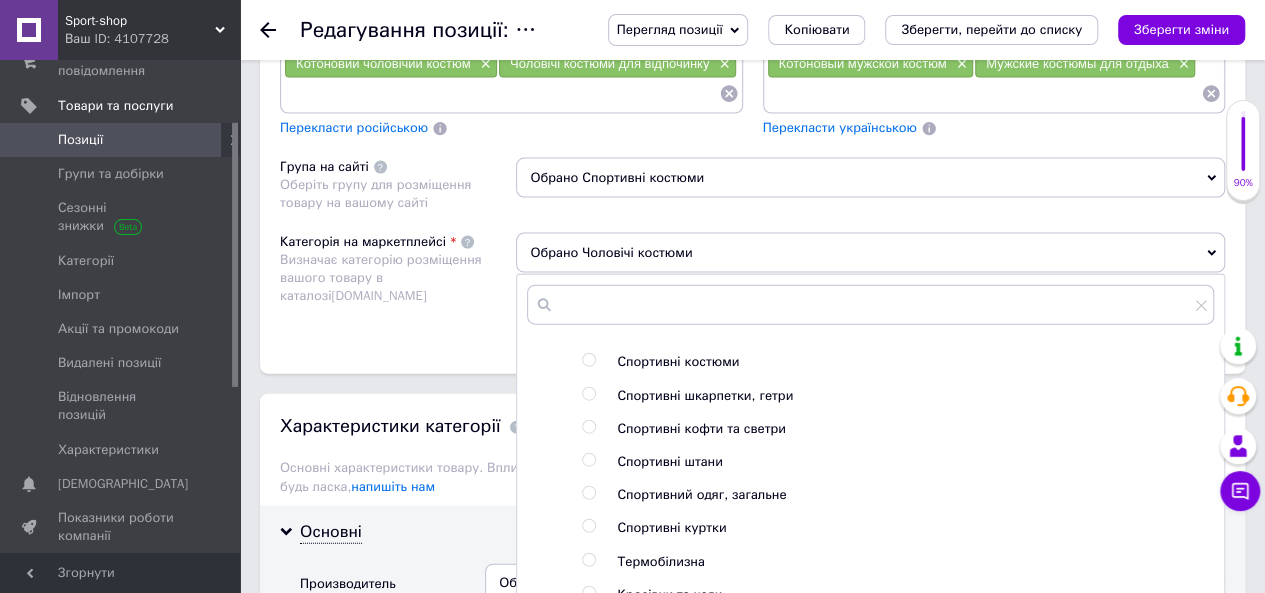 scroll, scrollTop: 320, scrollLeft: 0, axis: vertical 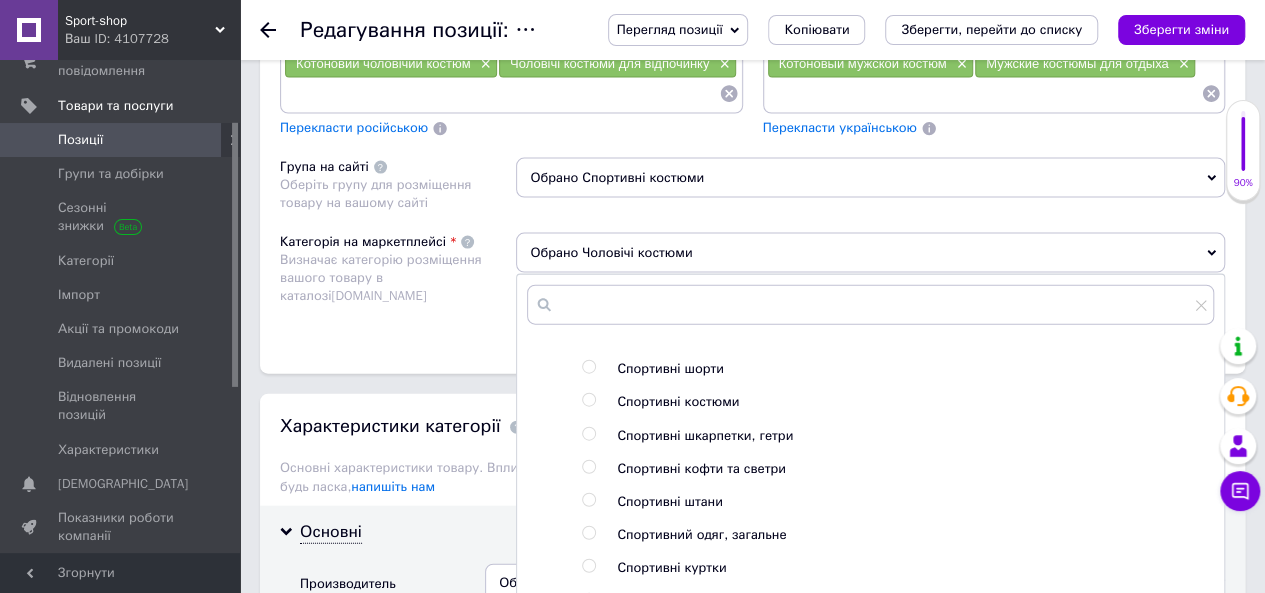 click at bounding box center (588, 400) 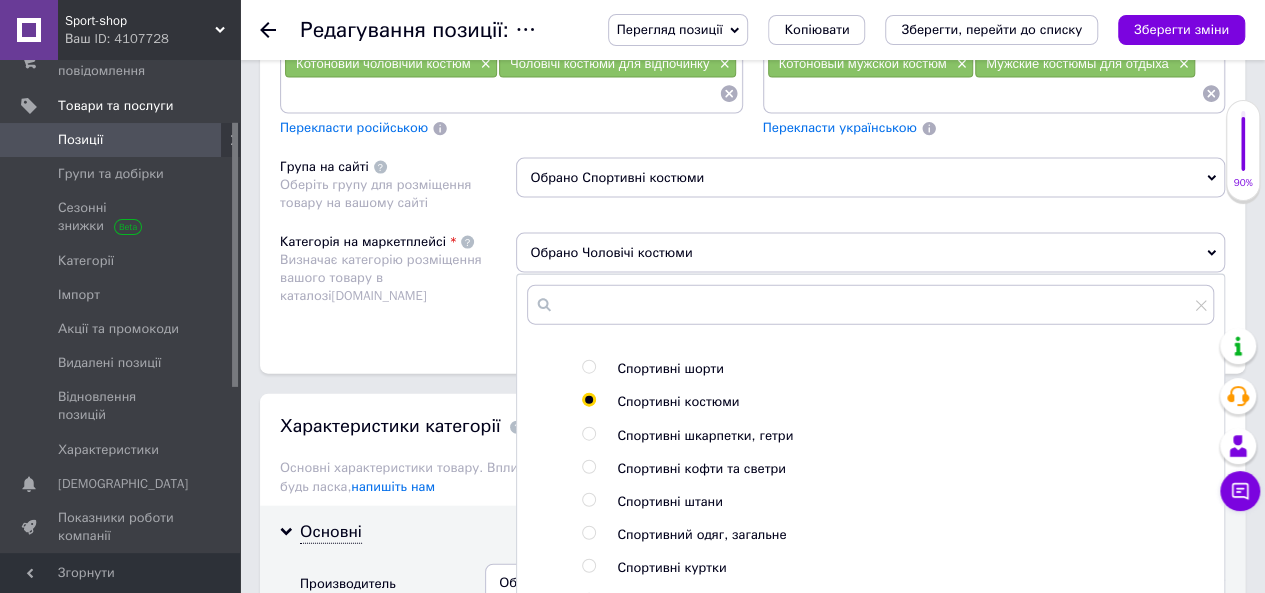 radio on "true" 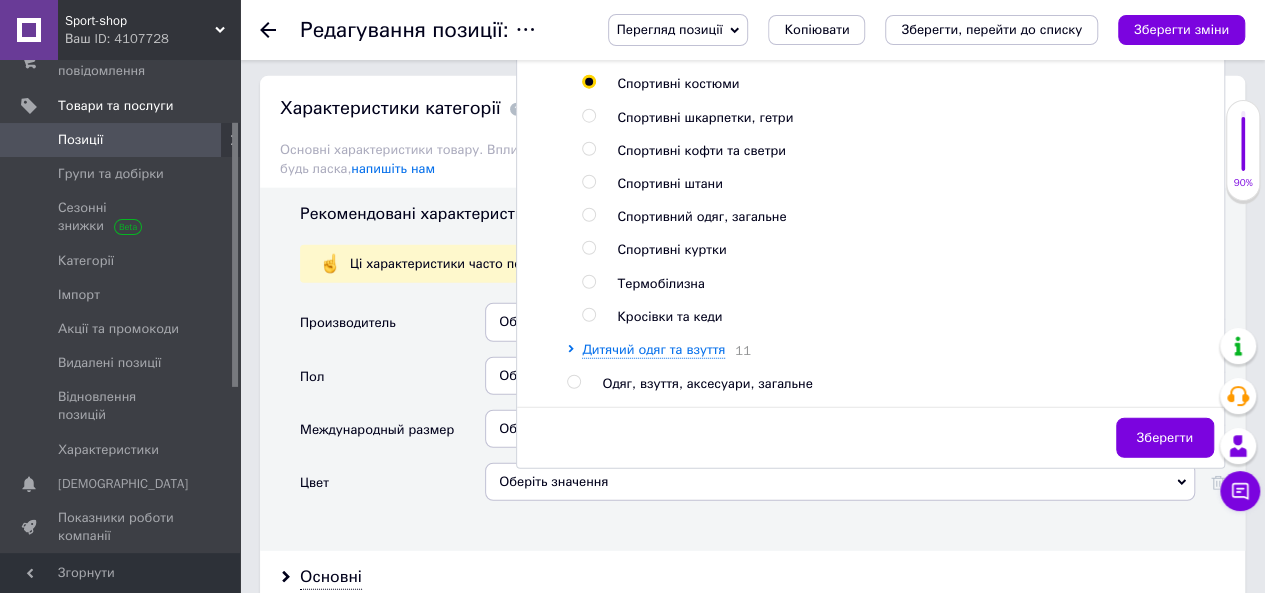 scroll, scrollTop: 2438, scrollLeft: 0, axis: vertical 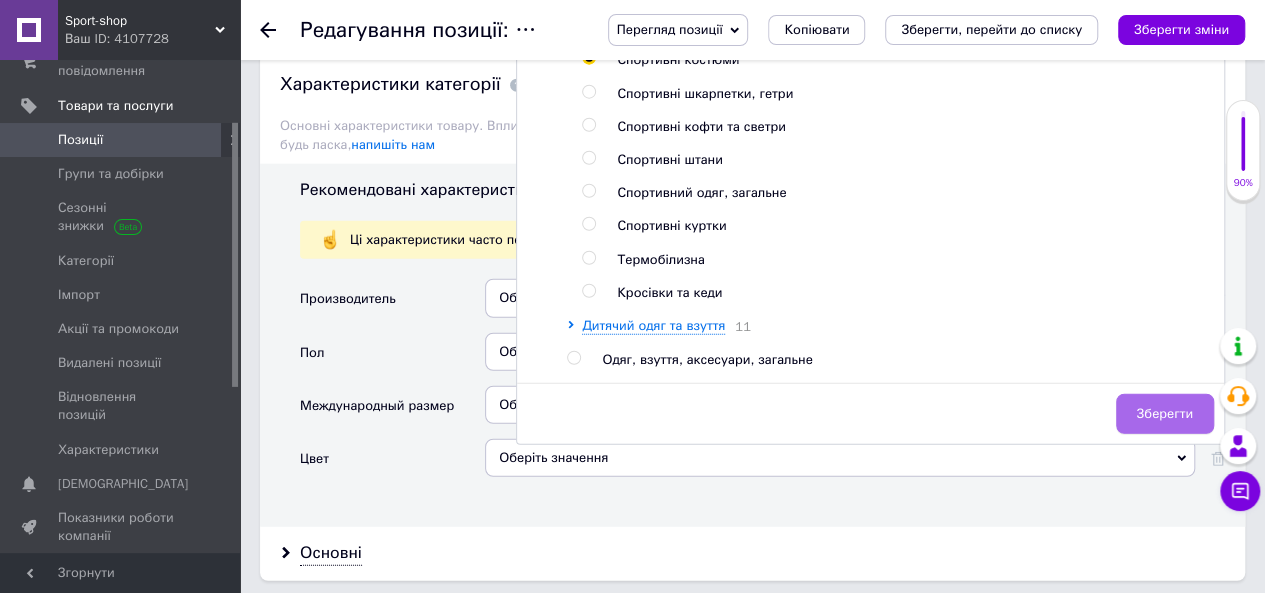 click on "Зберегти" at bounding box center [1165, 414] 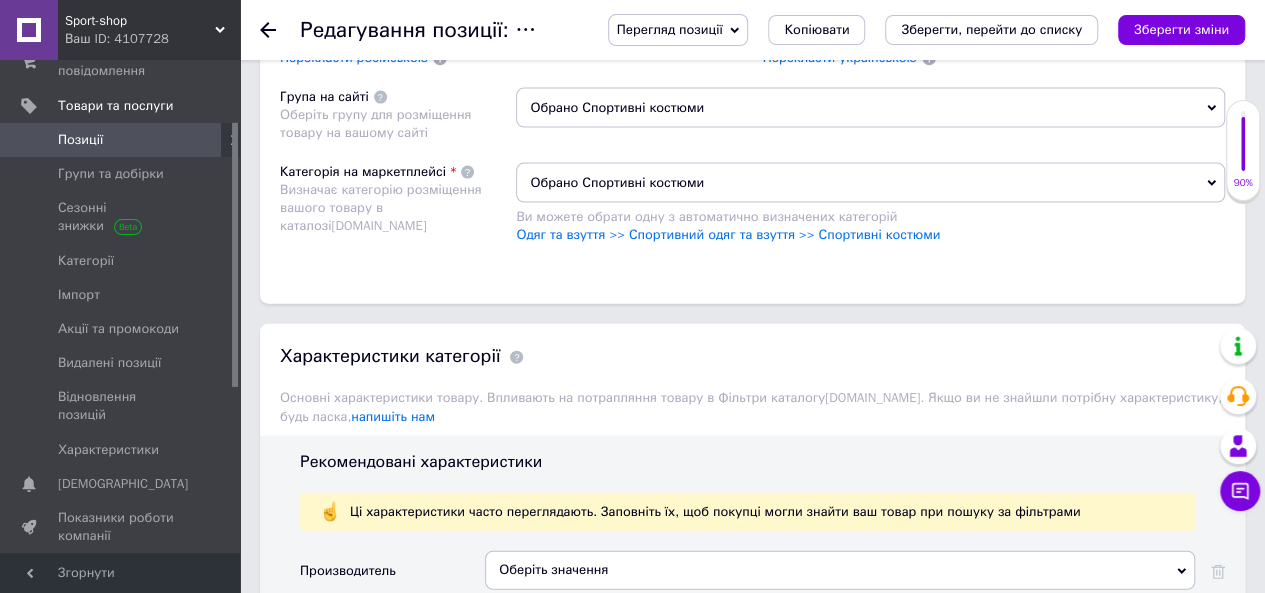 scroll, scrollTop: 2026, scrollLeft: 0, axis: vertical 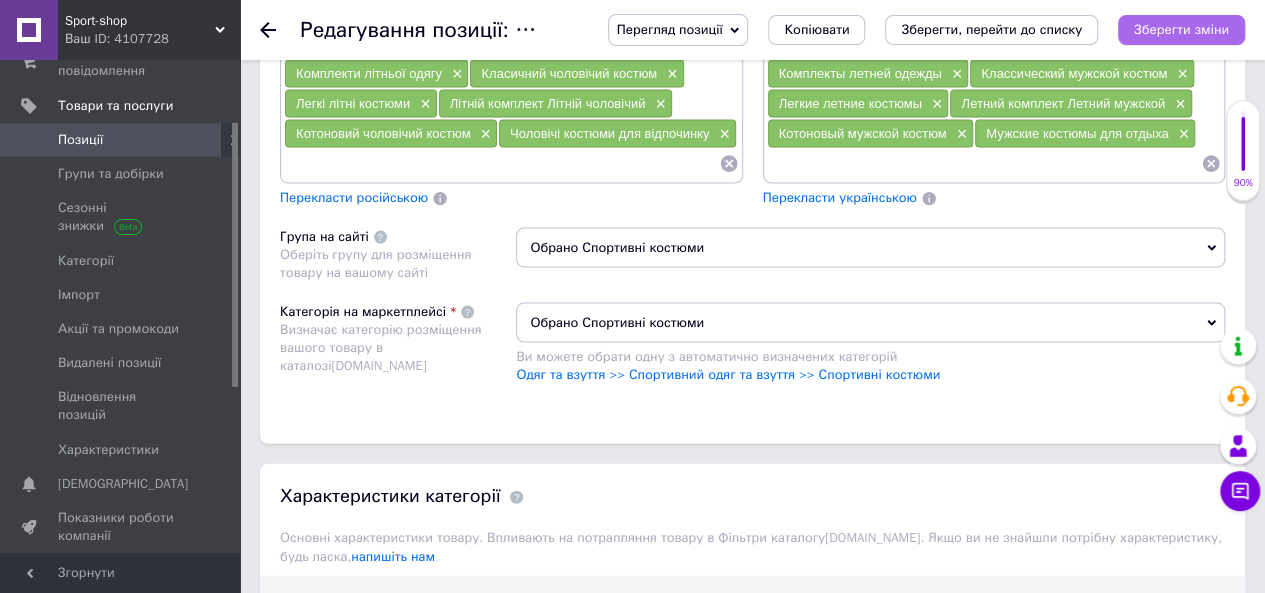 click on "Зберегти зміни" at bounding box center [1181, 30] 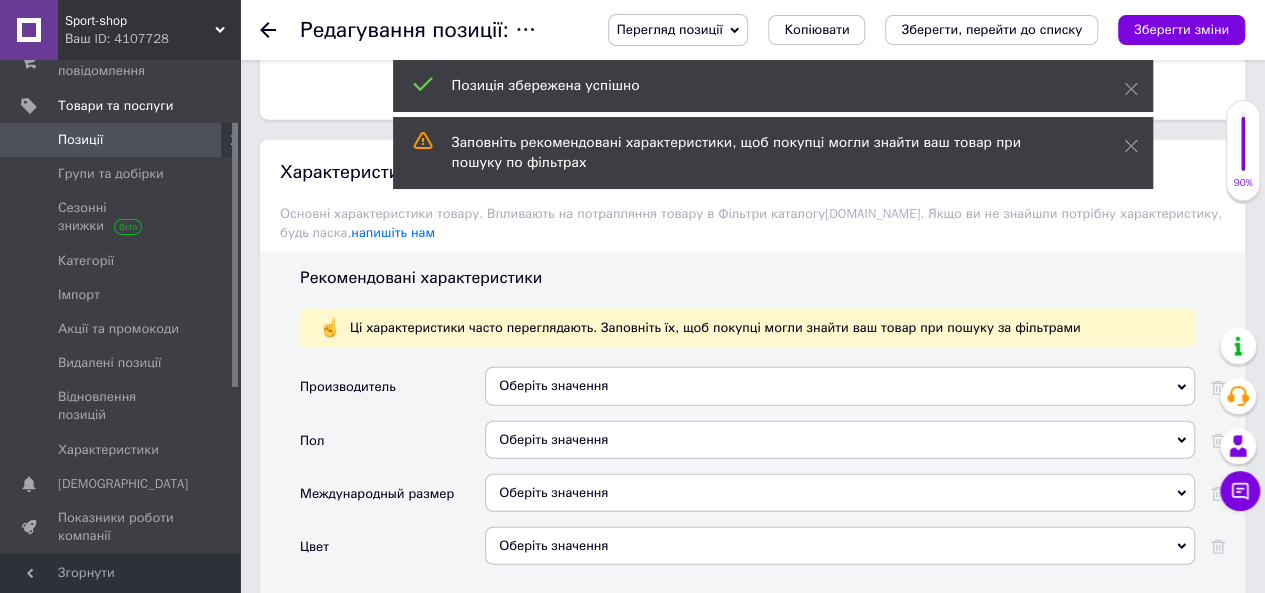 scroll, scrollTop: 2447, scrollLeft: 0, axis: vertical 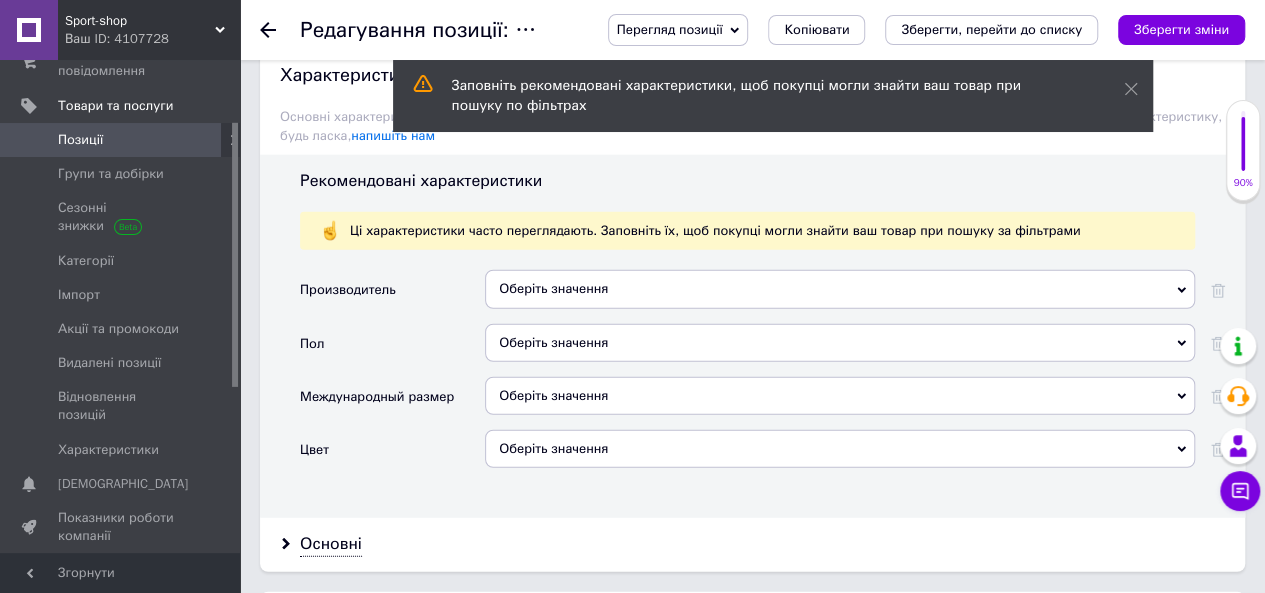 click on "Оберіть значення" at bounding box center [840, 343] 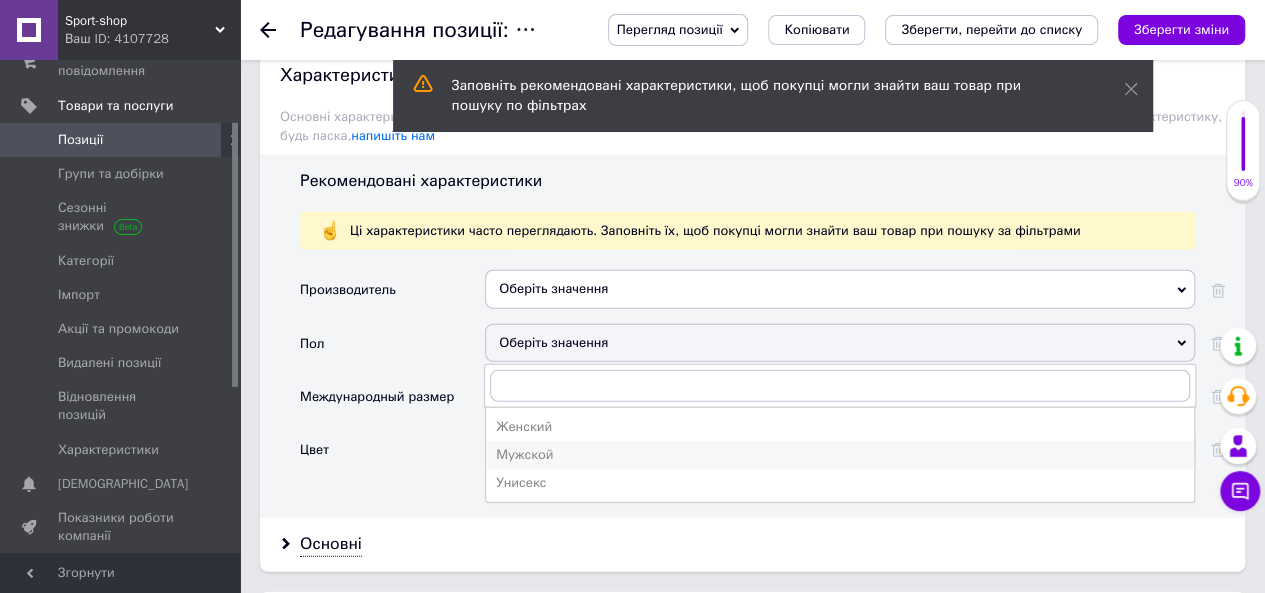 click on "Мужской" at bounding box center (840, 455) 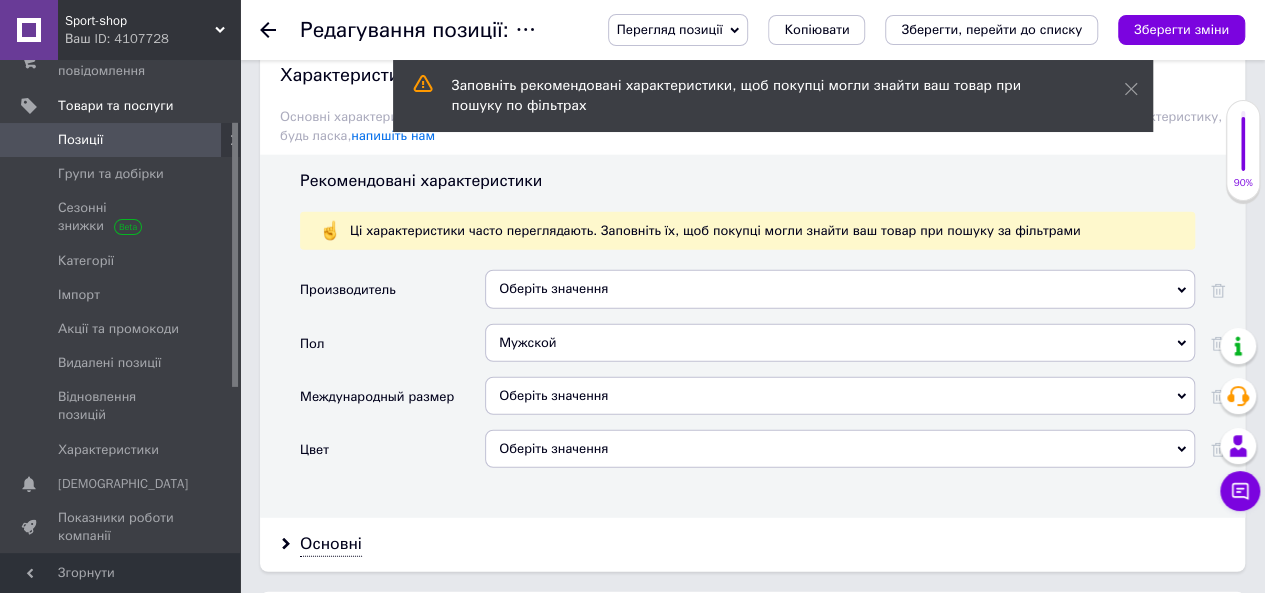 click on "Оберіть значення" at bounding box center [840, 396] 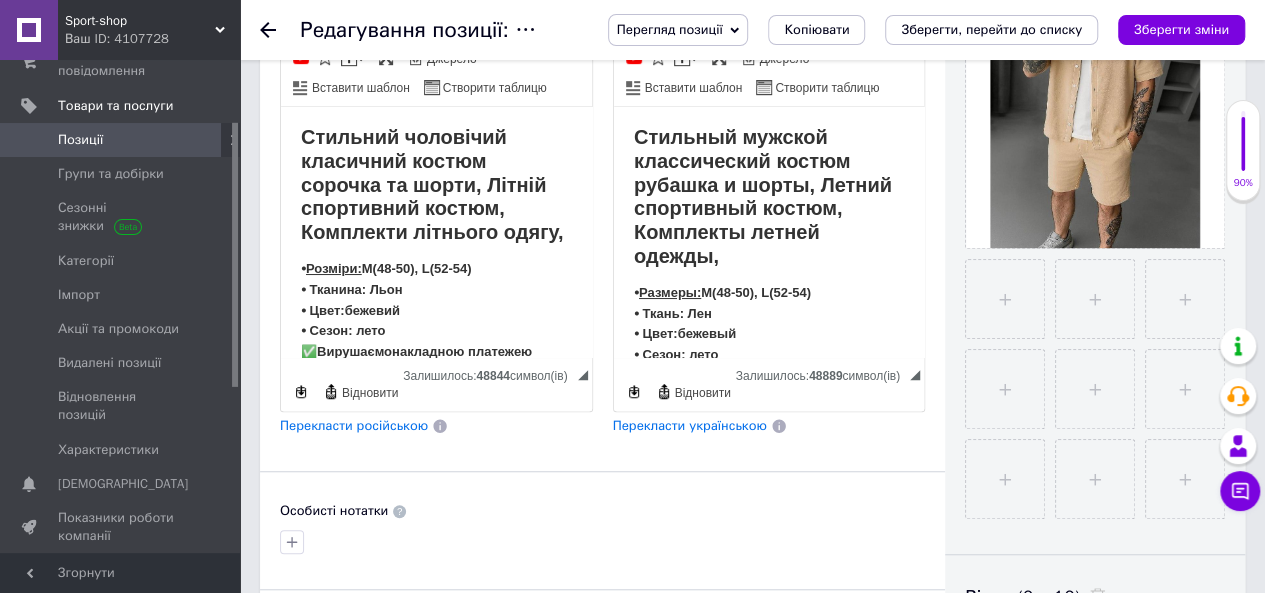 scroll, scrollTop: 480, scrollLeft: 0, axis: vertical 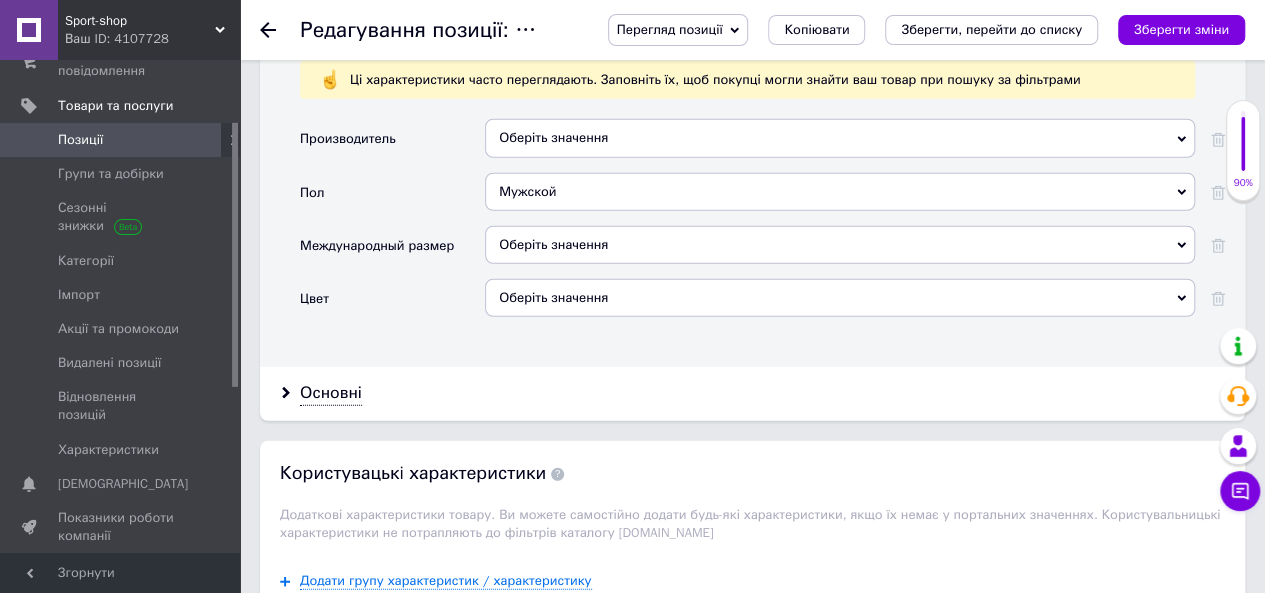 click on "Оберіть значення" at bounding box center (840, 245) 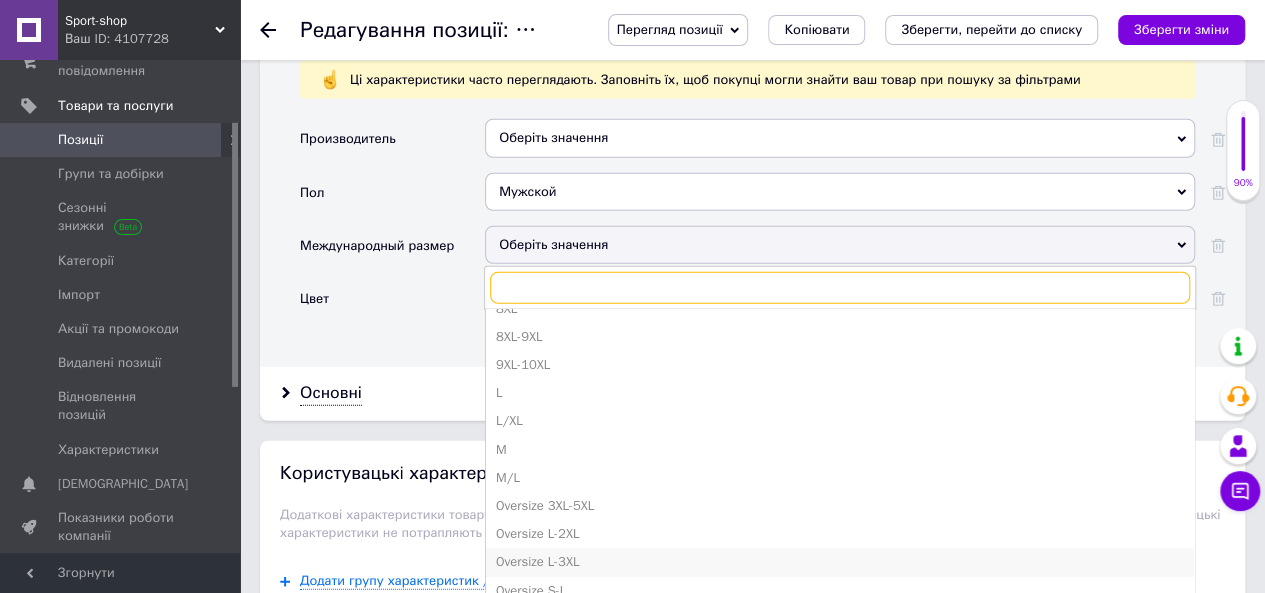 scroll, scrollTop: 458, scrollLeft: 0, axis: vertical 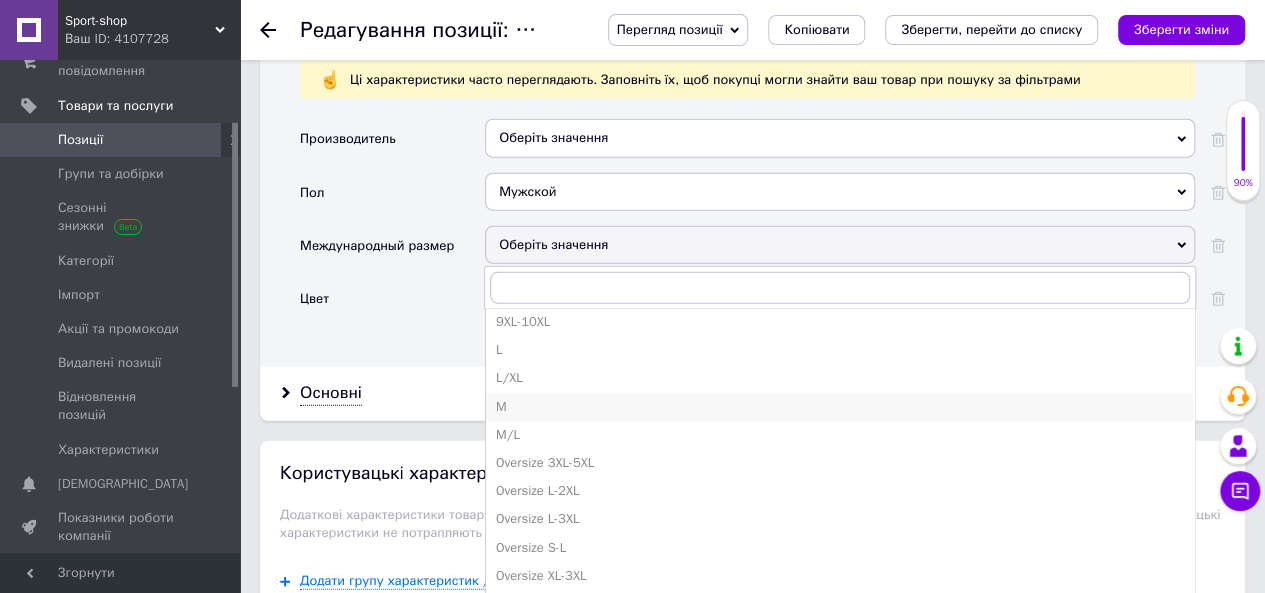 click on "M" at bounding box center [840, 407] 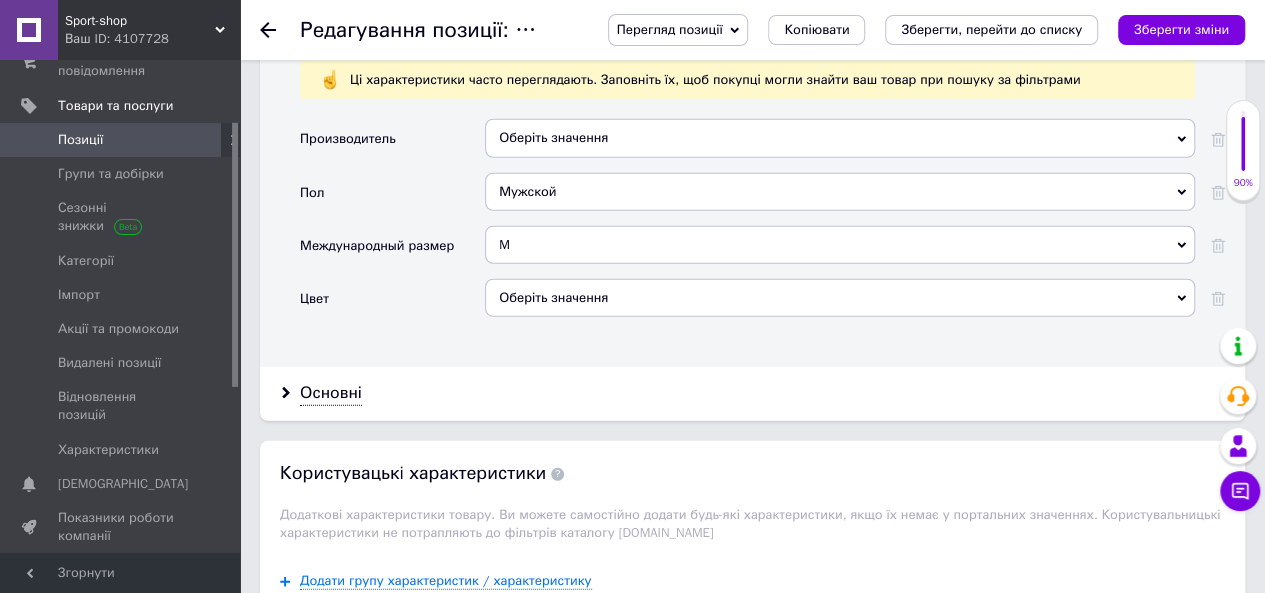 click on "Оберіть значення" at bounding box center [840, 298] 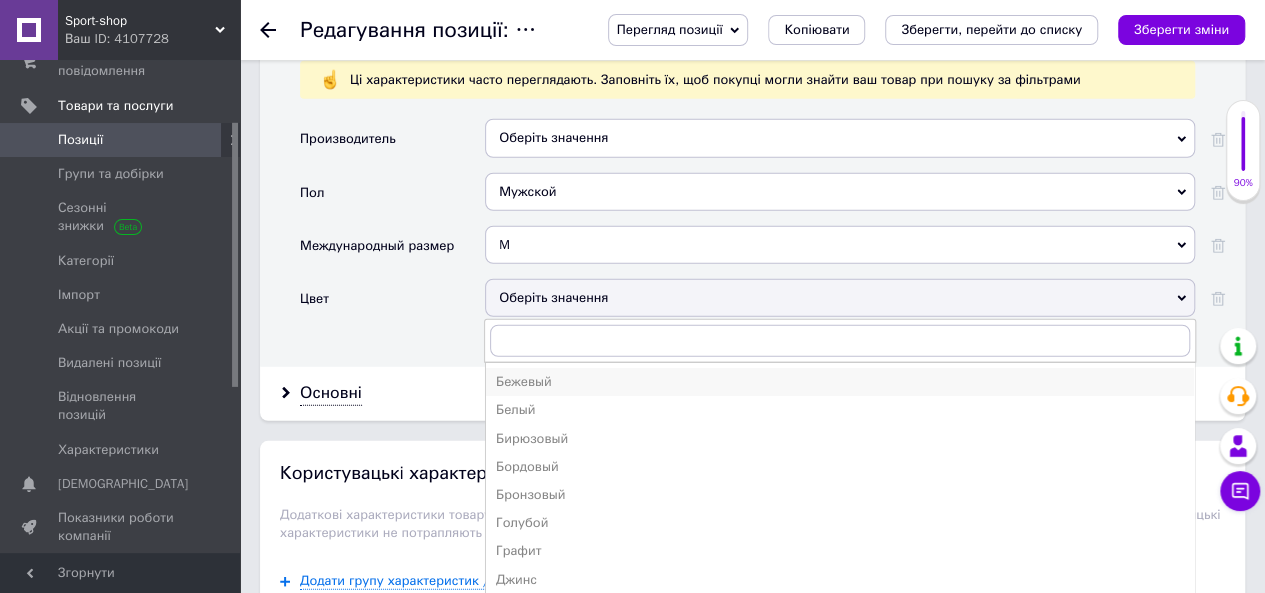 click on "Бежевый" at bounding box center [840, 382] 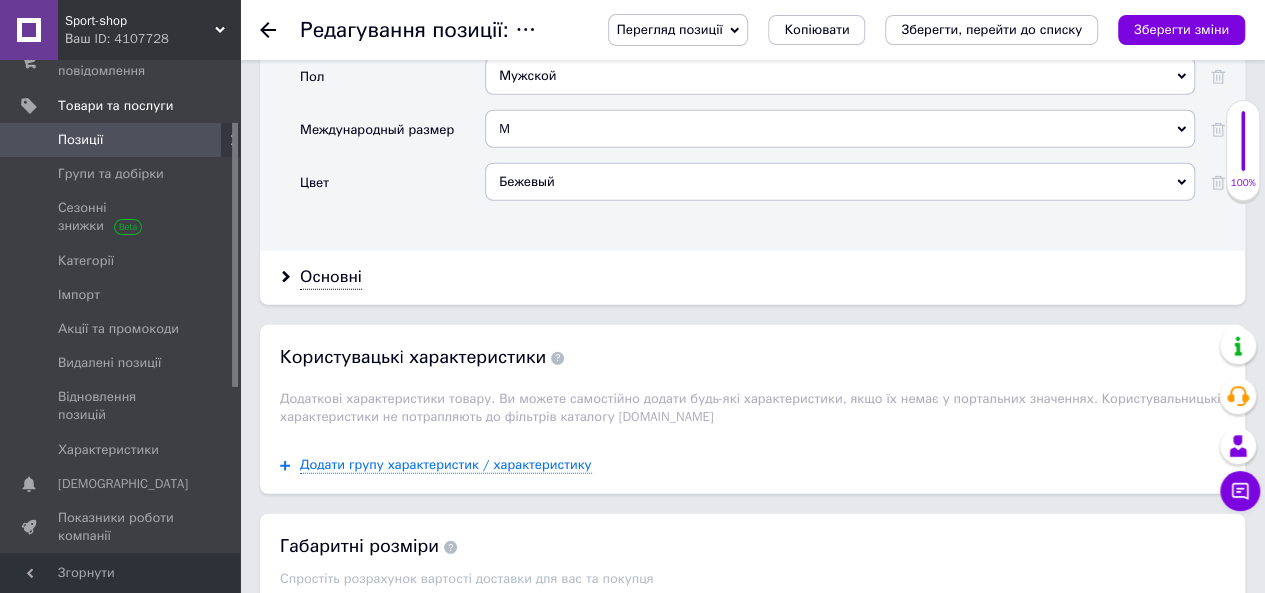 scroll, scrollTop: 2718, scrollLeft: 0, axis: vertical 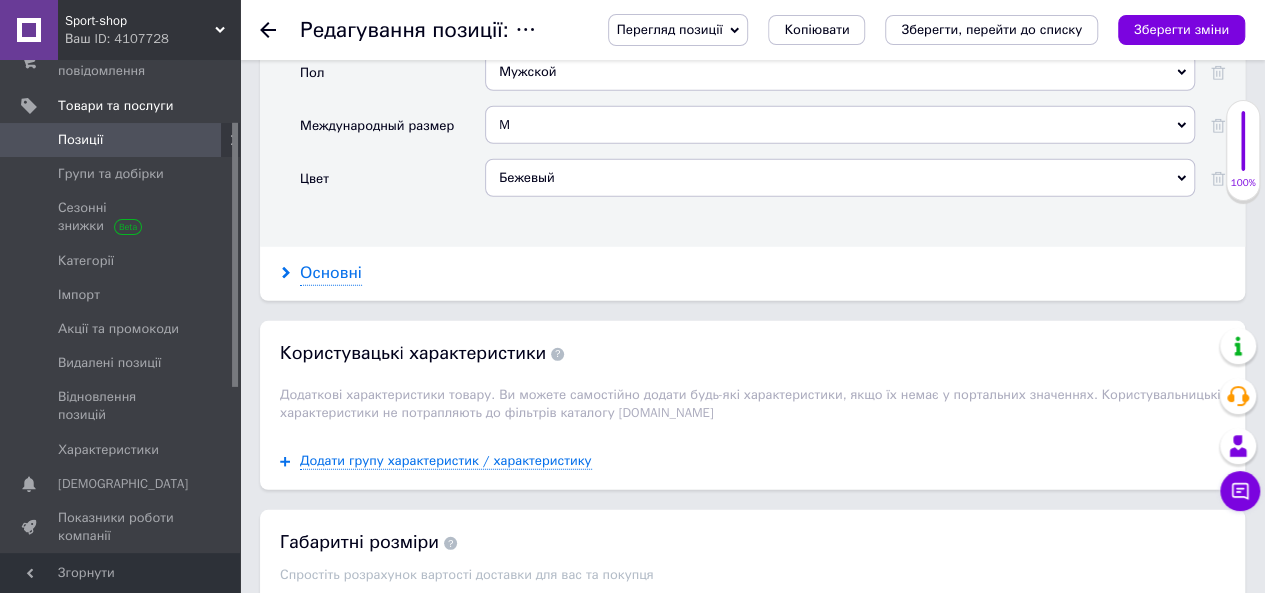 click on "Основні" at bounding box center (331, 273) 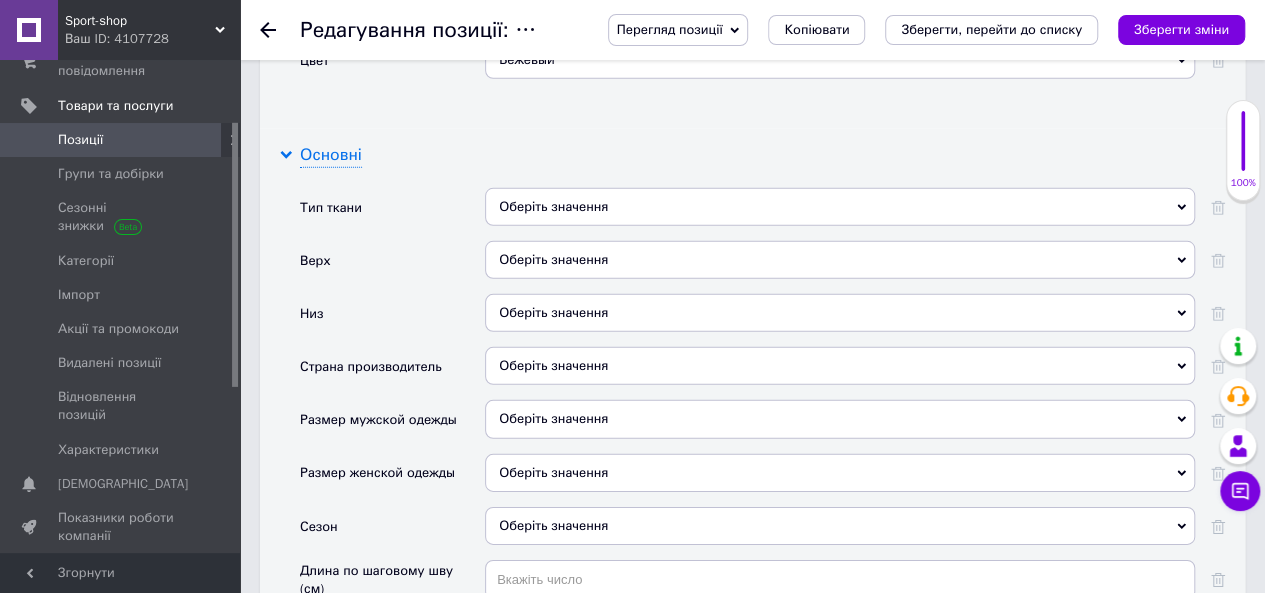 scroll, scrollTop: 2838, scrollLeft: 0, axis: vertical 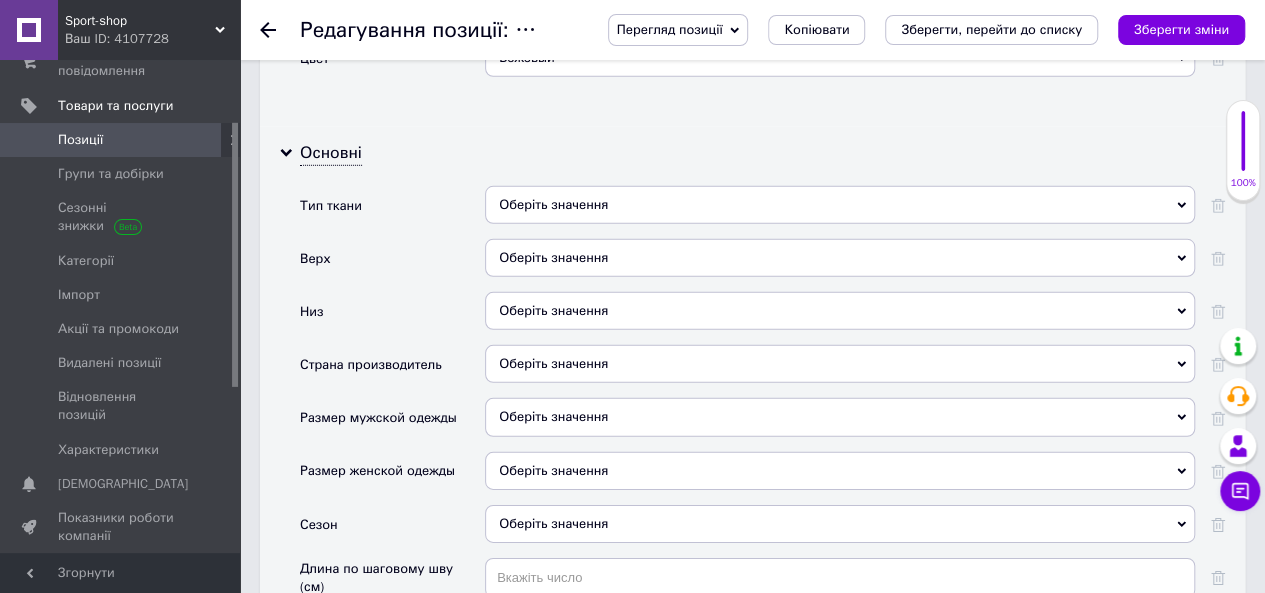 click on "Оберіть значення" at bounding box center (840, 205) 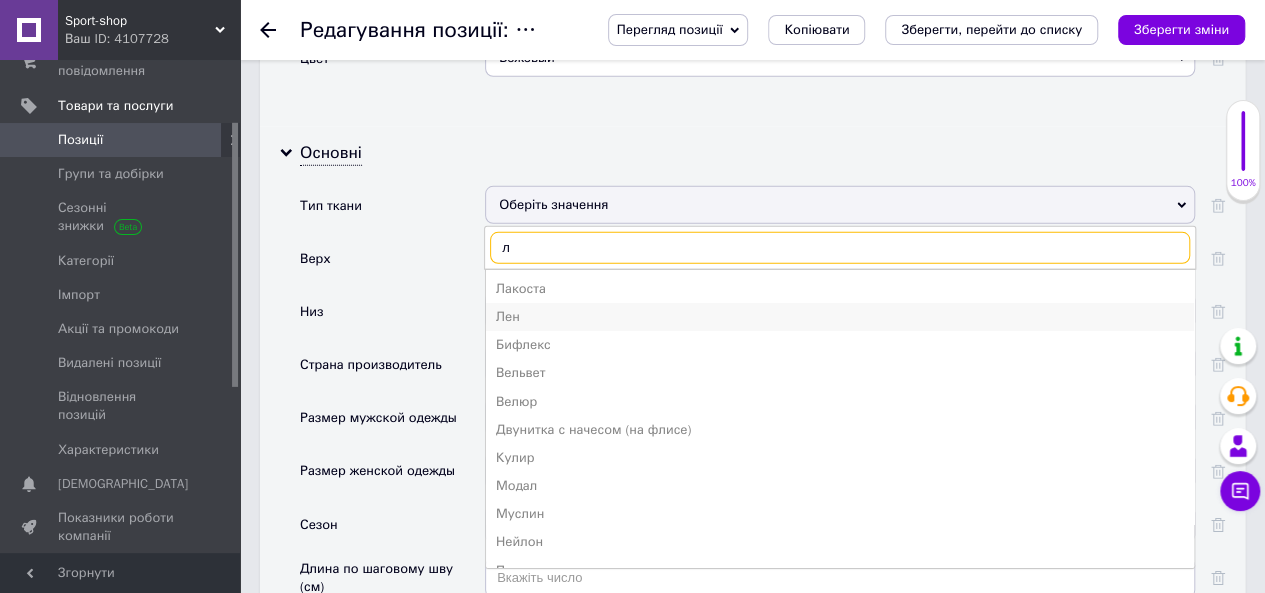 type on "л" 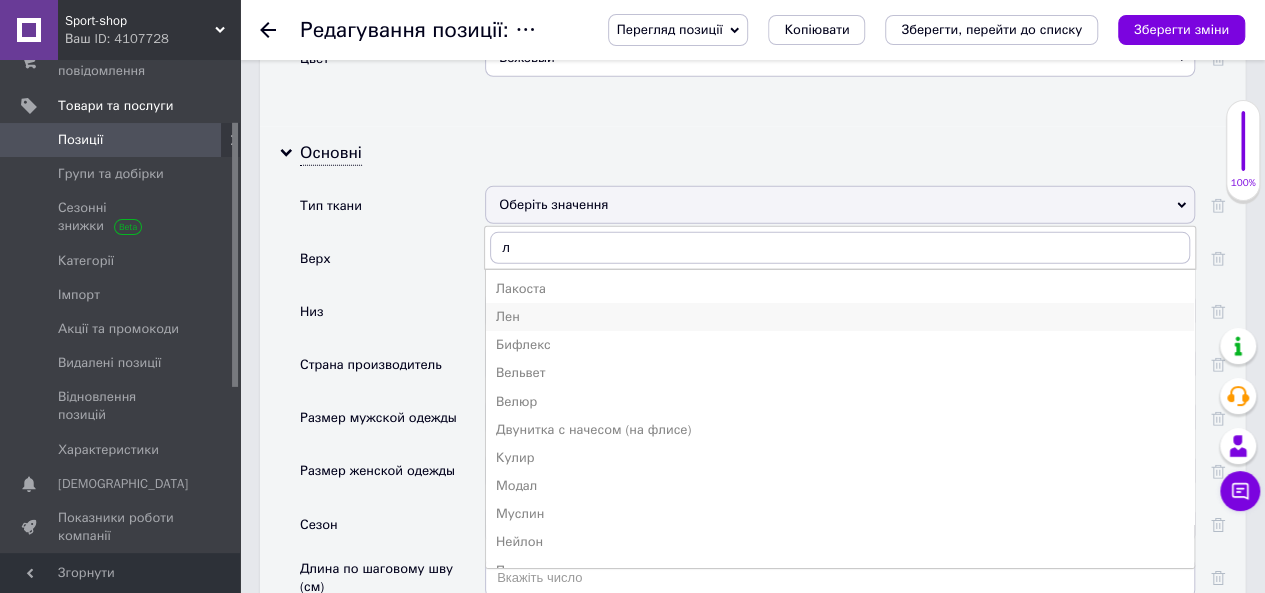 click on "Лен" at bounding box center (840, 317) 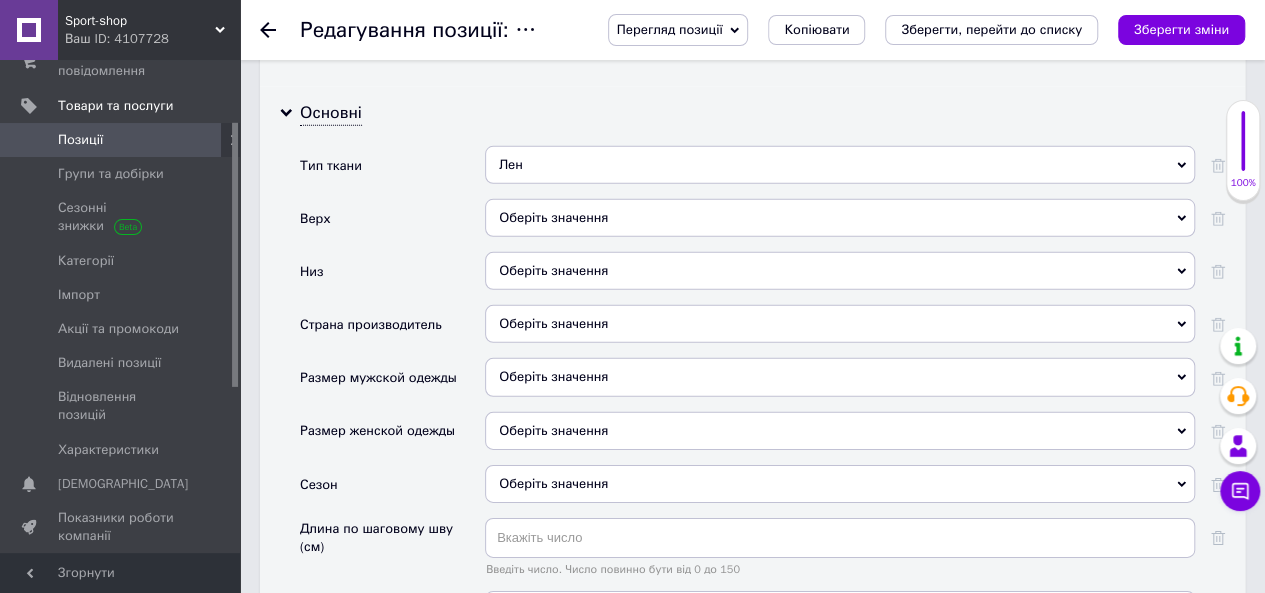 scroll, scrollTop: 2918, scrollLeft: 0, axis: vertical 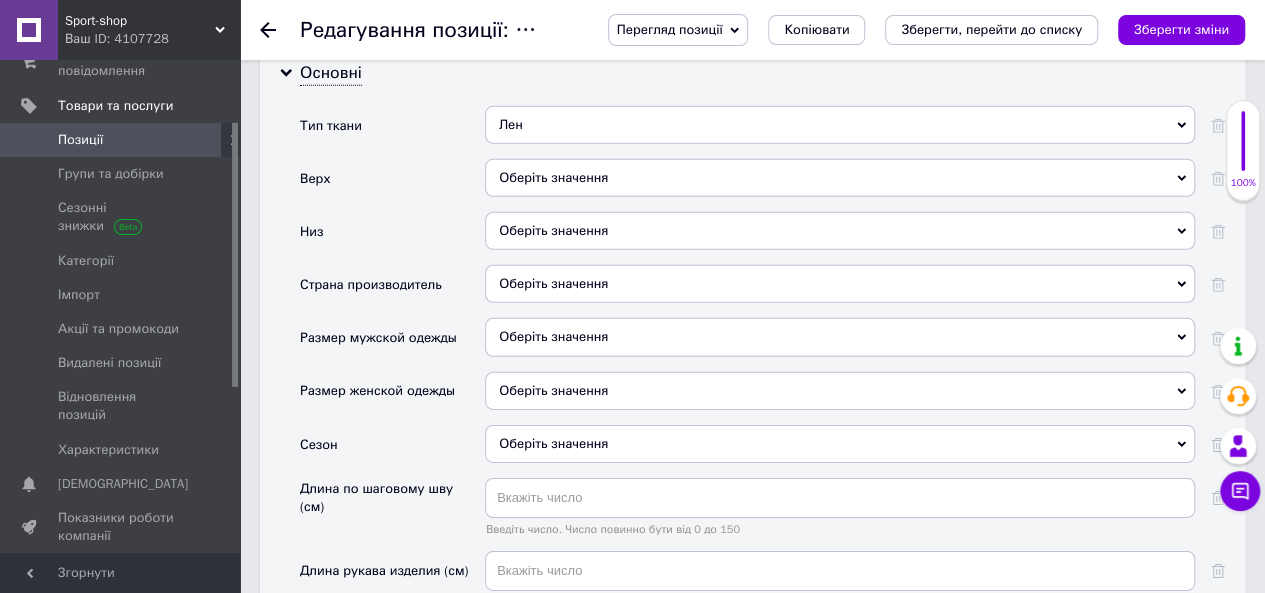click on "Оберіть значення" at bounding box center [840, 231] 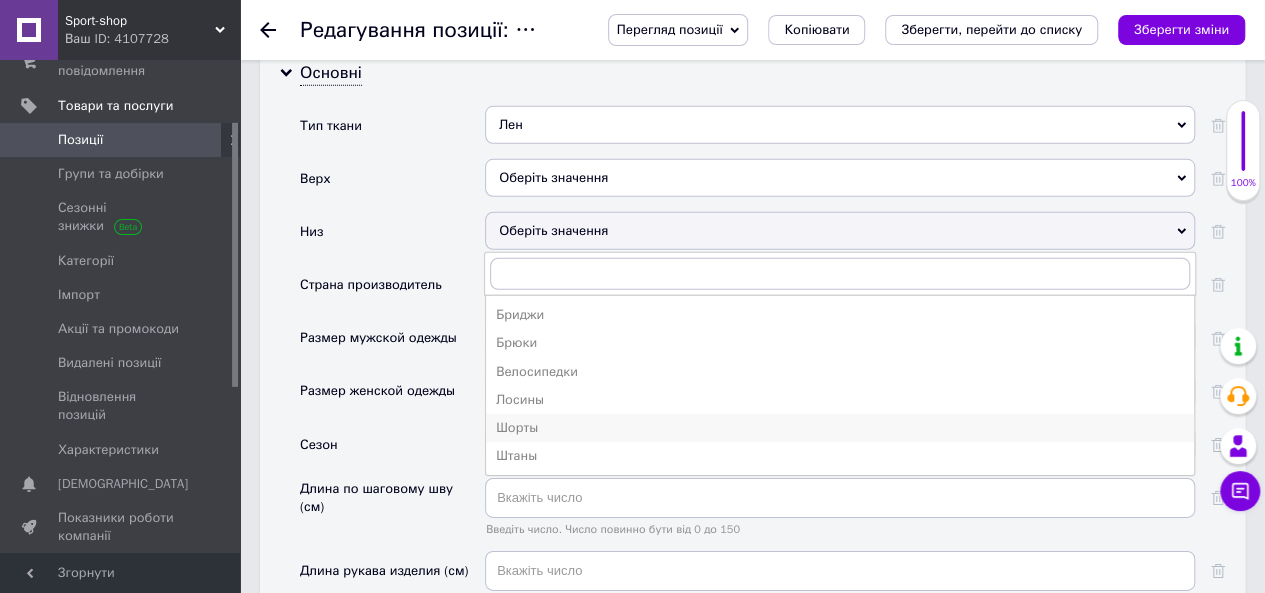 click on "Шорты" at bounding box center [840, 428] 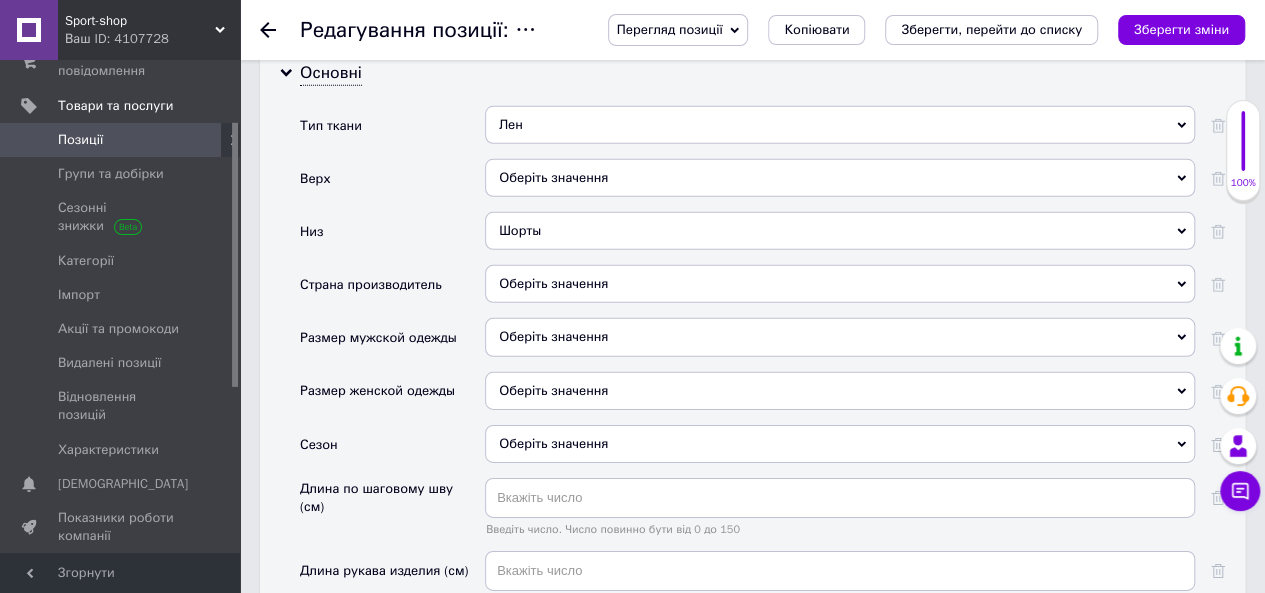 click on "Оберіть значення" at bounding box center [840, 178] 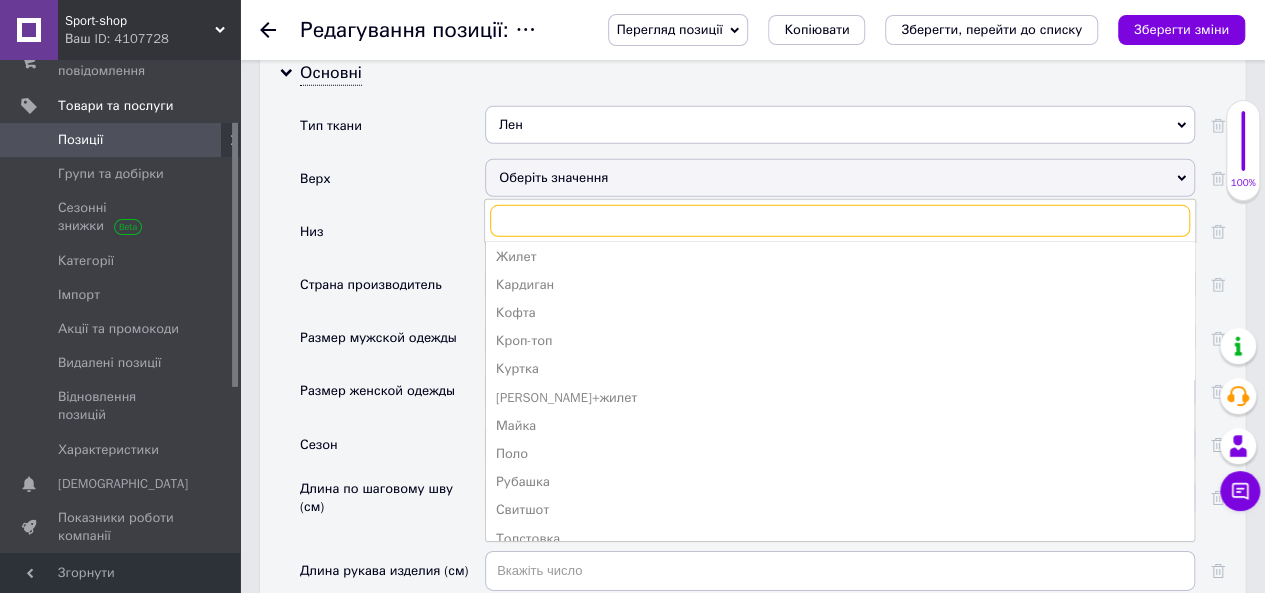 scroll, scrollTop: 136, scrollLeft: 0, axis: vertical 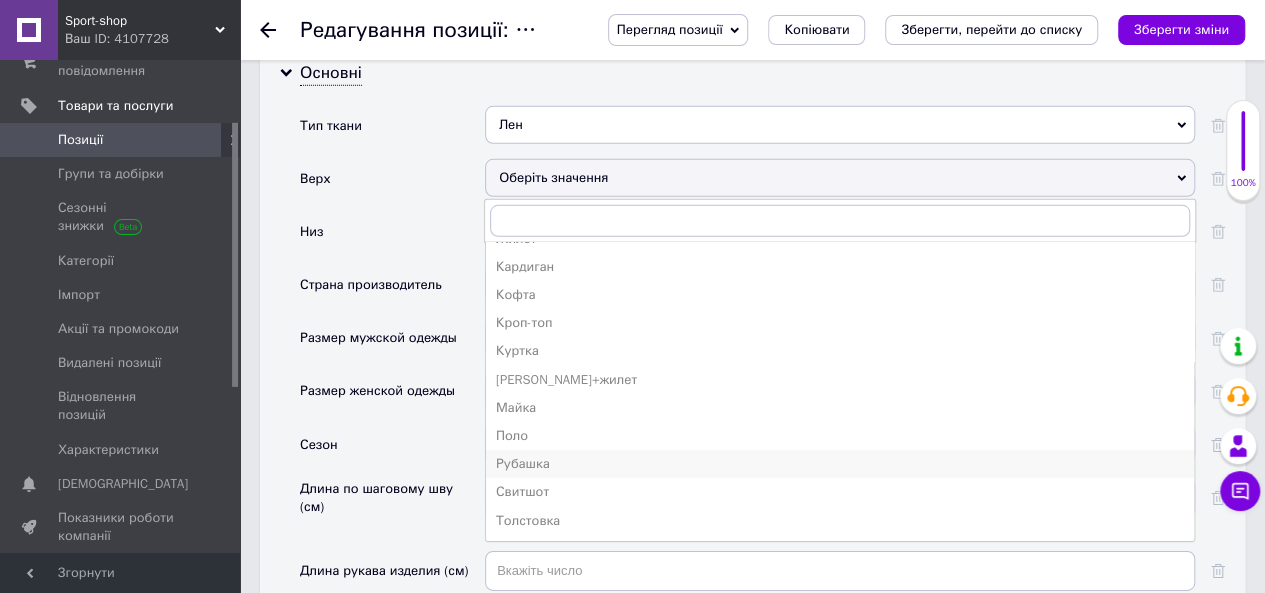 click on "Рубашка" at bounding box center [840, 464] 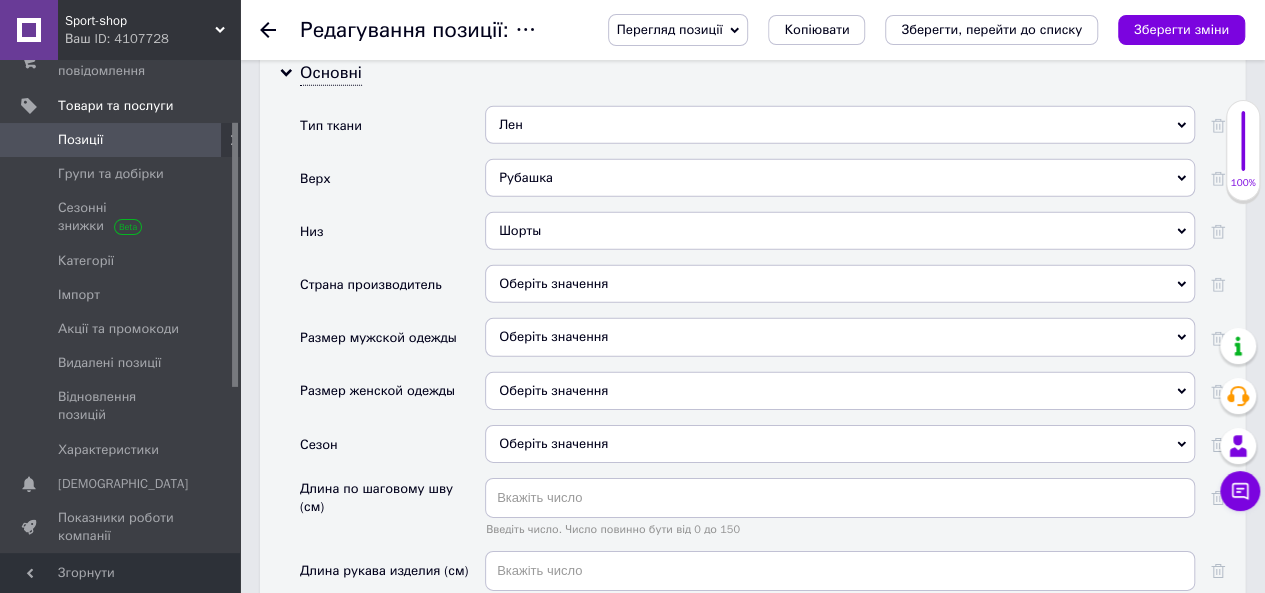 click on "Оберіть значення" at bounding box center [840, 337] 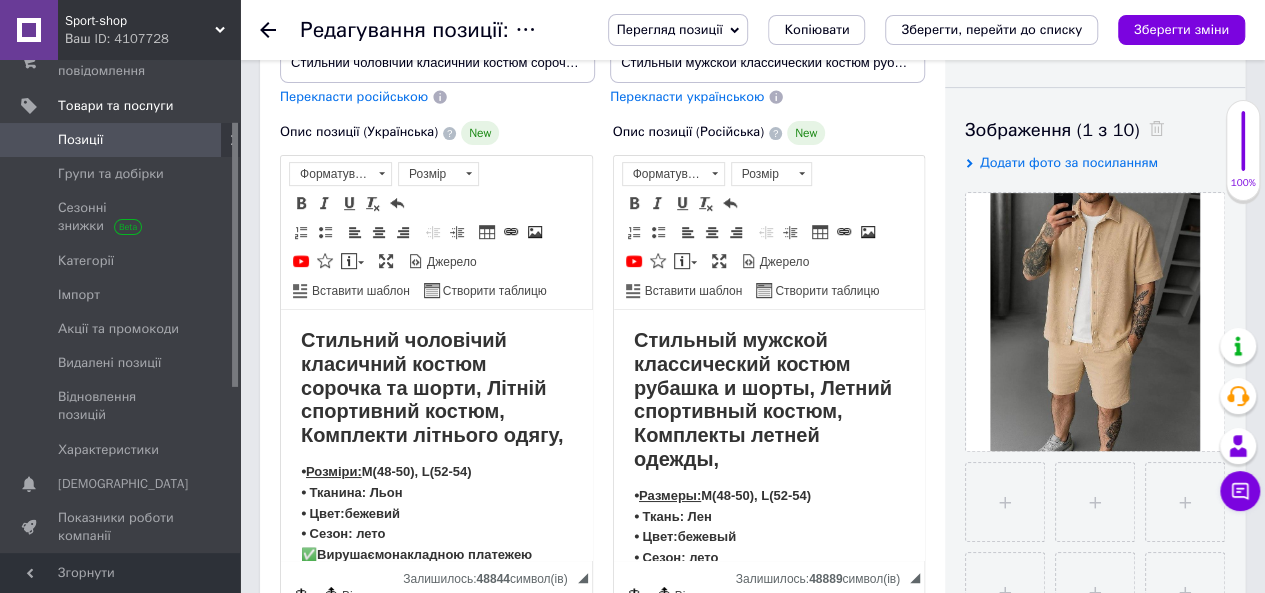 scroll, scrollTop: 316, scrollLeft: 0, axis: vertical 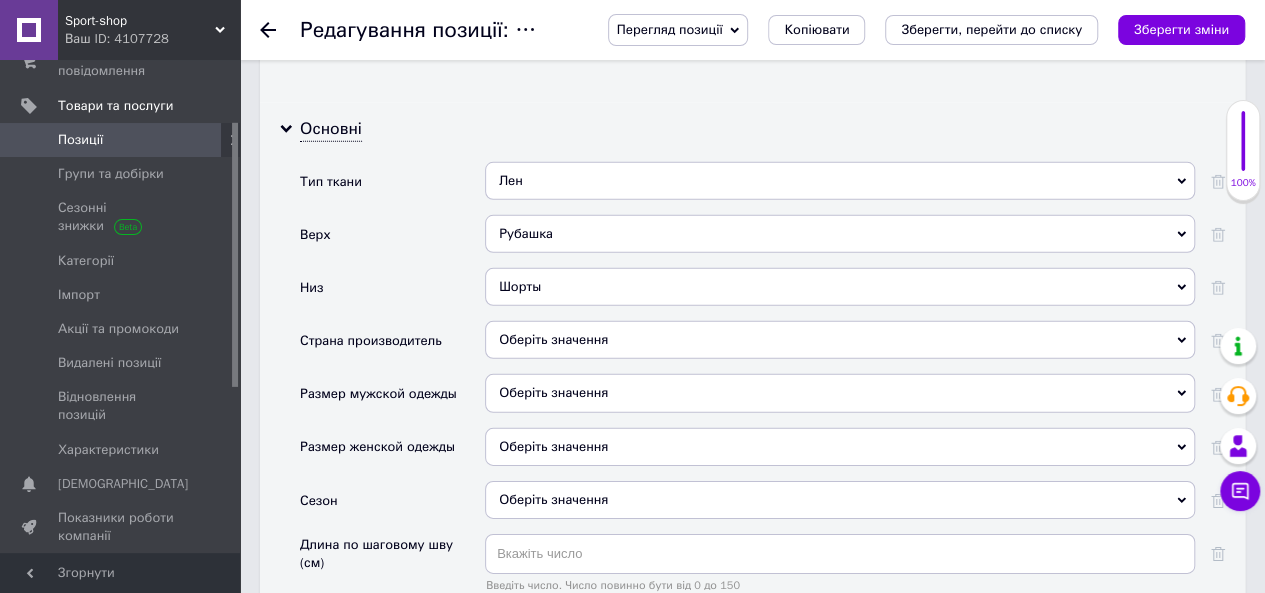 click on "Оберіть значення" at bounding box center [840, 393] 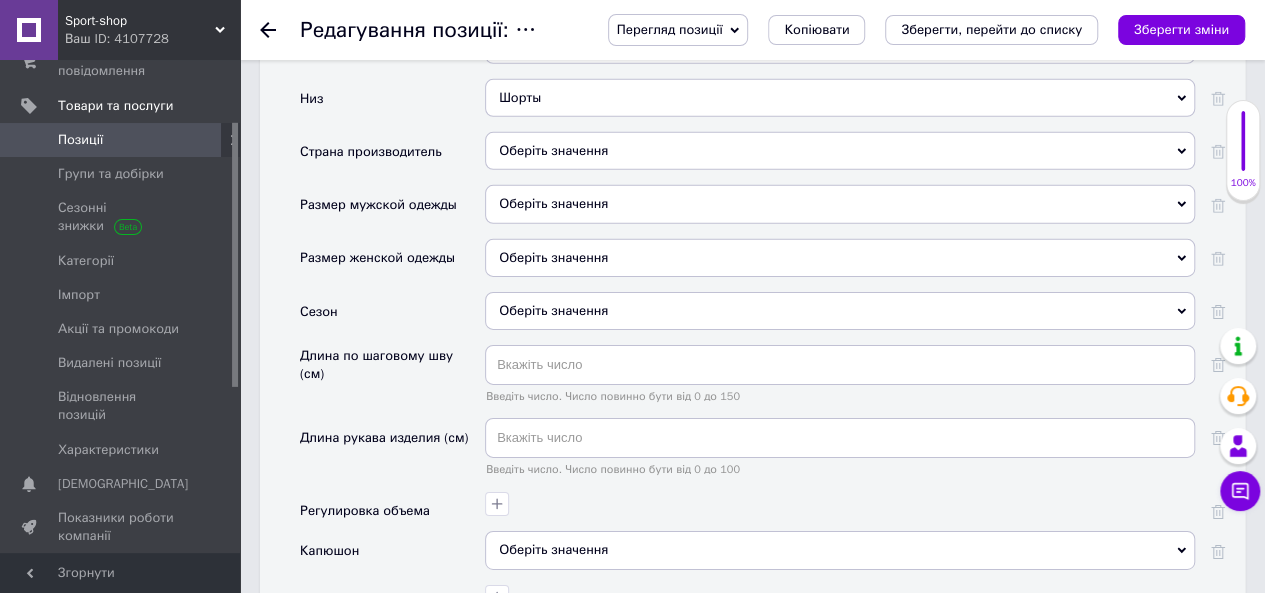 scroll, scrollTop: 3057, scrollLeft: 0, axis: vertical 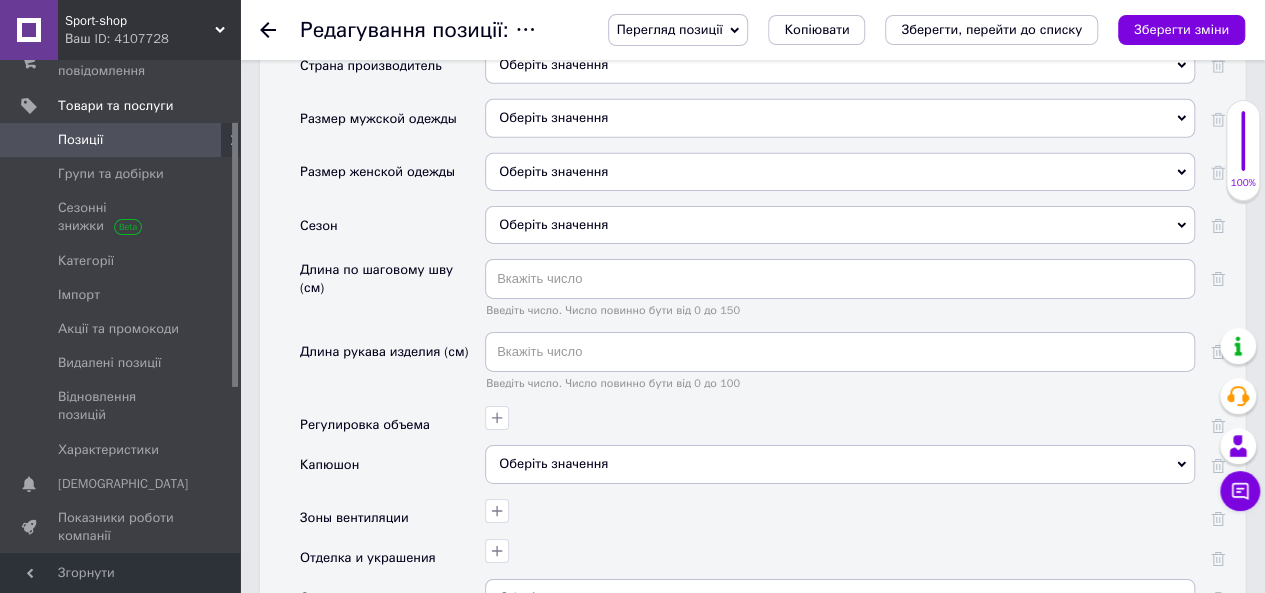 click on "Оберіть значення" at bounding box center [840, 118] 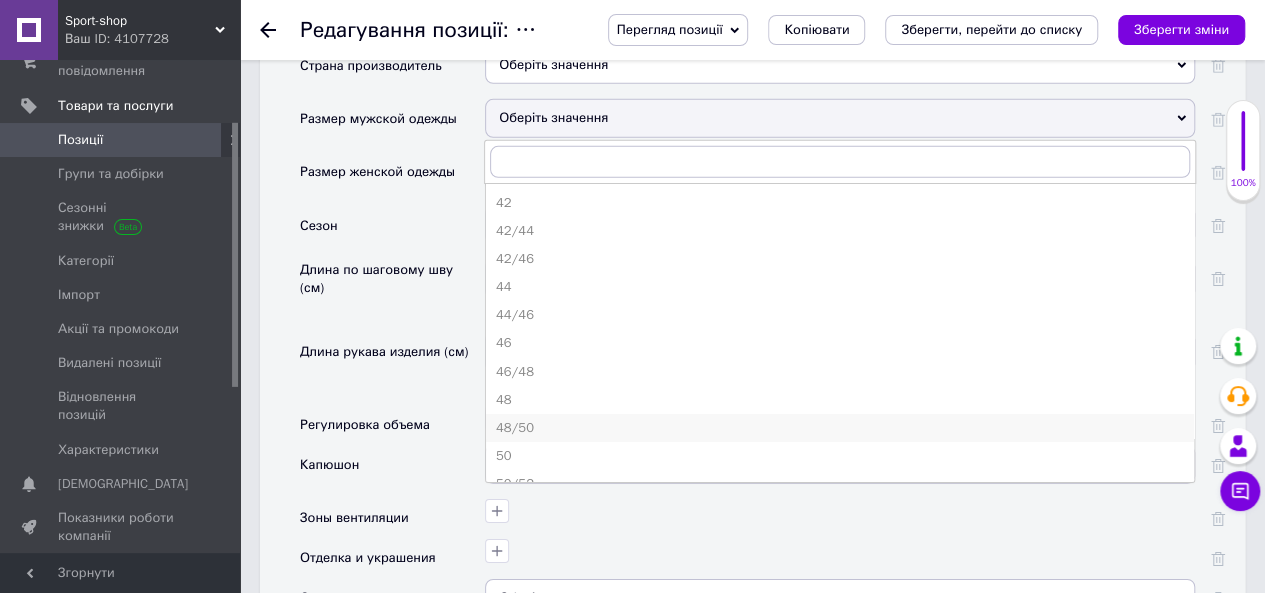 click on "48/50" at bounding box center (840, 428) 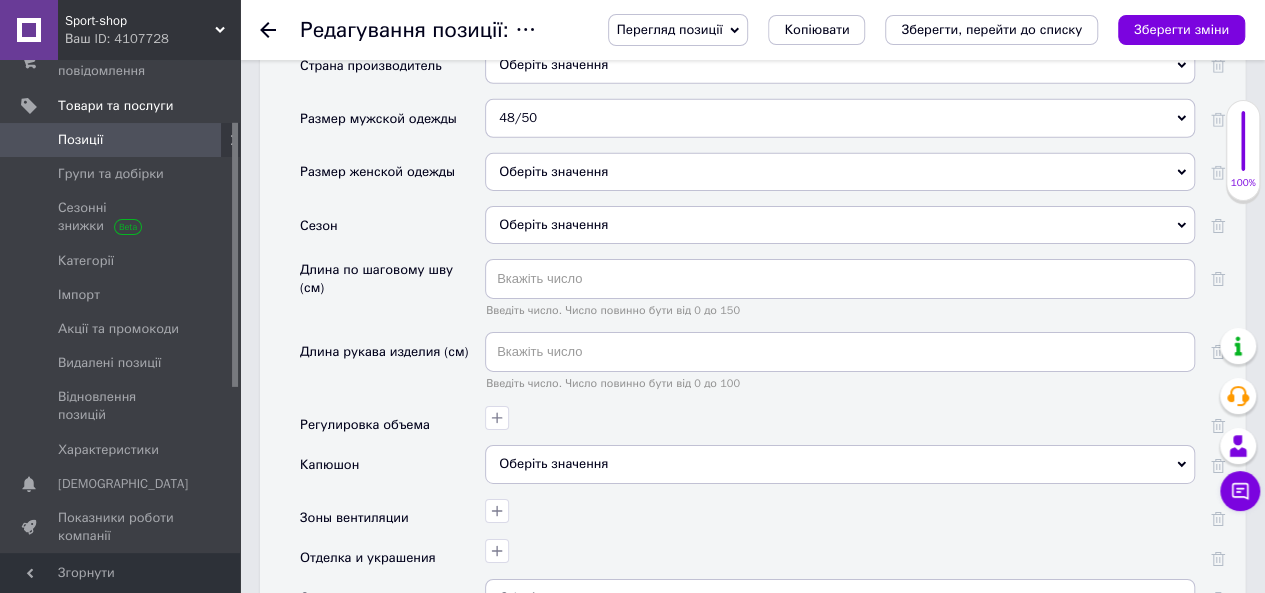 click on "Оберіть значення" at bounding box center [840, 225] 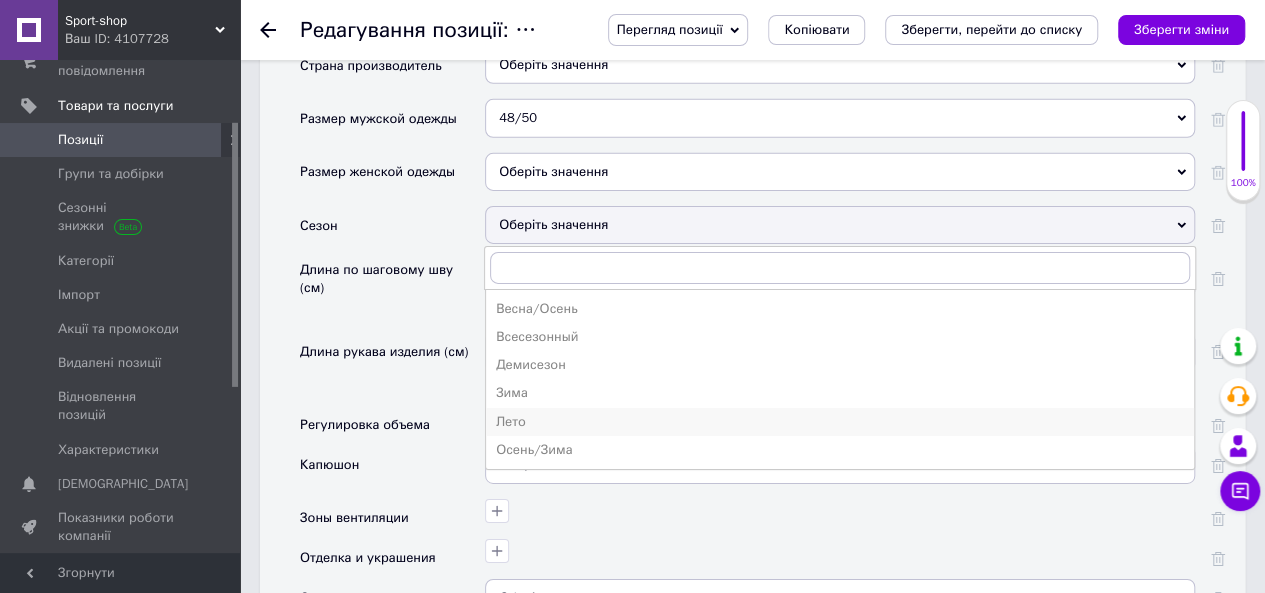 click on "Лето" at bounding box center [840, 422] 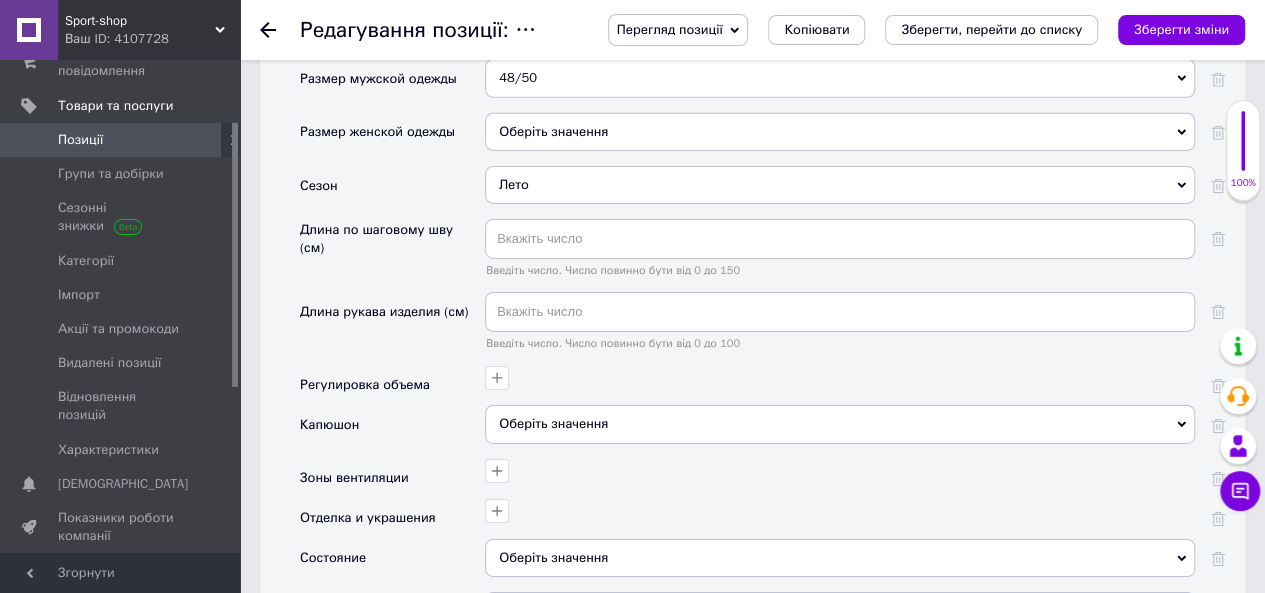 scroll, scrollTop: 3217, scrollLeft: 0, axis: vertical 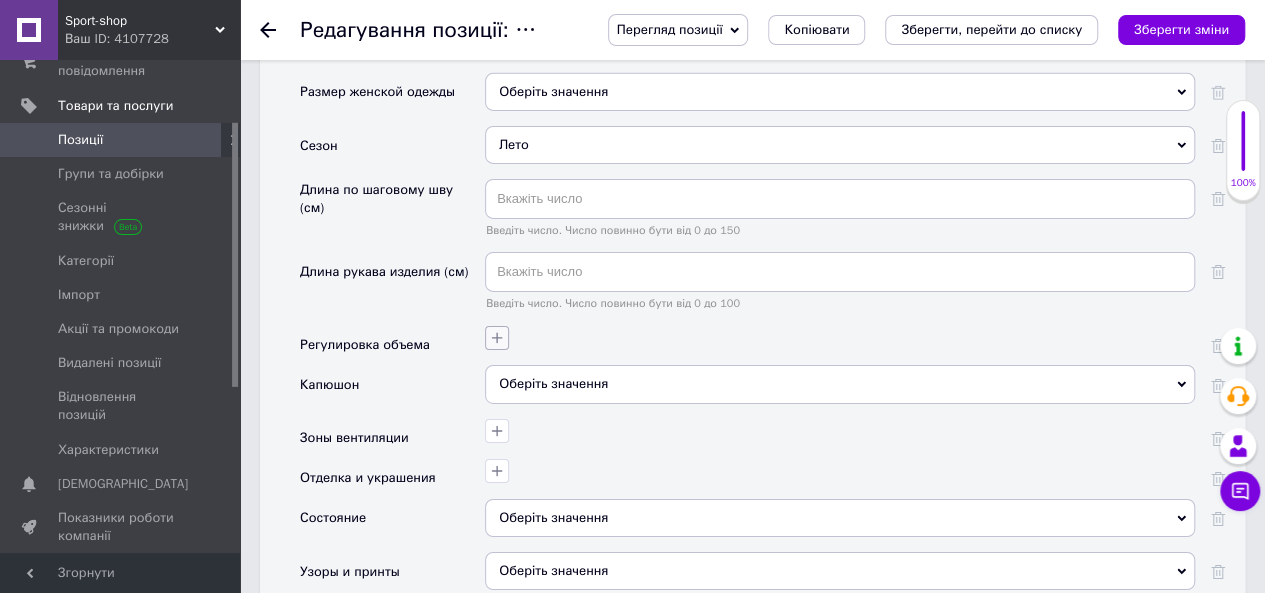 click 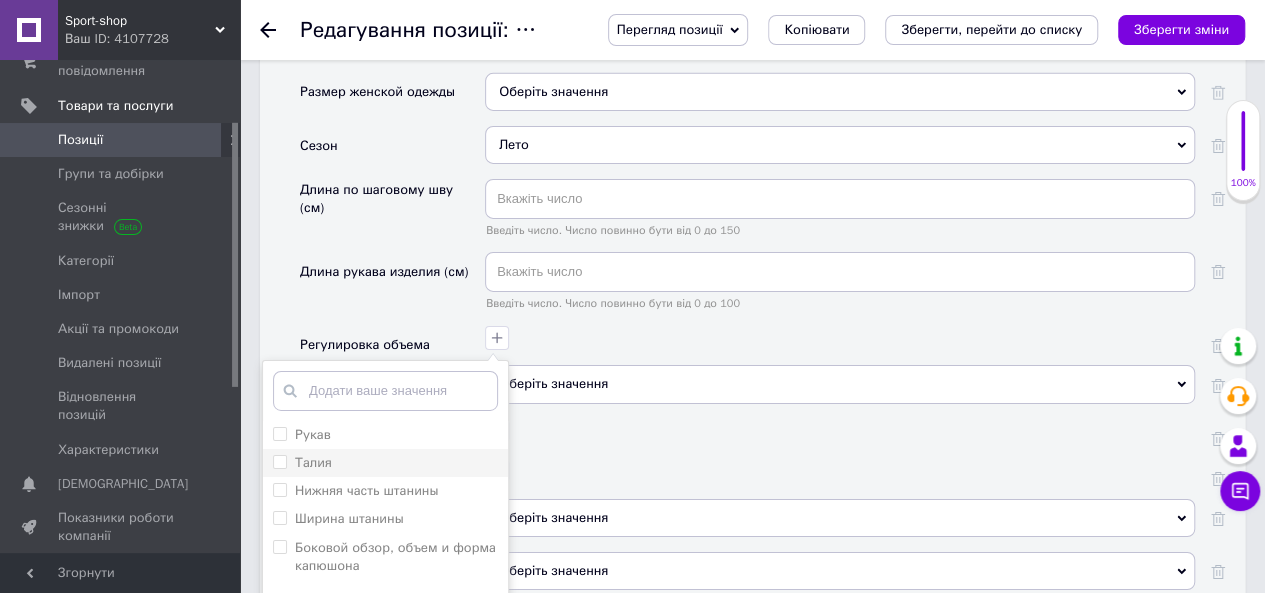 click on "Талия" at bounding box center [279, 461] 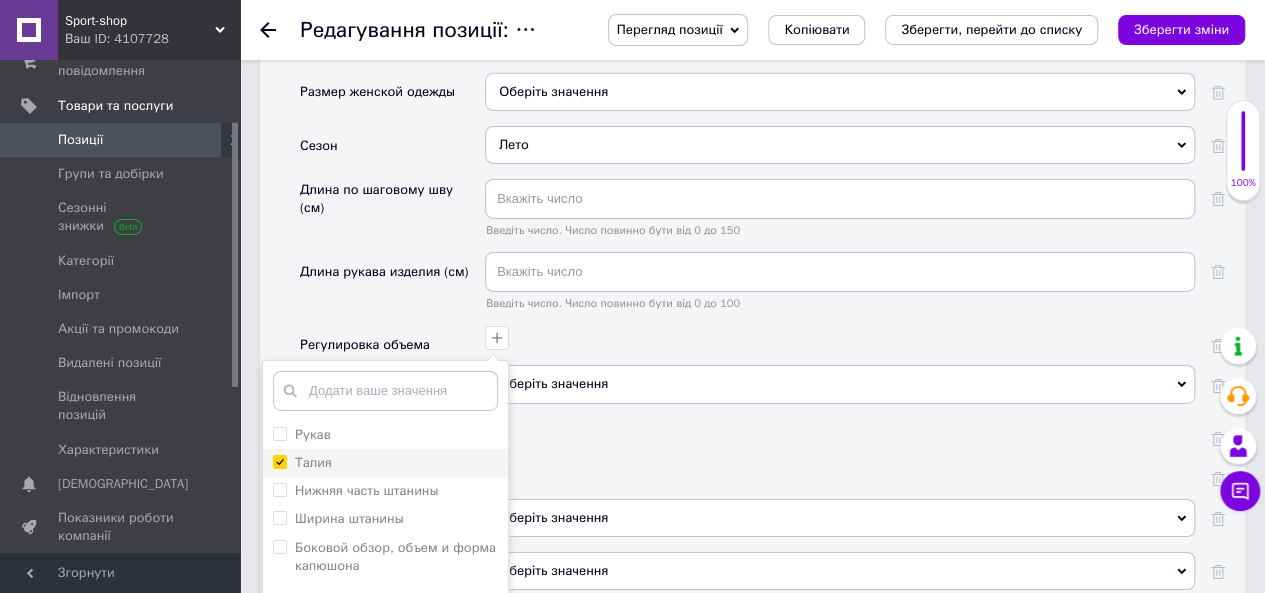 checkbox on "true" 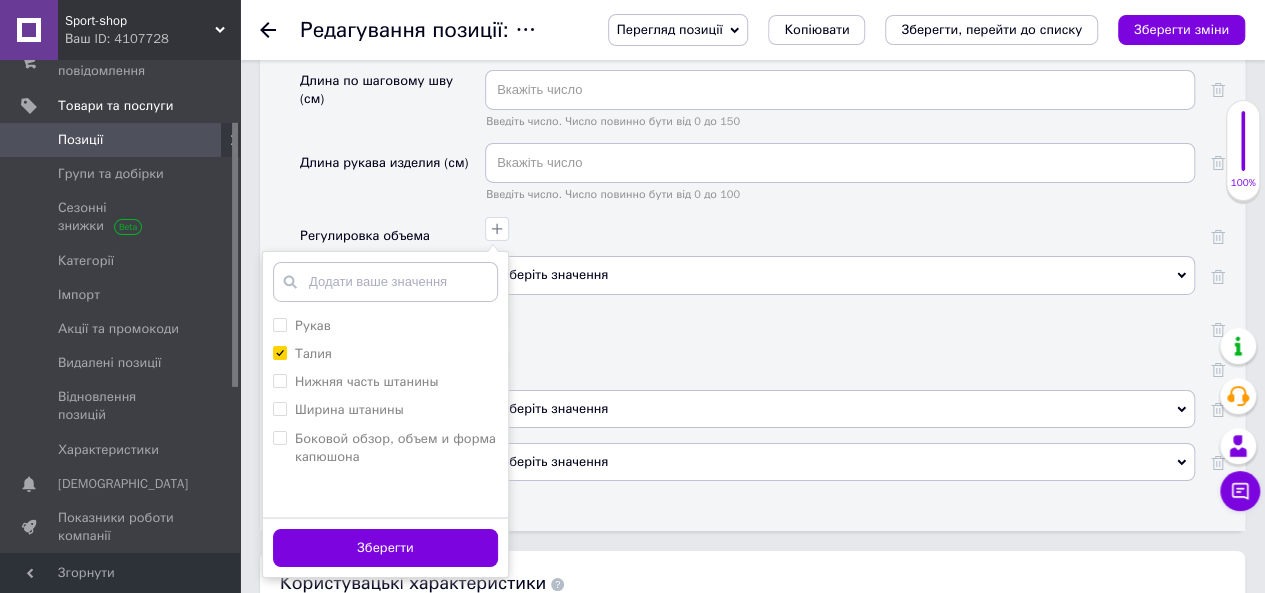 scroll, scrollTop: 3330, scrollLeft: 0, axis: vertical 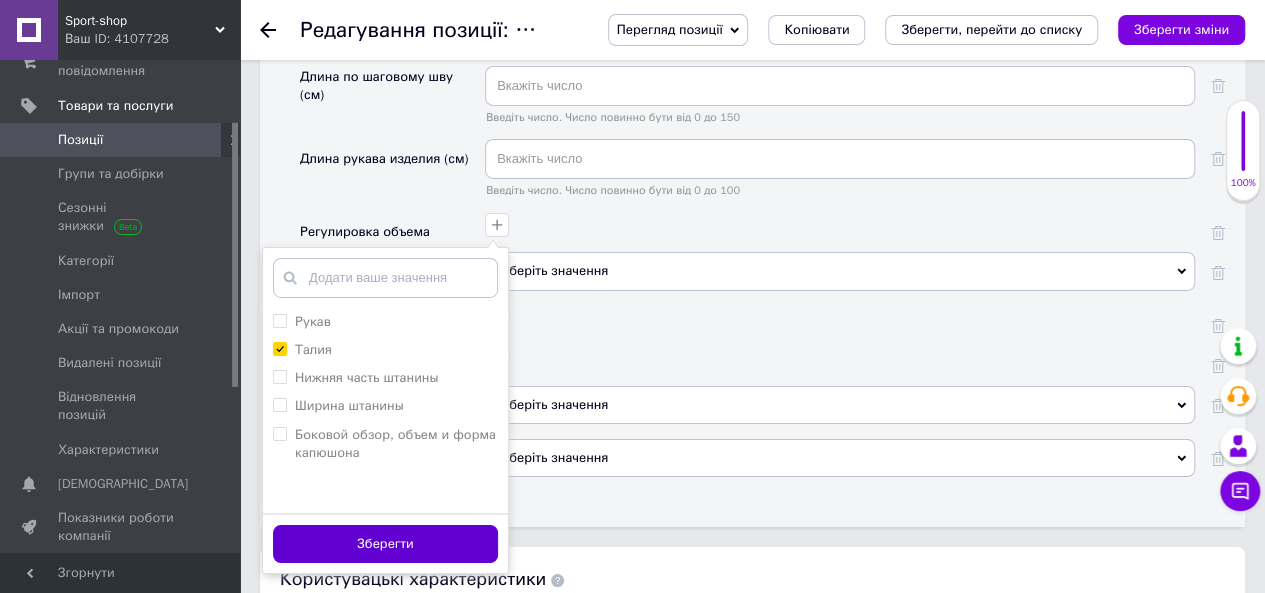 click on "Зберегти" at bounding box center (385, 544) 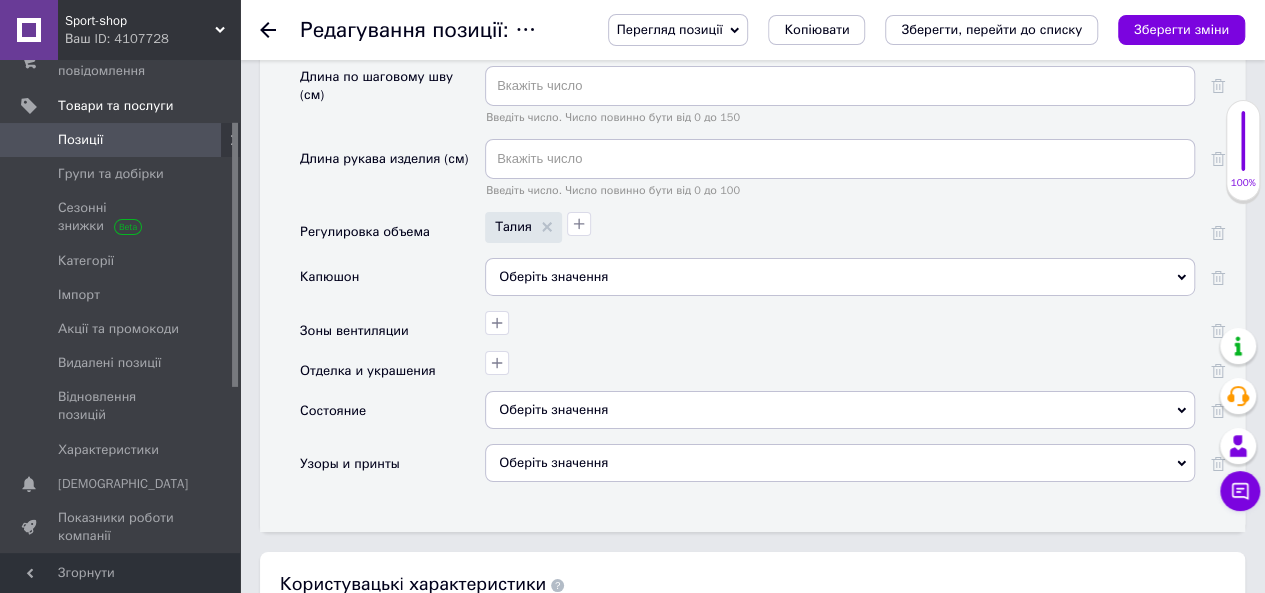 click on "Оберіть значення" at bounding box center [840, 277] 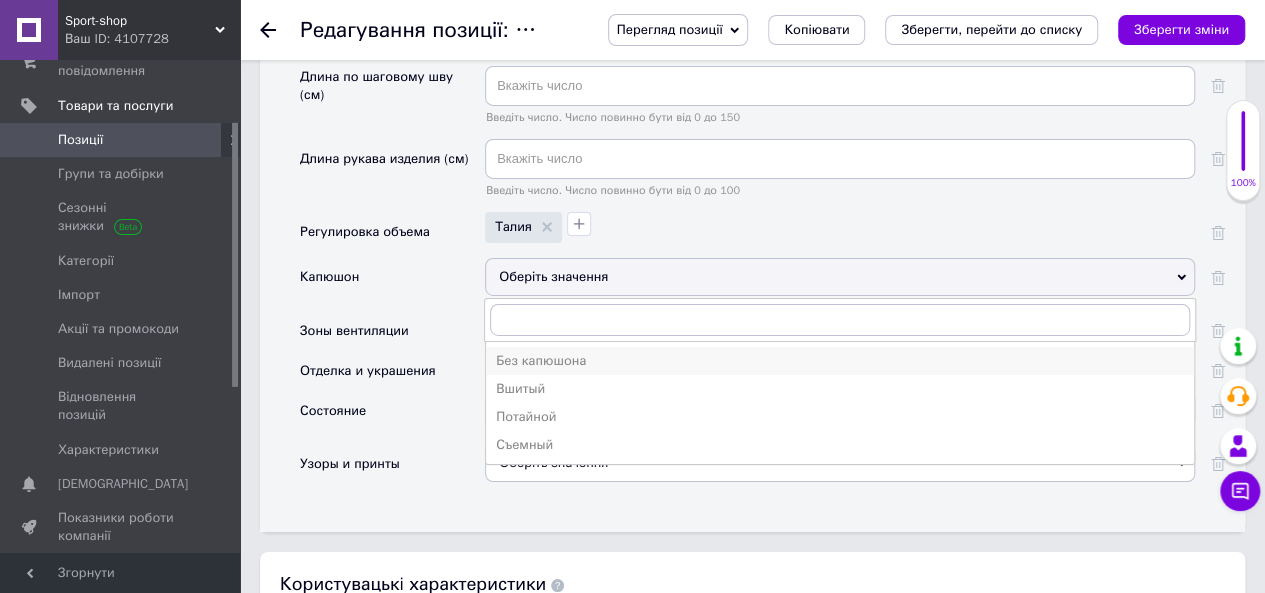 click on "Без капюшона" at bounding box center (840, 361) 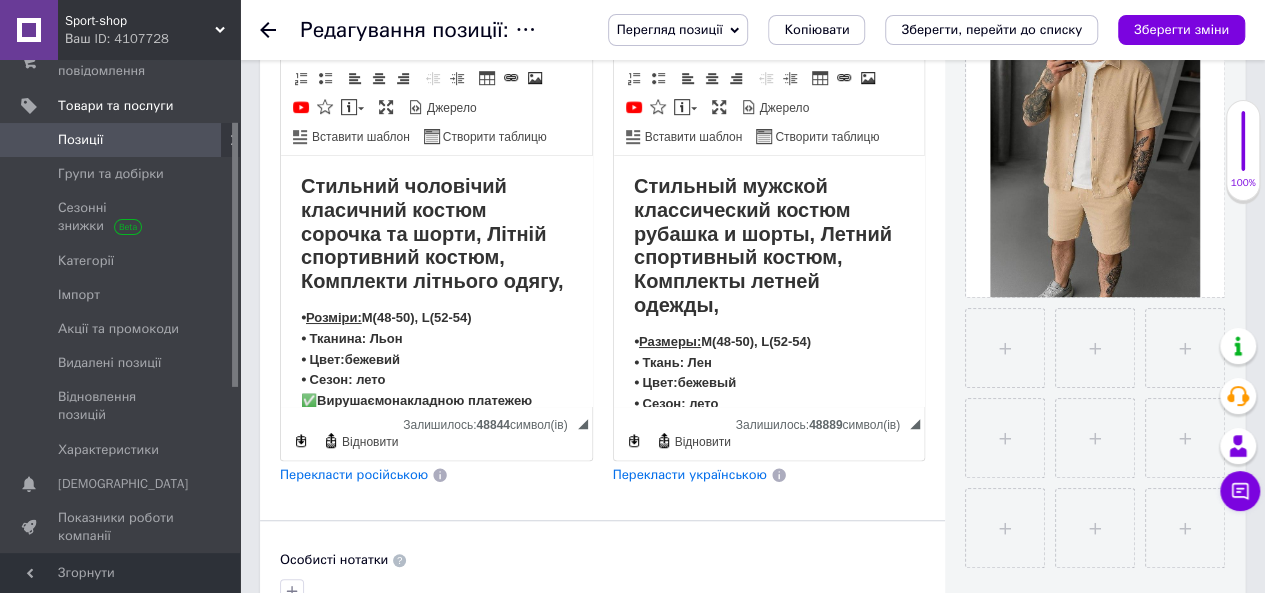 scroll, scrollTop: 487, scrollLeft: 0, axis: vertical 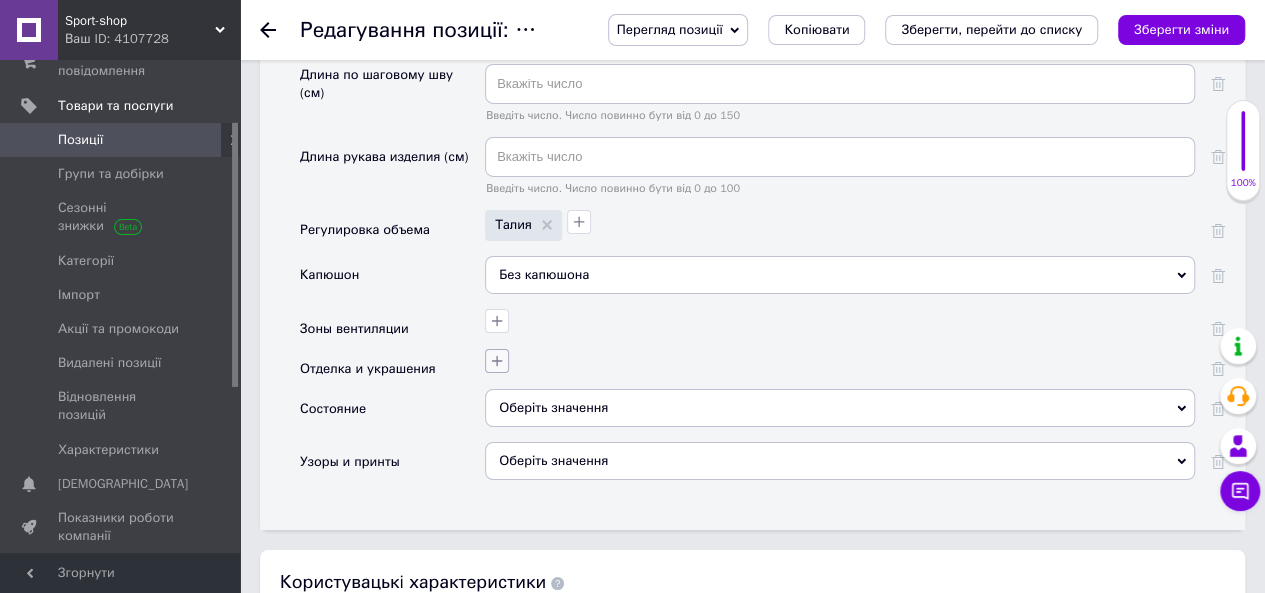 drag, startPoint x: 497, startPoint y: 337, endPoint x: 497, endPoint y: 324, distance: 13 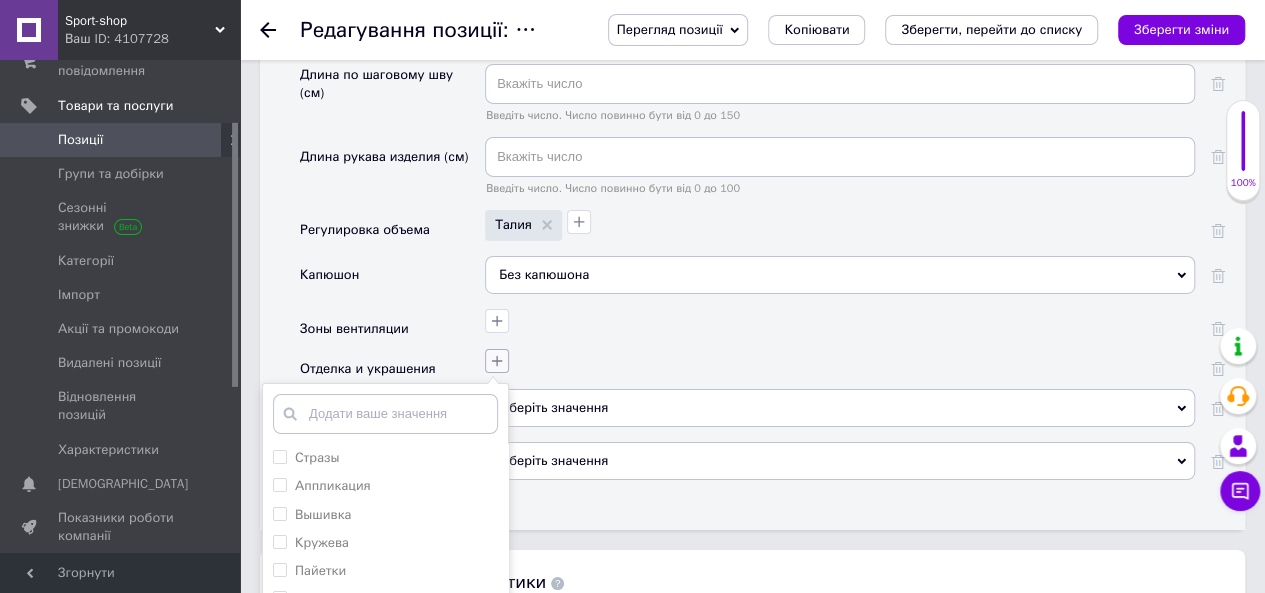 scroll, scrollTop: 10, scrollLeft: 0, axis: vertical 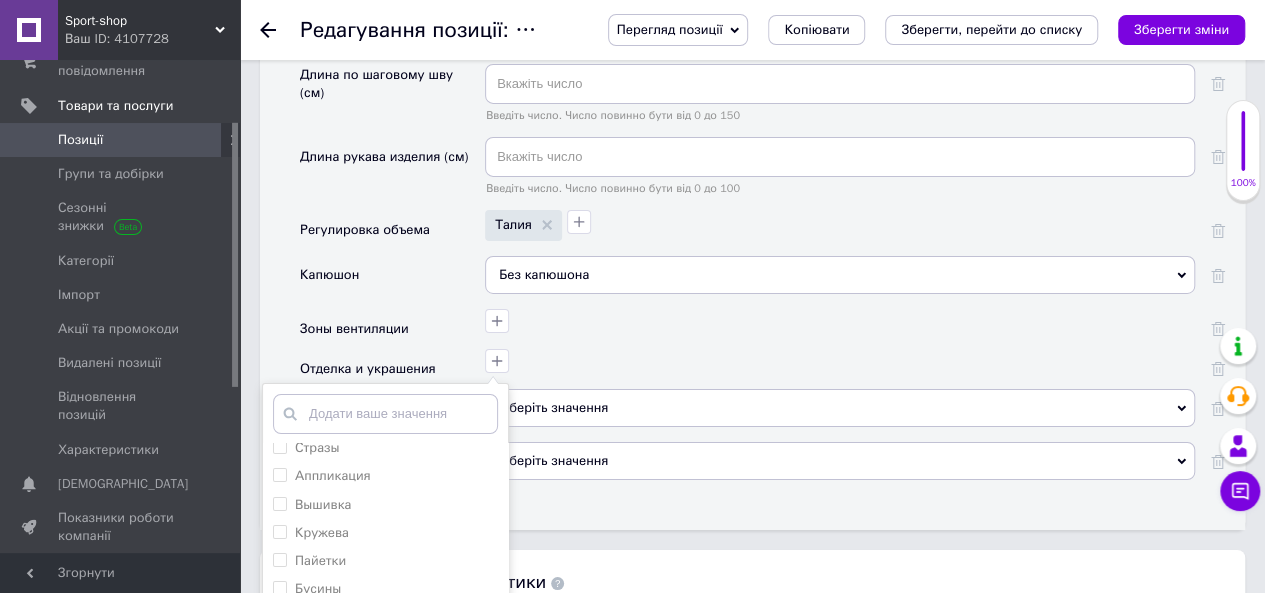 click at bounding box center [837, 318] 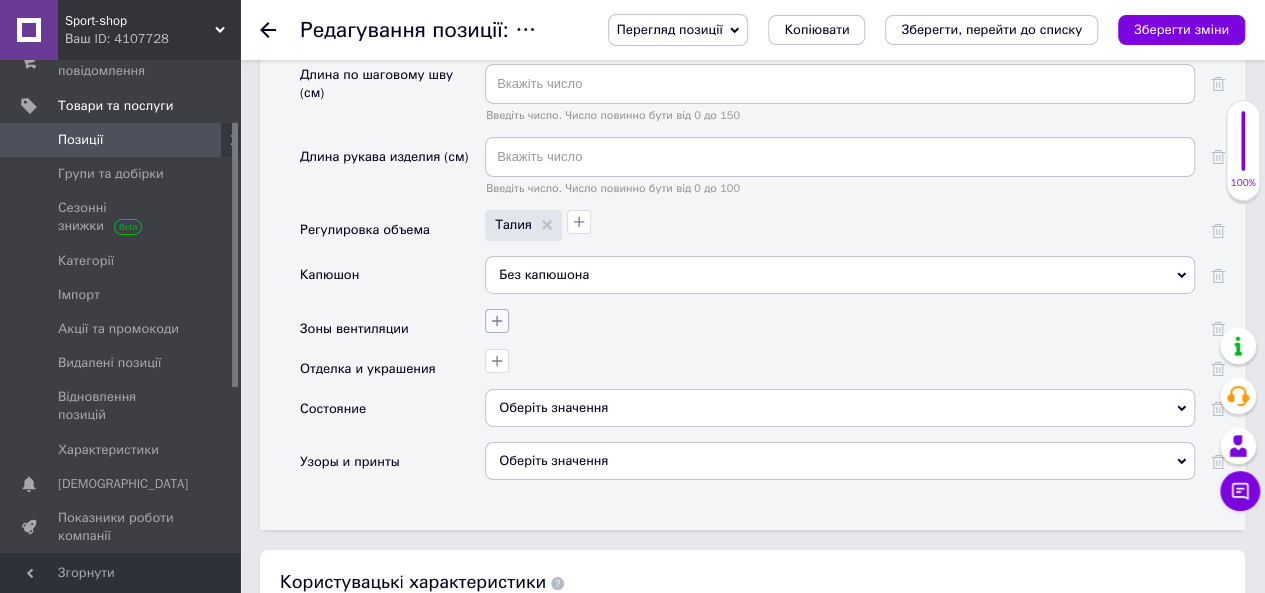 click 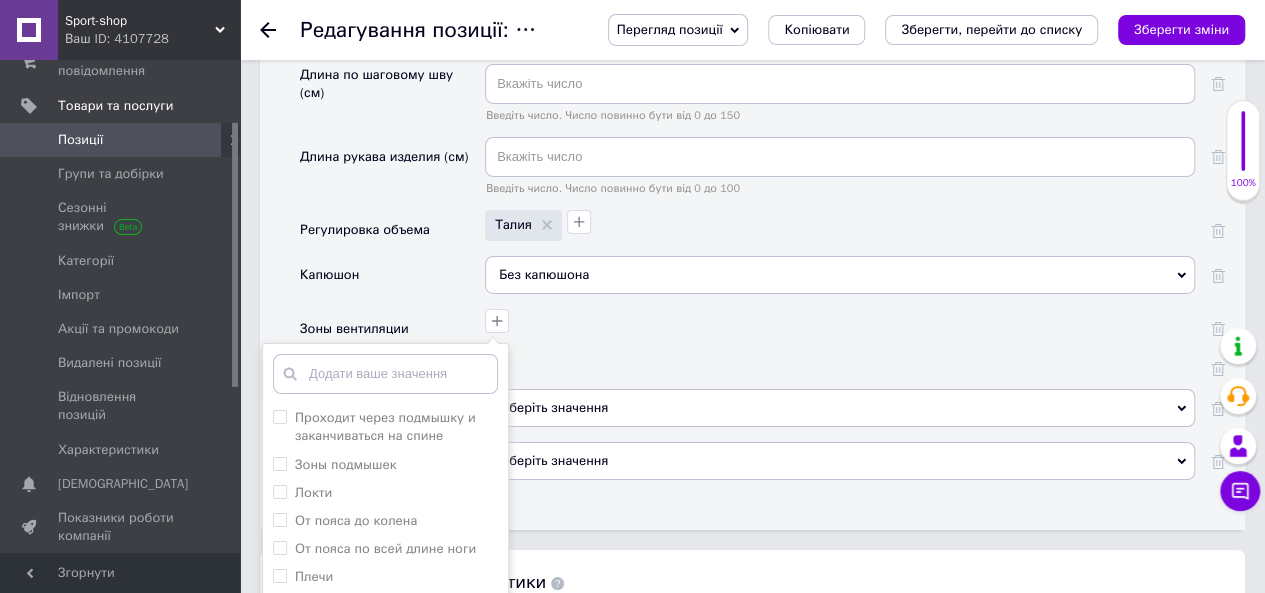 click on "Проходит через подмышку и заканчиваться на спине Зоны подмышек Локти От пояса до колена От пояса по всей длине ноги Плечи Спина Передняя часть рукава Внутренняя часть бедра Совмещенные с карманами Додати ваше значення   Зберегти" at bounding box center (837, 318) 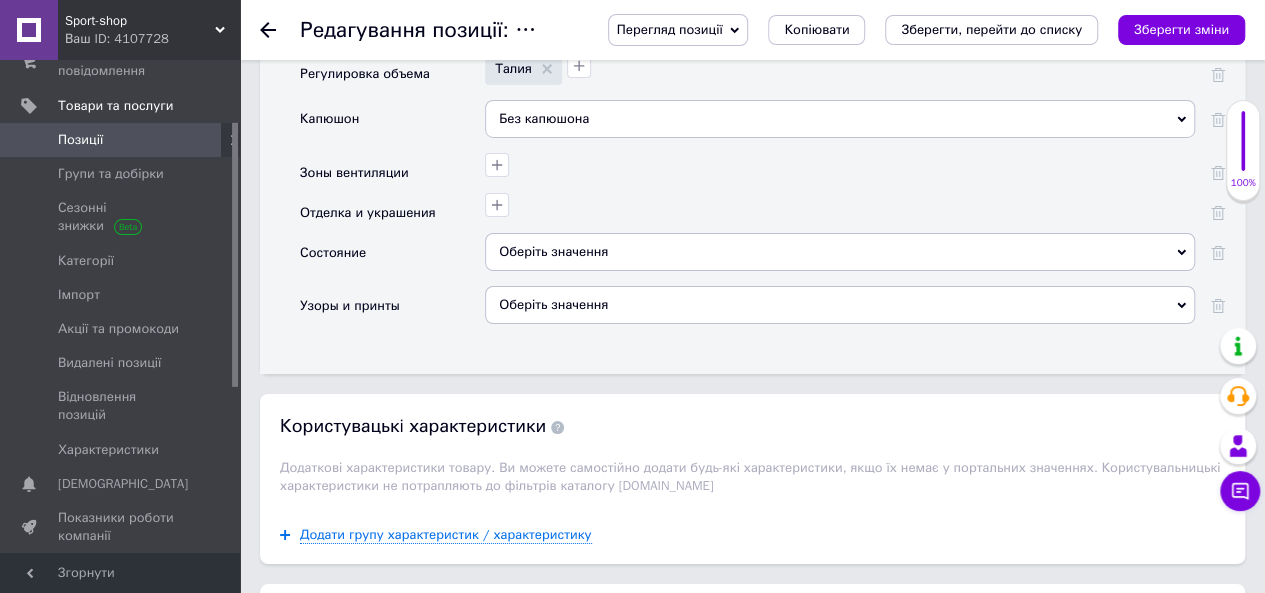 scroll, scrollTop: 3492, scrollLeft: 0, axis: vertical 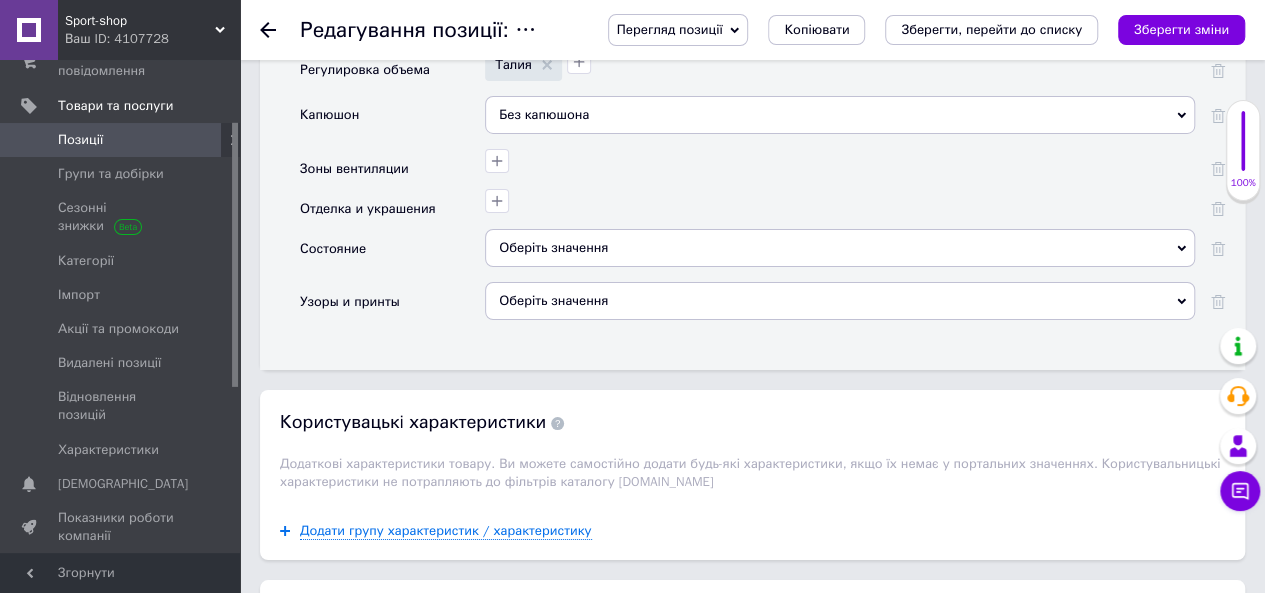 click on "Оберіть значення" at bounding box center (840, 248) 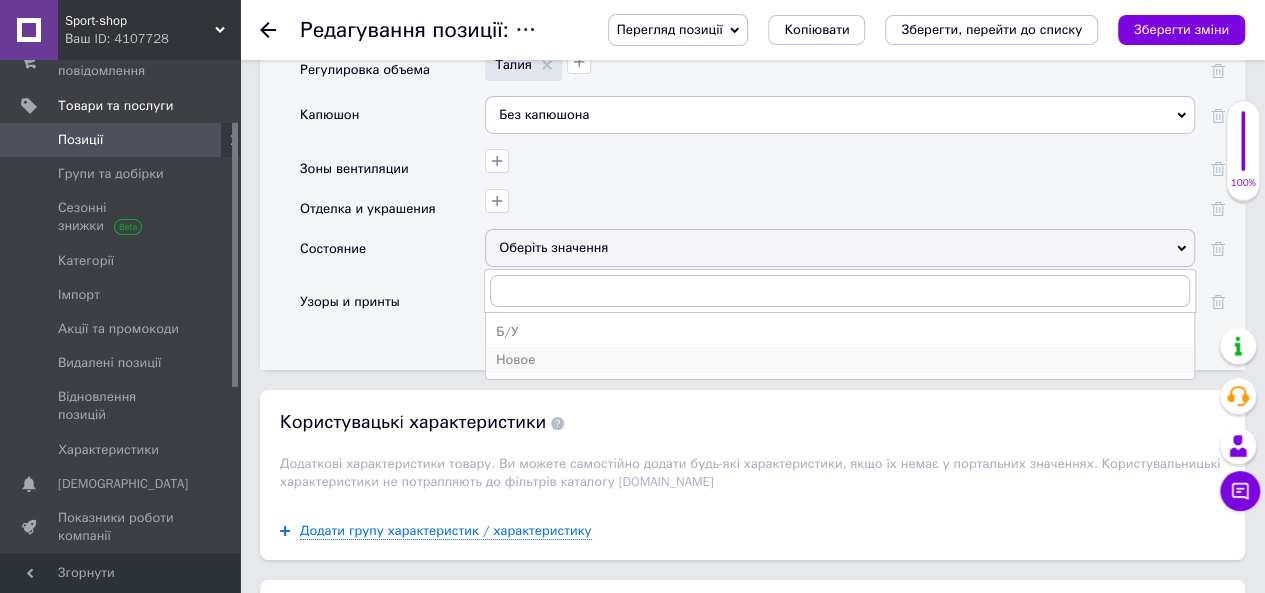 click on "Новое" at bounding box center [840, 360] 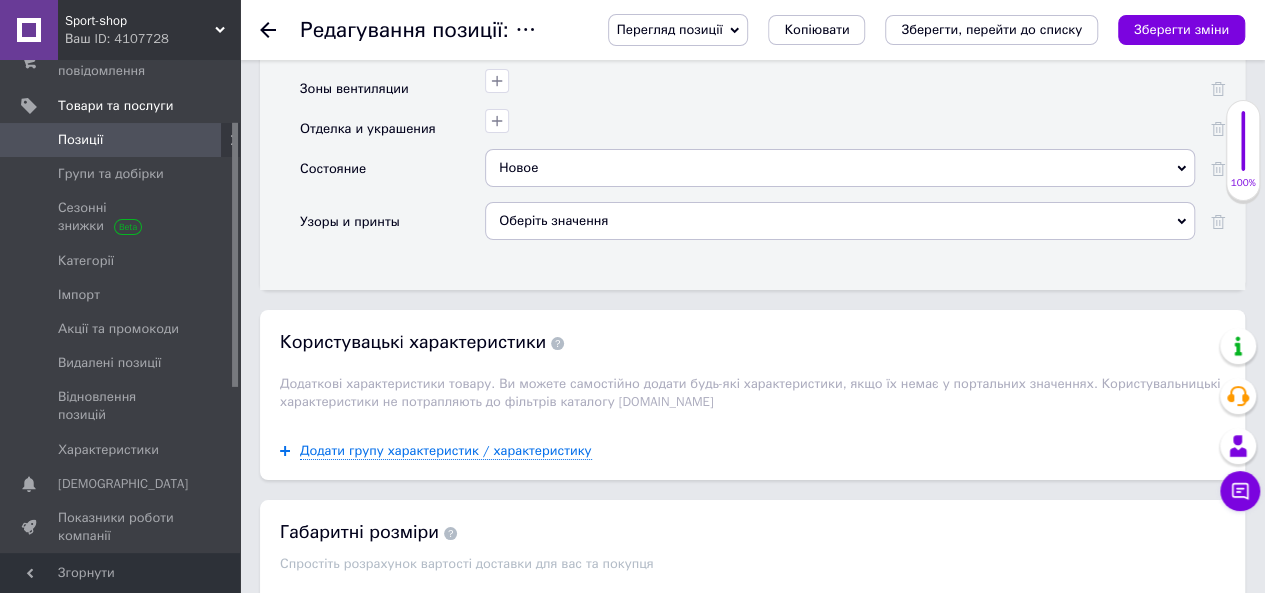 scroll, scrollTop: 3612, scrollLeft: 0, axis: vertical 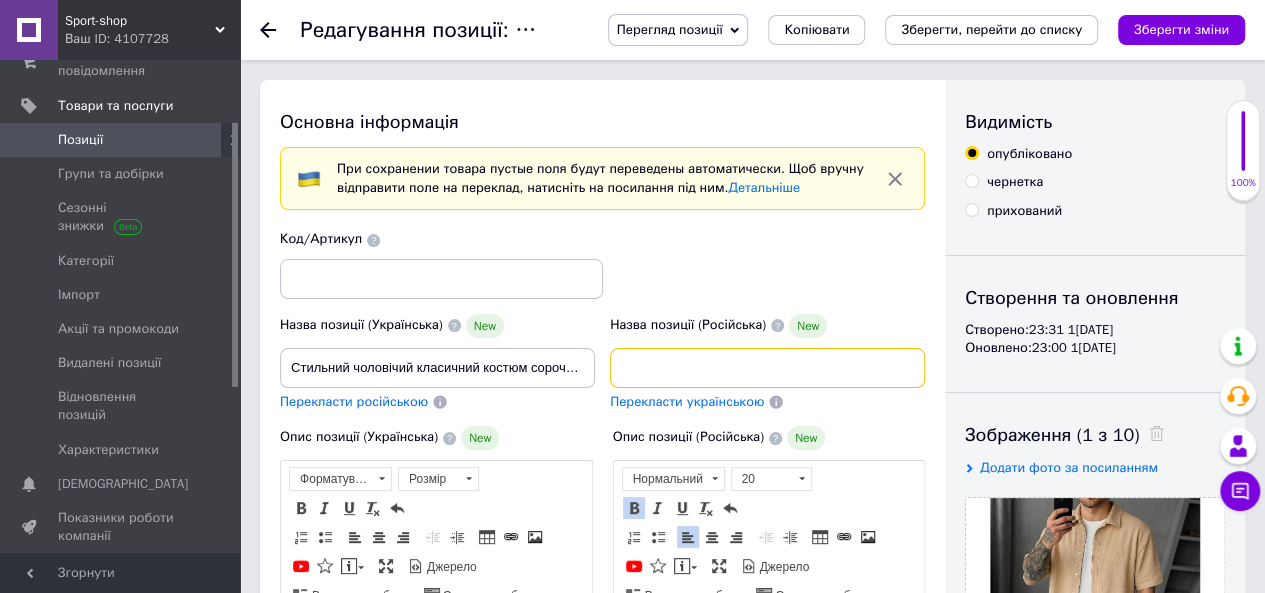 drag, startPoint x: 614, startPoint y: 363, endPoint x: 944, endPoint y: 379, distance: 330.38766 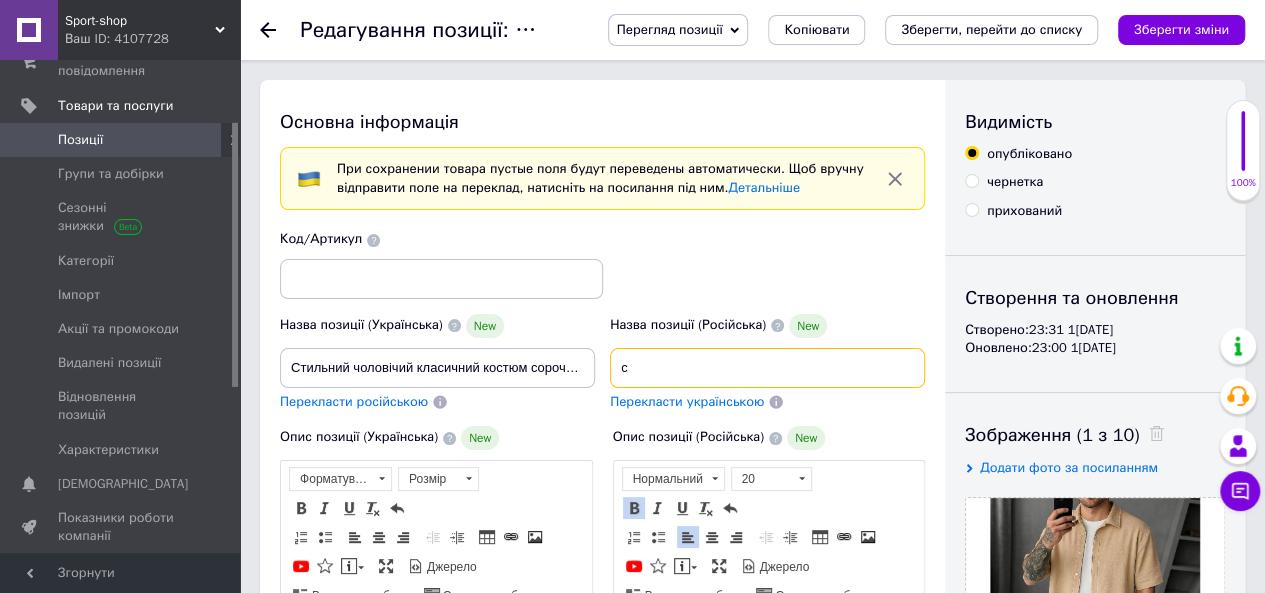 scroll, scrollTop: 0, scrollLeft: 0, axis: both 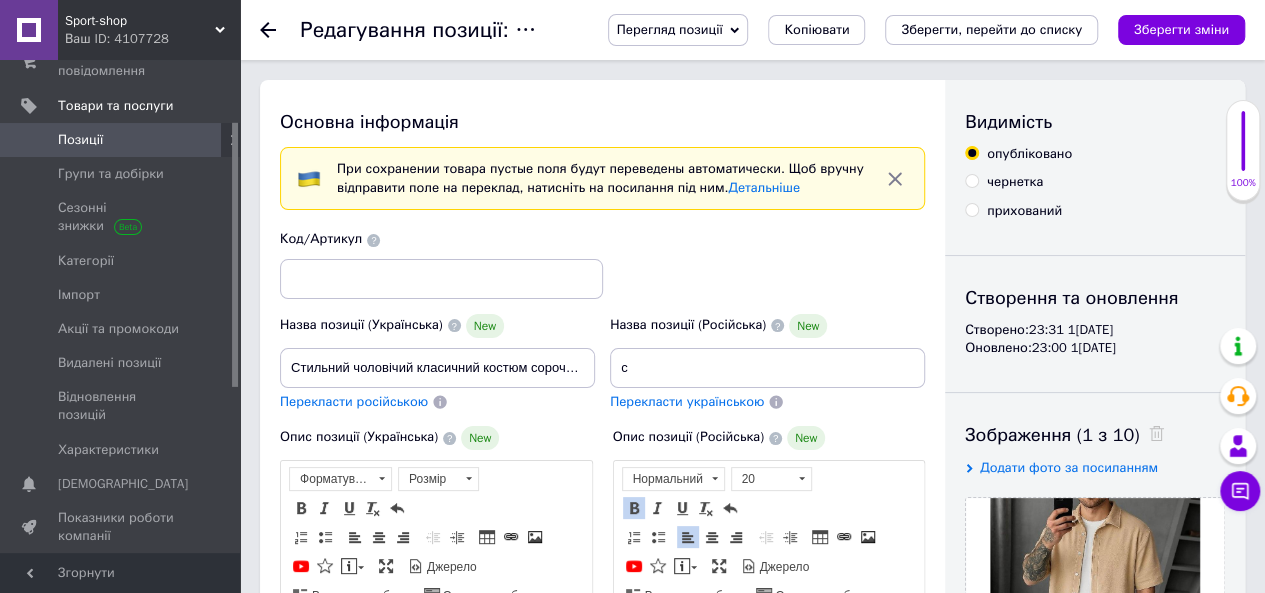 click on "Код/Артикул" at bounding box center (603, 264) 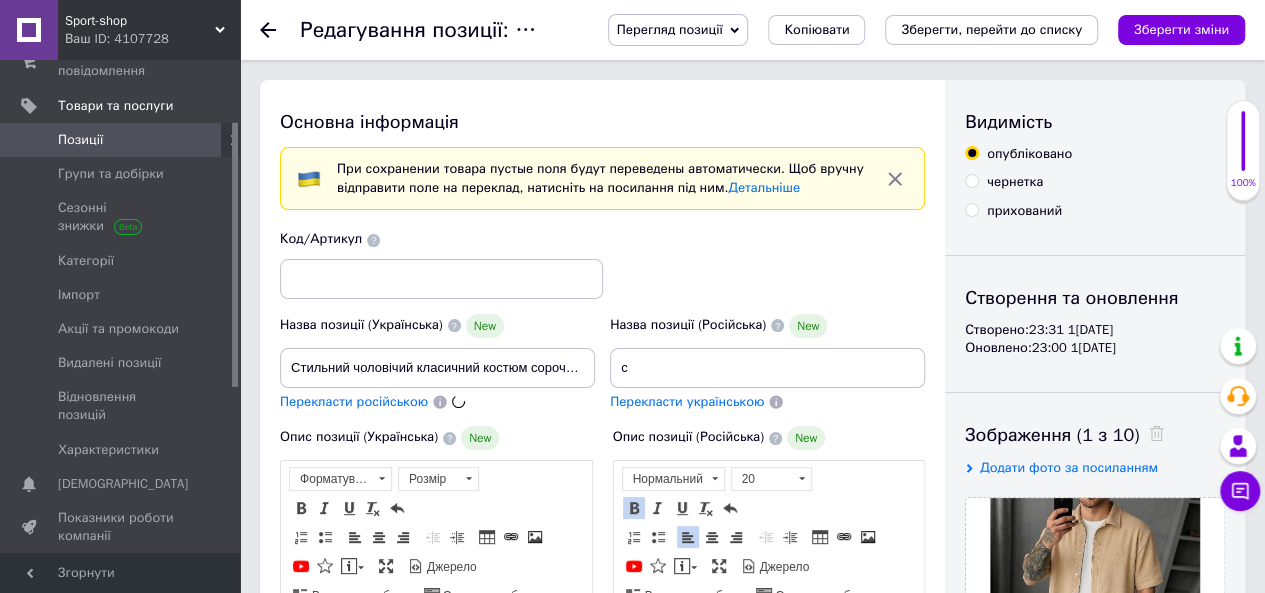 type on "Стильный мужской классический костюм рубашка и шорты, Летний спортивный костюм, Комплекты летней одежды," 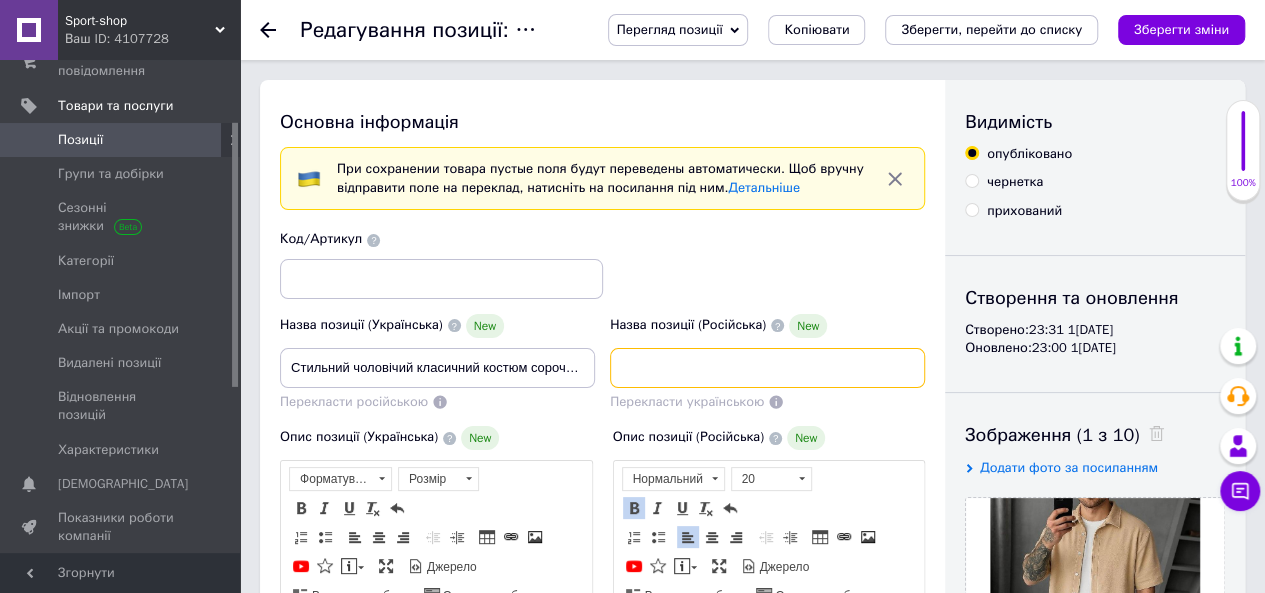 scroll, scrollTop: 0, scrollLeft: 414, axis: horizontal 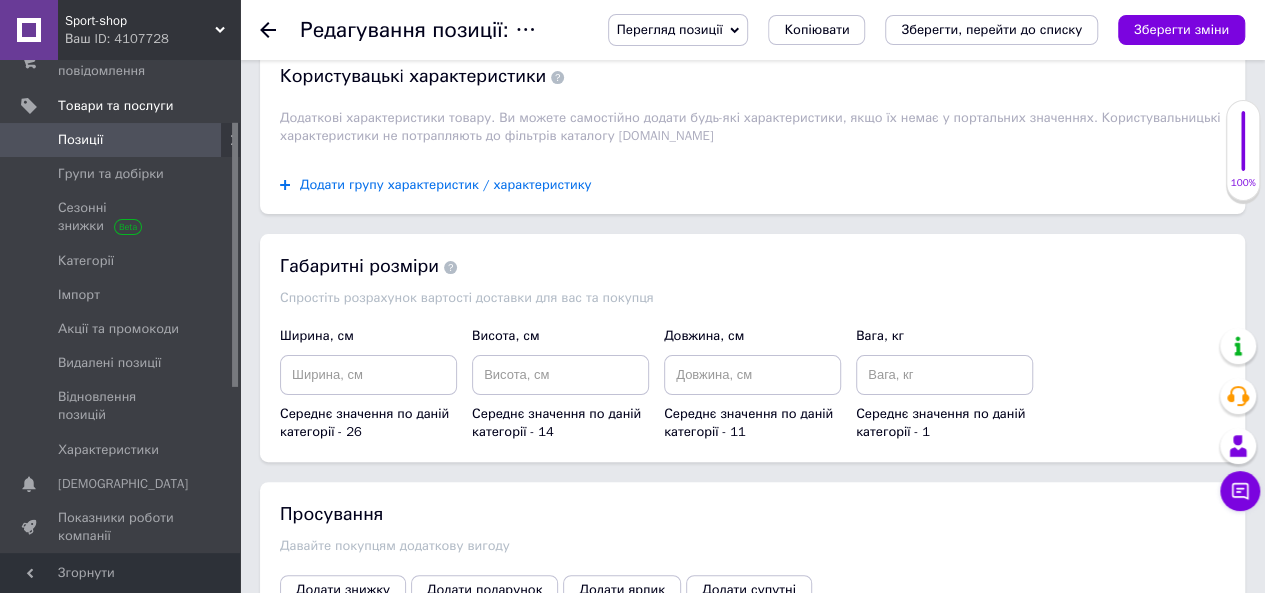 click on "Додати групу характеристик / характеристику" at bounding box center (446, 185) 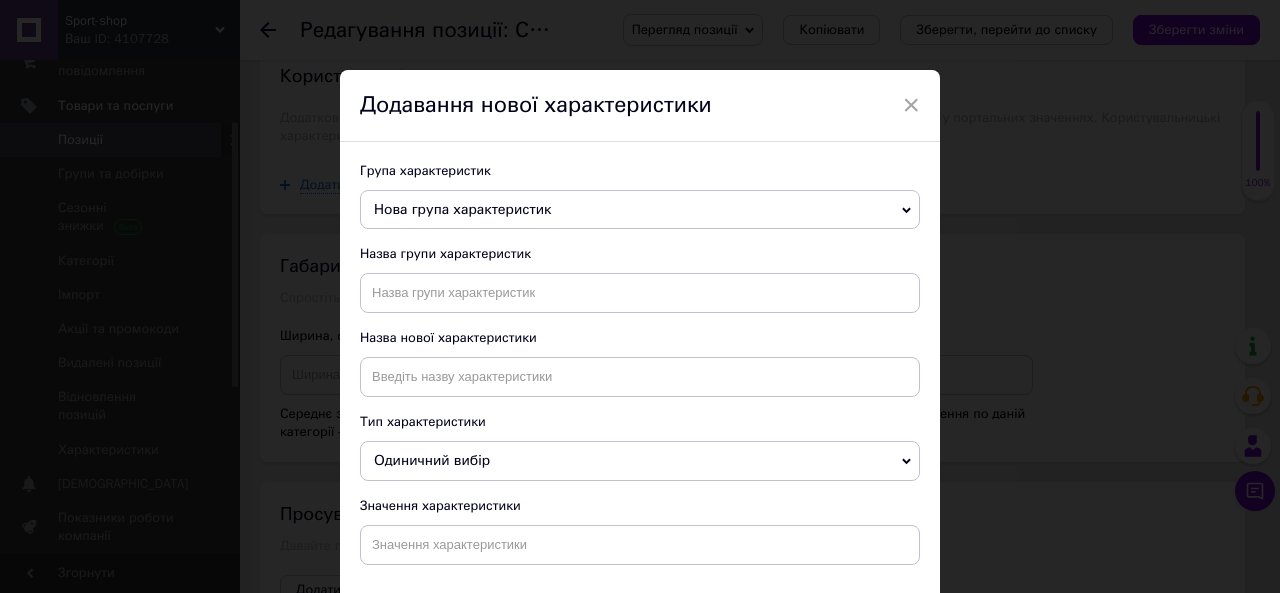 click on "Нова група характеристик" at bounding box center (640, 210) 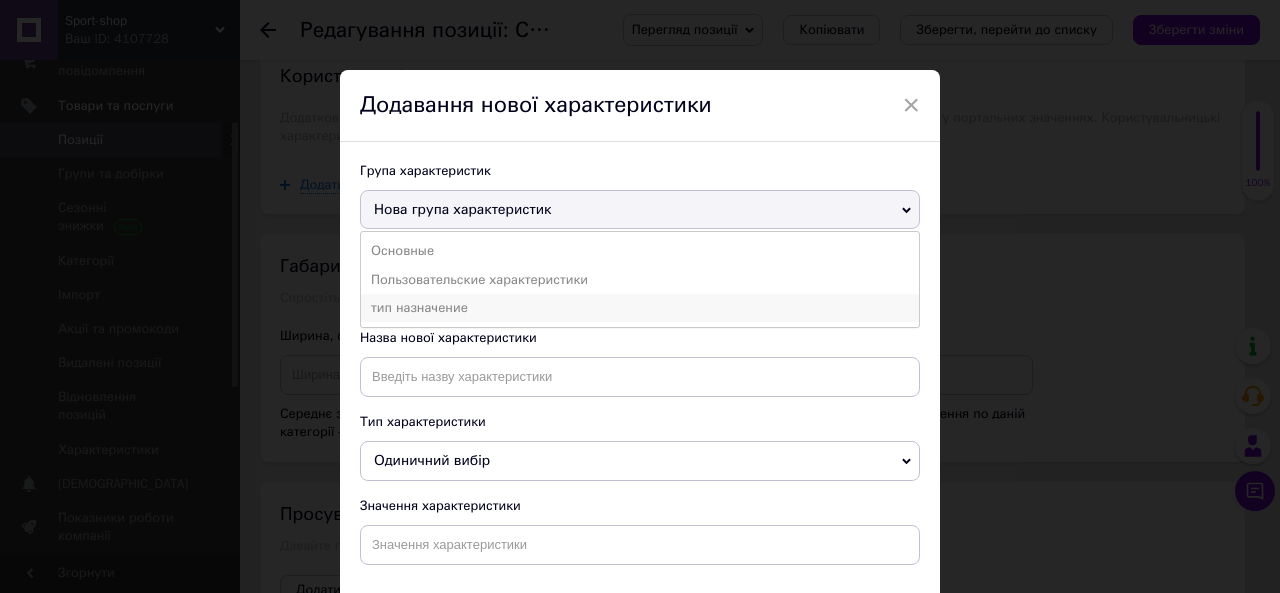 click on "тип назначение" at bounding box center (640, 308) 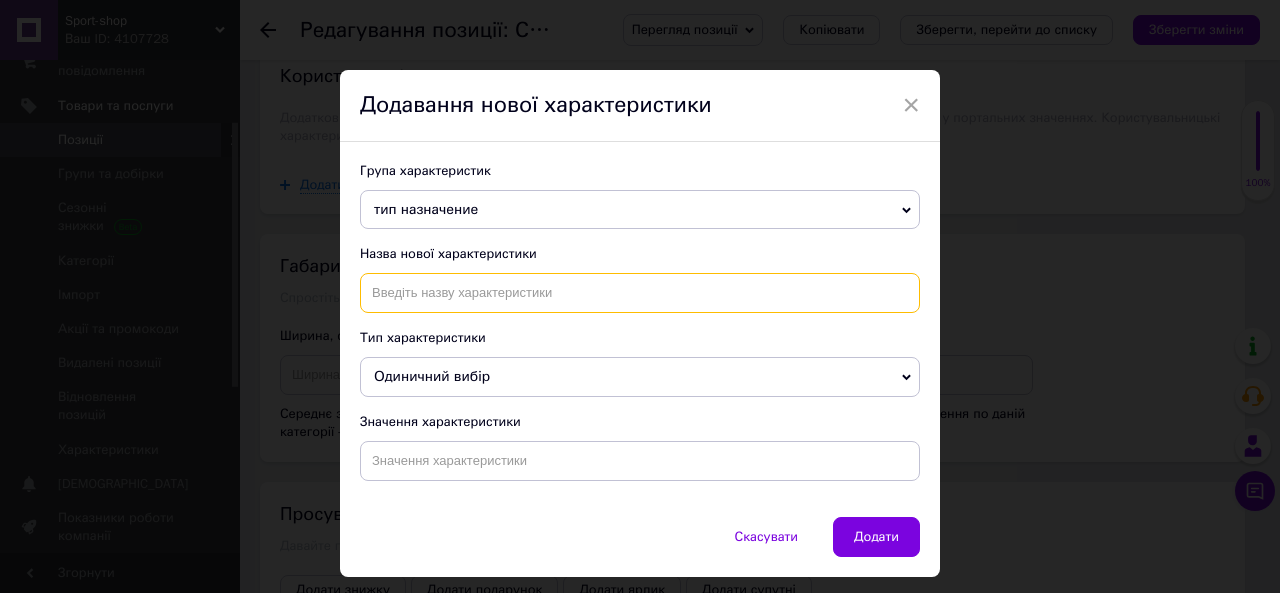 click at bounding box center (640, 293) 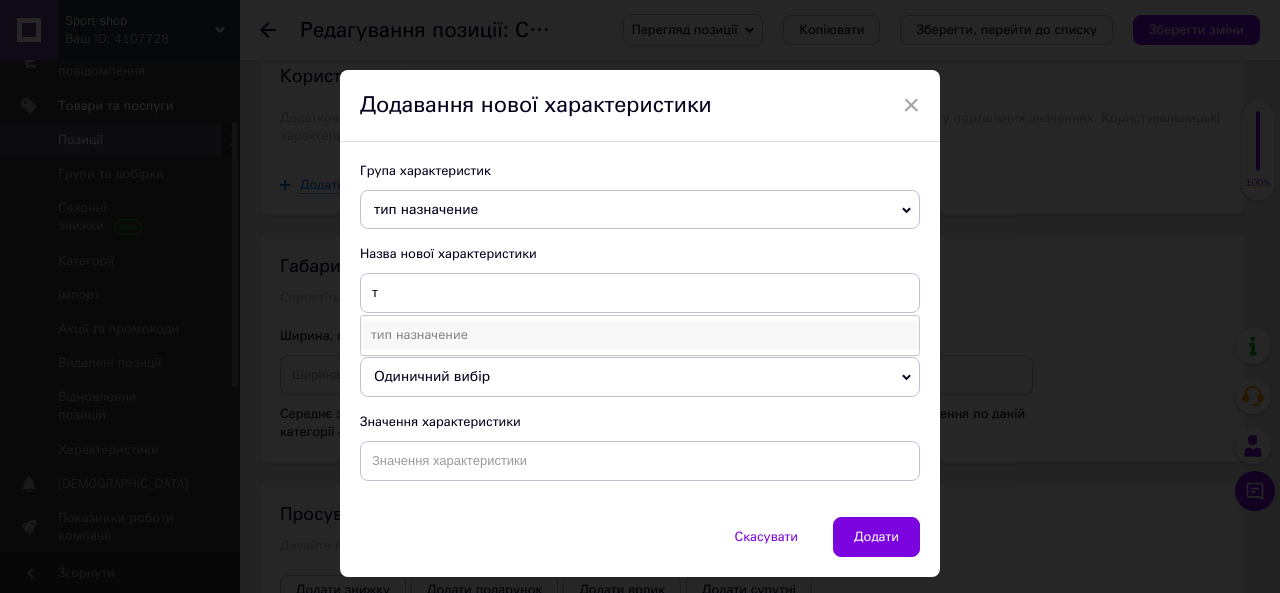 click on "тип назначение" at bounding box center [640, 335] 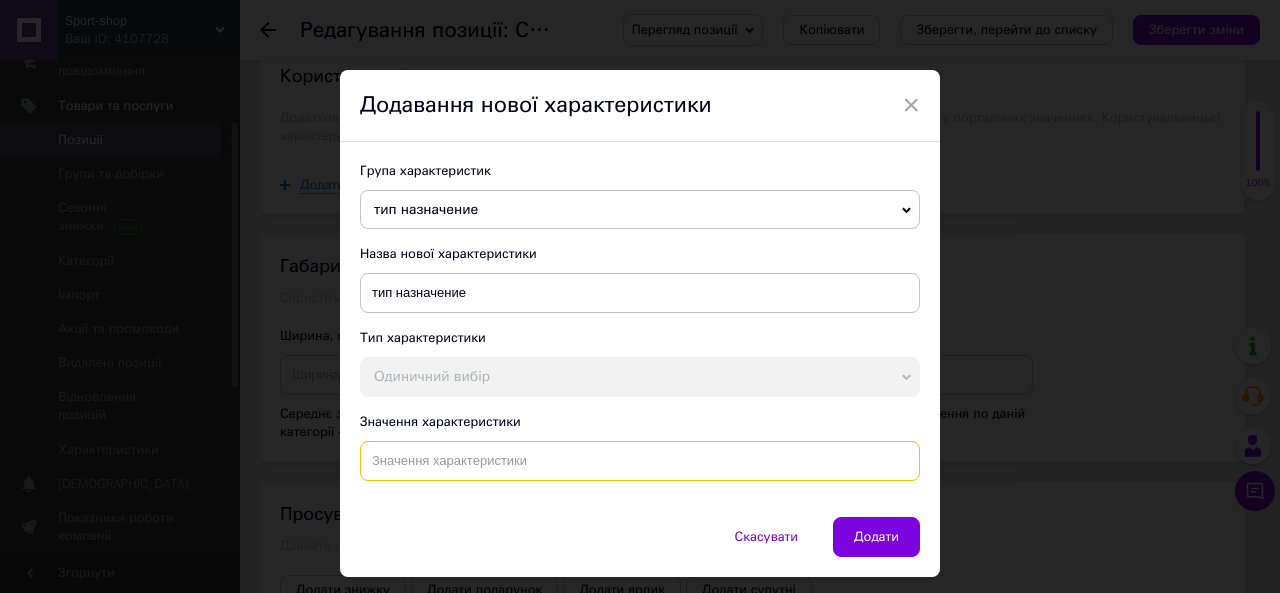 click at bounding box center (640, 461) 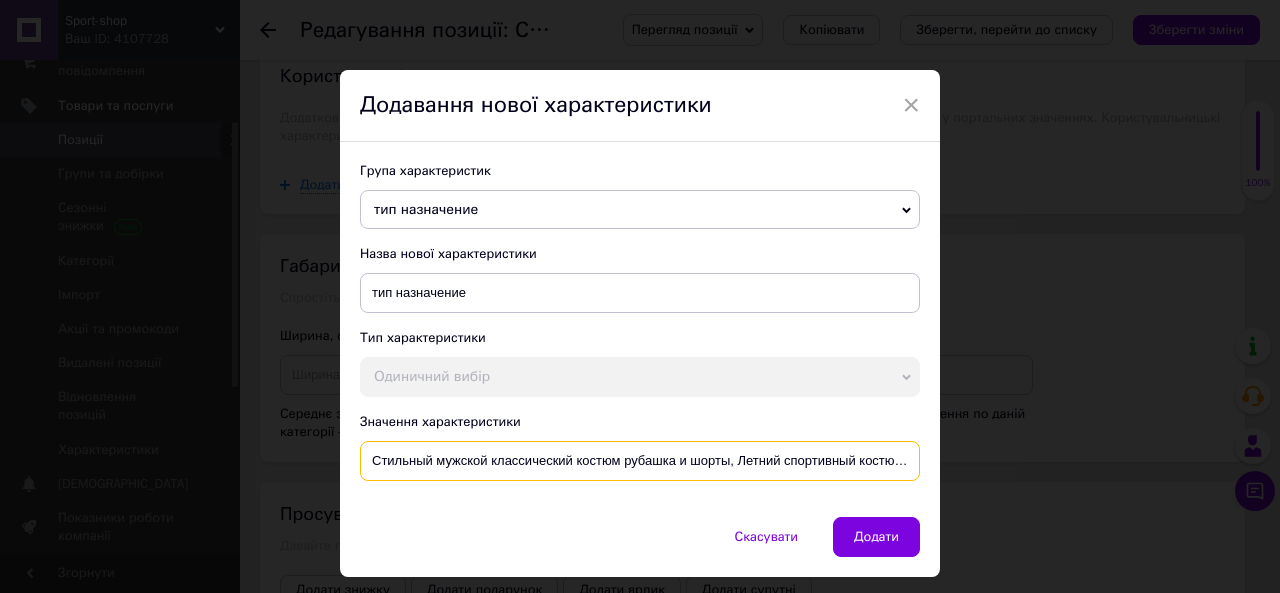 scroll, scrollTop: 0, scrollLeft: 168, axis: horizontal 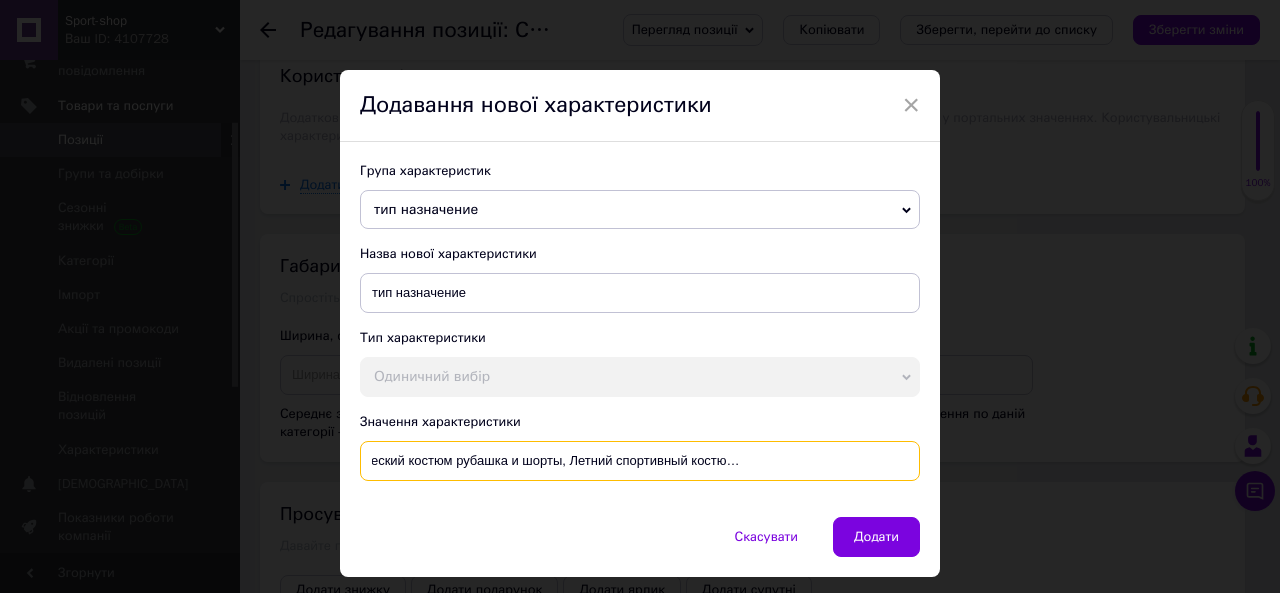 type on "Стильный мужской классический костюм рубашка и шорты, Летний спортивный костюм, Комплекты летней одежды," 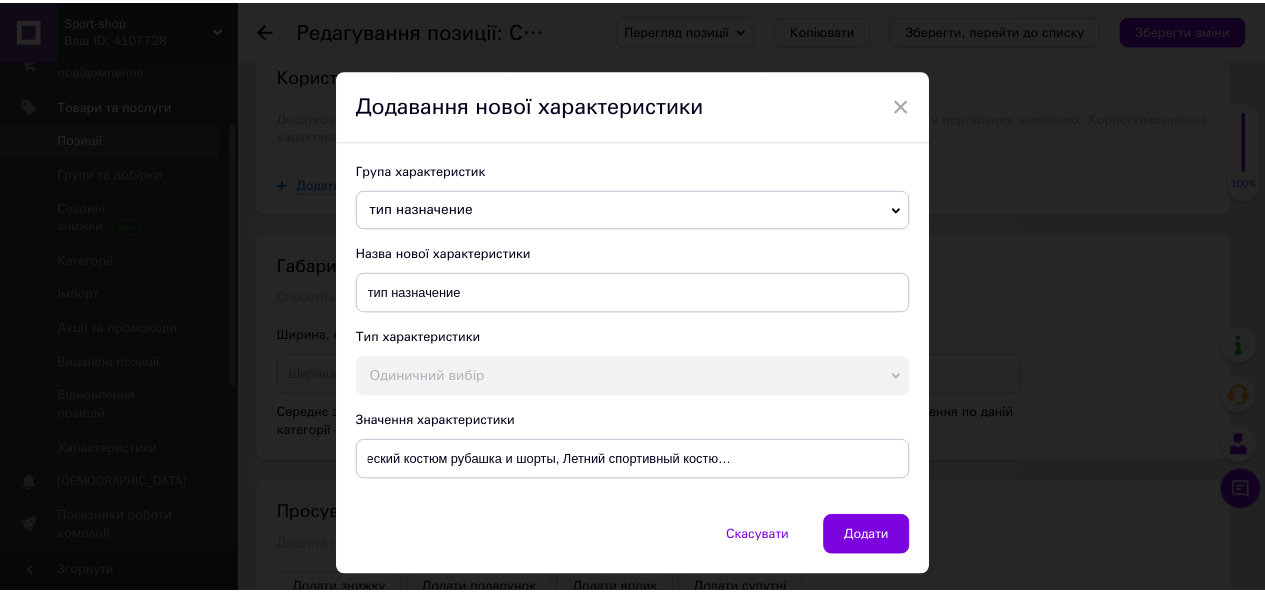 scroll, scrollTop: 0, scrollLeft: 0, axis: both 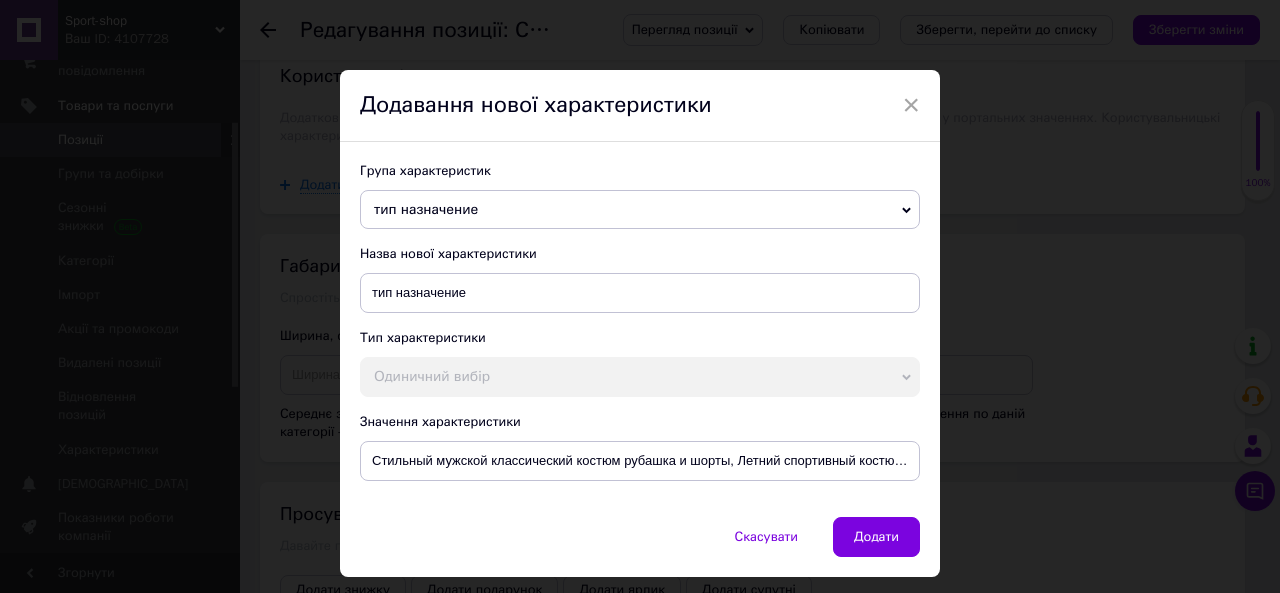 click on "Скасувати   Додати" at bounding box center [640, 547] 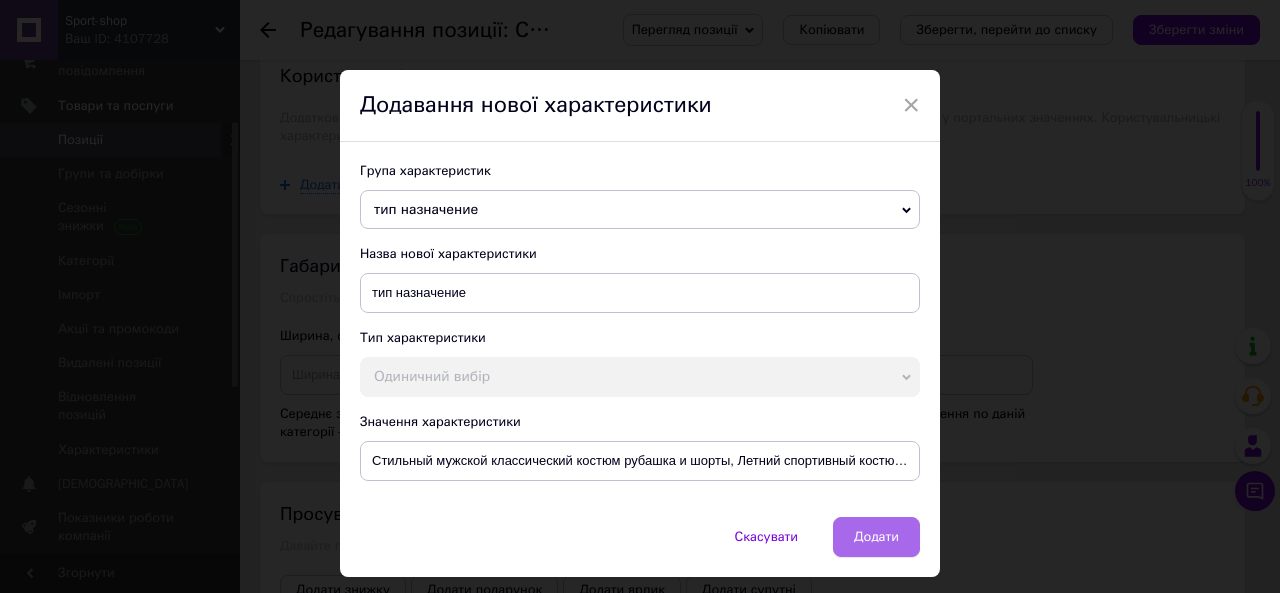 click on "Додати" at bounding box center (876, 537) 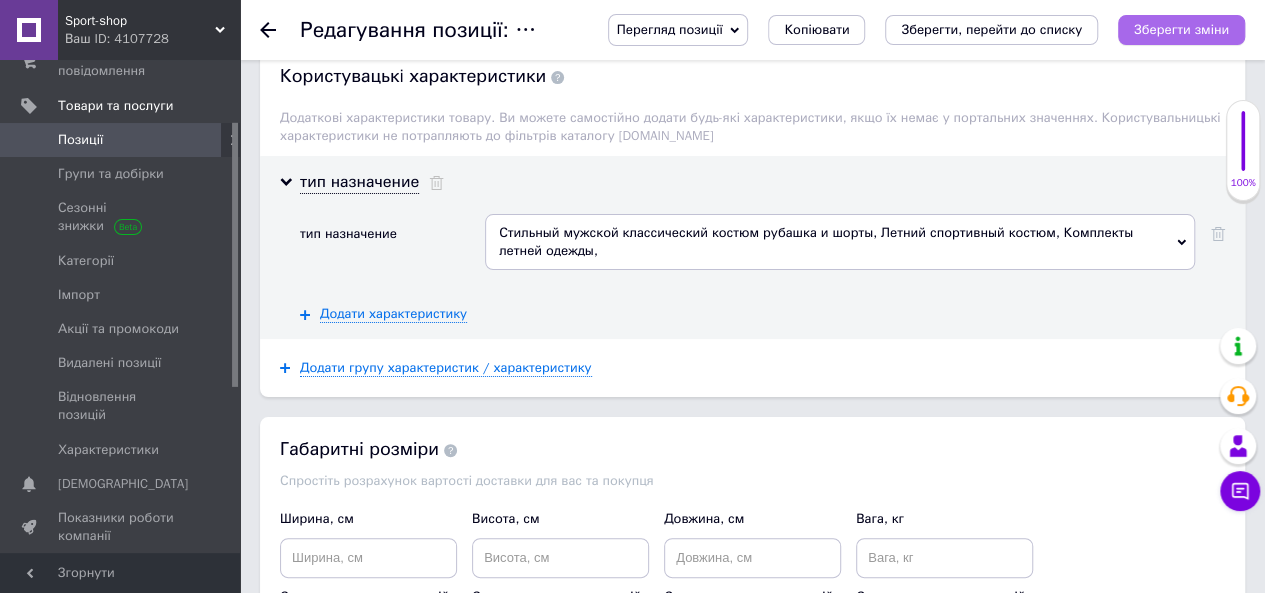 click on "Зберегти зміни" at bounding box center (1181, 30) 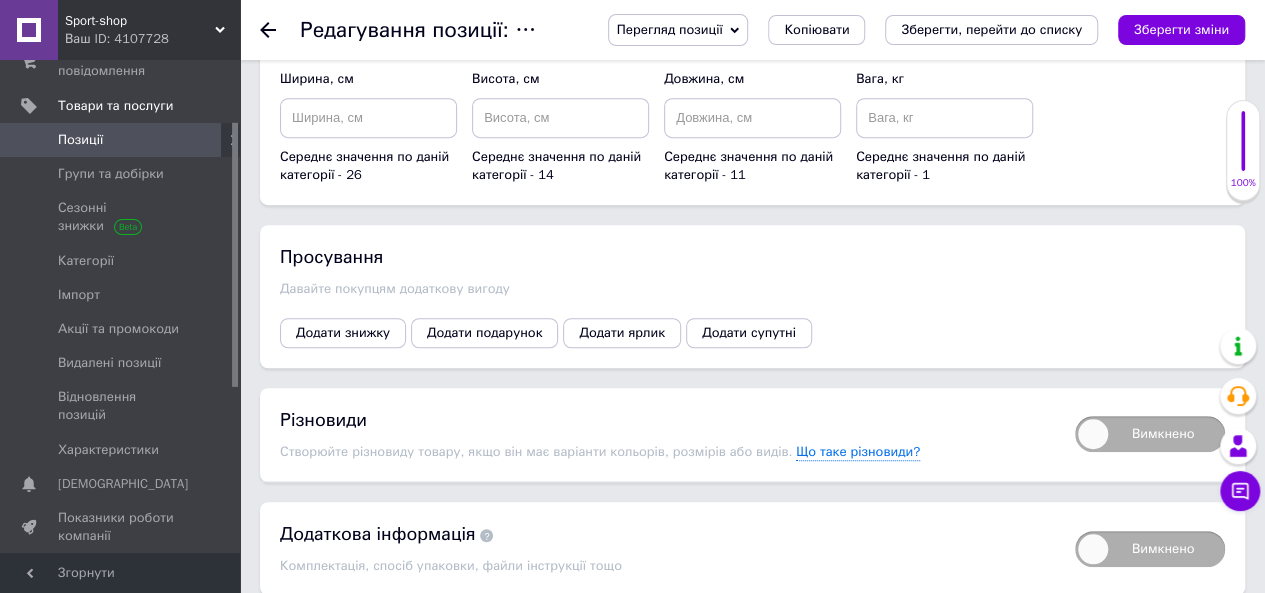 scroll, scrollTop: 4317, scrollLeft: 0, axis: vertical 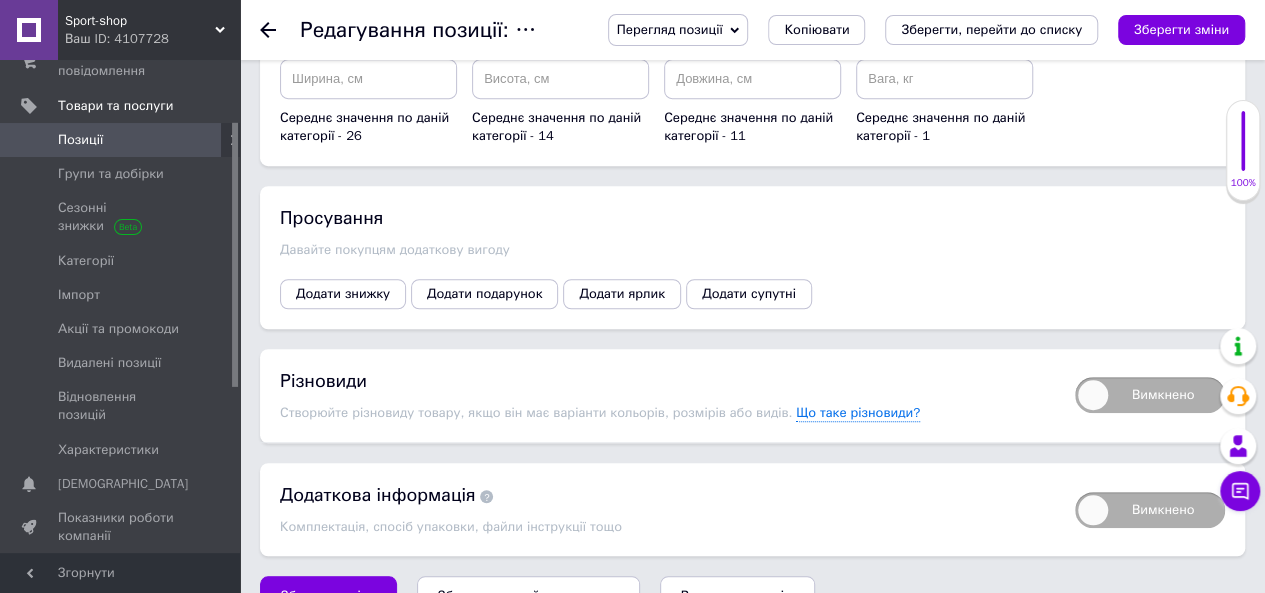 click on "Вимкнено" at bounding box center (1150, 395) 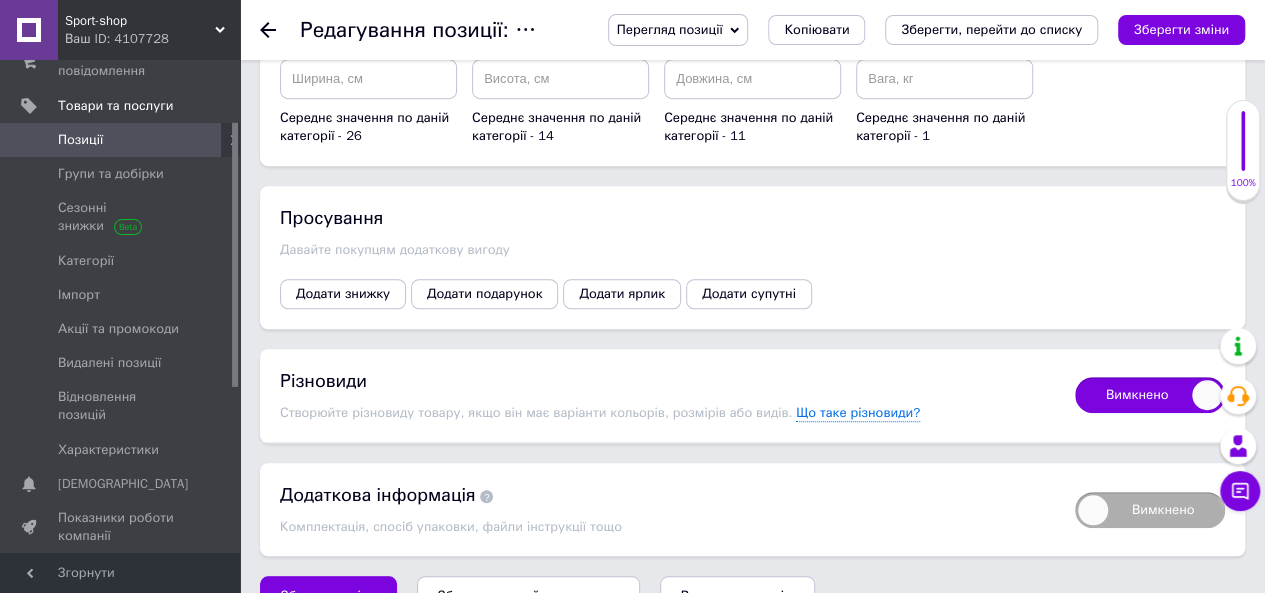 checkbox on "true" 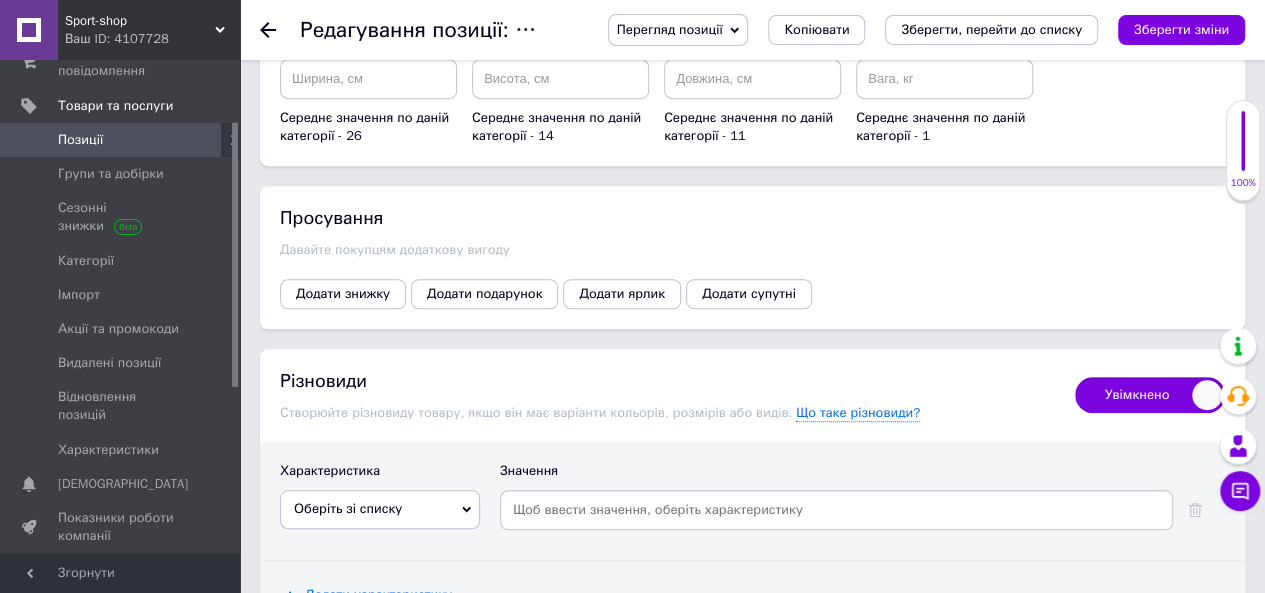 scroll, scrollTop: 4503, scrollLeft: 0, axis: vertical 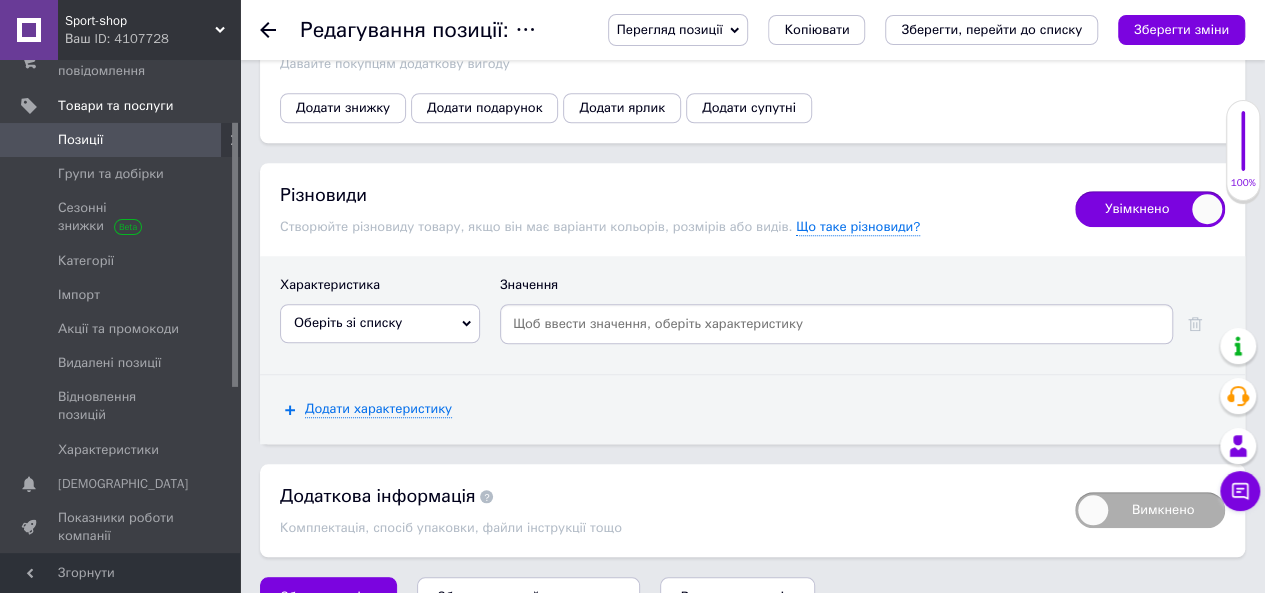 click on "Оберіть зі списку" at bounding box center (380, 323) 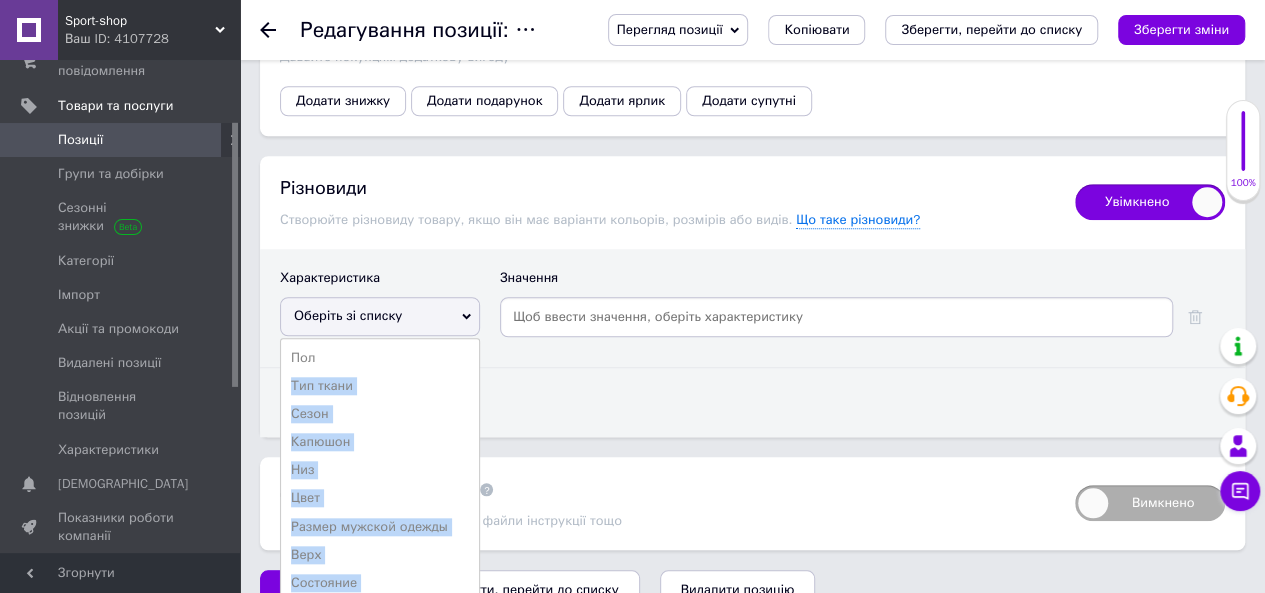 scroll, scrollTop: 4533, scrollLeft: 0, axis: vertical 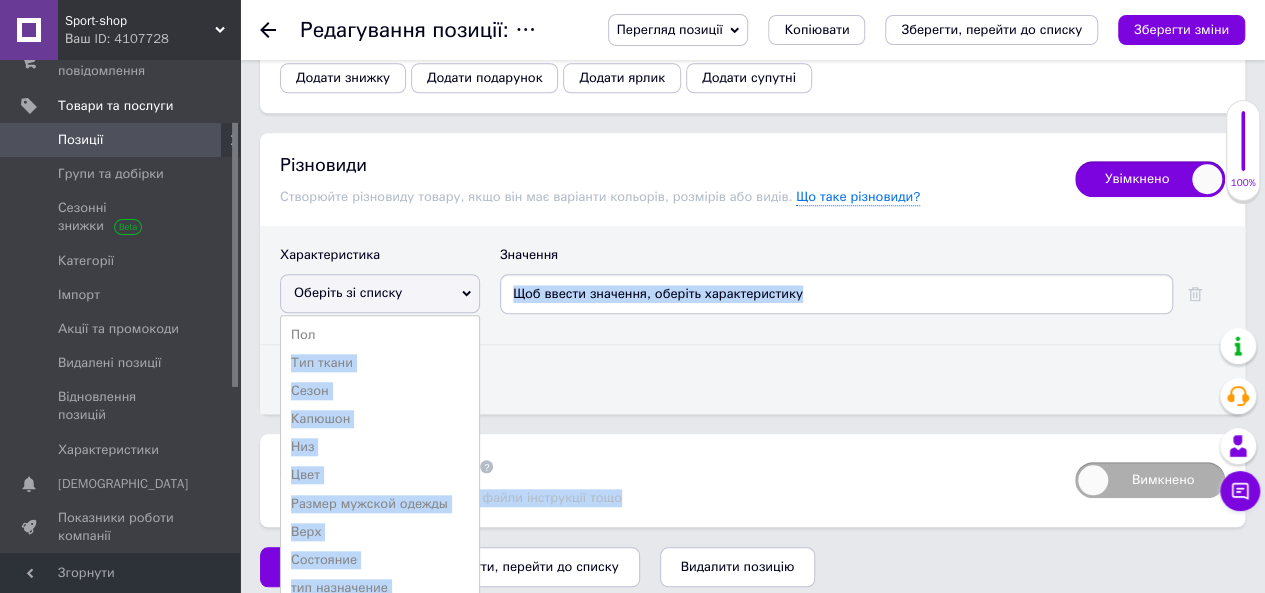 drag, startPoint x: 402, startPoint y: 313, endPoint x: 401, endPoint y: 615, distance: 302.00165 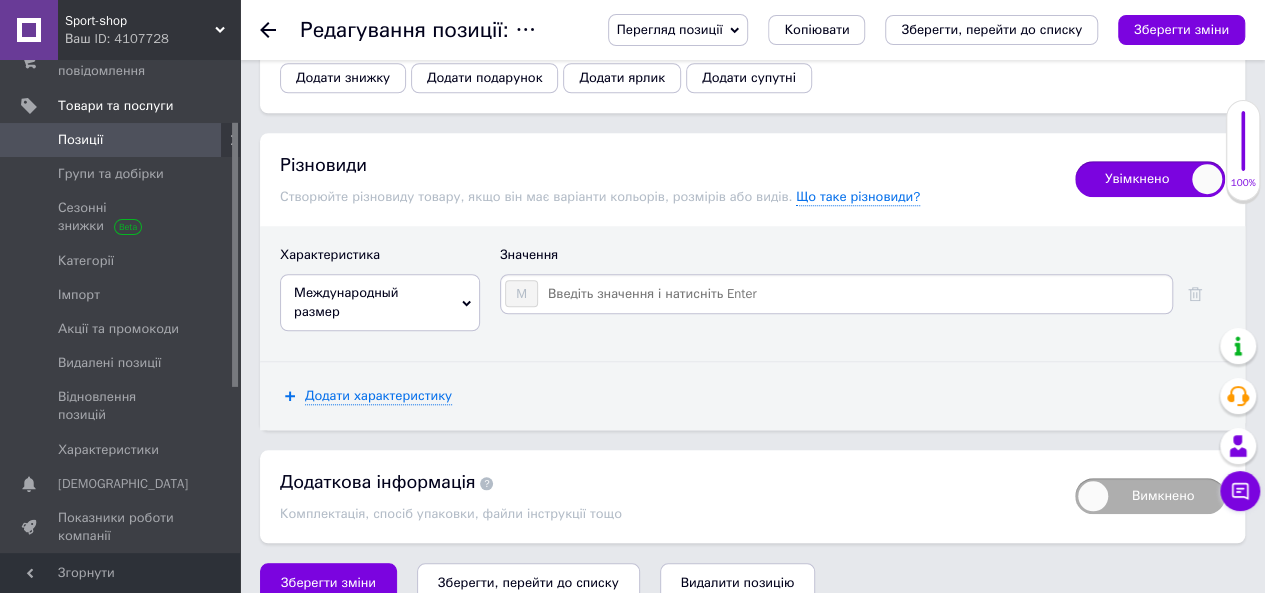scroll, scrollTop: 4519, scrollLeft: 0, axis: vertical 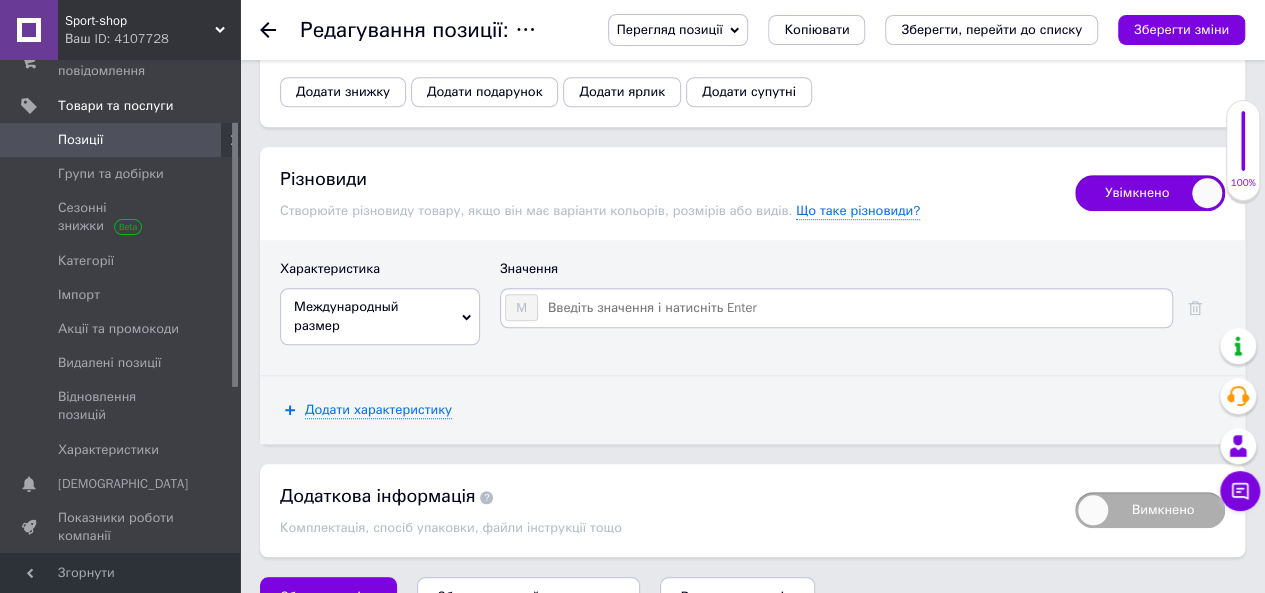 click at bounding box center (854, 308) 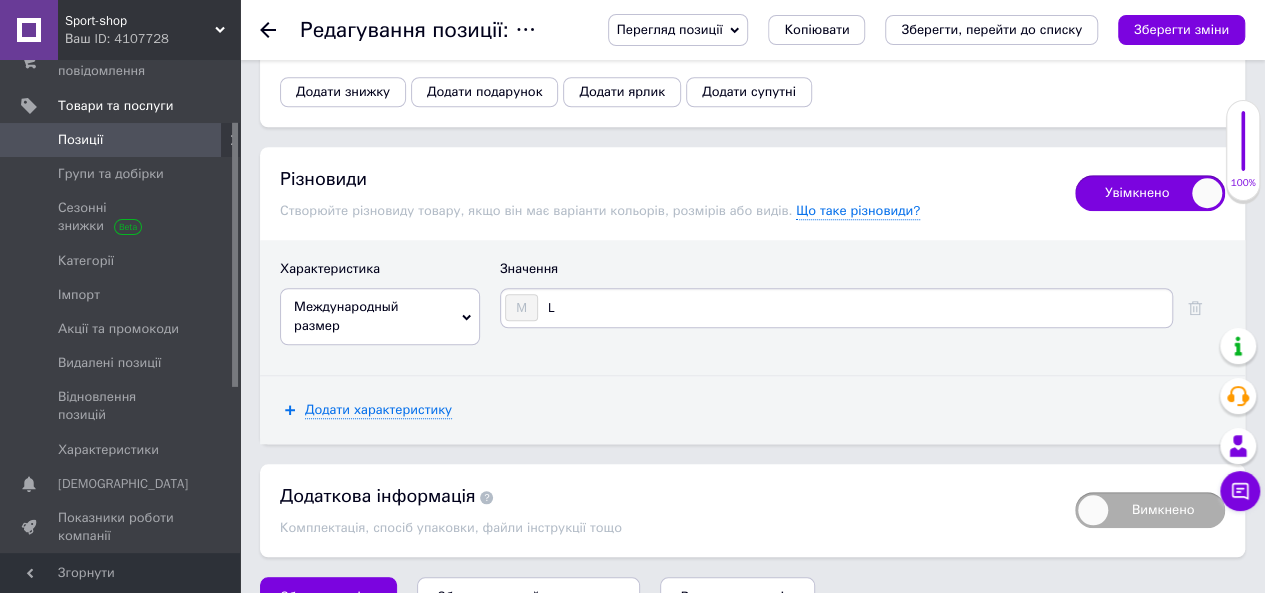 type 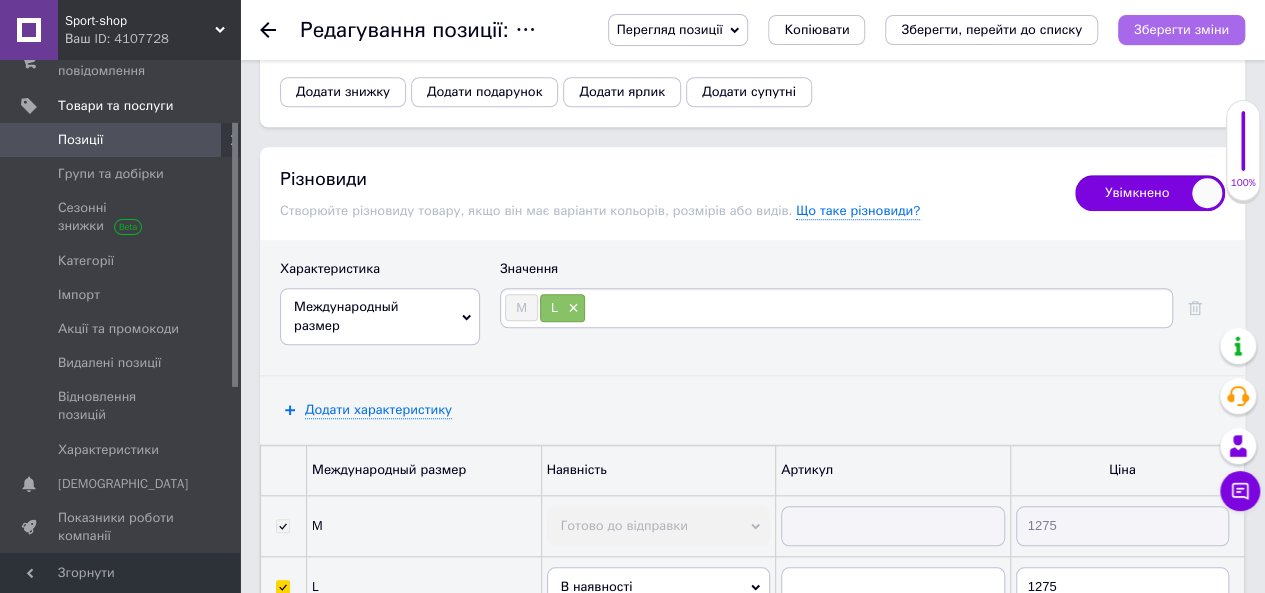 click on "Зберегти зміни" at bounding box center [1181, 29] 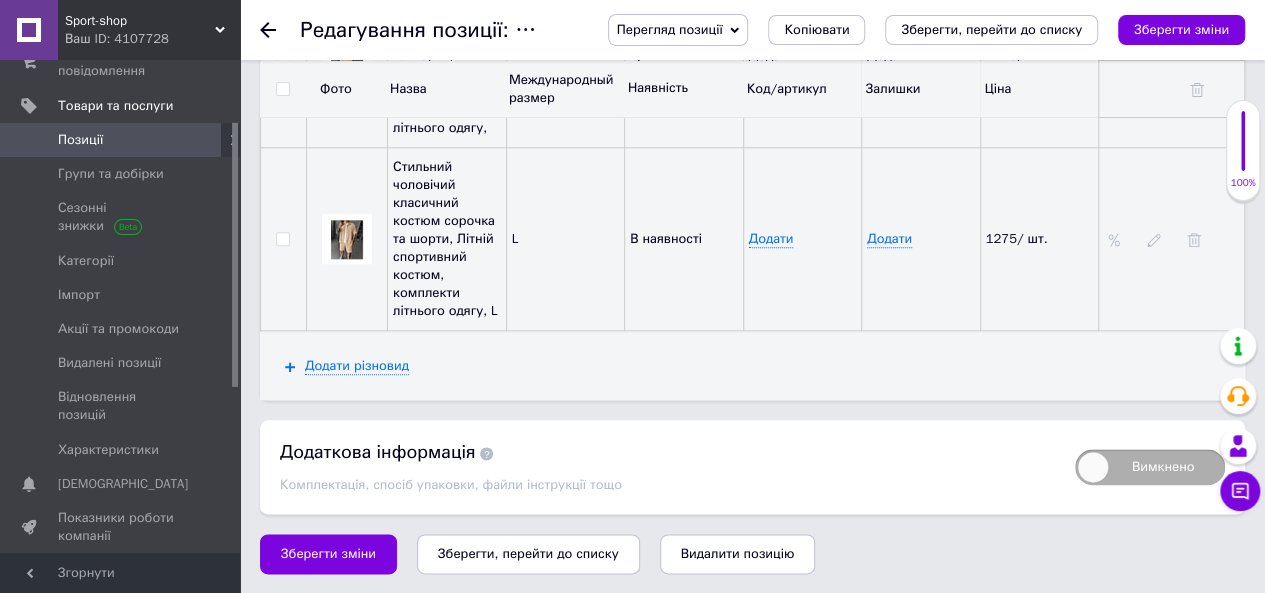 scroll, scrollTop: 4739, scrollLeft: 0, axis: vertical 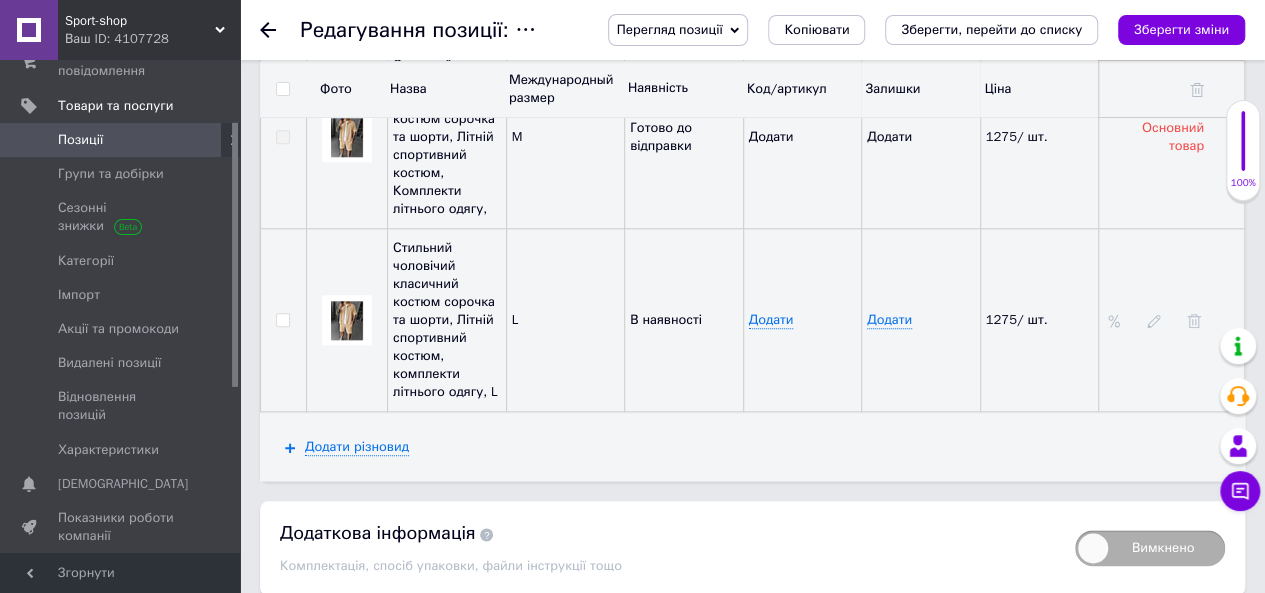 click at bounding box center [1172, 89] 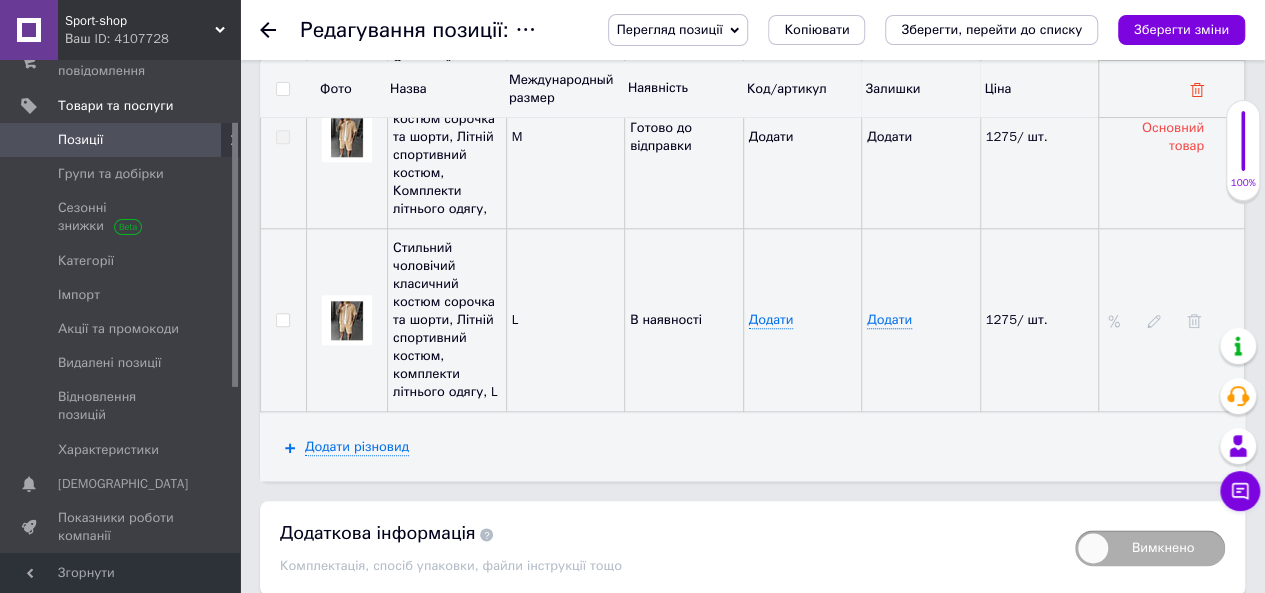 click 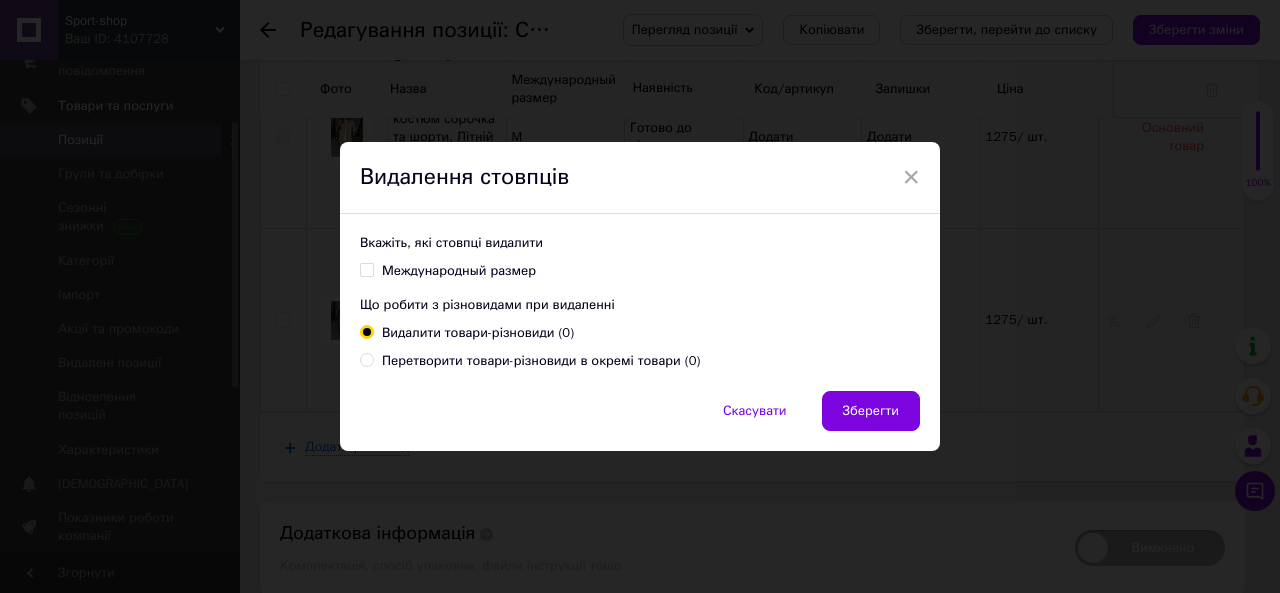 click on "Международный размер" at bounding box center (366, 269) 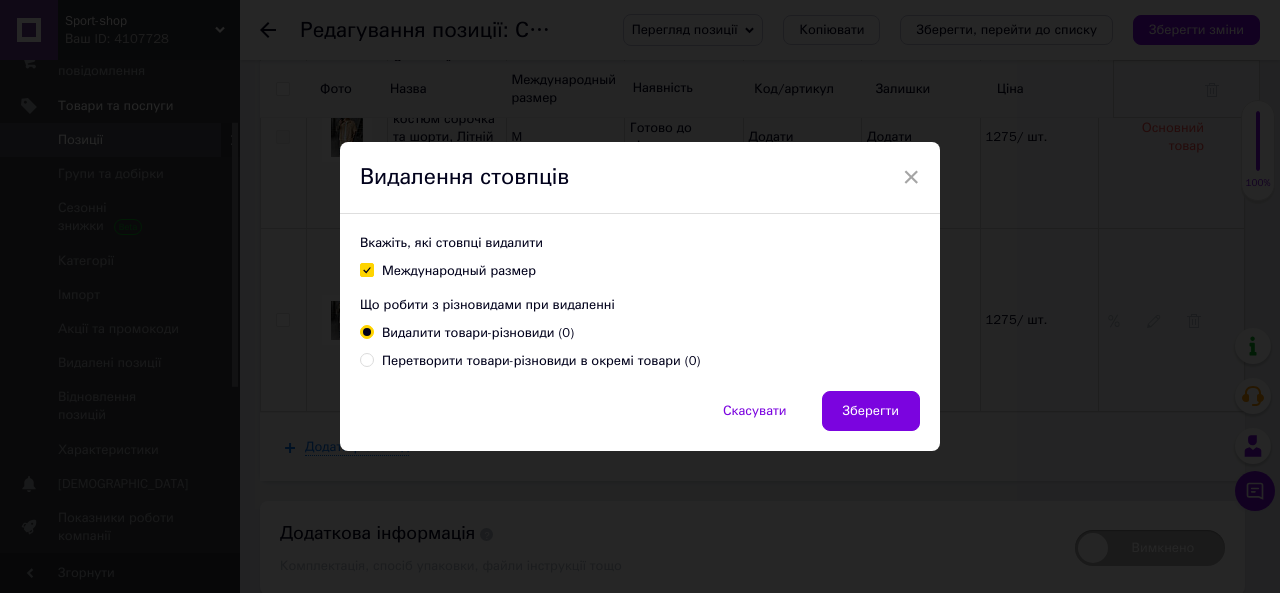 checkbox on "true" 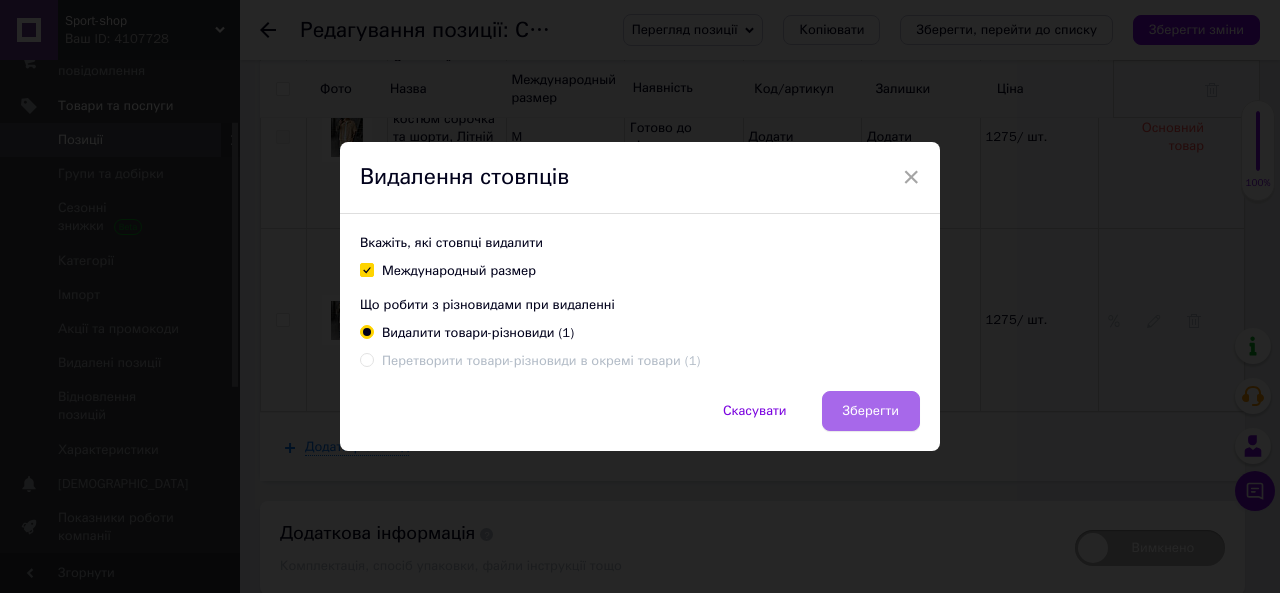 click on "Зберегти" at bounding box center (871, 411) 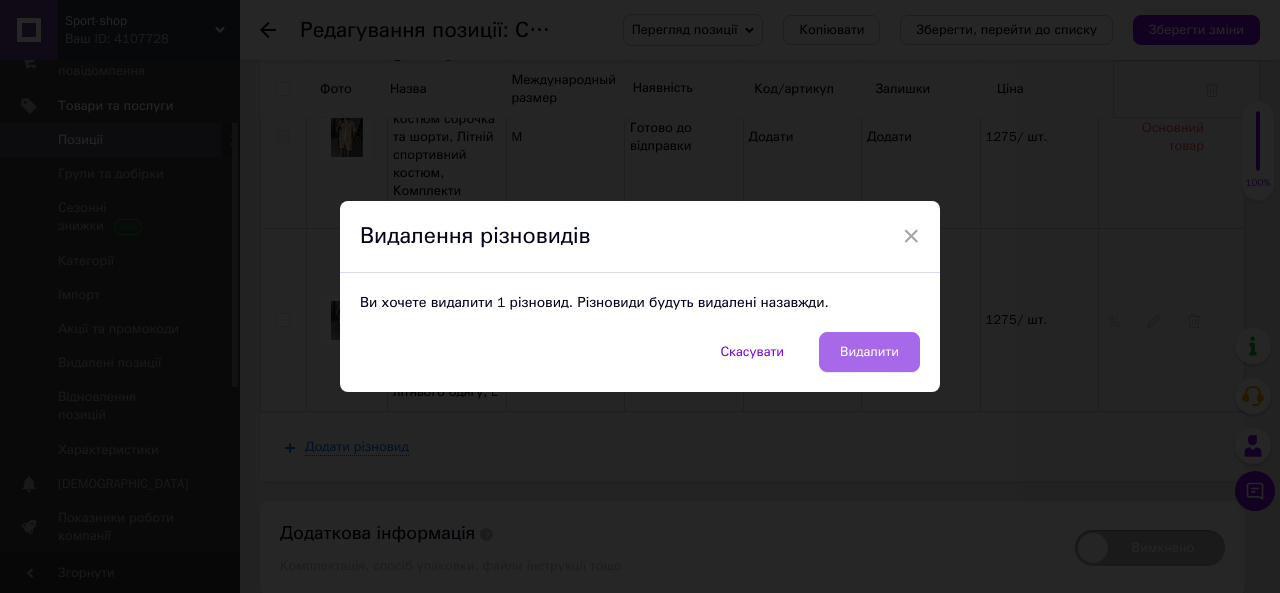 click on "Видалити" at bounding box center [869, 352] 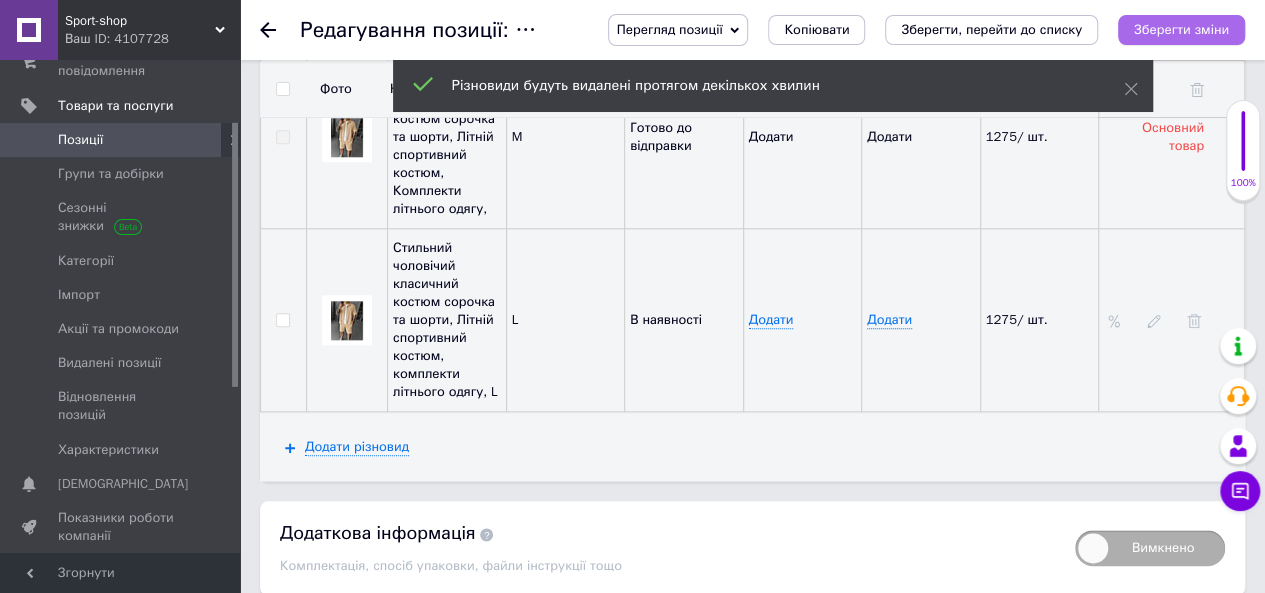 click on "Зберегти зміни" at bounding box center [1181, 29] 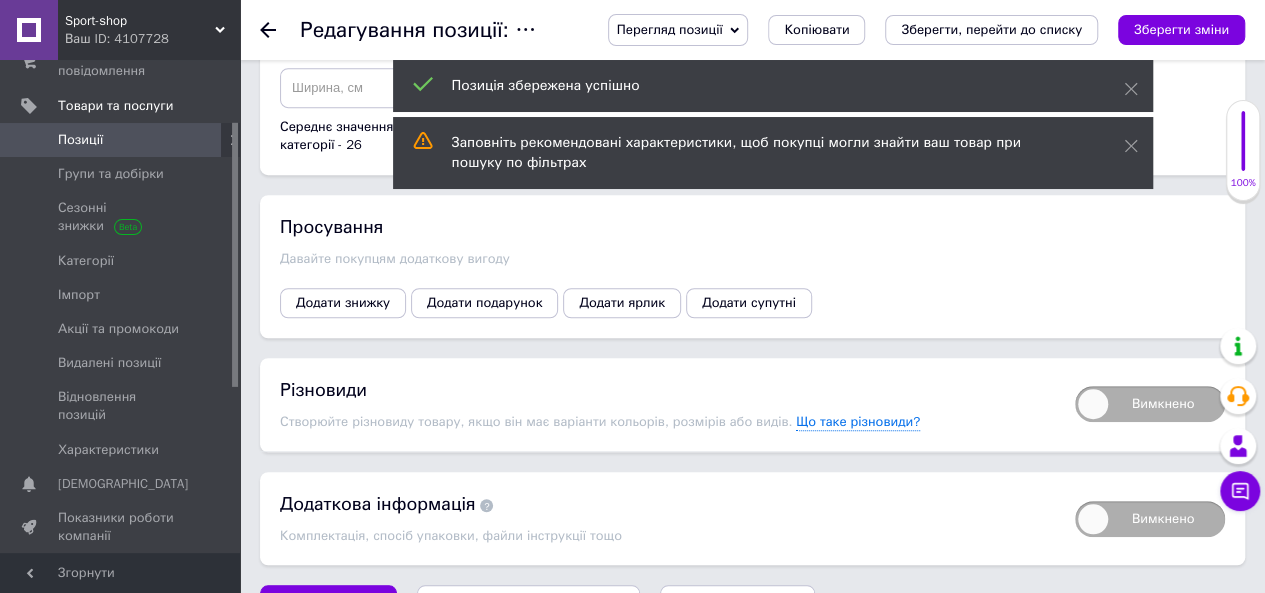 scroll, scrollTop: 4317, scrollLeft: 0, axis: vertical 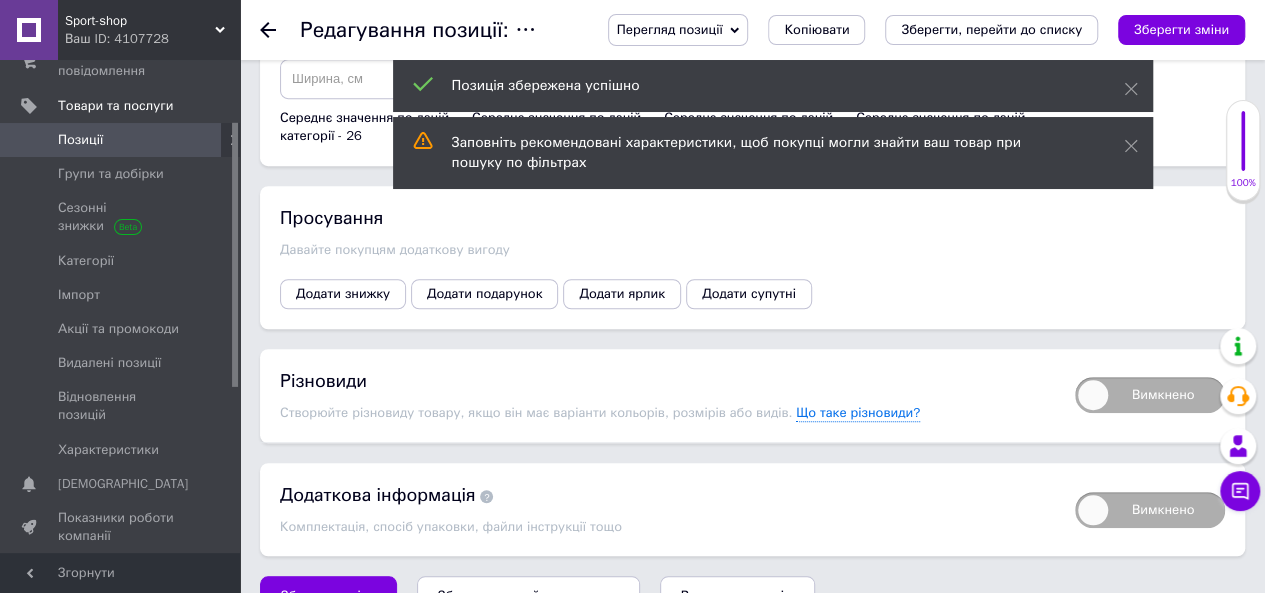 click on "Вимкнено" at bounding box center (1150, 395) 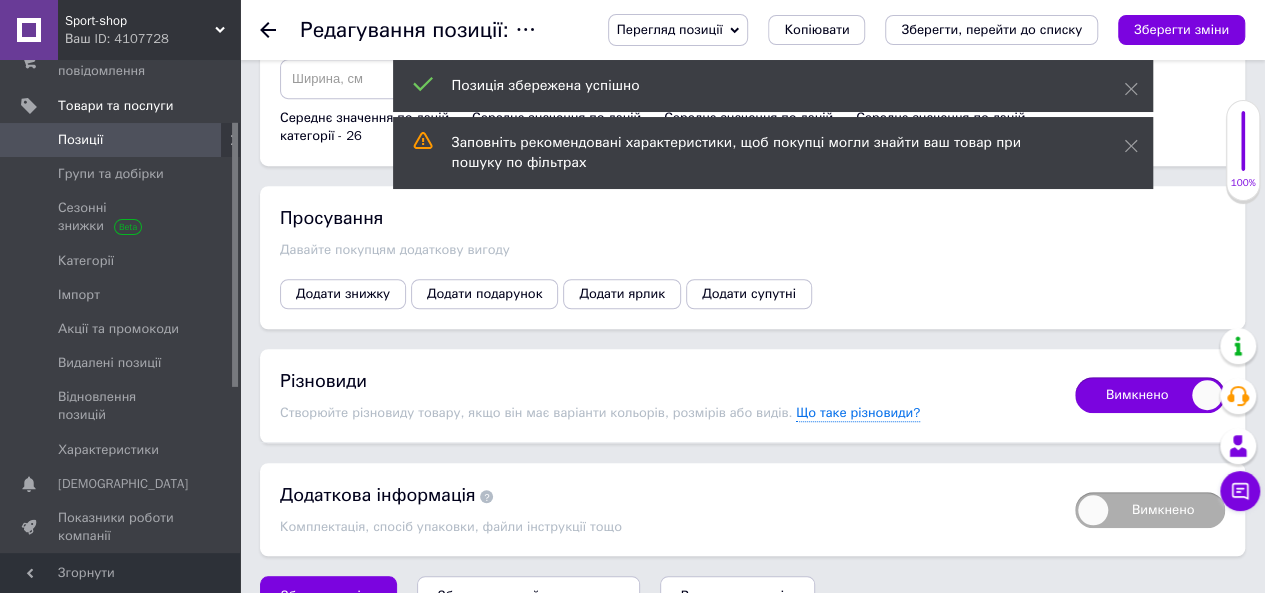 checkbox on "true" 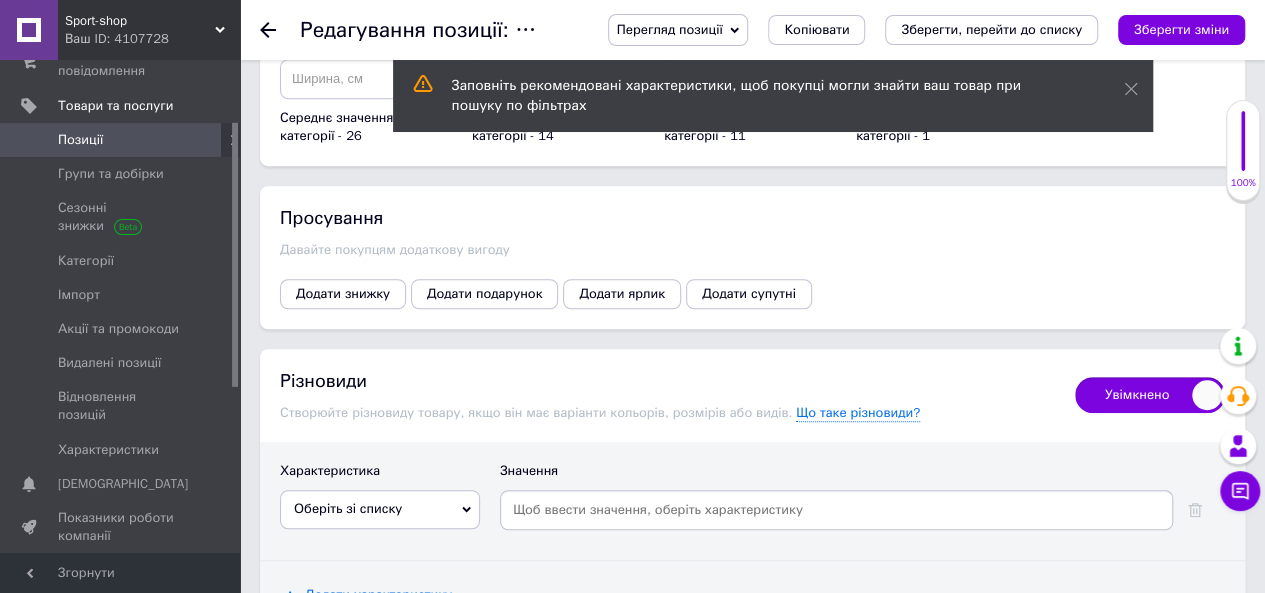 click on "Оберіть зі списку" at bounding box center (380, 509) 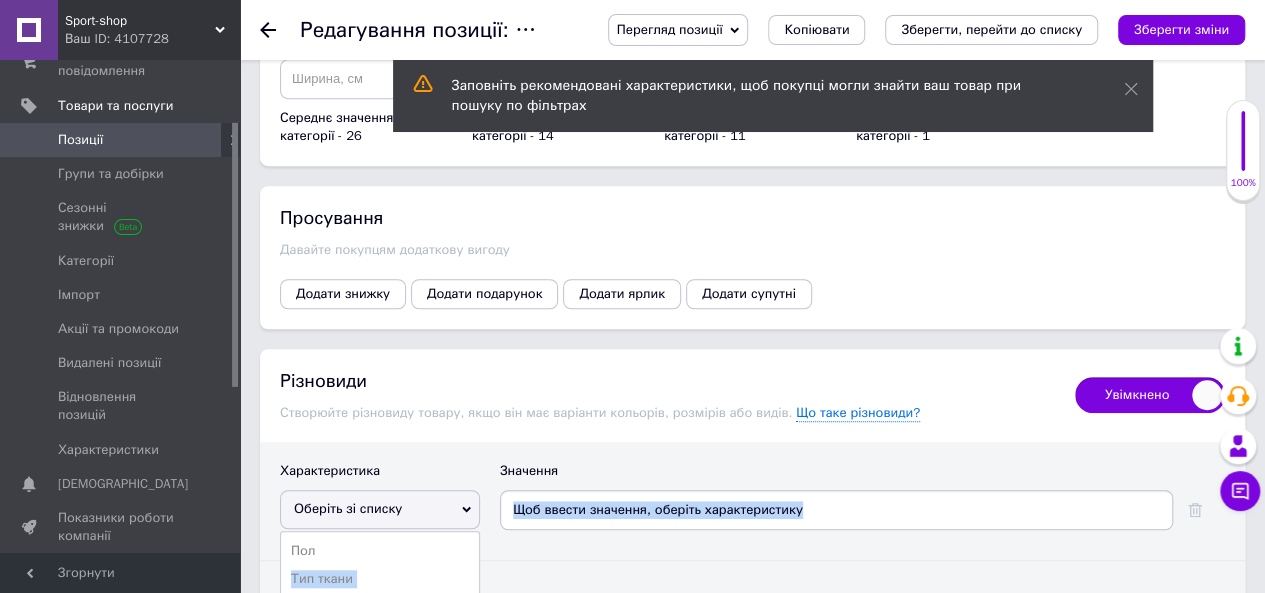 scroll, scrollTop: 4533, scrollLeft: 0, axis: vertical 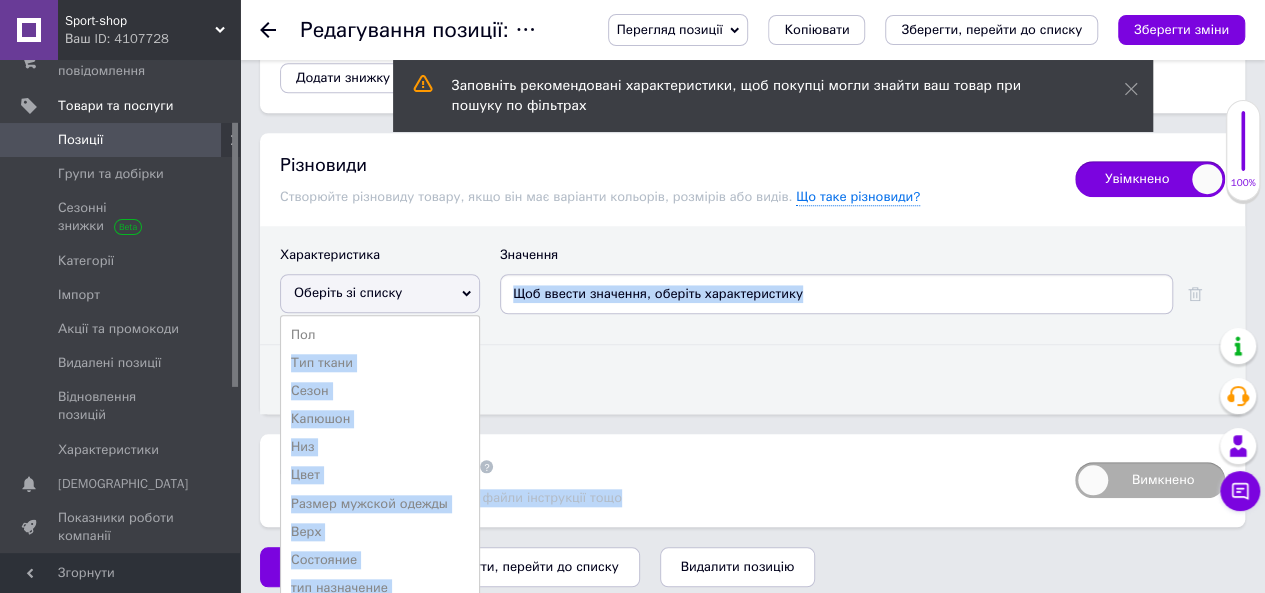 drag, startPoint x: 391, startPoint y: 505, endPoint x: 407, endPoint y: 632, distance: 128.0039 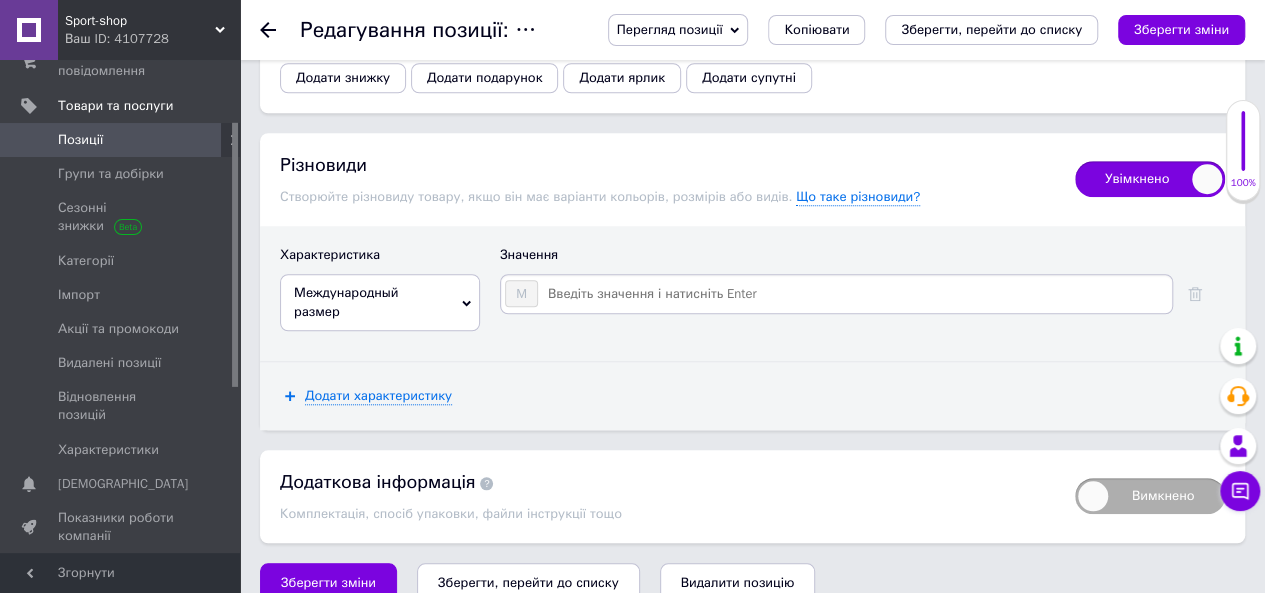 scroll, scrollTop: 4519, scrollLeft: 0, axis: vertical 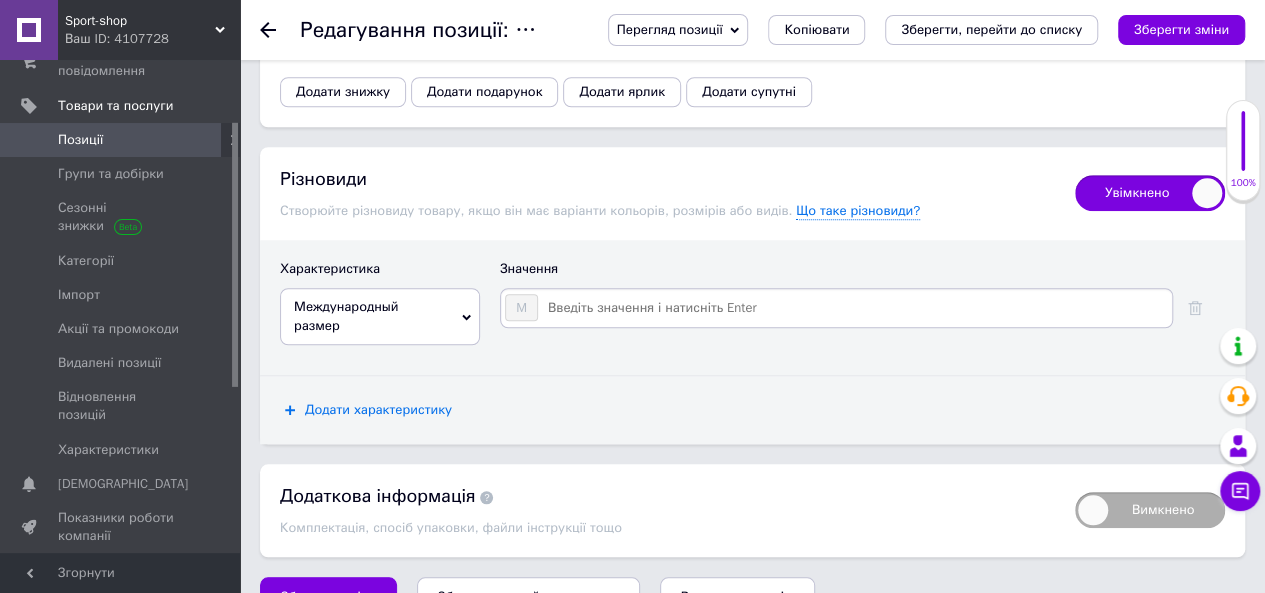 click on "Додати характеристику" at bounding box center [378, 410] 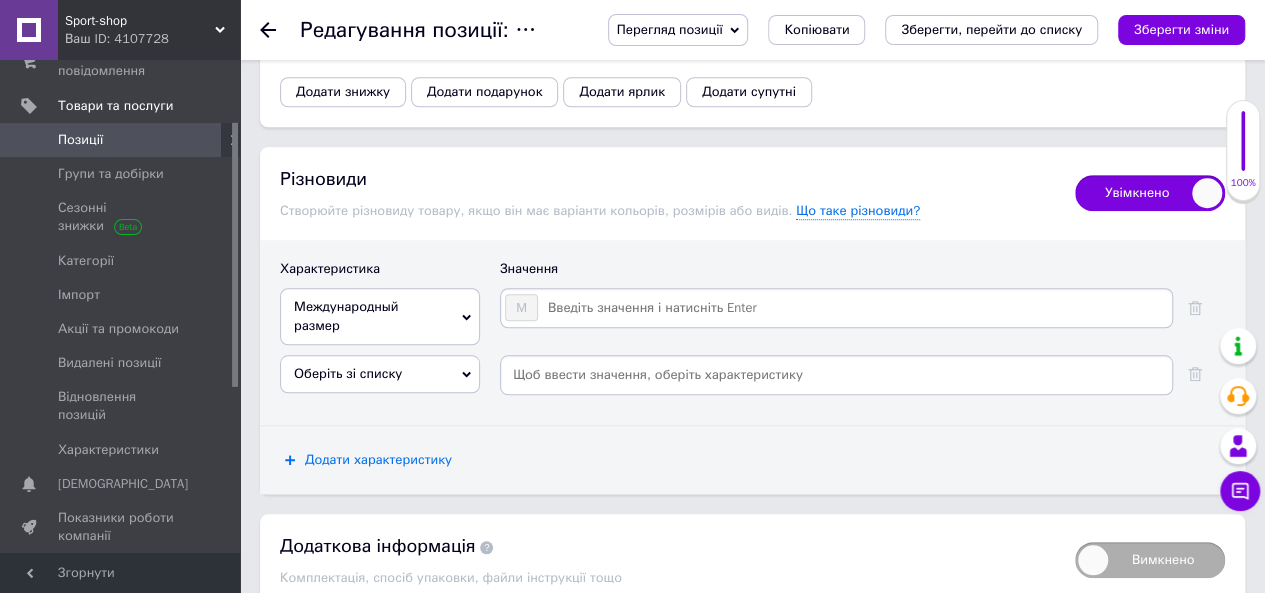 scroll, scrollTop: 4533, scrollLeft: 0, axis: vertical 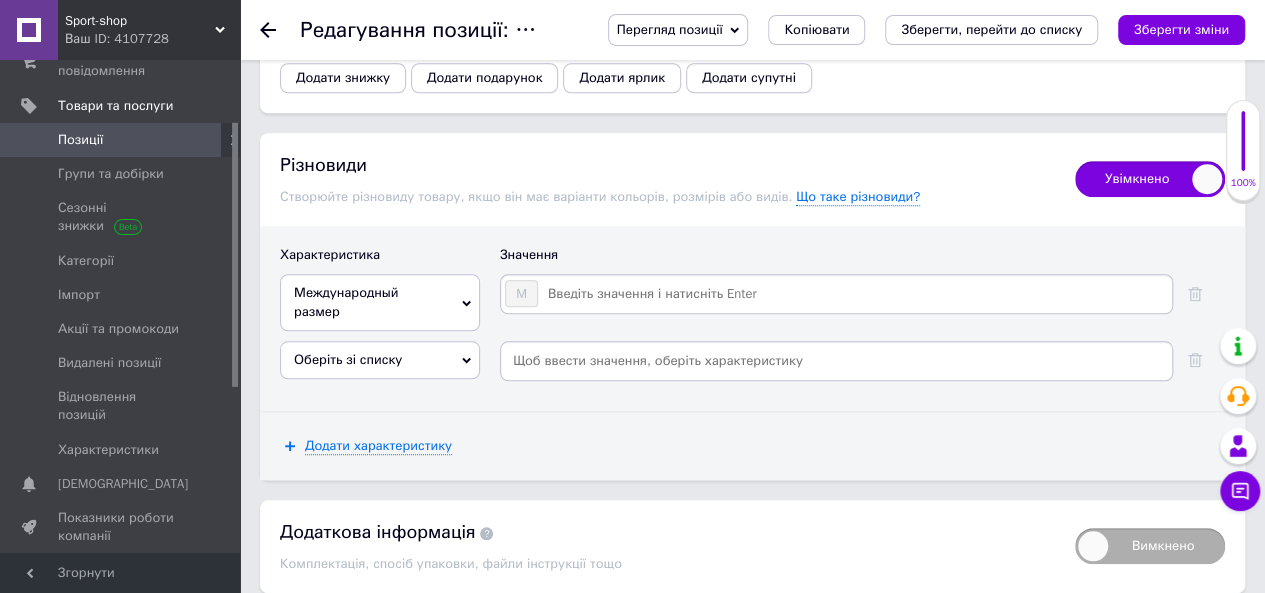 click on "Оберіть зі списку" at bounding box center (380, 360) 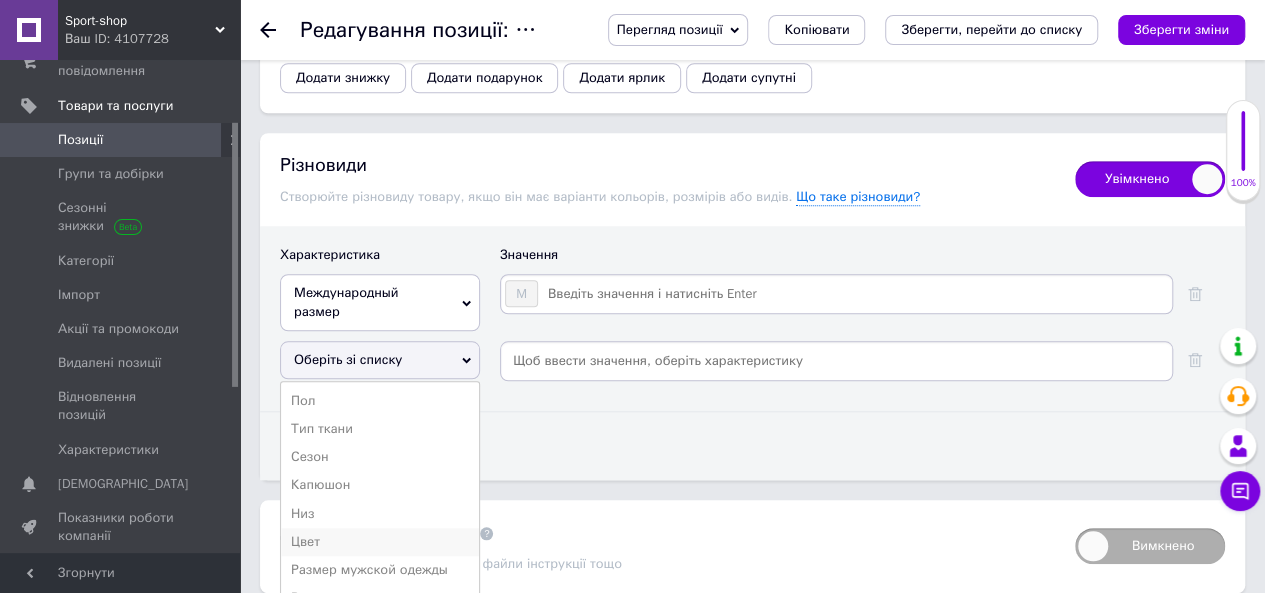 click on "Цвет" at bounding box center (380, 542) 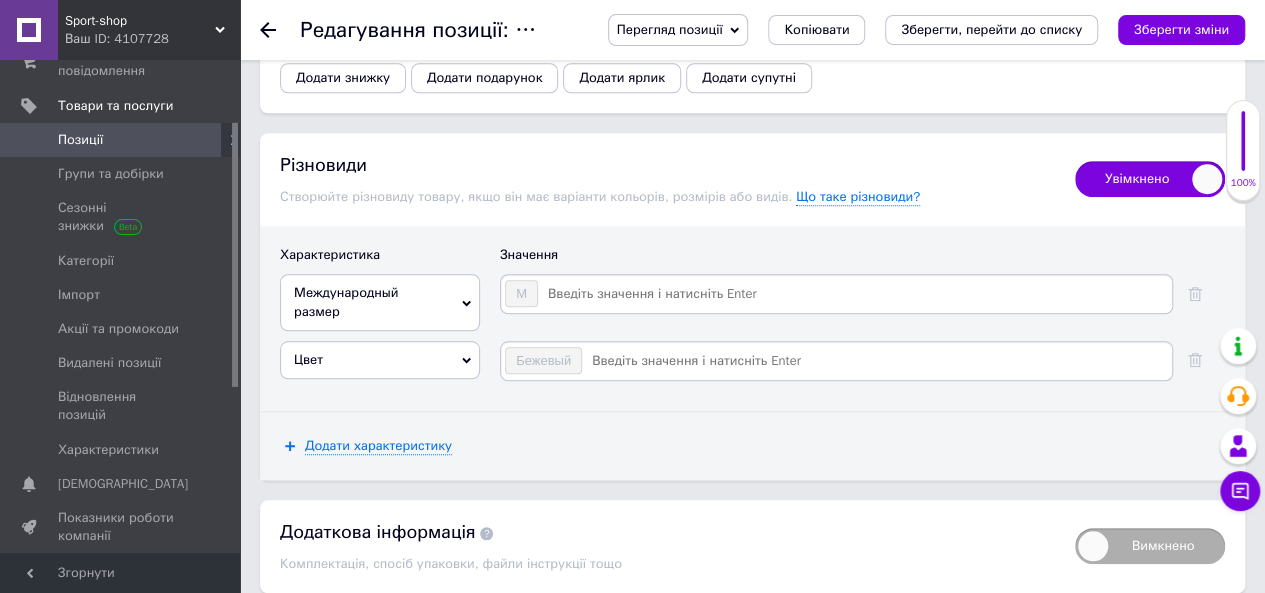 click at bounding box center [876, 361] 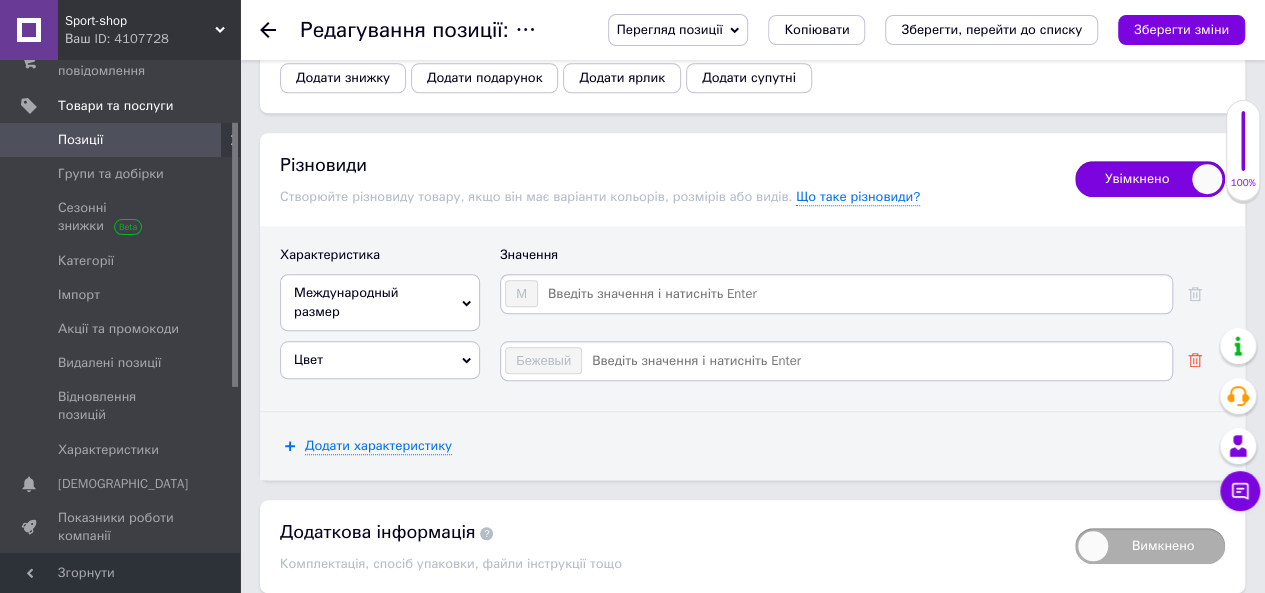 click 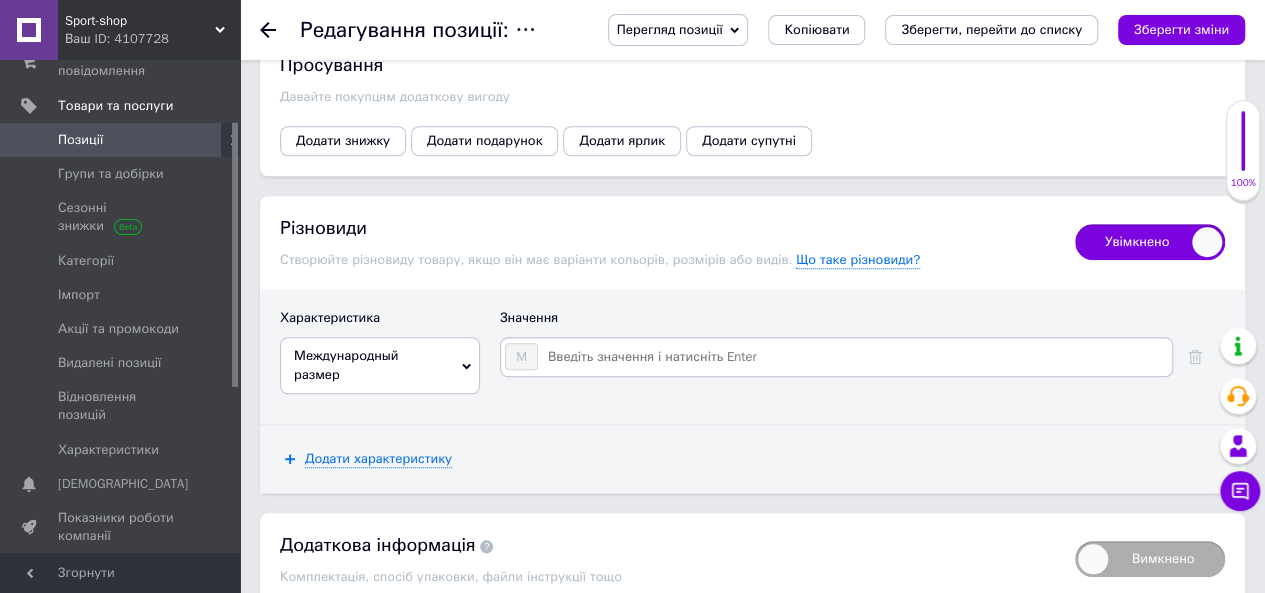 scroll, scrollTop: 4519, scrollLeft: 0, axis: vertical 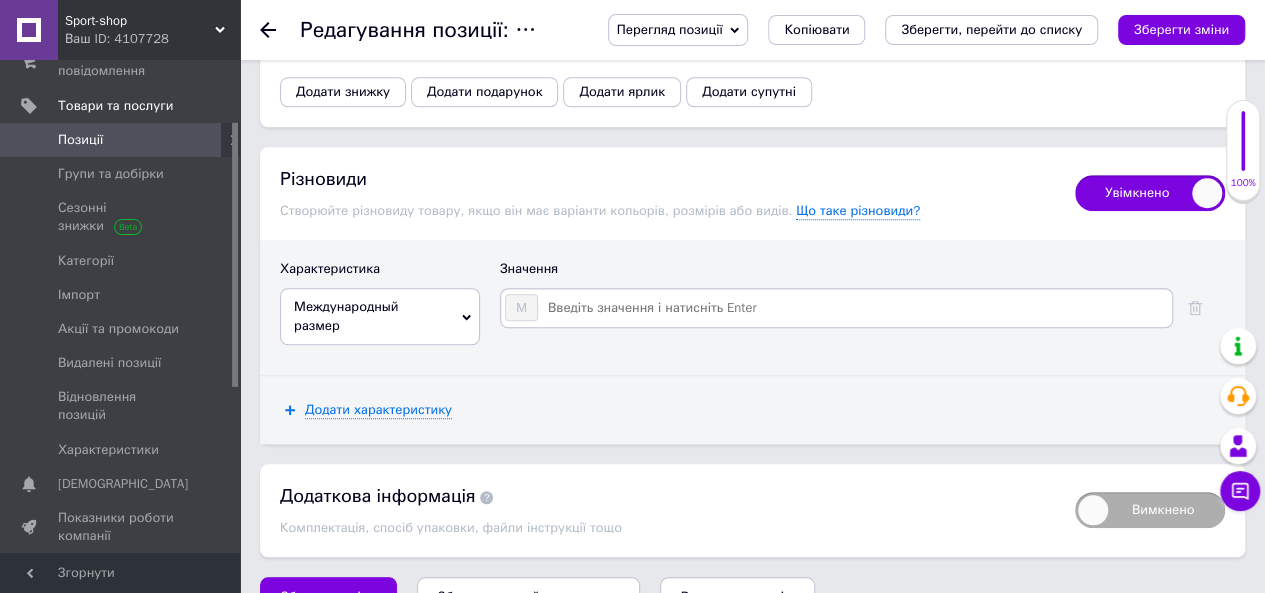 click at bounding box center (854, 308) 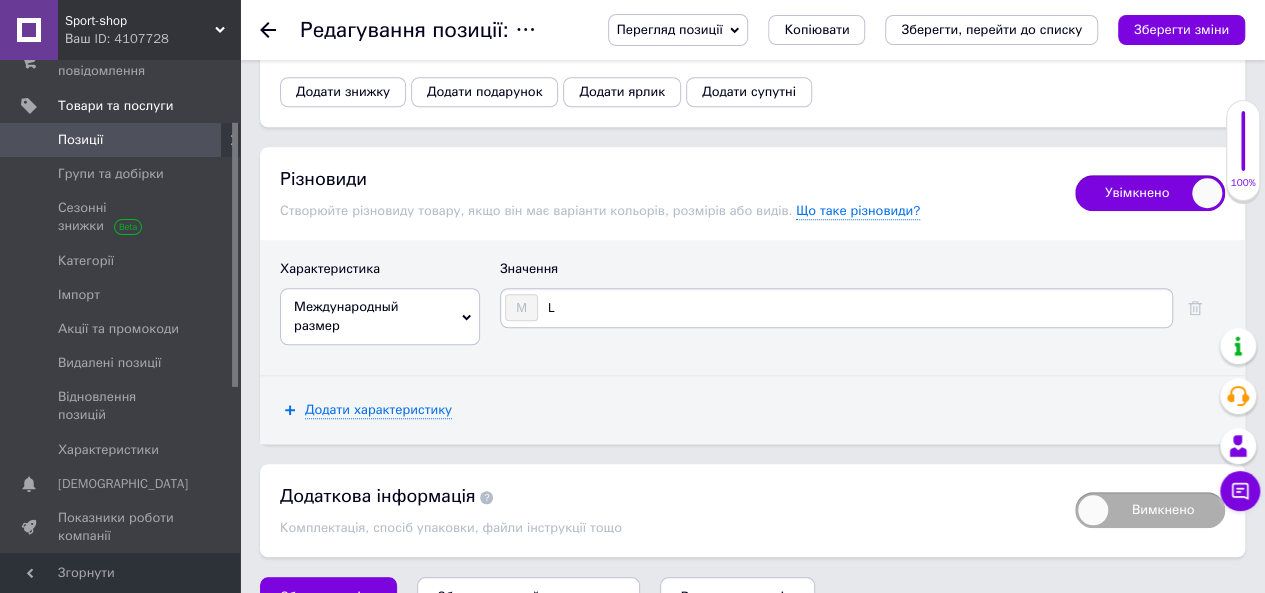 type 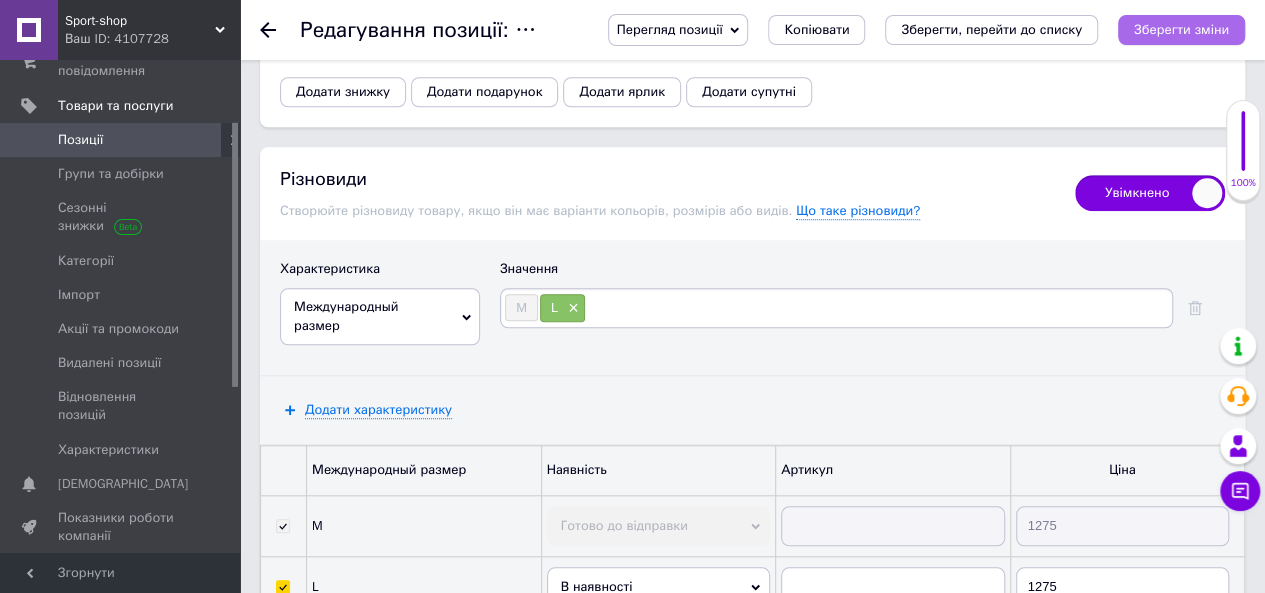 click on "Зберегти зміни" at bounding box center (1181, 30) 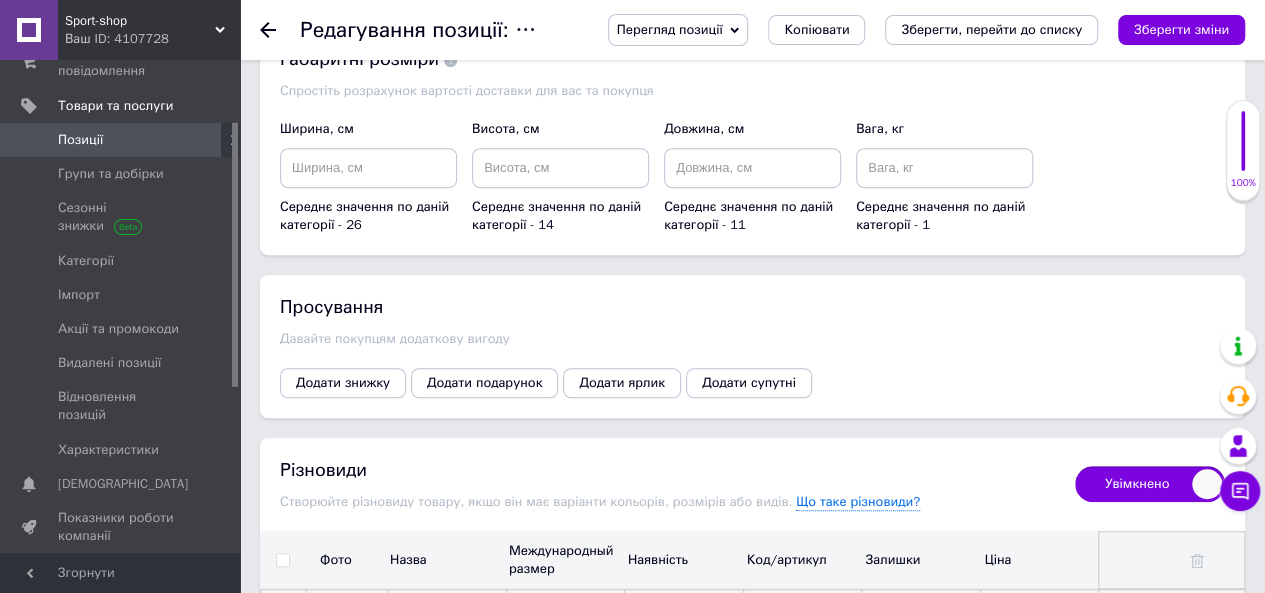 scroll, scrollTop: 4184, scrollLeft: 0, axis: vertical 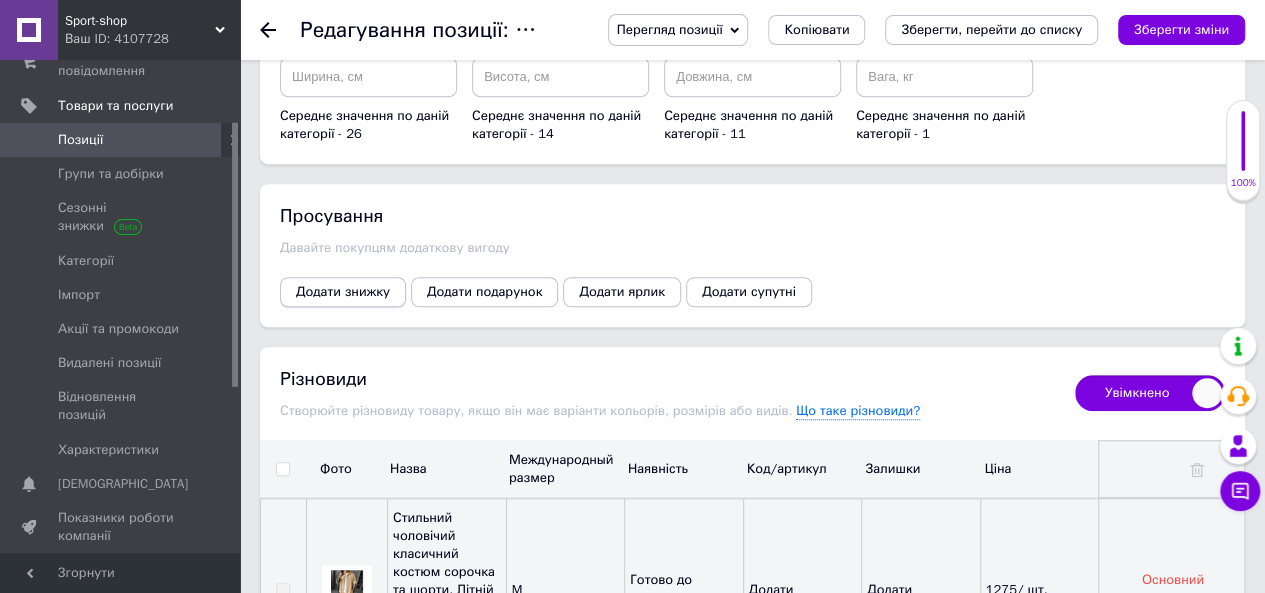 click on "Додати знижку" at bounding box center [343, 292] 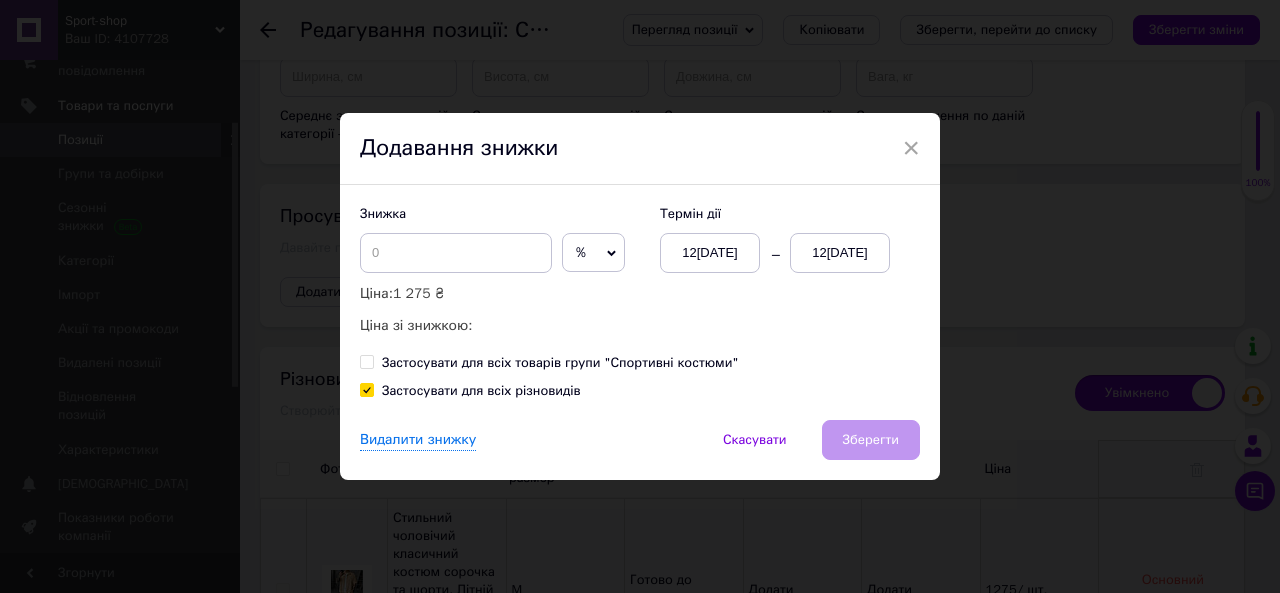 click on "%" at bounding box center [593, 253] 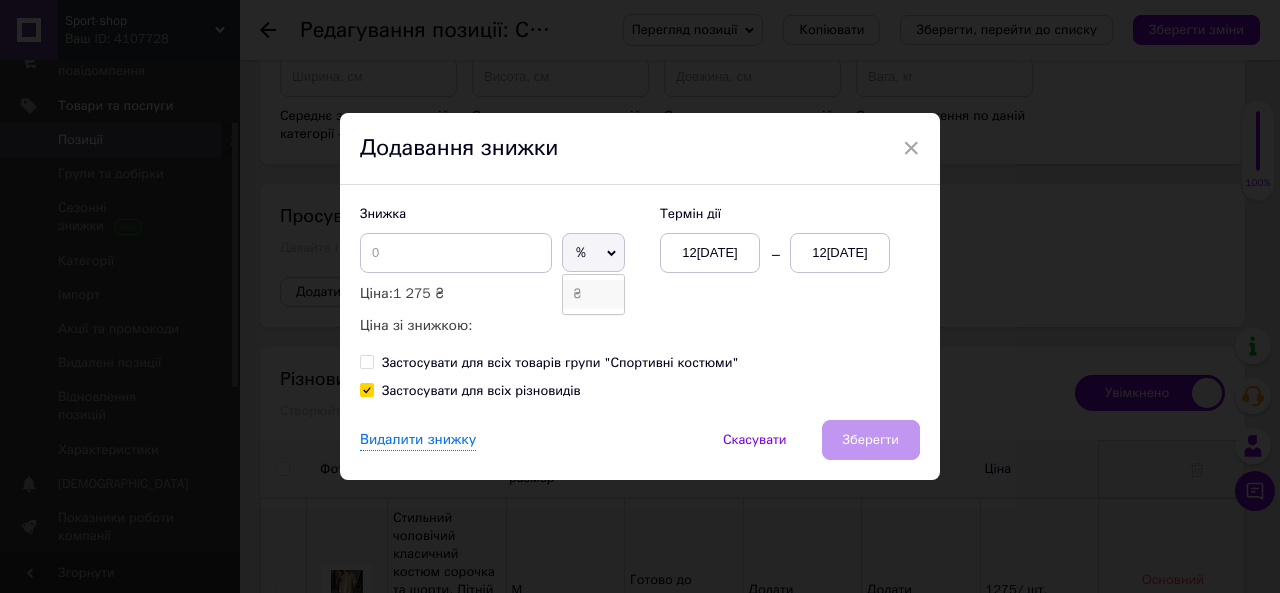 click on "₴" at bounding box center [593, 294] 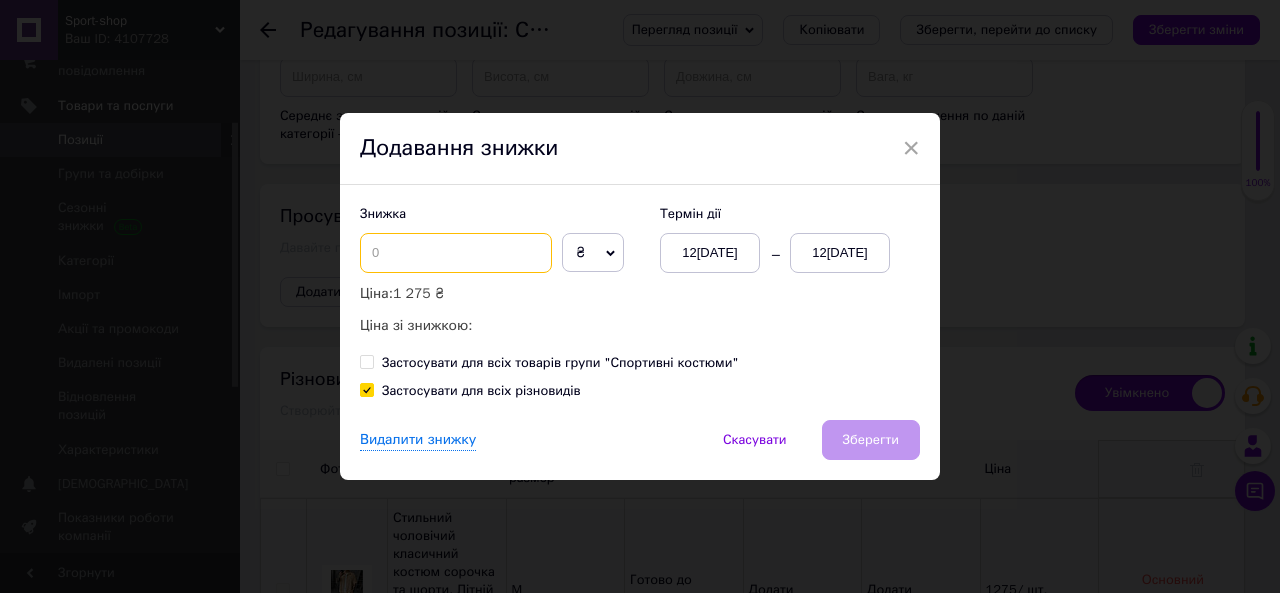 click at bounding box center (456, 253) 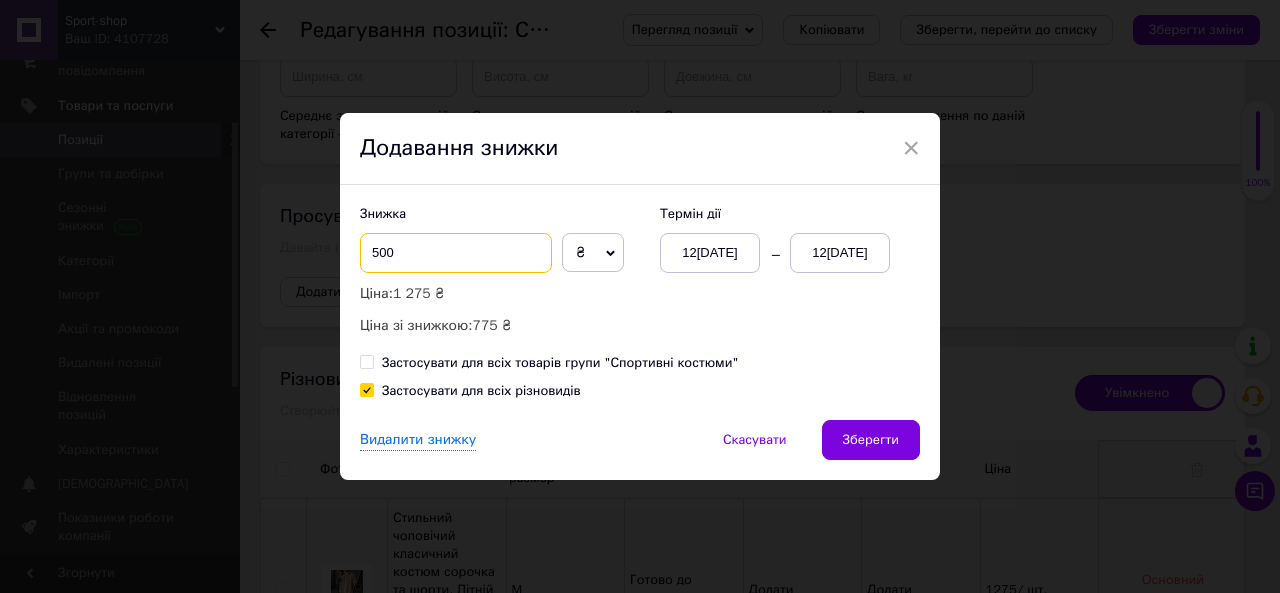 type on "500" 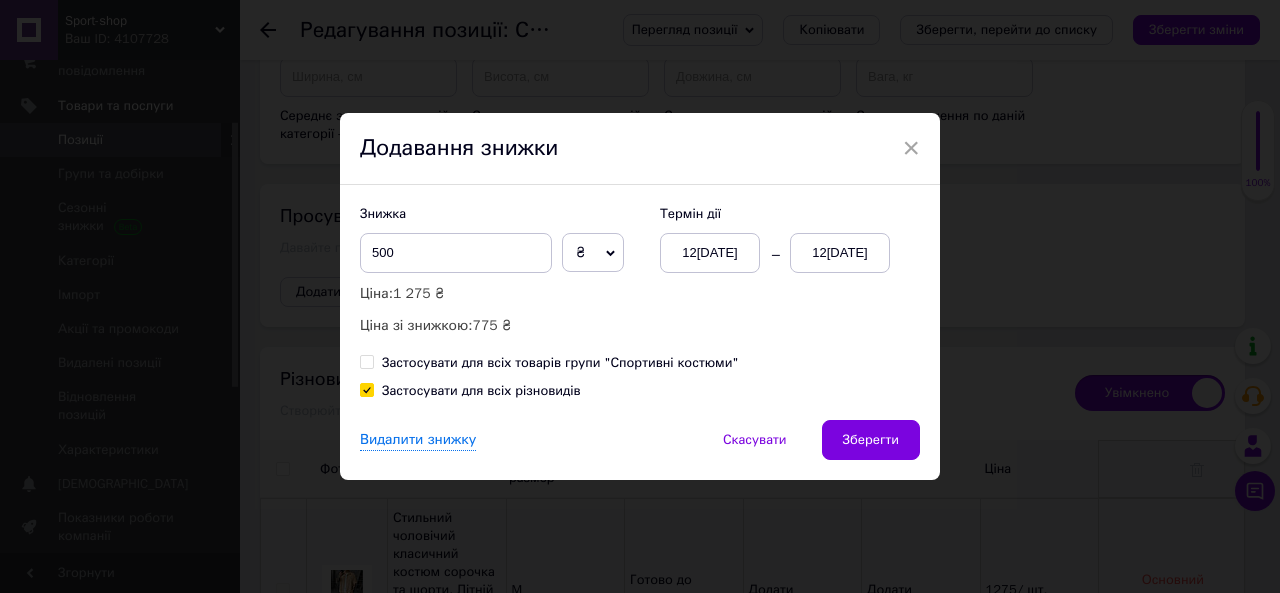 click on "12[DATE]" at bounding box center (840, 253) 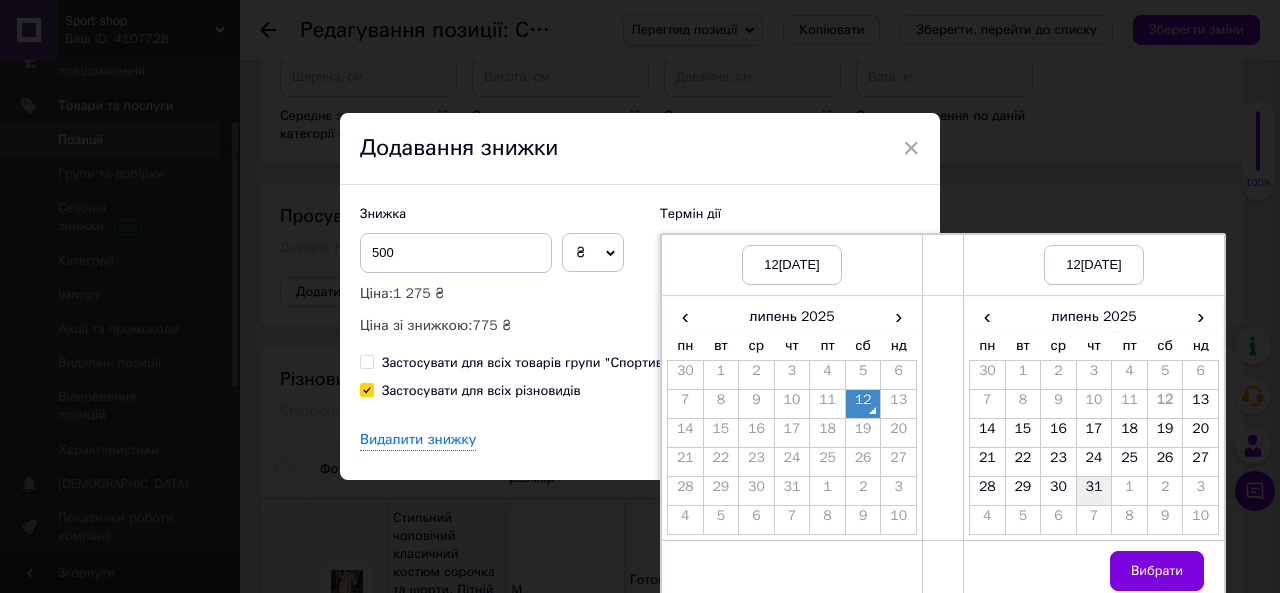 click on "31" at bounding box center [1094, 491] 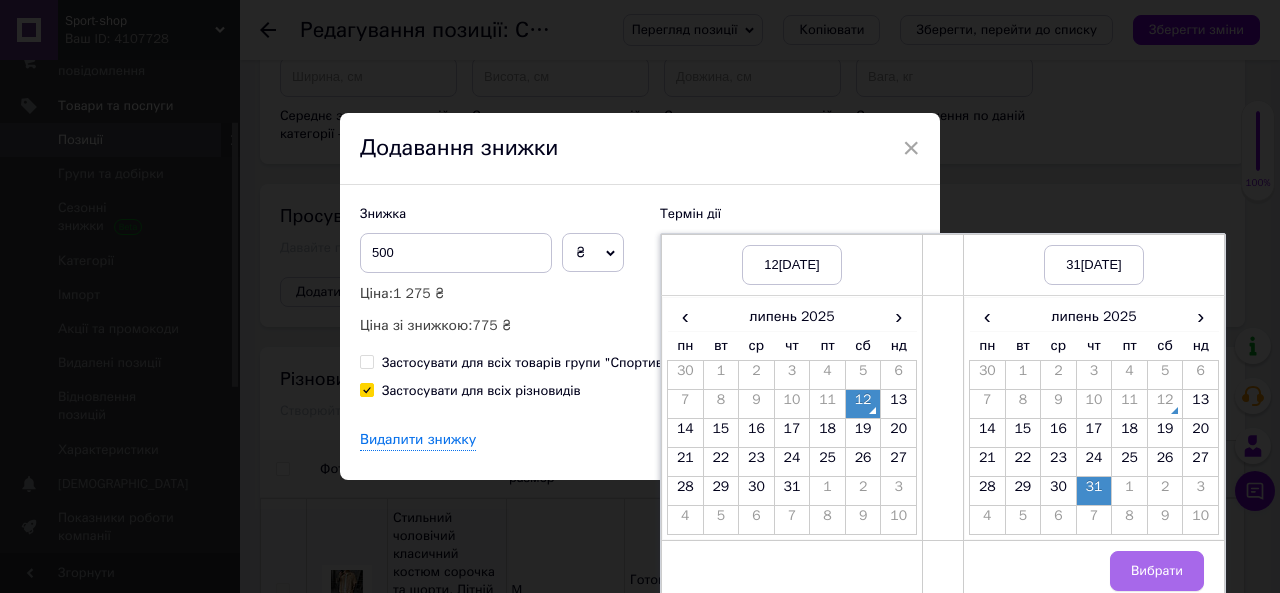 click on "Вибрати" at bounding box center [1157, 571] 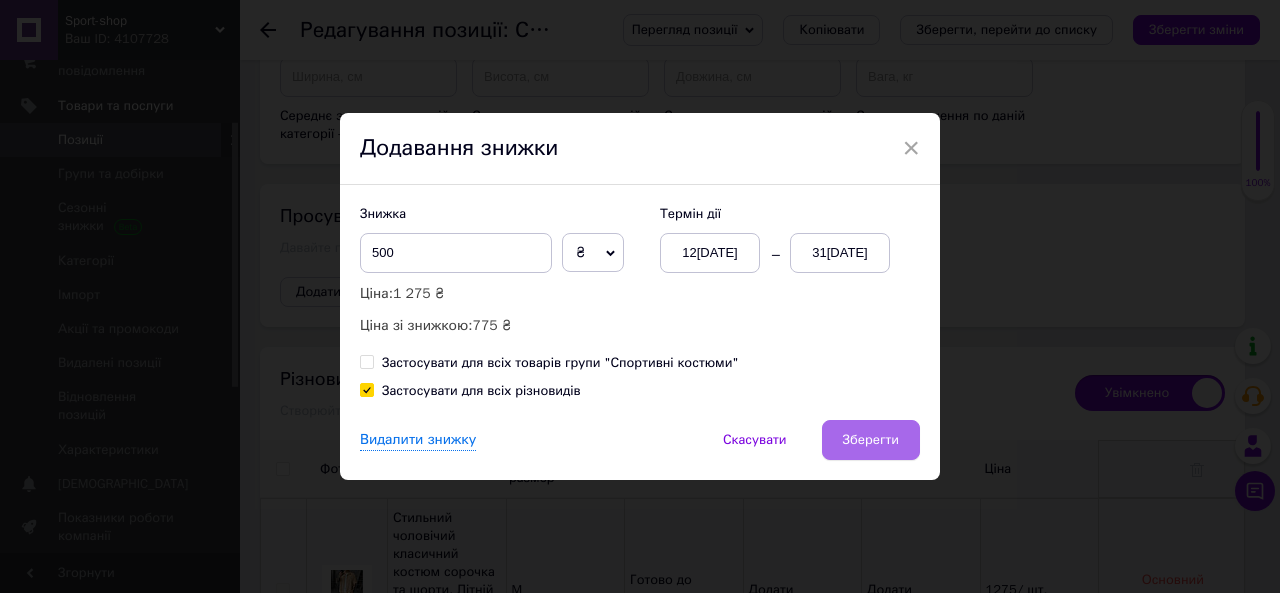 click on "Зберегти" at bounding box center [871, 440] 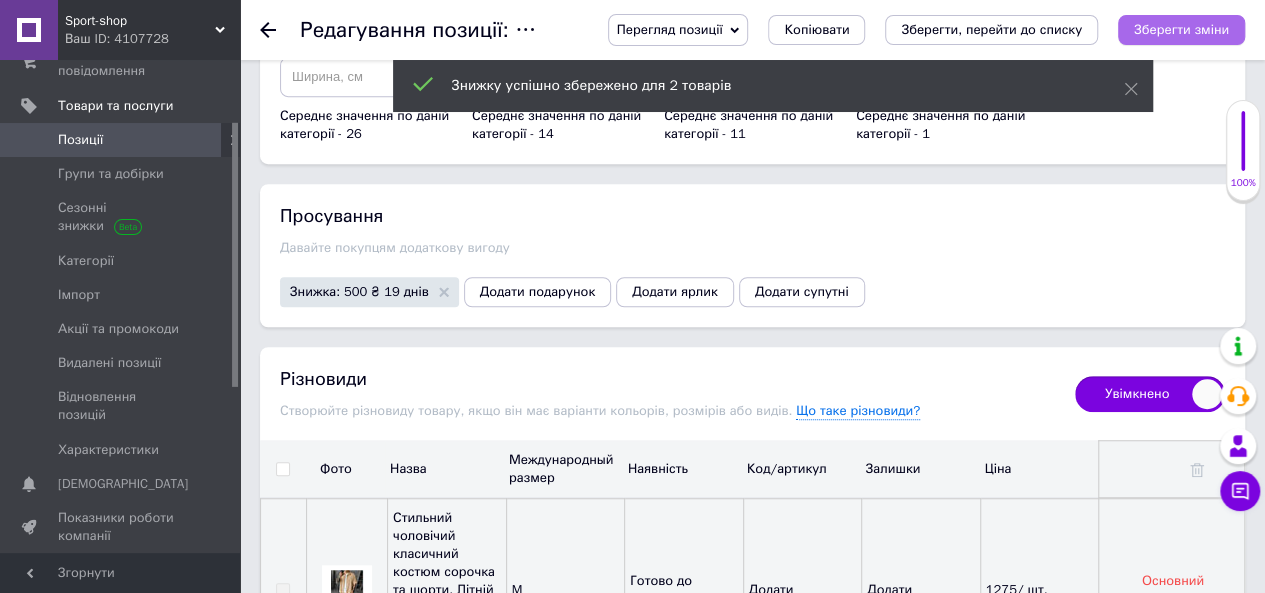 click on "Зберегти зміни" at bounding box center [1181, 30] 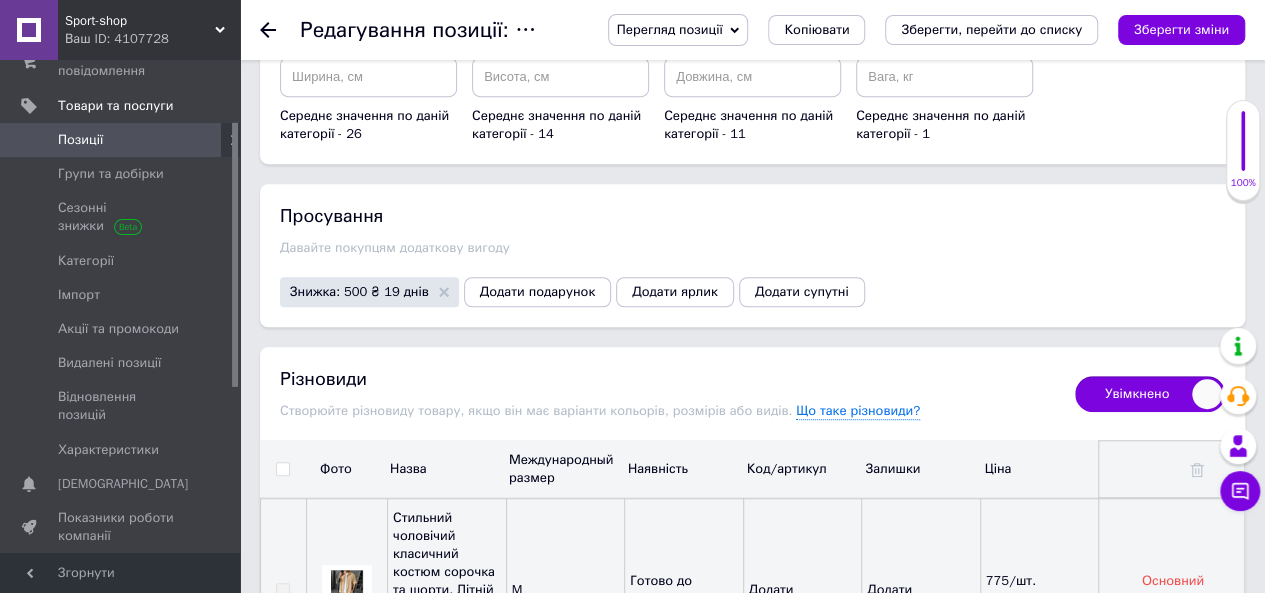 click on "Просування" at bounding box center [752, 216] 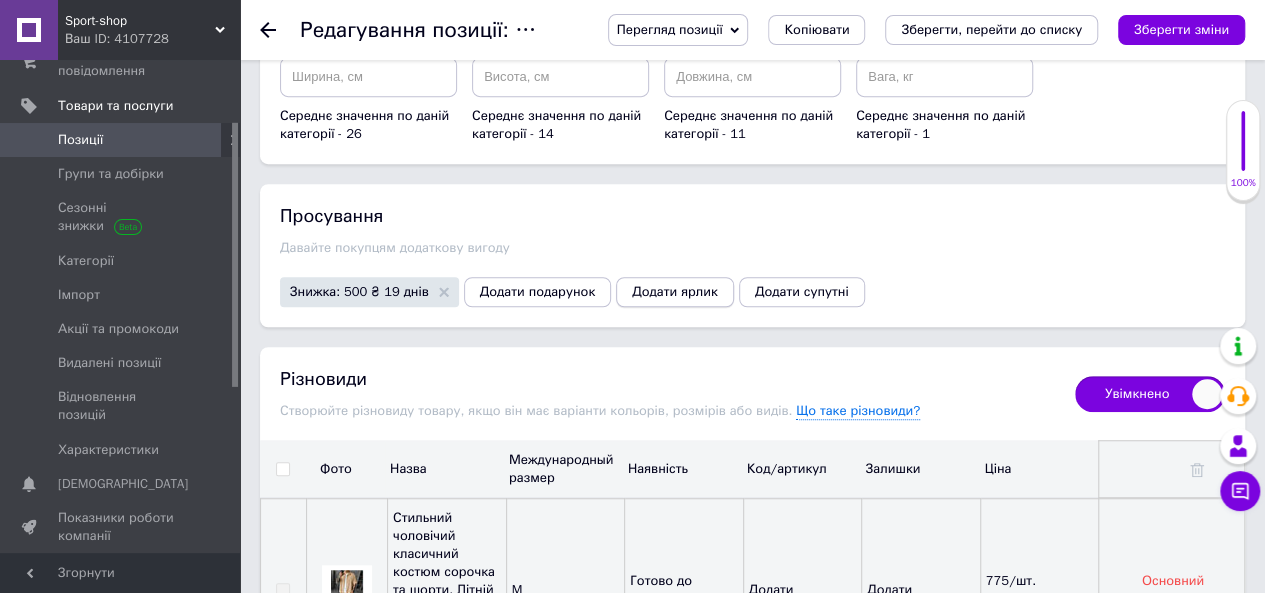 click on "Додати ярлик" at bounding box center (675, 292) 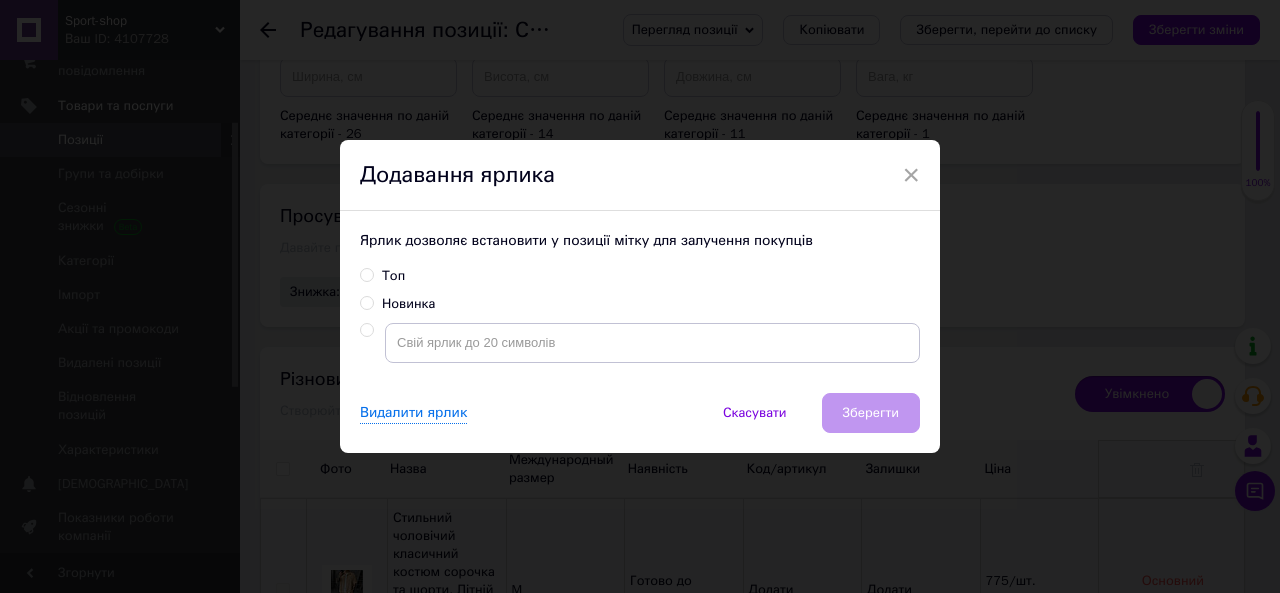 click on "Топ" at bounding box center [366, 274] 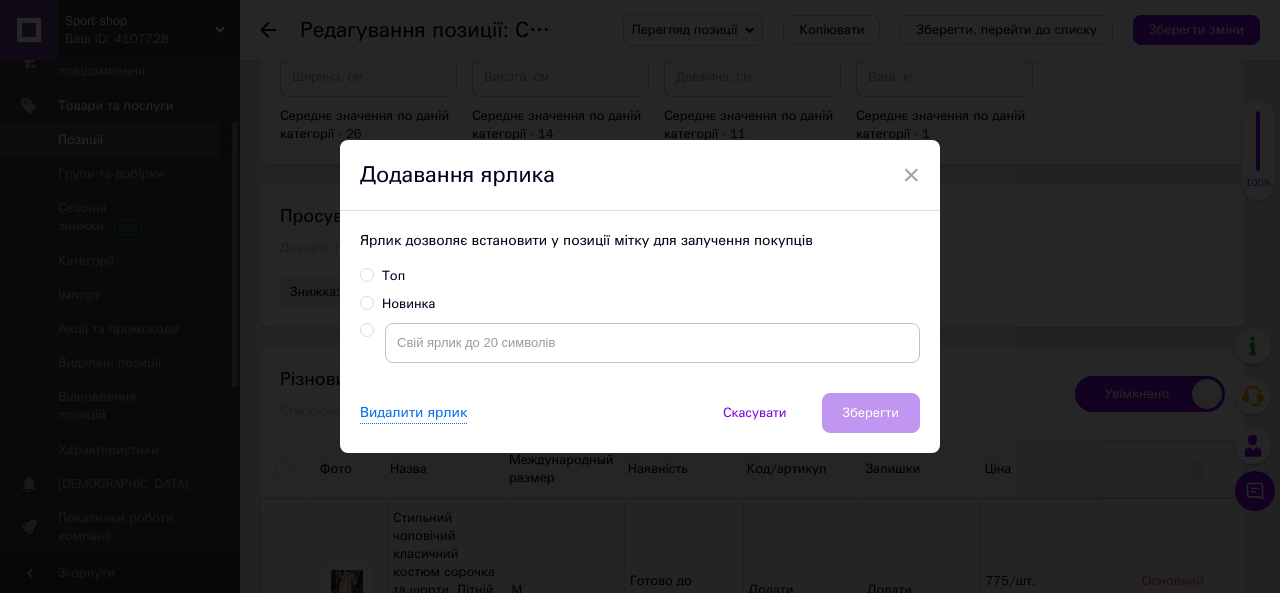radio on "true" 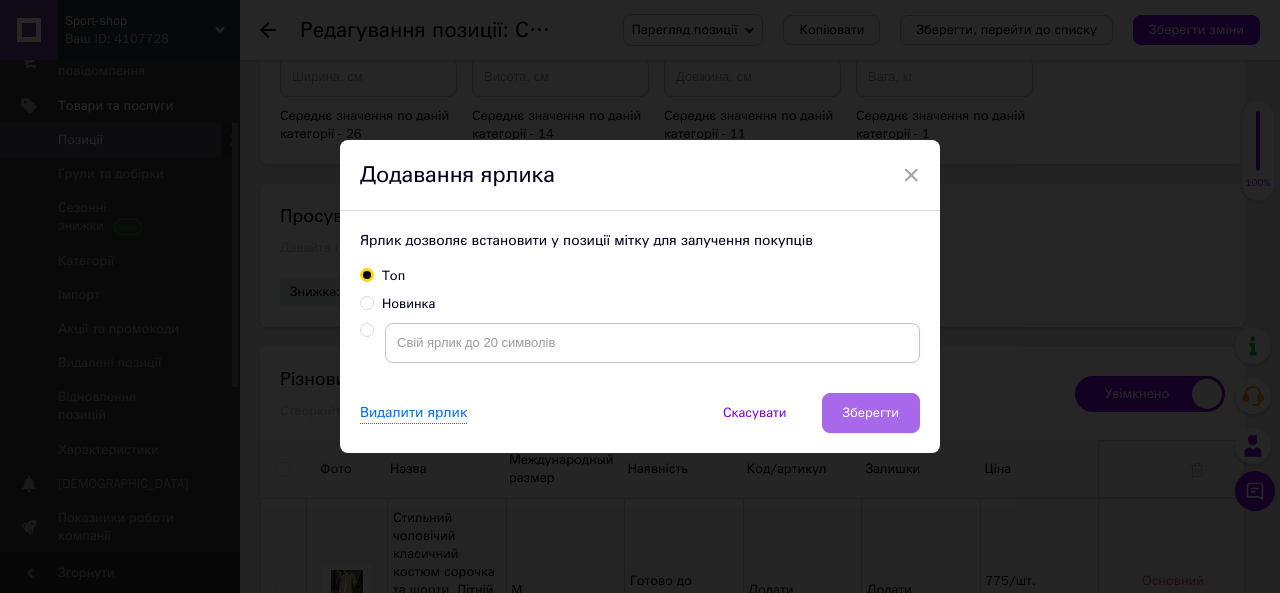 click on "Зберегти" at bounding box center [871, 413] 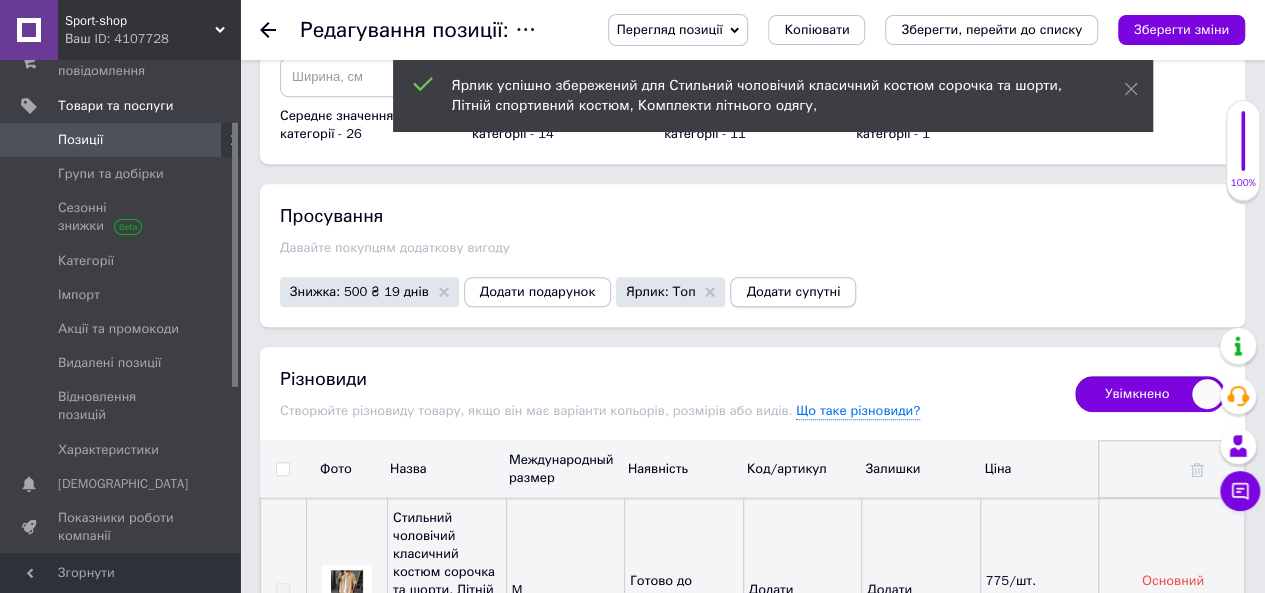 click on "Додати супутні" at bounding box center (793, 292) 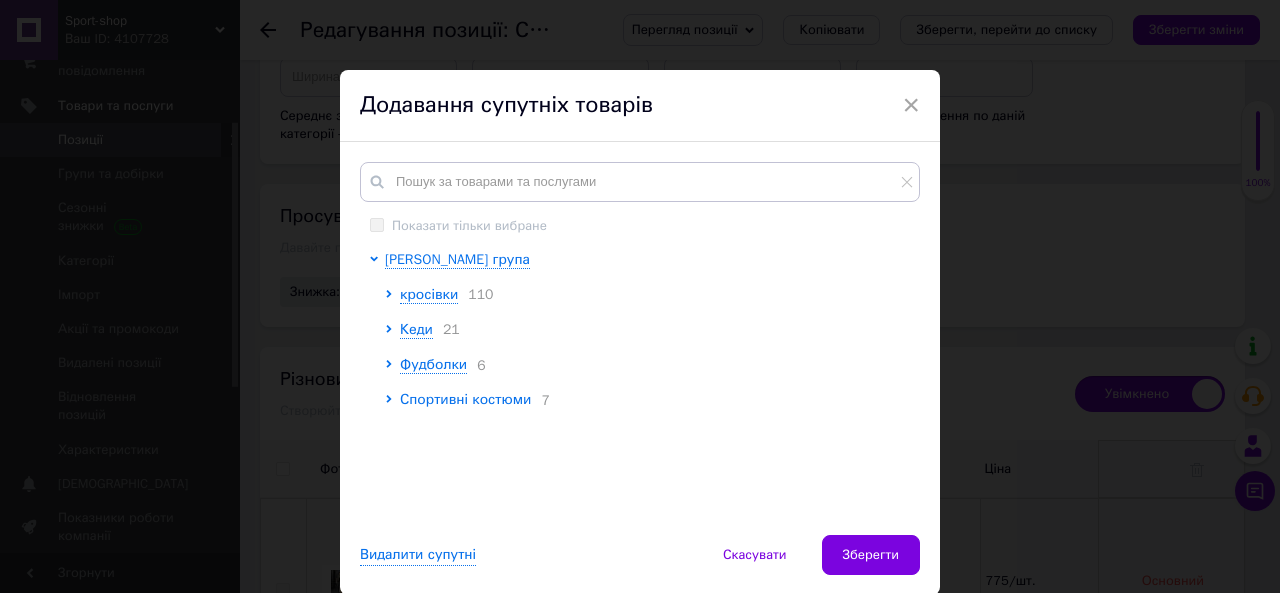 click on "Спортивні костюми" at bounding box center (465, 399) 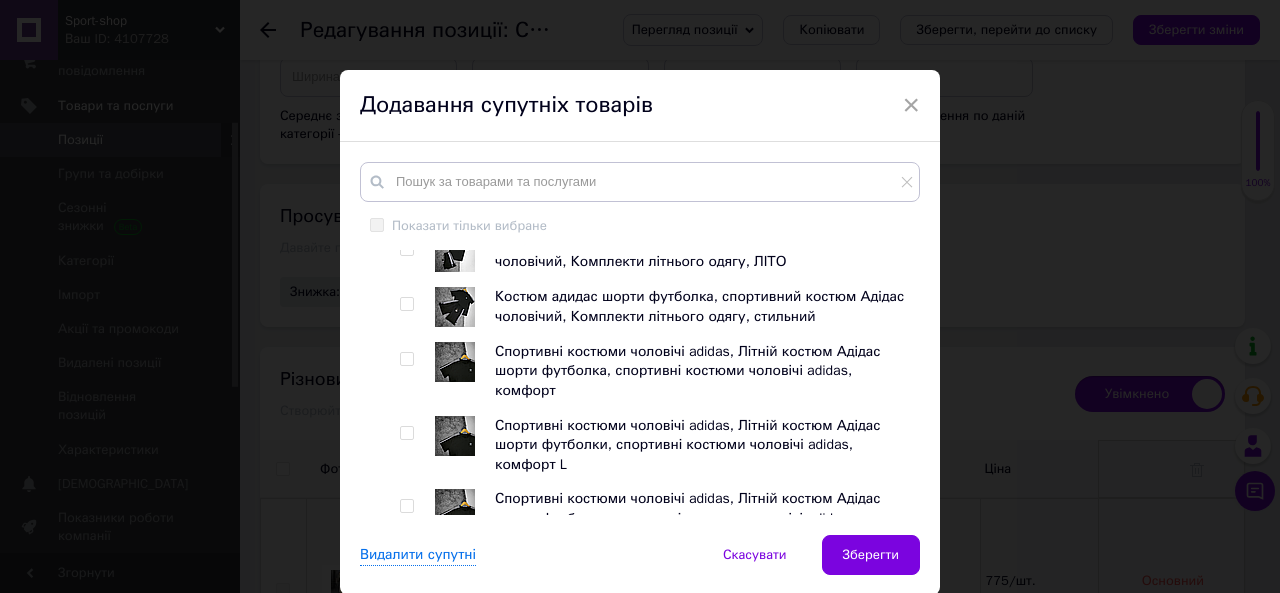 scroll, scrollTop: 1334, scrollLeft: 0, axis: vertical 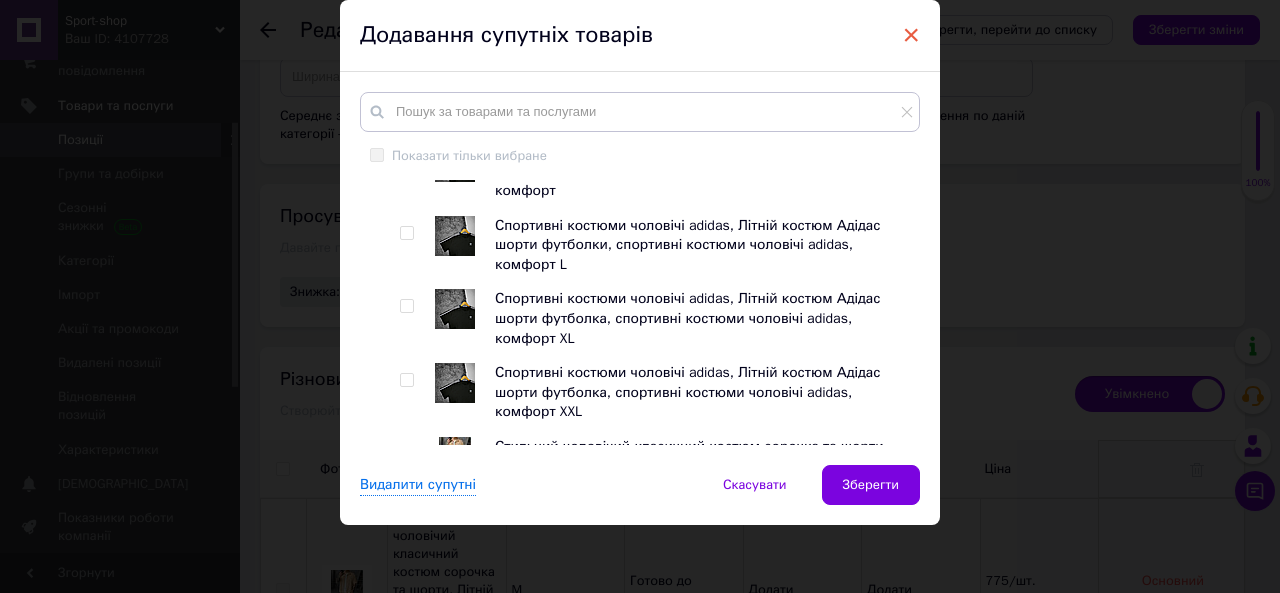click on "×" at bounding box center [911, 35] 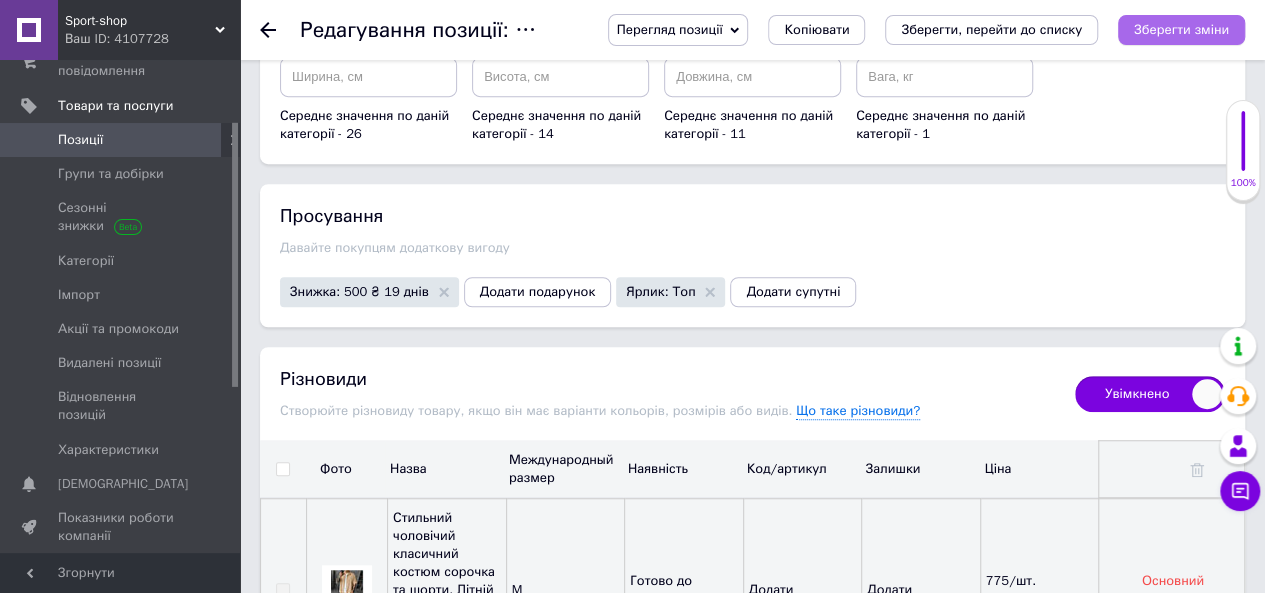 click on "Зберегти зміни" at bounding box center [1181, 30] 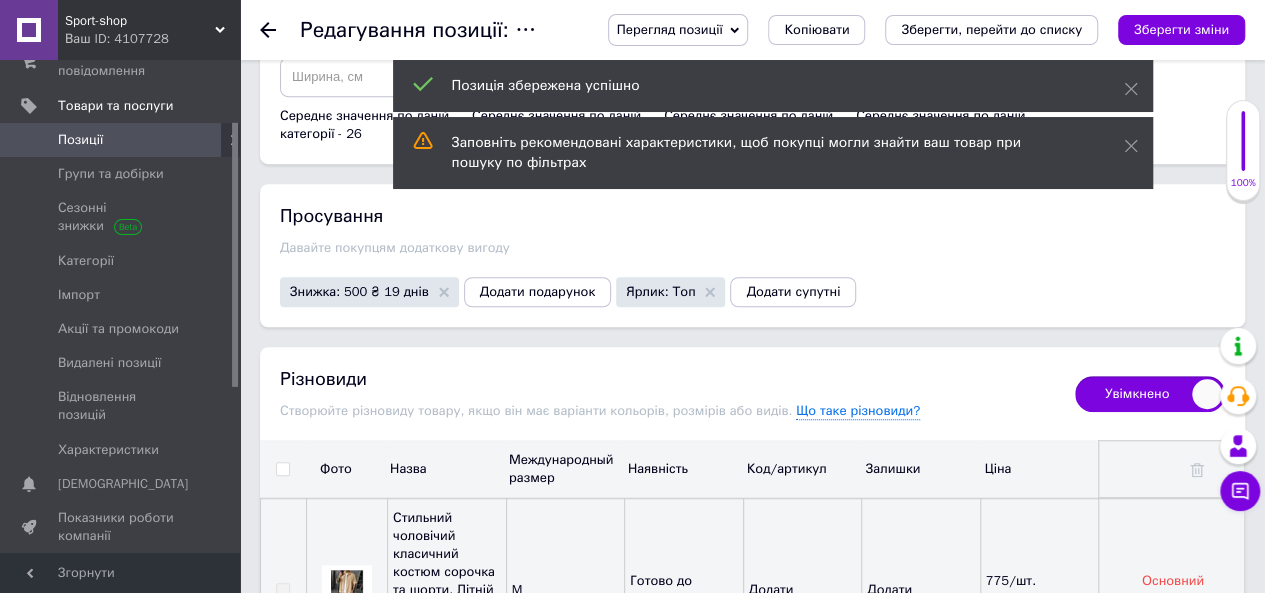 scroll, scrollTop: 3800, scrollLeft: 0, axis: vertical 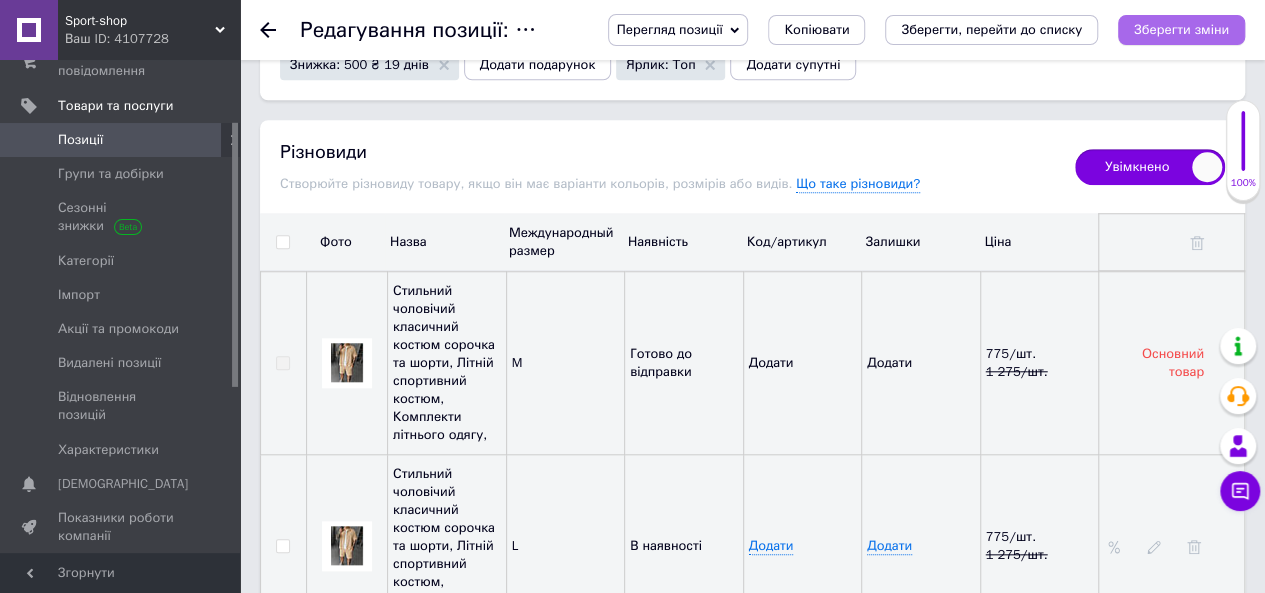 click on "Зберегти зміни" at bounding box center [1181, 30] 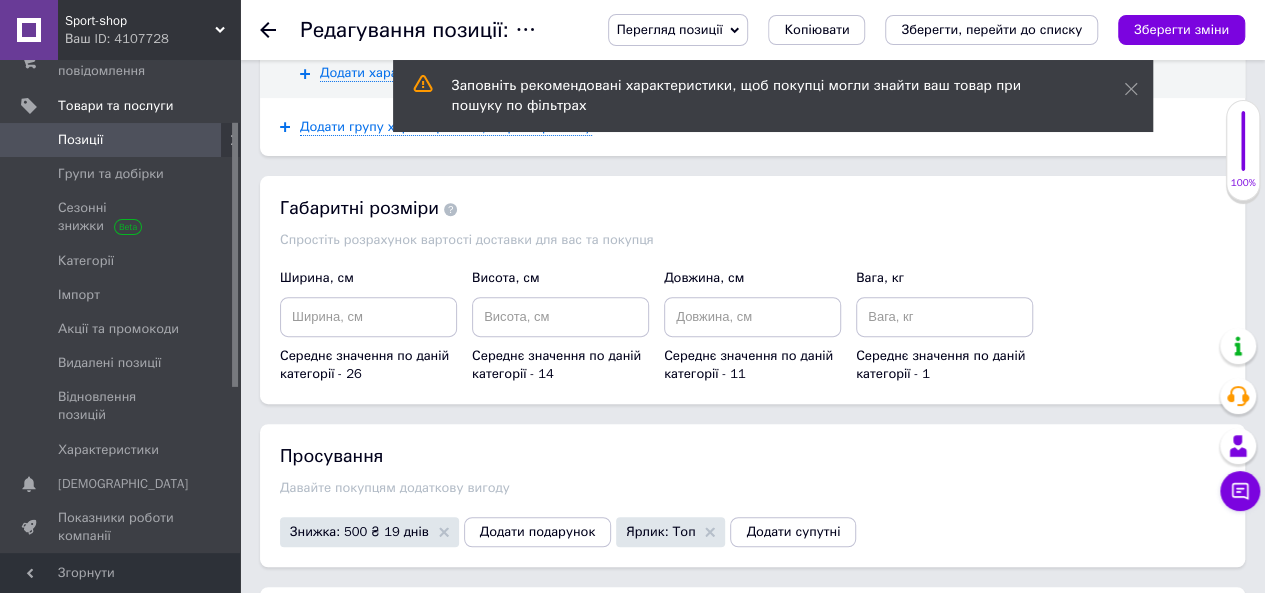scroll, scrollTop: 4073, scrollLeft: 0, axis: vertical 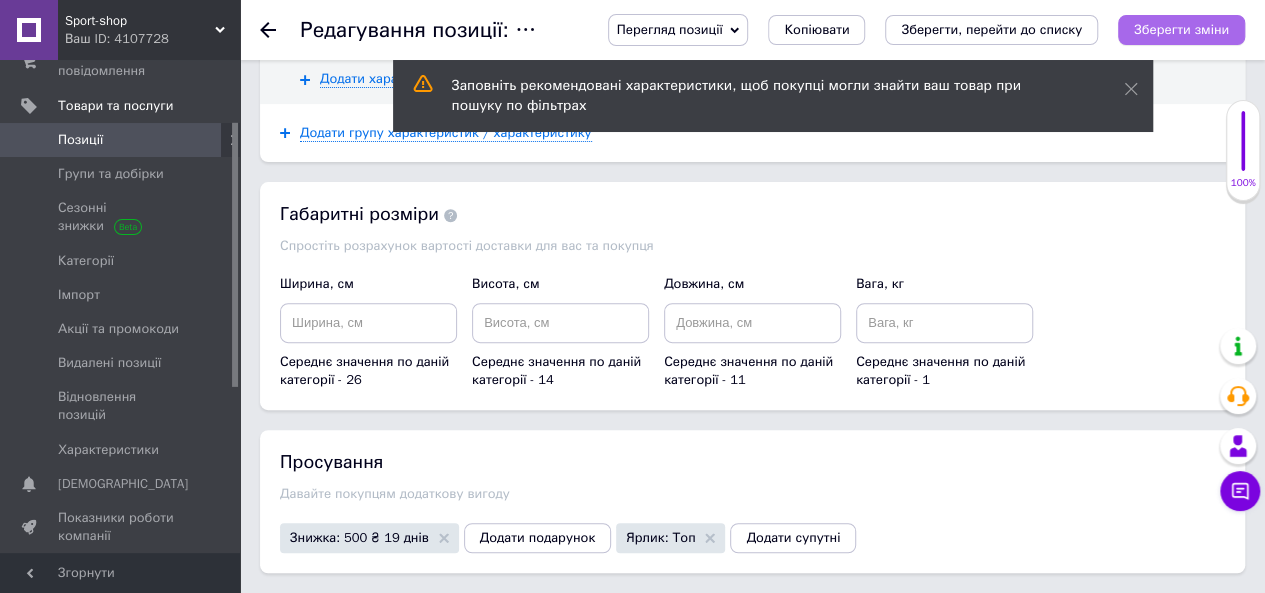 click on "Зберегти зміни" at bounding box center (1181, 29) 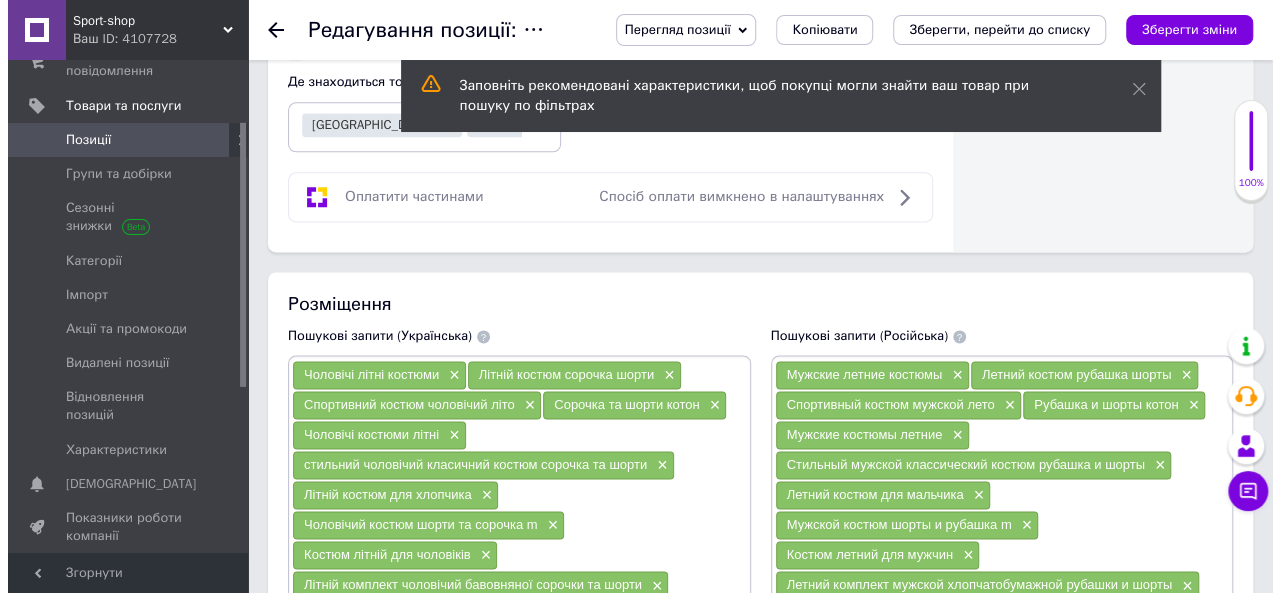 scroll, scrollTop: 0, scrollLeft: 0, axis: both 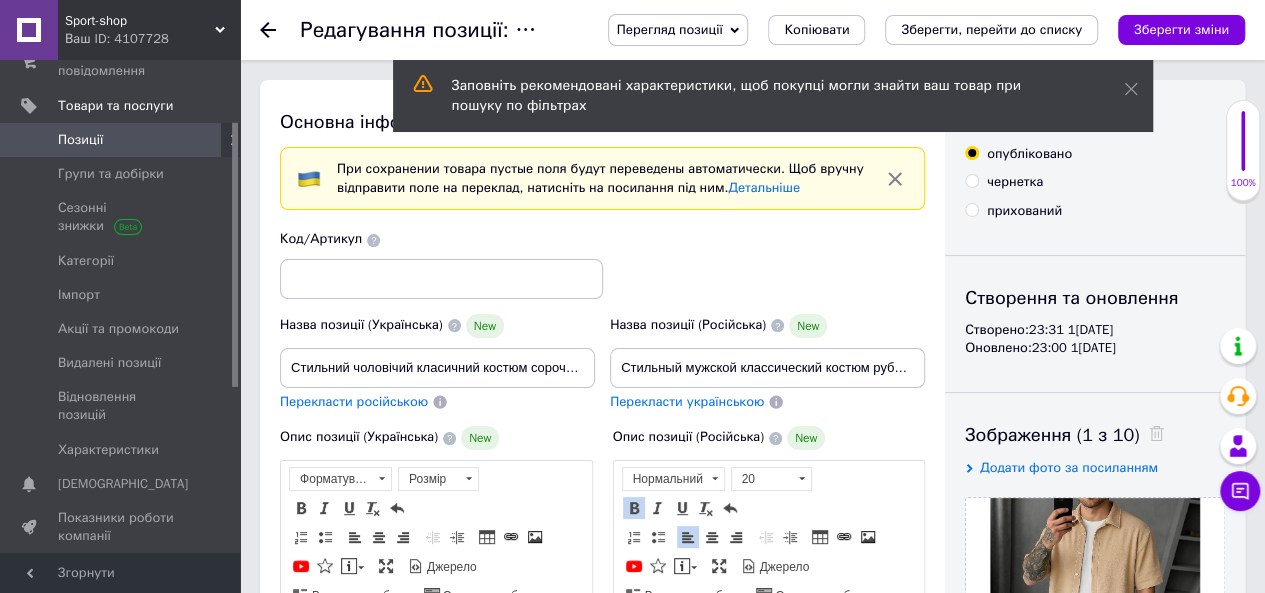 click on "Перегляд позиції" at bounding box center (678, 30) 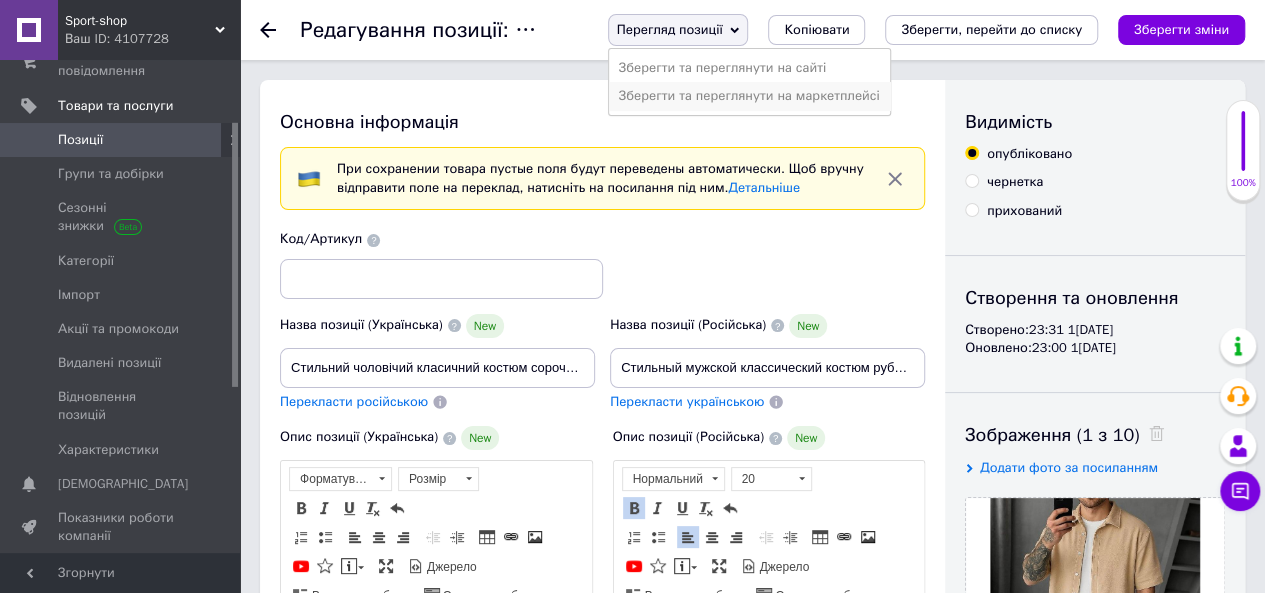 click on "Зберегти та переглянути на маркетплейсі" at bounding box center (749, 96) 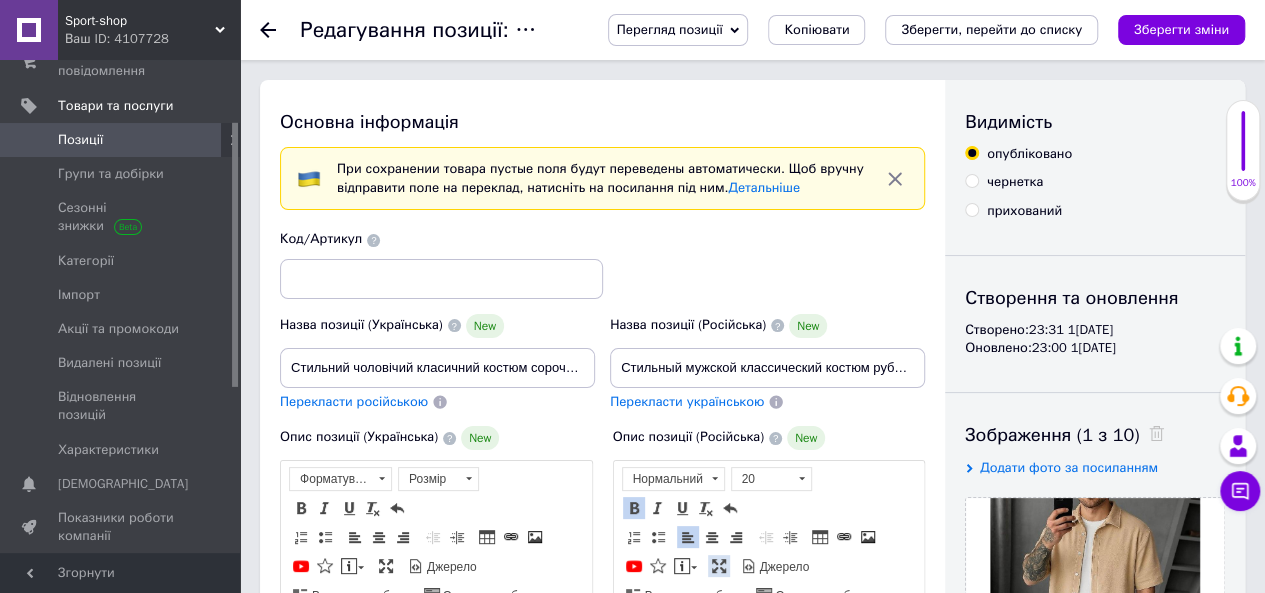 click at bounding box center [719, 566] 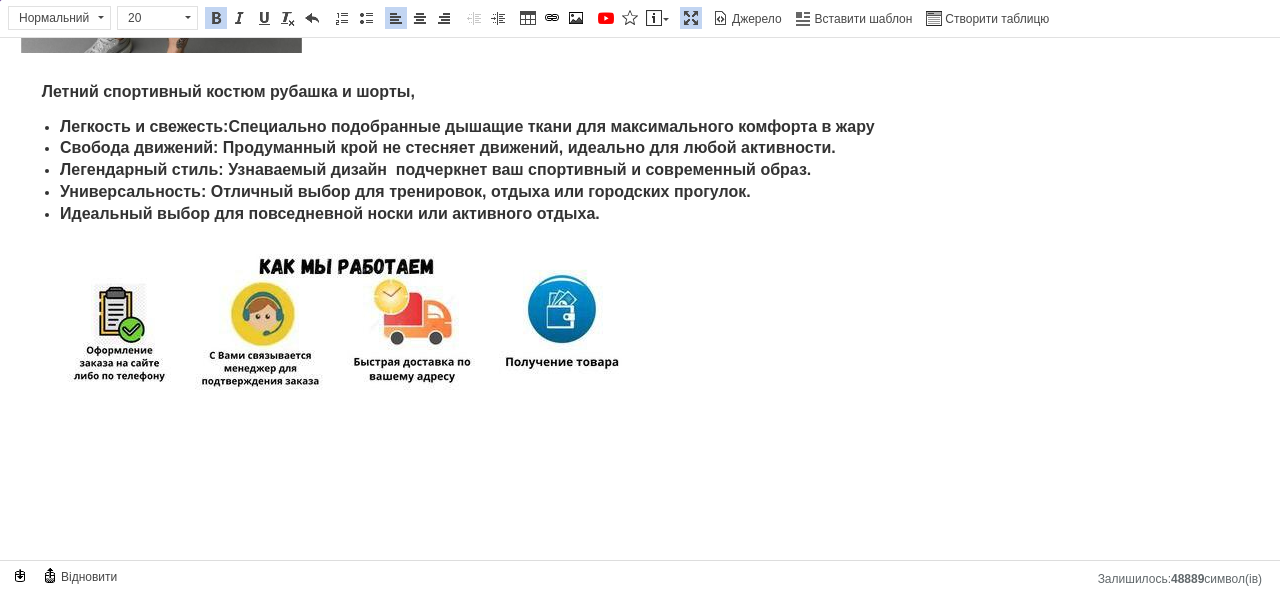 scroll, scrollTop: 19, scrollLeft: 0, axis: vertical 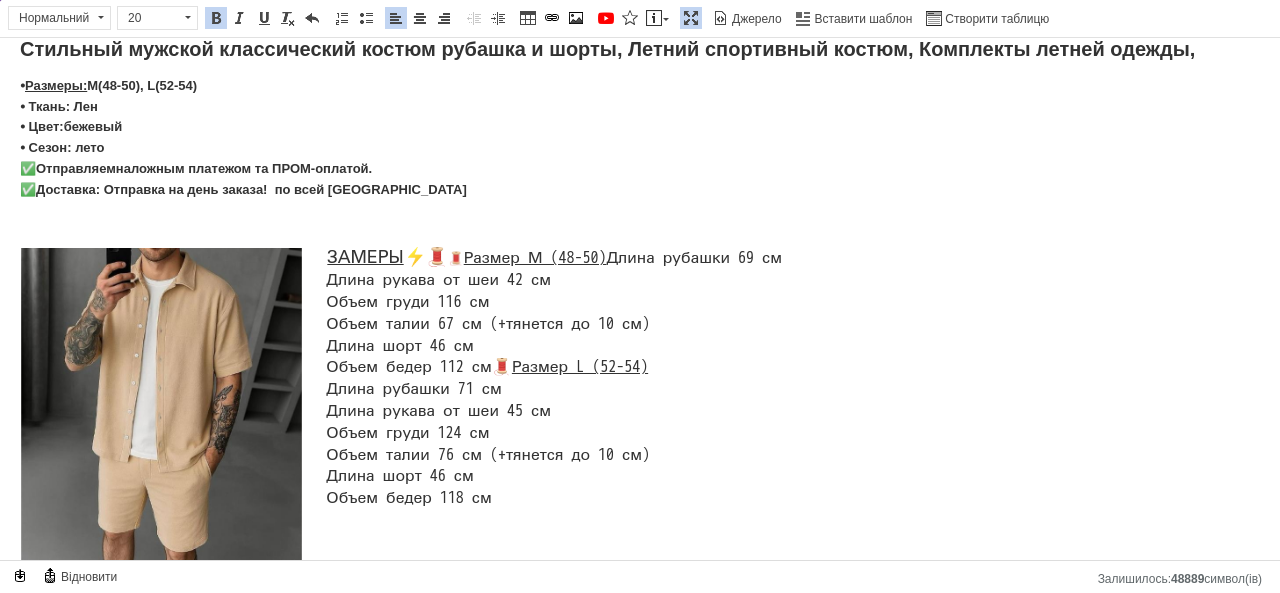 click on "Стильный мужской классический костюм рубашка и шорты, Летний спортивный костюм, Комплекты летней одежды, ⦁  Размеры:   M(48-50), L(52-54)  ⦁ Ткань: Лен ⦁ Цвет:  бежевый ⦁ Сезон:    лето ✅  Отправляем  наложным платежом та ПРОМ-о платой. ✅  Доставка:   Отправка на день заказа!  по всей [GEOGRAPHIC_DATA]      ЗАМЕРЫ ⚡️🧵
🧵 Размер М (48-50)
Длина рубашки 69 см
Длина рукава от шеи 42 см
Объем груди 116 см
Объем талии 67 см (+тянется до 10 см)
Длина шорт 46 см
Объем бедер 112 см
🧵 Размер L (52-54)
Летний спортивный костюм рубашка и шорты, Легкость и свежесть :" at bounding box center [640, 569] 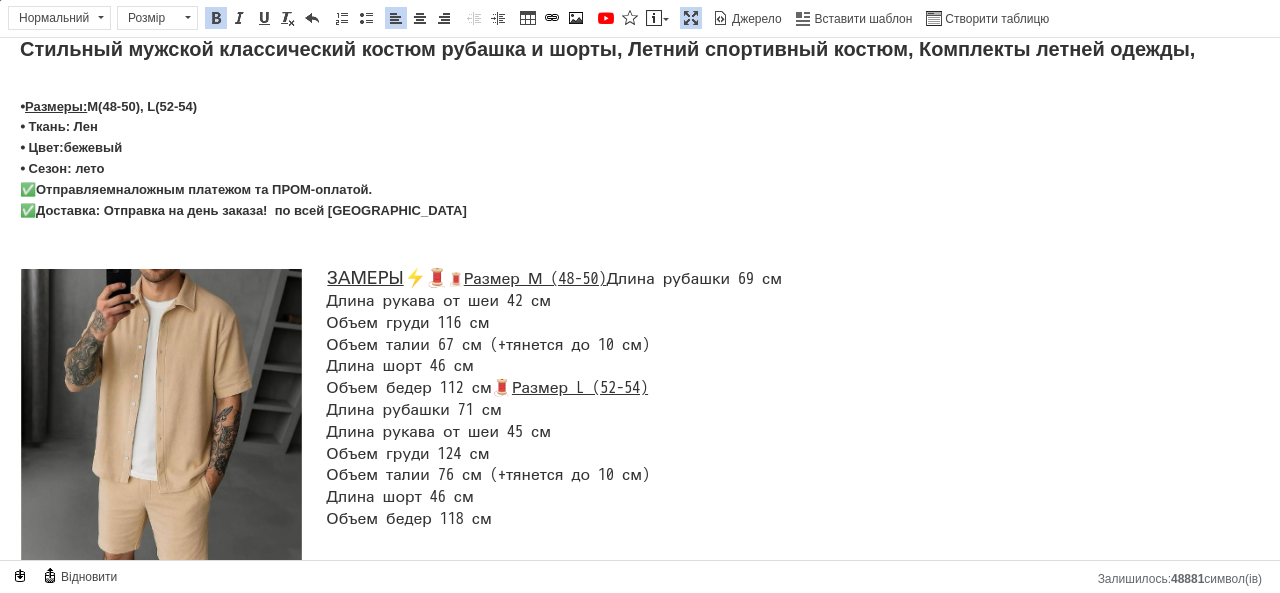 click on "ЗАМЕРЫ ⚡️🧵
🧵 Размер М (48-50)
Длина рубашки 69 см
Длина рукава от шеи 42 см
Объем груди 116 см
Объем талии 67 см (+тянется до 10 см)
Длина шорт 46 см
Объем бедер 112 см
🧵 Размер L (52-54)
Длина рубашки 71 см
Длина рукава от шеи 45 см
Объем груди 124 см
Объем талии 76 см (+тянется до 10 см)
Длина шорт 46 см
Объем бедер 118 см" at bounding box center [640, 399] 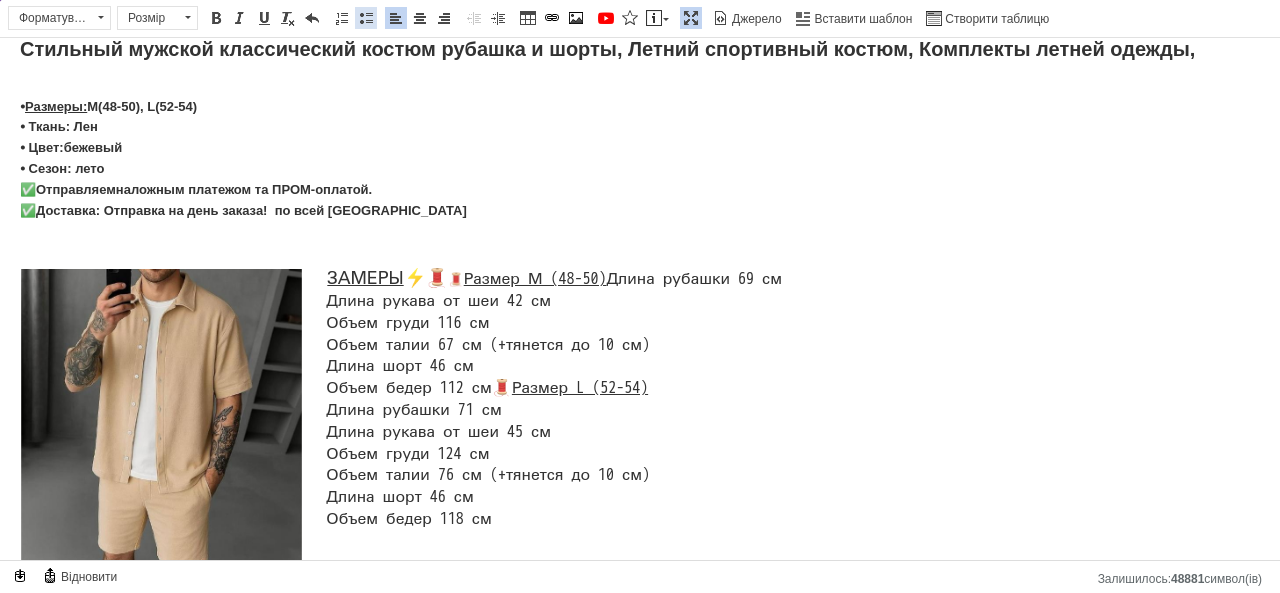 click at bounding box center (366, 18) 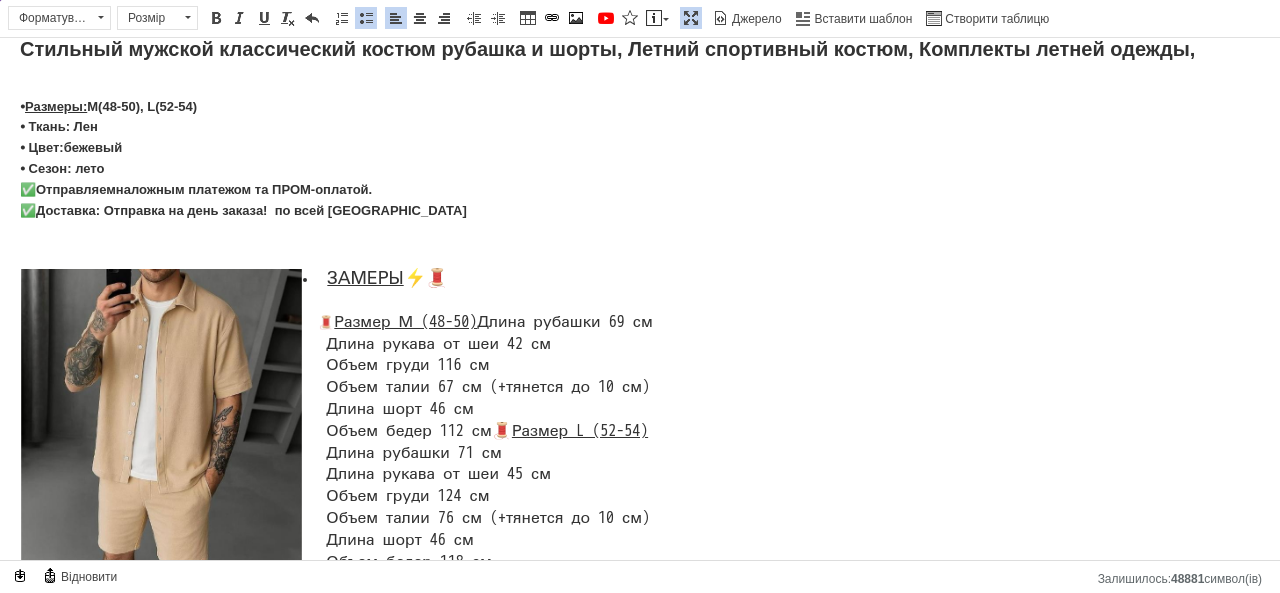 click on "ЗАМЕРЫ ⚡️🧵
​​​​​​​  🧵 Размер М (48-50)
Длина рубашки 69 см
Длина рукава от шеи 42 см
Объем груди 116 см
Объем талии 67 см (+тянется до 10 см)
Длина шорт 46 см
Объем бедер 112 см
🧵 Размер L (52-54)
Длина рубашки 71 см
Длина рукава от шеи 45 см
Объем груди 124 см
Объем талии 76 см (+тянется до 10 см)
Длина шорт 46 см
Объем бедер 118 см" at bounding box center [640, 420] 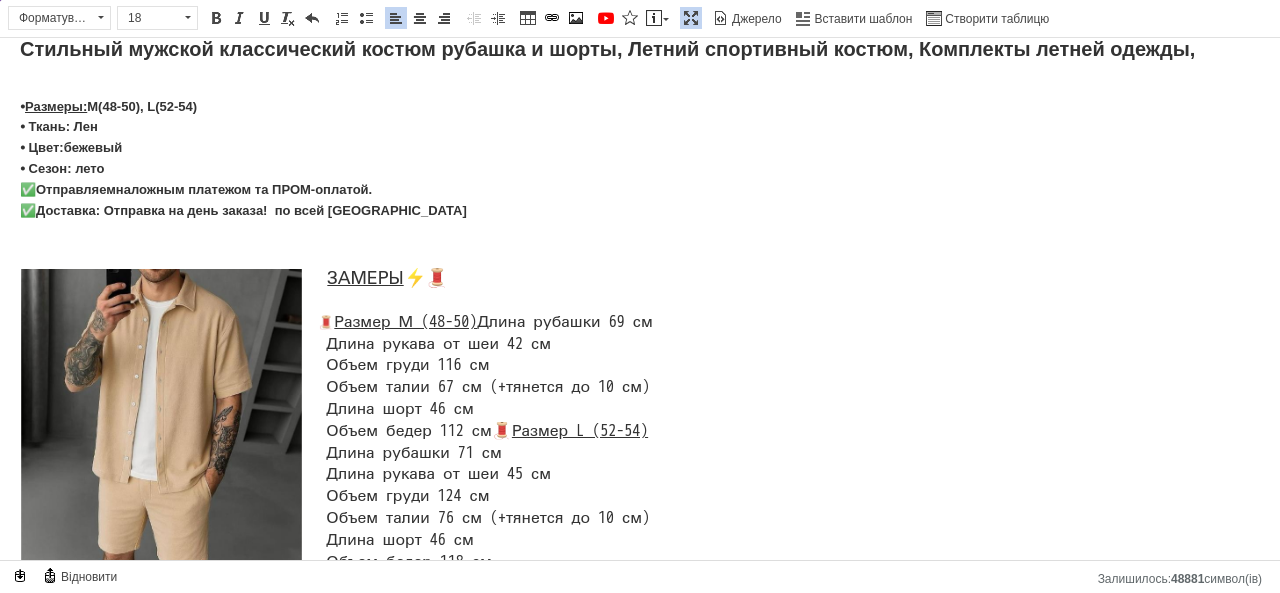 click on "​​​​​​​   ЗАМЕРЫ ⚡️🧵
🧵 Размер М (48-50)
Длина рубашки 69 см
Длина рукава от шеи 42 см
Объем груди 116 см
Объем талии 67 см (+тянется до 10 см)
Длина шорт 46 см
Объем бедер 112 см
🧵 Размер L (52-54)
Длина рубашки 71 см
Длина рукава от шеи 45 см
Объем груди 124 см
Объем талии 76 см (+тянется до 10 см)
Длина шорт 46 см
Объем бедер 118 см" at bounding box center (640, 420) 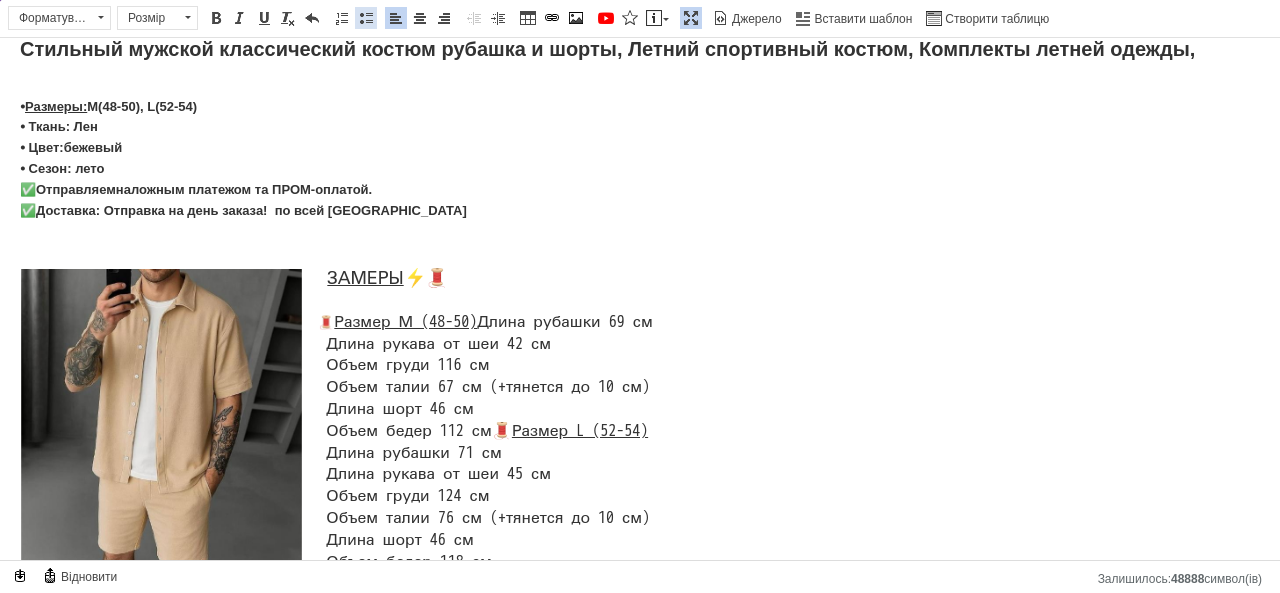 click on "Вставити/видалити маркований список" at bounding box center [366, 18] 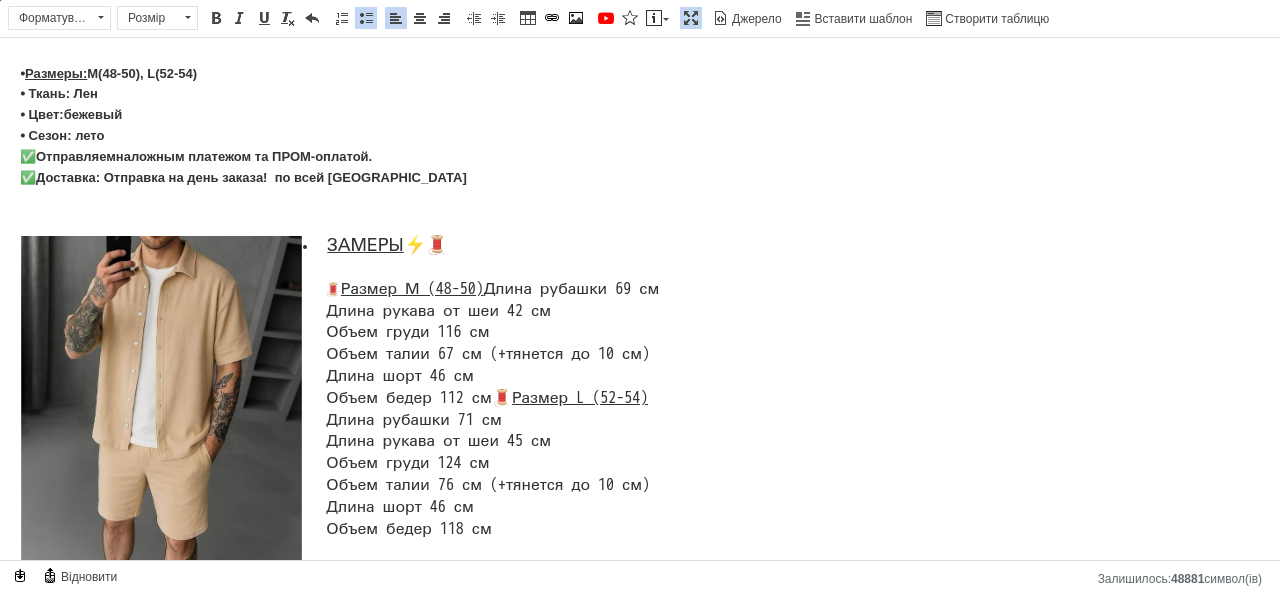 scroll, scrollTop: 94, scrollLeft: 0, axis: vertical 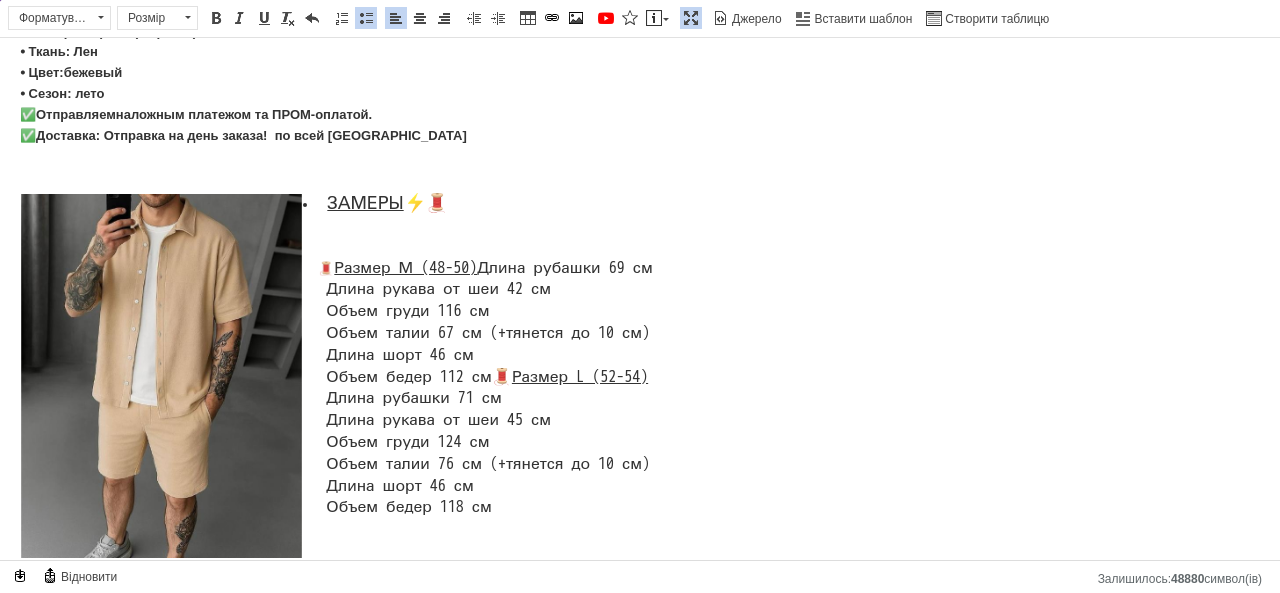 type 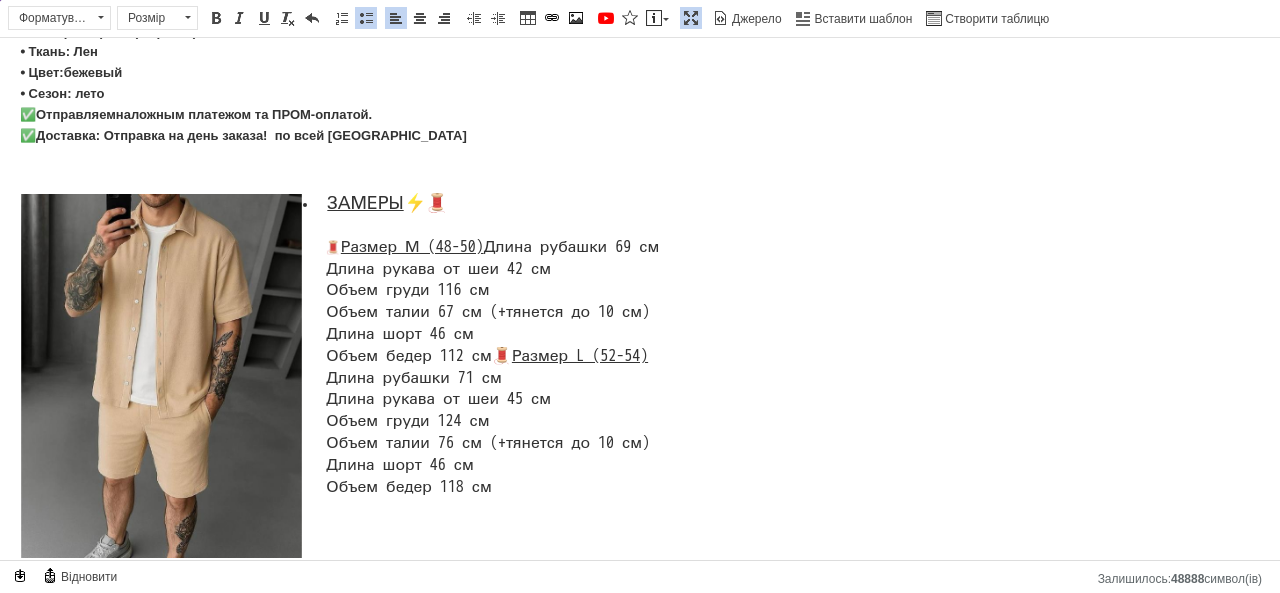 click at bounding box center [366, 18] 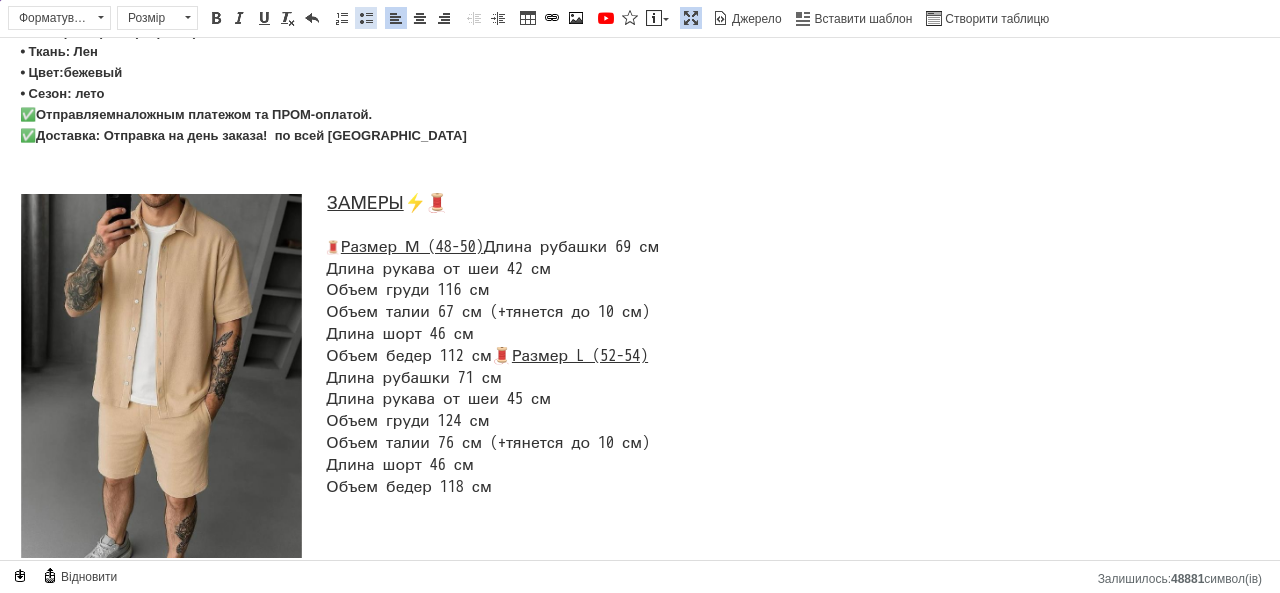 click at bounding box center [366, 18] 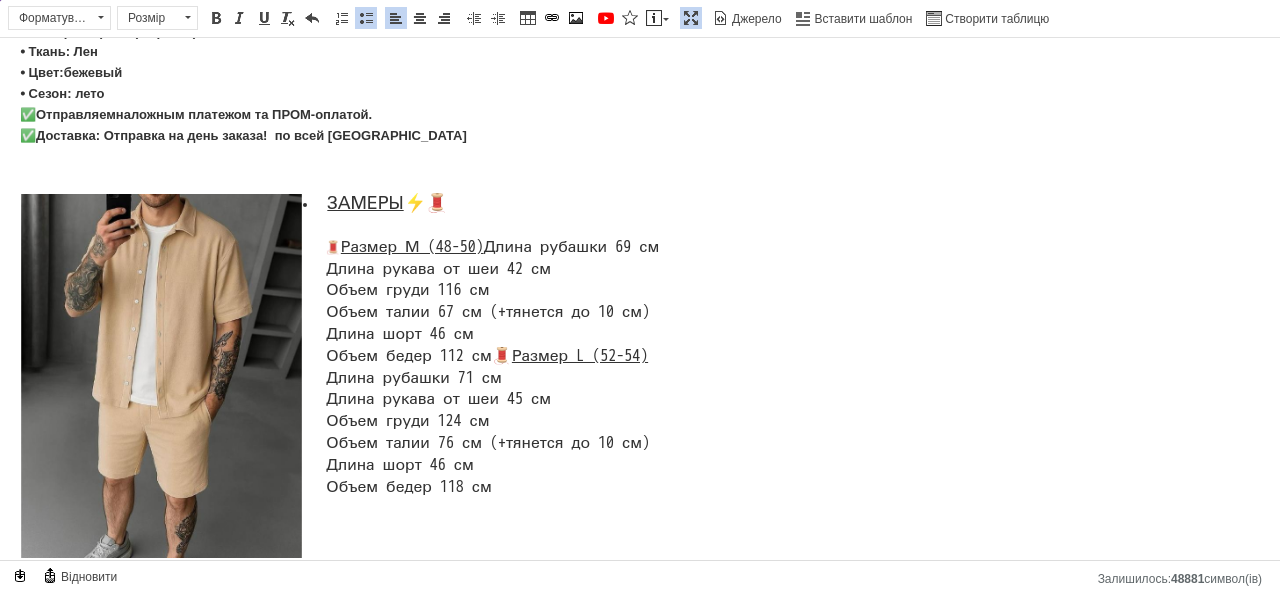 click on "🧵 Размер L (52-54)" at bounding box center (483, 367) 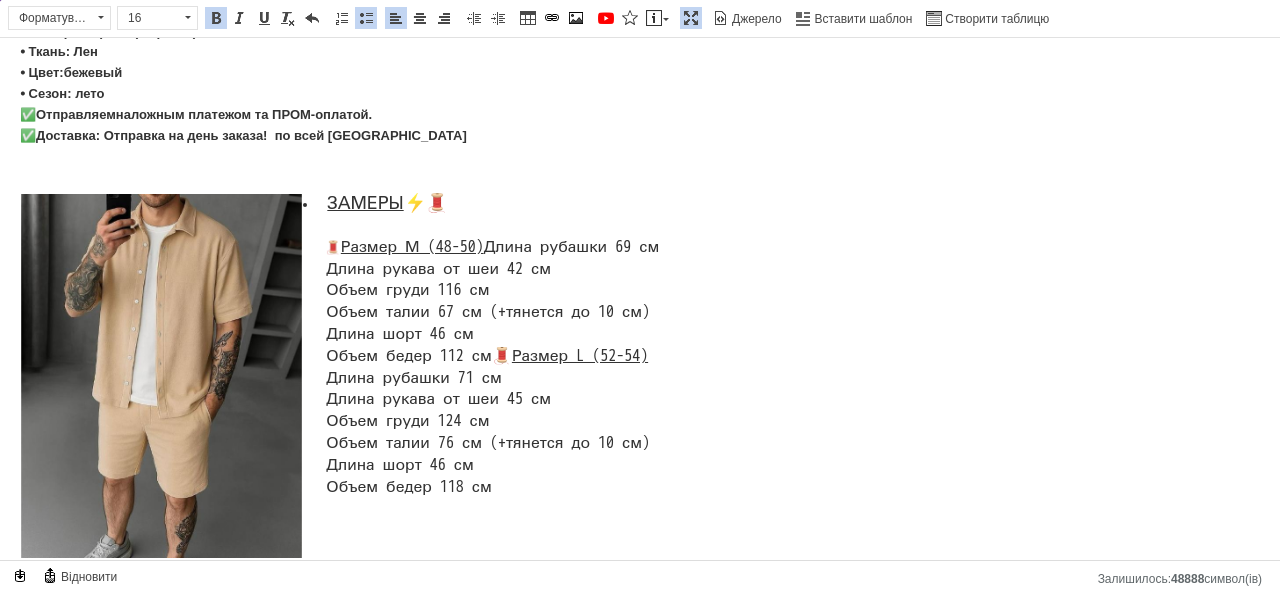 click at bounding box center (366, 18) 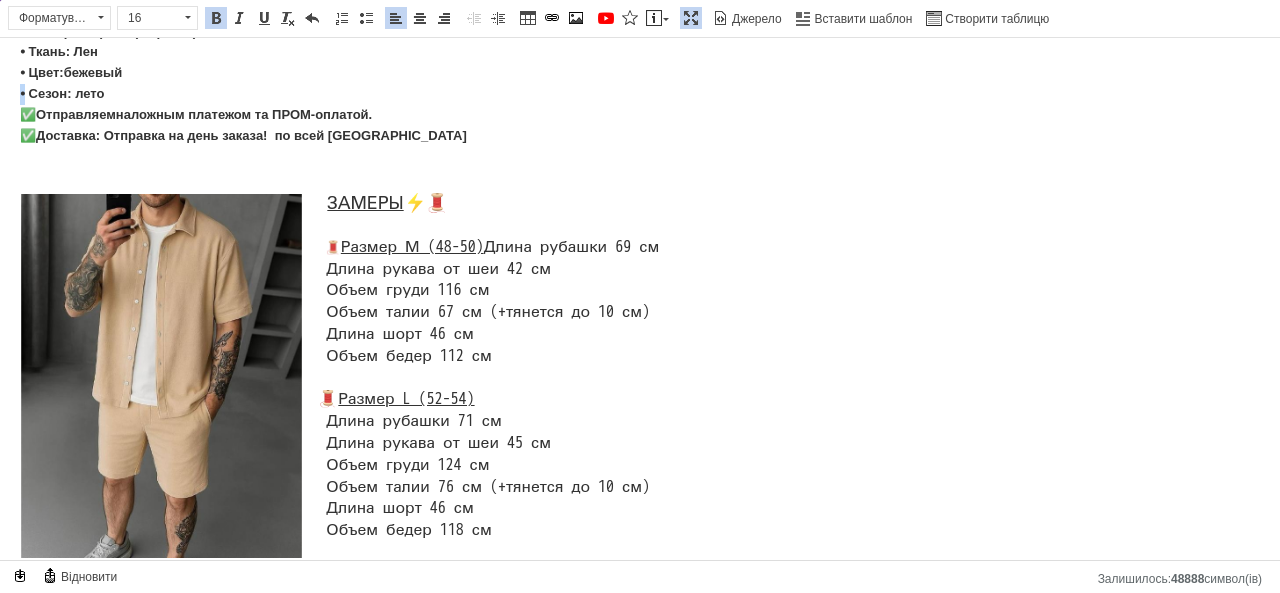 drag, startPoint x: 28, startPoint y: 100, endPoint x: 14, endPoint y: 100, distance: 14 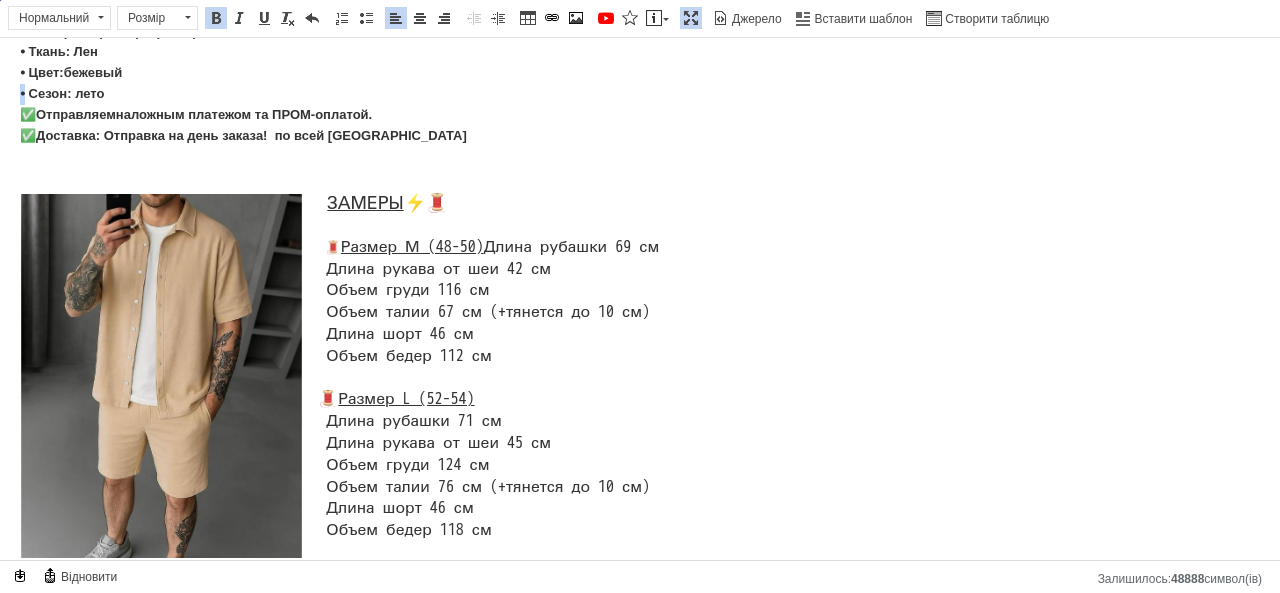 copy on "⦁" 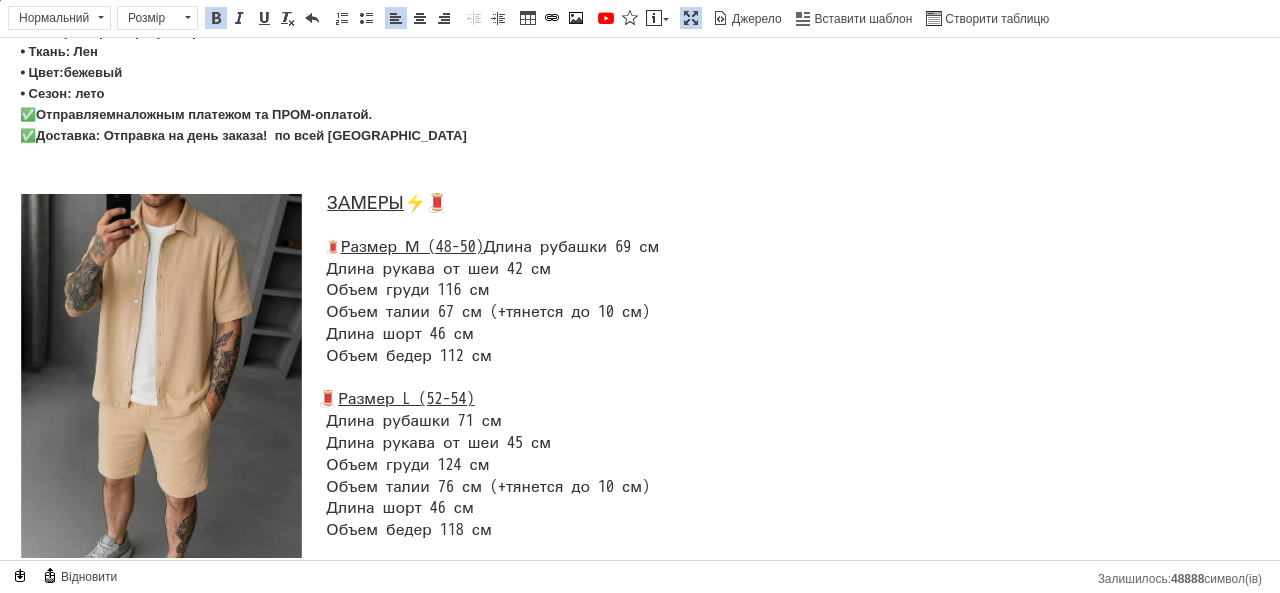 click on "Длина рубашки 69 см
Длина рукава от шеи 42 см
Объем груди 116 см
Объем талии 67 см (+тянется до 10 см)
Длина шорт 46 см
Объем бедер 112 см" 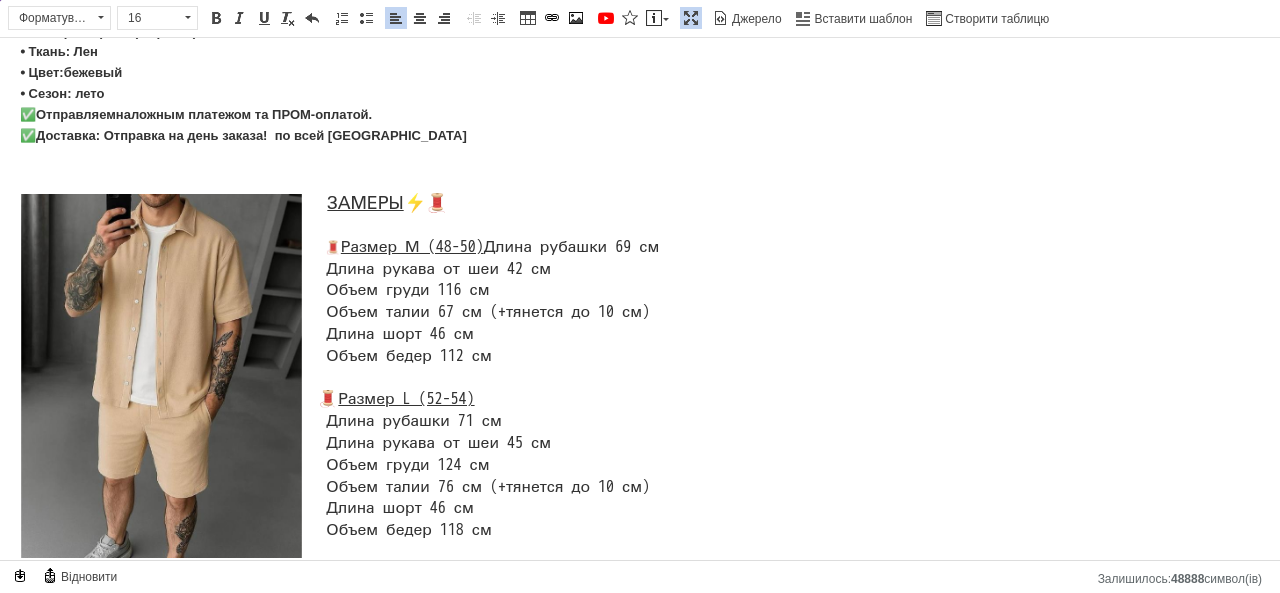 click on "ЗАМЕРЫ ⚡️🧵
🧵 Размер М (48-50)
Длина рубашки 69 см
Длина рукава от шеи 42 см
Объем груди 116 см
Объем талии 67 см (+тянется до 10 см)
Длина шорт 46 см
Объем бедер 112 см
🧵 Размер L (52-54)
Длина рубашки 71 см
Длина рукава от шеи 45 см
Объем груди 124 см
Объем талии 76 см (+тянется до 10 см)
Длина шорт 46 см
Объем бедер 118 см" at bounding box center (640, 367) 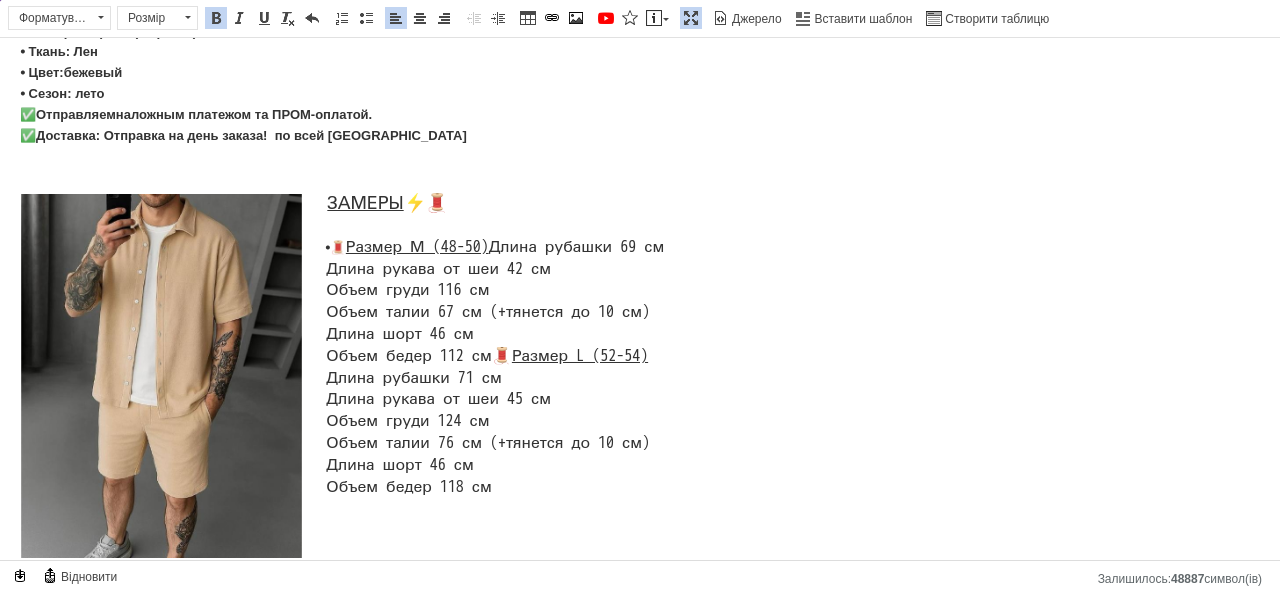 click on "🧵 Размер L (52-54)" at bounding box center [483, 367] 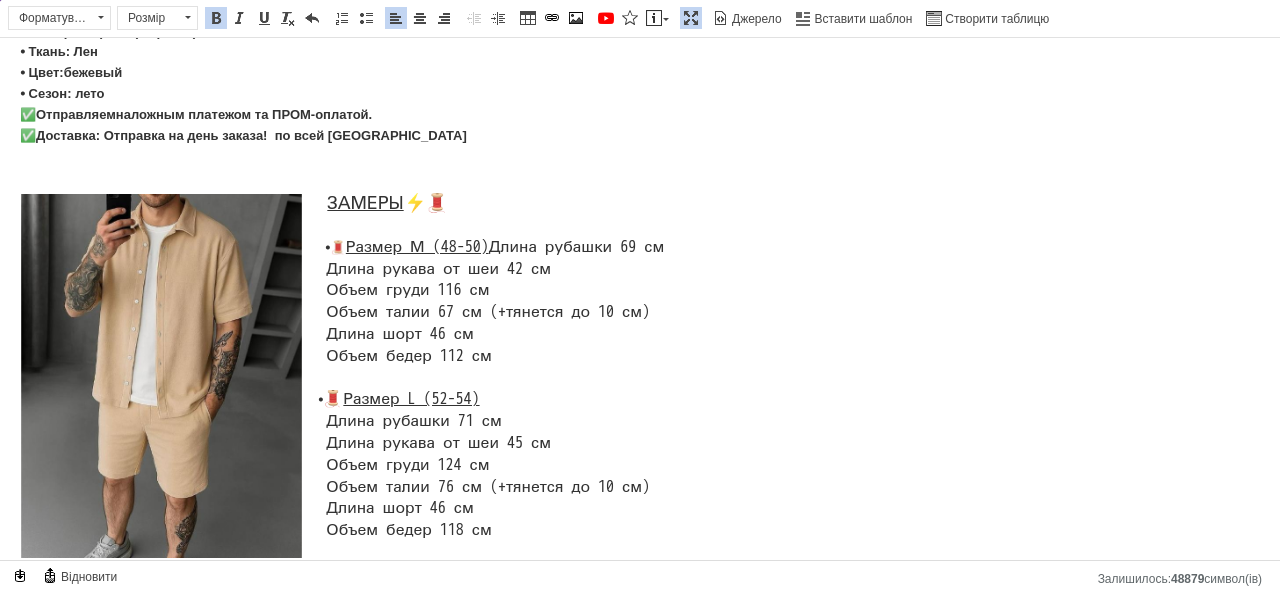 click at bounding box center (691, 18) 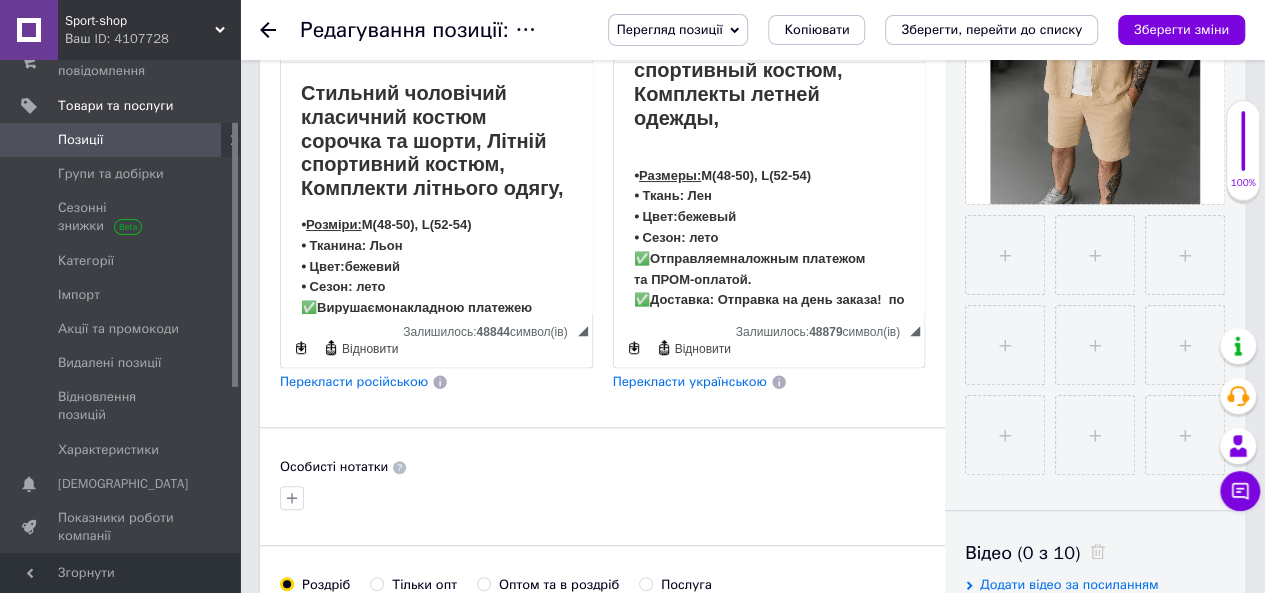 scroll, scrollTop: 774, scrollLeft: 0, axis: vertical 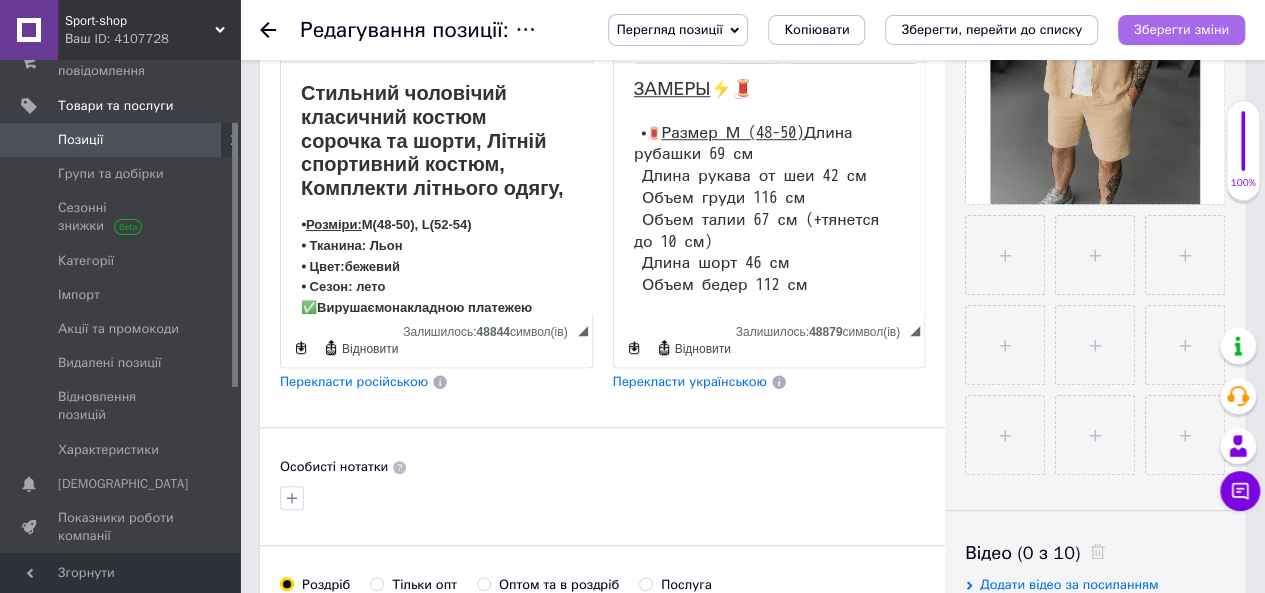 click on "Зберегти зміни" at bounding box center (1181, 29) 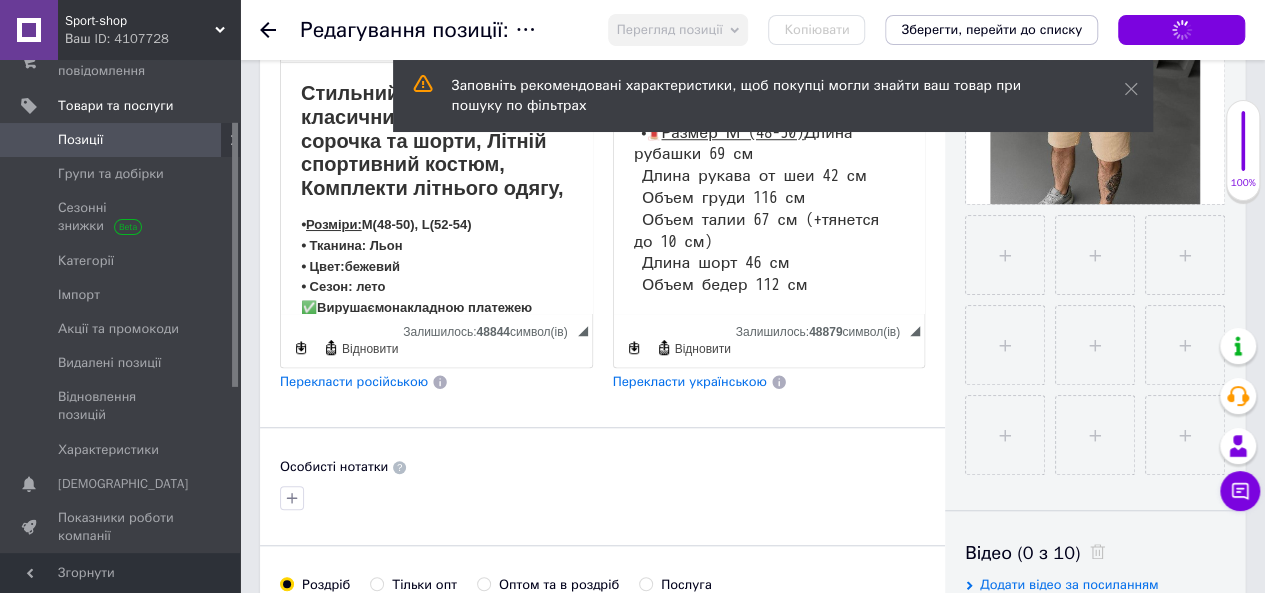 click on "Перекласти українською" at bounding box center (690, 381) 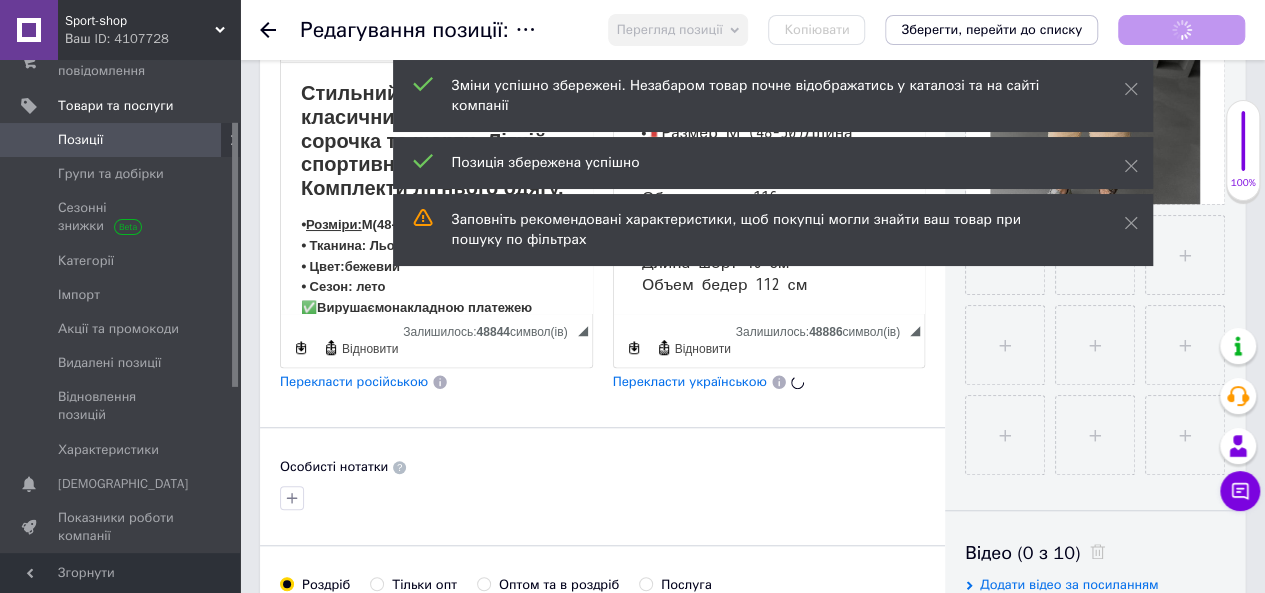 click on "Зберегти зміни" at bounding box center (1181, 29) 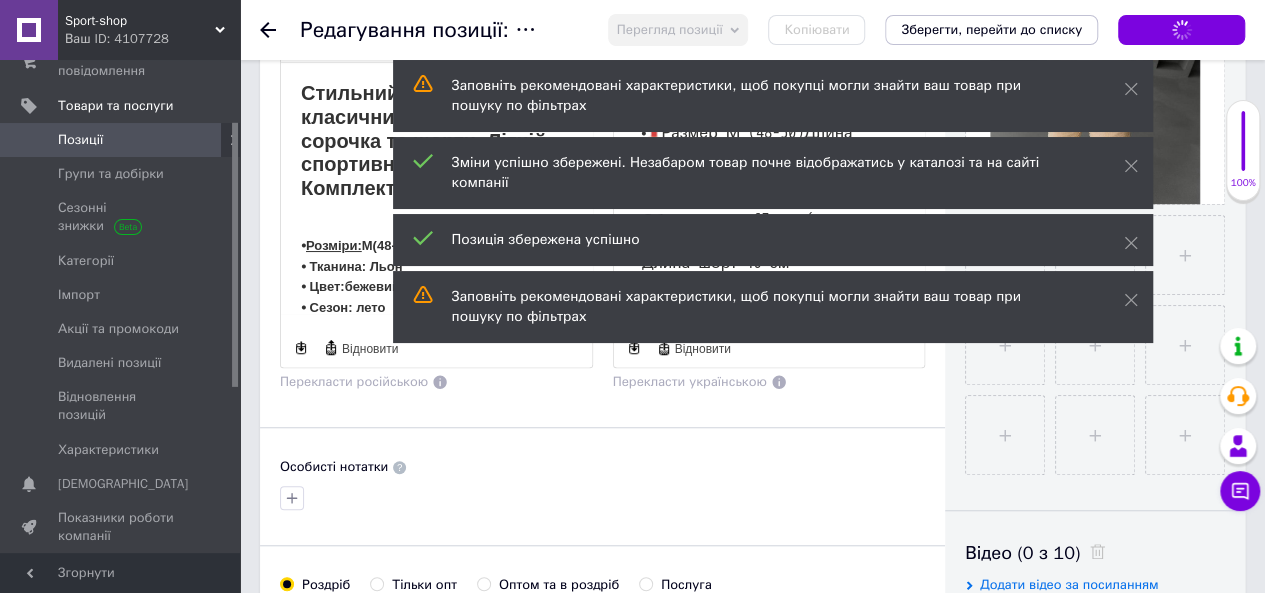 scroll, scrollTop: 774, scrollLeft: 0, axis: vertical 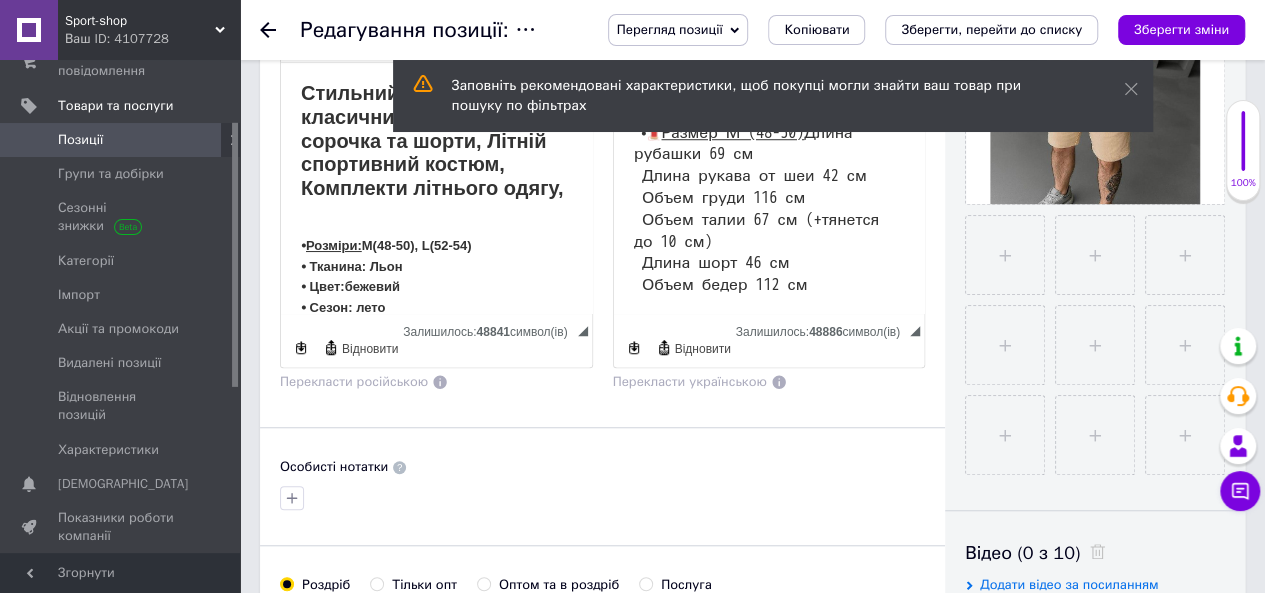click on "Зберегти зміни" at bounding box center (1181, 29) 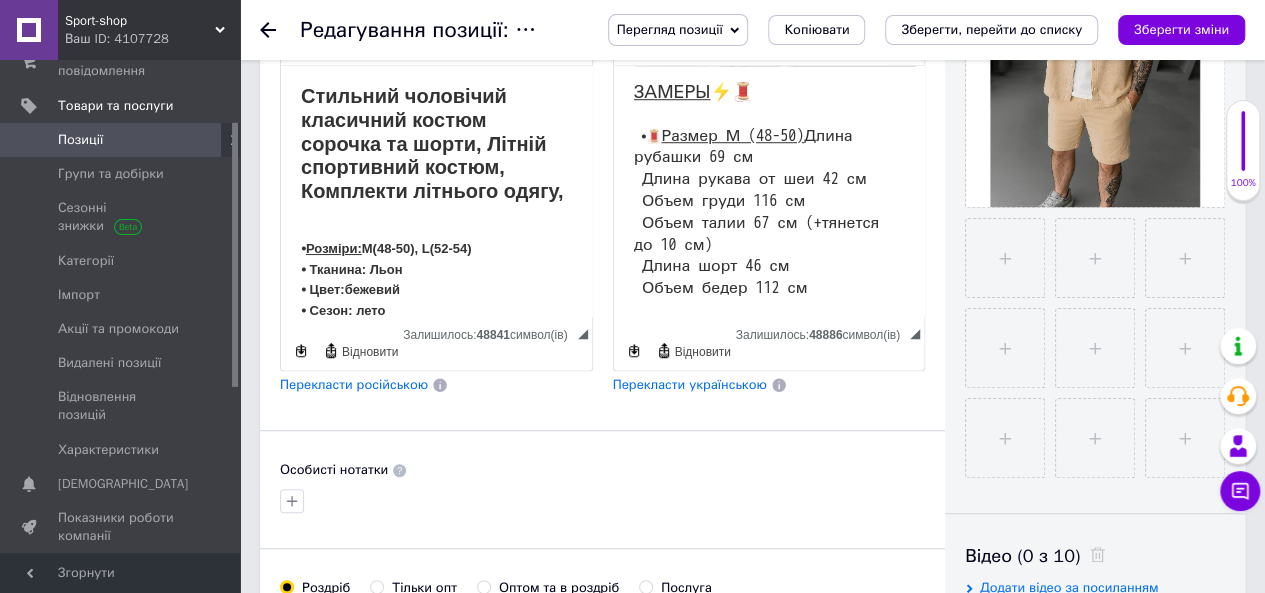 scroll, scrollTop: 336, scrollLeft: 0, axis: vertical 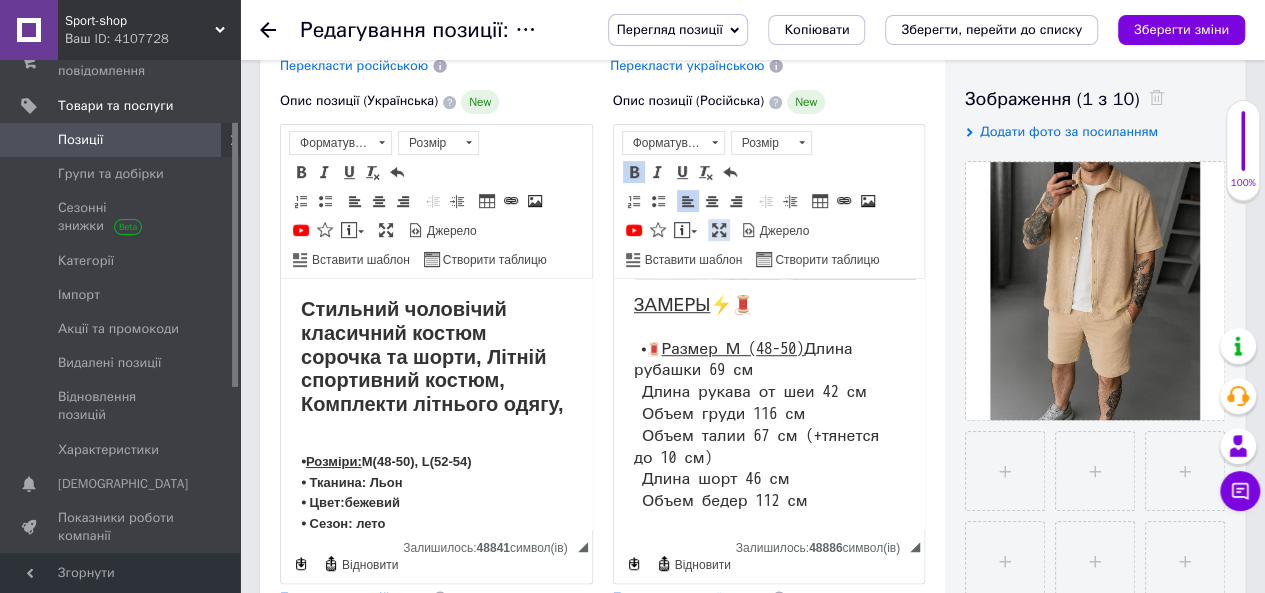 click at bounding box center [719, 230] 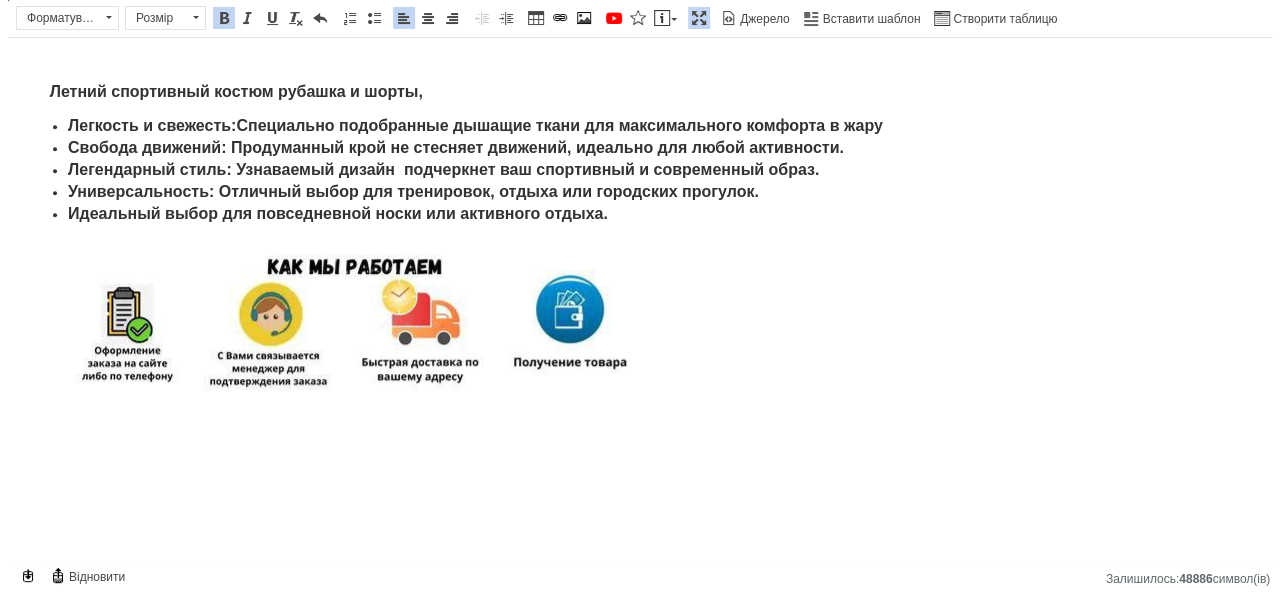 scroll, scrollTop: 0, scrollLeft: 0, axis: both 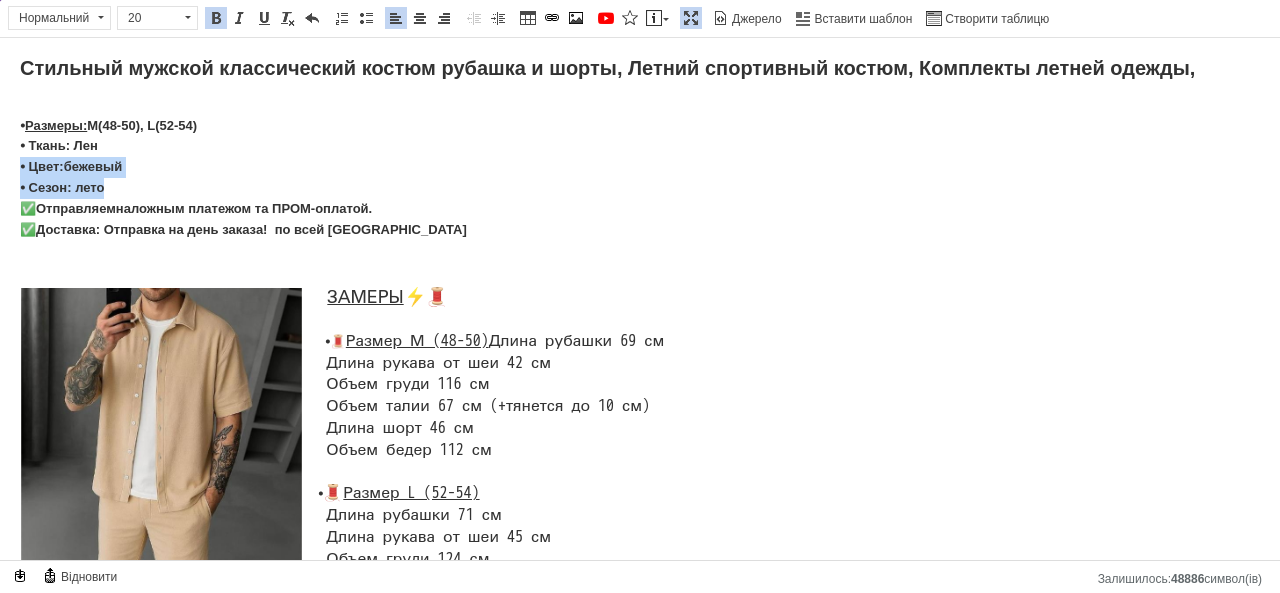 drag, startPoint x: 108, startPoint y: 82, endPoint x: 16, endPoint y: 168, distance: 125.93649 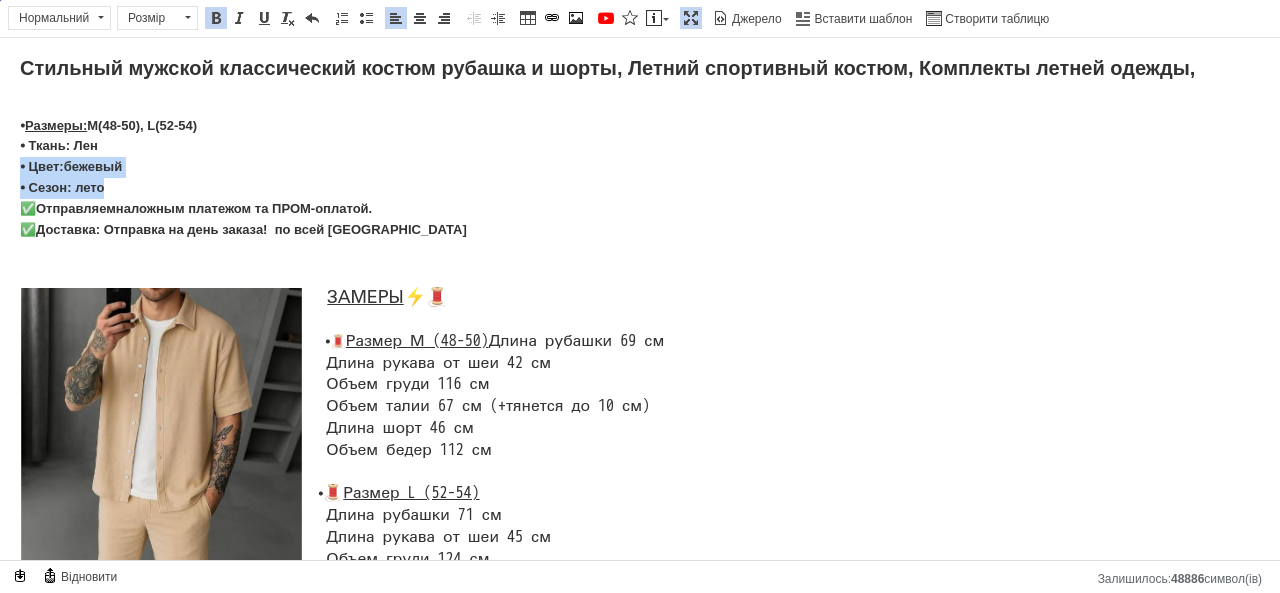 copy on "⦁ Цвет:  бежевый ⦁ Сезон:    лето" 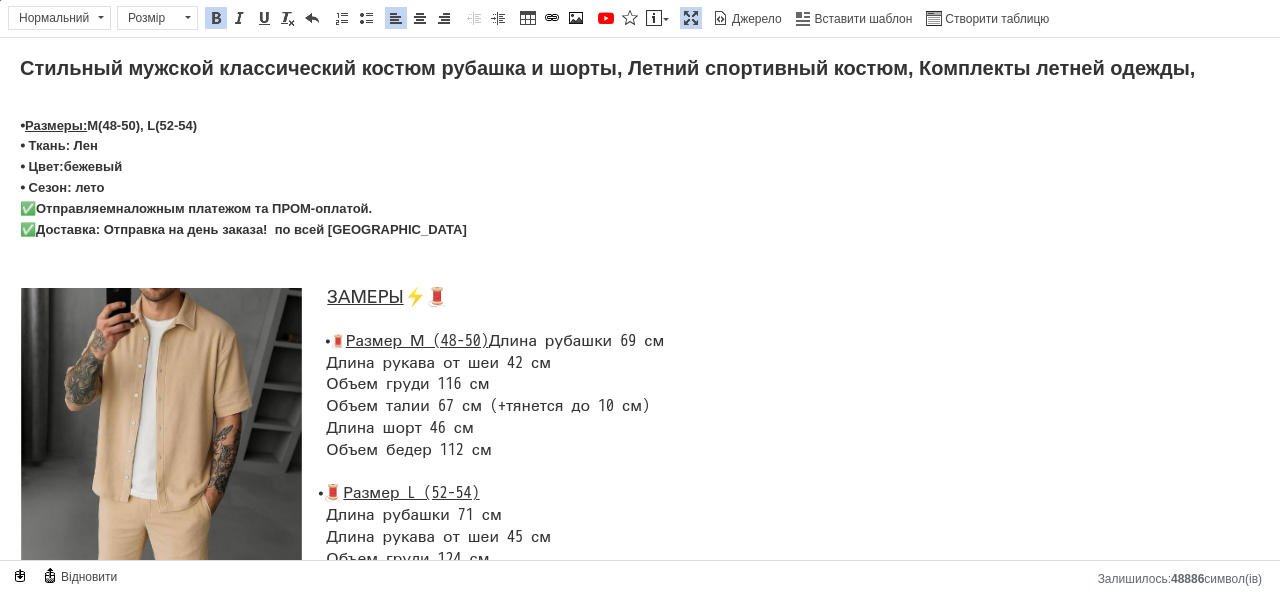 click on "ЗАМЕРЫ ⚡️🧵
⦁ 🧵 Размер М (48-50)
Длина рубашки 69 см
Длина рукава от шеи 42 см
Объем груди 116 см
Объем талии 67 см (+тянется до 10 см)
Длина шорт 46 см
Объем бедер 112 см
⦁ 🧵 Размер L (52-54)
Длина рубашки 71 см
Длина рукава от шеи 45 см
Объем груди 124 см
Объем талии 76 см (+тянется до 10 см)
Длина шорт 46 см
Объем бедер 118 см" at bounding box center [640, 461] 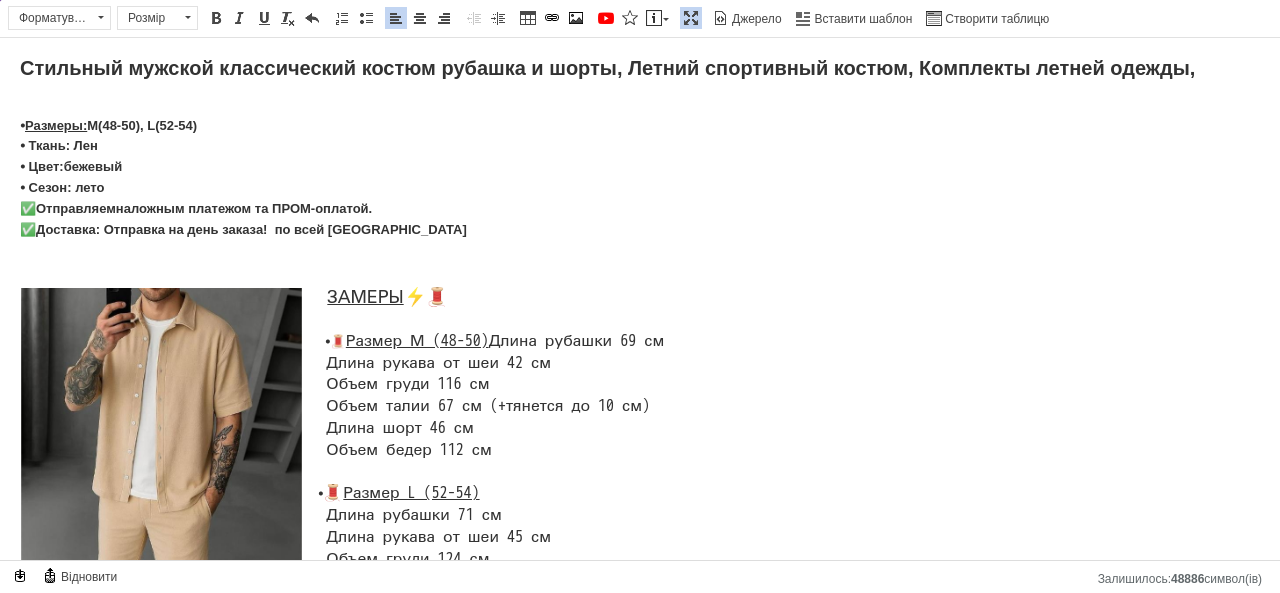 type 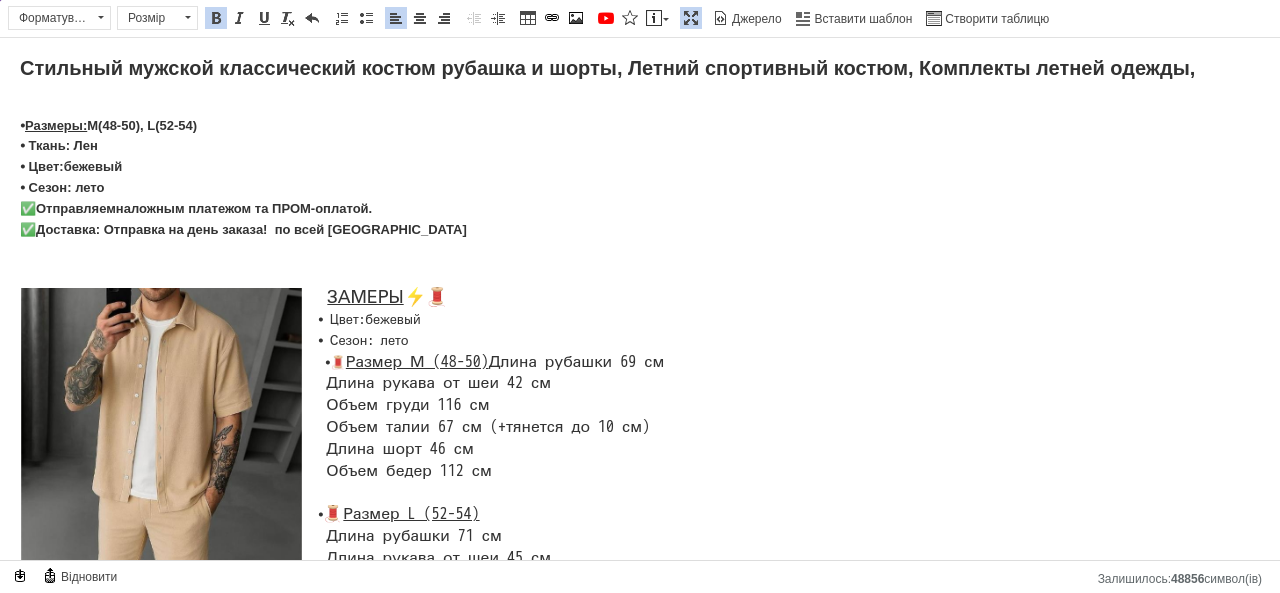 click on "⦁" at bounding box center (327, 362) 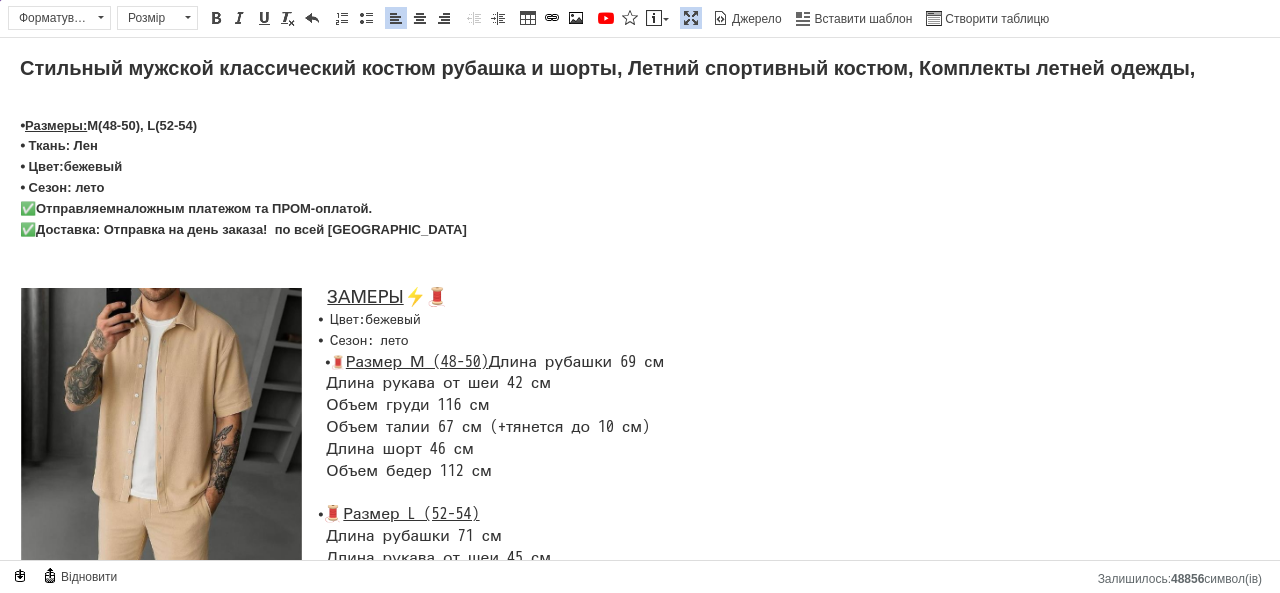 click on "⦁" at bounding box center (327, 362) 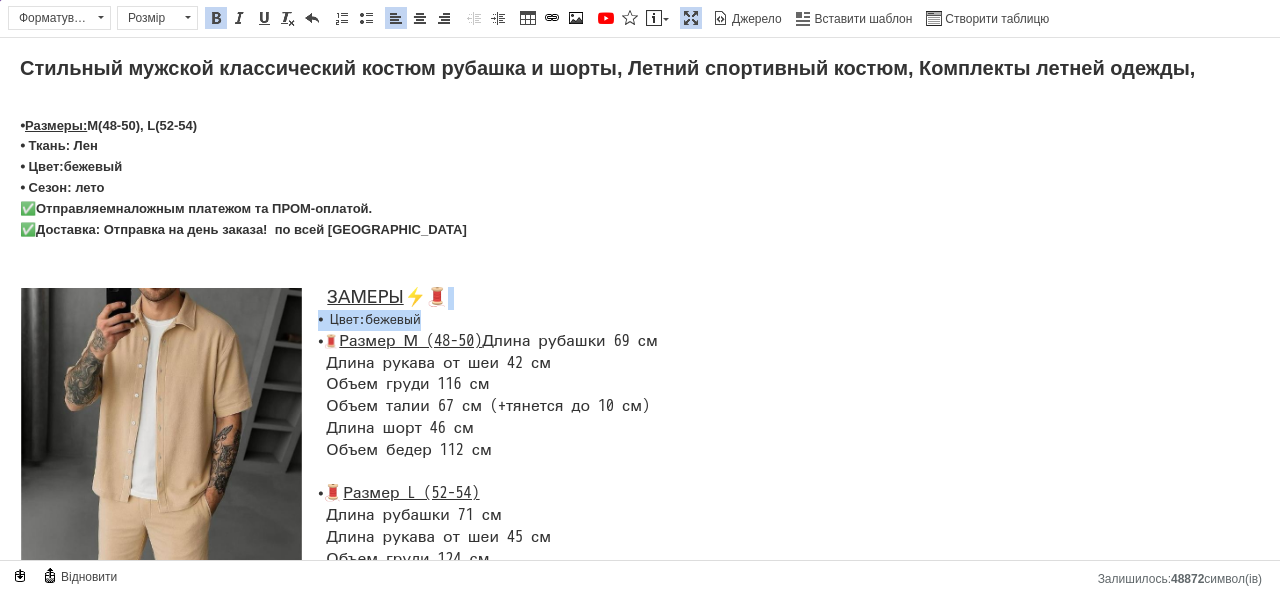 drag, startPoint x: 437, startPoint y: 308, endPoint x: 430, endPoint y: 325, distance: 18.384777 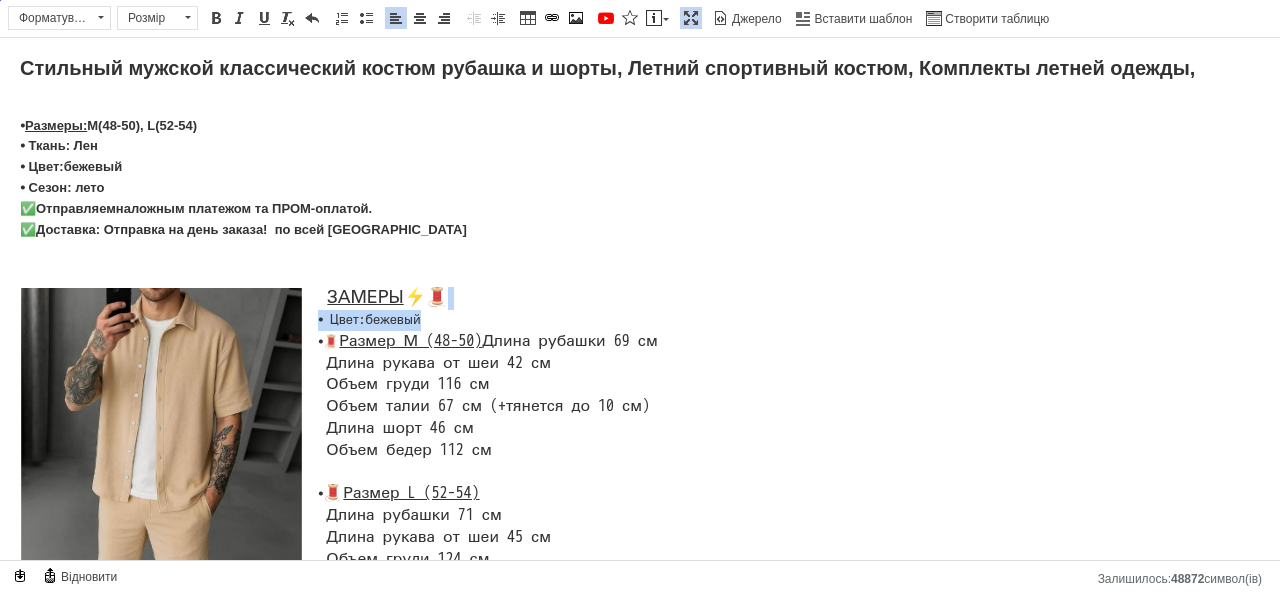 click on "ЗАМЕРЫ ⚡️🧵
⦁ Цвет:  бежевый ⦁ 🧵 Размер М (48-50)
Длина рубашки 69 см
Длина рукава от шеи 42 см
Объем груди 116 см
Объем талии 67 см (+тянется до 10 см)
Длина шорт 46 см
Объем бедер 112 см
⦁ 🧵 Размер L (52-54)
Длина рубашки 71 см
Длина рукава от шеи 45 см
Объем груди 124 см
Объем талии 76 см (+тянется до 10 см)
Длина шорт 46 см
Объем бедер 118 см" at bounding box center [640, 461] 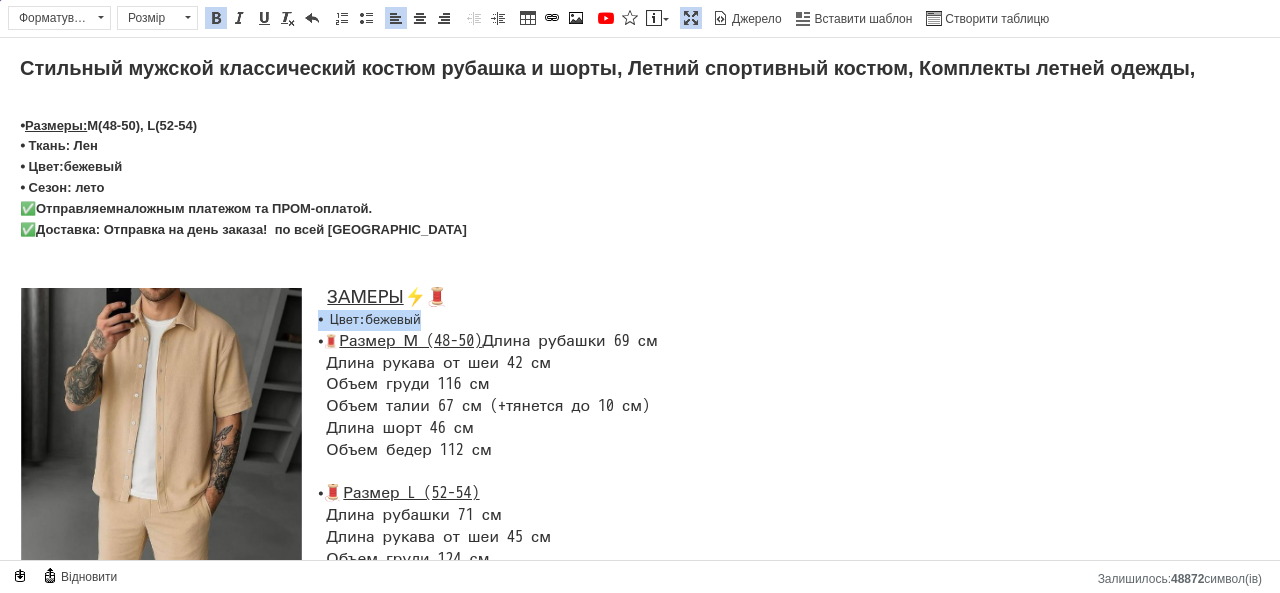 drag, startPoint x: 430, startPoint y: 325, endPoint x: 309, endPoint y: 323, distance: 121.016525 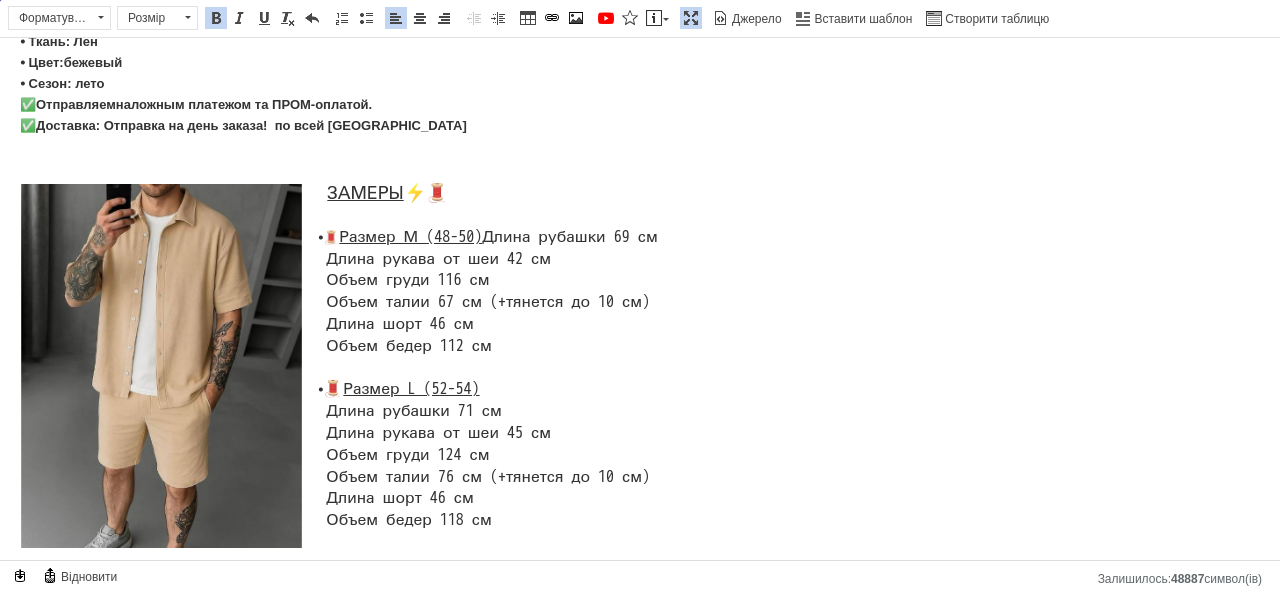 scroll, scrollTop: 190, scrollLeft: 0, axis: vertical 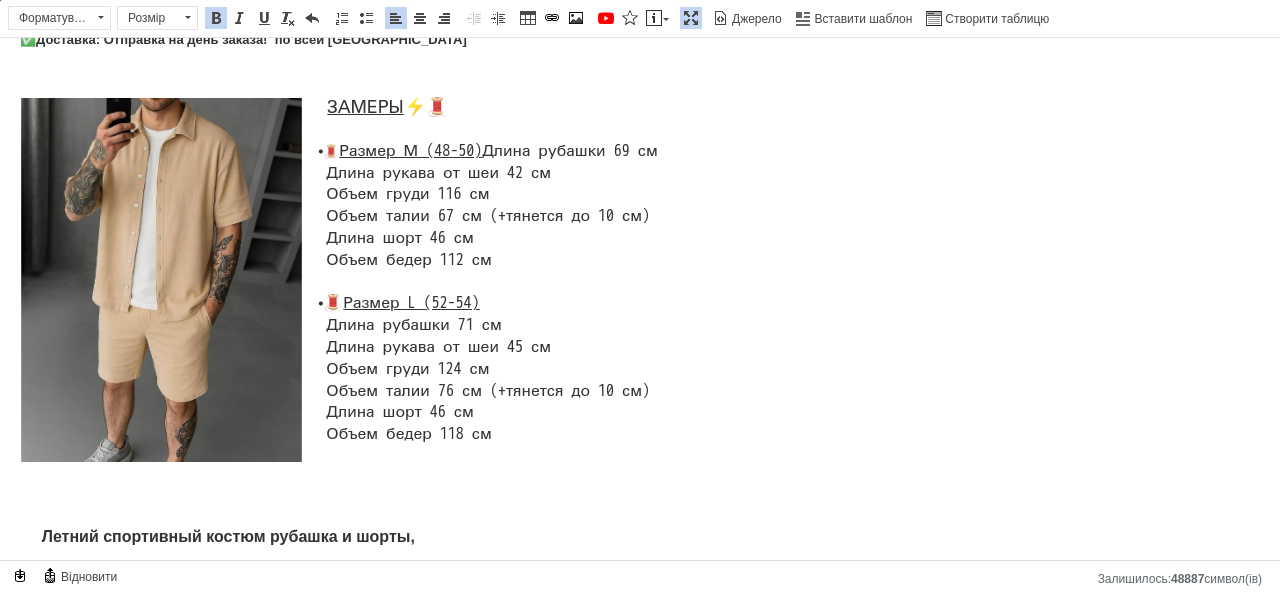 click on "ЗАМЕРЫ ⚡️🧵
⦁ 🧵 Размер М (48-50)
Длина рубашки 69 см
Длина рукава от шеи 42 см
Объем груди 116 см
Объем талии 67 см (+тянется до 10 см)
Длина шорт 46 см
Объем бедер 112 см
⦁ 🧵 Размер L (52-54)
Длина рубашки 71 см
Длина рукава от шеи 45 см
Объем груди 124 см
Объем талии 76 см (+тянется до 10 см)
Длина шорт 46 см
Объем бедер 118 см" at bounding box center (640, 271) 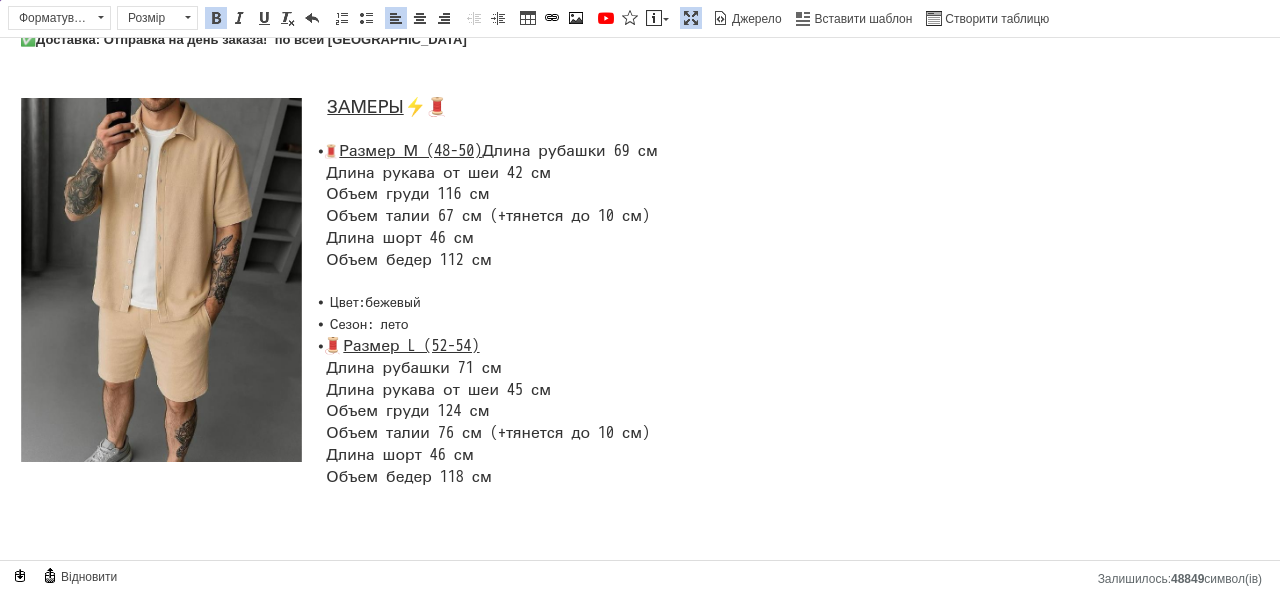 click on "лето ​​​​​​​
⦁ 🧵 Размер L (52-54)" at bounding box center [398, 346] 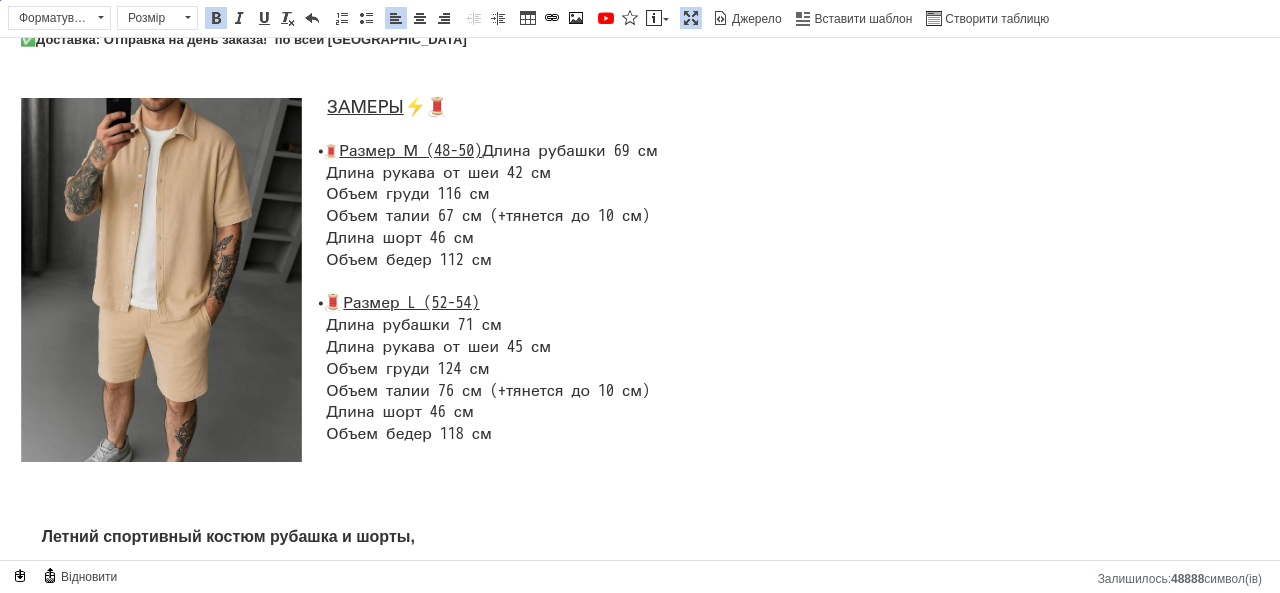 click at bounding box center (691, 18) 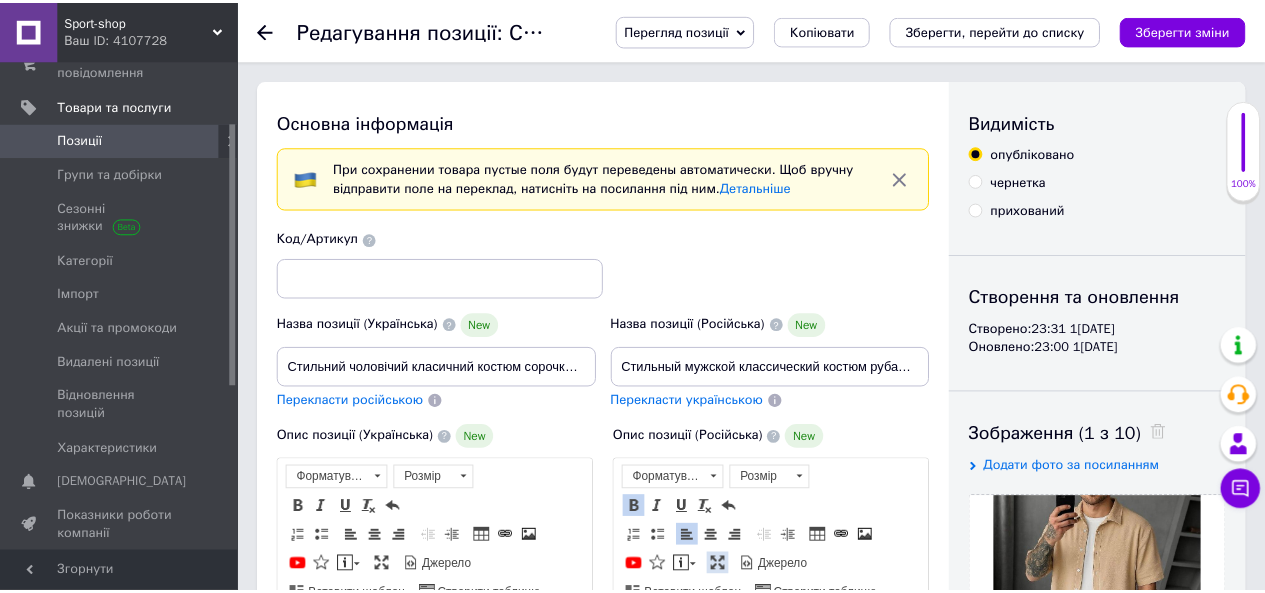 scroll, scrollTop: 336, scrollLeft: 0, axis: vertical 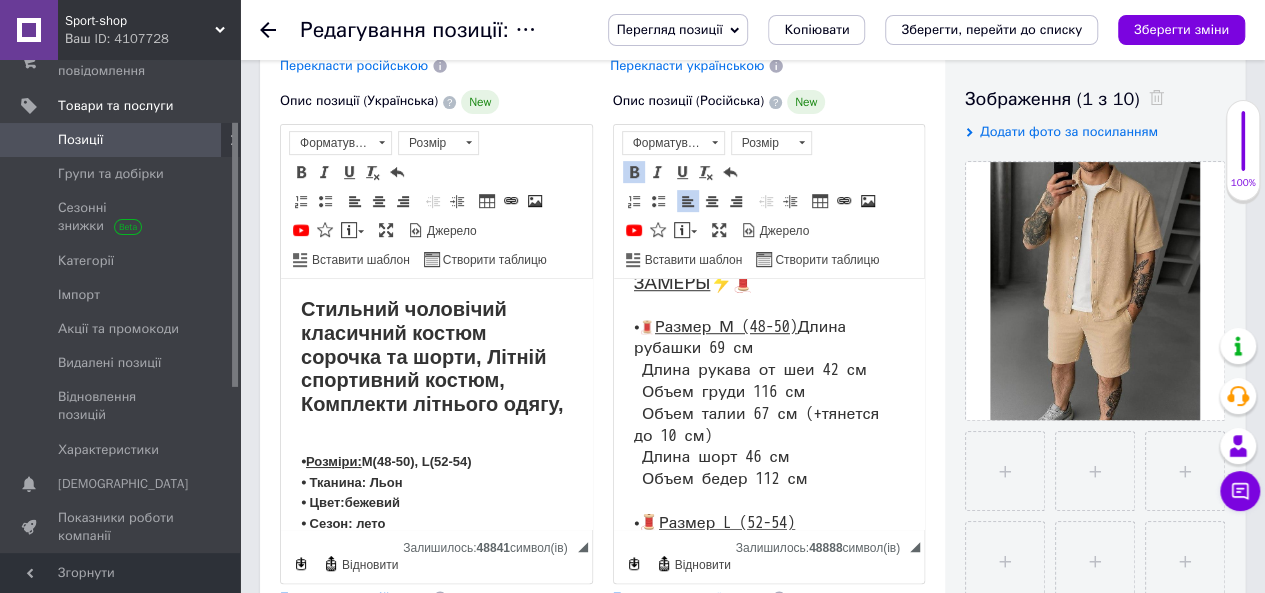 click on "Перекласти українською" at bounding box center [690, 597] 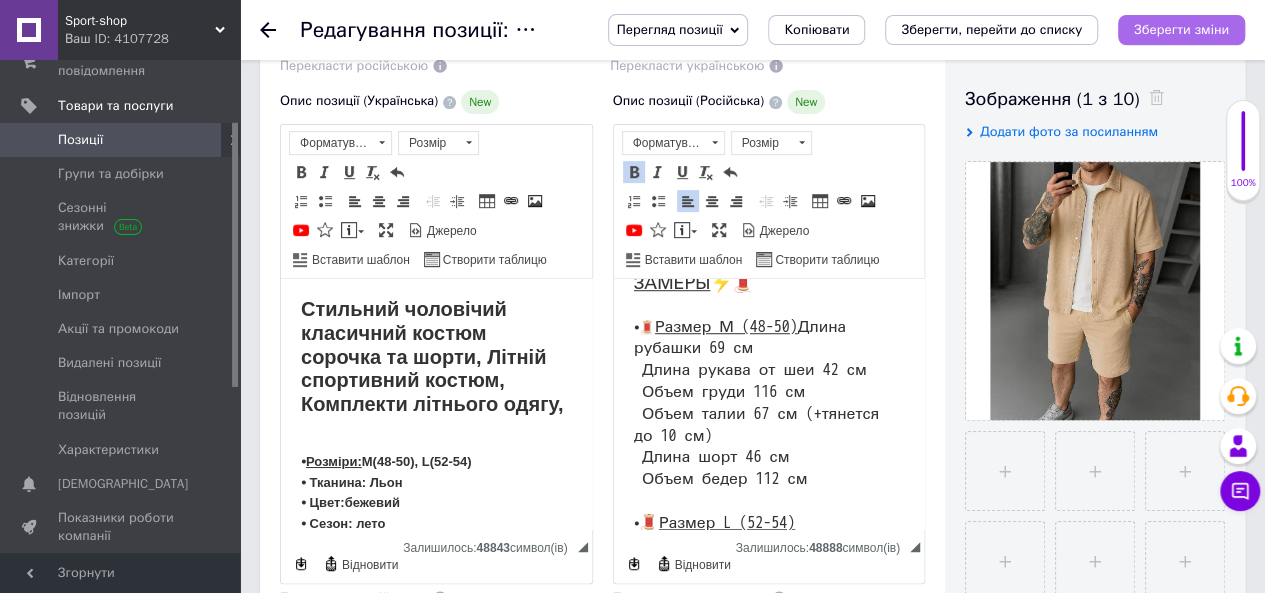 click on "Зберегти зміни" at bounding box center (1181, 29) 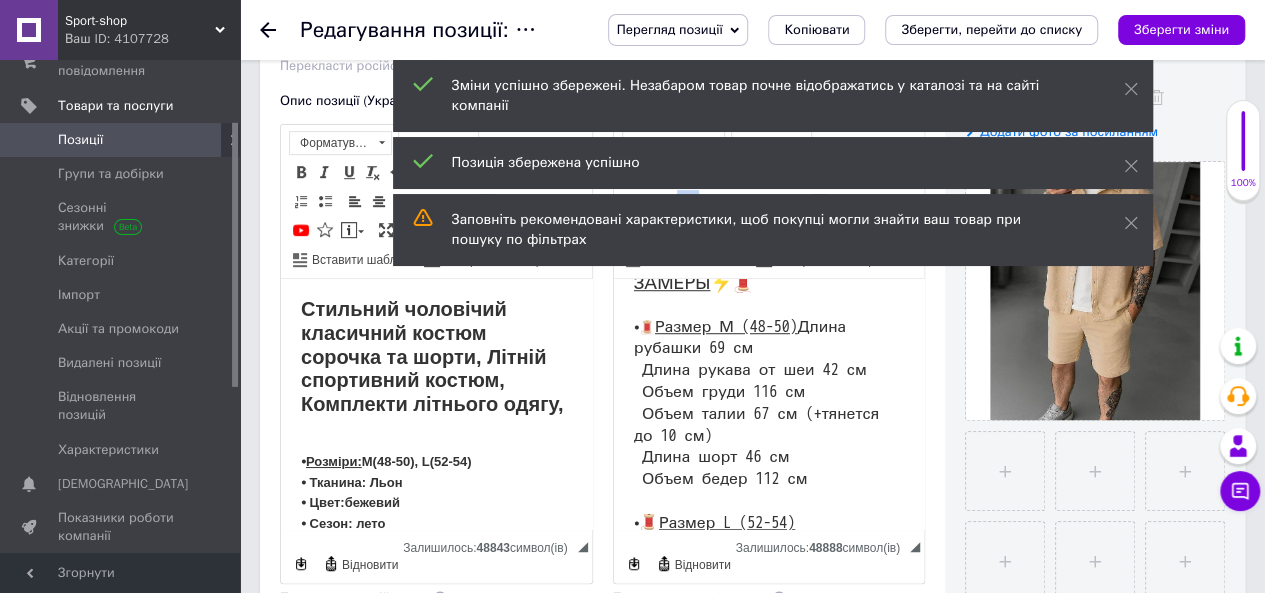 scroll, scrollTop: 796, scrollLeft: 0, axis: vertical 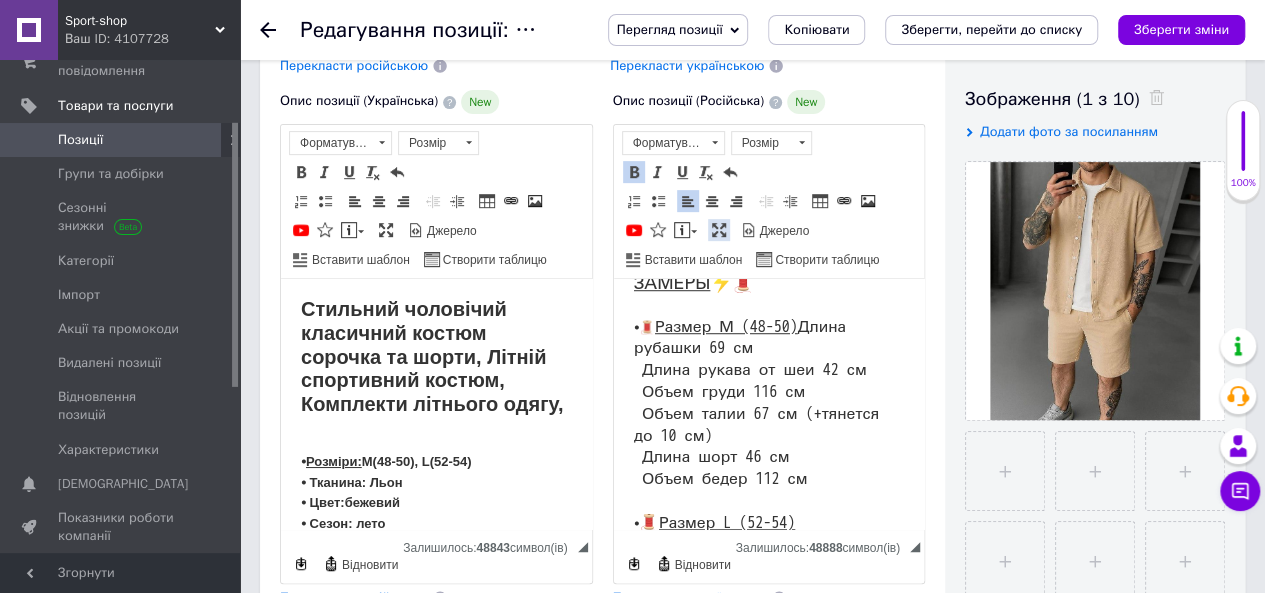 click at bounding box center [719, 230] 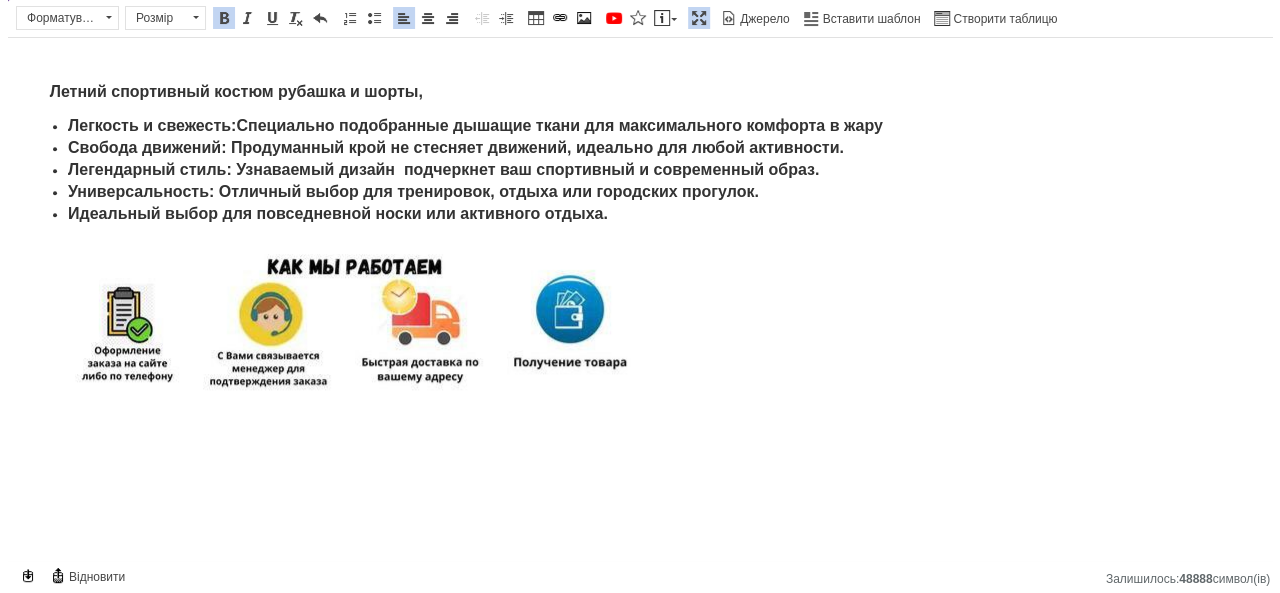 scroll, scrollTop: 0, scrollLeft: 0, axis: both 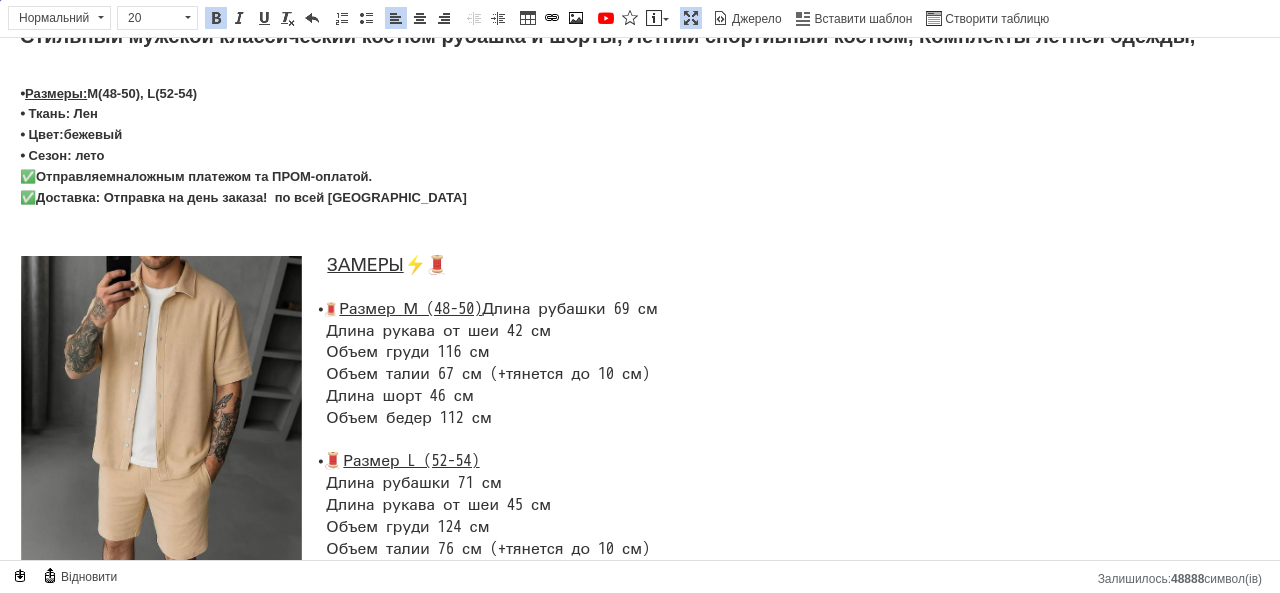 click on "ЗАМЕРЫ ⚡️🧵
⦁ 🧵 Размер М (48-50)
Длина рубашки 69 см
Длина рукава от шеи 42 см
Объем груди 116 см
Объем талии 67 см (+тянется до 10 см)
Длина шорт 46 см
Объем бедер 112 см
⦁ 🧵 Размер L (52-54)
Длина рубашки 71 см
Длина рукава от шеи 45 см
Объем груди 124 см
Объем талии 76 см (+тянется до 10 см)
Длина шорт 46 см
Объем бедер 118 см" at bounding box center [640, 429] 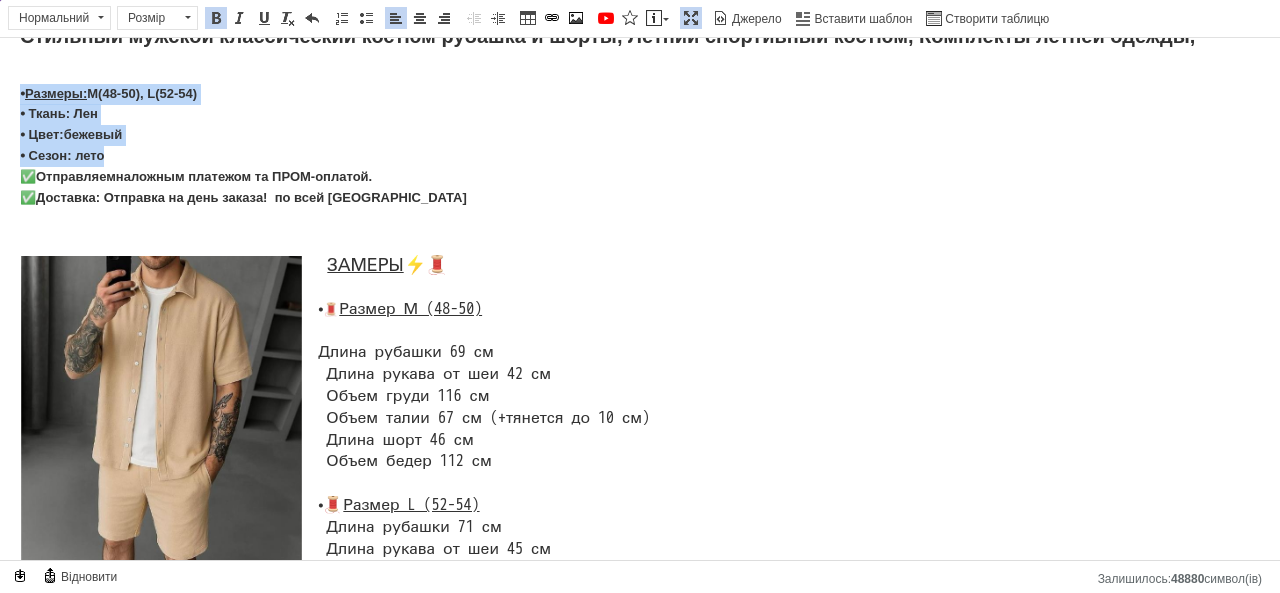 drag, startPoint x: 9, startPoint y: 89, endPoint x: 162, endPoint y: 156, distance: 167.02695 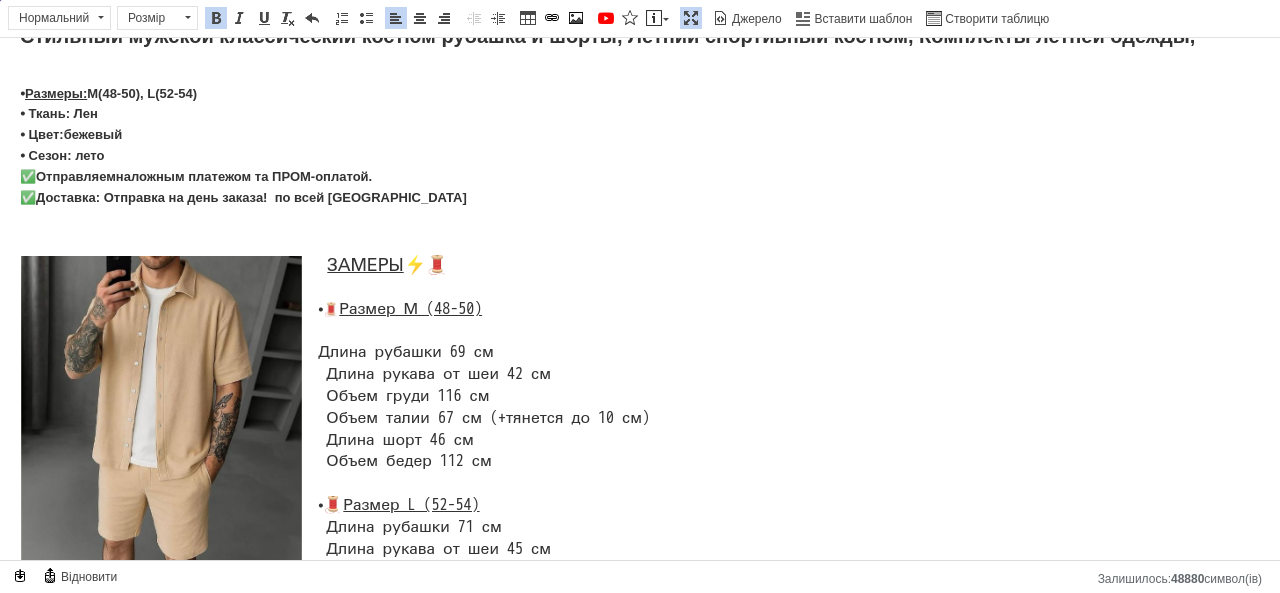 click on "ЗАМЕРЫ ⚡️🧵
⦁ 🧵 Размер М (48-50) ​​​​​​​
Длина рубашки 69 см
Длина рукава от шеи 42 см
Объем груди 116 см
Объем талии 67 см (+тянется до 10 см)
Длина шорт 46 см
Объем бедер 112 см
⦁ 🧵 Размер L (52-54)
Длина рубашки 71 см
Длина рукава от шеи 45 см
Объем груди 124 см
Объем талии 76 см (+тянется до 10 см)
Длина шорт 46 см
Объем бедер 118 см" at bounding box center (640, 451) 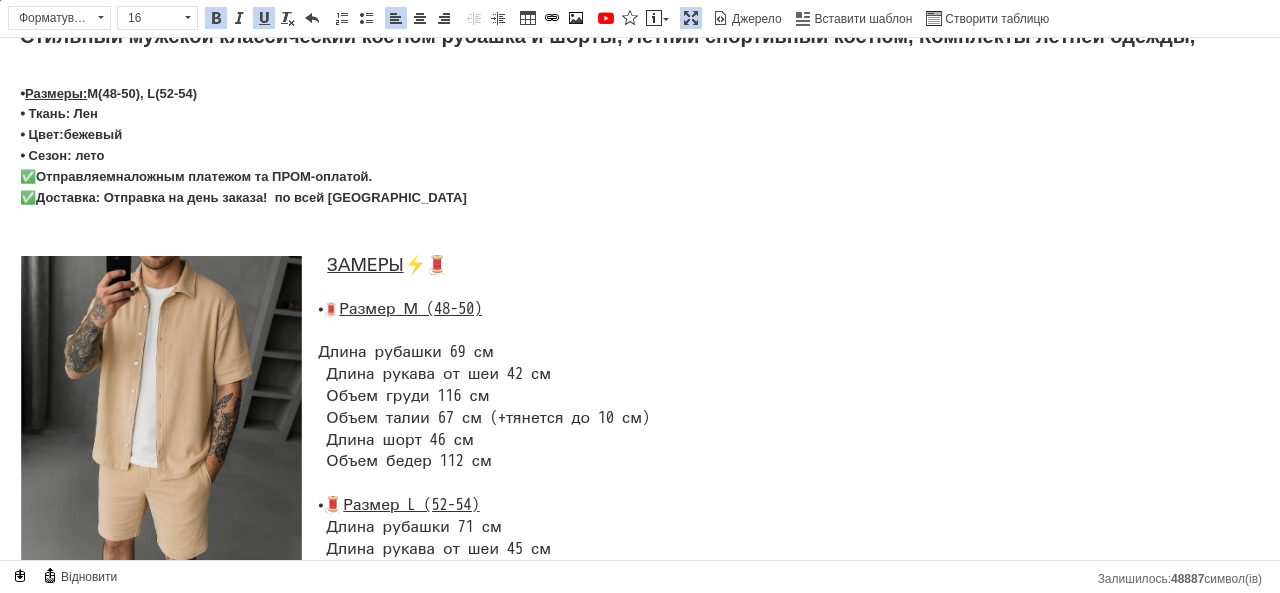 click on "⦁" at bounding box center (320, 309) 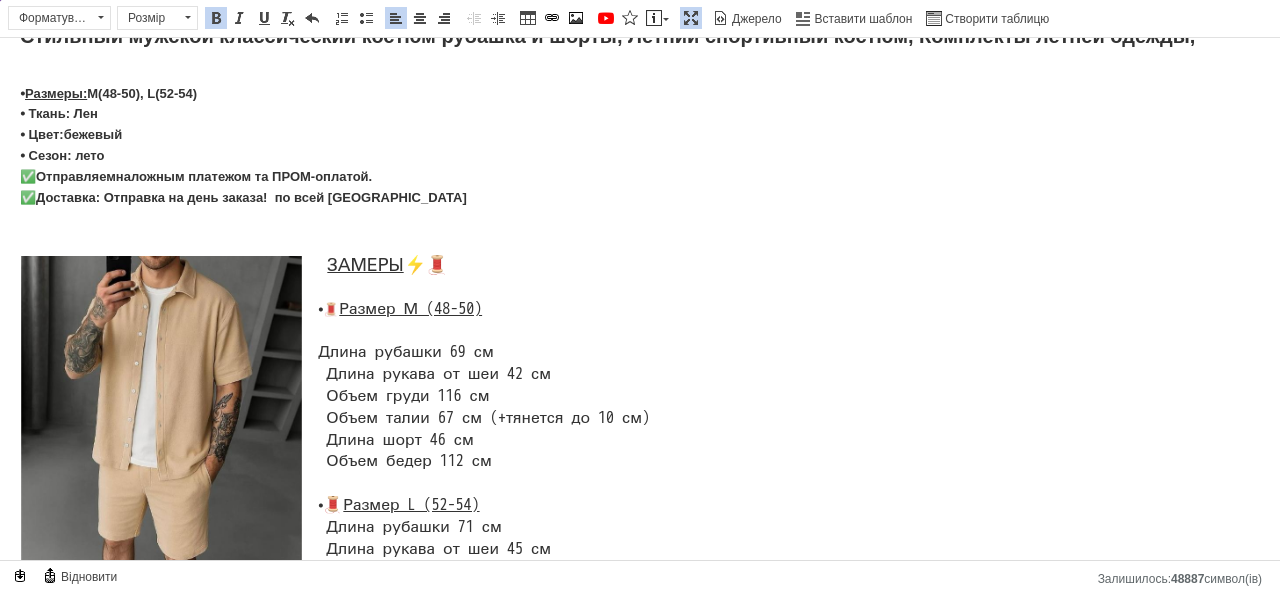 type 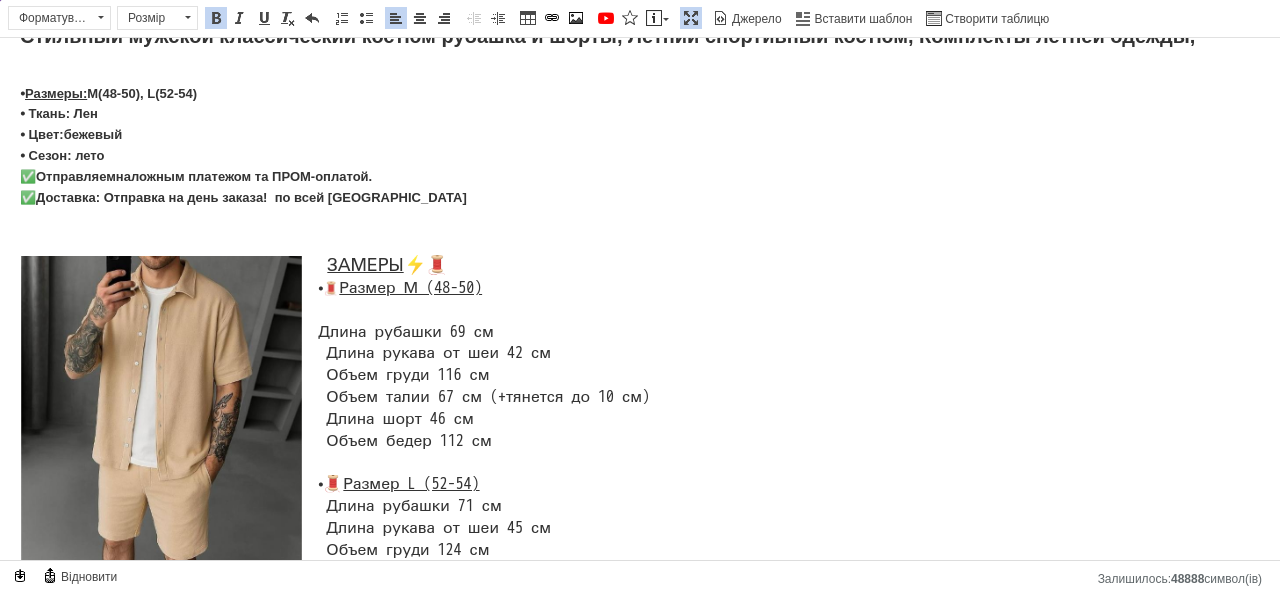 click on "ЗАМЕРЫ ⚡️🧵
⦁ 🧵 Размер М (48-50)
Длина рубашки 69 см
Длина рукава от шеи 42 см
Объем груди 116 см
Объем талии 67 см (+тянется до 10 см)
Длина шорт 46 см
Объем бедер 112 см
⦁ 🧵 Размер L (52-54)
Длина рубашки 71 см
Длина рукава от шеи 45 см
Объем груди 124 см
Объем талии 76 см (+тянется до 10 см)
Длина шорт 46 см
Объем бедер 118 см" at bounding box center (640, 441) 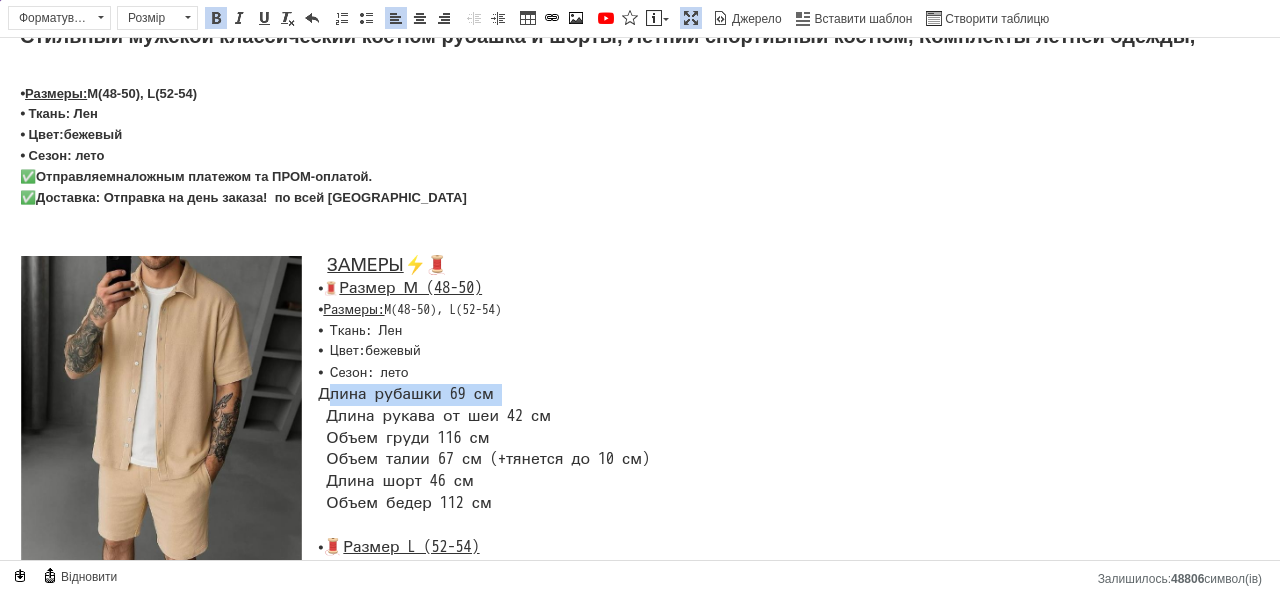 drag, startPoint x: 323, startPoint y: 394, endPoint x: 543, endPoint y: 393, distance: 220.00227 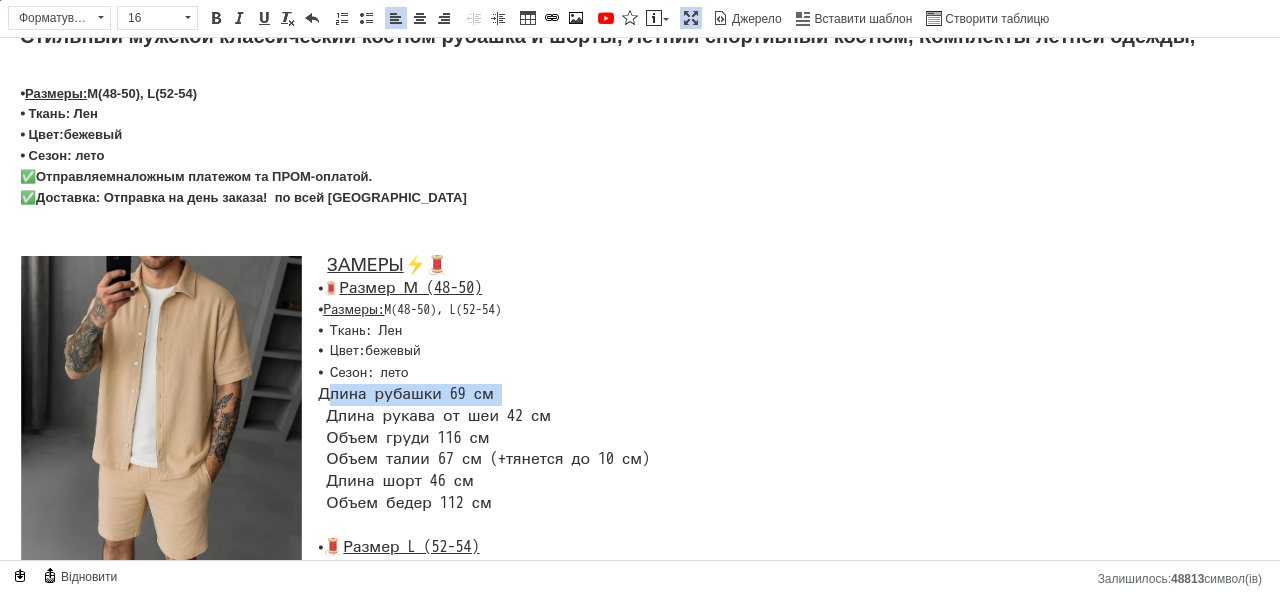 drag, startPoint x: 330, startPoint y: 308, endPoint x: 559, endPoint y: 306, distance: 229.00873 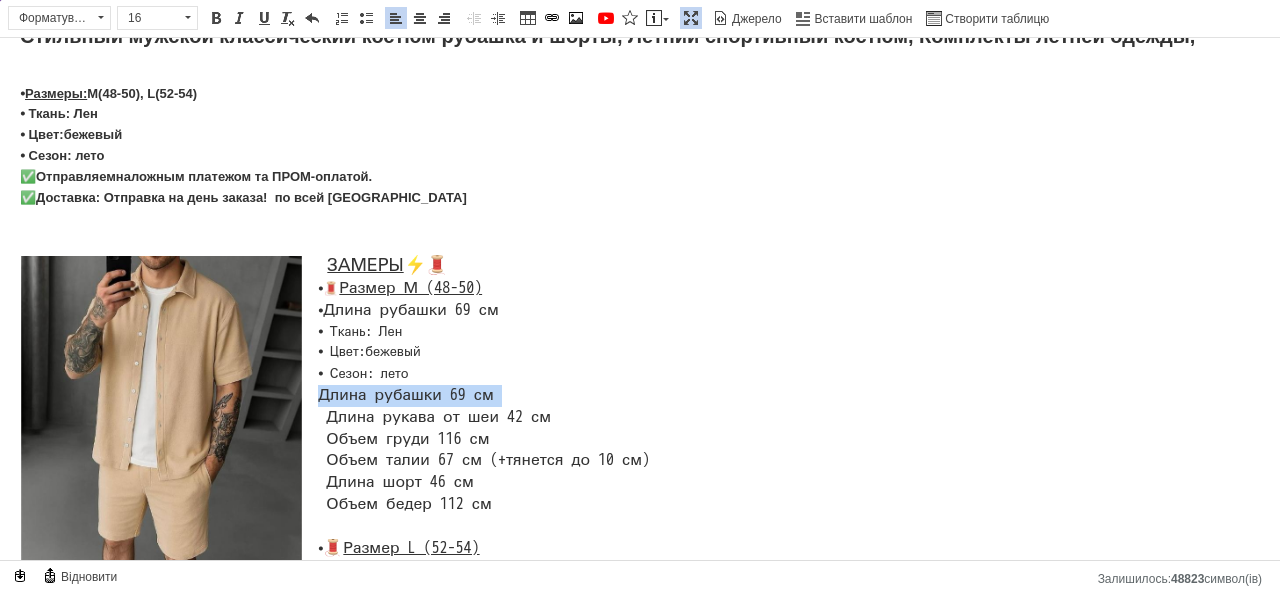 drag, startPoint x: 320, startPoint y: 397, endPoint x: 506, endPoint y: 397, distance: 186 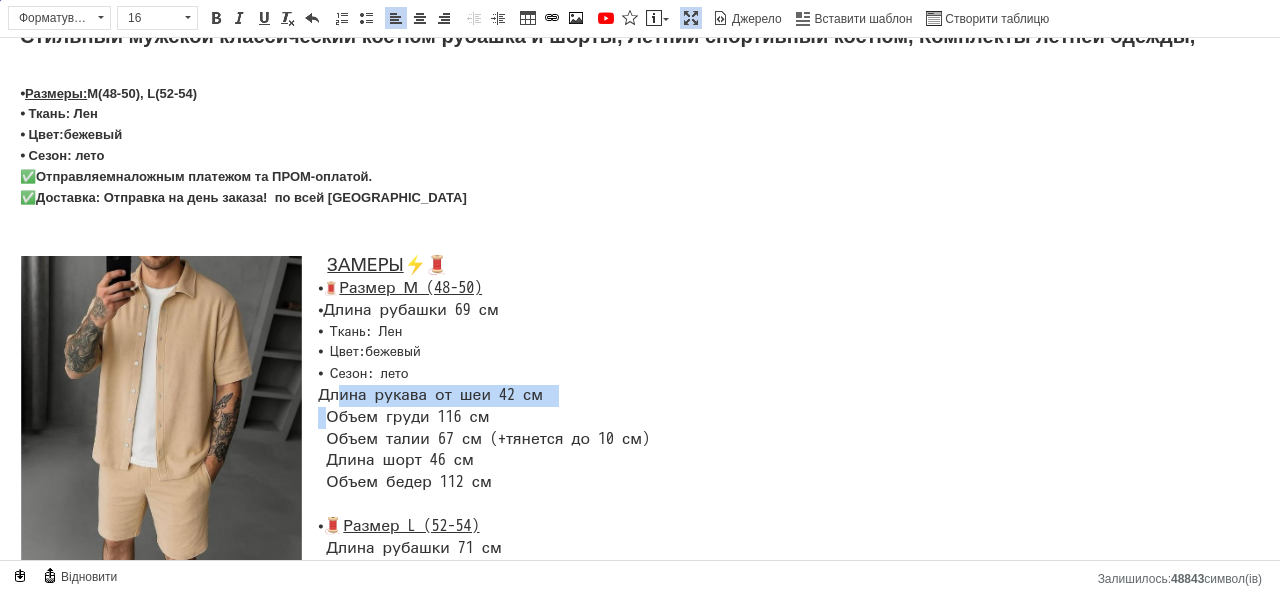 drag, startPoint x: 322, startPoint y: 416, endPoint x: 597, endPoint y: 418, distance: 275.00726 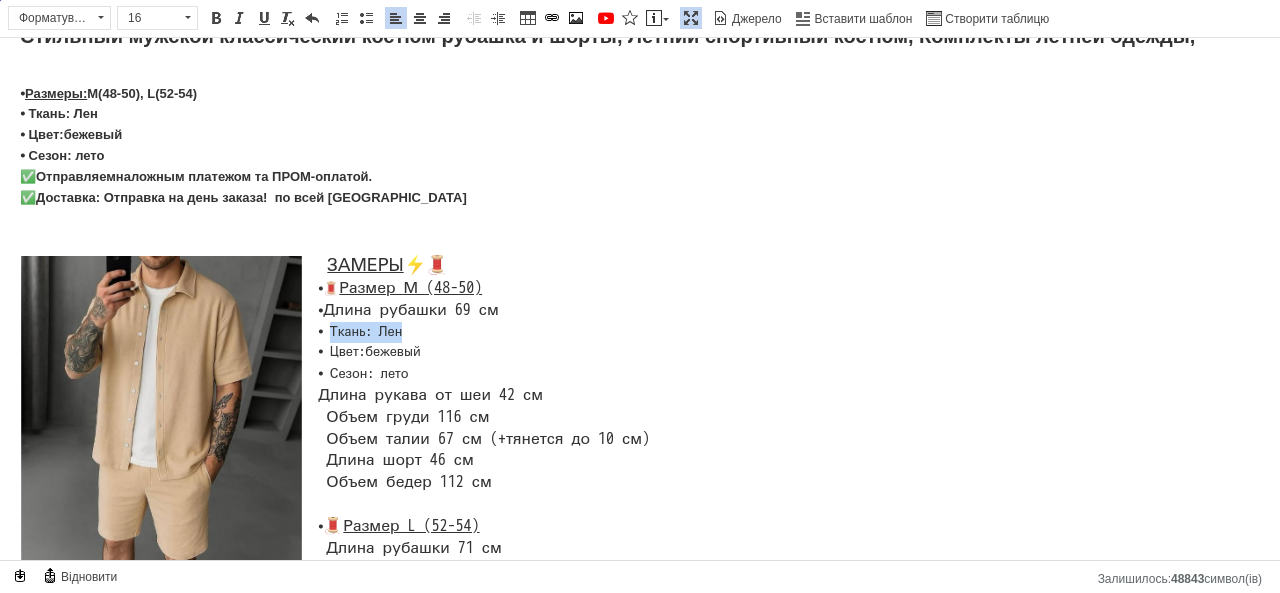 drag, startPoint x: 328, startPoint y: 331, endPoint x: 434, endPoint y: 326, distance: 106.11786 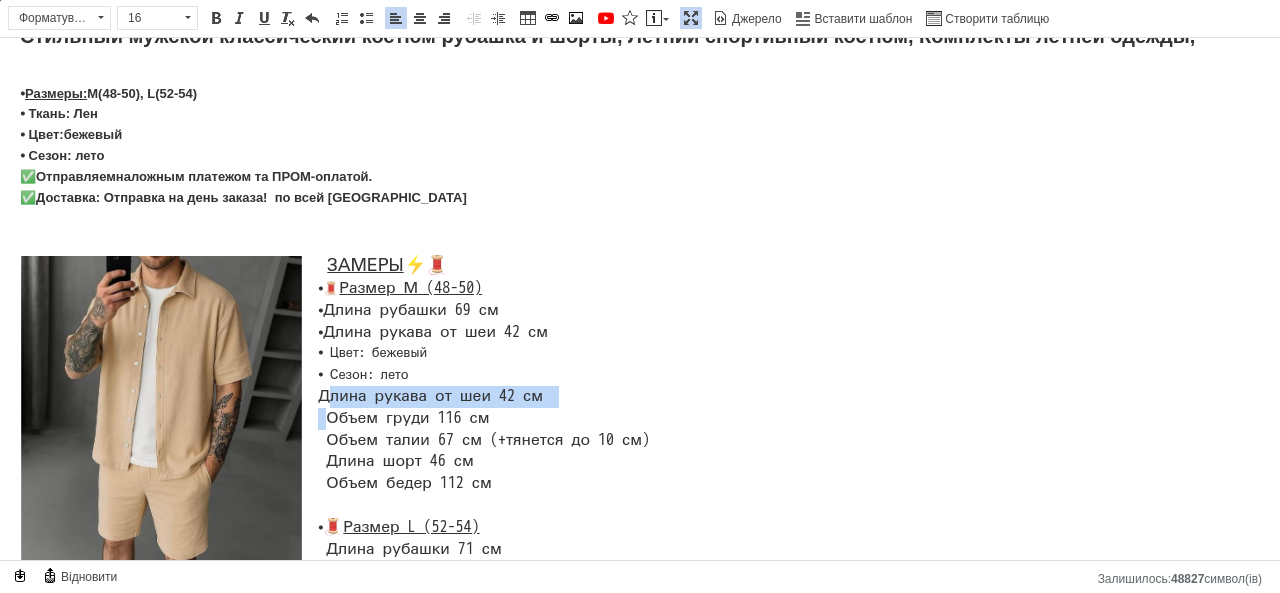 drag, startPoint x: 316, startPoint y: 404, endPoint x: 614, endPoint y: 414, distance: 298.16772 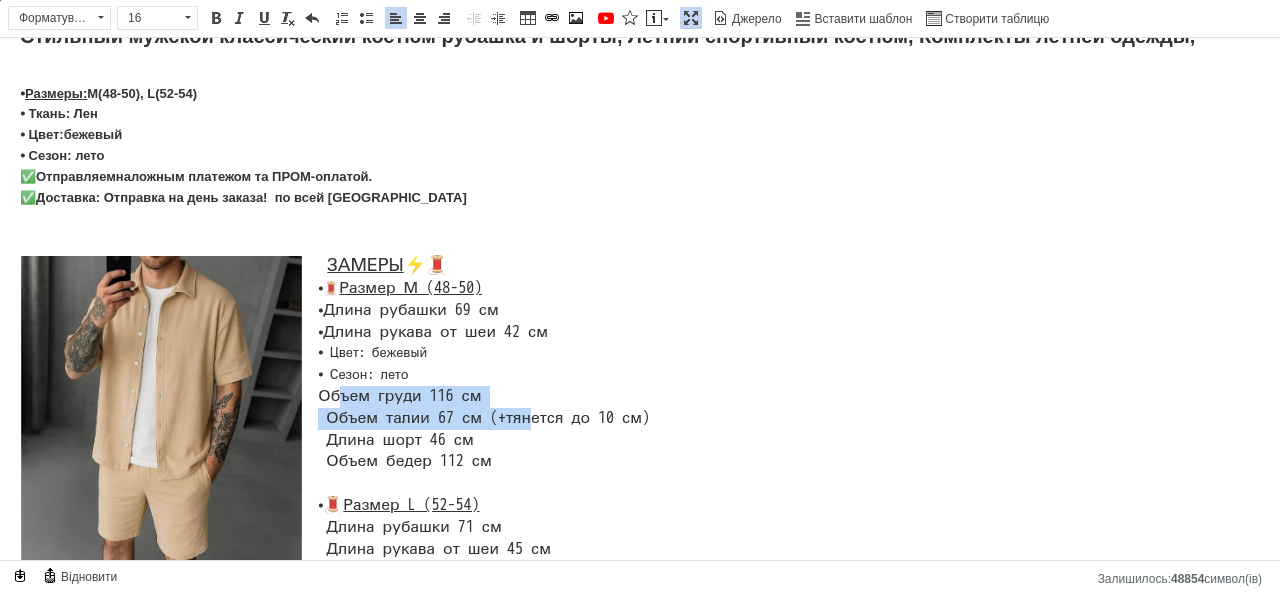 drag, startPoint x: 317, startPoint y: 434, endPoint x: 503, endPoint y: 450, distance: 186.6869 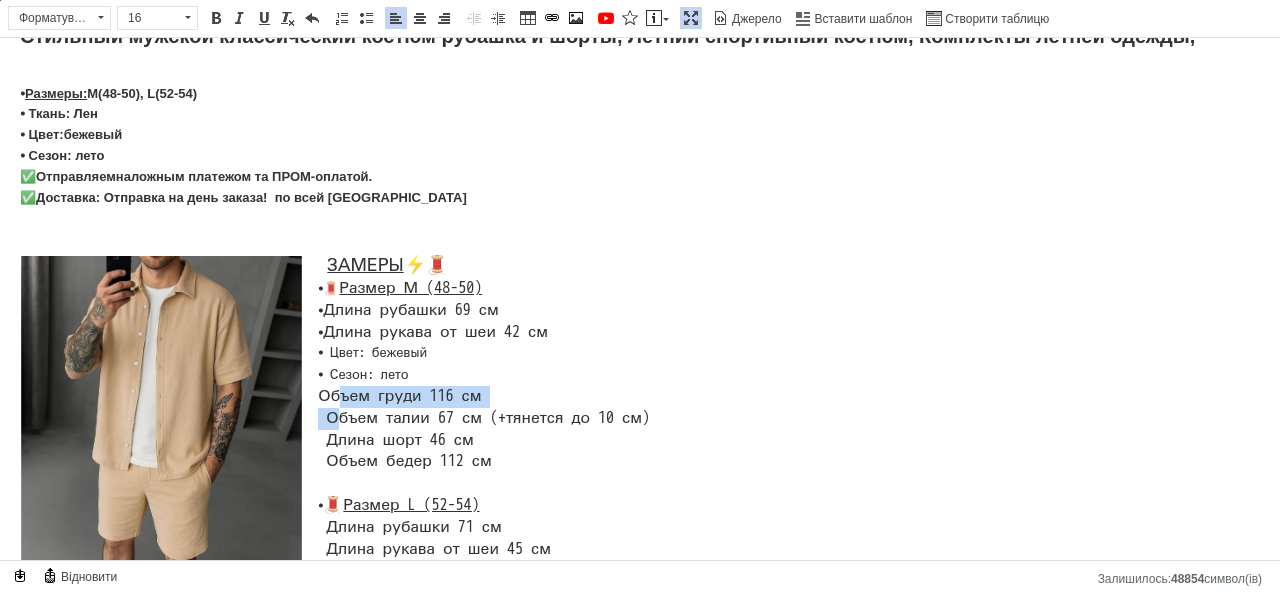 drag, startPoint x: 506, startPoint y: 444, endPoint x: 319, endPoint y: 442, distance: 187.0107 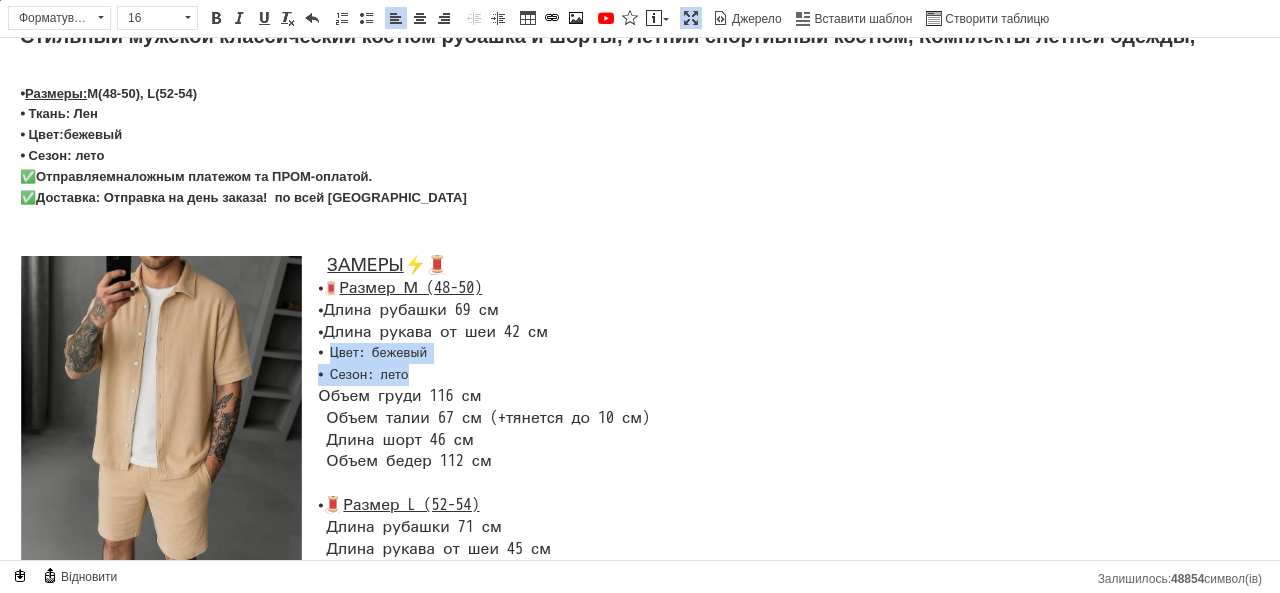 drag, startPoint x: 332, startPoint y: 357, endPoint x: 452, endPoint y: 362, distance: 120.10412 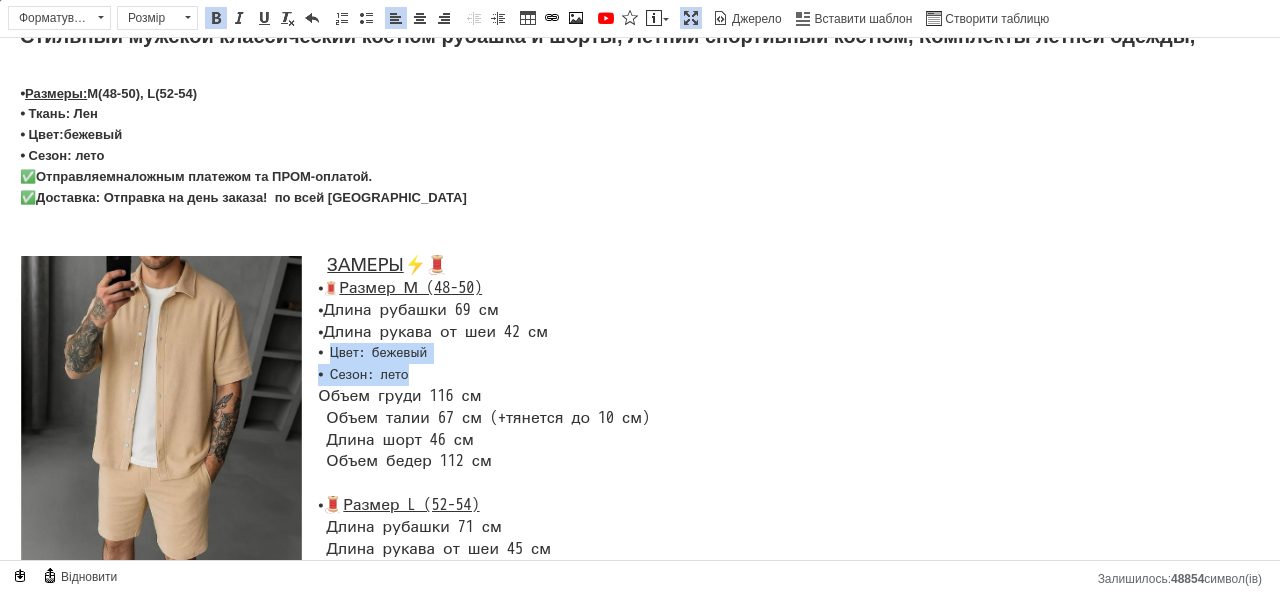 click on "ЗАМЕРЫ ⚡️🧵
⦁ 🧵 Размер М (48-50) ⦁  Длина рубашки 69 см ⦁  Длина рукава от ш[DEMOGRAPHIC_DATA]2 см  ⦁ Цвет: бежевый ⦁ Сезон:    лето
Объем груди 116 см
Объем талии 67 см (+тянется до 10 см)
Длина шорт 46 см
Объем бедер 112 см
⦁ 🧵 Размер L (52-54)
Длина рубашки 71 см
Длина рукава от шеи 45 см
Объем груди 124 см
Объем талии 76 см (+тянется до 10 см)
Длина шорт 46 см
Объем бедер 118 см" at bounding box center [640, 451] 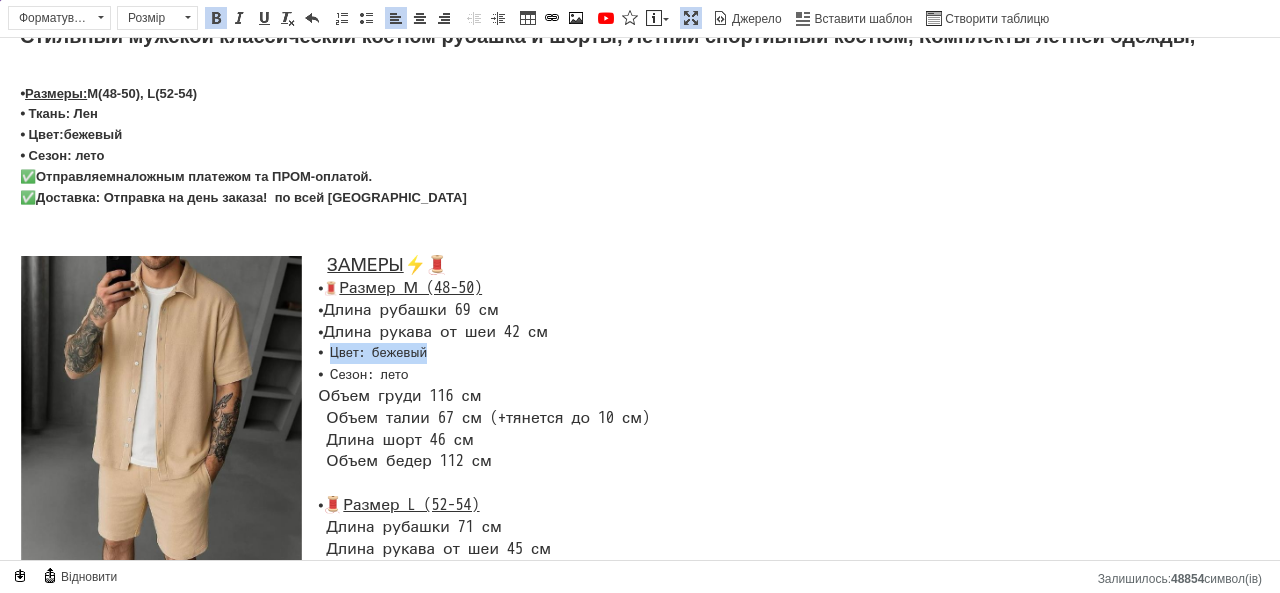 drag, startPoint x: 453, startPoint y: 353, endPoint x: 331, endPoint y: 348, distance: 122.10242 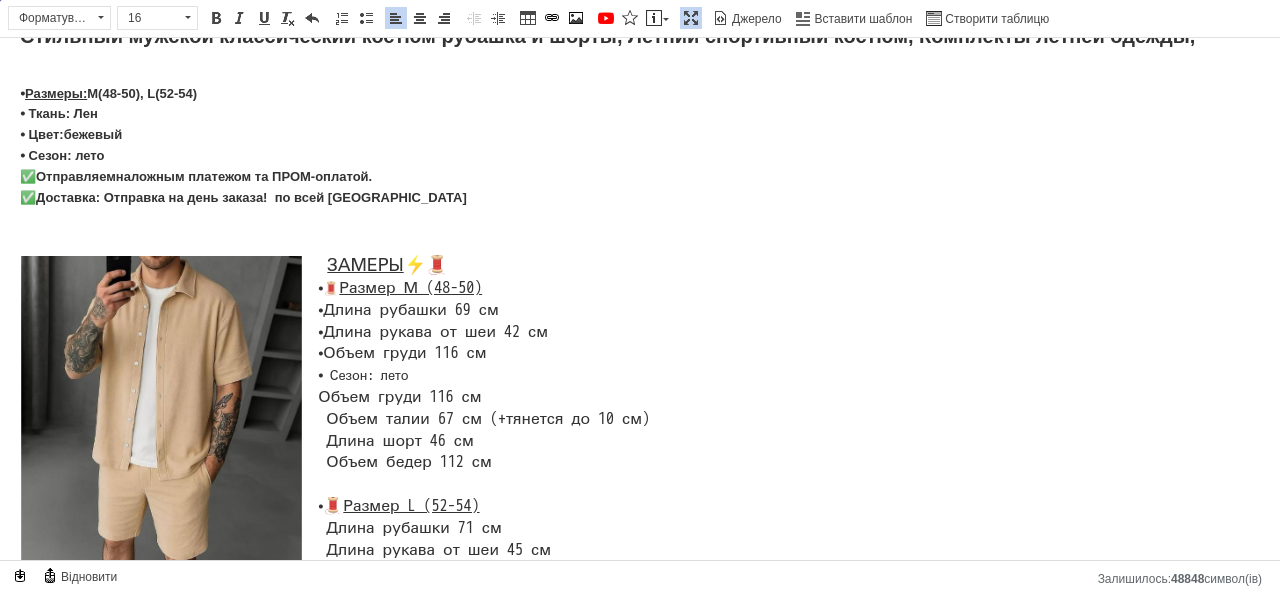 click on "Объем груди 116 см" at bounding box center [404, 353] 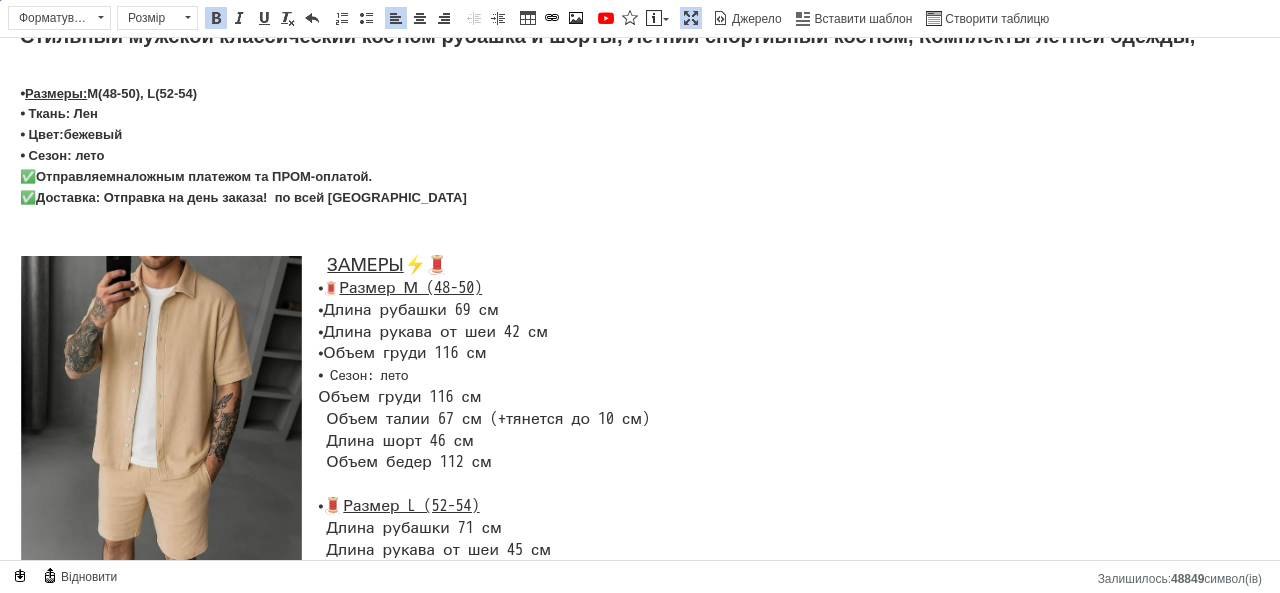 click on "Объем груди 116 см
Объем талии 67 см (+тянется до 10 см)
Длина шорт 46 см
Объем бедер 112 см" at bounding box center [484, 429] 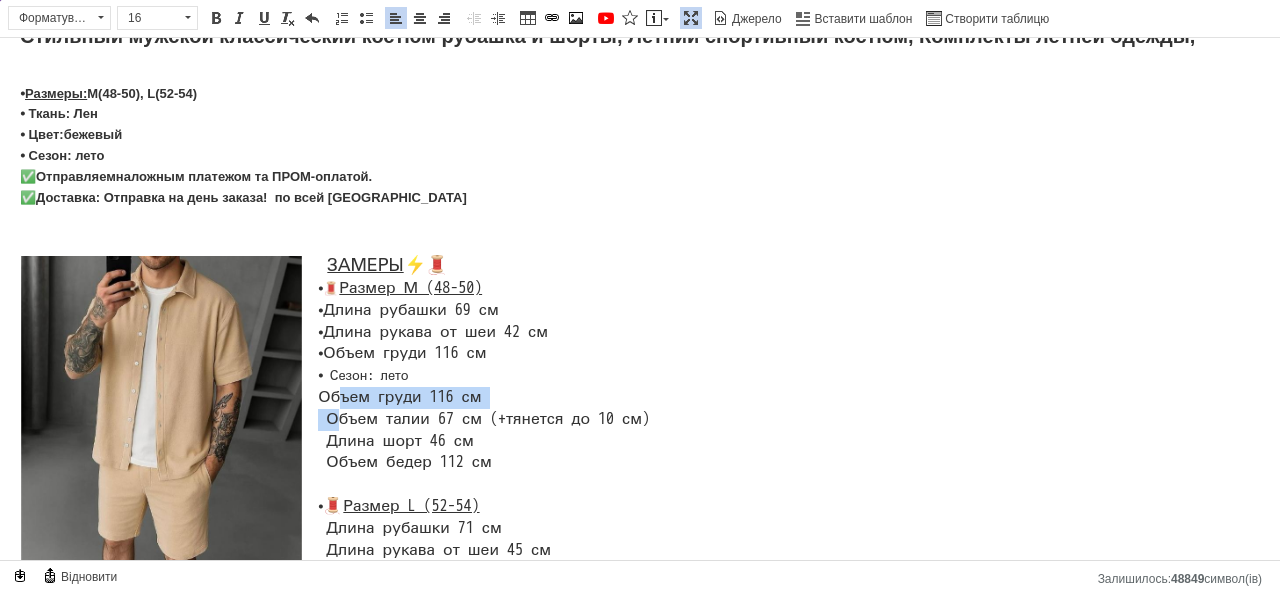 drag, startPoint x: 311, startPoint y: 438, endPoint x: 516, endPoint y: 428, distance: 205.24376 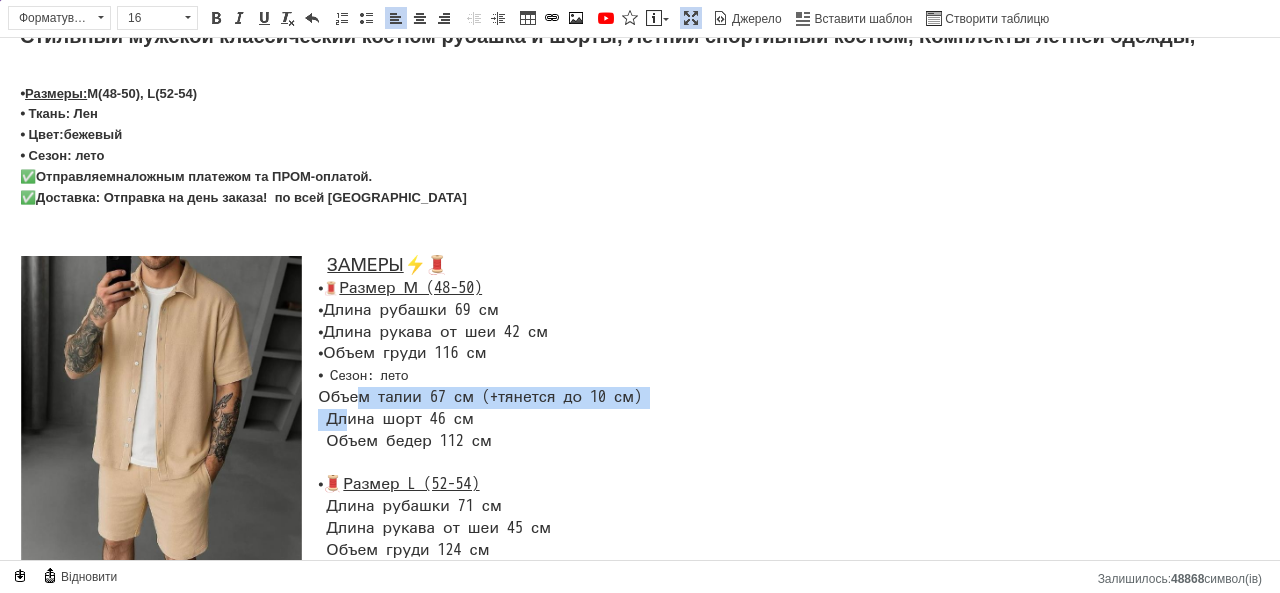 drag, startPoint x: 322, startPoint y: 456, endPoint x: 731, endPoint y: 458, distance: 409.00488 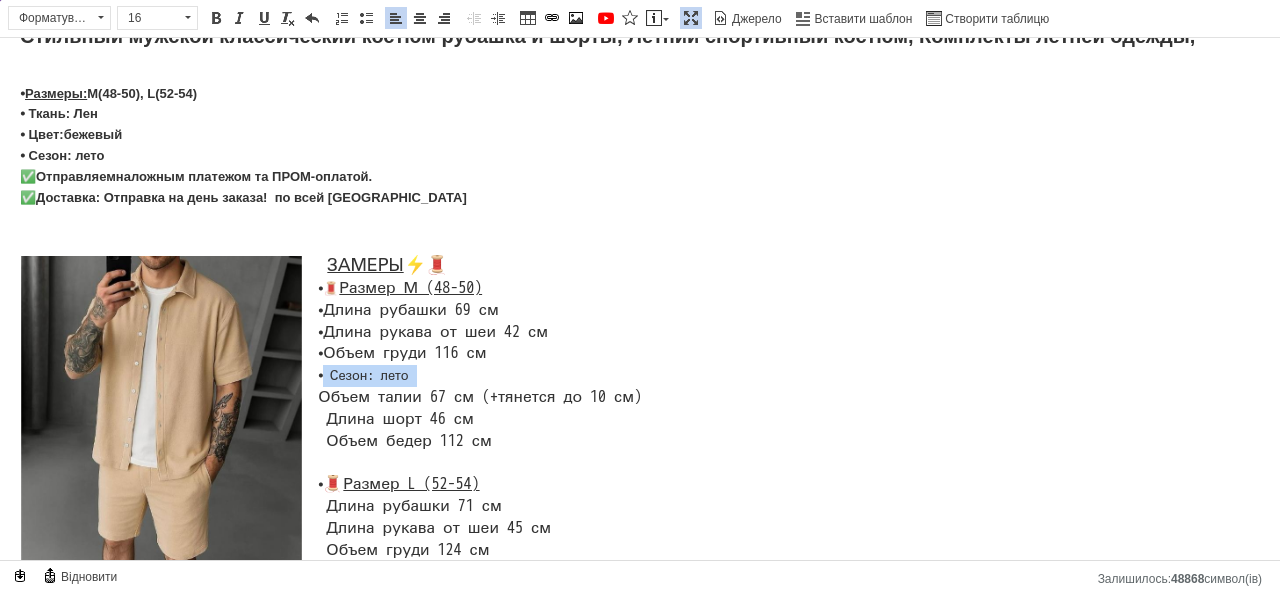 drag, startPoint x: 327, startPoint y: 376, endPoint x: 443, endPoint y: 385, distance: 116.34862 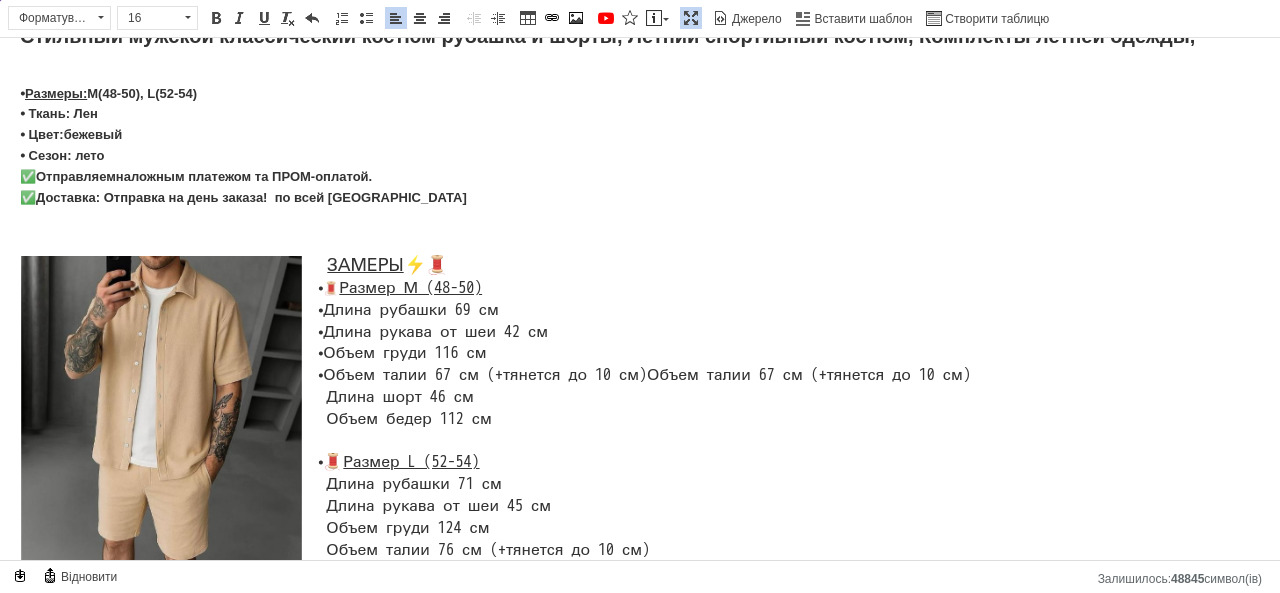 click on "Объем талии 67 см (+тянется до 10 см)" at bounding box center (485, 375) 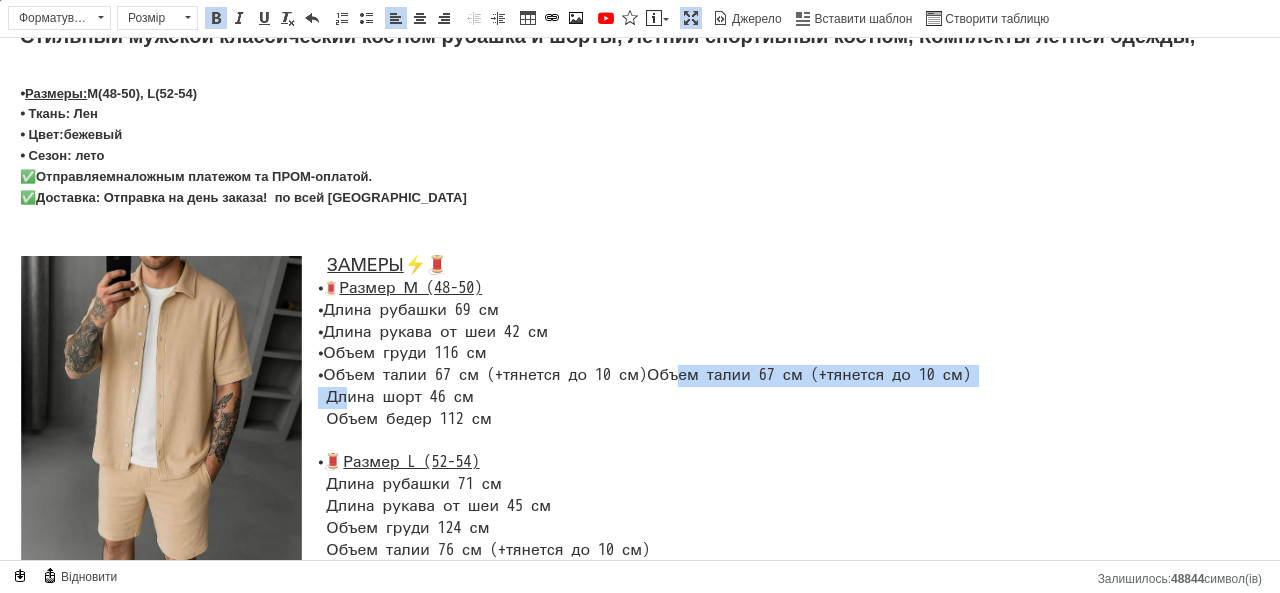 drag, startPoint x: 305, startPoint y: 435, endPoint x: 738, endPoint y: 430, distance: 433.02887 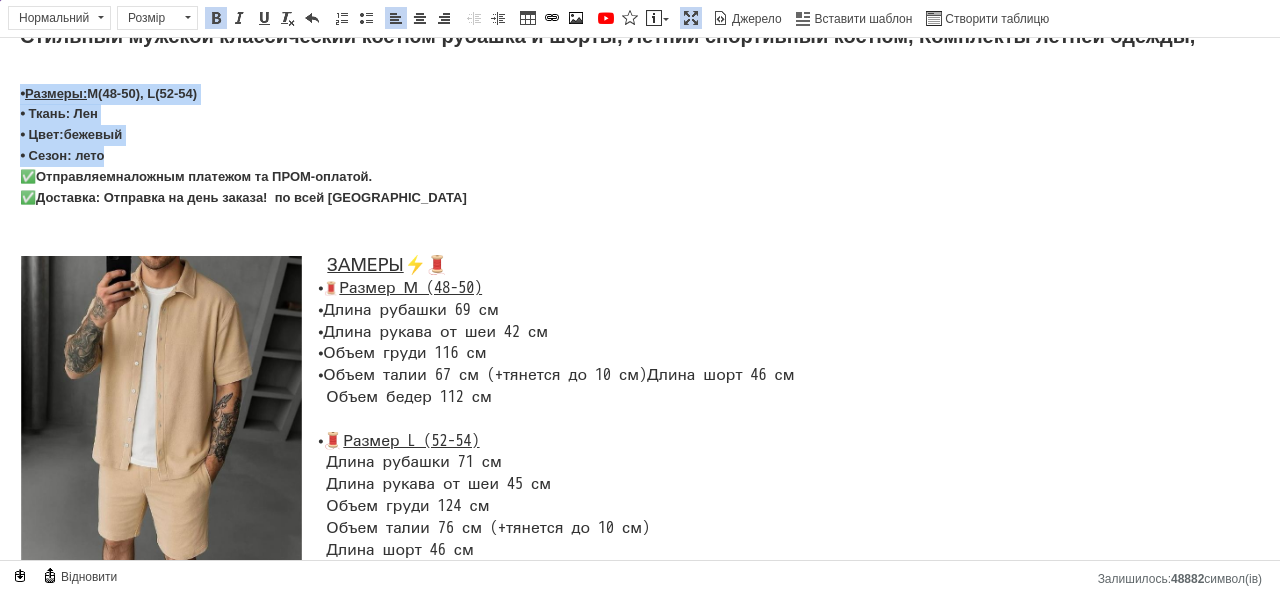 drag, startPoint x: 14, startPoint y: 97, endPoint x: 170, endPoint y: 148, distance: 164.12495 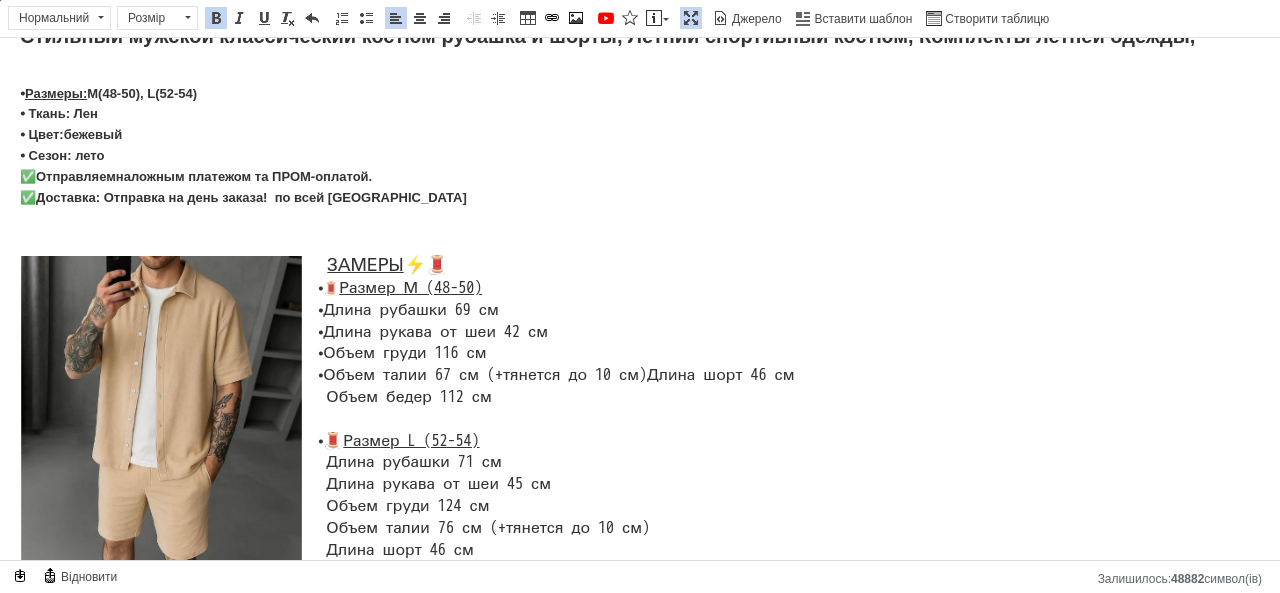 click on "ЗАМЕРЫ ⚡️🧵
⦁ 🧵 Размер М (48-50) ⦁  Длина рубашки 69 см ⦁  Длина рукава от [DEMOGRAPHIC_DATA] 42 см  ⦁  Объем груди 116 см ⦁  Объем талии 67 см (+тянется до 10 см)
Длина шорт 46 см
Объем бедер 112 см
⦁ 🧵 Размер L (52-54)
Длина рубашки 71 см
Длина рукава от шеи 45 см
Объем груди 124 см
Объем талии 76 см (+тянется до 10 см)
Длина шорт 46 см
Объем бедер 118 см" at bounding box center [640, 419] 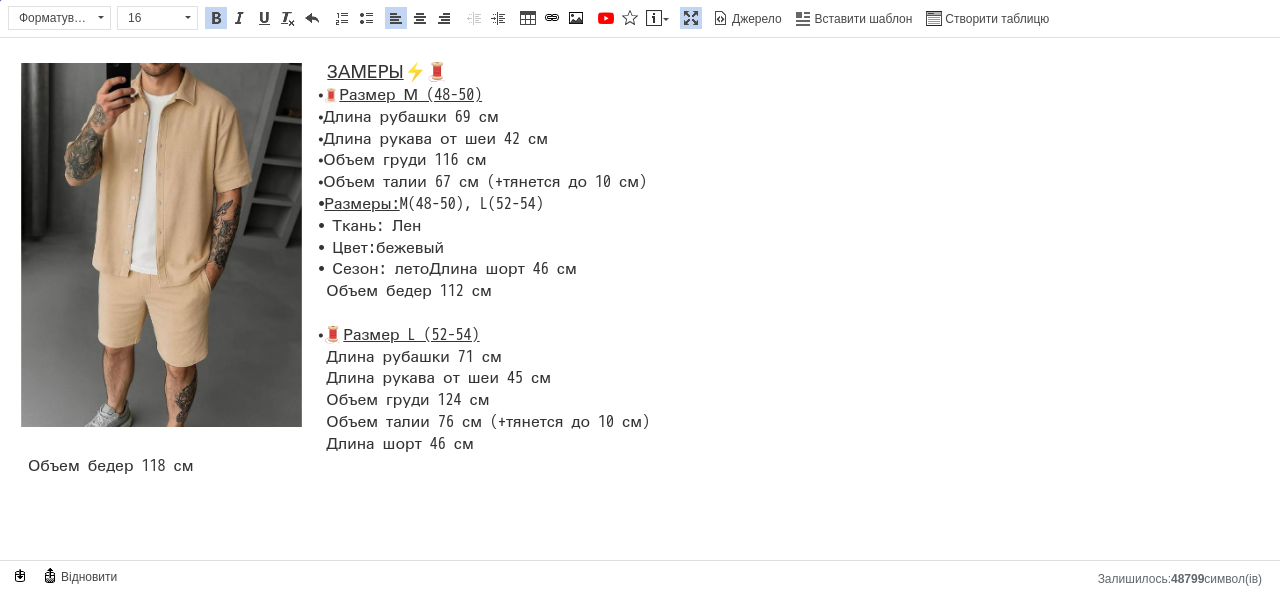 scroll, scrollTop: 226, scrollLeft: 0, axis: vertical 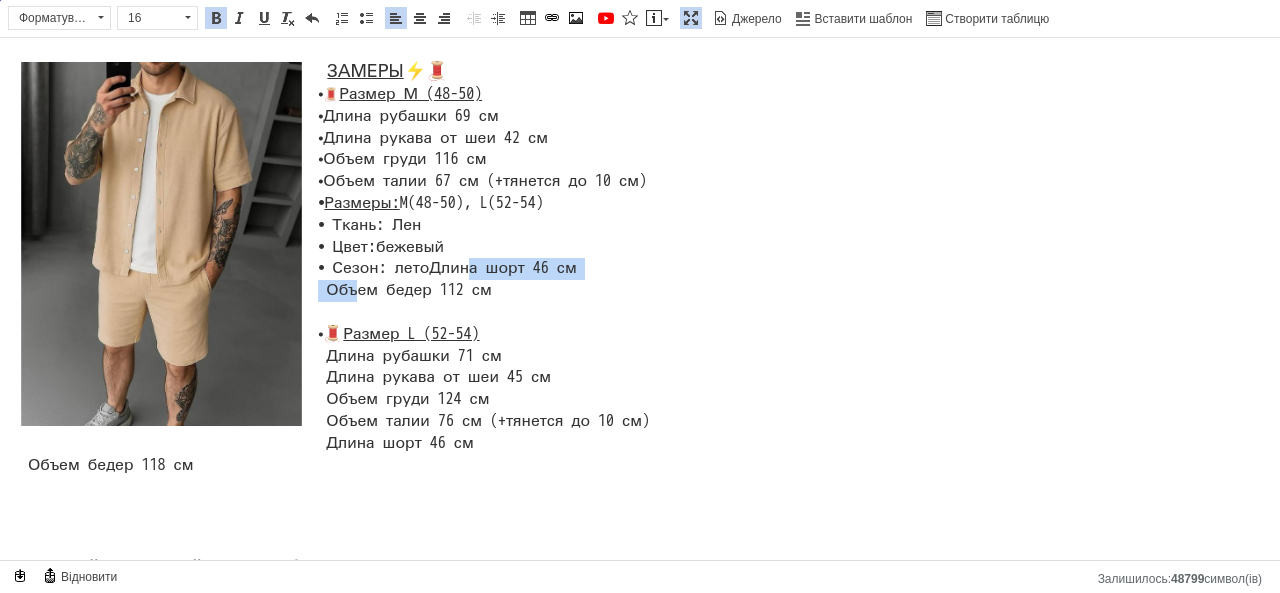 drag, startPoint x: 314, startPoint y: 340, endPoint x: 496, endPoint y: 361, distance: 183.20753 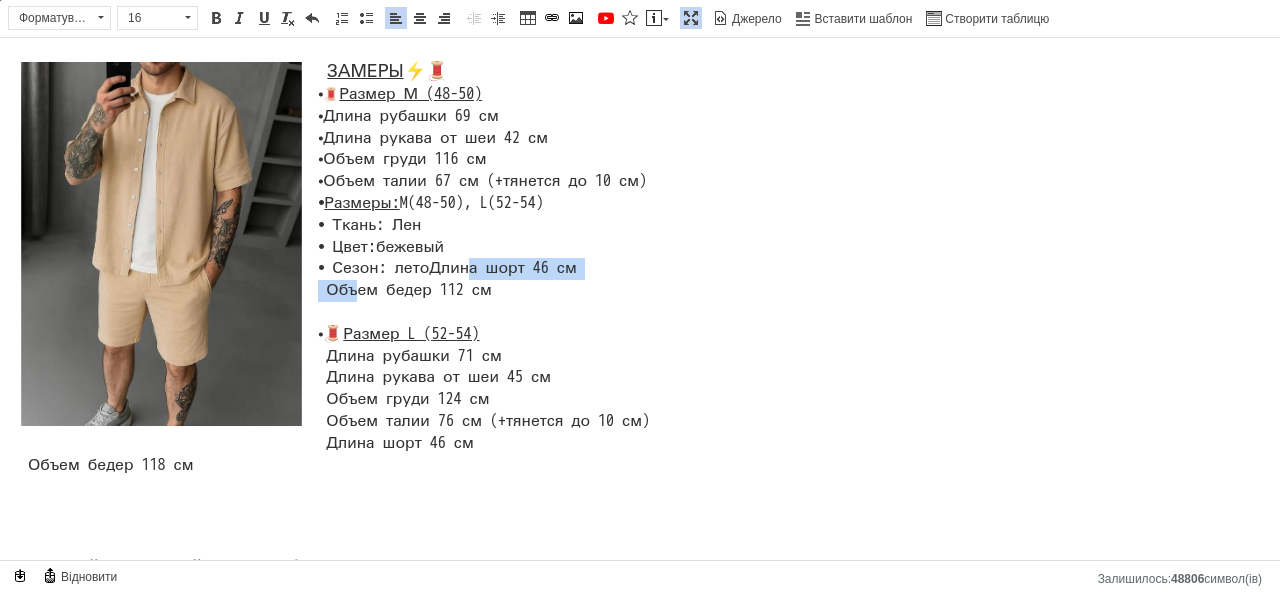 drag, startPoint x: 335, startPoint y: 196, endPoint x: 601, endPoint y: 205, distance: 266.15222 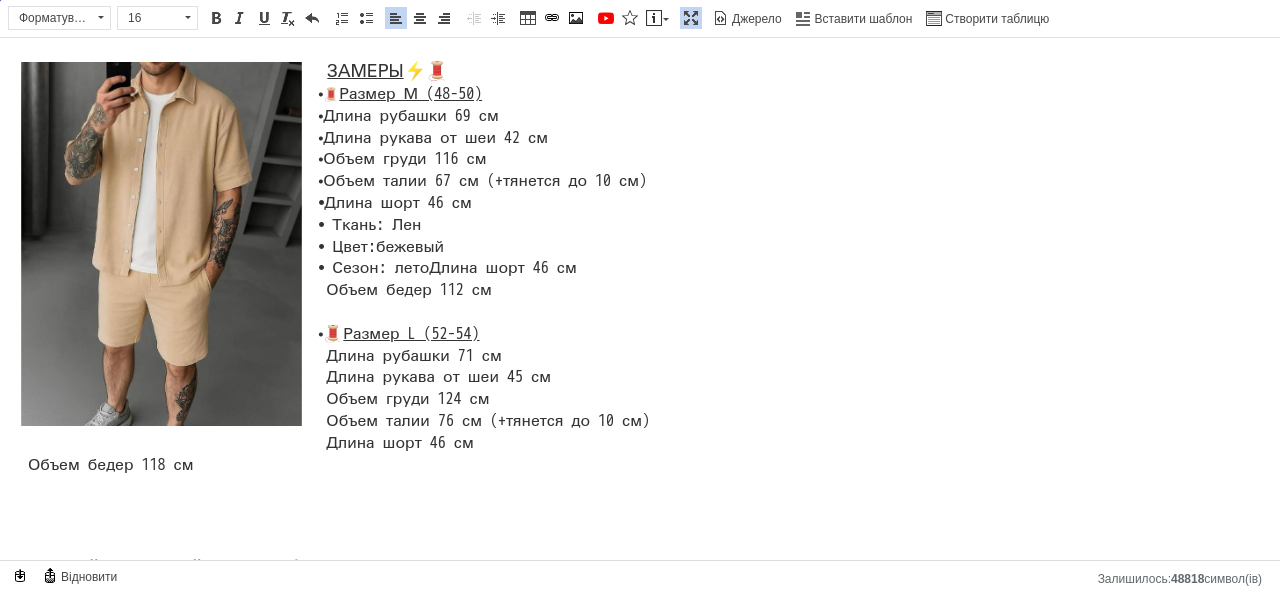 click on "Длина шорт 46 см" at bounding box center [397, 203] 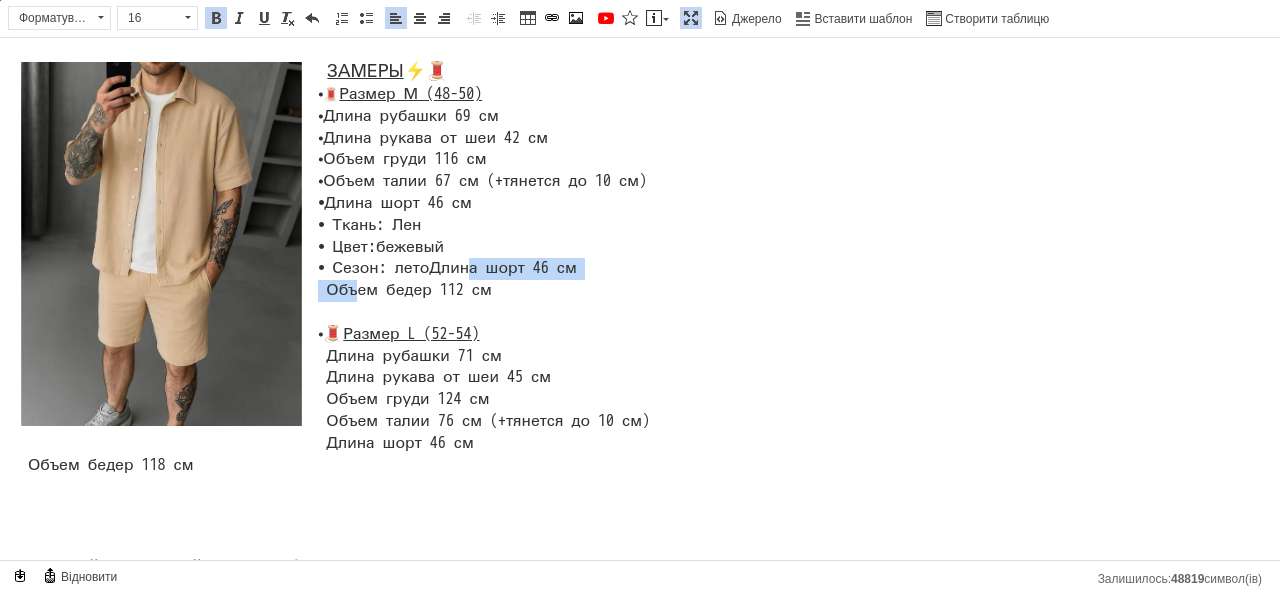 drag, startPoint x: 321, startPoint y: 346, endPoint x: 540, endPoint y: 347, distance: 219.00229 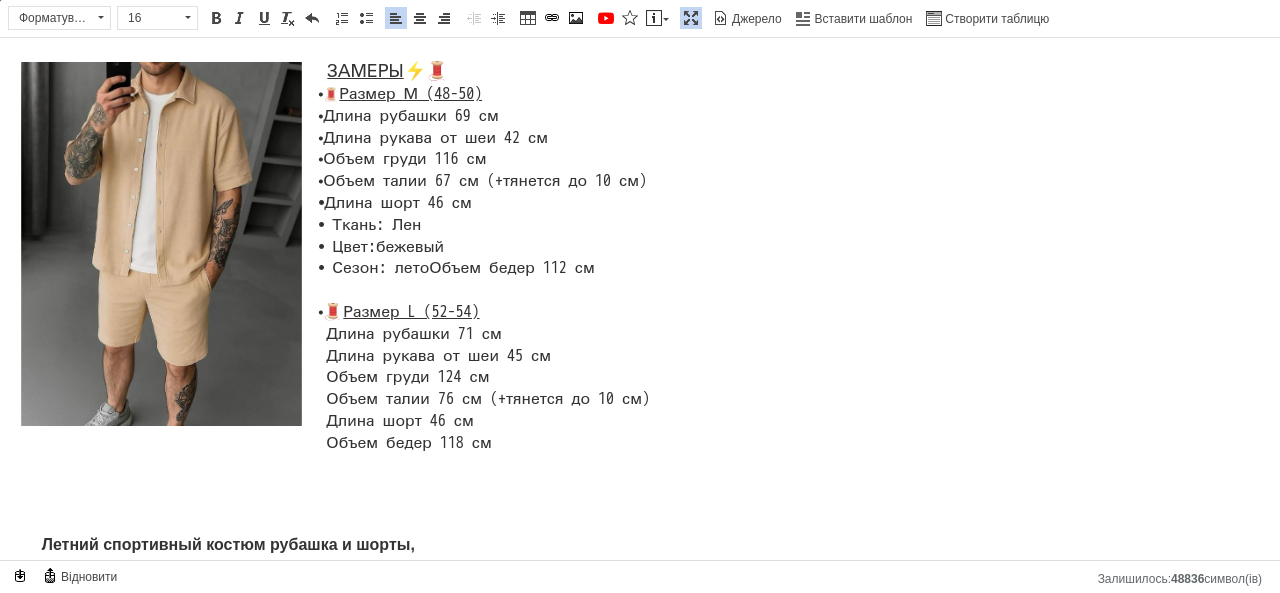 drag, startPoint x: 325, startPoint y: 376, endPoint x: 524, endPoint y: 364, distance: 199.36148 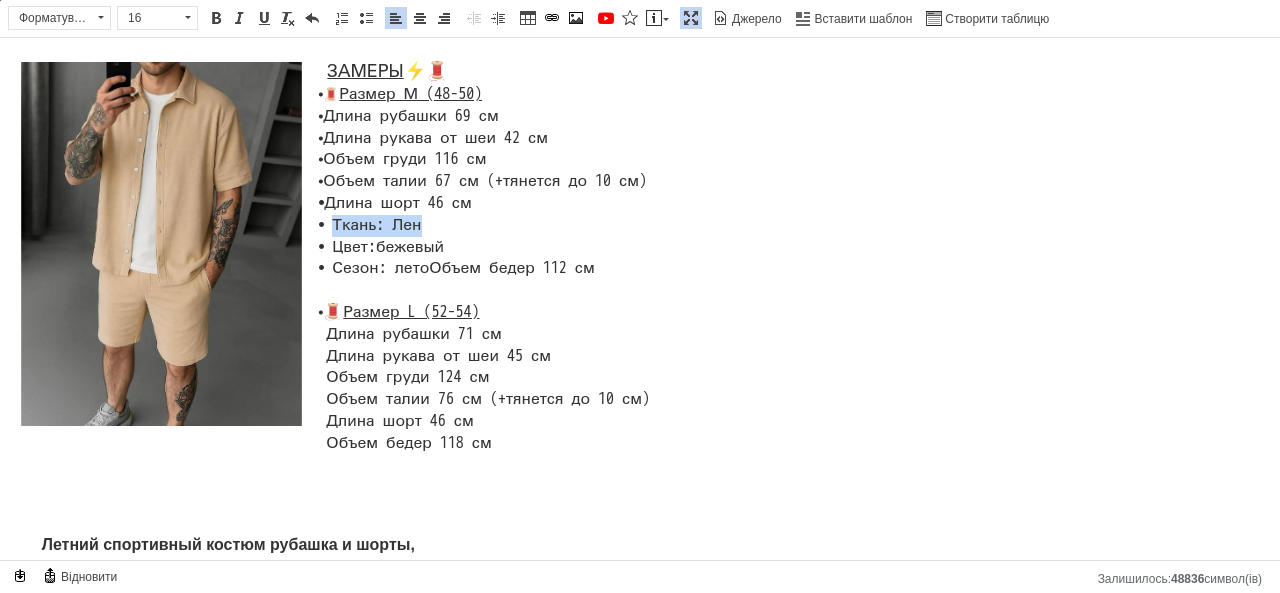 drag, startPoint x: 335, startPoint y: 220, endPoint x: 438, endPoint y: 218, distance: 103.01942 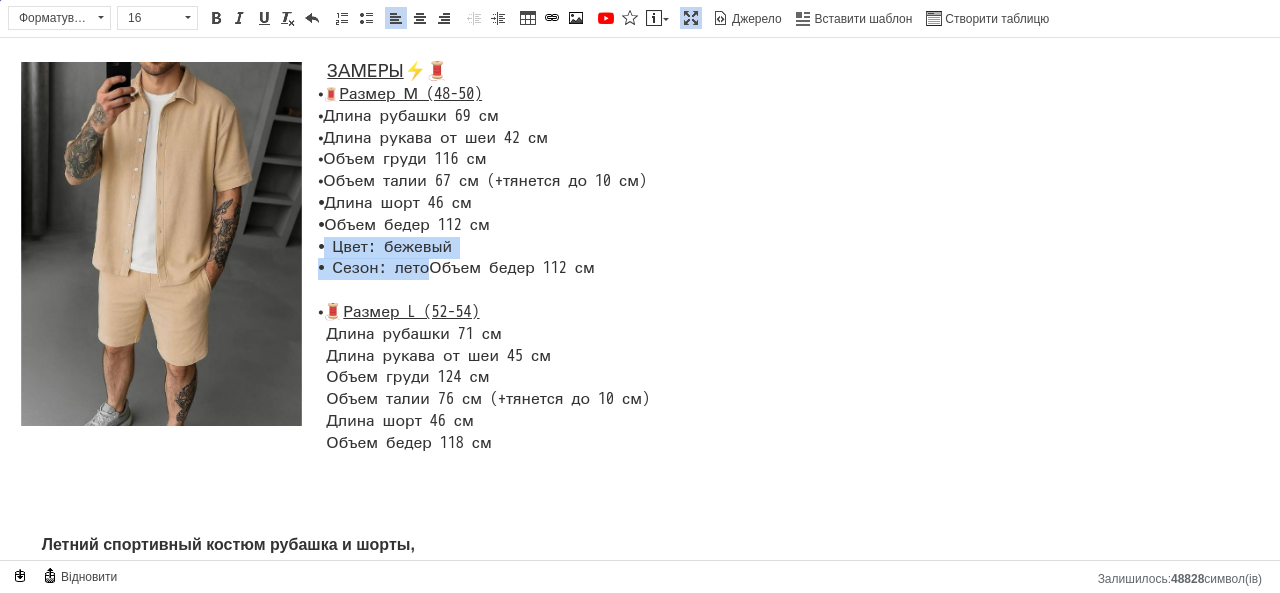 drag, startPoint x: 326, startPoint y: 243, endPoint x: 456, endPoint y: 263, distance: 131.52946 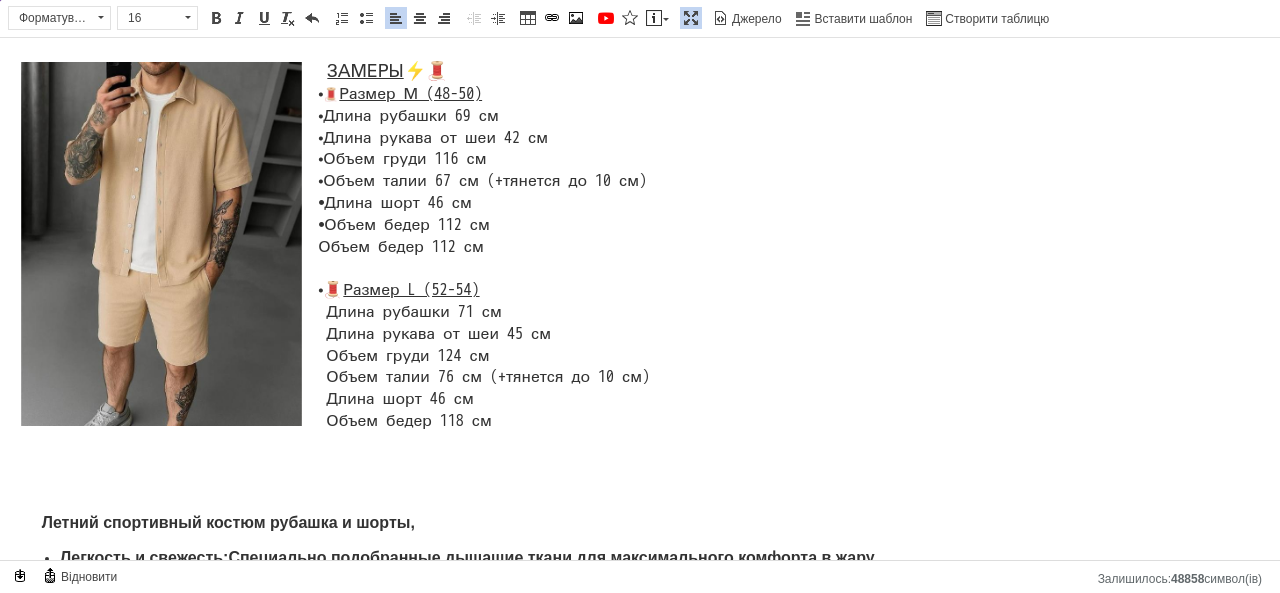 click on "ЗАМЕРЫ ⚡️🧵
⦁ 🧵 Размер М (48-50) ⦁  Длина рубашки 69 см ⦁  Длина рукава от [DEMOGRAPHIC_DATA] 42 см  ⦁  Объем груди 116 см ⦁  Объем талии 67 см (+тянется до 10 см) ⦁  Длина шорт 46 см ⦁  Объем бедер 112 см
Объем бедер 112 см
⦁ 🧵 Размер L (52-54)
Длина рубашки 71 см
Длина рукава от шеи 45 см
Объем груди 124 см
Объем талии 76 см (+тянется до 10 см)
Длина шорт 46 см
Объем бедер 118 см" at bounding box center (640, 247) 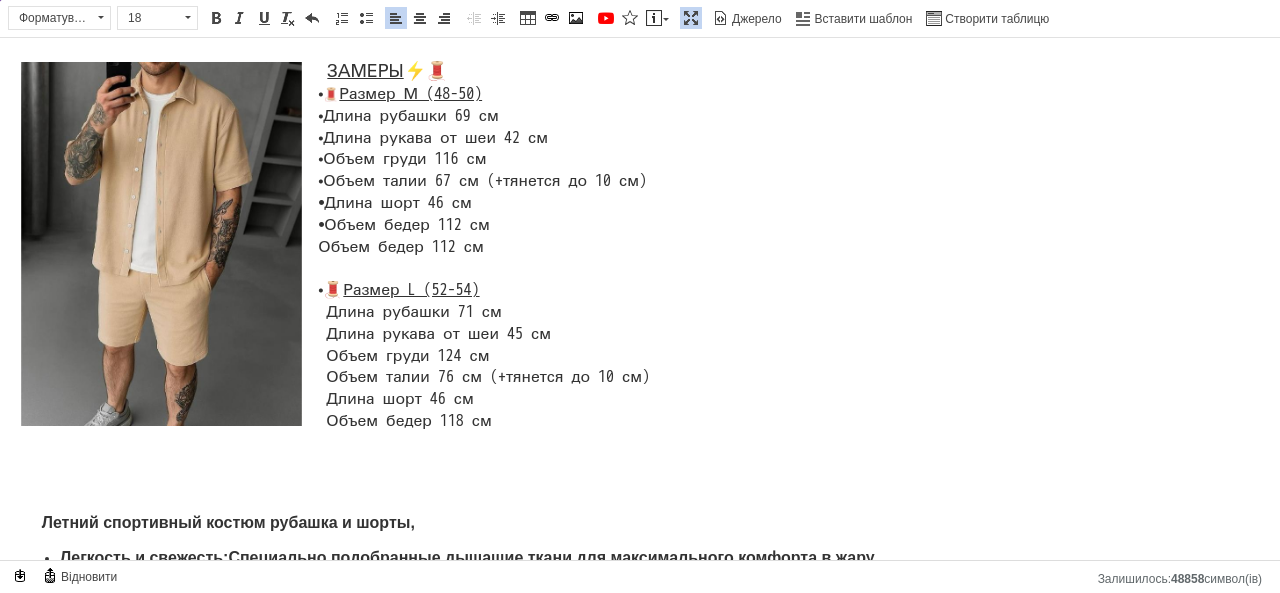 click on "ЗАМЕРЫ ⚡️🧵
⦁ 🧵 Размер М (48-50) ⦁  Длина рубашки 69 см ⦁  Длина рукава от [DEMOGRAPHIC_DATA] 42 см  ⦁  Объем груди 116 см ⦁  Объем талии 67 см (+тянется до 10 см) ⦁  Длина шорт 46 см ⦁  Объем бедер 112 см
Объем бедер 112 см
⦁ 🧵 Размер L (52-54)
Длина рубашки 71 см
Длина рукава от шеи 45 см
Объем груди 124 см
Объем талии 76 см (+тянется до 10 см)
Длина шорт 46 см
Объем бедер 118 см" at bounding box center (640, 247) 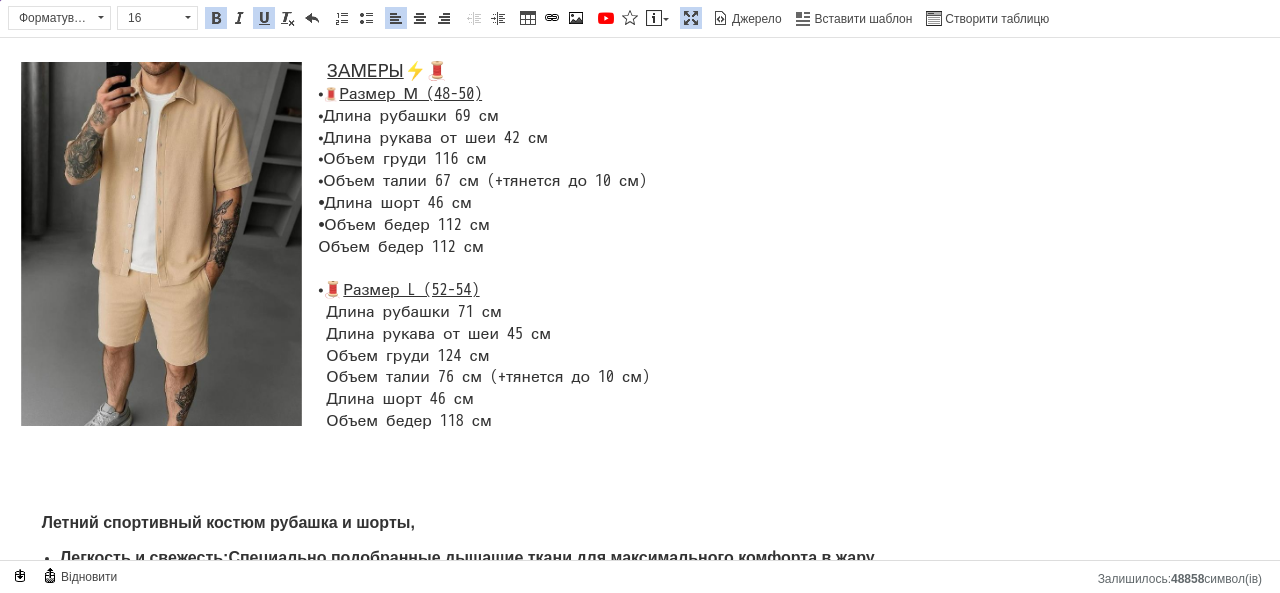 click on "Объем бедер 112 см" at bounding box center (401, 247) 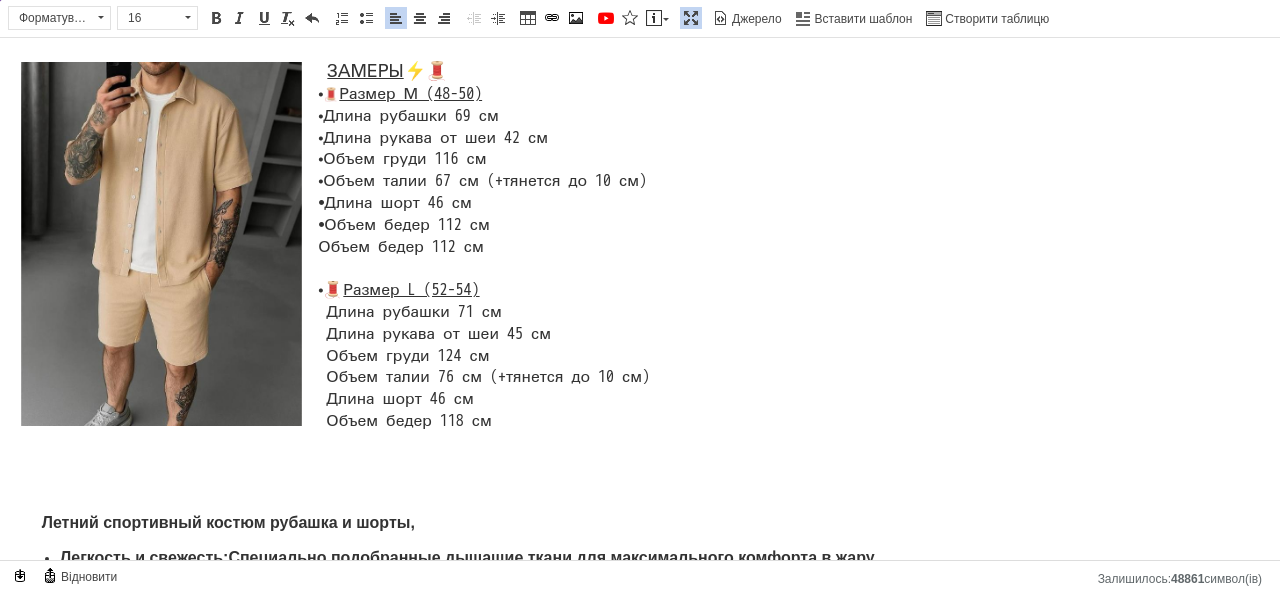 click on "ЗАМЕРЫ ⚡️🧵
⦁ 🧵 Размер М (48-50) ⦁  Длина рубашки 69 см ⦁  Длина рукава от [DEMOGRAPHIC_DATA] 42 см  ⦁  Объем груди 116 см ⦁  Объем талии 67 см (+тянется до 10 см) ⦁  Длина шорт 46 см ⦁  Объем бедер 112 см
Объем бедер 112 см
⦁ 🧵 Размер L (52-54)
Длина рубашки 71 см
Длина рукава от шеи 45 см
Объем груди 124 см
Объем талии 76 см (+тянется до 10 см)
Длина шорт 46 см
Объем бедер 118 см" at bounding box center [640, 247] 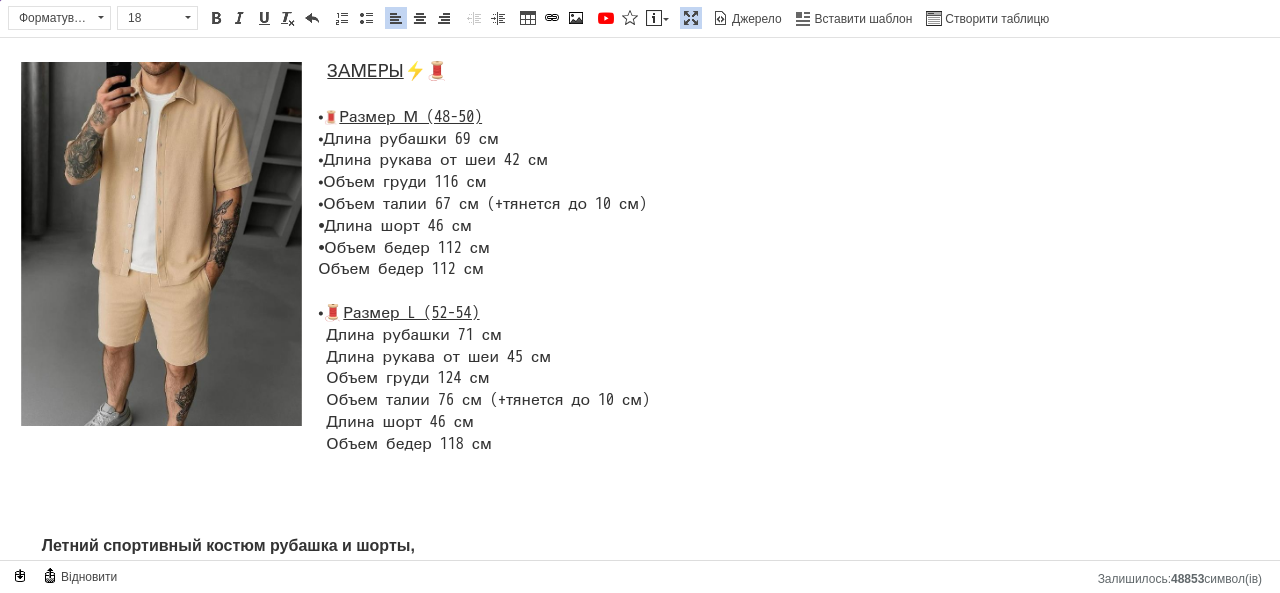 click at bounding box center [691, 18] 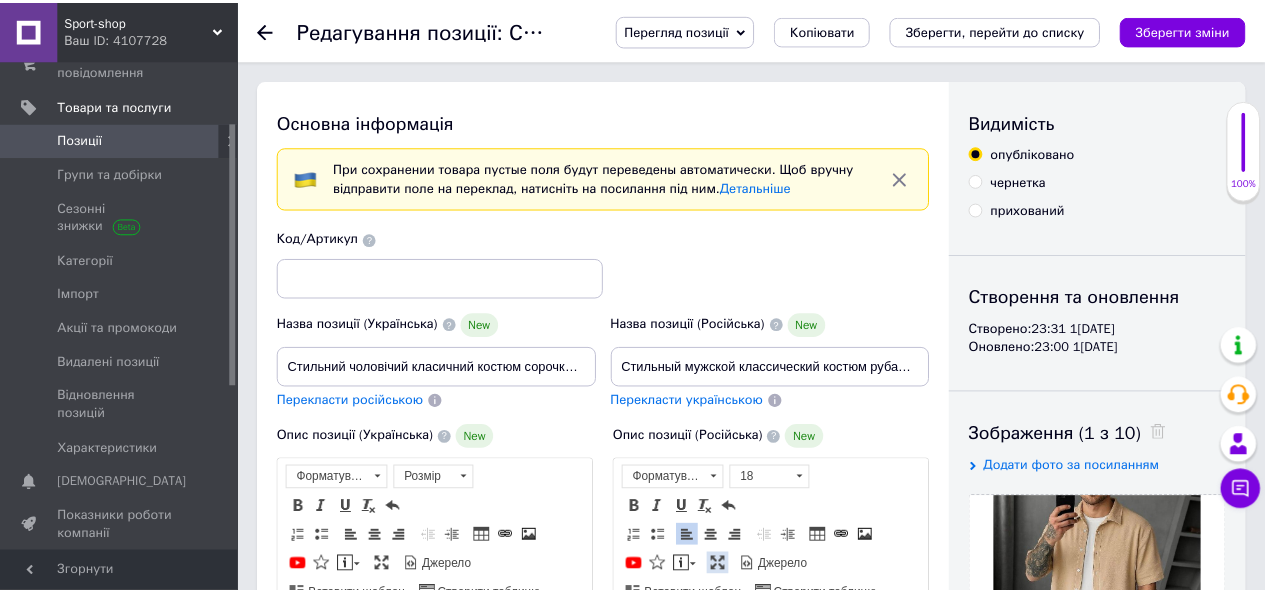scroll, scrollTop: 336, scrollLeft: 0, axis: vertical 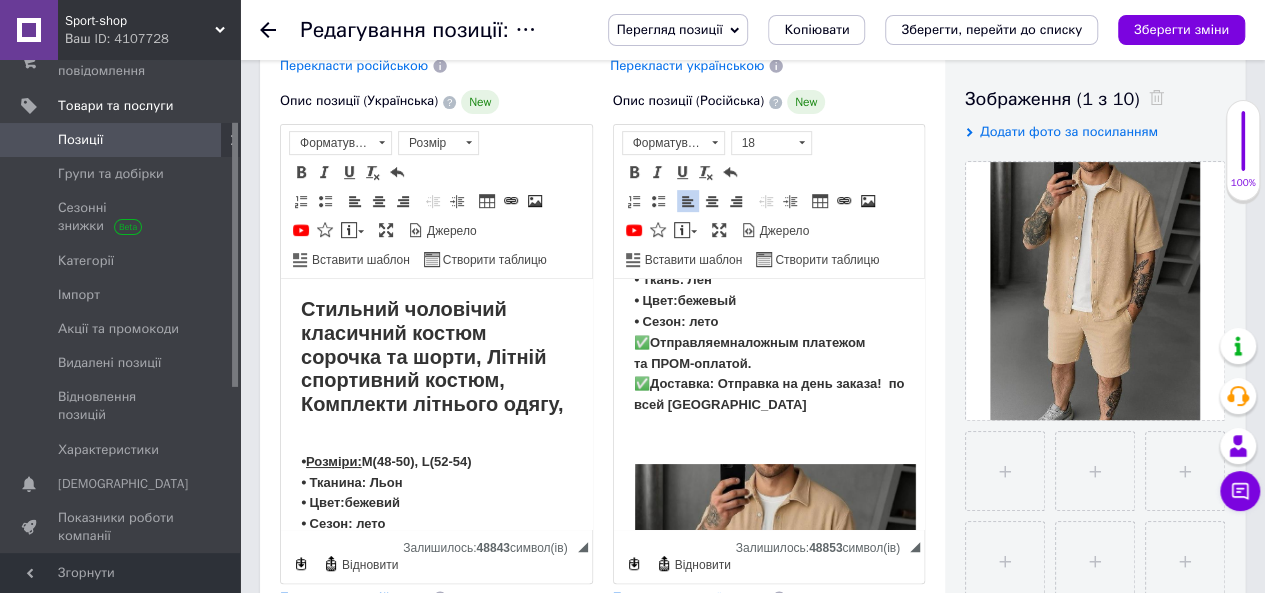 click on "Перекласти українською" at bounding box center [690, 597] 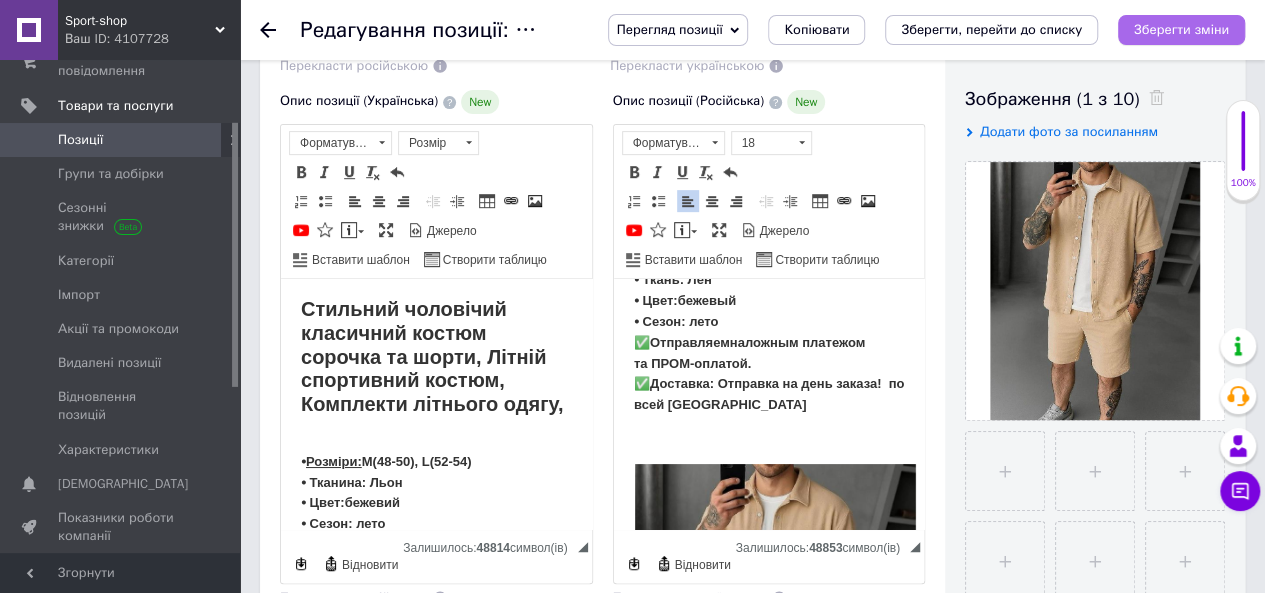 click on "Зберегти зміни" at bounding box center [1181, 29] 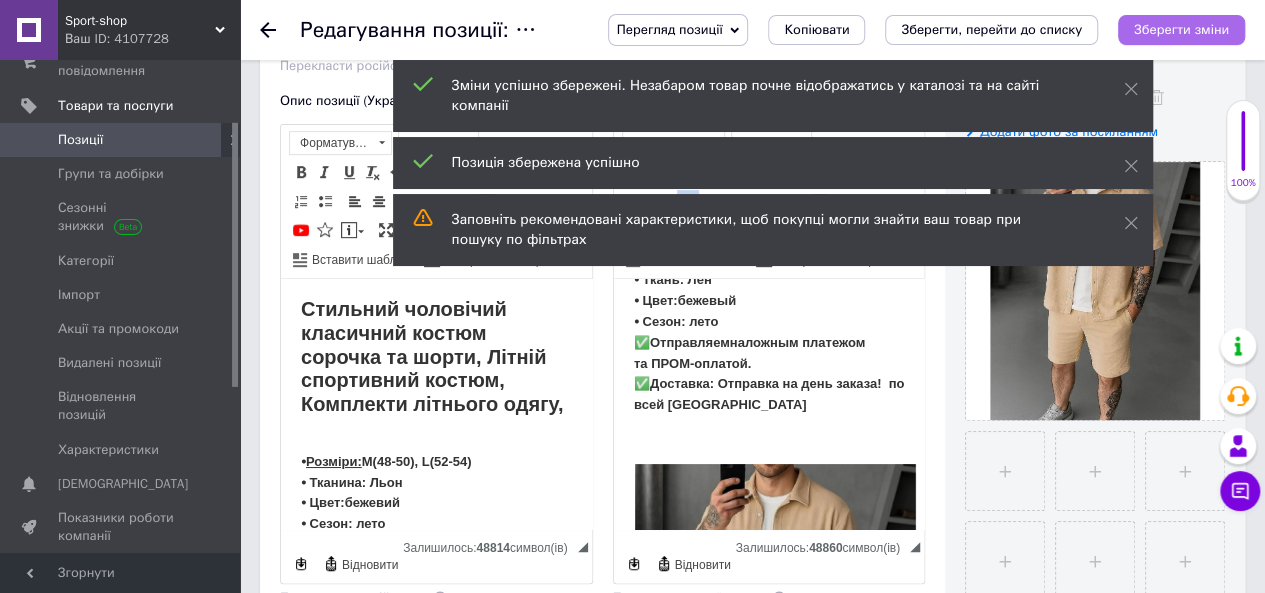 scroll, scrollTop: 226, scrollLeft: 0, axis: vertical 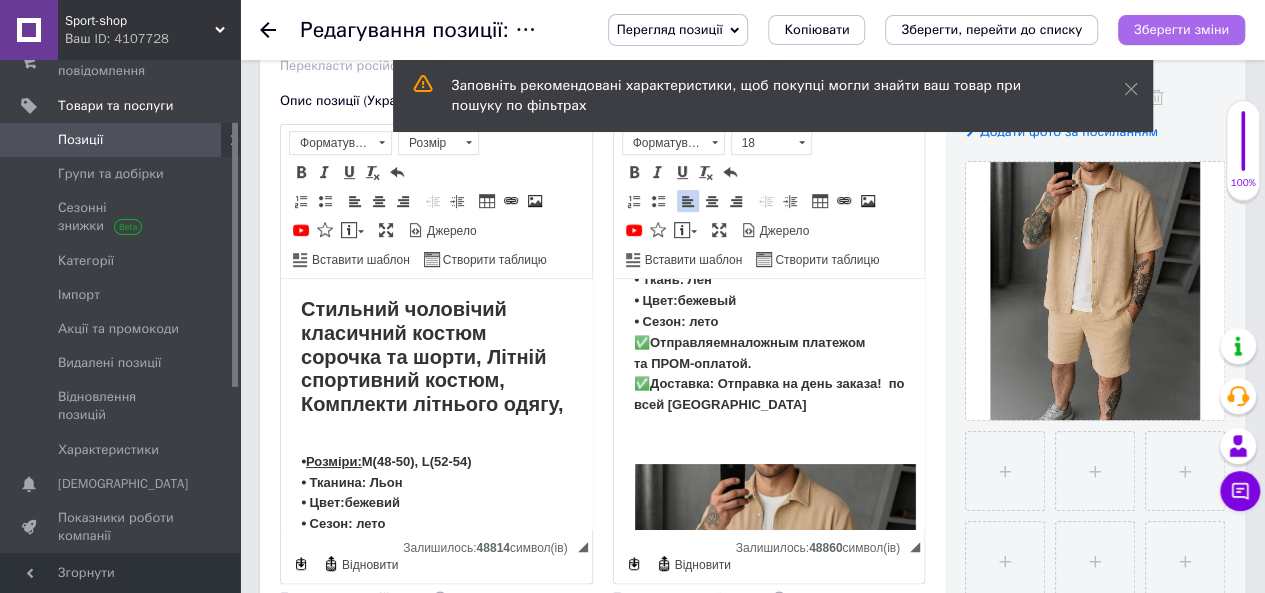 click on "Зберегти зміни" at bounding box center [1181, 29] 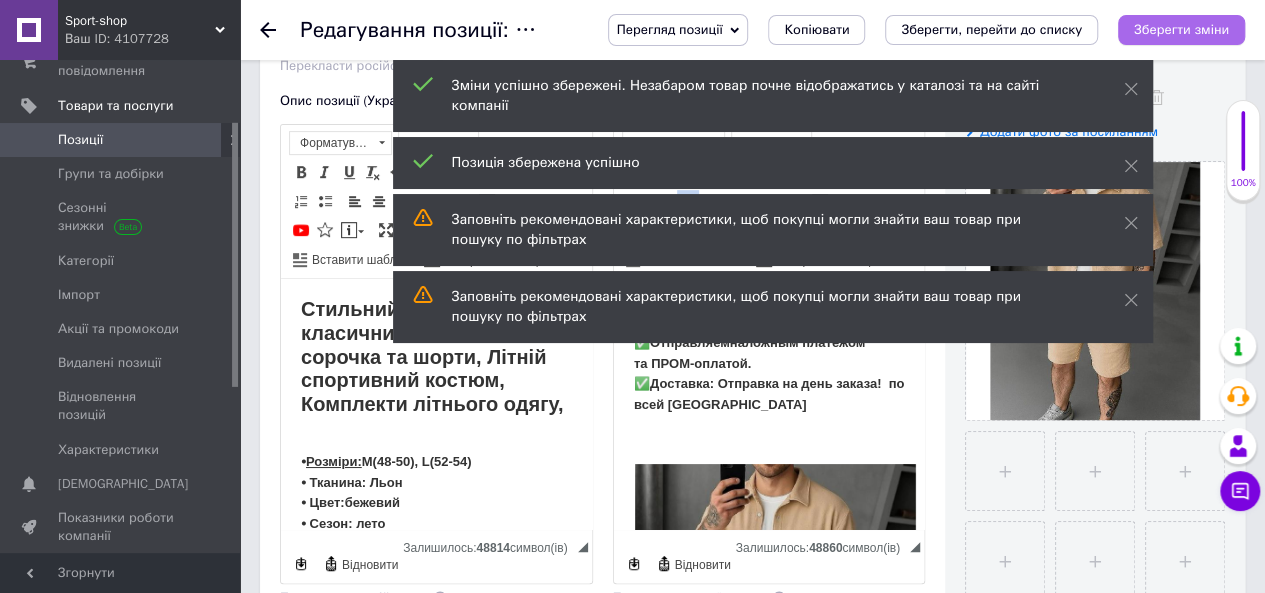 scroll, scrollTop: 226, scrollLeft: 0, axis: vertical 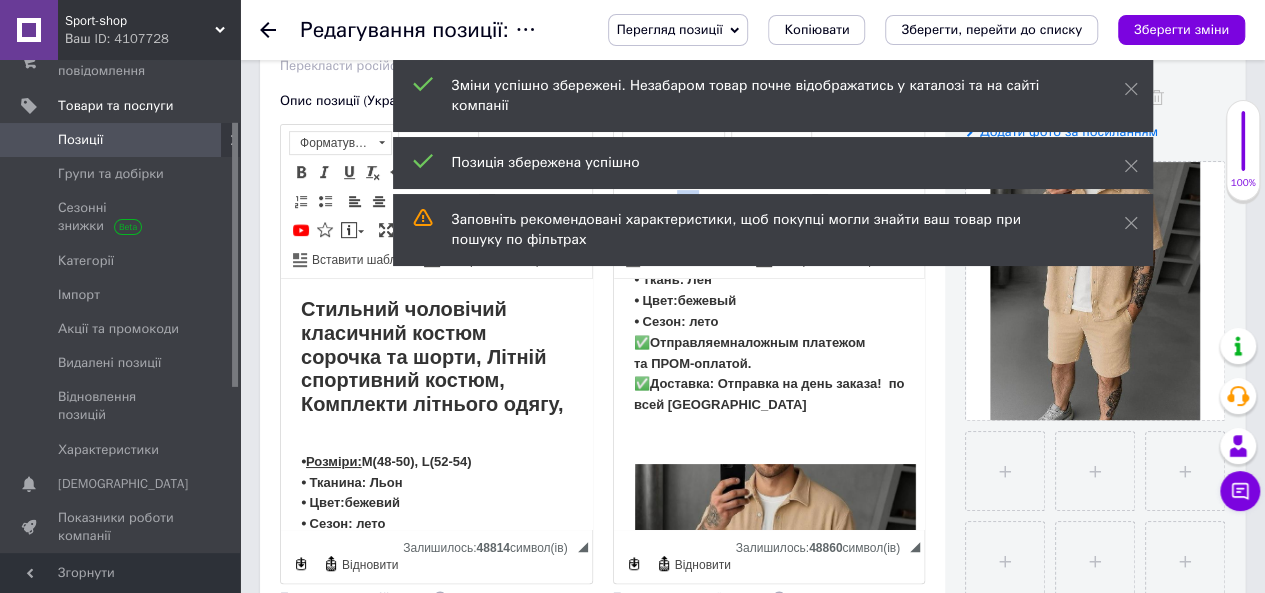 click on "Перегляд позиції" at bounding box center (678, 30) 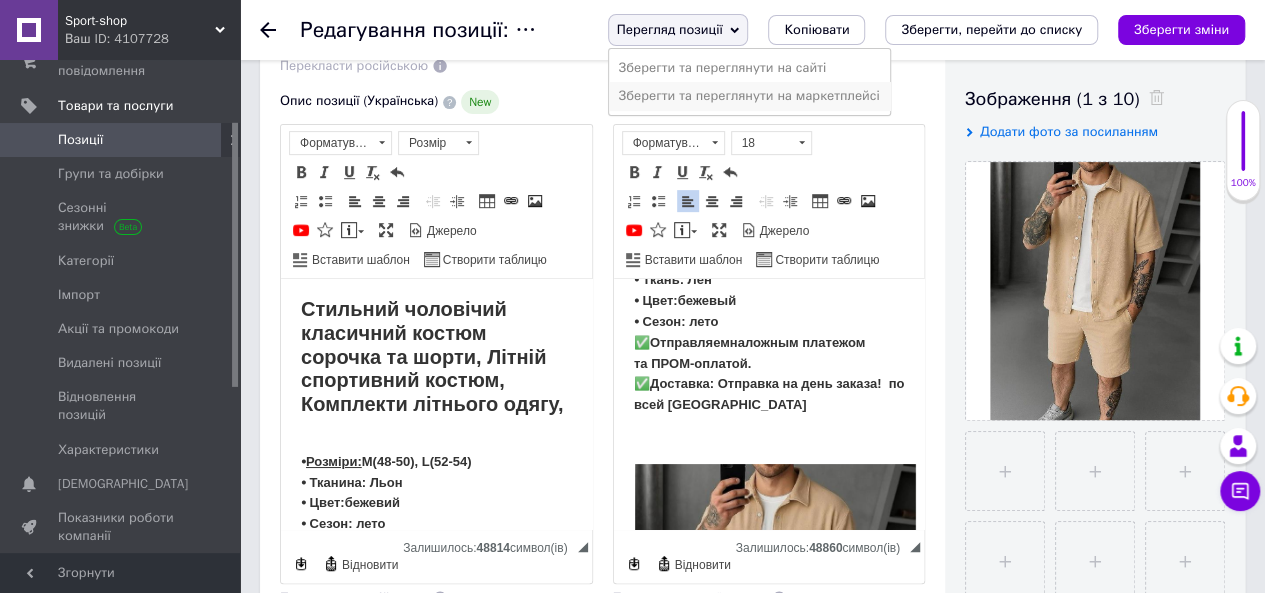 click on "Зберегти та переглянути на маркетплейсі" at bounding box center (749, 96) 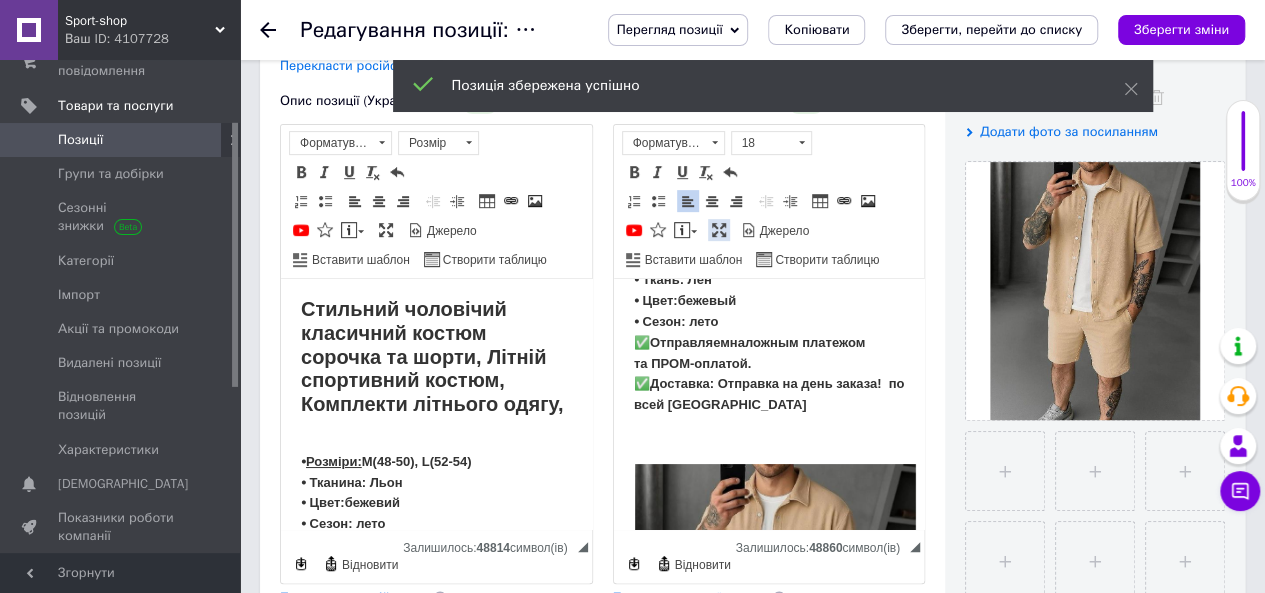 click at bounding box center (719, 230) 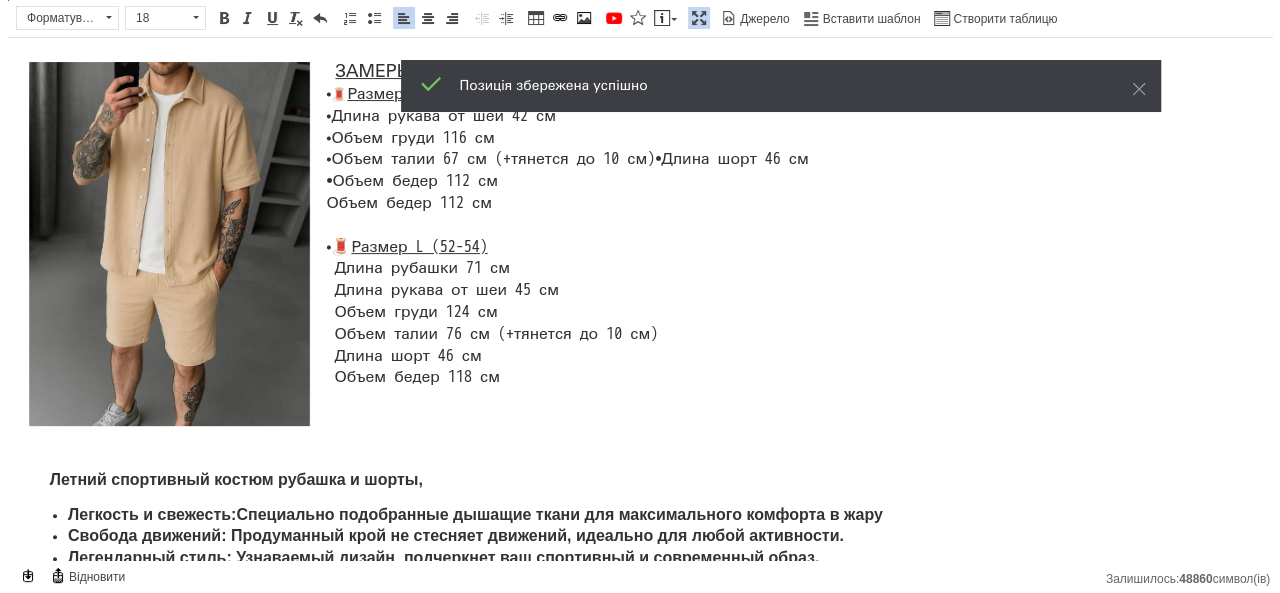 scroll, scrollTop: 0, scrollLeft: 0, axis: both 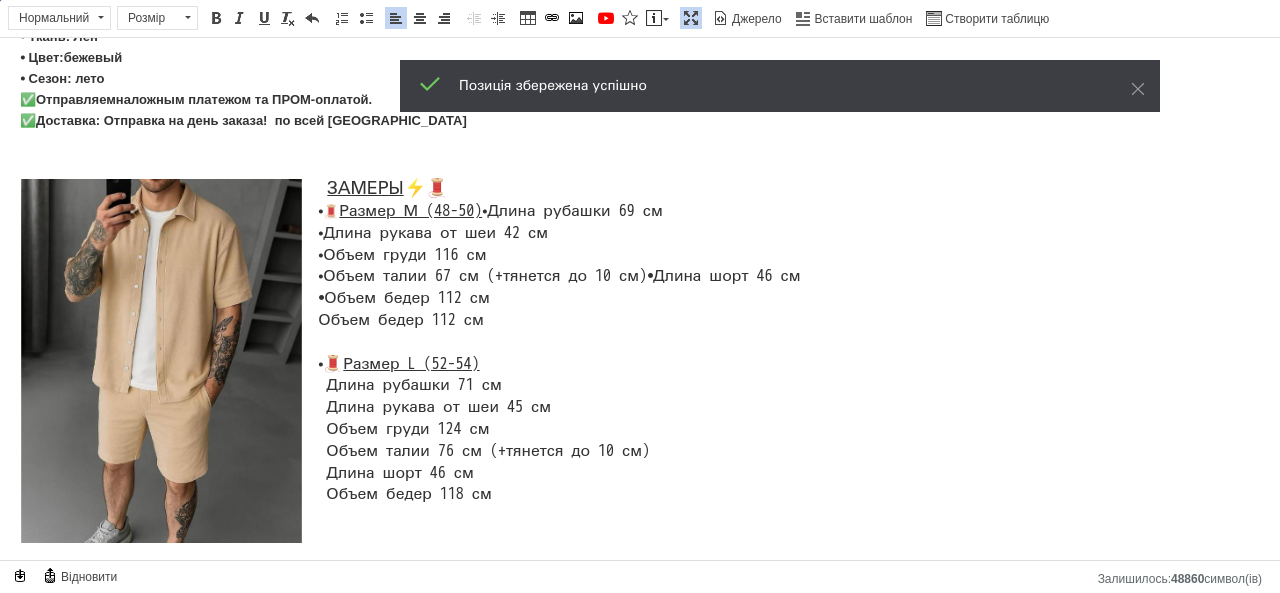 click on "ЗАМЕРЫ ⚡️🧵" at bounding box center [382, 188] 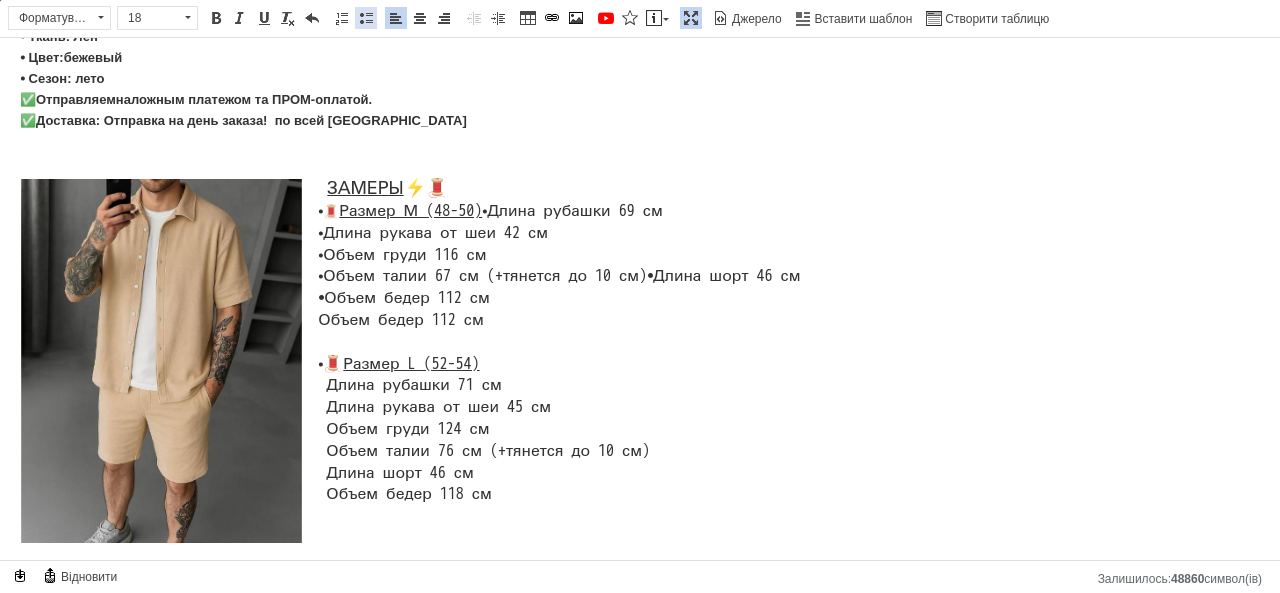 click at bounding box center [366, 18] 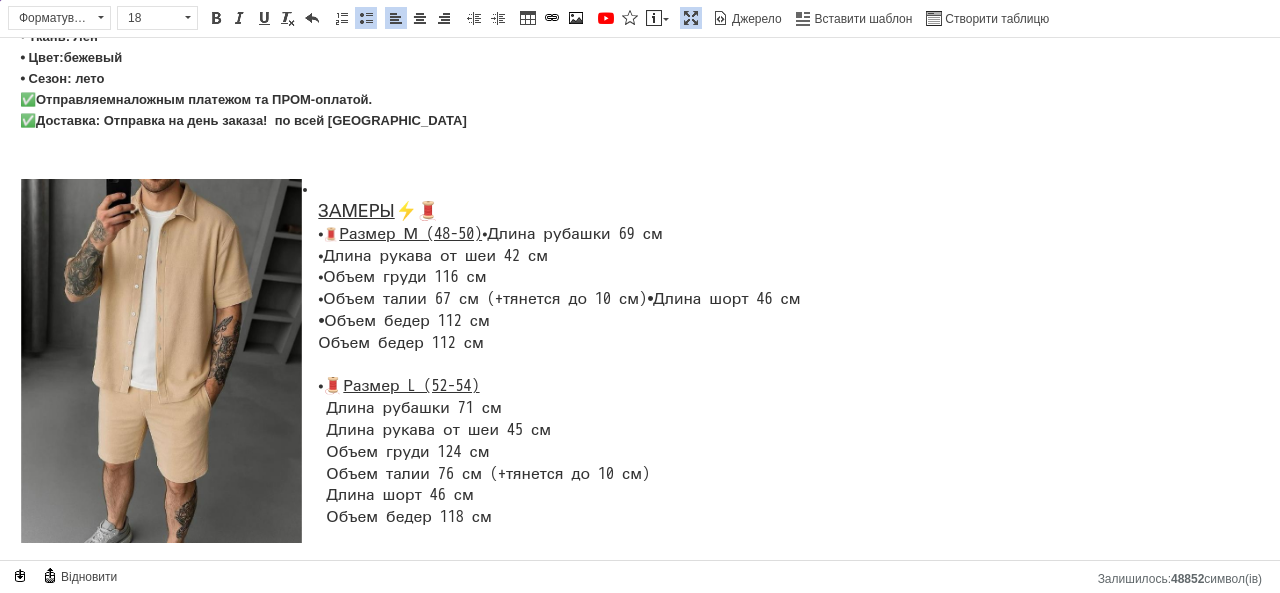 type 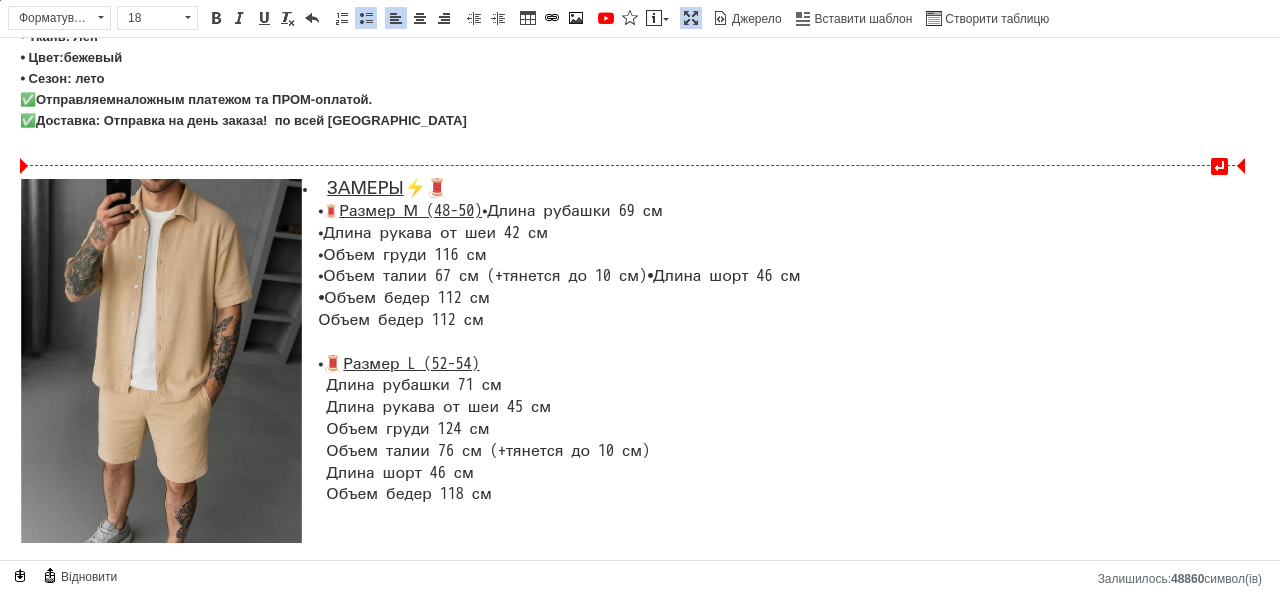 click on "ЗАМЕРЫ ⚡️🧵
⦁ 🧵 Размер М (48-50)
⦁  Длина рубашки 69 см
⦁  Длина рукава от ш[DEMOGRAPHIC_DATA]2 см
⦁  Объем груди 116 см
⦁  Объем талии 67 см (+тянется до 10 см)
⦁  Длина шорт 46 см
⦁  Объем бедер 112 см
Объем бедер 112 см
⦁ 🧵 Размер L (52-54)
Длина рубашки 71 см
Длина рукава от шеи 45 см
Объем груди 124 см
Объем талии 76 см (+тянется до 10 см)
Длина шорт 46 см
Объем бедер 118 см" at bounding box center (640, 342) 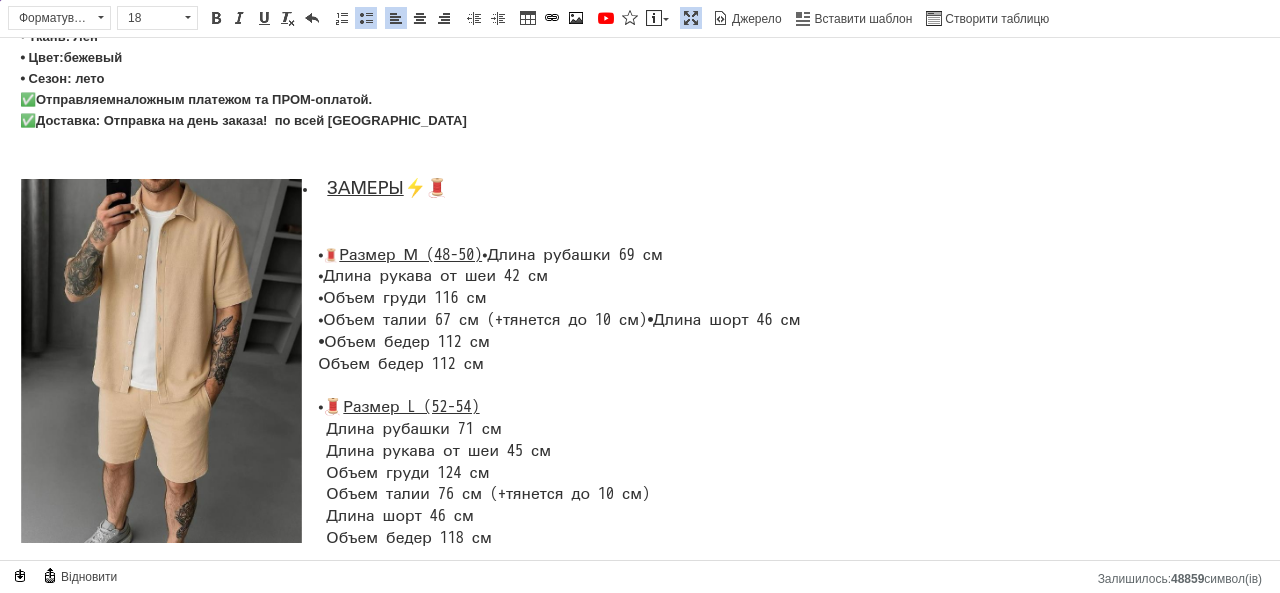 click at bounding box center [366, 18] 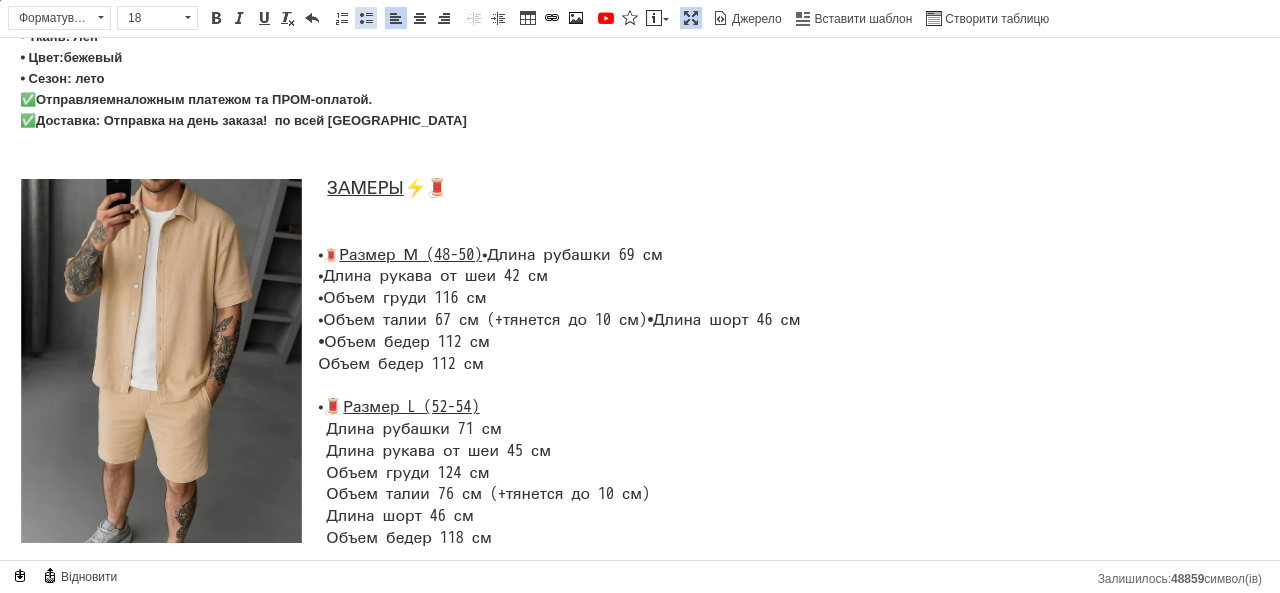 click at bounding box center (366, 18) 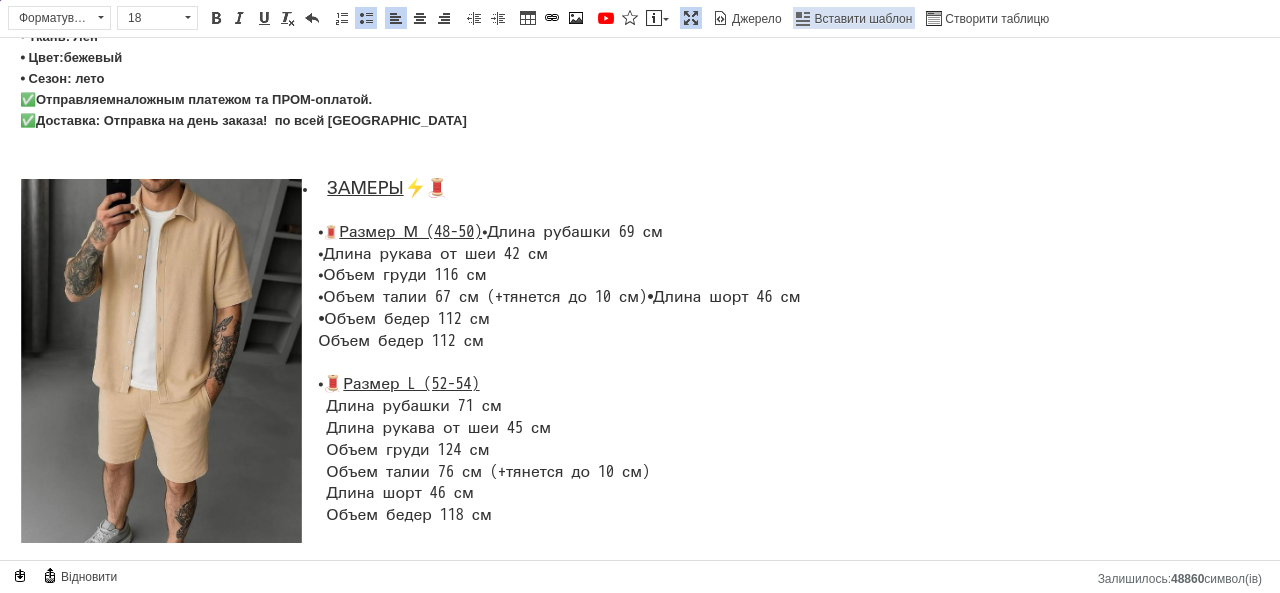 click on "Вставити шаблон" at bounding box center (862, 19) 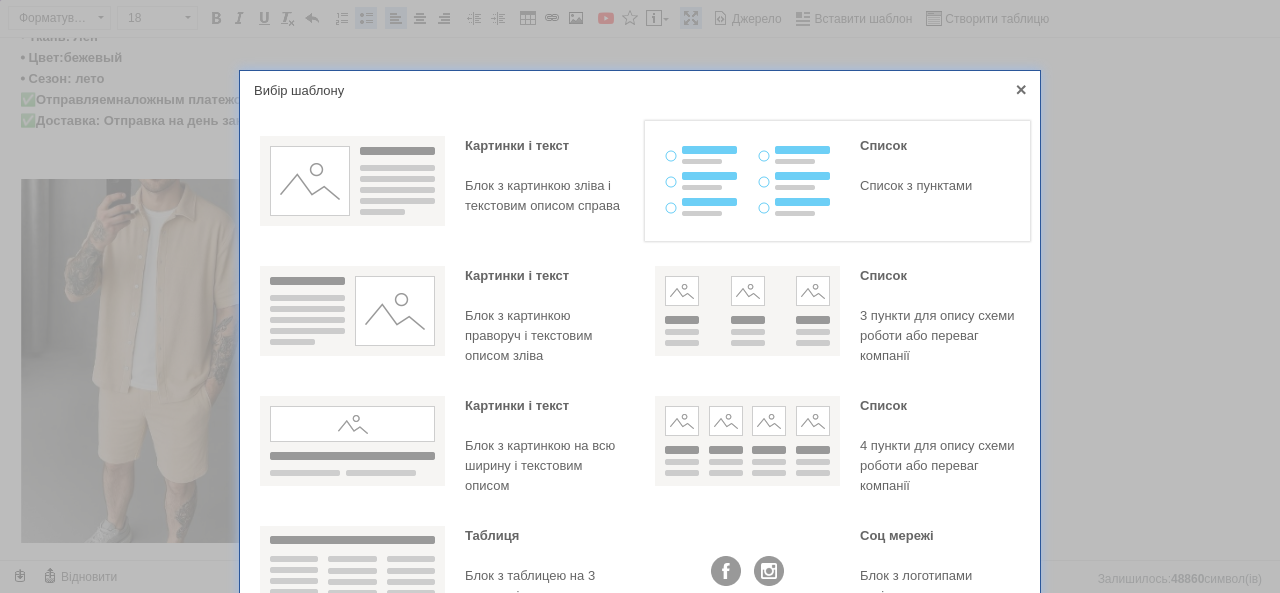 click at bounding box center [747, 181] 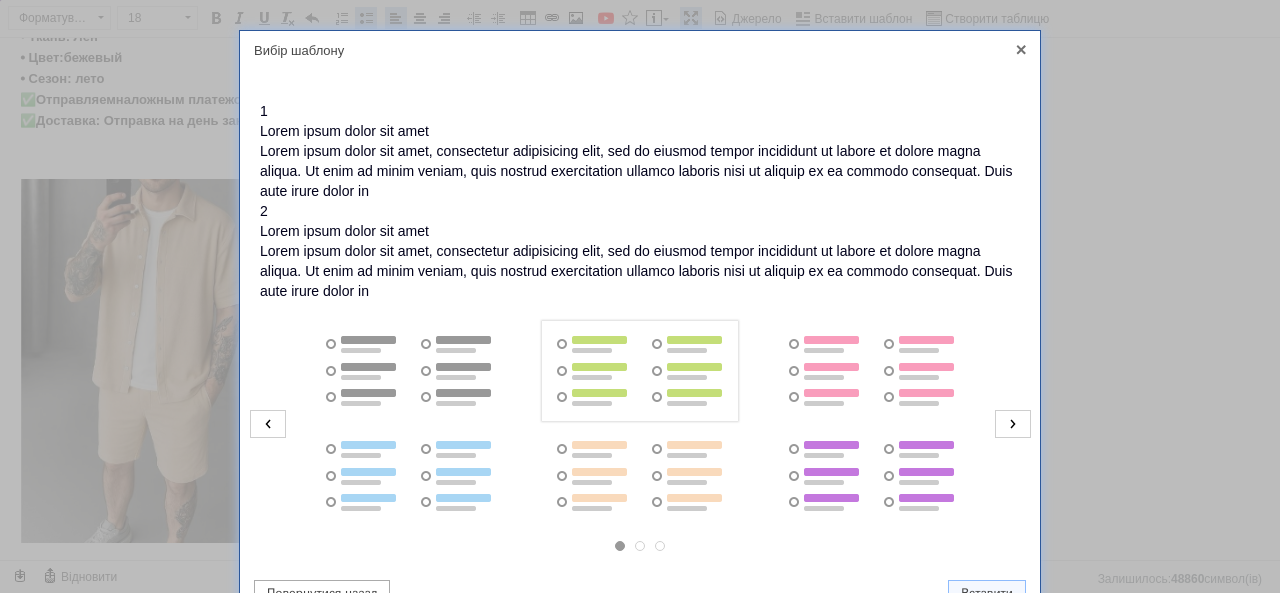 scroll, scrollTop: 136, scrollLeft: 0, axis: vertical 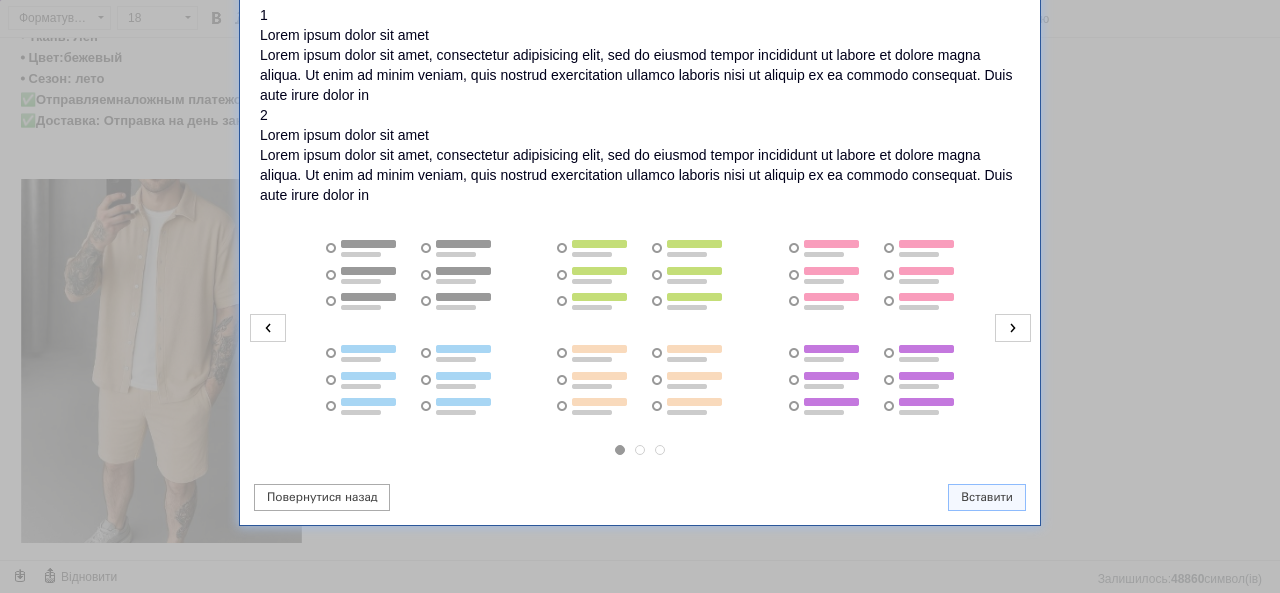 click 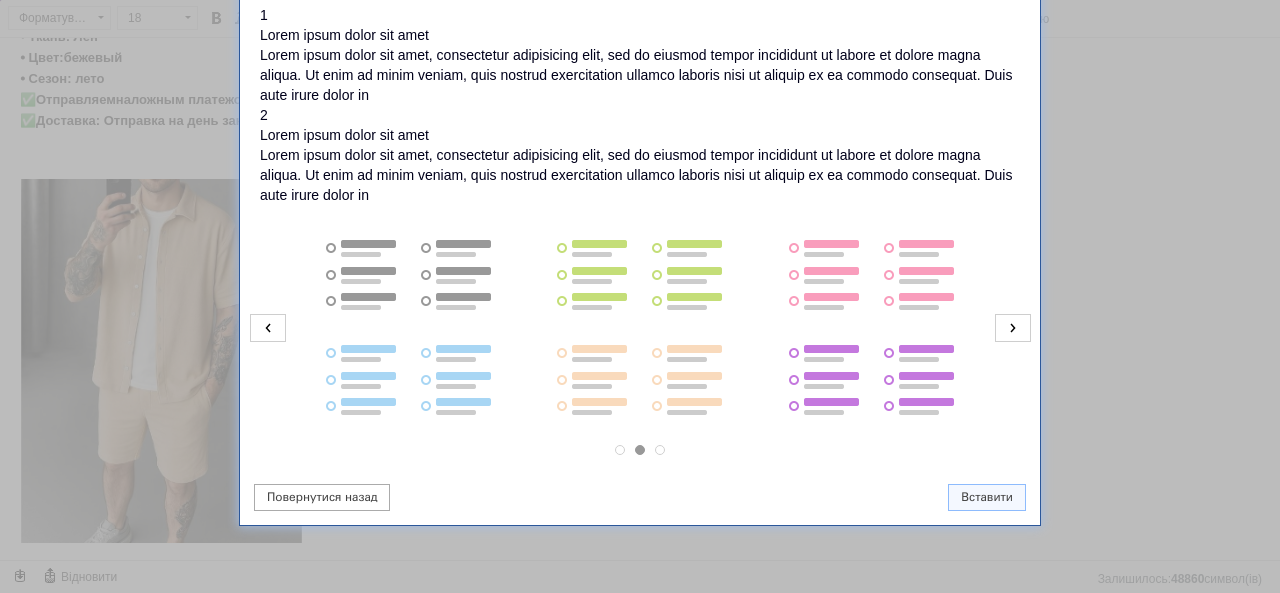 click 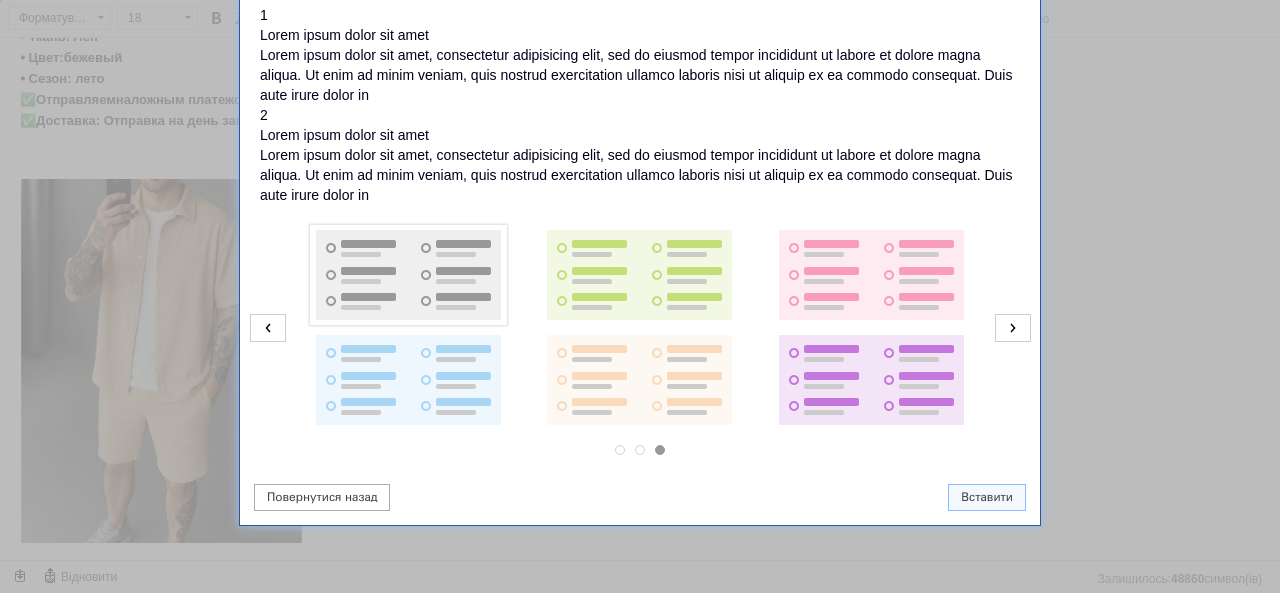 click at bounding box center (408, 275) 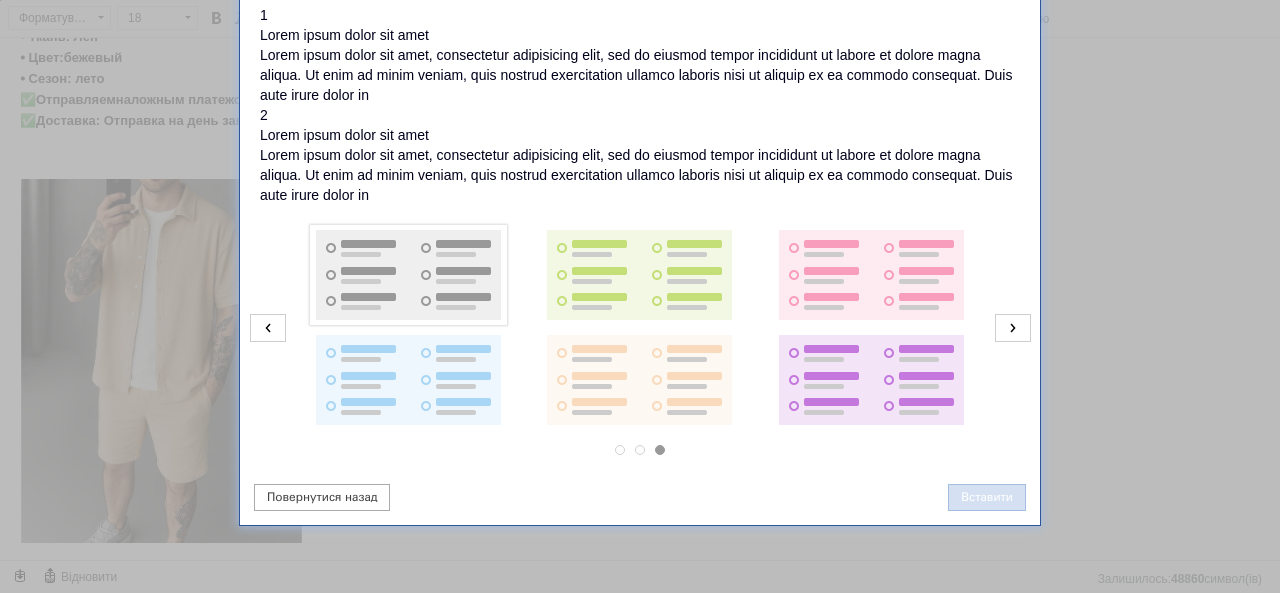 click on "Вставити" at bounding box center [987, 497] 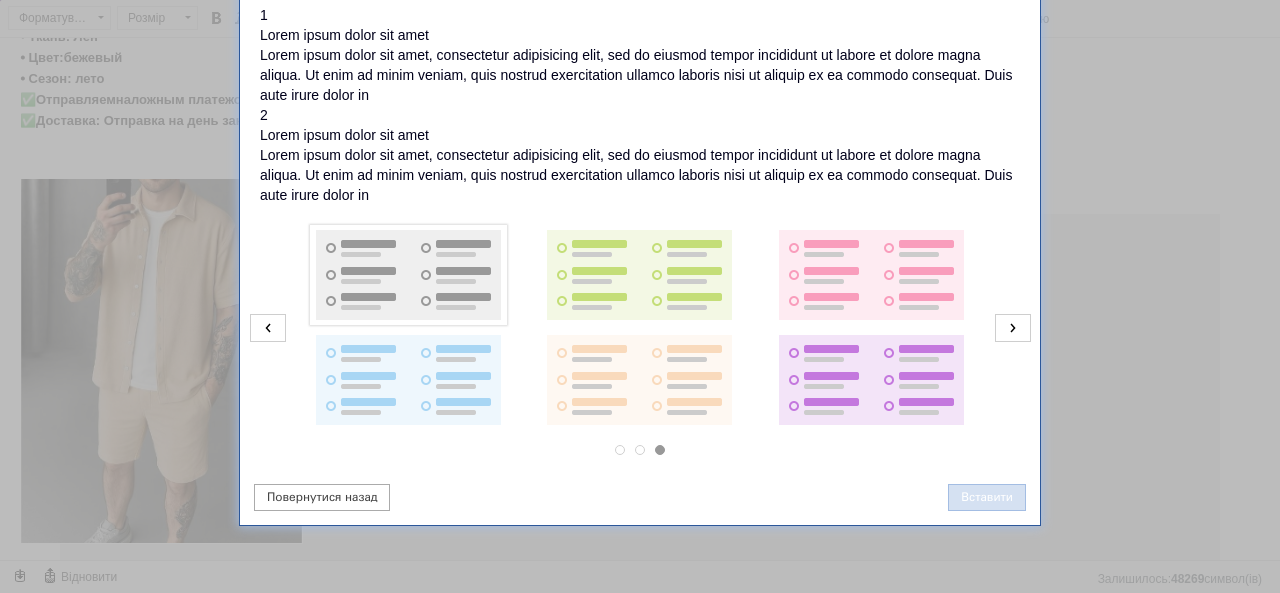scroll, scrollTop: 272, scrollLeft: 0, axis: vertical 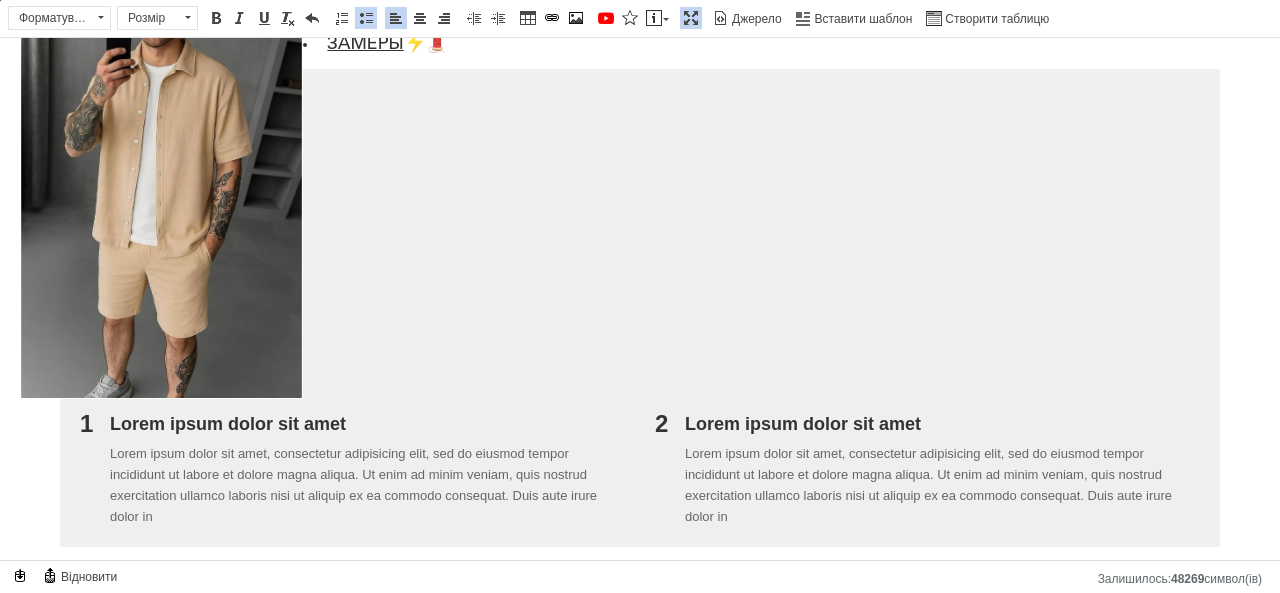 click on "1" at bounding box center (95, 471) 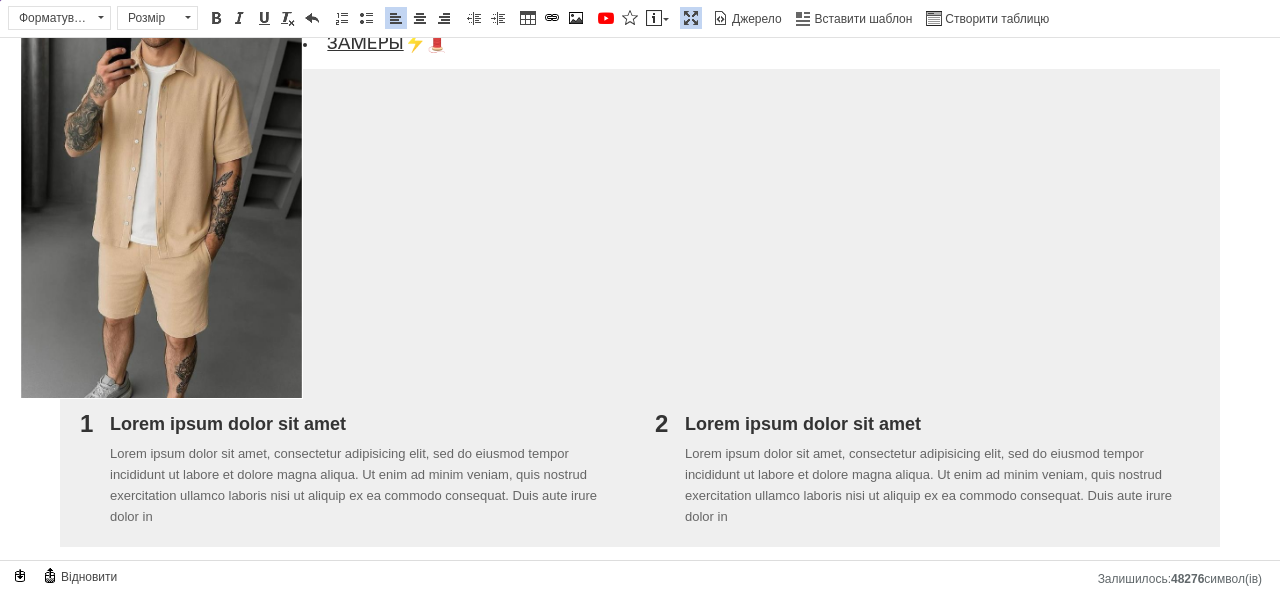 click on "1 Lorem ipsum dolor sit amet Lorem ipsum dolor sit amet, consectetur adipisicing elit, sed do eiusmod tempor incididunt ut labore et dolore magna aliqua. Ut enim ad minim veniam, quis nostrud exercitation ullamco laboris nisi ut aliquip ex ea commodo consequat. Duis aute irure dolor in 2 Lorem ipsum dolor sit amet Lorem ipsum dolor sit amet, consectetur adipisicing elit, sed do eiusmod tempor incididunt ut labore et dolore magna aliqua. Ut enim ad minim veniam, quis nostrud exercitation ullamco laboris nisi ut aliquip ex ea commodo consequat. Duis aute irure dolor in" at bounding box center [640, 308] 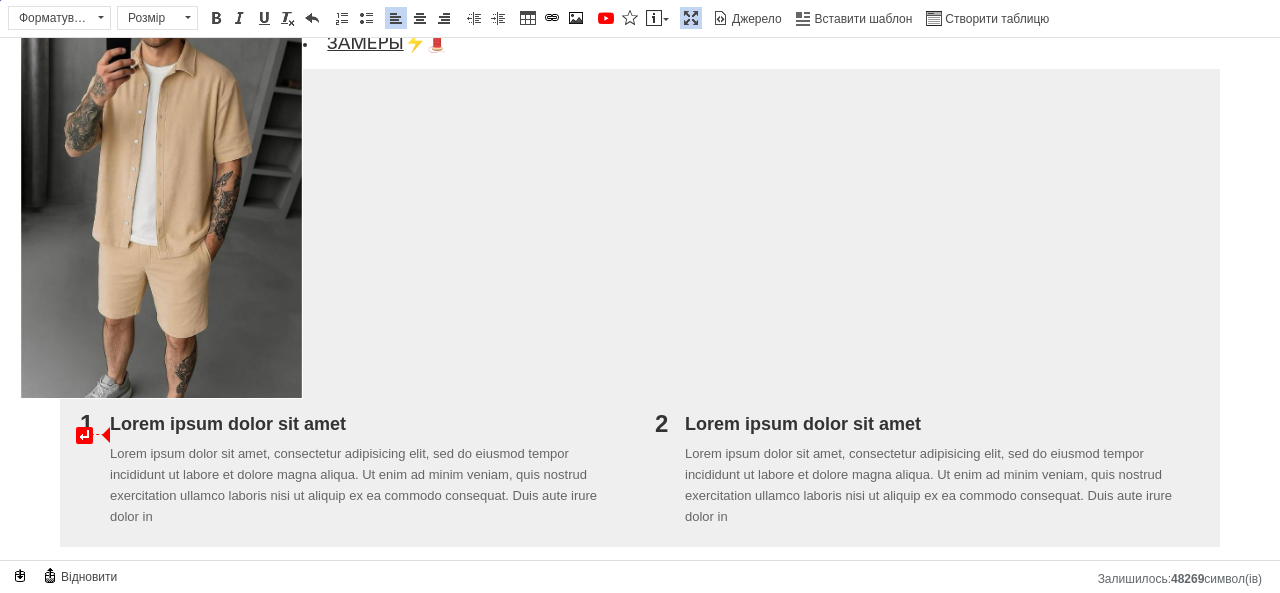 click on "1" at bounding box center [95, 424] 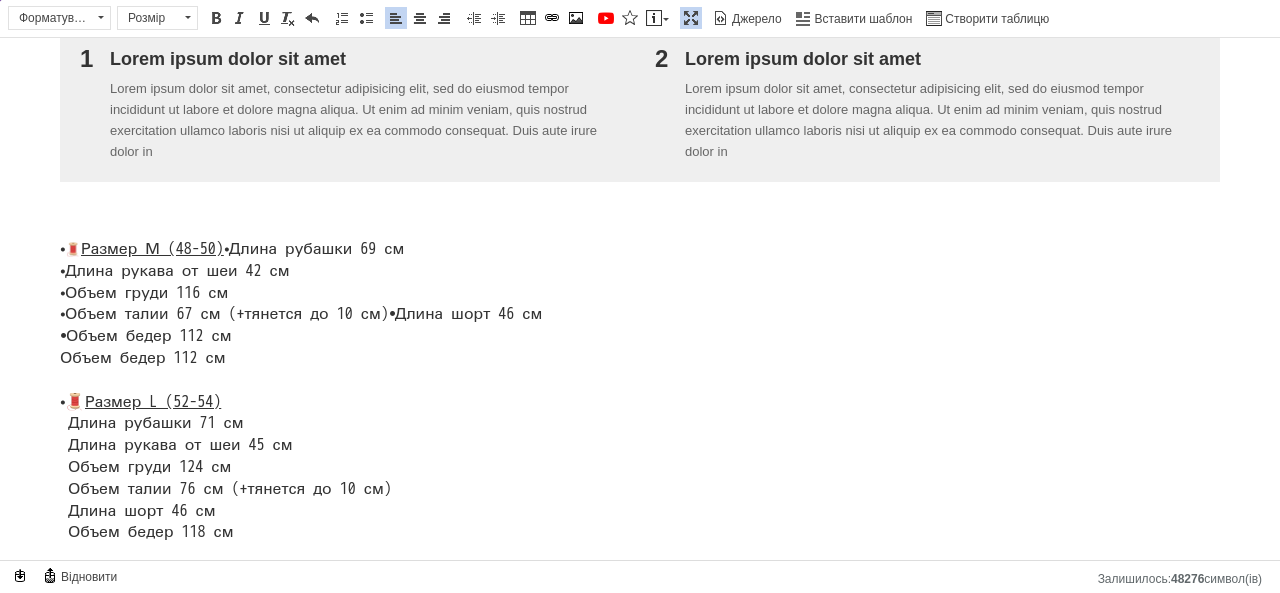 scroll, scrollTop: 609, scrollLeft: 0, axis: vertical 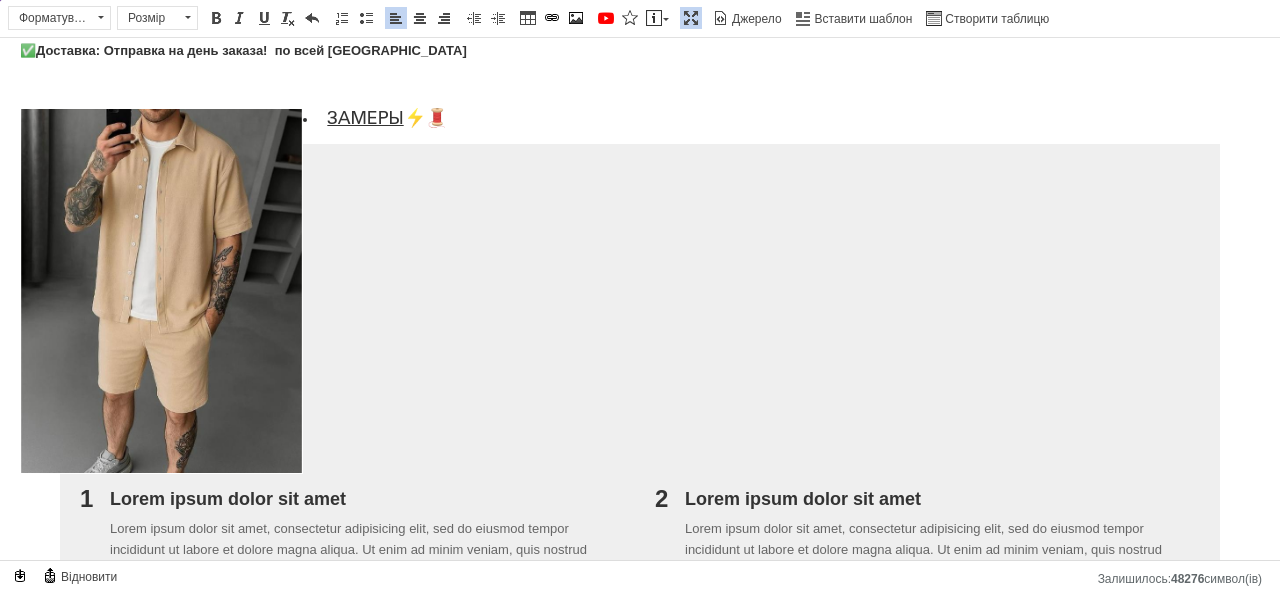 click on "1 Lorem ipsum dolor sit amet Lorem ipsum dolor sit amet, consectetur adipisicing elit, sed do eiusmod tempor incididunt ut labore et dolore magna aliqua. Ut enim ad minim veniam, quis nostrud exercitation ullamco laboris nisi ut aliquip ex ea commodo consequat. Duis aute irure dolor in 2 Lorem ipsum dolor sit amet Lorem ipsum dolor sit amet, consectetur adipisicing elit, sed do eiusmod tempor incididunt ut labore et dolore magna aliqua. Ut enim ad minim veniam, quis nostrud exercitation ullamco laboris nisi ut aliquip ex ea commodo consequat. Duis aute irure dolor in" at bounding box center [640, 383] 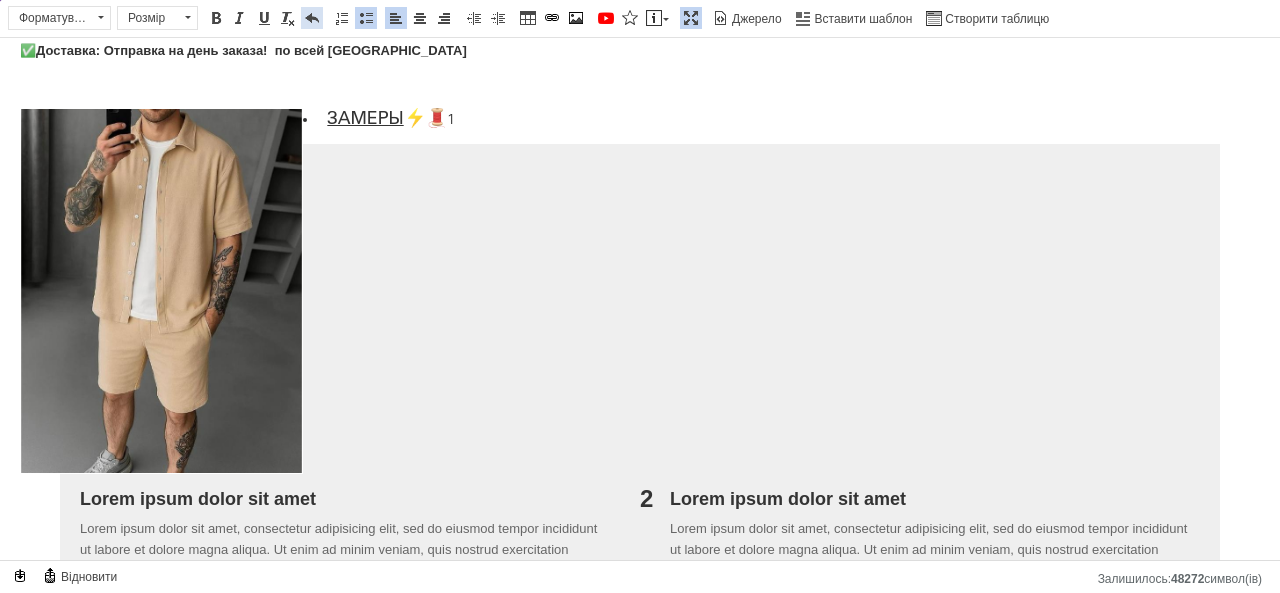 click at bounding box center (312, 18) 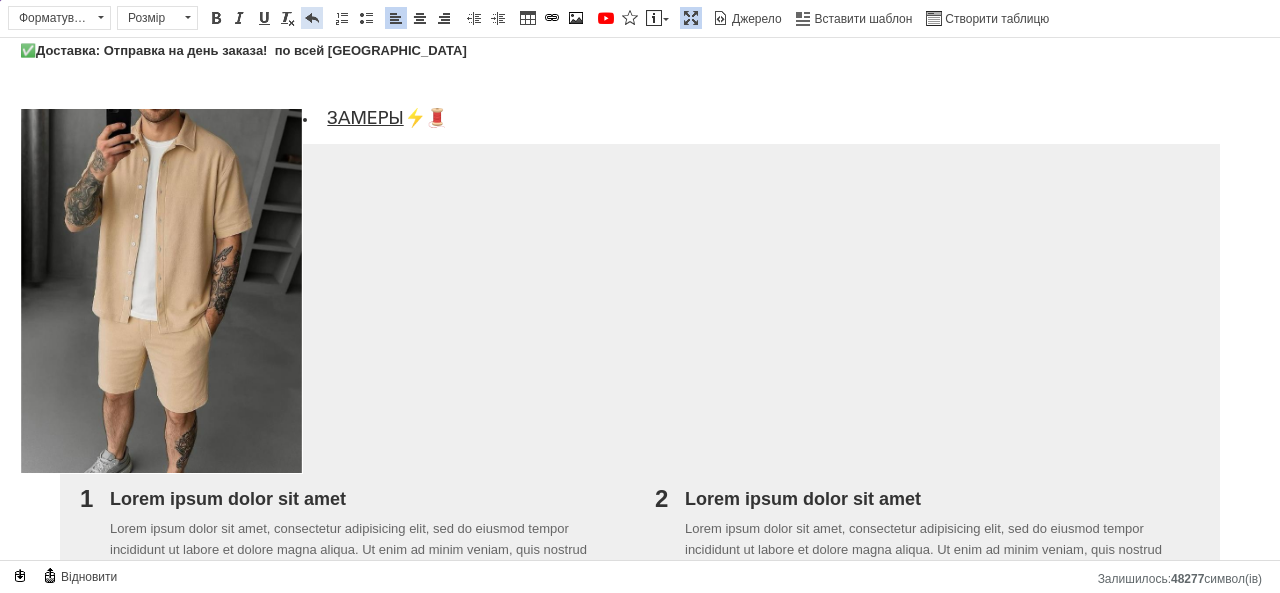 click at bounding box center [312, 18] 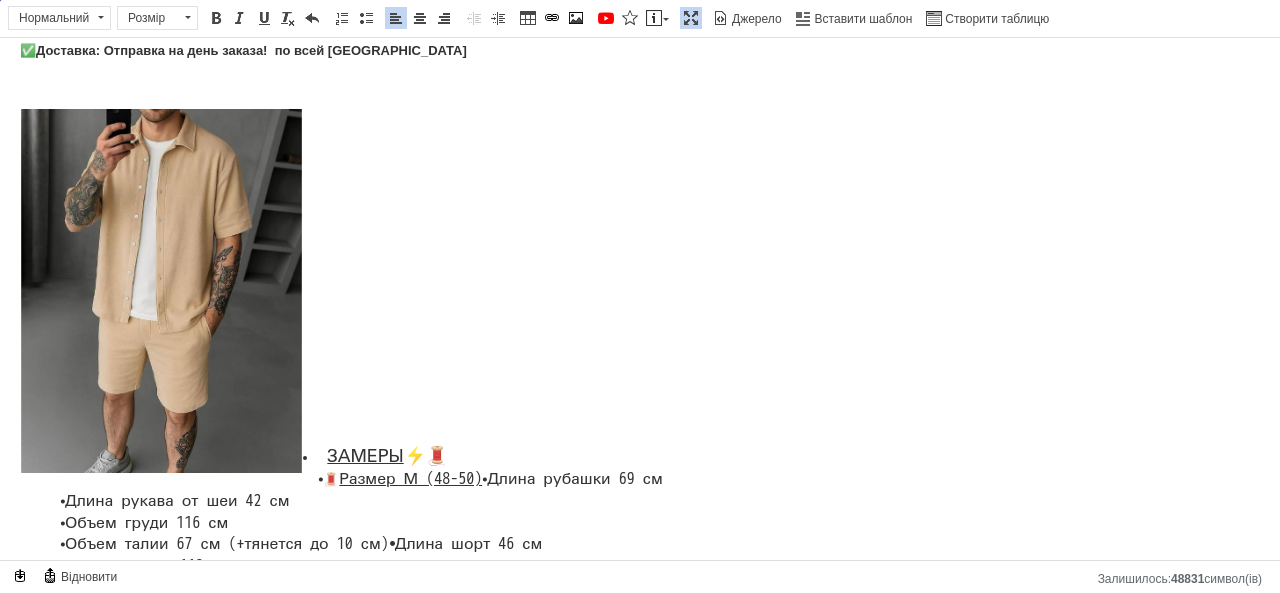 click on "Стильный мужской классический костюм рубашка и шорты, Летний спортивный костюм, Комплекты летней одежды, ⦁  Размеры:   M(48-50), L(52-54)  ⦁ Ткань: Лен ⦁ Цвет:  бежевый ⦁ Сезон:    лето ✅  Отправляем  наложным платежом та ПРОМ-о платой. ✅  Доставка:   Отправка на день заказа!  по всей [GEOGRAPHIC_DATA]        ЗАМЕРЫ ⚡️🧵
⦁ 🧵 Размер М (48-50)
⦁  Длина рубашки 69 см
⦁  Длина рукава от [DEMOGRAPHIC_DATA] 42 см
⦁  Объем груди 116 см
⦁  Объем талии 67 см (+тянется до 10 см)
⦁  Длина шорт 46 см
⦁  Объем бедер 112 см
Объем бедер 112 см
⦁ 🧵 Размер L (52-54)
Легкость и свежесть :" at bounding box center [640, 586] 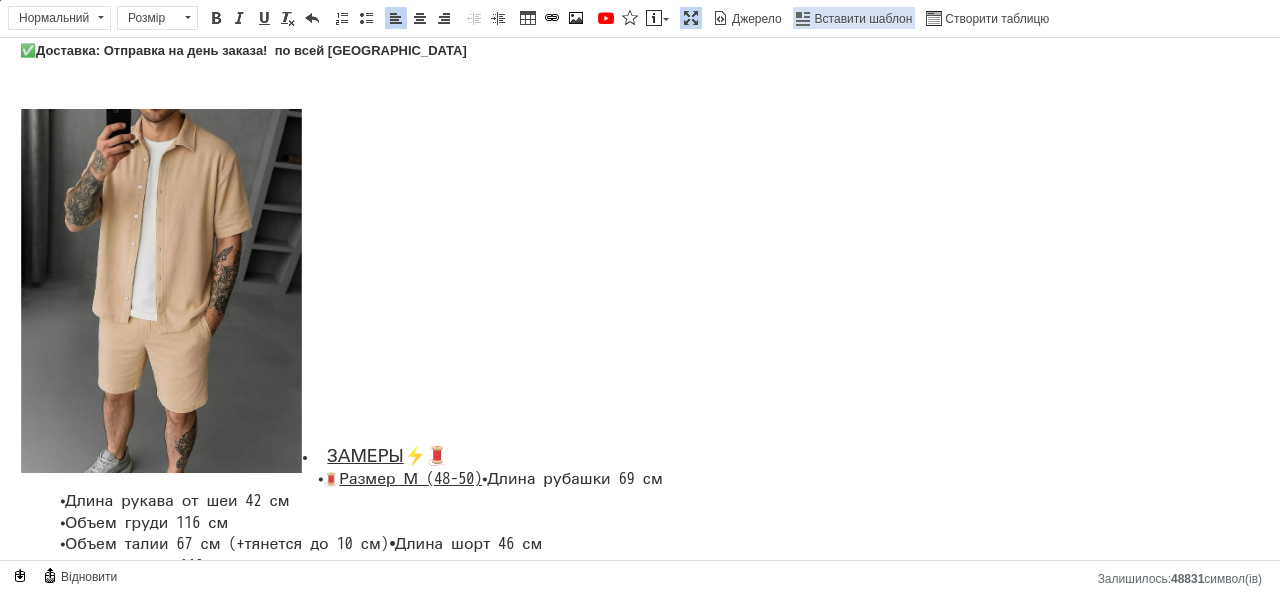 click on "Вставити шаблон" at bounding box center [862, 19] 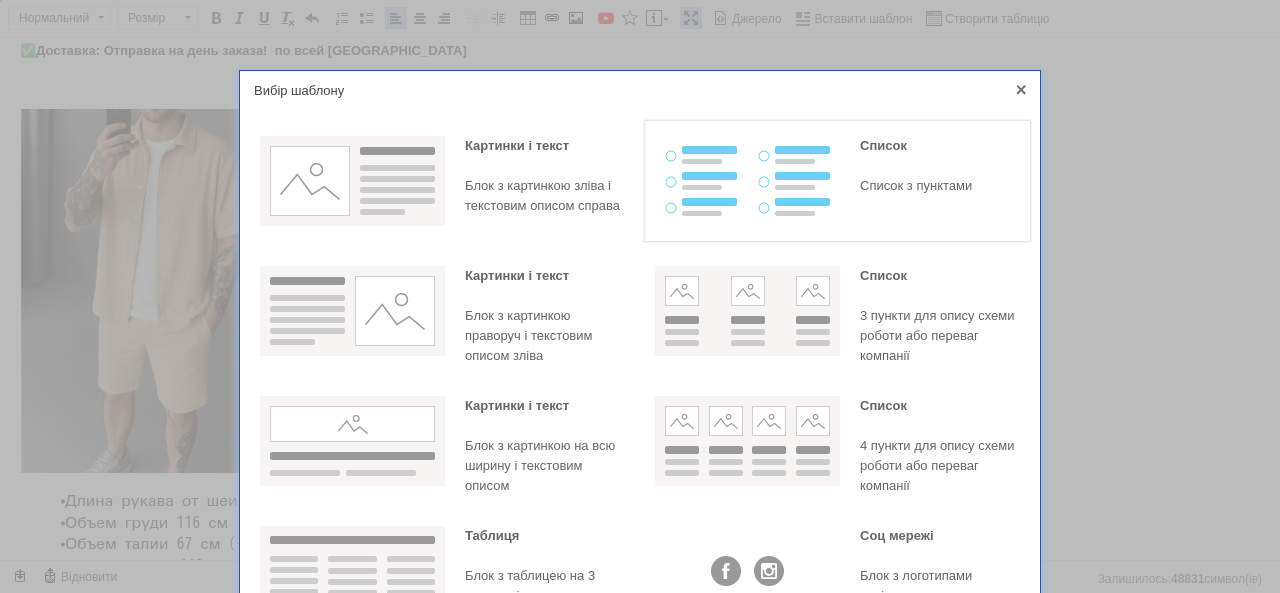 click at bounding box center [747, 181] 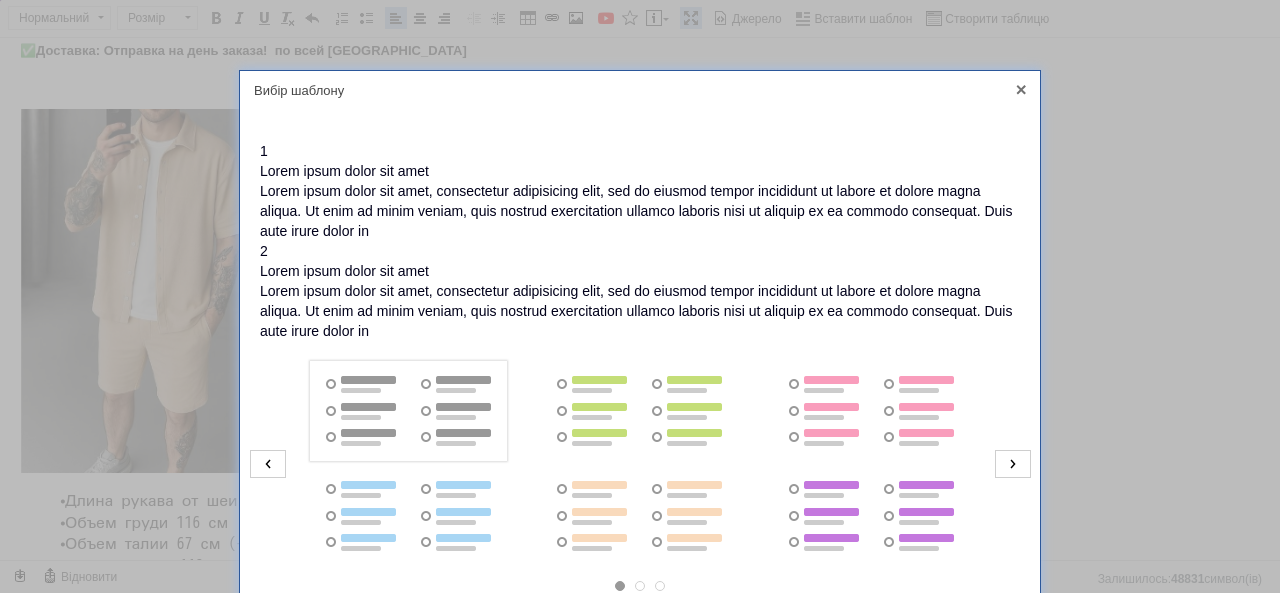 click at bounding box center [408, 411] 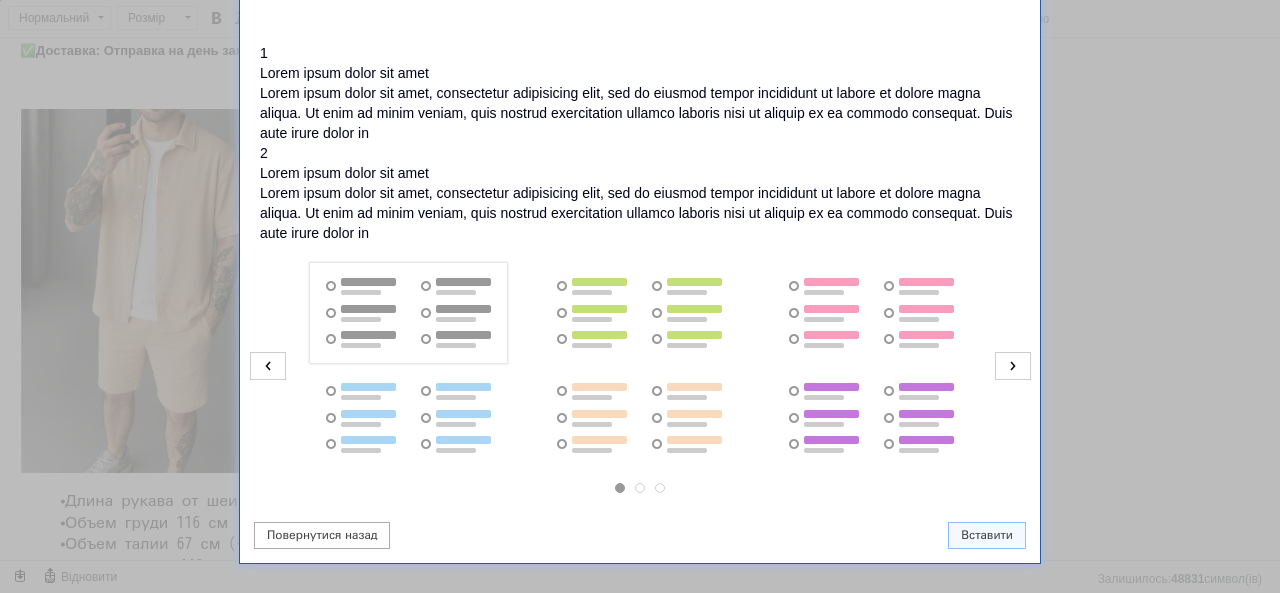 scroll, scrollTop: 136, scrollLeft: 0, axis: vertical 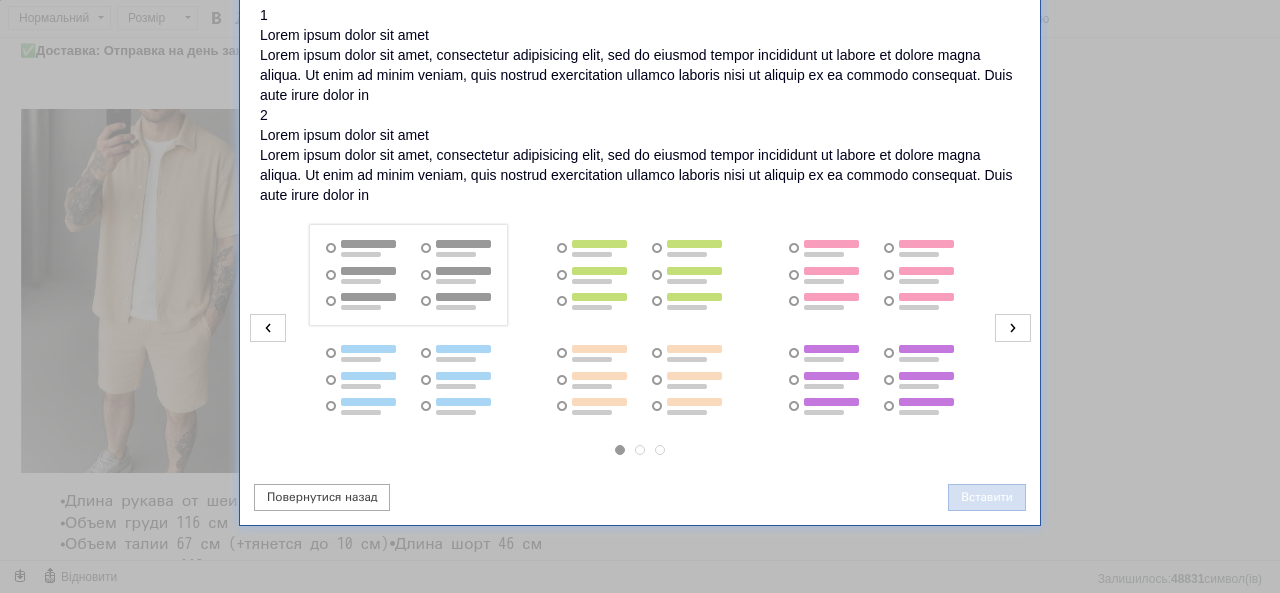 click on "Вставити" at bounding box center [987, 497] 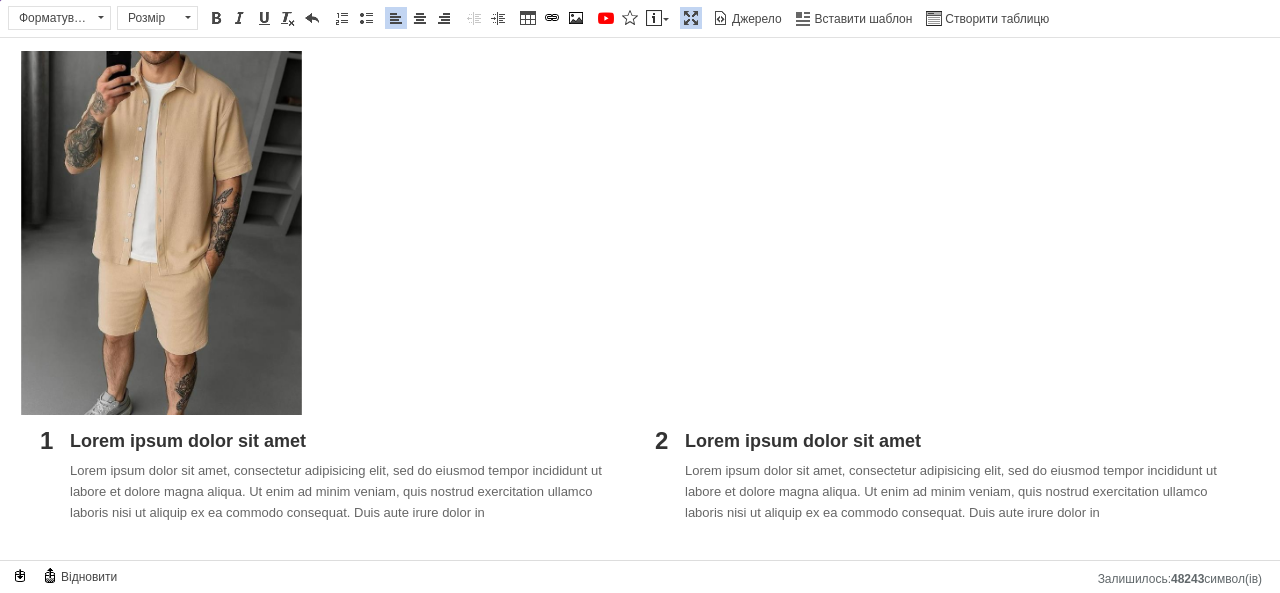 click on "1 Lorem ipsum dolor sit amet Lorem ipsum dolor sit amet, consectetur adipisicing elit, sed do eiusmod tempor incididunt ut labore et dolore magna aliqua. Ut enim ad minim veniam, quis nostrud exercitation ullamco laboris nisi ut aliquip ex ea commodo consequat. Duis aute irure dolor in 2 Lorem ipsum dolor sit amet Lorem ipsum dolor sit amet, consectetur adipisicing elit, sed do eiusmod tempor incididunt ut labore et dolore magna aliqua. Ut enim ad minim veniam, quis nostrud exercitation ullamco laboris nisi ut aliquip ex ea commodo consequat. Duis aute irure dolor in" at bounding box center [640, 297] 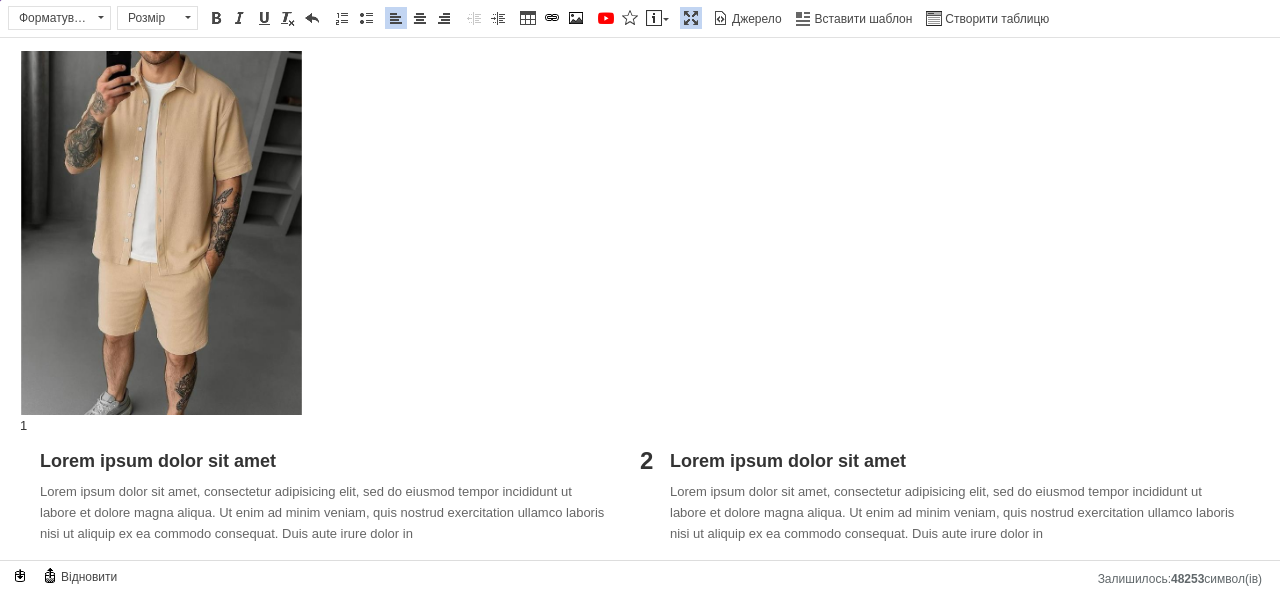 click on "Lorem ipsum dolor sit amet Lorem ipsum dolor sit amet, consectetur adipisicing elit, sed do eiusmod tempor incididunt ut labore et dolore magna aliqua. Ut enim ad minim veniam, quis nostrud exercitation ullamco laboris nisi ut aliquip ex ea commodo consequat. Duis aute irure dolor in 2 Lorem ipsum dolor sit amet Lorem ipsum dolor sit amet, consectetur adipisicing elit, sed do eiusmod tempor incididunt ut labore et dolore magna aliqua. Ut enim ad minim veniam, quis nostrud exercitation ullamco laboris nisi ut aliquip ex ea commodo consequat. Duis aute irure dolor in" at bounding box center (640, 307) 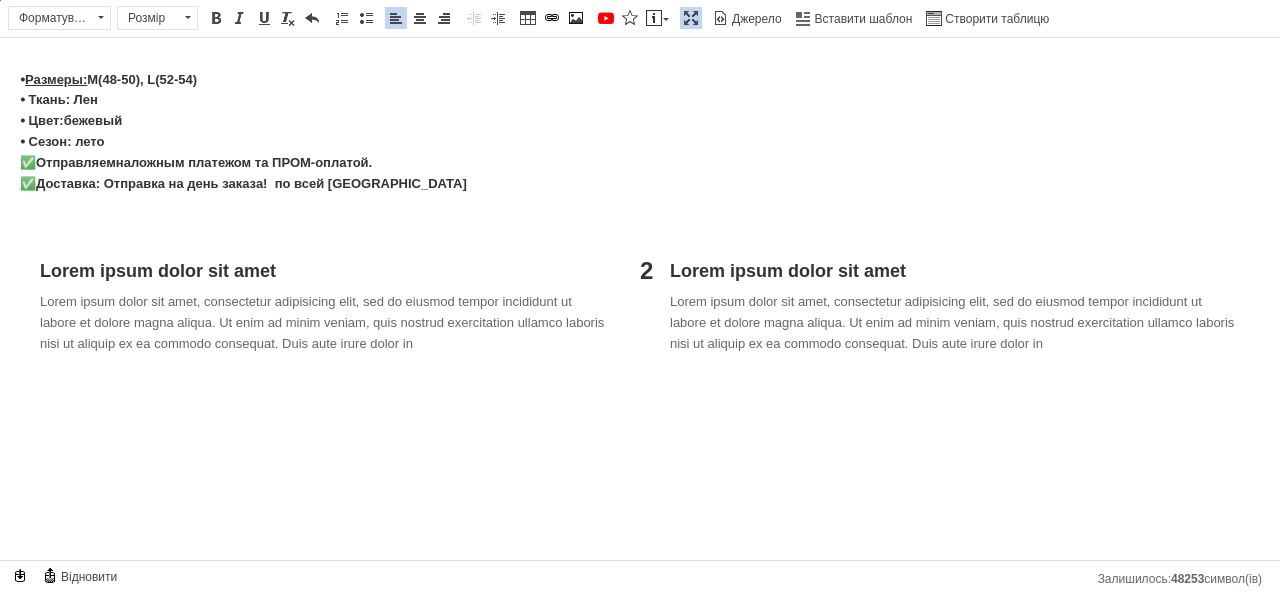 scroll, scrollTop: 94, scrollLeft: 0, axis: vertical 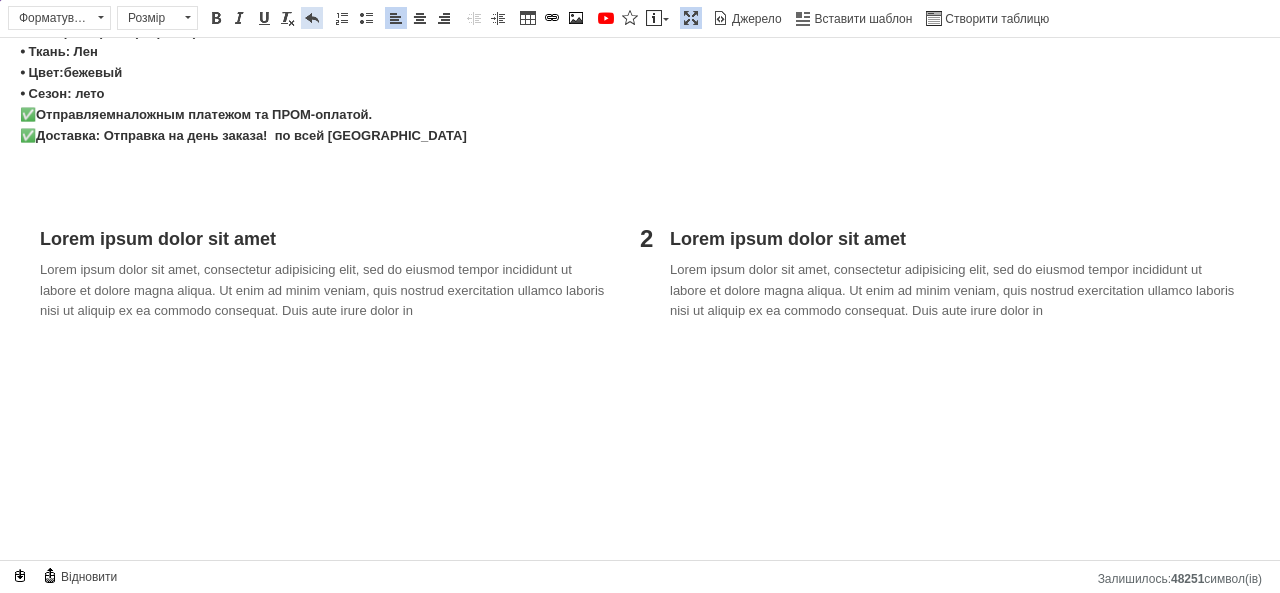 click at bounding box center (312, 18) 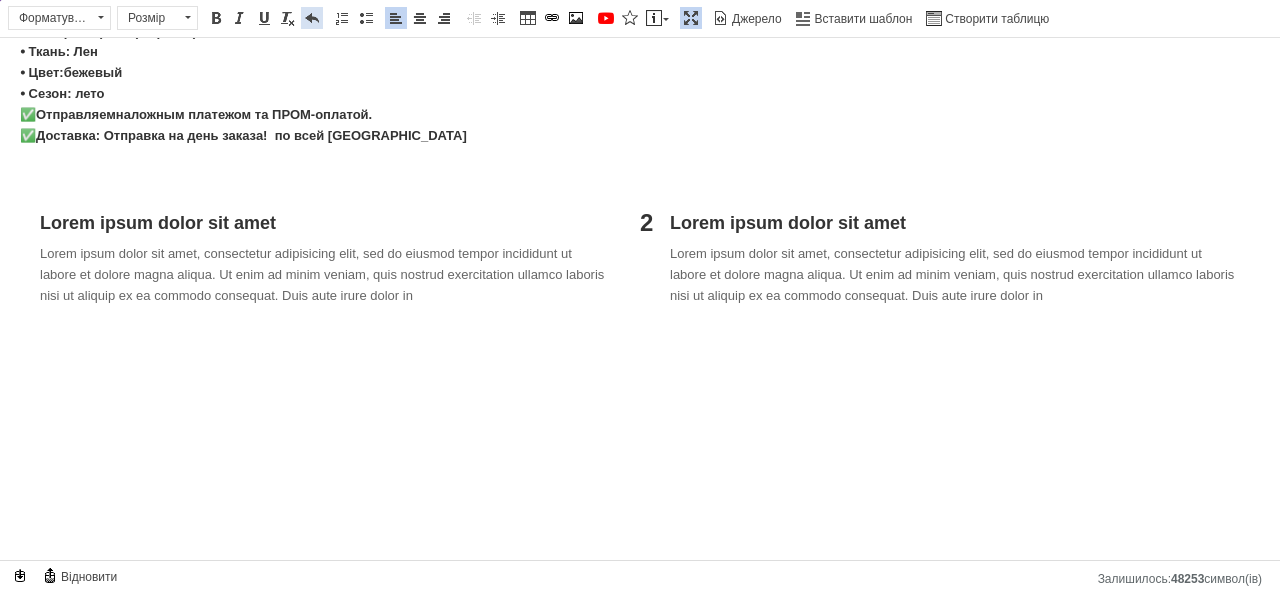 click at bounding box center [312, 18] 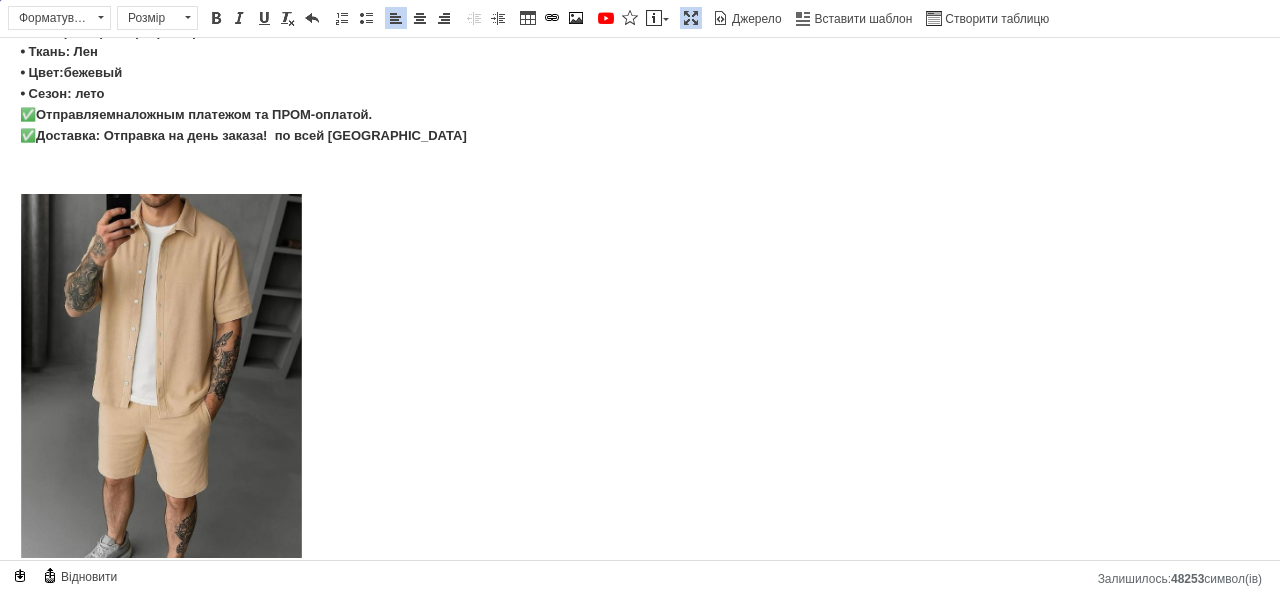 click on "Lorem ipsum dolor sit amet Lorem ipsum dolor sit amet, consectetur adipisicing elit, sed do eiusmod tempor incididunt ut labore et dolore magna aliqua. Ut enim ad minim veniam, quis nostrud exercitation ullamco laboris nisi ut aliquip ex ea commodo consequat. Duis aute irure dolor in 2 Lorem ipsum dolor sit amet Lorem ipsum dolor sit amet, consectetur adipisicing elit, sed do eiusmod tempor incididunt ut labore et dolore magna aliqua. Ut enim ad minim veniam, quis nostrud exercitation ullamco laboris nisi ut aliquip ex ea commodo consequat. Duis aute irure dolor in" at bounding box center [640, 450] 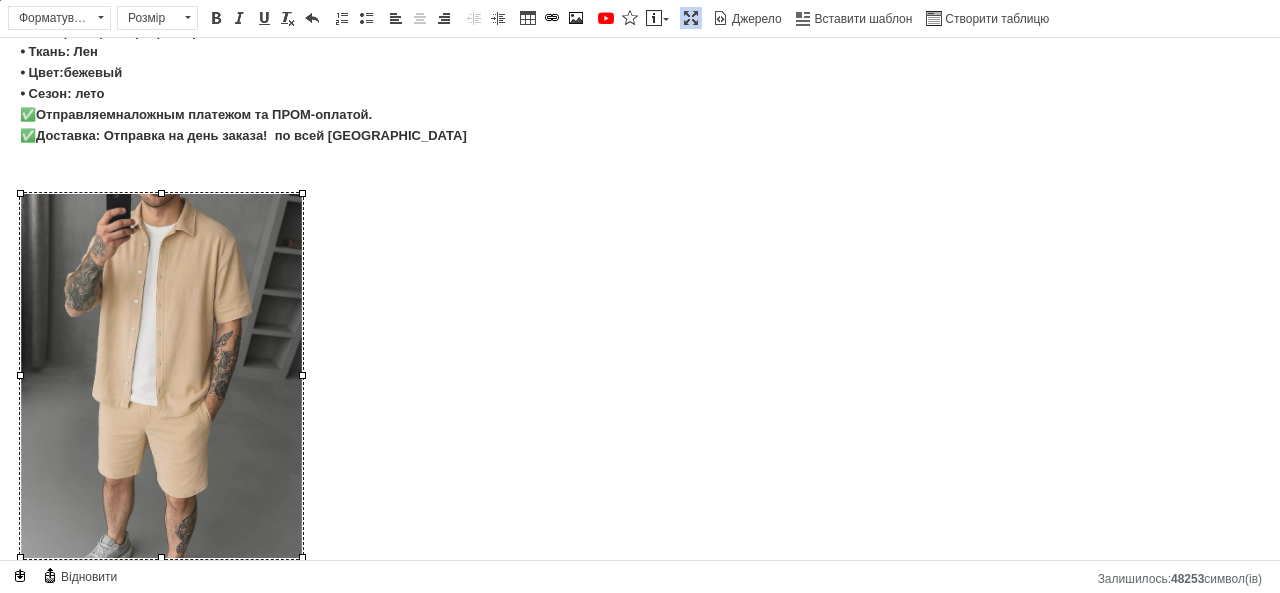 click at bounding box center [161, 375] 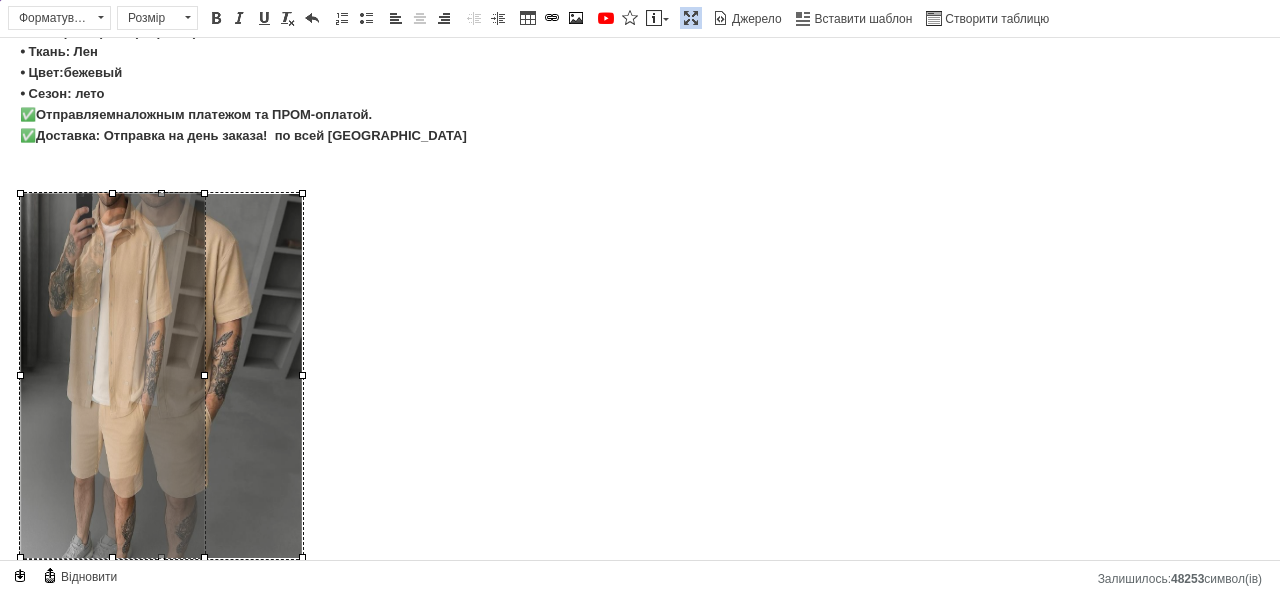 drag, startPoint x: 301, startPoint y: 373, endPoint x: 202, endPoint y: 362, distance: 99.60924 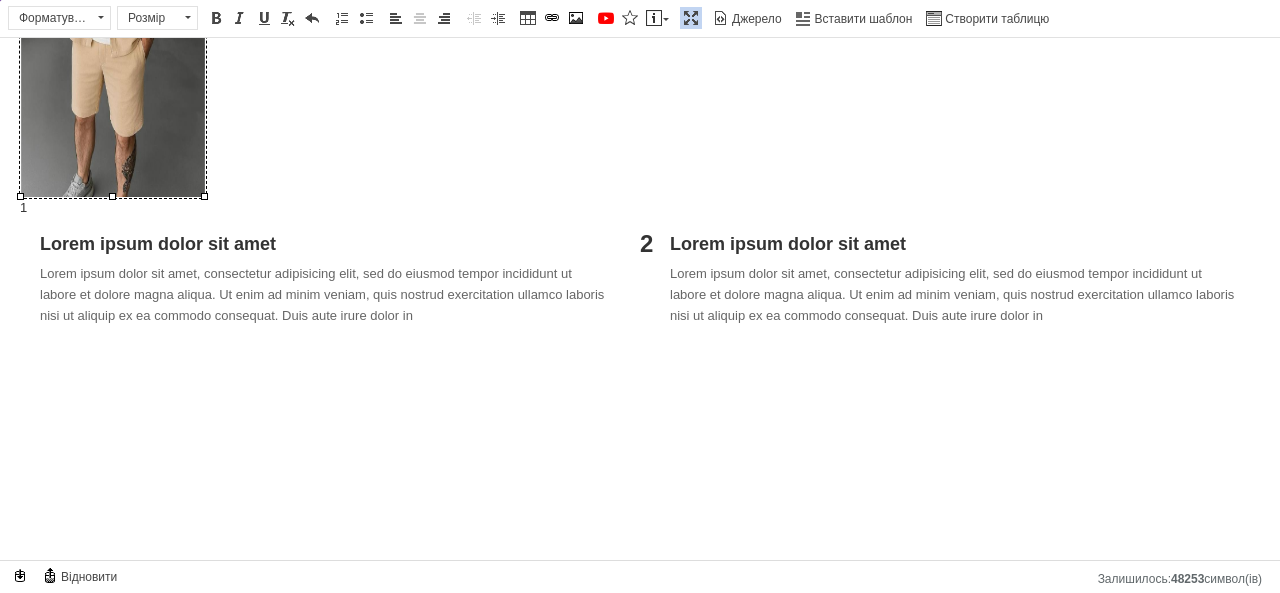 scroll, scrollTop: 453, scrollLeft: 0, axis: vertical 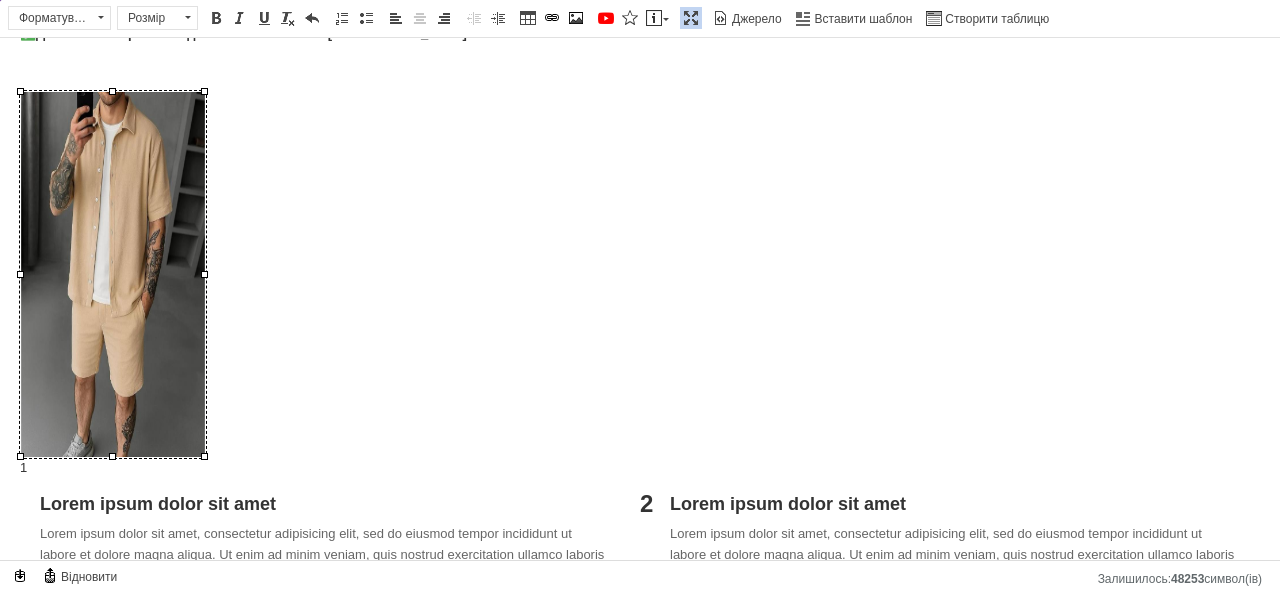 click on "Lorem ipsum dolor sit amet Lorem ipsum dolor sit amet, consectetur adipisicing elit, sed do eiusmod tempor incididunt ut labore et dolore magna aliqua. Ut enim ad minim veniam, quis nostrud exercitation ullamco laboris nisi ut aliquip ex ea commodo consequat. Duis aute irure dolor in 2 Lorem ipsum dolor sit amet Lorem ipsum dolor sit amet, consectetur adipisicing elit, sed do eiusmod tempor incididunt ut labore et dolore magna aliqua. Ut enim ad minim veniam, quis nostrud exercitation ullamco laboris nisi ut aliquip ex ea commodo consequat. Duis aute irure dolor in" at bounding box center (640, 349) 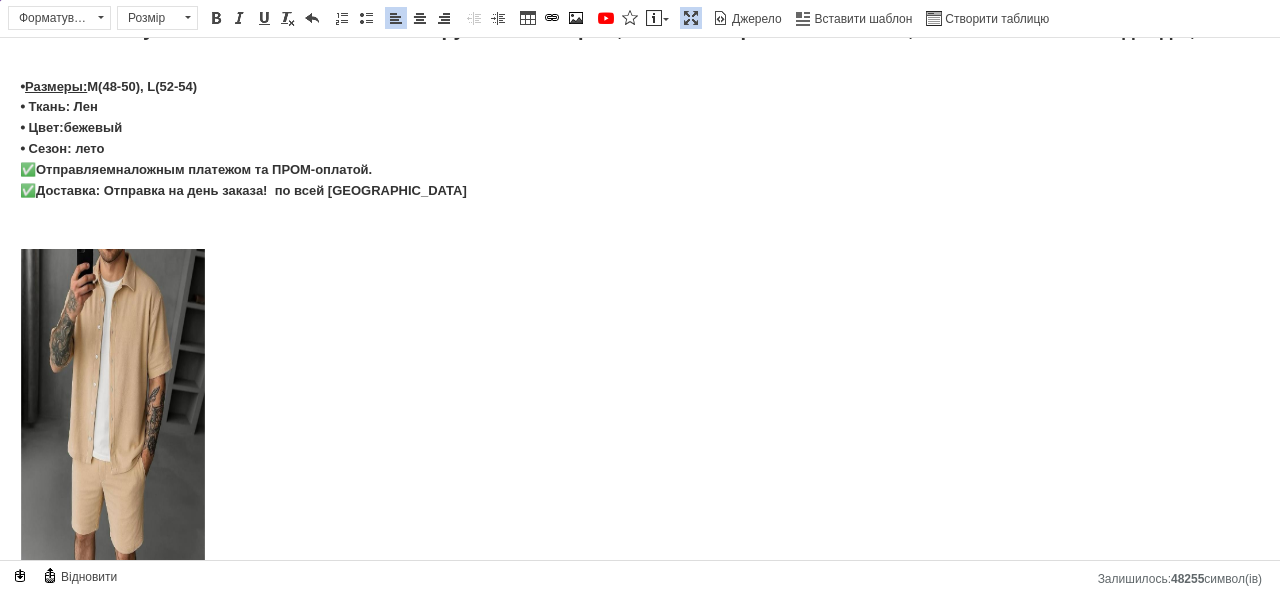 scroll, scrollTop: 0, scrollLeft: 0, axis: both 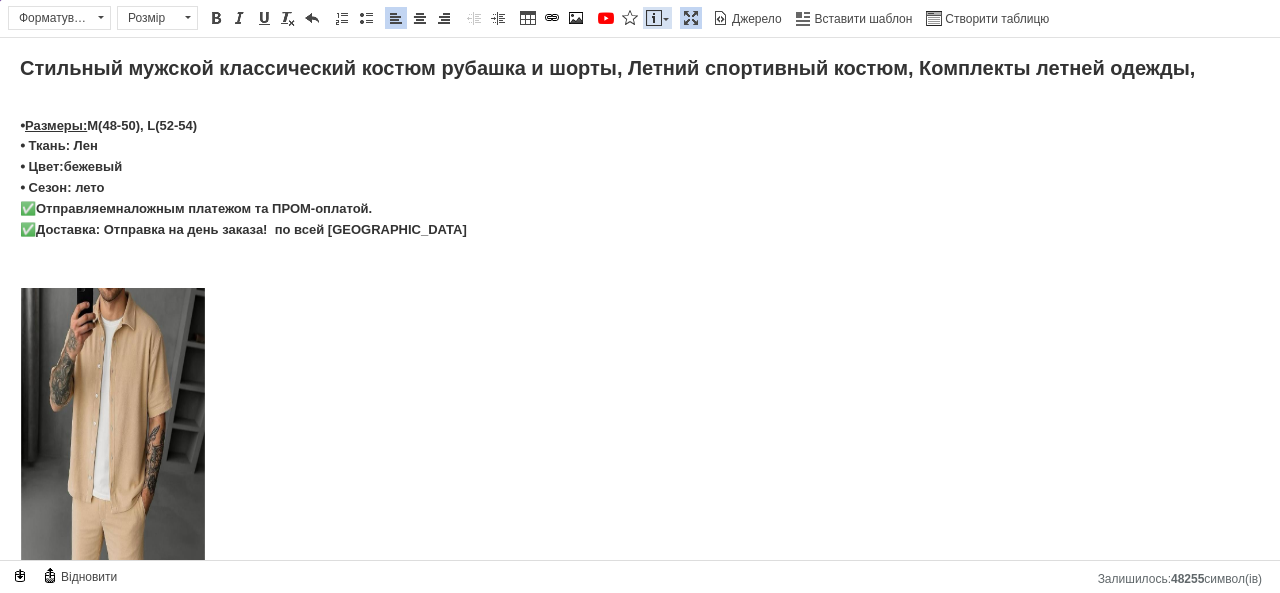click on "Вставити повідомлення" at bounding box center (657, 18) 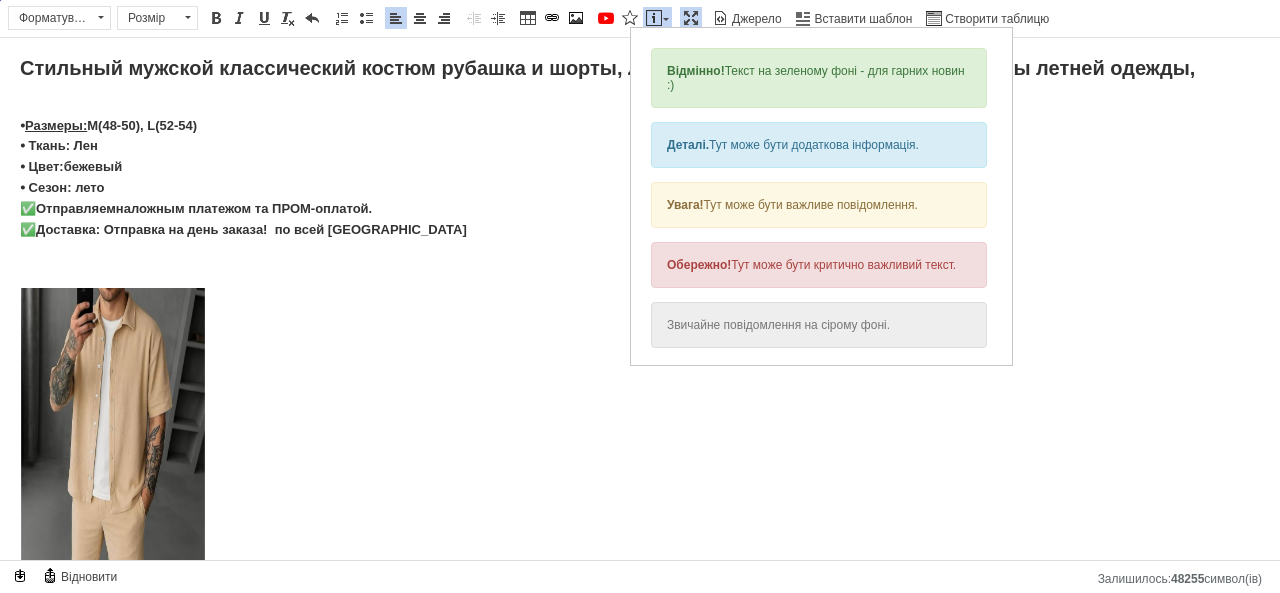 scroll, scrollTop: 0, scrollLeft: 0, axis: both 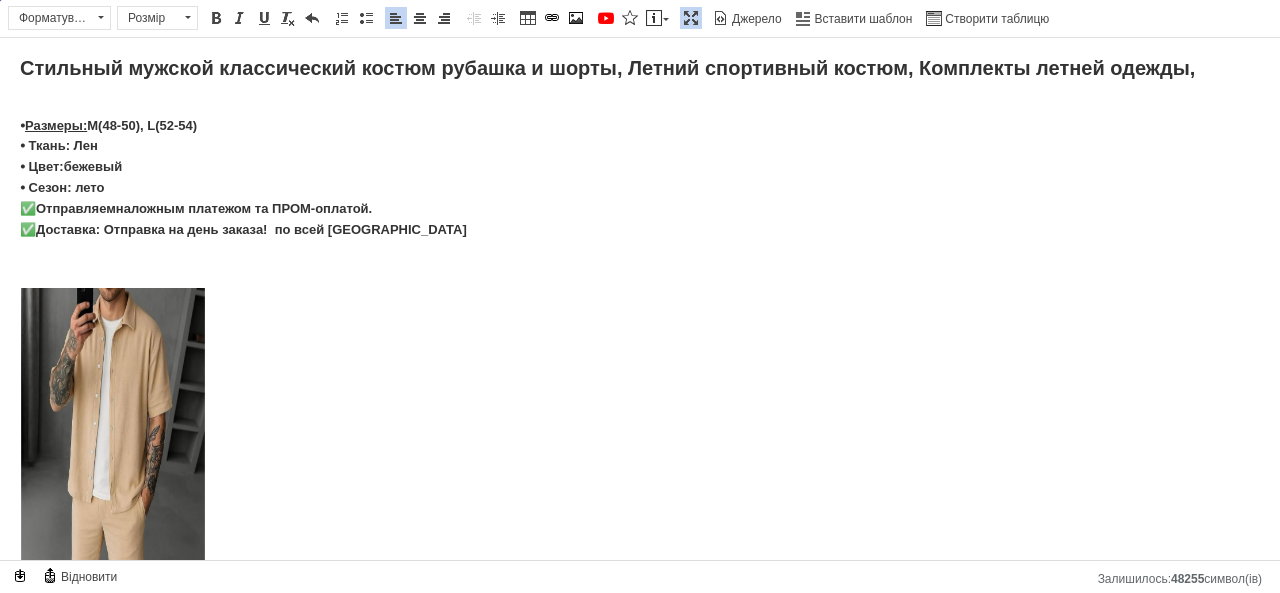 click on "Стильный мужской классический костюм рубашка и шорты, Летний спортивный костюм, Комплекты летней одежды, ⦁  Размеры:   M(48-50), L(52-54)  ⦁ Ткань: Лен ⦁ Цвет:  бежевый ⦁ Сезон:    лето ✅  Отправляем  наложным платежом та ПРОМ-о платой. ✅  Доставка:   Отправка на день заказа!  по всей [GEOGRAPHIC_DATA]    Lorem ipsum dolor sit amet Lorem ipsum dolor sit amet, consectetur adipisicing elit, sed do eiusmod tempor incididunt ut labore et dolore magna aliqua. Ut enim ad minim veniam, quis nostrud exercitation ullamco laboris nisi ut aliquip ex ea commodo consequat. Duis aute irure dolor in 2 Lorem ipsum dolor sit amet       ЗАМЕРЫ ⚡️🧵
⦁ 🧵 Размер М (48-50)
⦁  Длина рубашки 69 см
⦁  Длина рукава от ш[DEMOGRAPHIC_DATA]2 см
⦁
⦁  ⦁" at bounding box center [640, 1012] 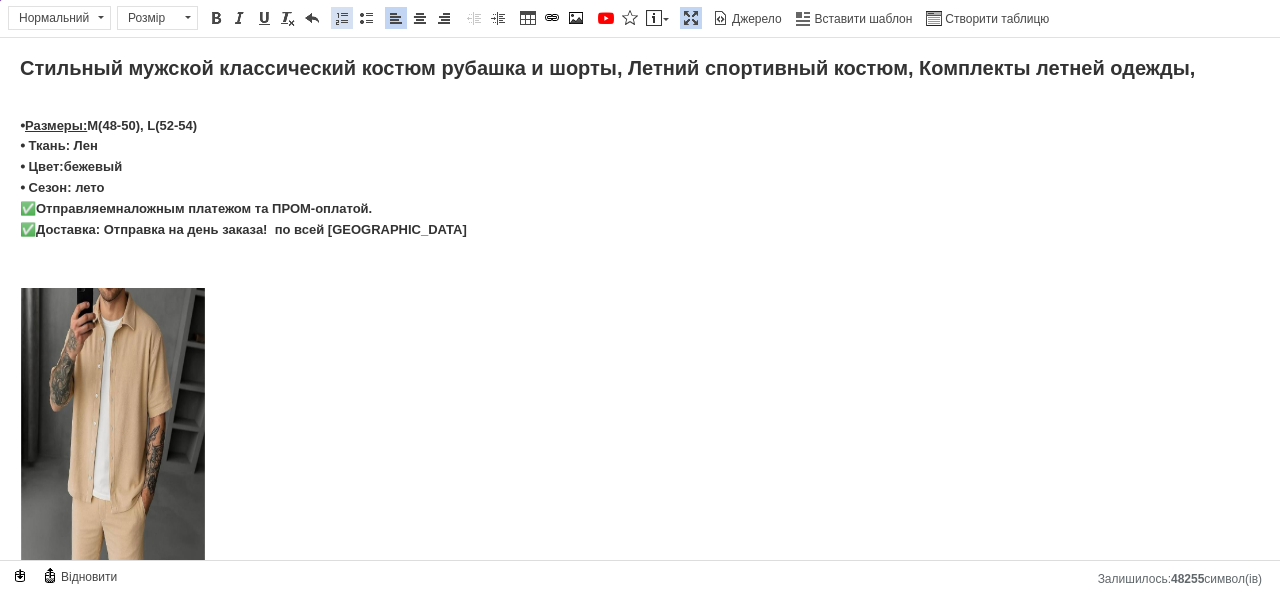 click on "Вставити/видалити нумерований список" at bounding box center (342, 18) 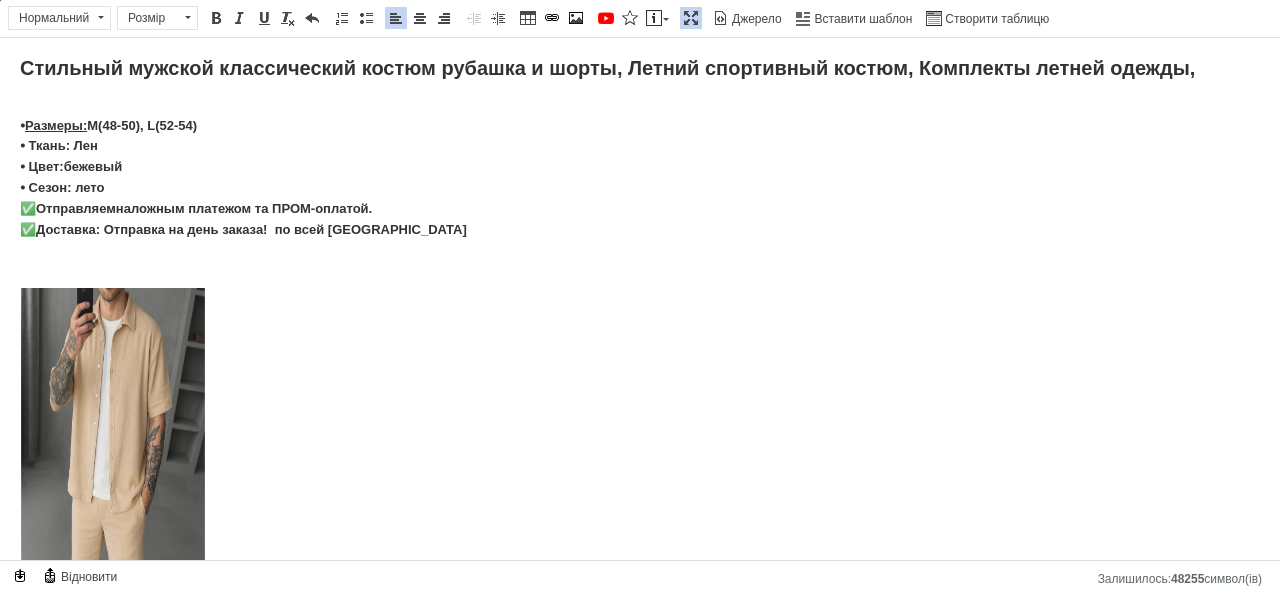 click at bounding box center [113, 470] 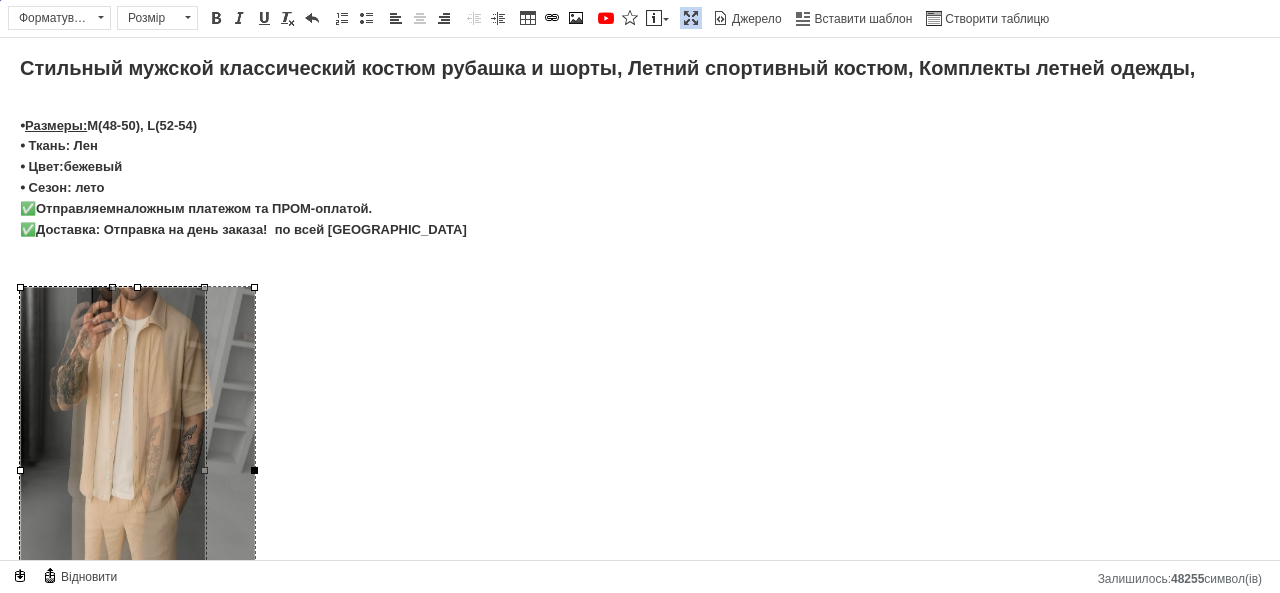 drag, startPoint x: 204, startPoint y: 471, endPoint x: 255, endPoint y: 471, distance: 51 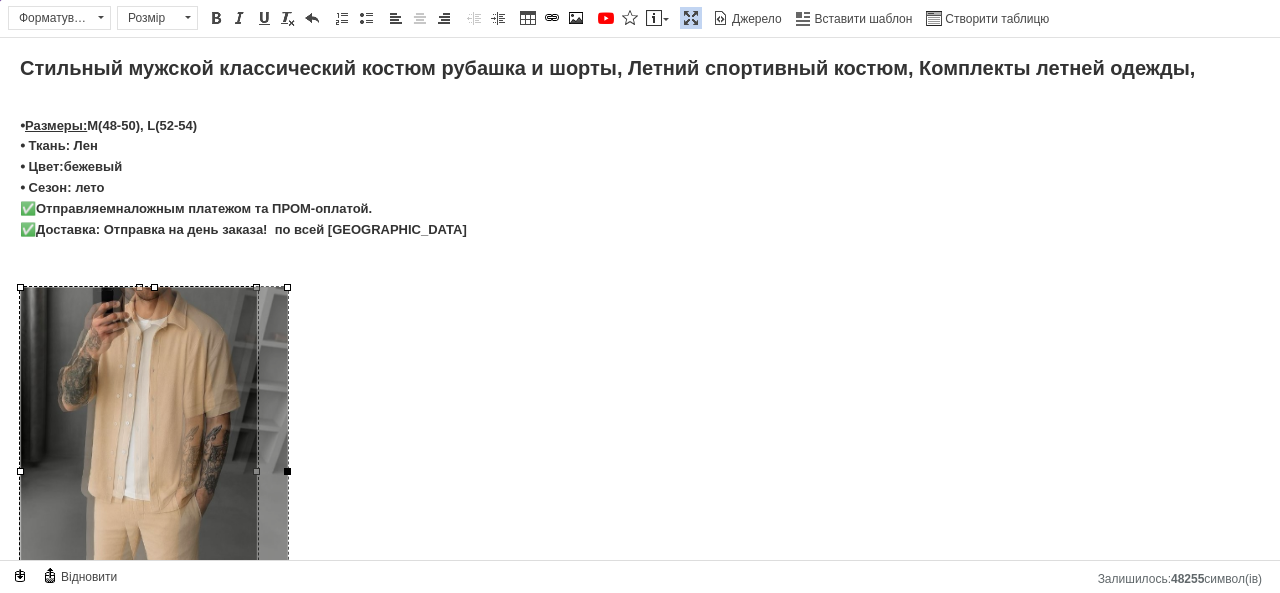 drag, startPoint x: 255, startPoint y: 471, endPoint x: 286, endPoint y: 472, distance: 31.016125 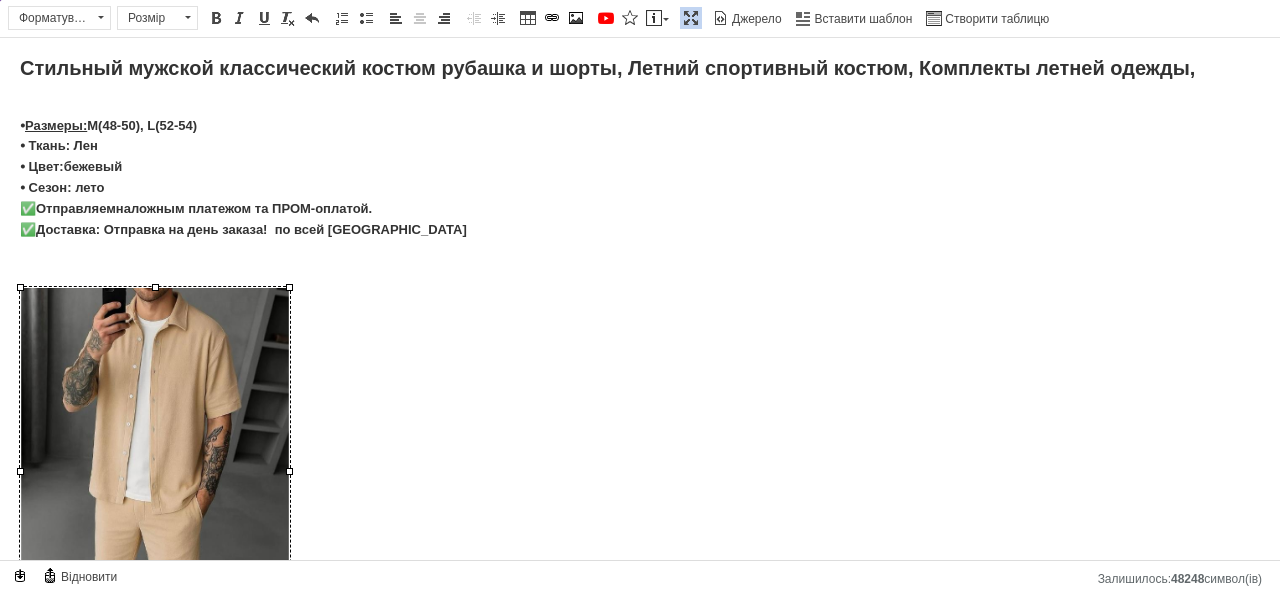 click on "Lorem ipsum dolor sit amet, consectetur adipisicing elit, sed do eiusmod tempor incididunt ut labore et dolore magna aliqua. Ut enim ad minim veniam, quis nostrud exercitation ullamco laboris nisi ut aliquip ex ea commodo consequat. Duis aute irure dolor in 2 Lorem ipsum dolor sit amet Lorem ipsum dolor sit amet, consectetur adipisicing elit, sed do eiusmod tempor incididunt ut labore et dolore magna aliqua. Ut enim ad minim veniam, quis nostrud exercitation ullamco laboris nisi ut aliquip ex ea commodo consequat. Duis aute irure dolor in" at bounding box center [640, 546] 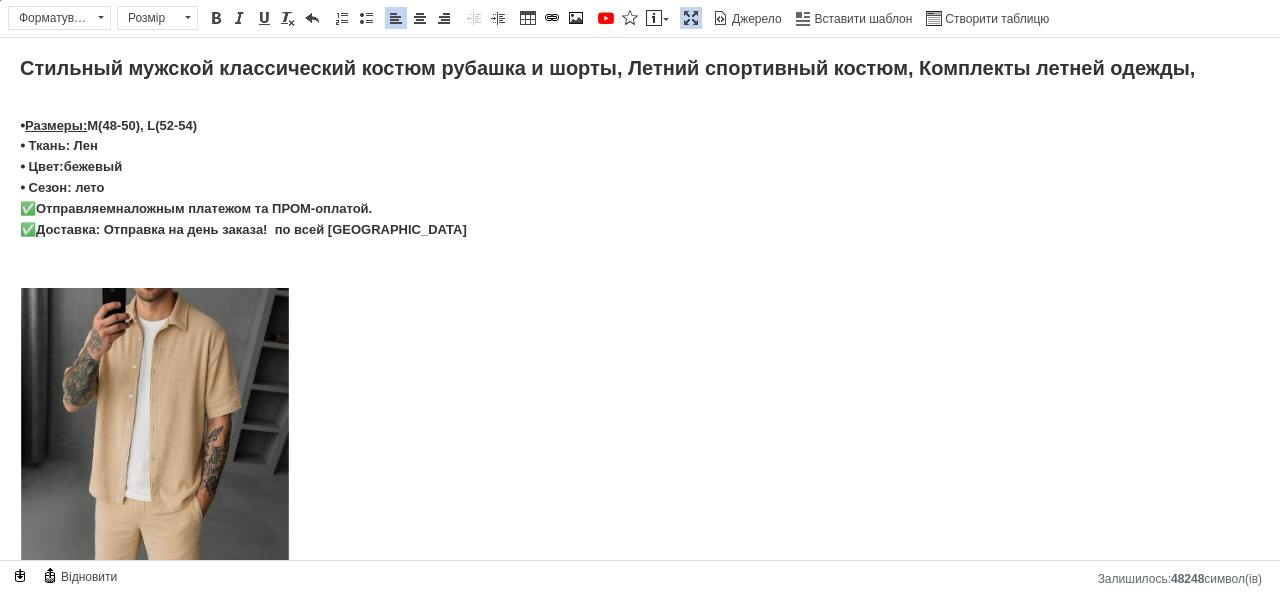 click on "Стильный мужской классический костюм рубашка и шорты, Летний спортивный костюм, Комплекты летней одежды, ⦁  Размеры:   M(48-50), L(52-54)  ⦁ Ткань: Лен ⦁ Цвет:  бежевый ⦁ Сезон:    лето ✅  Отправляем  наложным платежом та ПРОМ-о платой. ✅  Доставка:   Отправка на день заказа!  по всей [GEOGRAPHIC_DATA]    Lorem ipsum dolor sit amet Lorem ipsum dolor sit amet, consectetur adipisicing elit, sed do eiusmod tempor incididunt ut labore et dolore magna aliqua. Ut enim ad minim veniam, quis nostrud exercitation ullamco laboris nisi ut aliquip ex ea commodo consequat. Duis aute irure dolor in 2 Lorem ipsum dolor sit amet       ЗАМЕРЫ ⚡️🧵
⦁ 🧵 Размер М (48-50)
⦁  Длина рубашки 69 см
⦁  Длина рукава от ш[DEMOGRAPHIC_DATA]2 см
⦁
⦁  ⦁" at bounding box center (640, 1013) 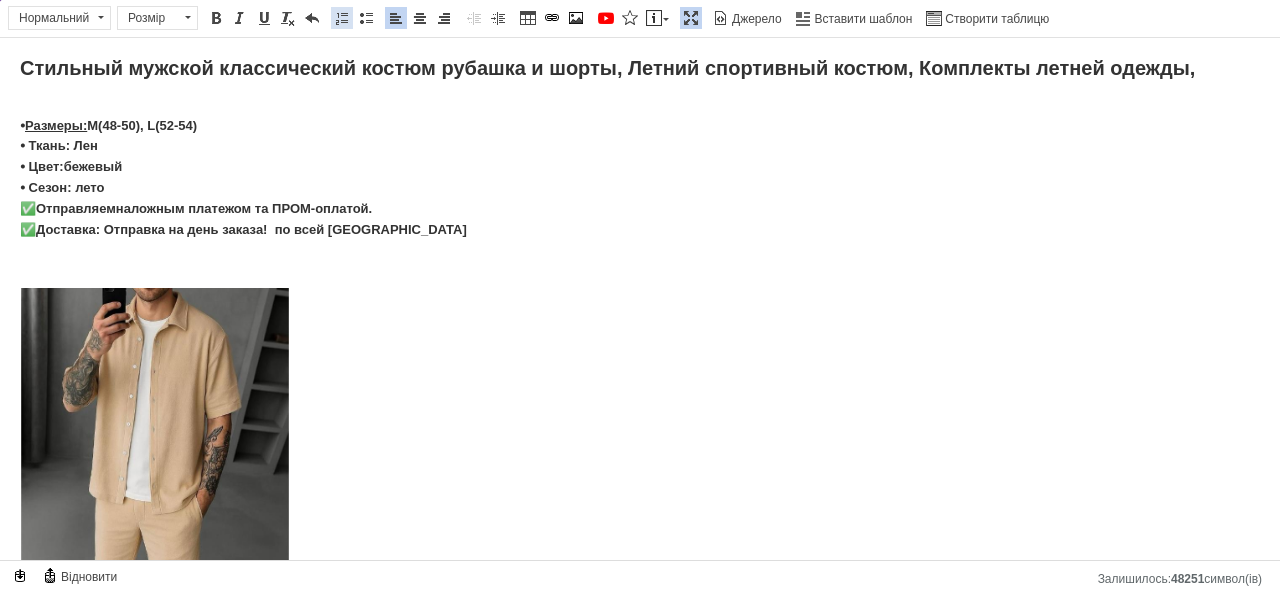 click at bounding box center [342, 18] 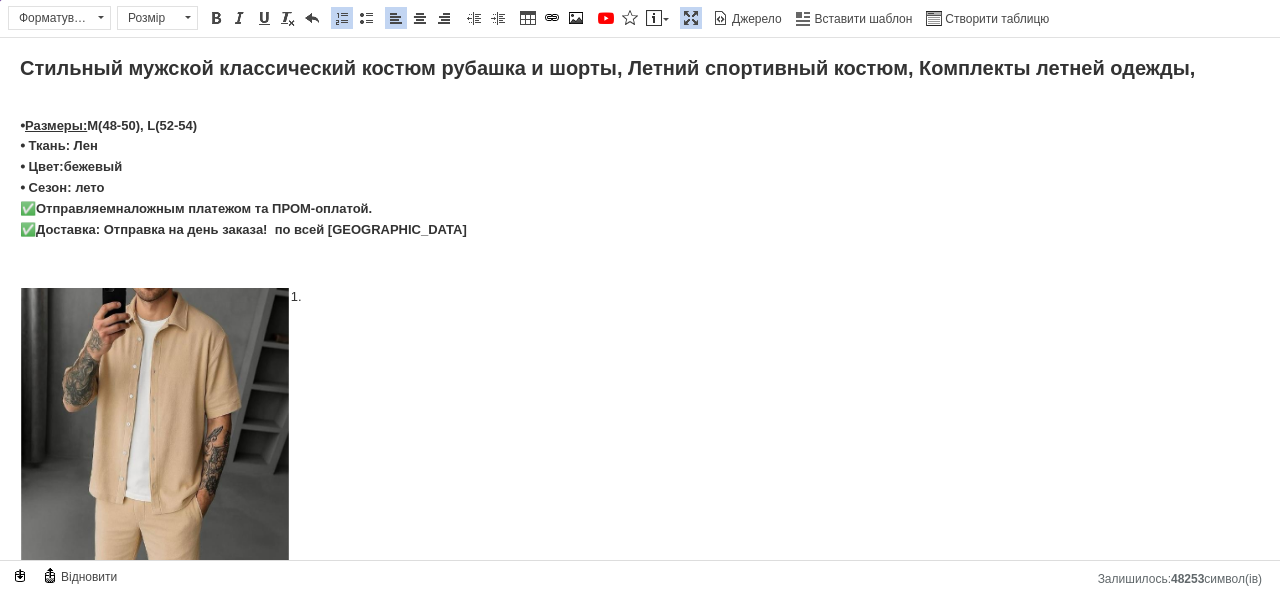 click at bounding box center [640, 297] 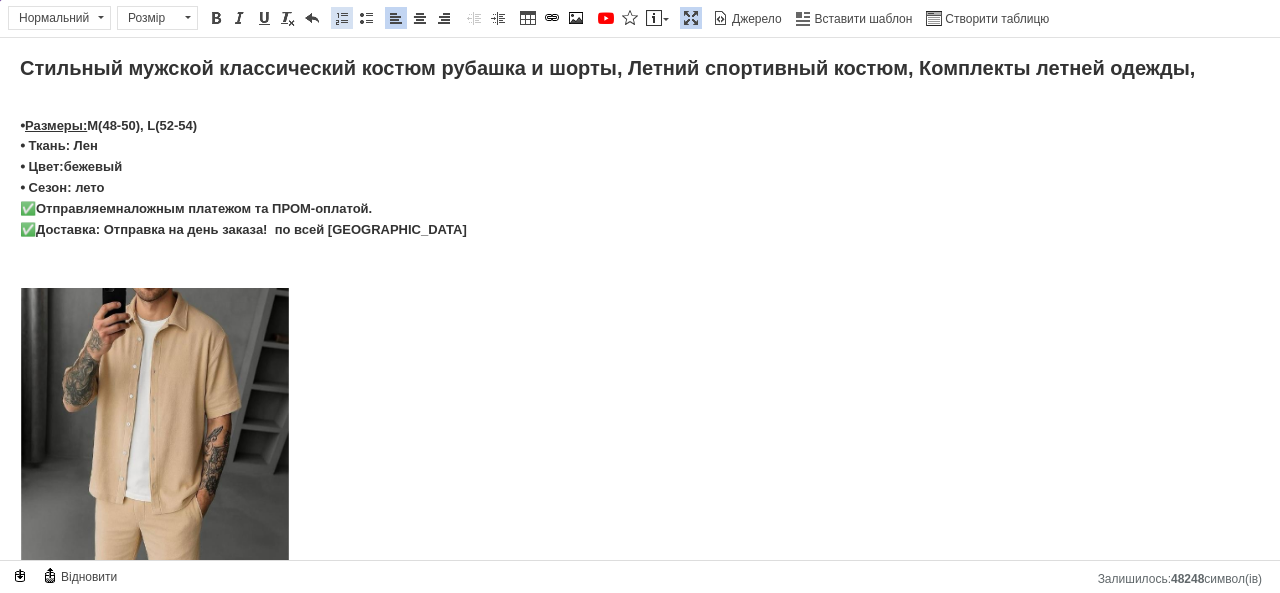 click at bounding box center (342, 18) 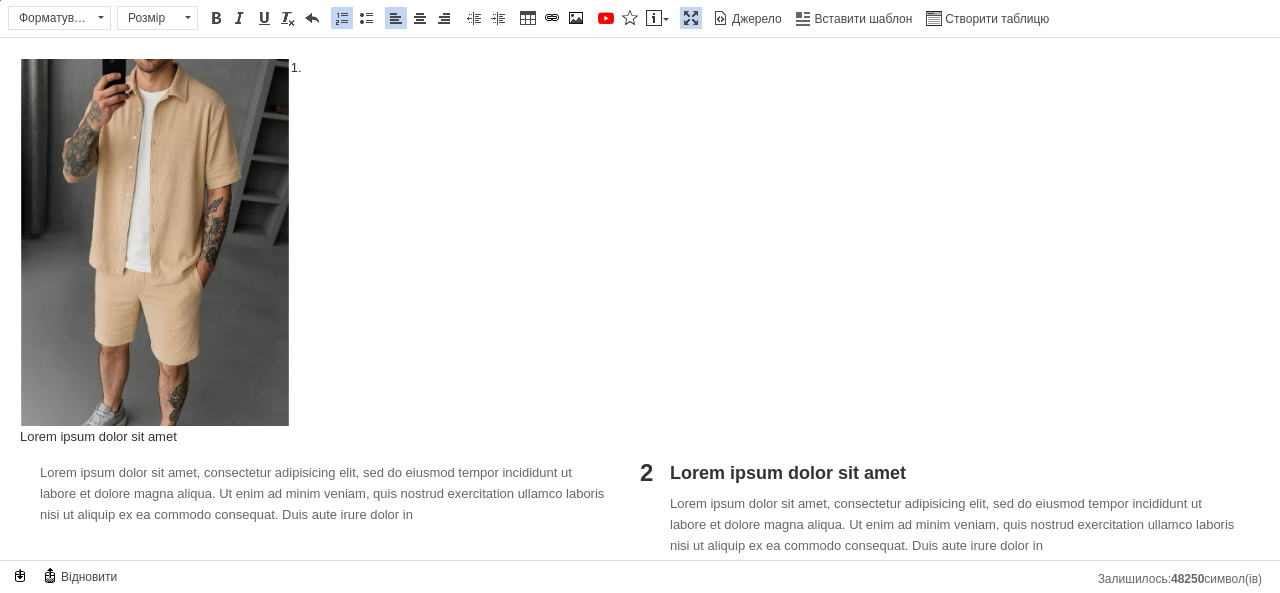 scroll, scrollTop: 215, scrollLeft: 0, axis: vertical 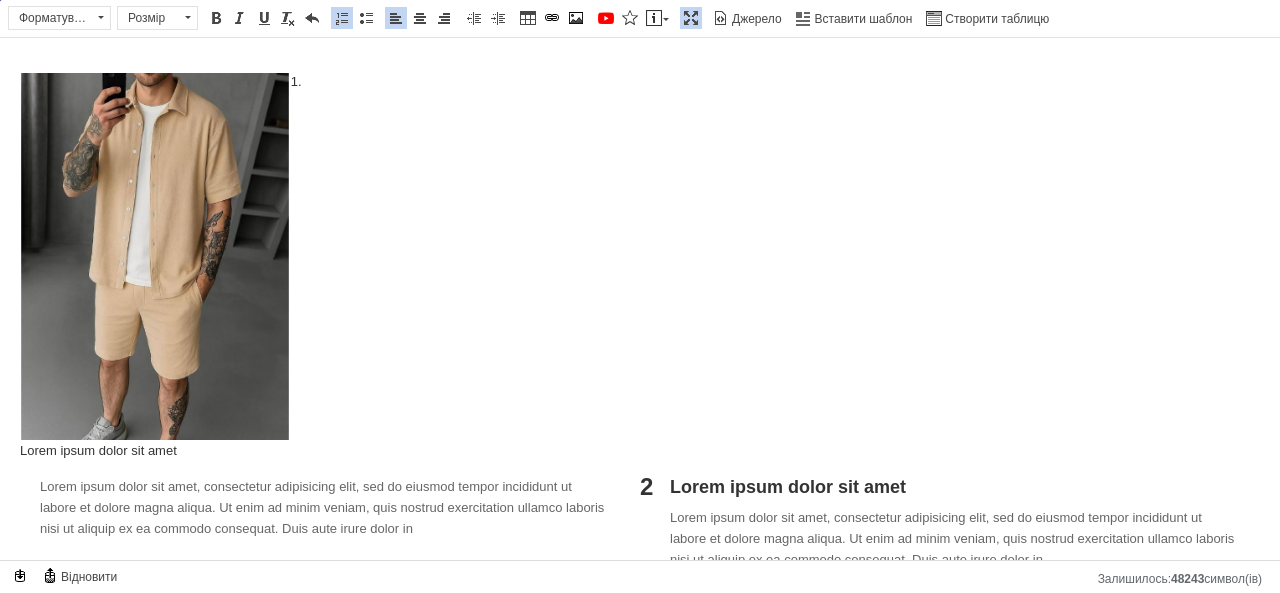 click on "Lorem ipsum dolor sit amet" at bounding box center (955, 487) 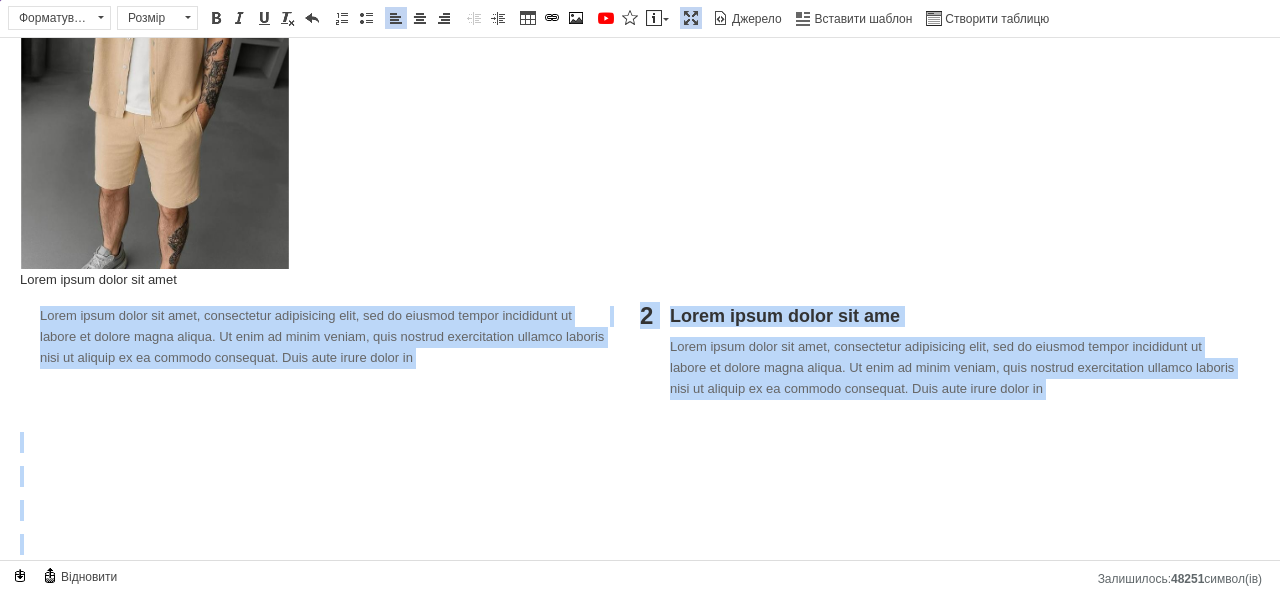 scroll, scrollTop: 416, scrollLeft: 0, axis: vertical 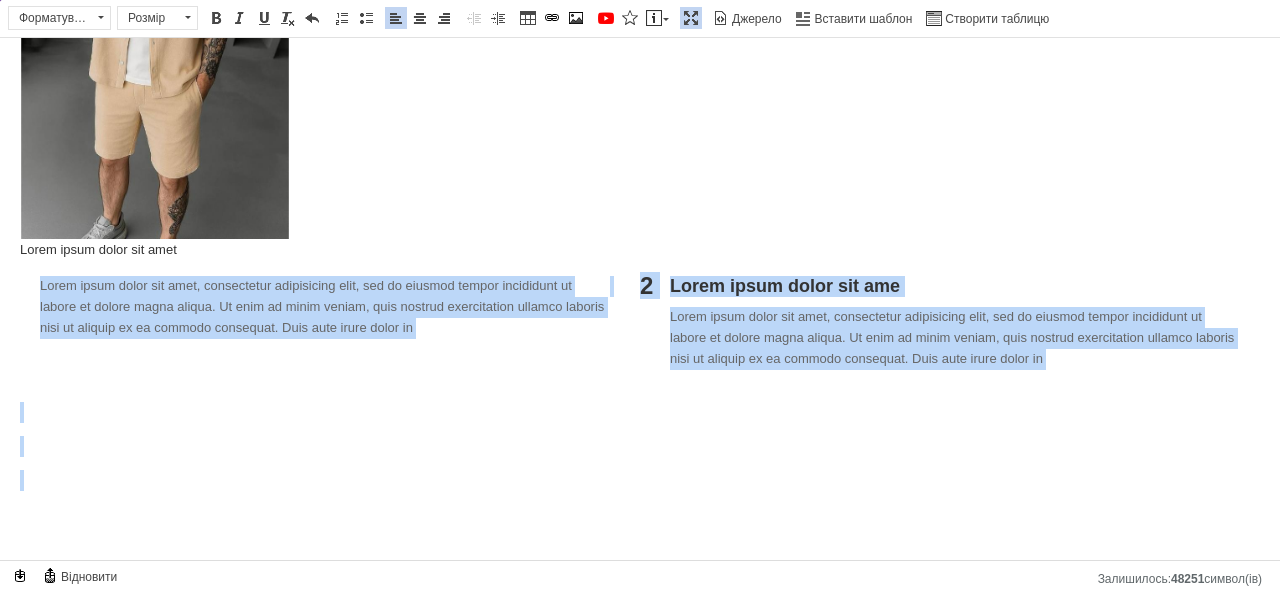 drag, startPoint x: 17, startPoint y: 457, endPoint x: 756, endPoint y: 471, distance: 739.1326 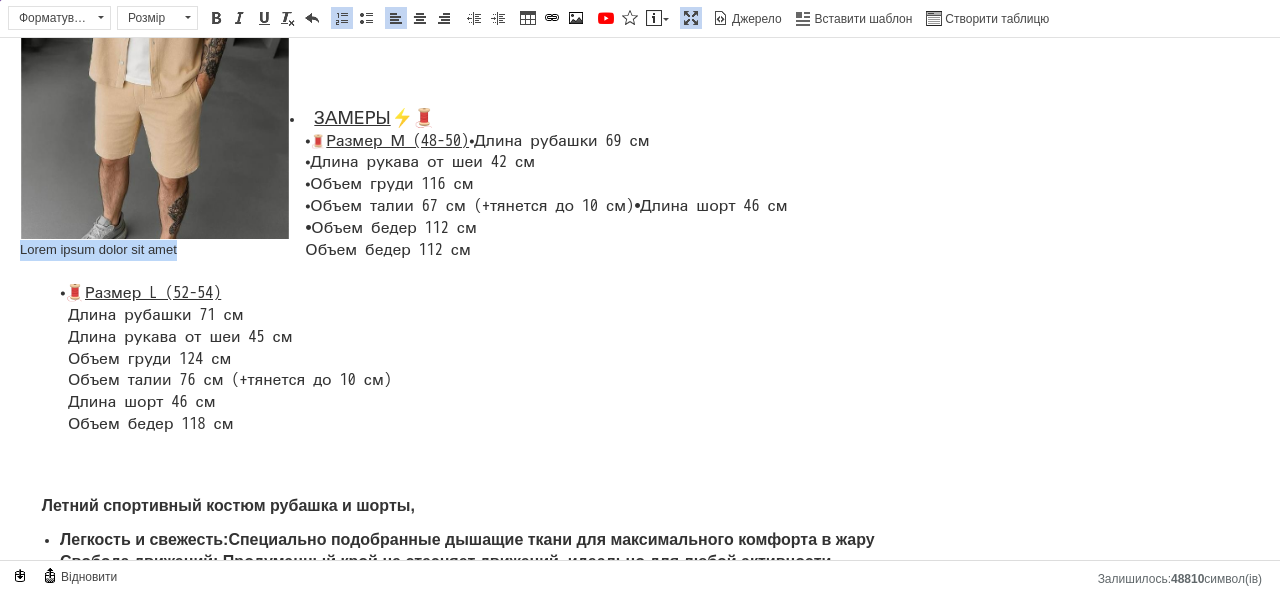 drag, startPoint x: 185, startPoint y: 244, endPoint x: 23, endPoint y: 255, distance: 162.37303 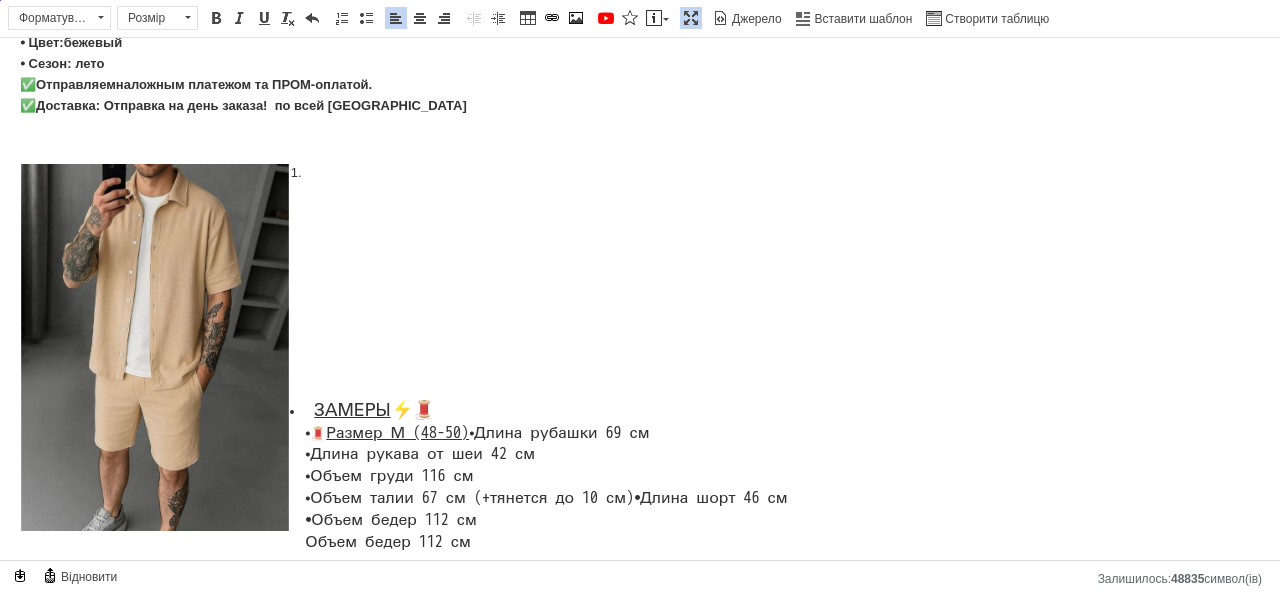 scroll, scrollTop: 276, scrollLeft: 0, axis: vertical 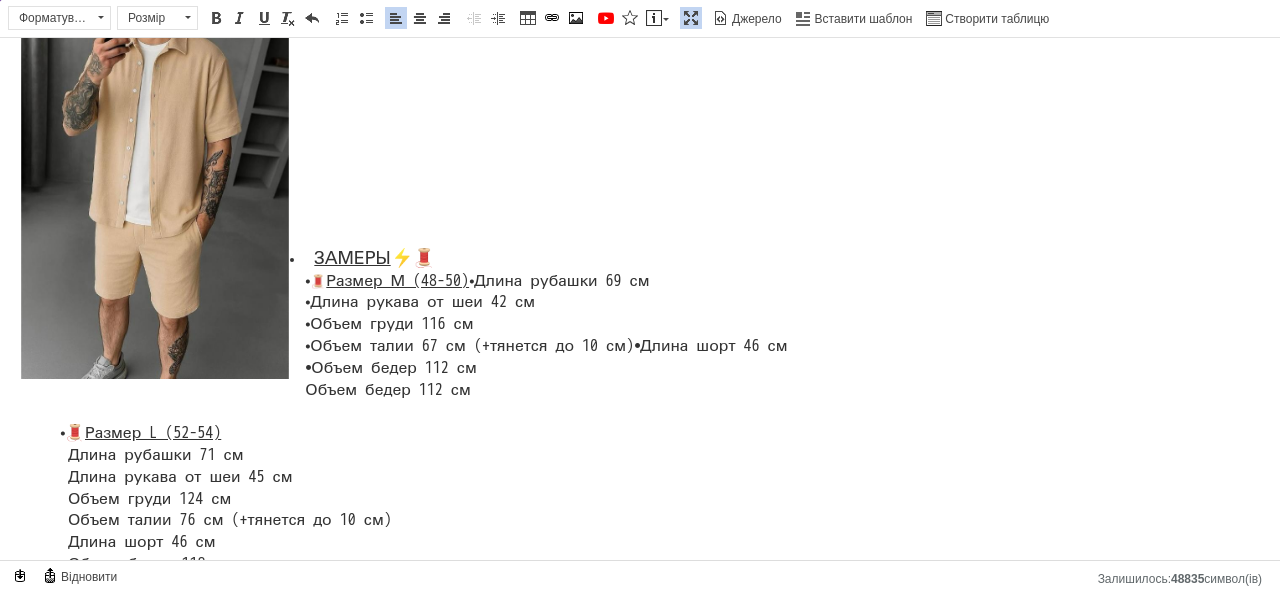 click on "ЗАМЕРЫ ⚡️🧵
⦁ 🧵 Размер М (48-50)
⦁  Длина рубашки 69 см
⦁  Длина рукава от ш[DEMOGRAPHIC_DATA]2 см
⦁  Объем груди 116 см
⦁  Объем талии 67 см (+тянется до 10 см)
⦁  Длина шорт 46 см
⦁  Объем бедер 112 см
Объем бедер 112 см
⦁ 🧵 Размер L (52-54)
Длина рубашки 71 см
Длина рукава от шеи 45 см
Объем груди 124 см
Объем талии 76 см (+тянется до 10 см)
Длина шорт 46 см
Объем бедер 118 см" at bounding box center [640, 412] 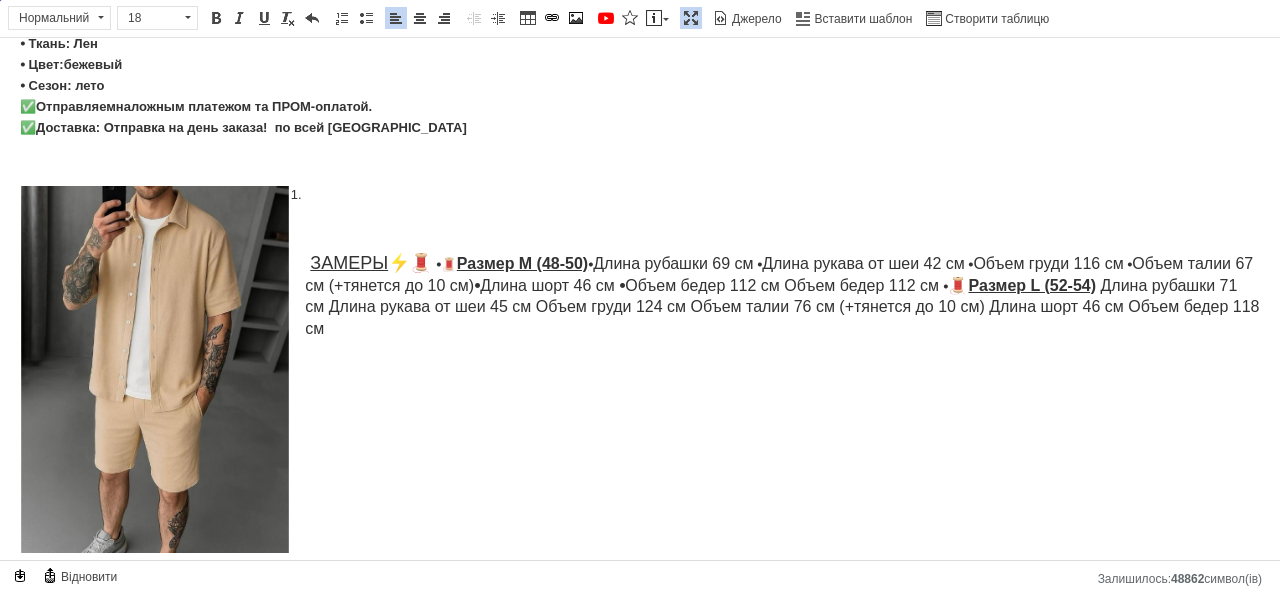 scroll, scrollTop: 0, scrollLeft: 0, axis: both 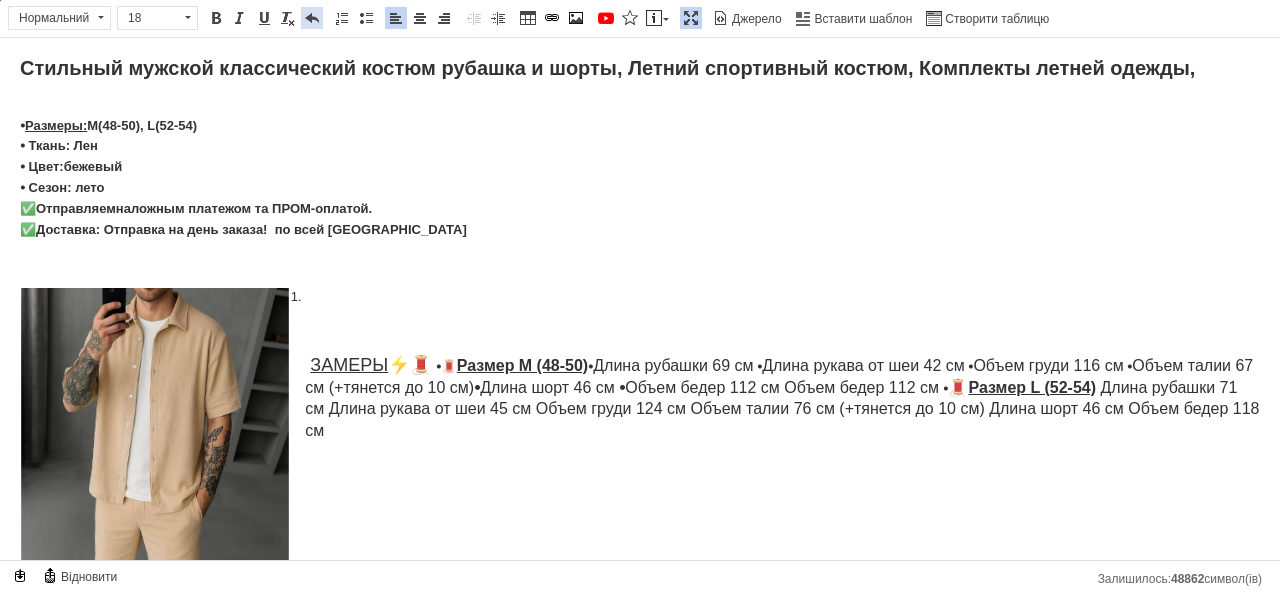 click at bounding box center [312, 18] 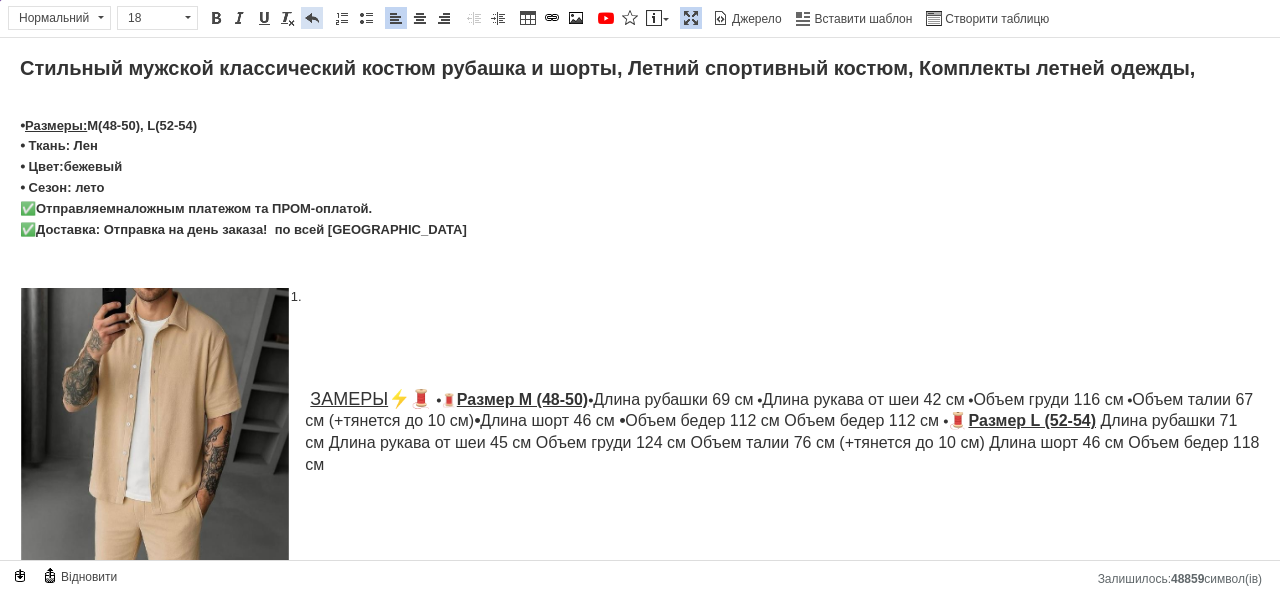 click at bounding box center (312, 18) 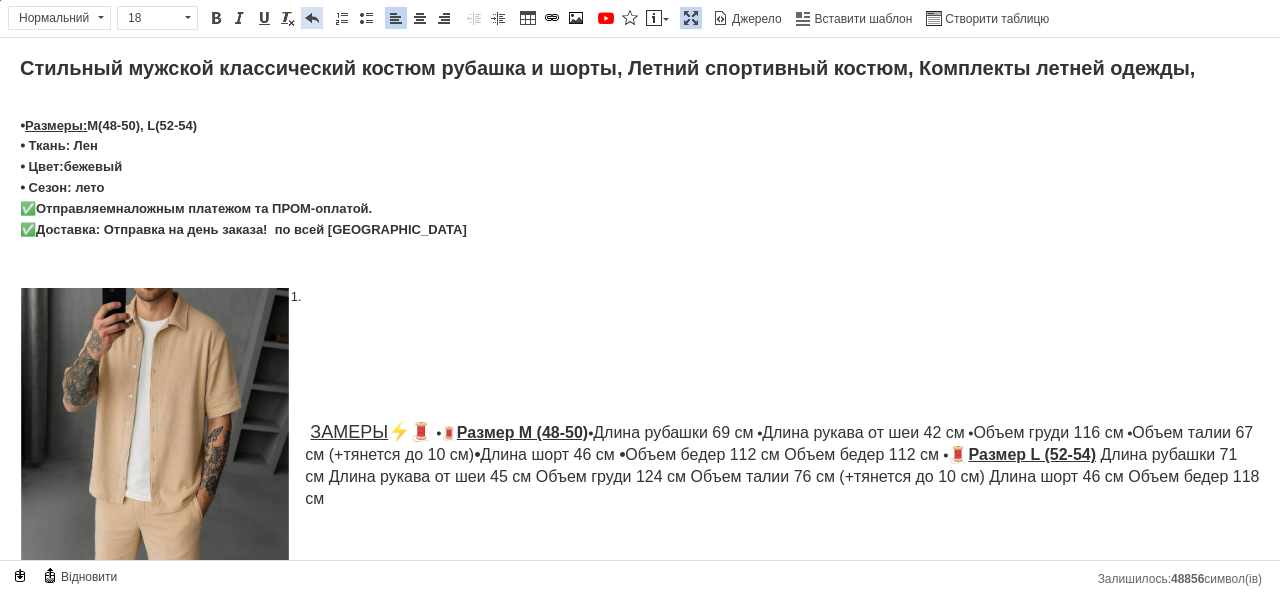 click at bounding box center (312, 18) 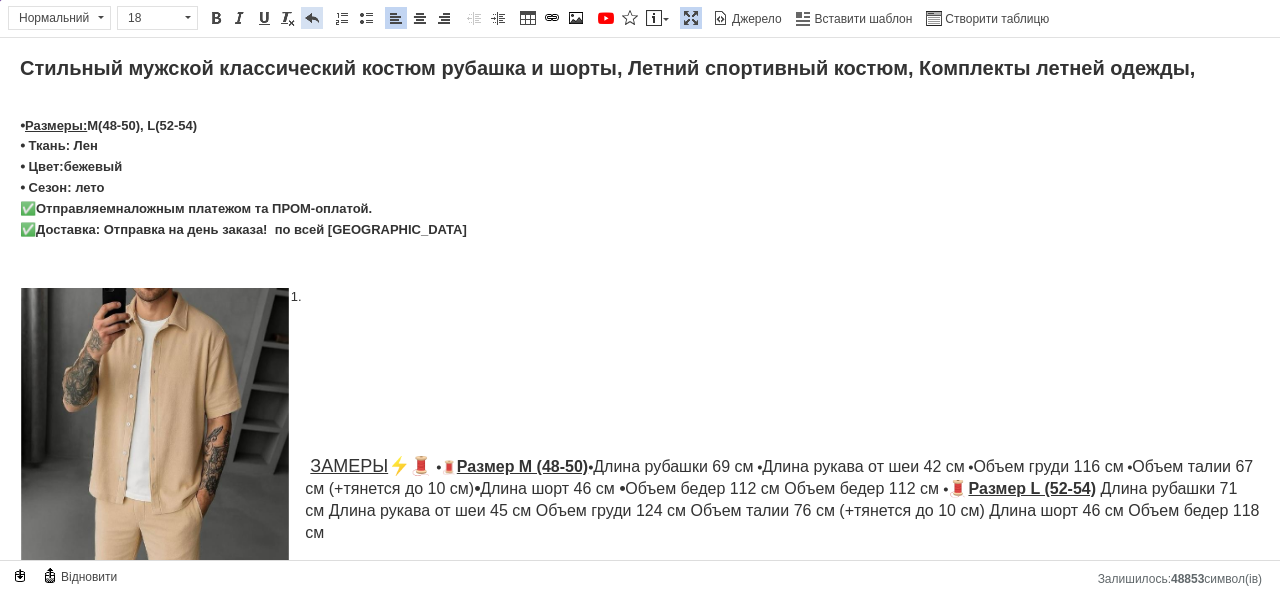 click at bounding box center [312, 18] 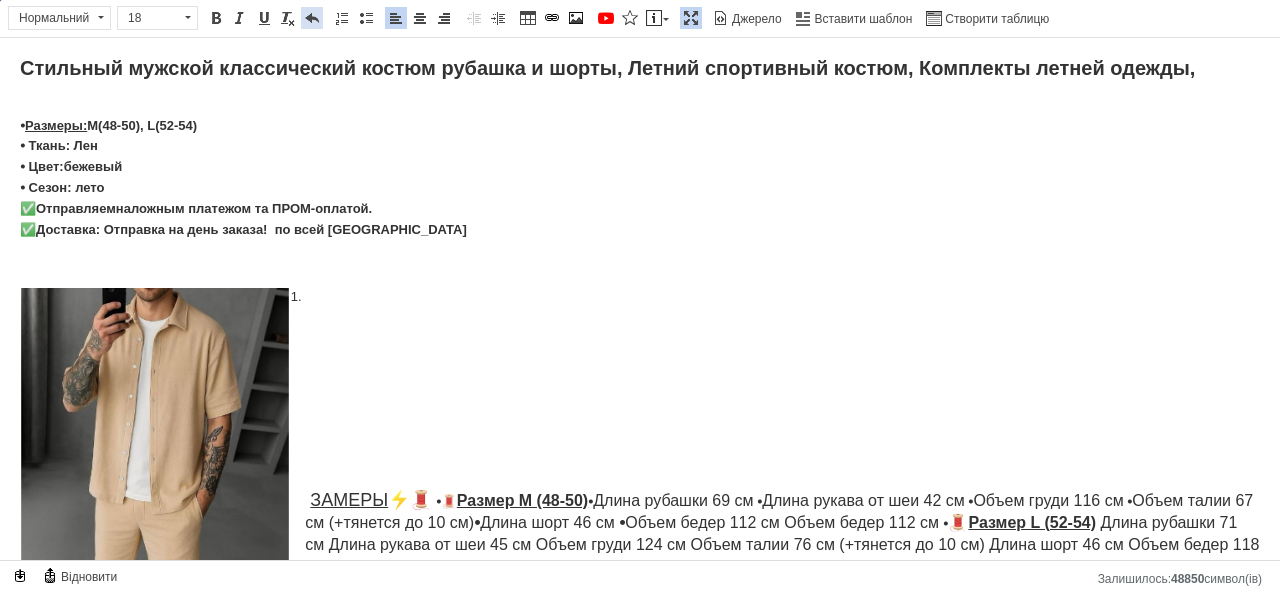 click at bounding box center [312, 18] 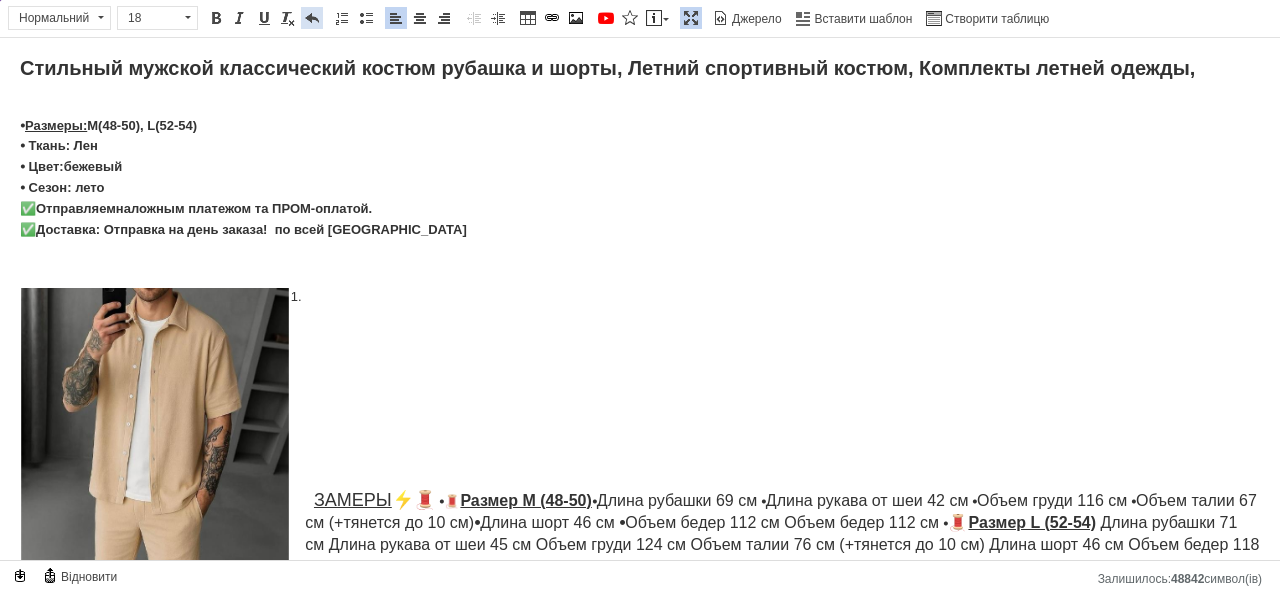 click at bounding box center (312, 18) 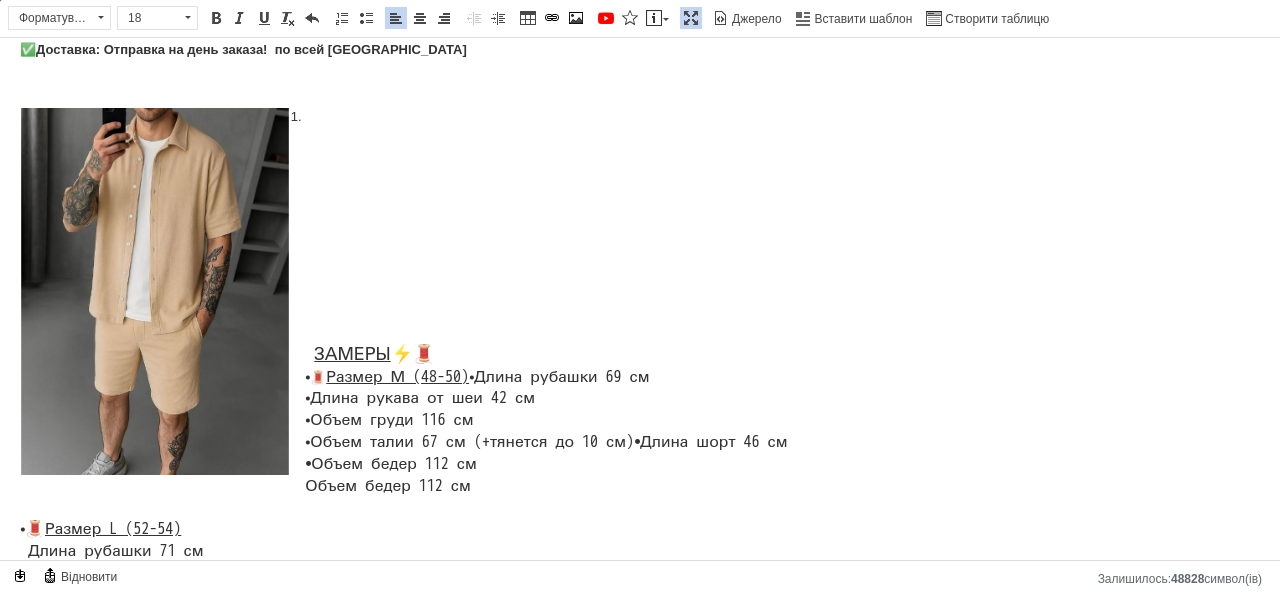 scroll, scrollTop: 186, scrollLeft: 0, axis: vertical 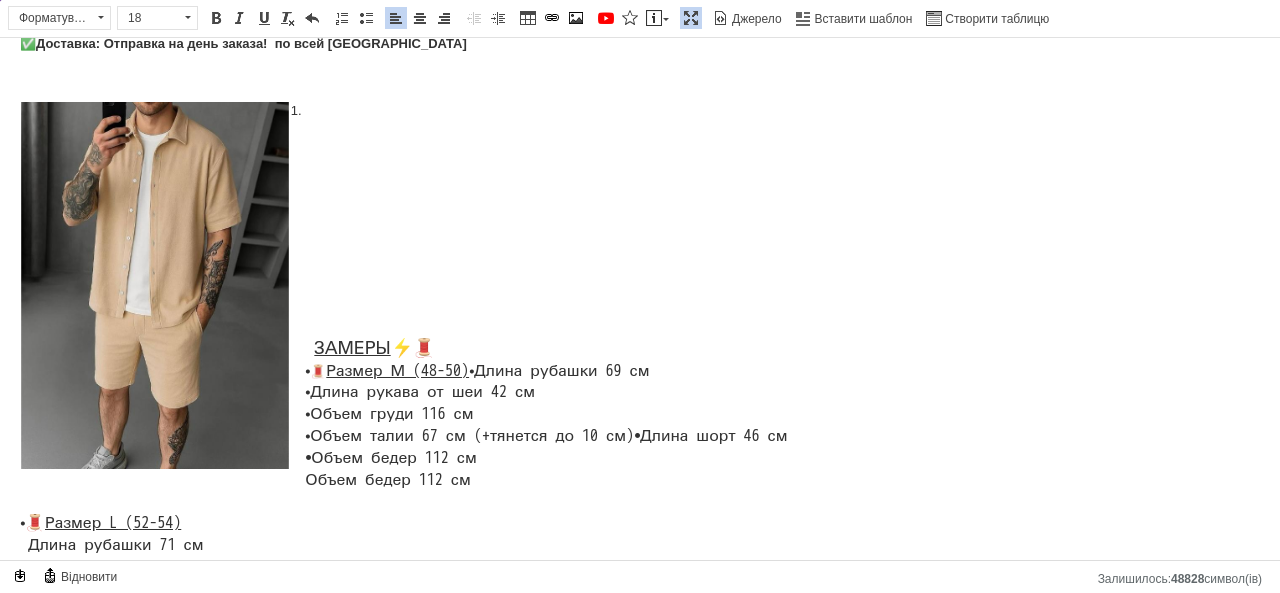 click on "ЗАМЕРЫ" at bounding box center [352, 348] 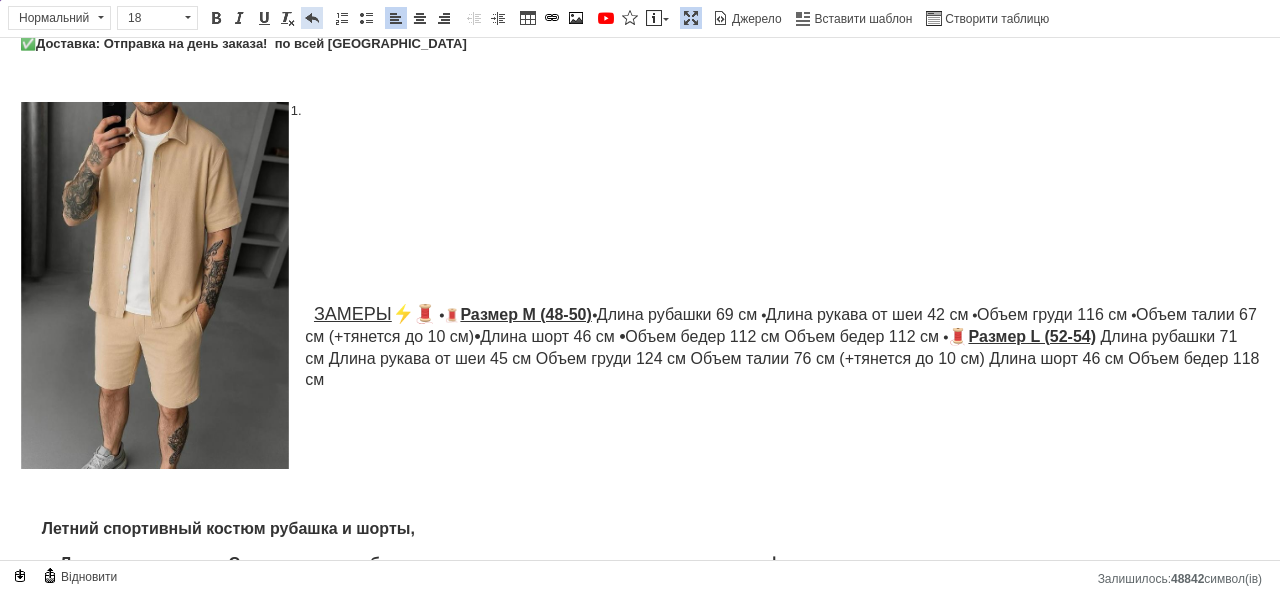 click at bounding box center (312, 18) 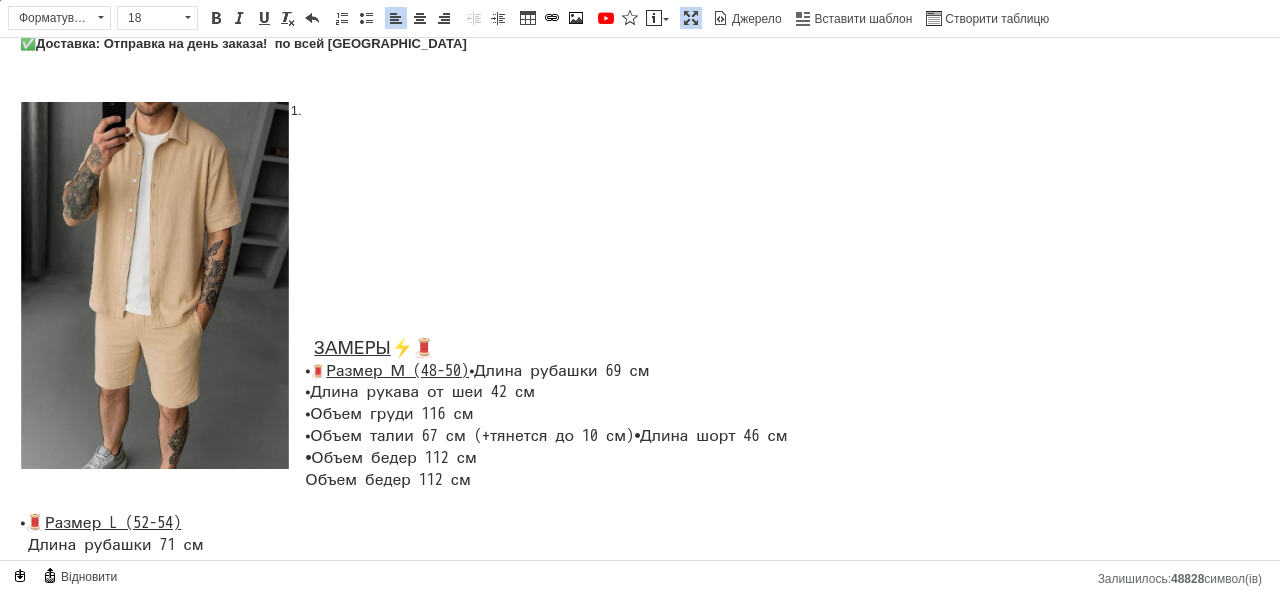 click on "​​​​​​​ ЗАМЕРЫ ⚡️🧵
⦁ 🧵 Размер М (48-50)
⦁  Длина рубашки 69 см
⦁  Длина рукава от ш[DEMOGRAPHIC_DATA]2 см
⦁  Объем груди 116 см
⦁  Объем талии 67 см (+тянется до 10 см)
⦁  Длина шорт 46 см
⦁  Объем бедер 112 см
Объем бедер 112 см
⦁ 🧵 Размер L (52-54)
Длина рубашки 71 см
Длина рукава от шеи 45 см
Объем груди 124 см
Объем талии 76 см (+тянется до 10 см)
Длина шорт 46 см
Объем бедер 118 см" at bounding box center [640, 502] 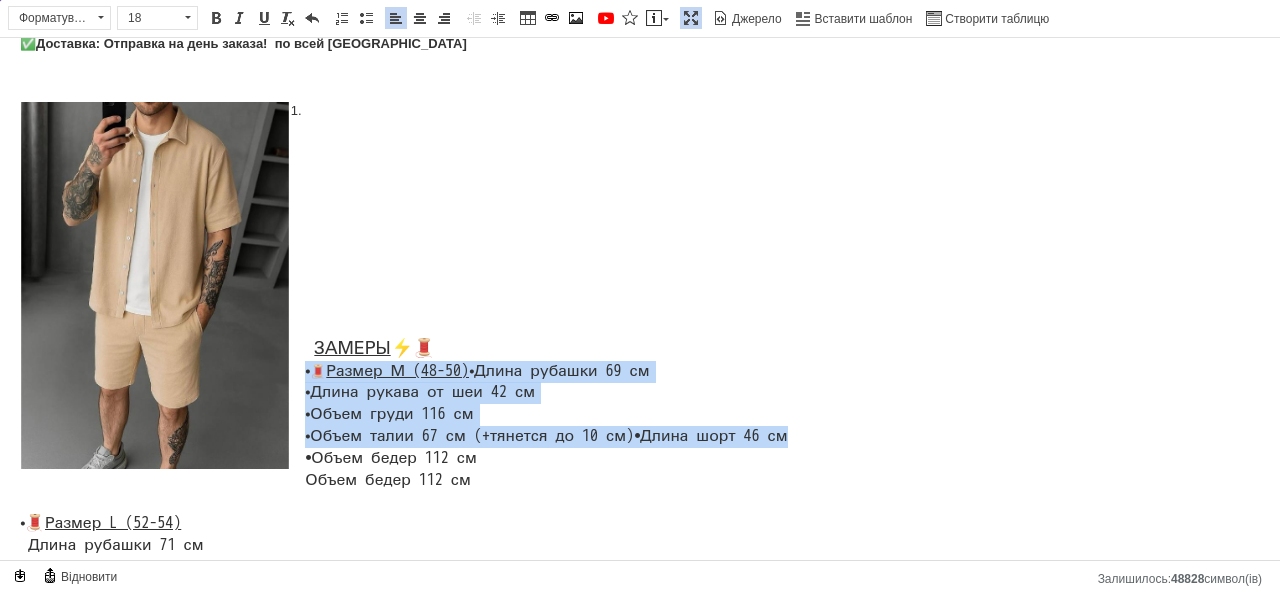 drag, startPoint x: 302, startPoint y: 394, endPoint x: 486, endPoint y: 498, distance: 211.35751 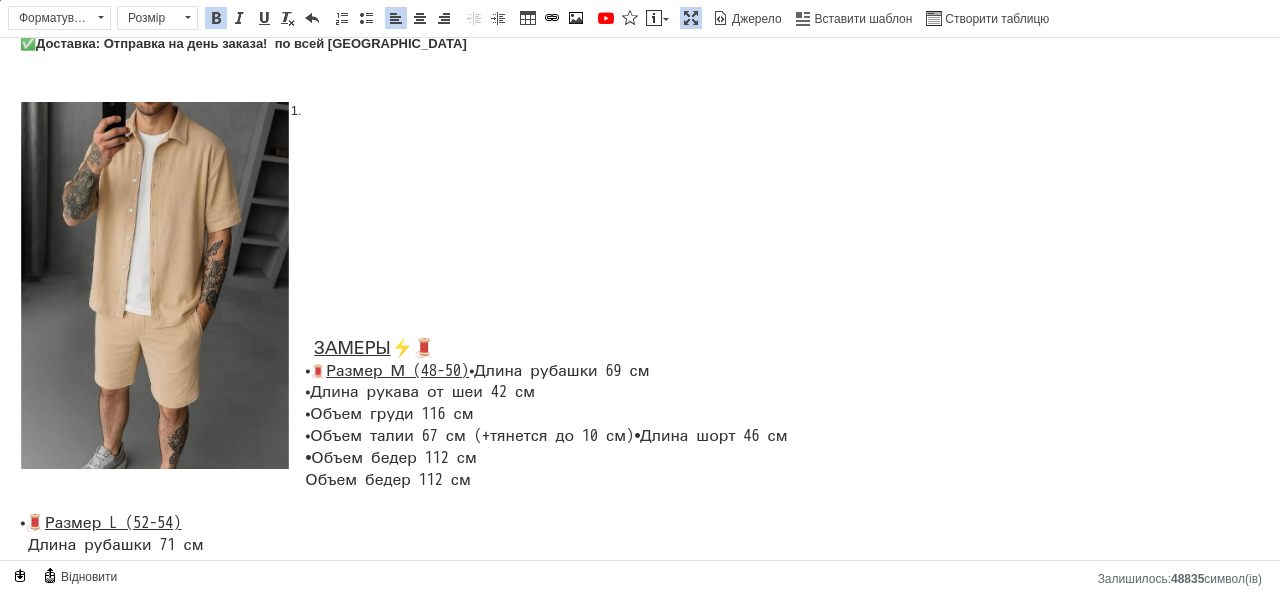 click at bounding box center (640, 111) 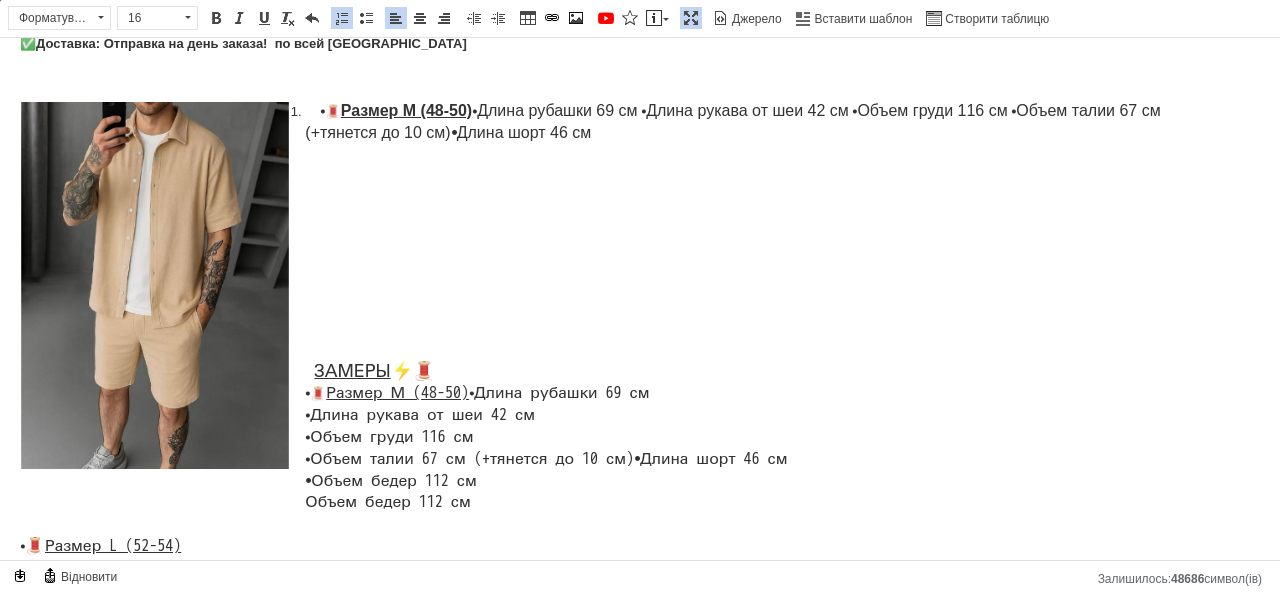 click on "Размер М (48-50)  ⦁" at bounding box center (409, 111) 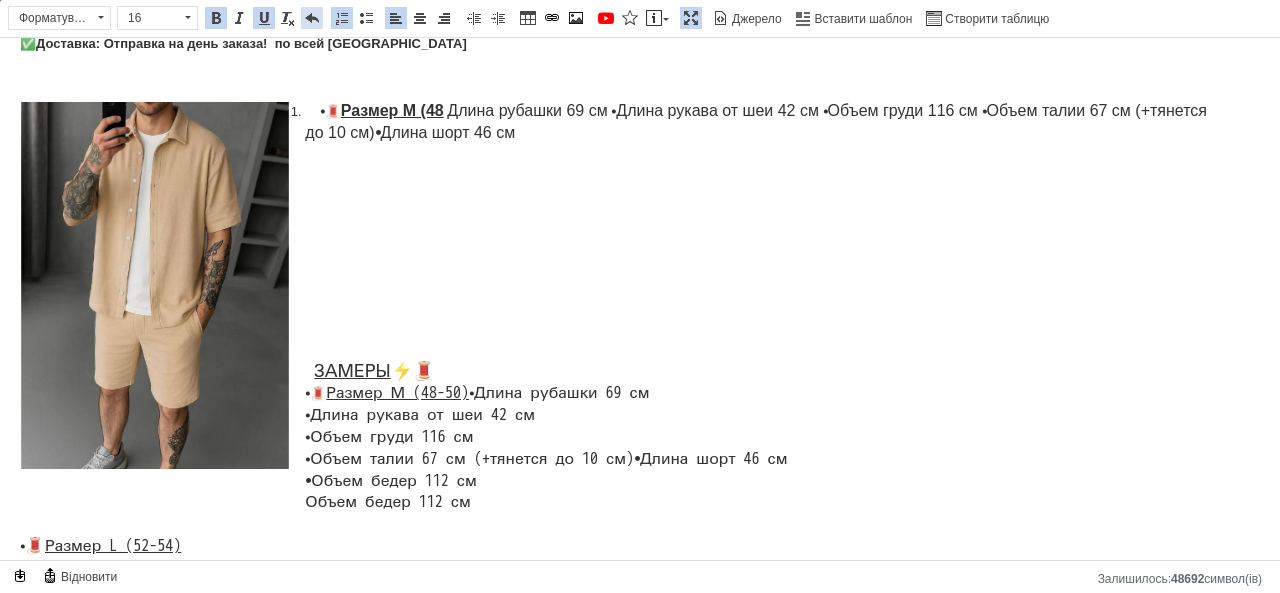 click at bounding box center [312, 18] 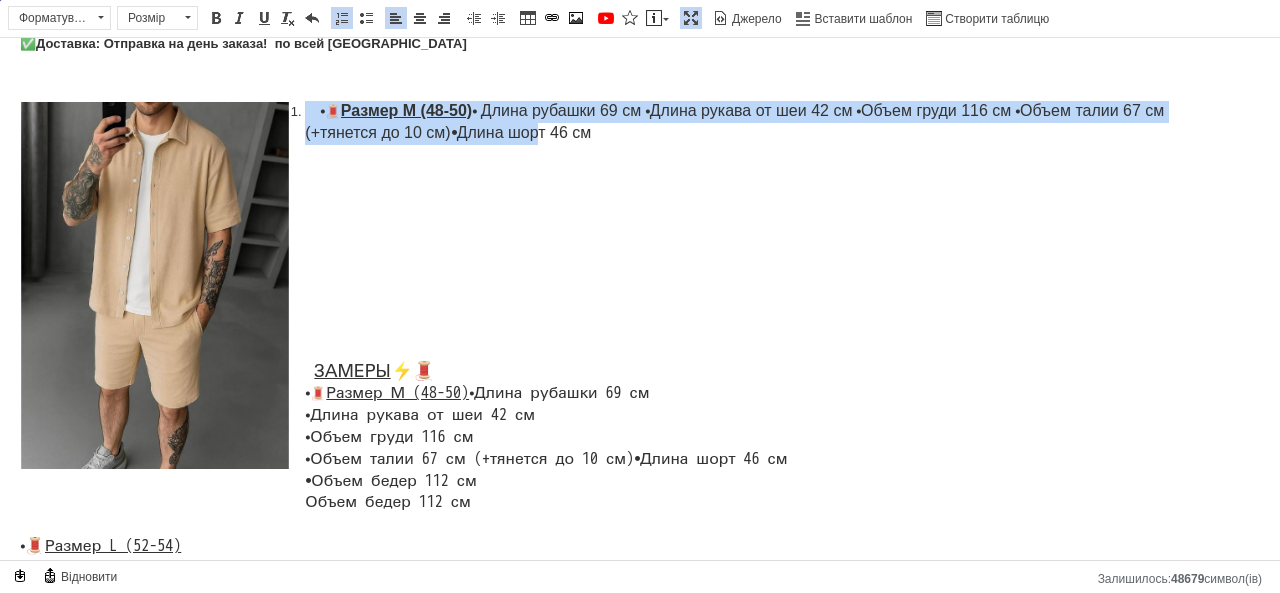 drag, startPoint x: 292, startPoint y: 112, endPoint x: 552, endPoint y: 129, distance: 260.55518 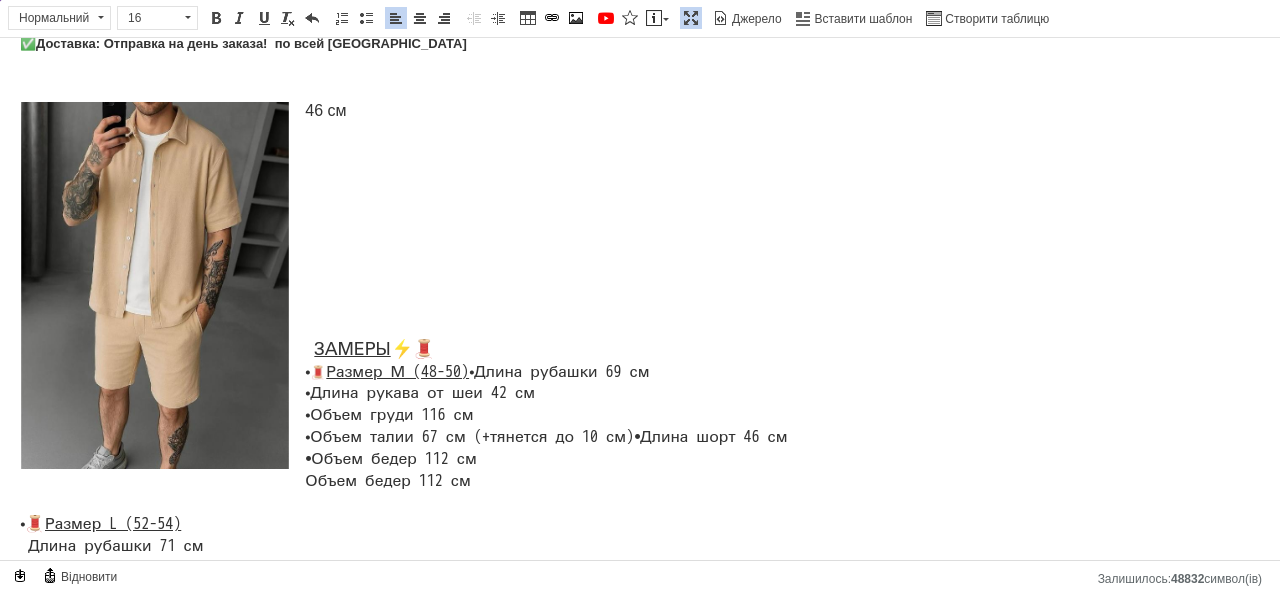 drag, startPoint x: 374, startPoint y: 100, endPoint x: 298, endPoint y: 110, distance: 76.655075 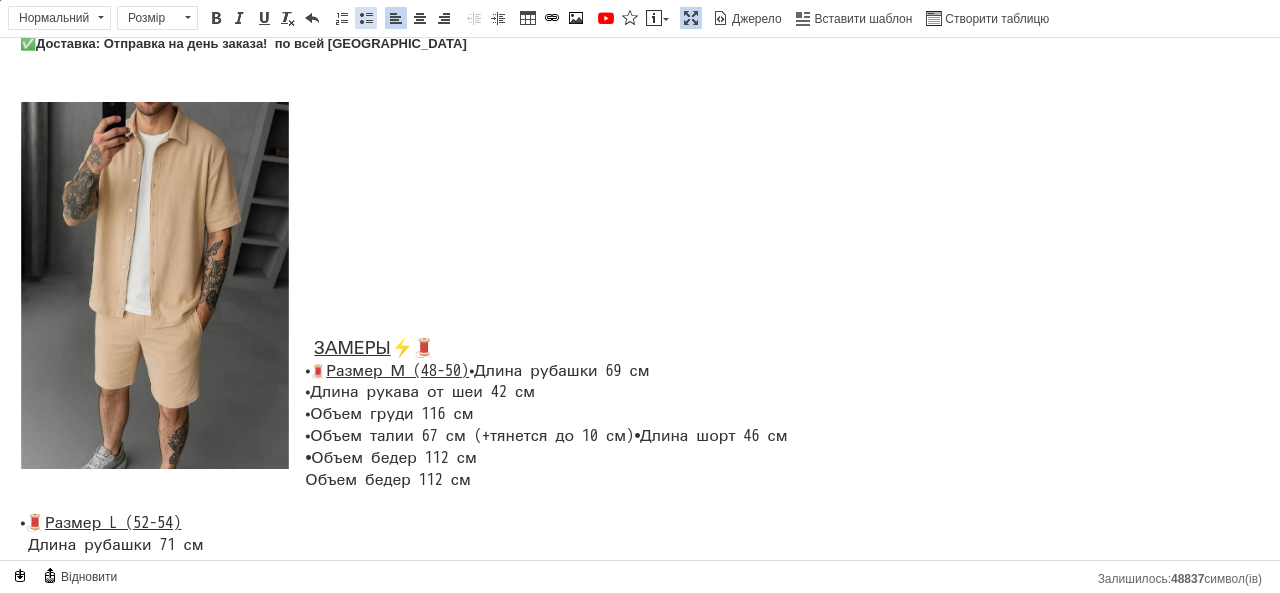 click at bounding box center (366, 18) 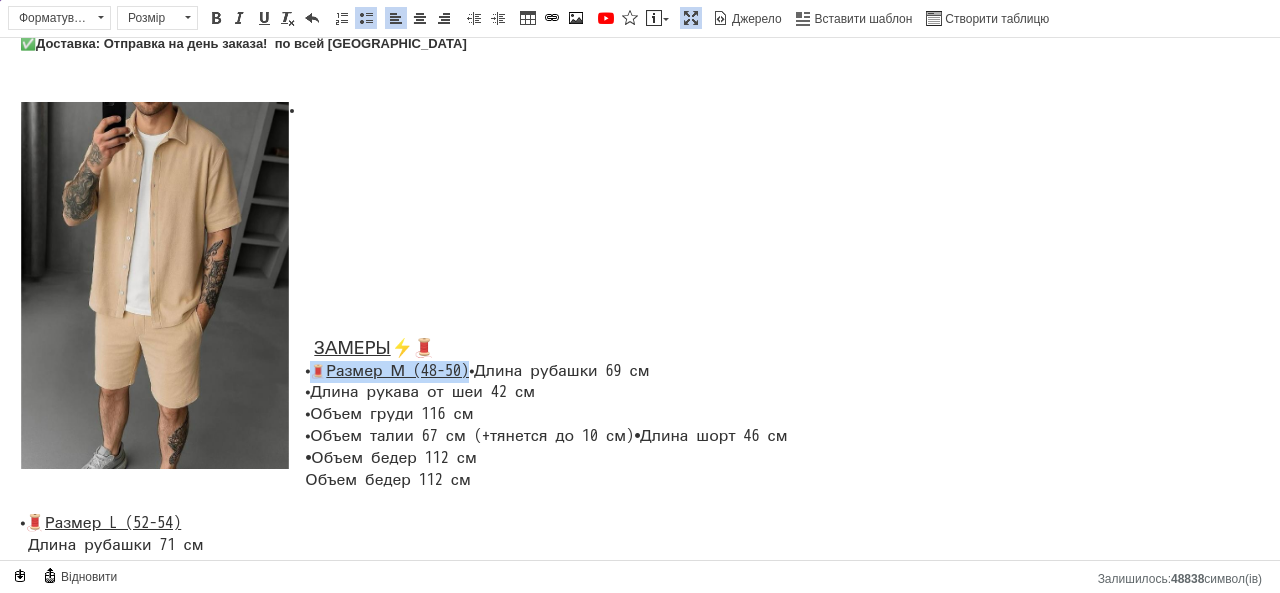 drag, startPoint x: 312, startPoint y: 390, endPoint x: 513, endPoint y: 389, distance: 201.00249 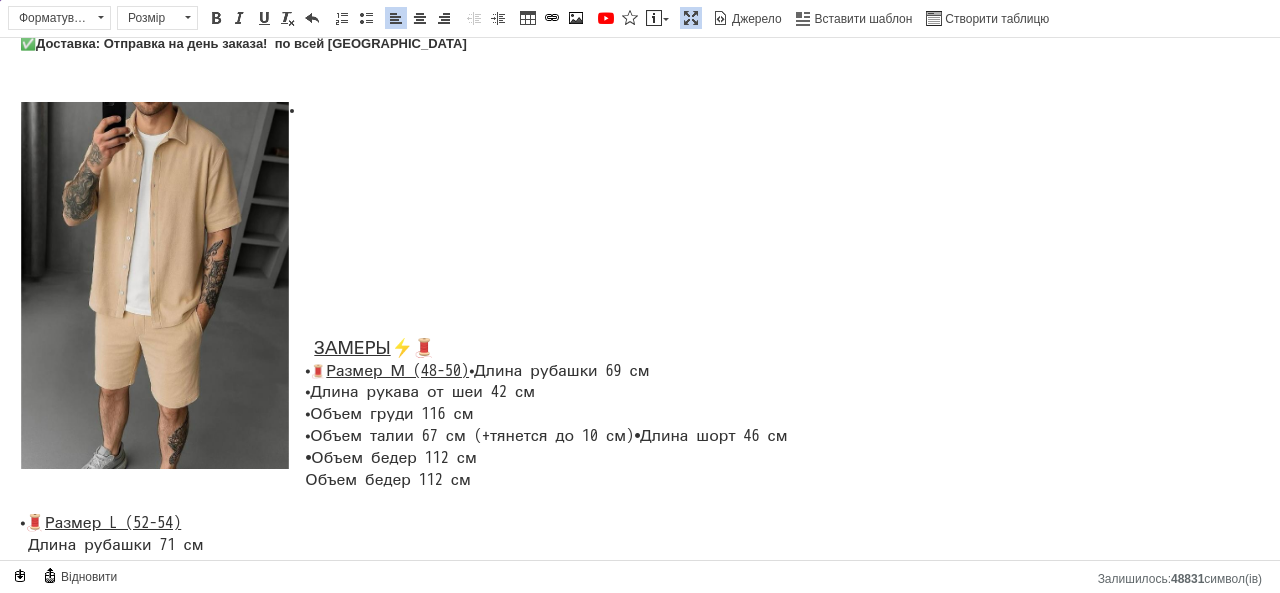 click on "Стильный мужской классический костюм рубашка и шорты, Летний спортивный костюм, Комплекты летней одежды, ⦁  Размеры:   M(48-50), L(52-54)  ⦁ Ткань: Лен ⦁ Цвет:  бежевый ⦁ Сезон:    лето ✅  Отправляем  наложным платежом та ПРОМ-о платой. ✅  Доставка:   Отправка на день заказа!  по всей [GEOGRAPHIC_DATA]        ЗАМЕРЫ ⚡️🧵
⦁ 🧵 Размер М (48-50)
⦁  Длина рубашки 69 см
⦁  Длина рукава от [DEMOGRAPHIC_DATA] 42 см
⦁  Объем груди 116 см
⦁  Объем талии 67 см (+тянется до 10 см)
⦁  Длина шорт 46 см
⦁  Объем бедер 112 см
Объем бедер 112 см
⦁ 🧵 Размер L (52-54)
Легкость и свежесть :" at bounding box center [640, 528] 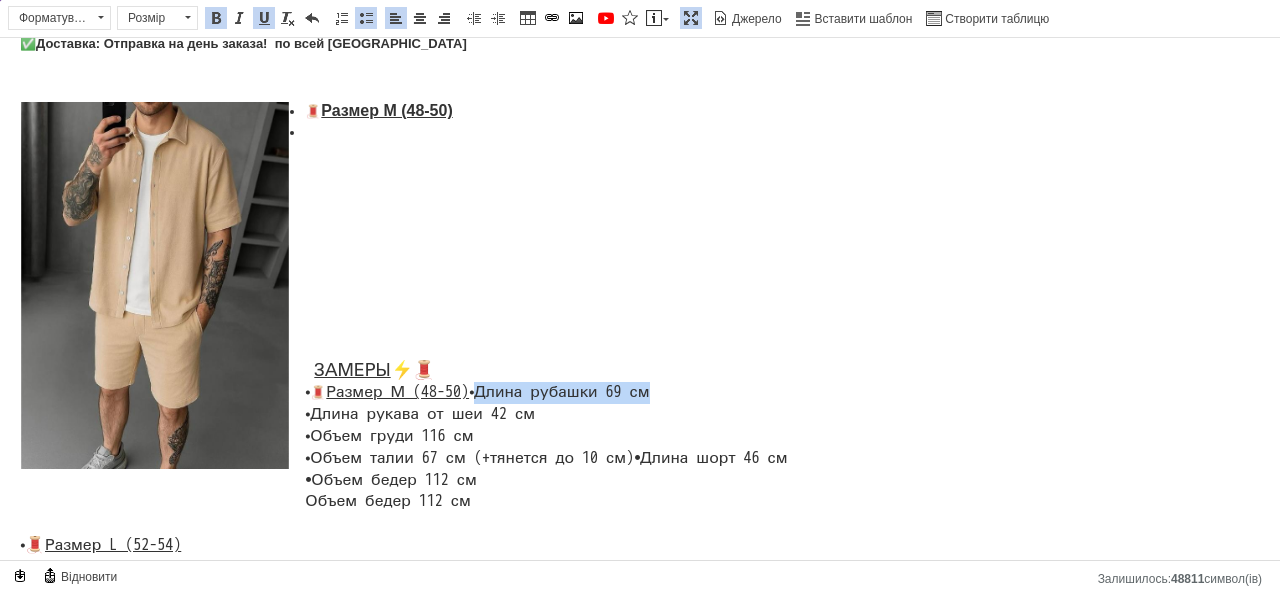 drag, startPoint x: 308, startPoint y: 434, endPoint x: 535, endPoint y: 430, distance: 227.03523 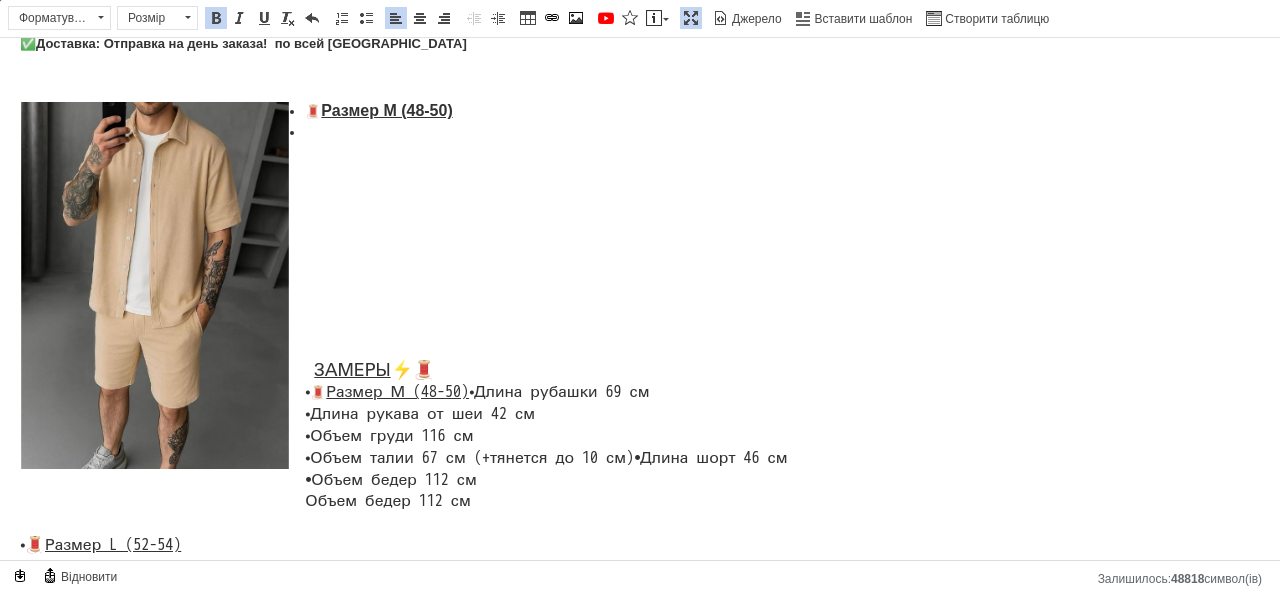 click at bounding box center (640, 133) 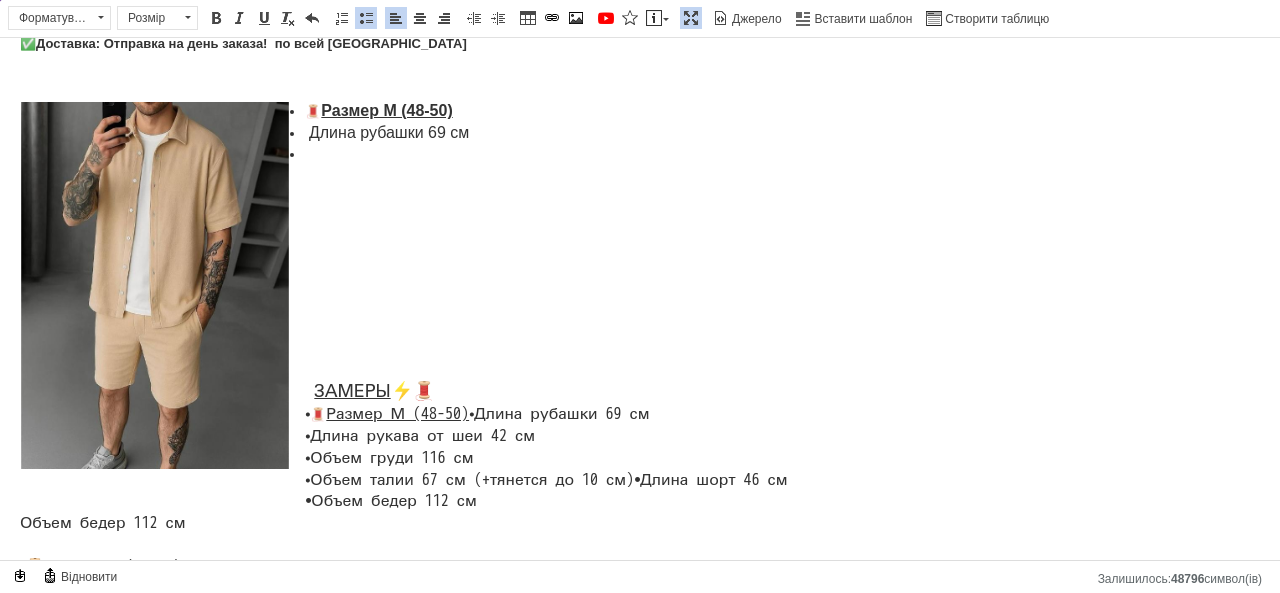 drag, startPoint x: 316, startPoint y: 470, endPoint x: 585, endPoint y: 479, distance: 269.1505 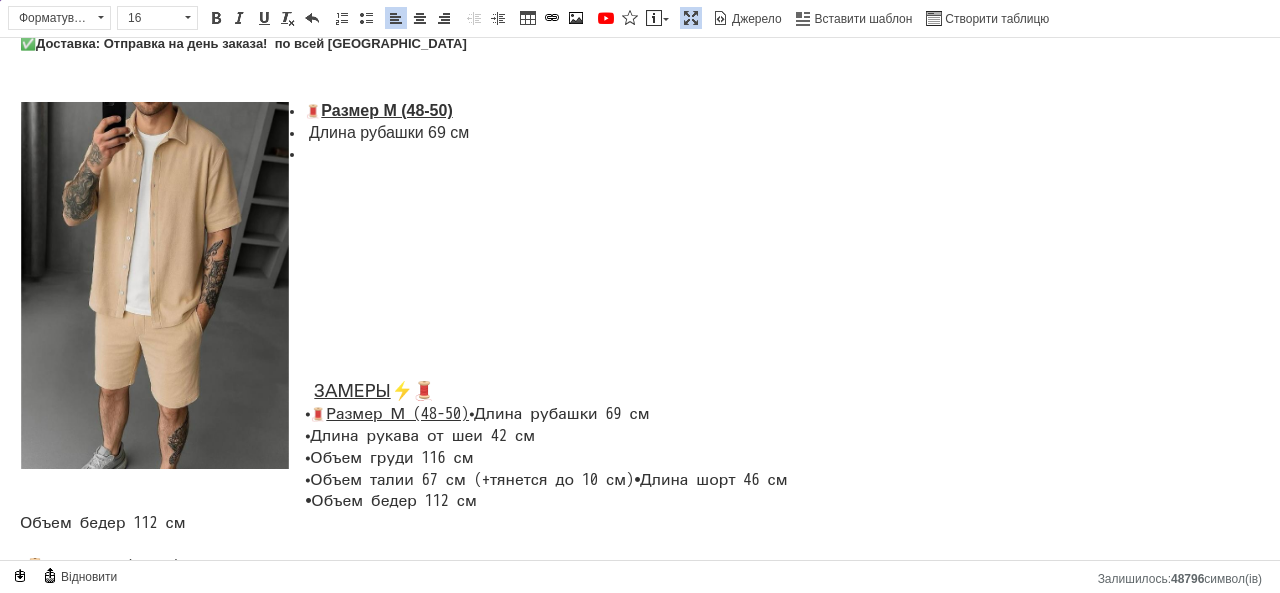 click at bounding box center (640, 155) 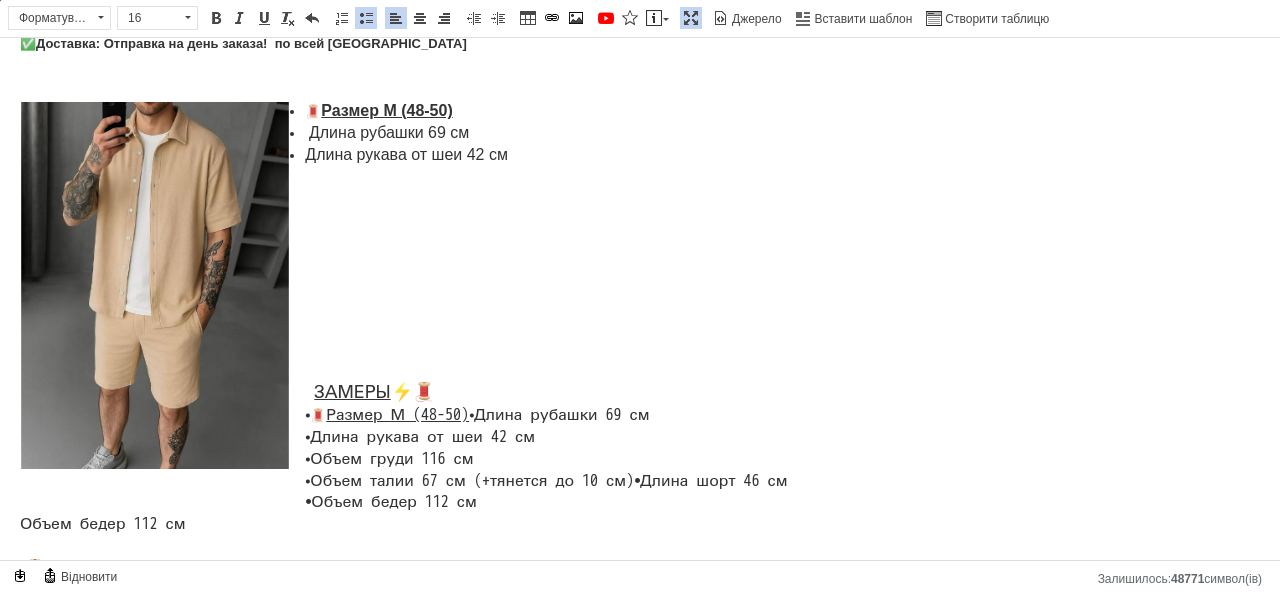 click on "Длина рукава от шеи 42 см" at bounding box center (640, 156) 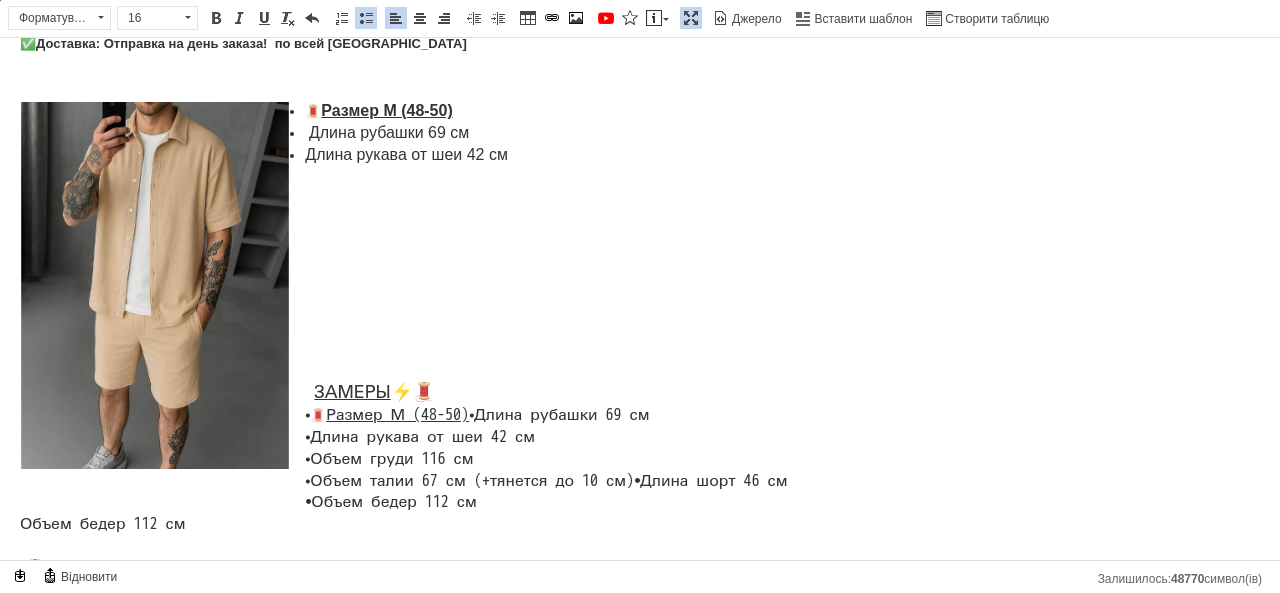 drag, startPoint x: 313, startPoint y: 430, endPoint x: 546, endPoint y: 476, distance: 237.49738 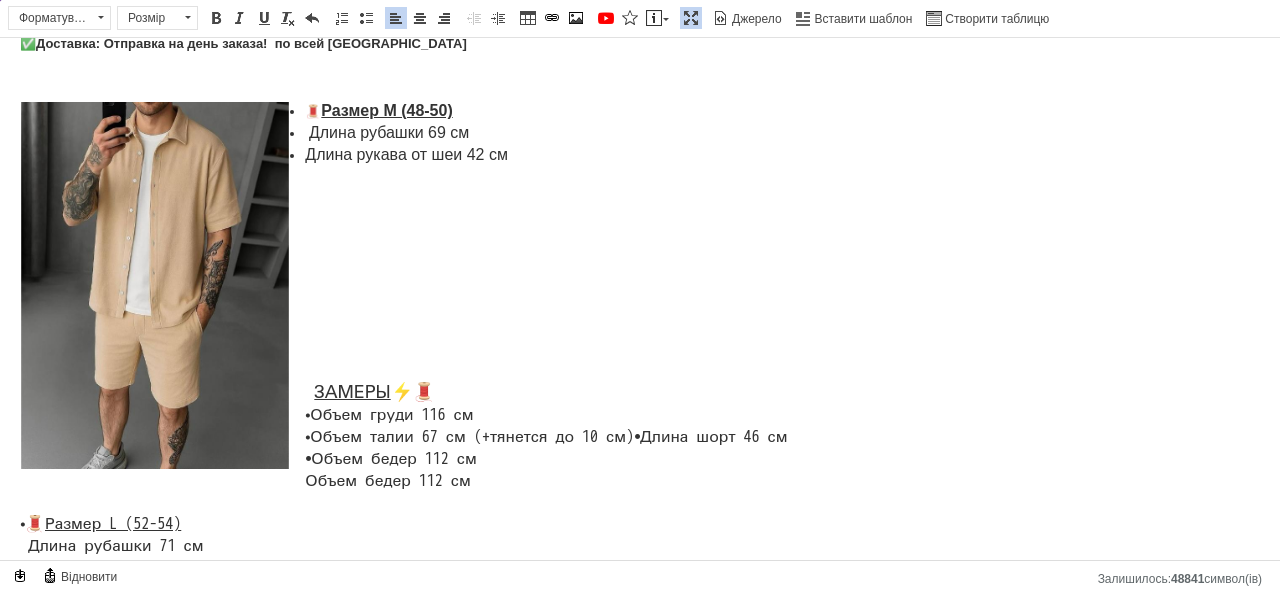 click on "🧵 Размер М (48-50)" at bounding box center (640, 112) 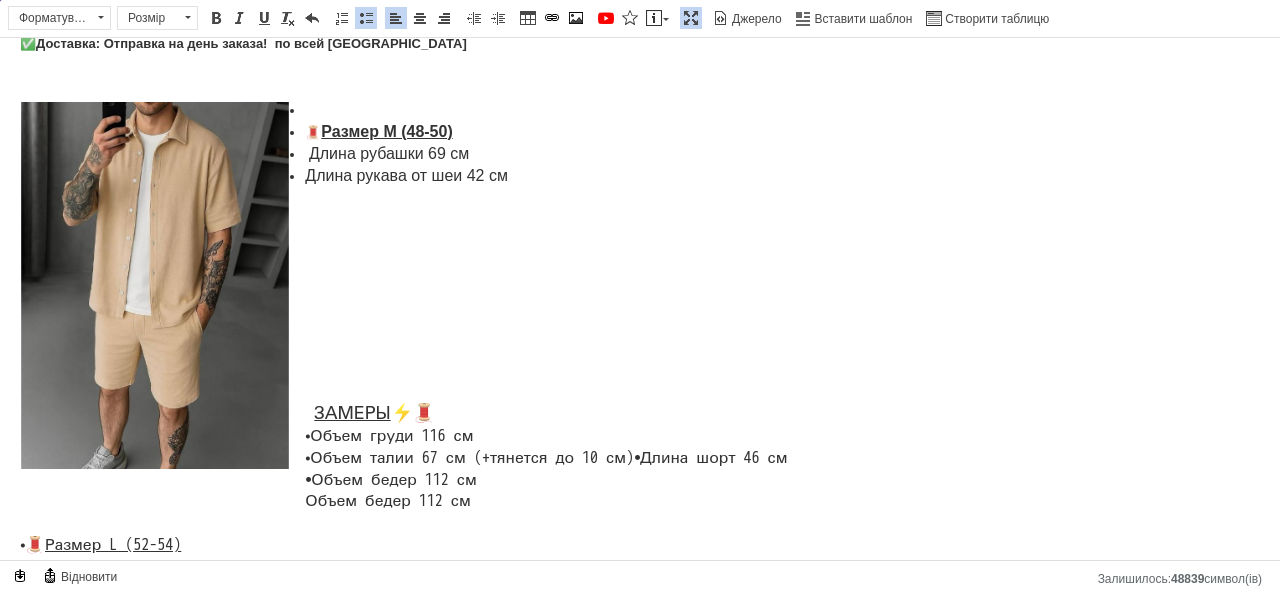click at bounding box center [640, 111] 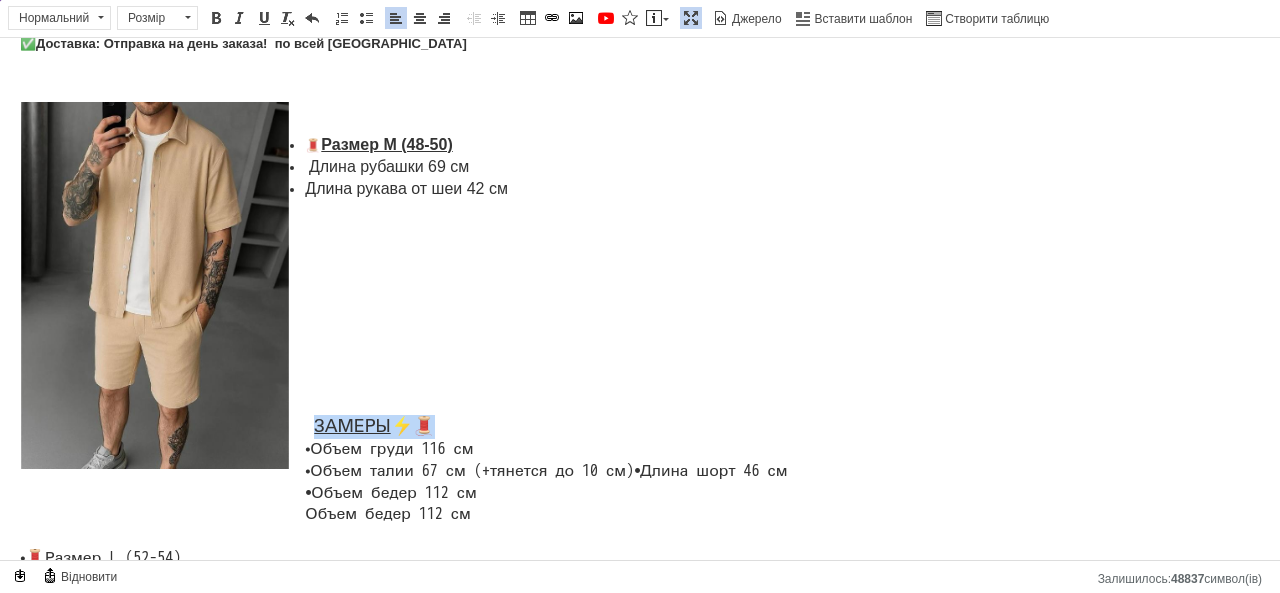 drag, startPoint x: 313, startPoint y: 420, endPoint x: 429, endPoint y: 419, distance: 116.00431 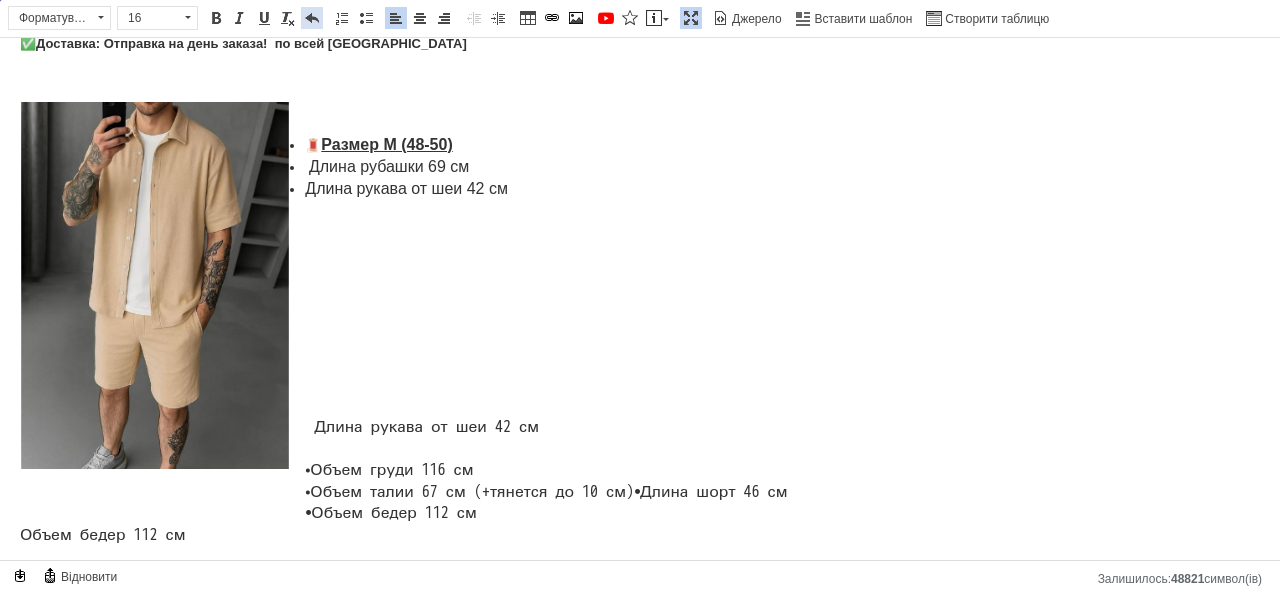 click at bounding box center (312, 18) 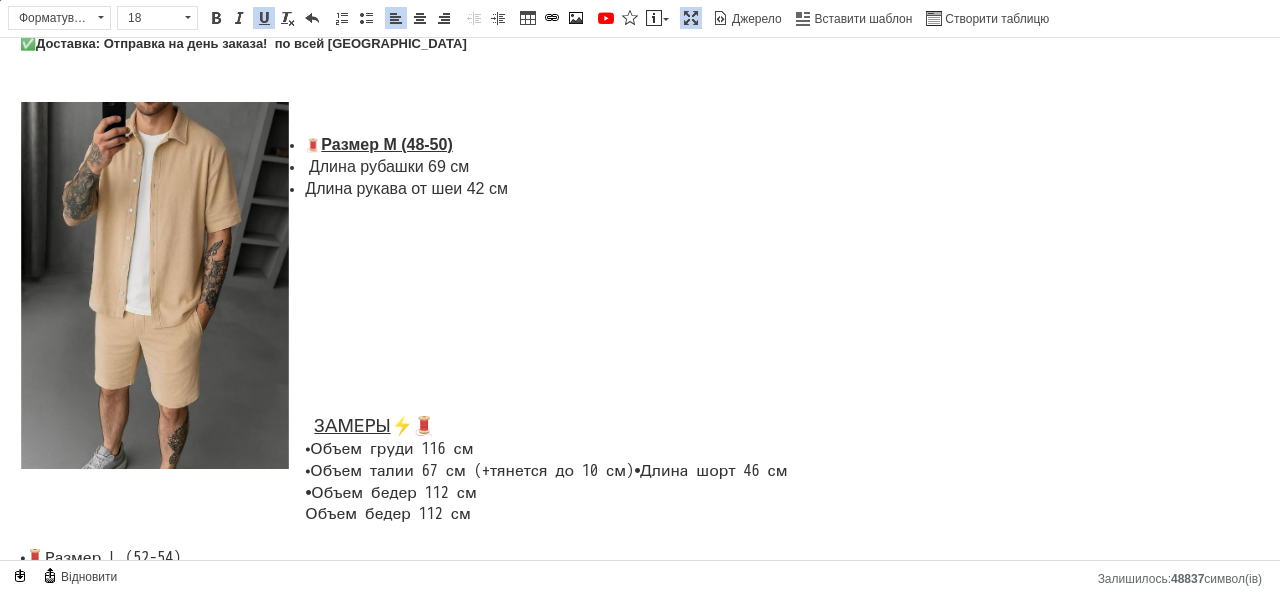 click at bounding box center [640, 111] 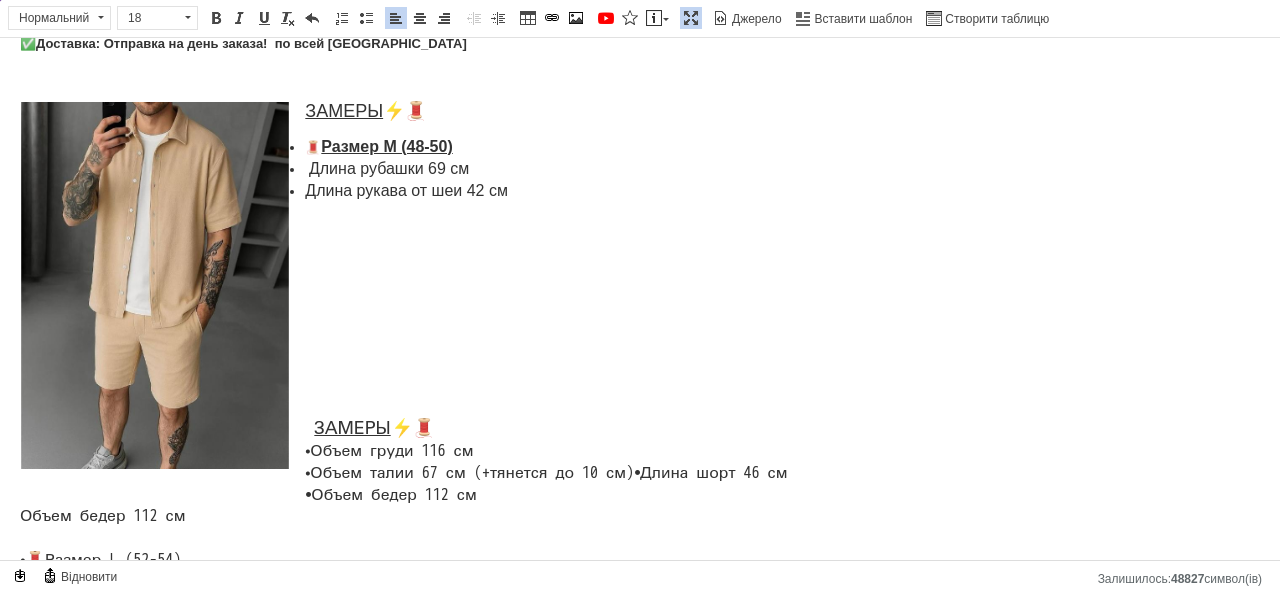click on "Длина рукава от шеи 42 см" at bounding box center [640, 192] 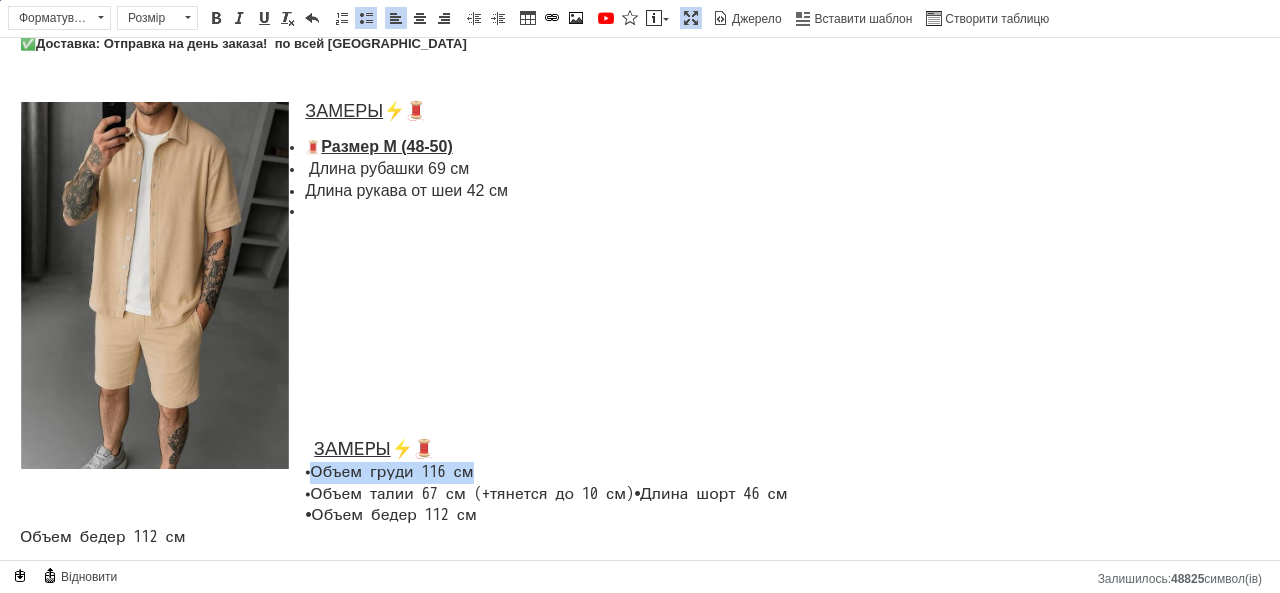 drag, startPoint x: 314, startPoint y: 490, endPoint x: 540, endPoint y: 490, distance: 226 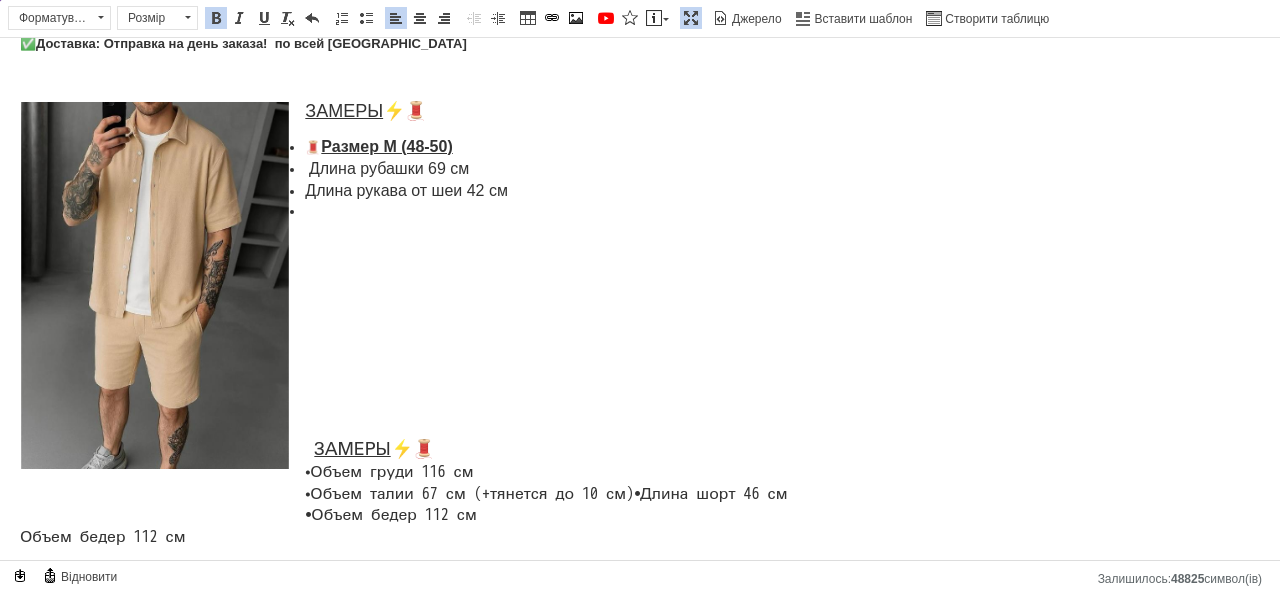 click at bounding box center [640, 212] 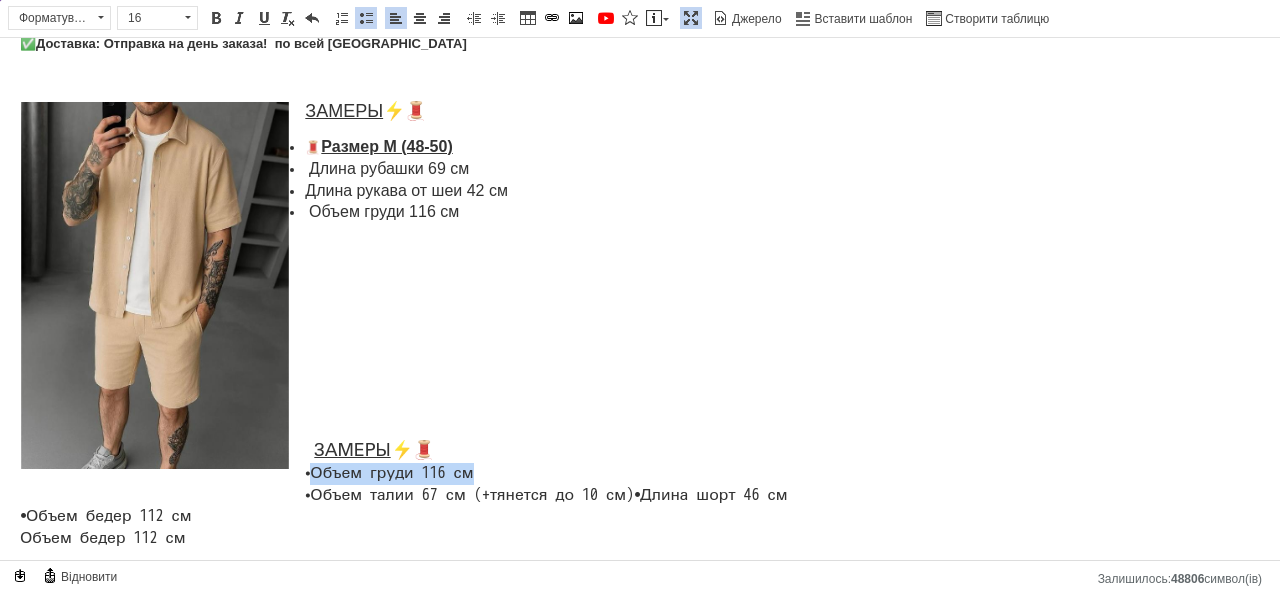 drag, startPoint x: 315, startPoint y: 489, endPoint x: 510, endPoint y: 491, distance: 195.01025 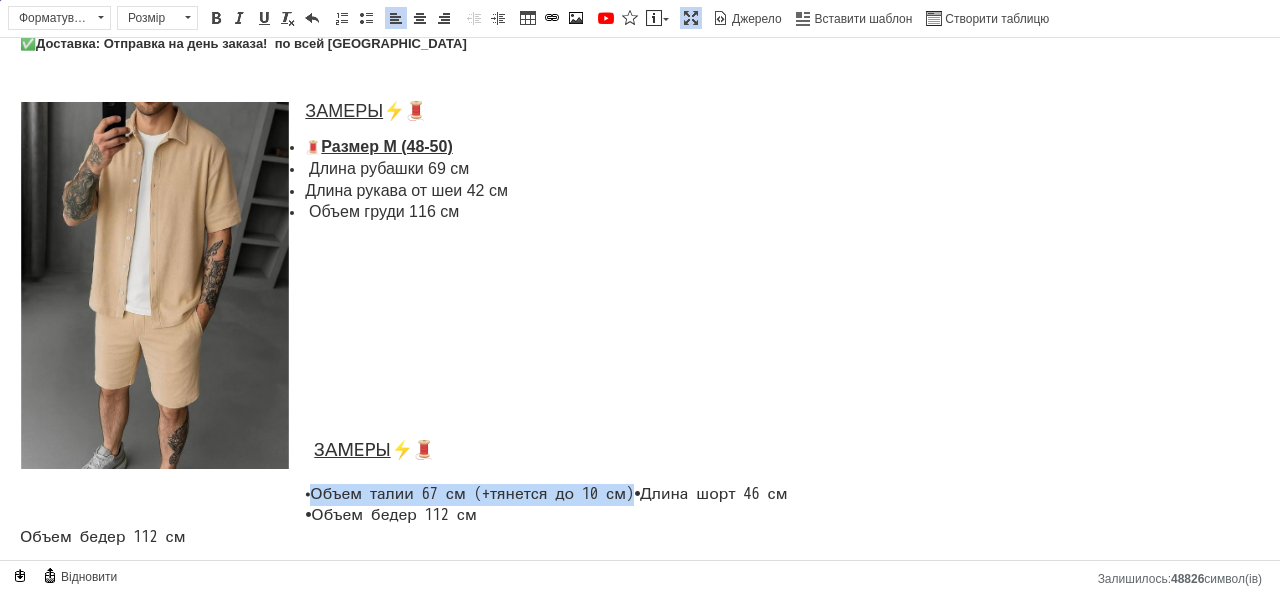 drag, startPoint x: 317, startPoint y: 511, endPoint x: 677, endPoint y: 509, distance: 360.00555 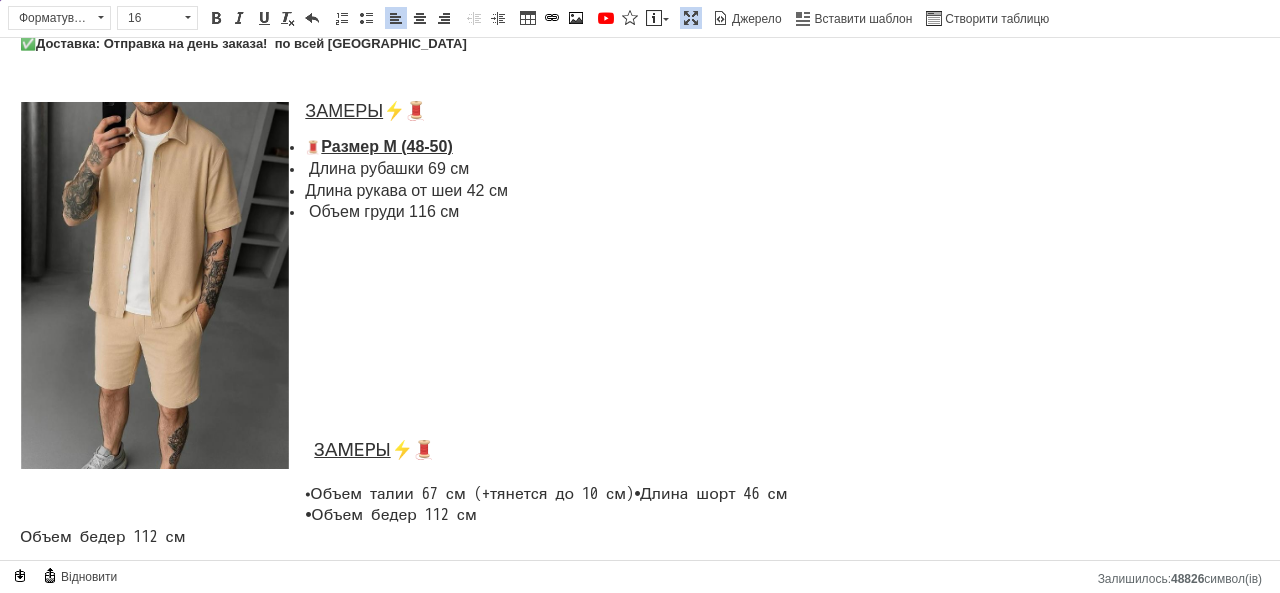 click on "Объем груди 116 см" at bounding box center [640, 213] 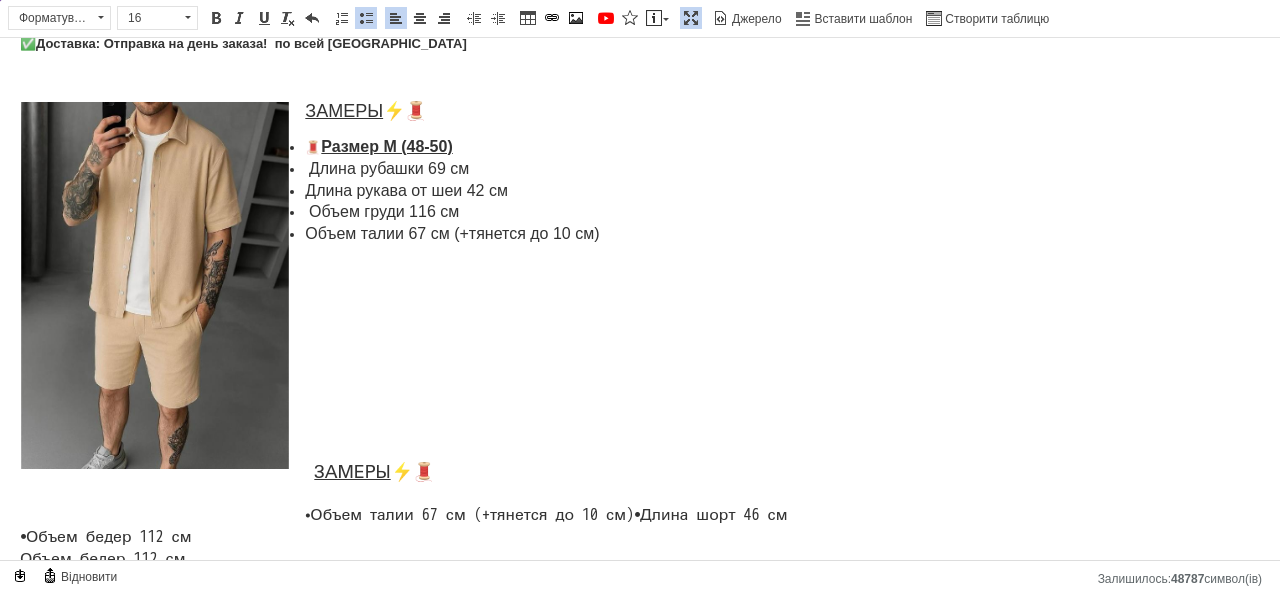 click on "Объем талии 67 см (+тянется до 10 см)" at bounding box center [452, 233] 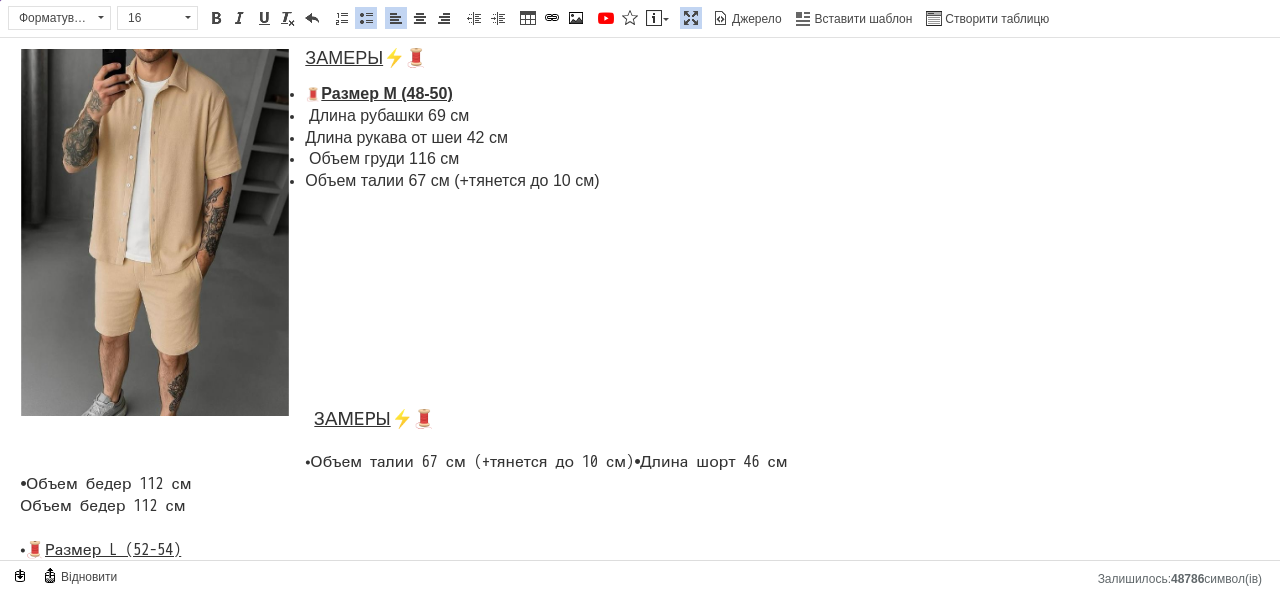 scroll, scrollTop: 270, scrollLeft: 0, axis: vertical 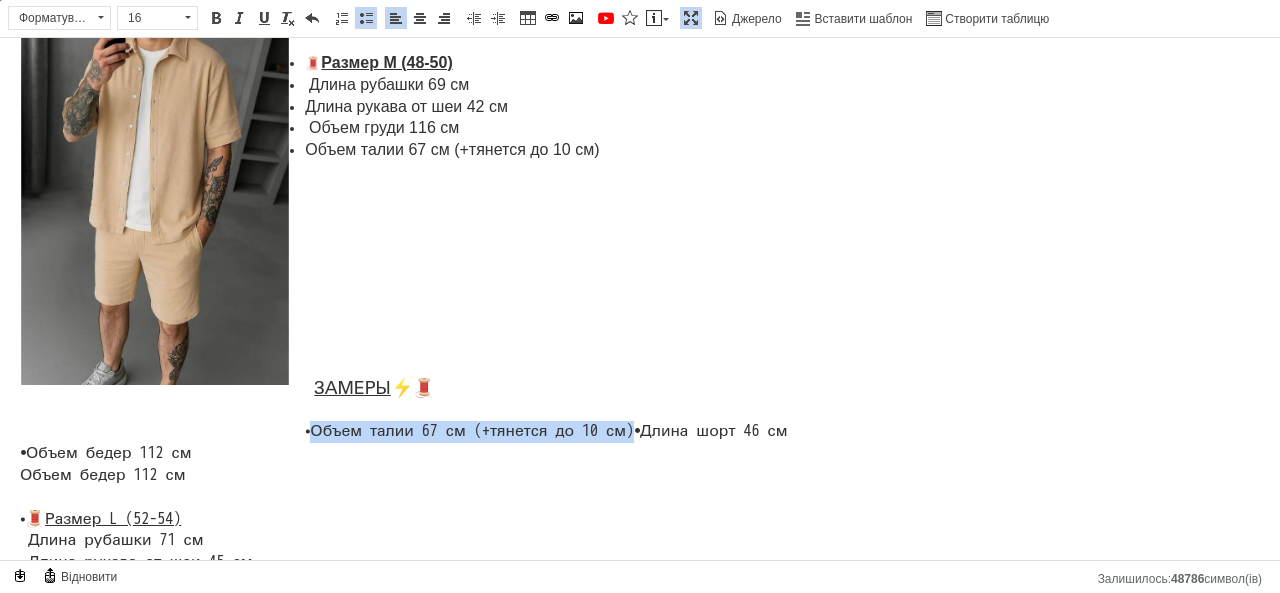 drag, startPoint x: 34, startPoint y: 450, endPoint x: 385, endPoint y: 454, distance: 351.0228 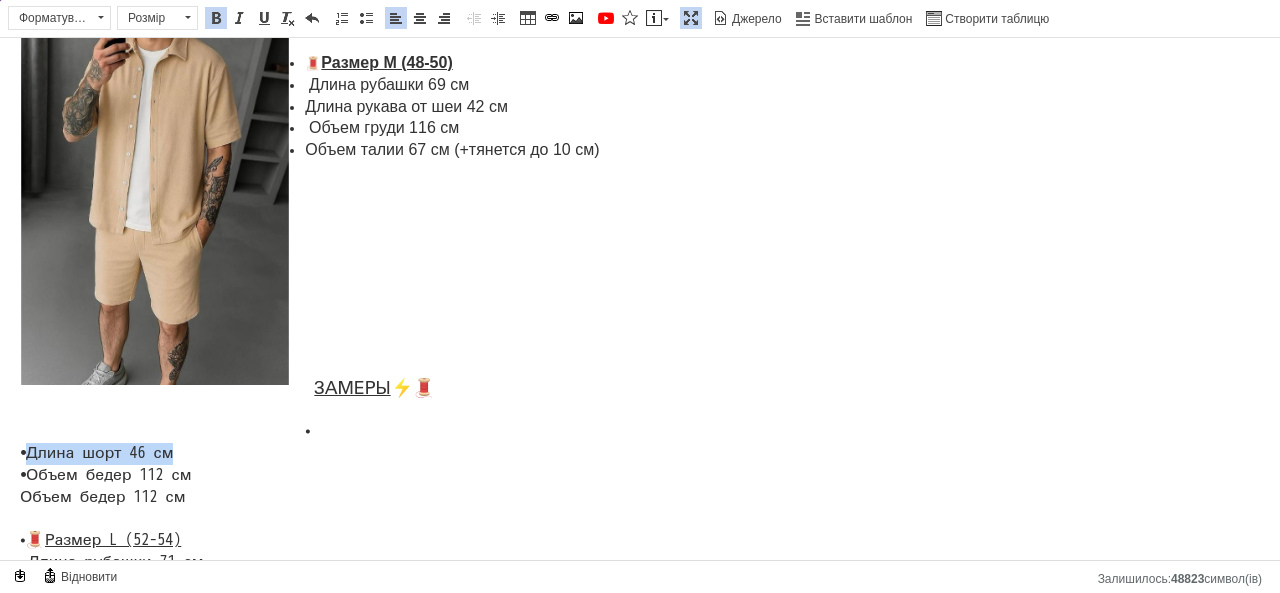 drag, startPoint x: 36, startPoint y: 474, endPoint x: 198, endPoint y: 476, distance: 162.01234 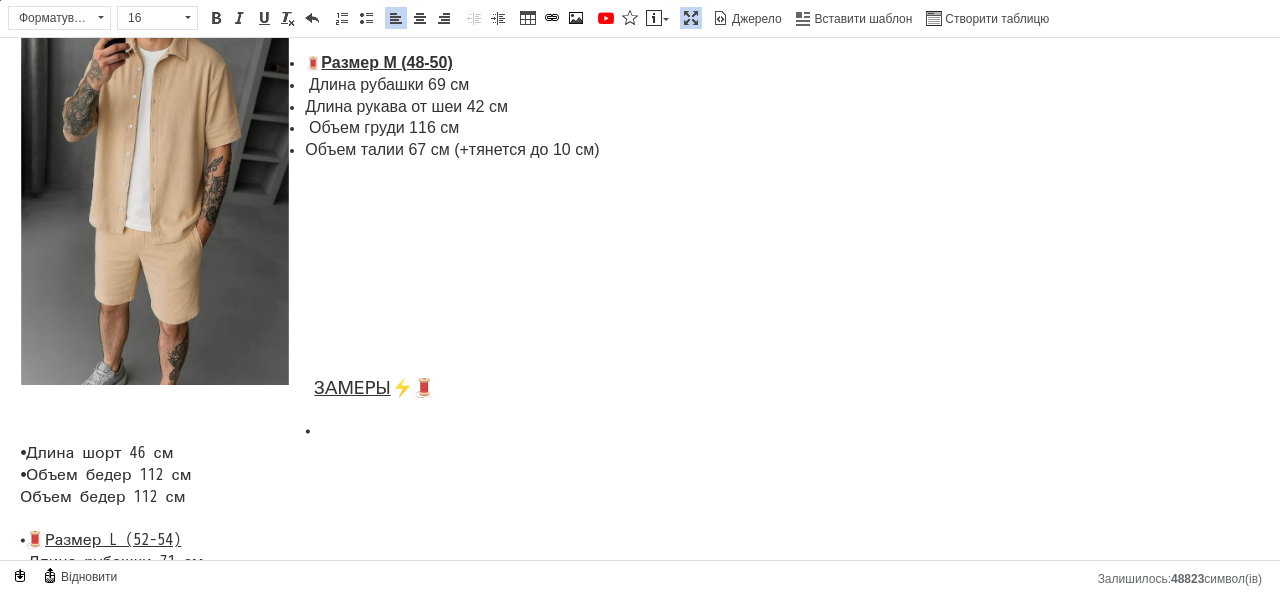 click on "Объем талии 67 см (+тянется до 10 см)" at bounding box center (640, 151) 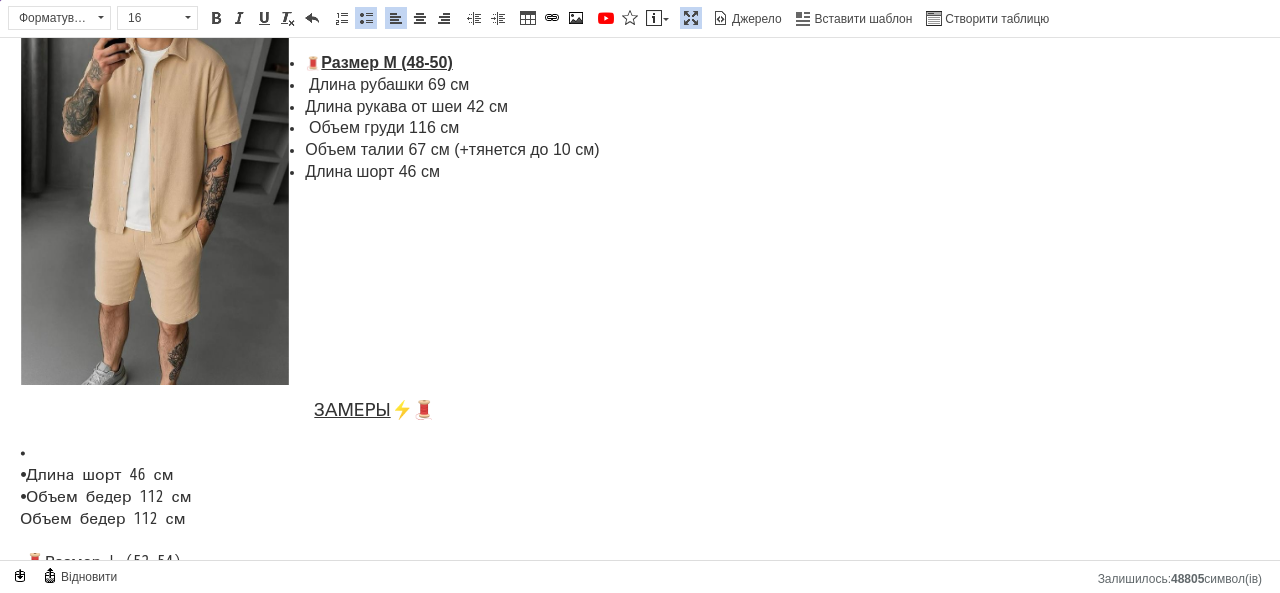 click on "Длина шорт 46 см" at bounding box center (640, 173) 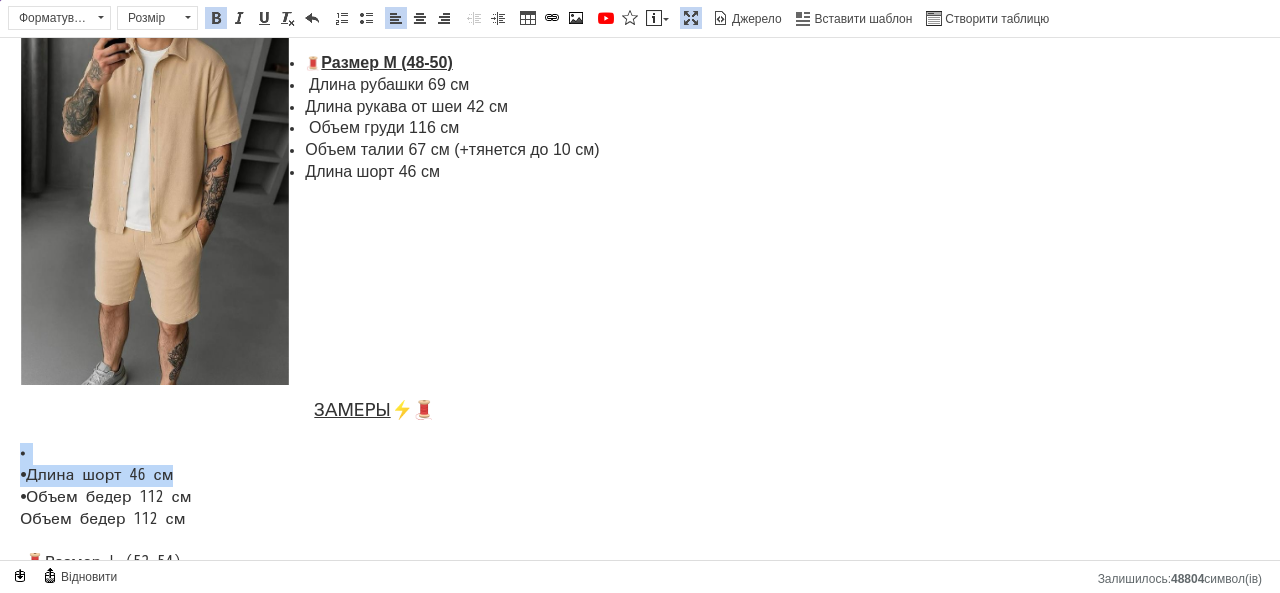 drag, startPoint x: 14, startPoint y: 479, endPoint x: 198, endPoint y: 490, distance: 184.3285 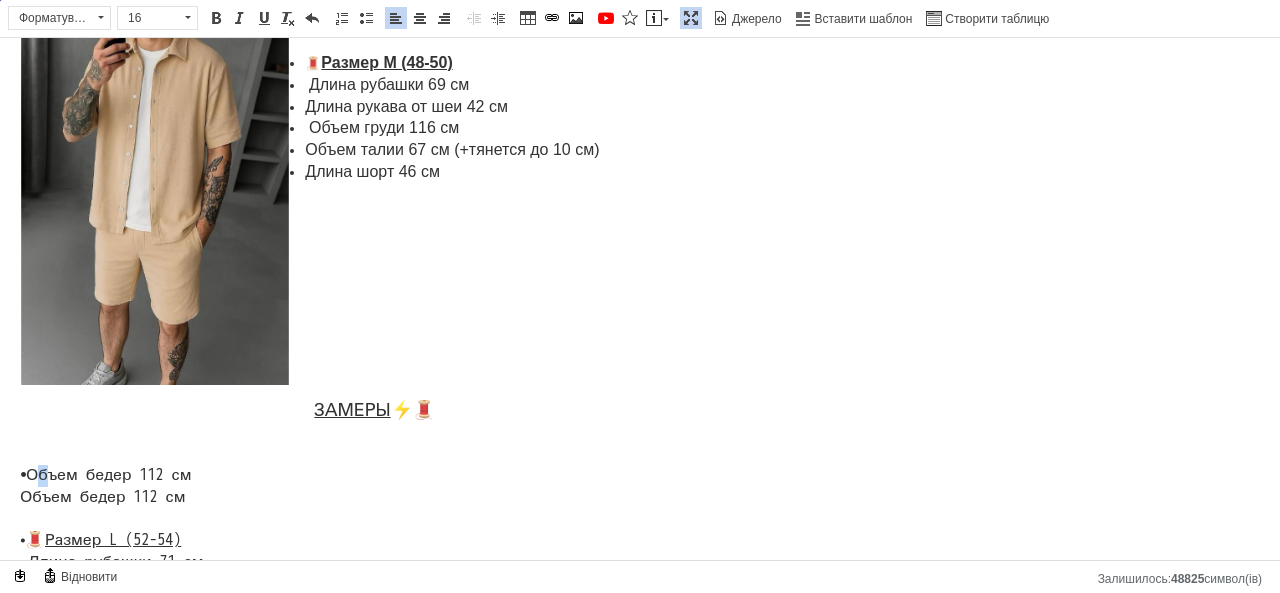 drag, startPoint x: 41, startPoint y: 498, endPoint x: 54, endPoint y: 502, distance: 13.601471 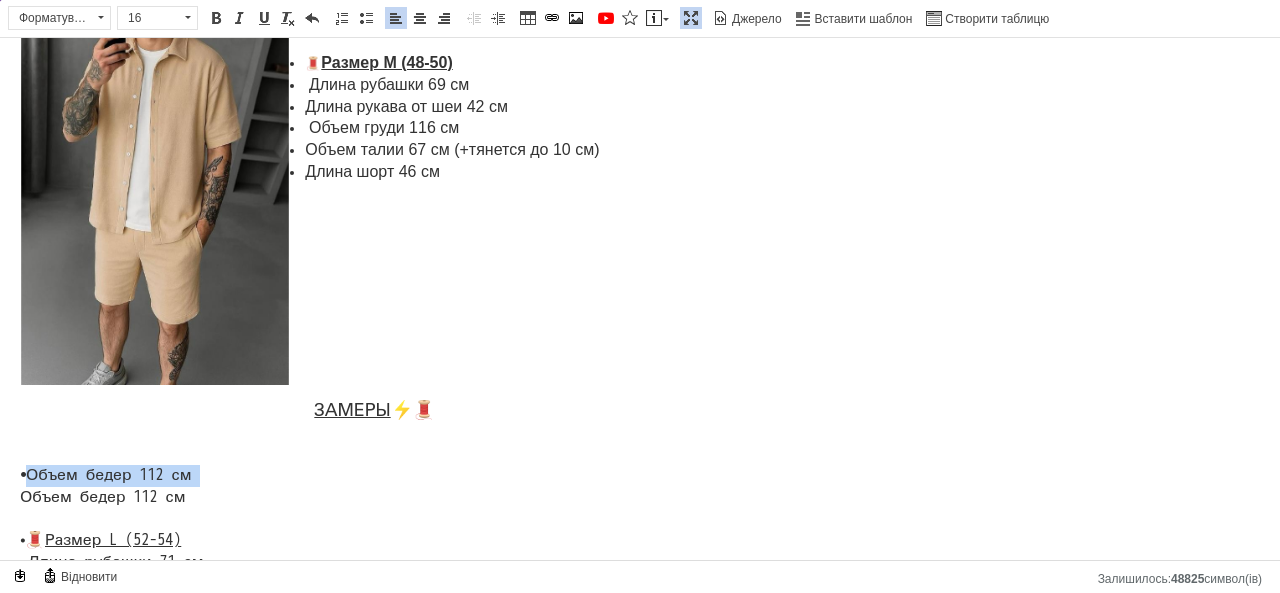 drag, startPoint x: 38, startPoint y: 496, endPoint x: 208, endPoint y: 510, distance: 170.5755 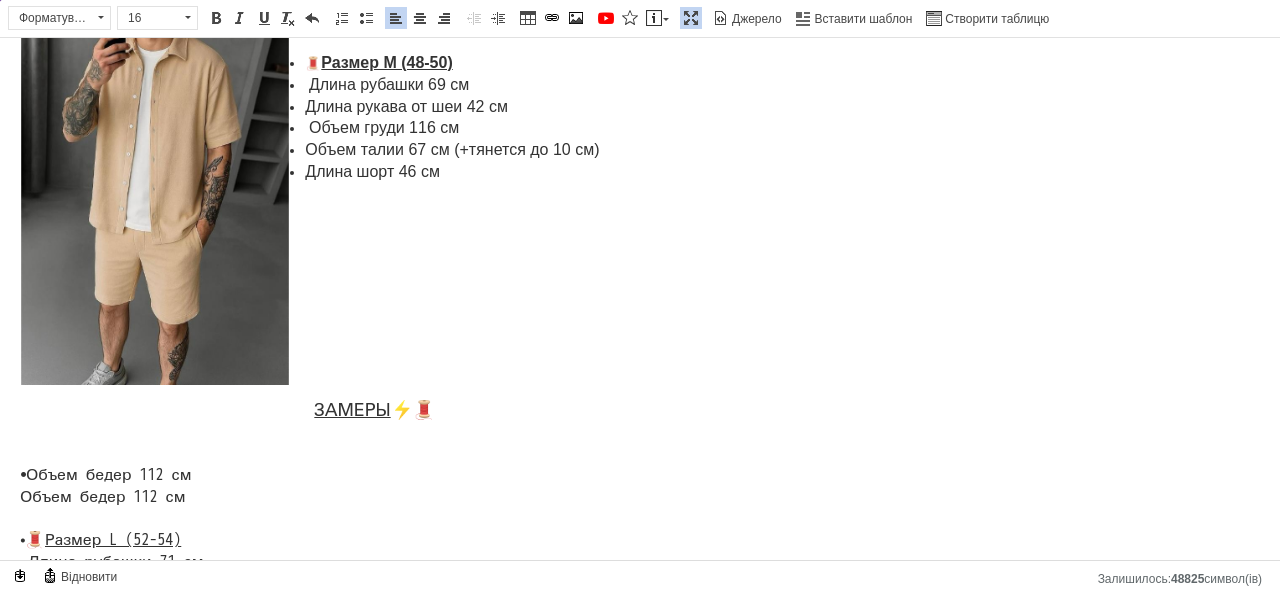 click on "Длина шорт 46 см" at bounding box center (640, 173) 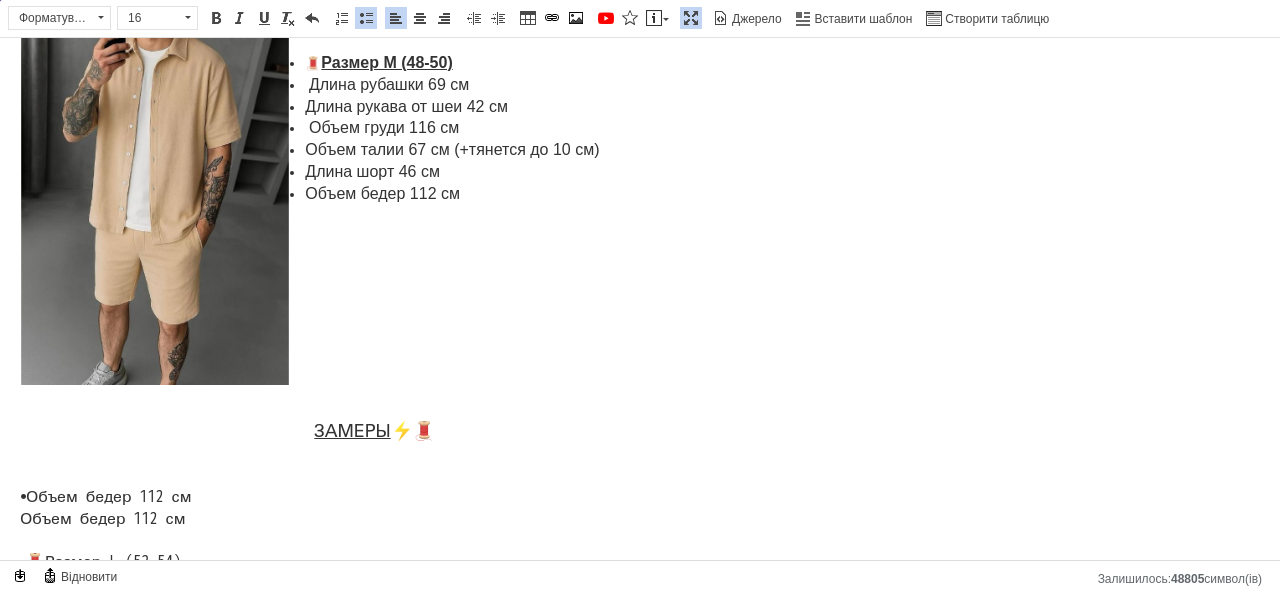 click on "Объем бедер 112 см" at bounding box center (640, 195) 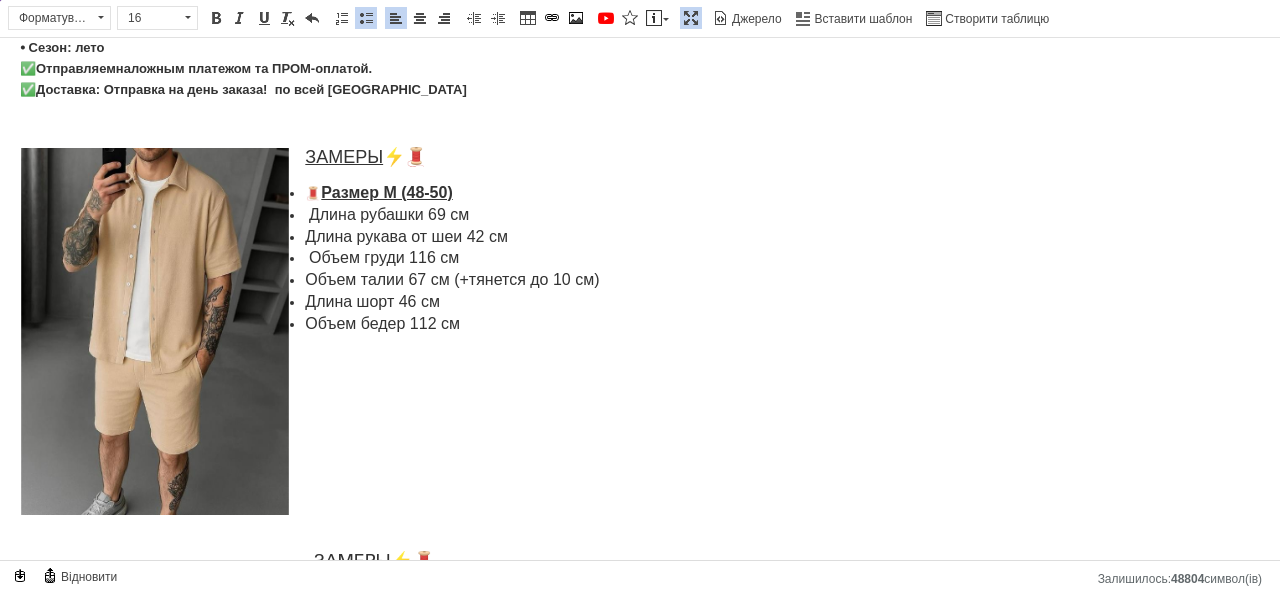 scroll, scrollTop: 265, scrollLeft: 0, axis: vertical 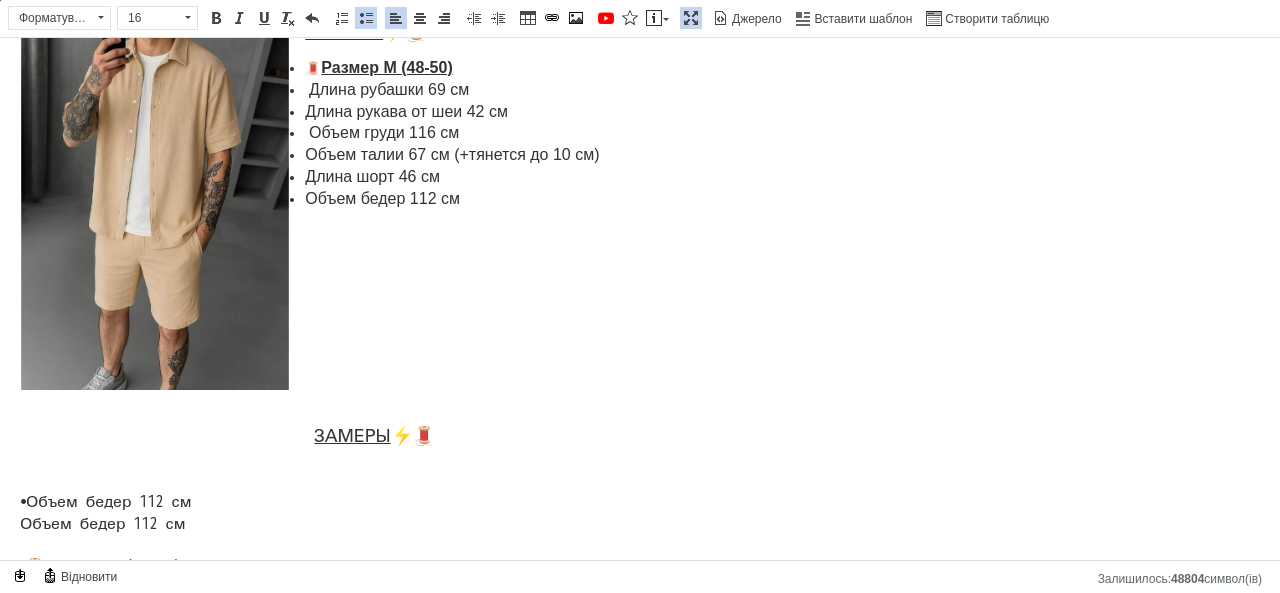 click on "Объем бедер 112 см" at bounding box center [640, 200] 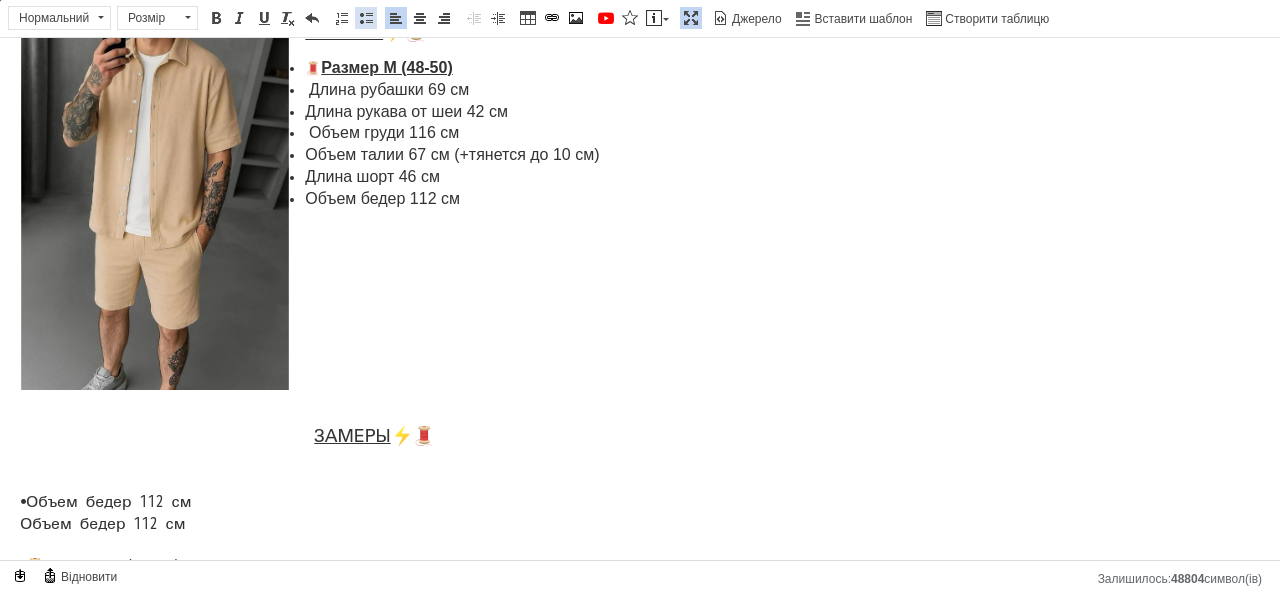 click at bounding box center (366, 18) 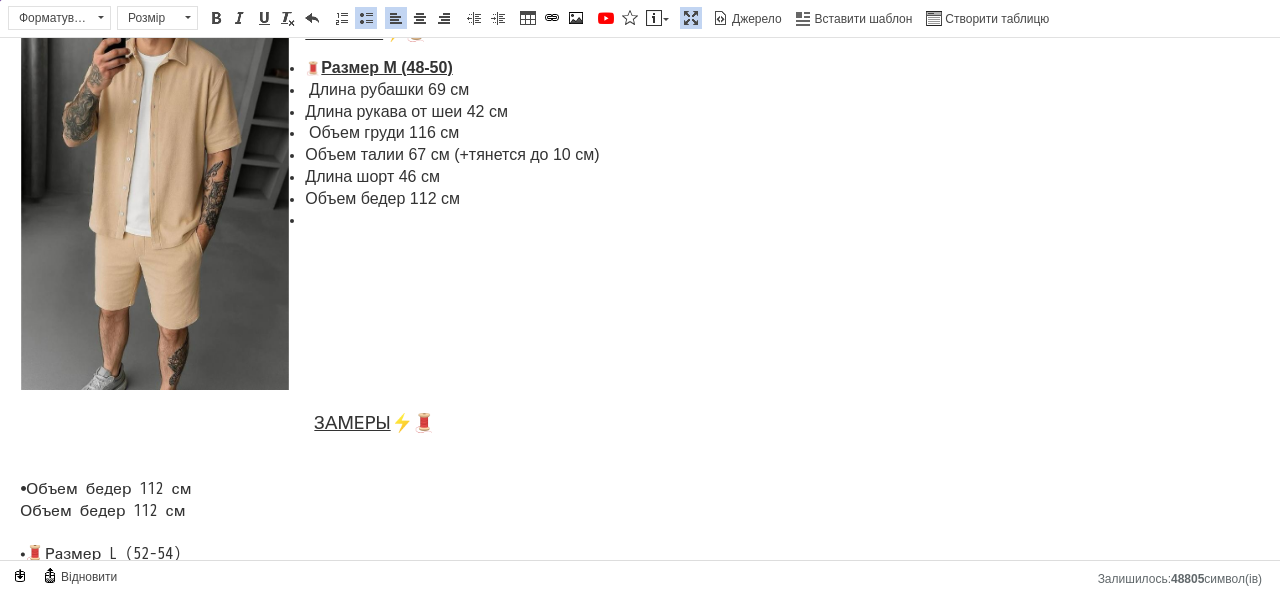 click at bounding box center [640, 221] 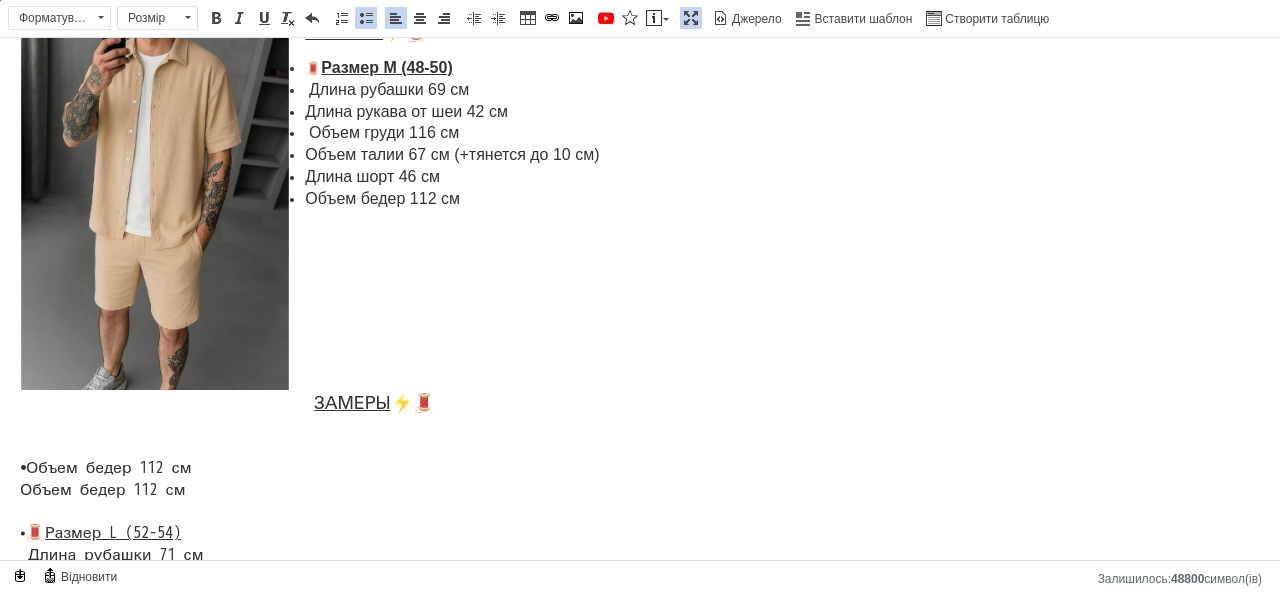 click at bounding box center [640, 234] 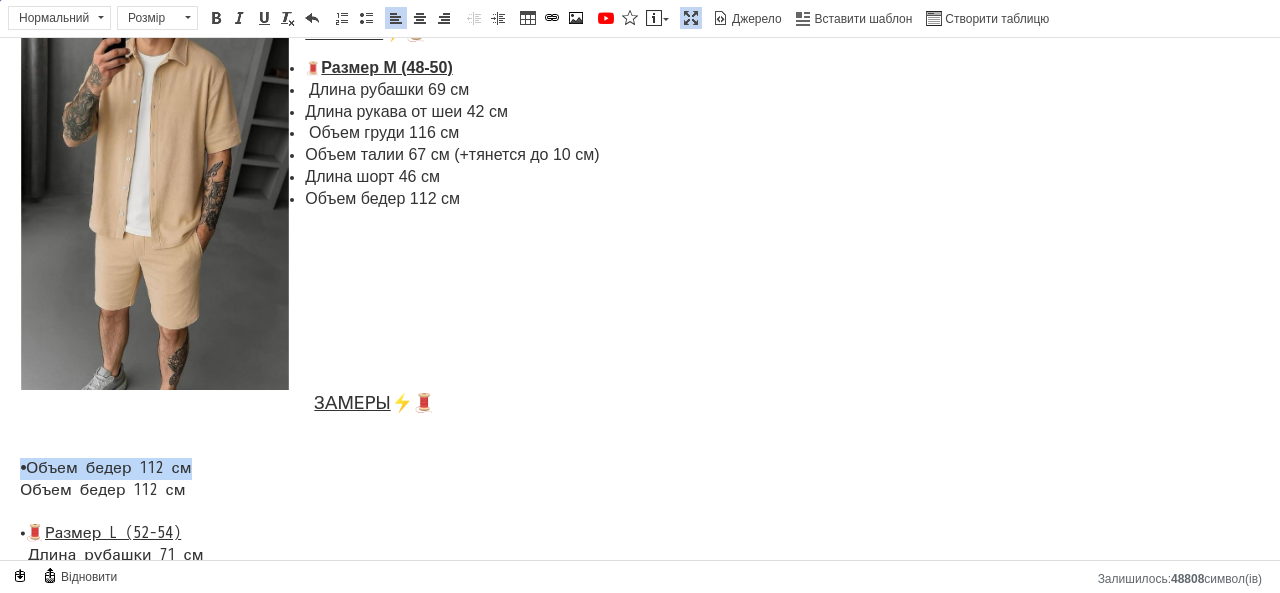 drag, startPoint x: 244, startPoint y: 489, endPoint x: 10, endPoint y: 493, distance: 234.03418 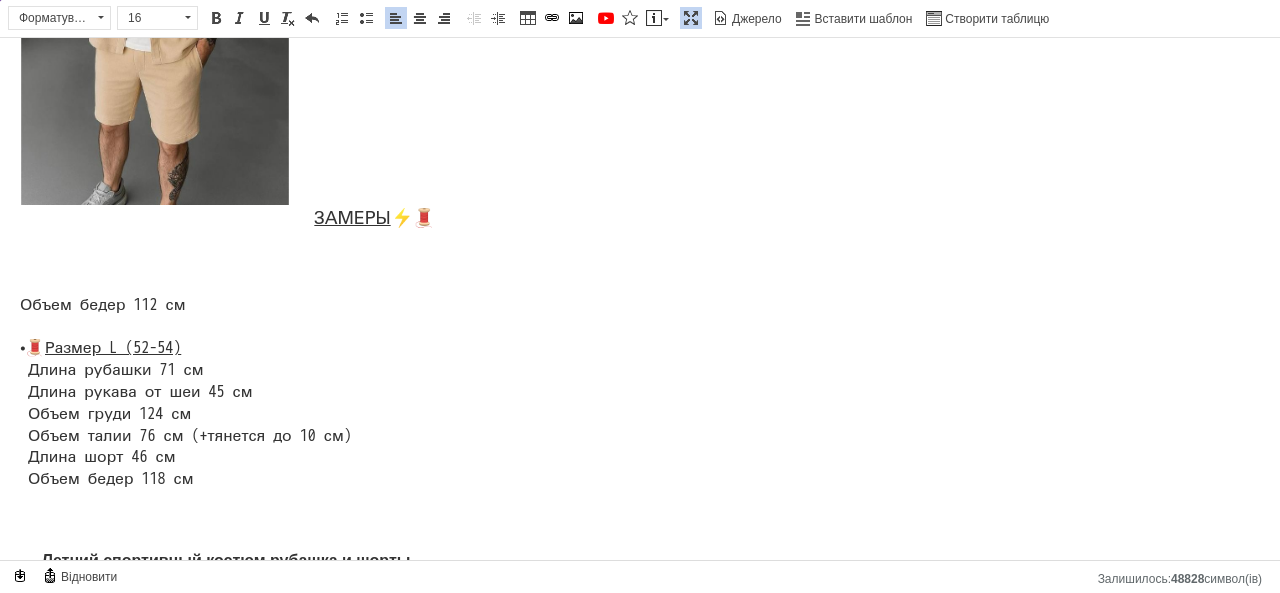scroll, scrollTop: 485, scrollLeft: 0, axis: vertical 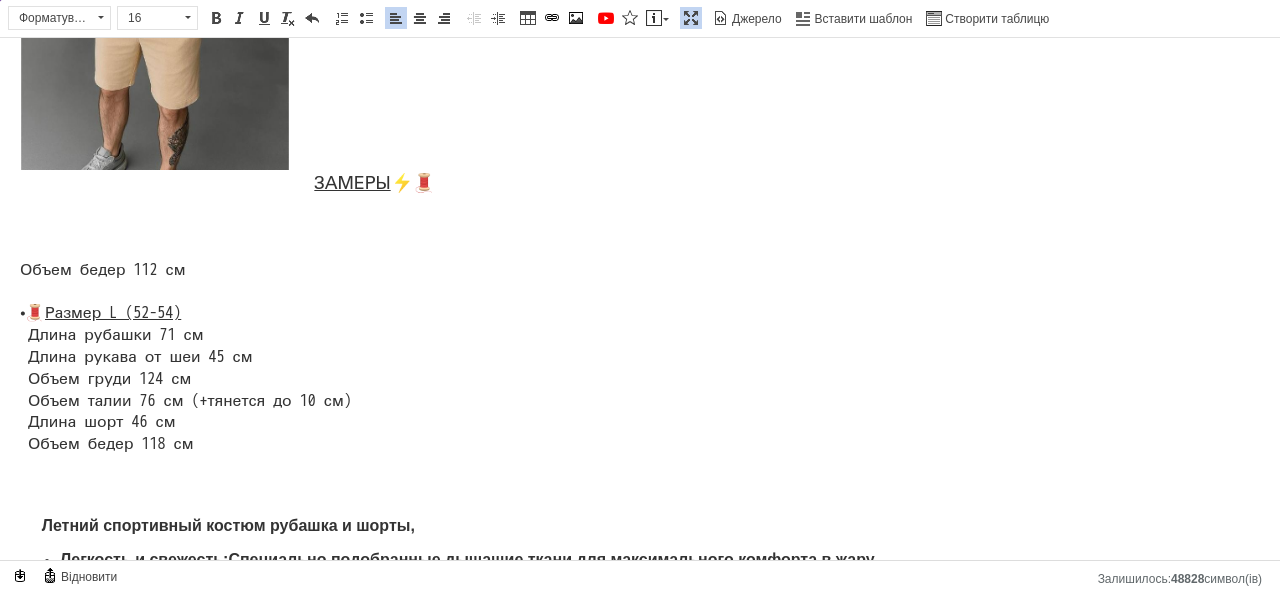 drag, startPoint x: 286, startPoint y: 340, endPoint x: 44, endPoint y: 256, distance: 256.164 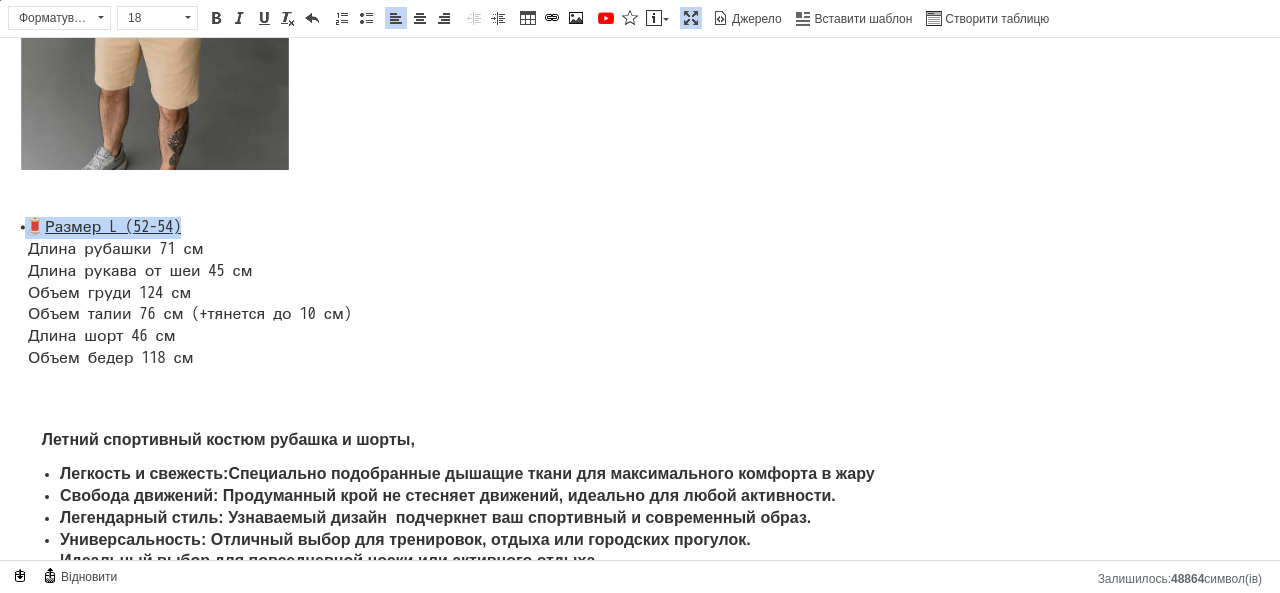 drag, startPoint x: 35, startPoint y: 225, endPoint x: 228, endPoint y: 226, distance: 193.0026 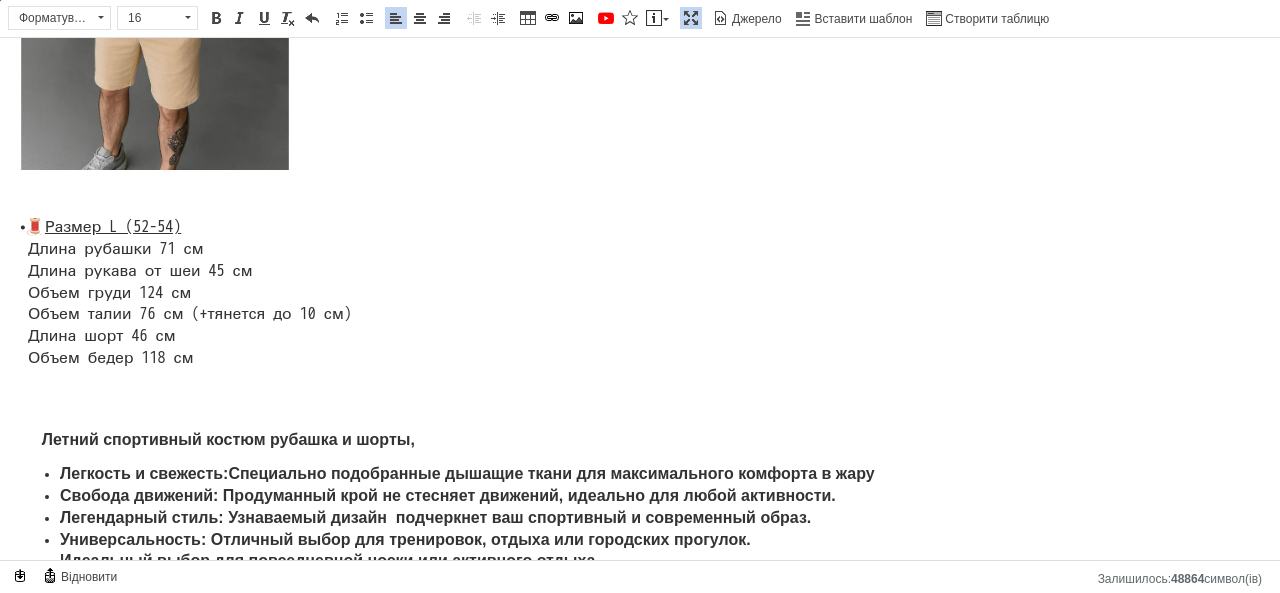 click on "Стильный мужской классический костюм рубашка и шорты, Летний спортивный костюм, Комплекты летней одежды, ⦁  Размеры:   M(48-50), L(52-54)  ⦁ Ткань: Лен ⦁ Цвет:  бежевый ⦁ Сезон:    лето ✅  Отправляем  наложным платежом та ПРОМ-о платой. ✅  Доставка:   Отправка на день заказа!  по всей [GEOGRAPHIC_DATA]    ЗАМЕРЫ ⚡️🧵 🧵 Размер М (48-50)   Длина рубашки 69 см  Длина рукава от шеи 42 см     Объем груди 116 см  Объем талии 67 см (+тянется до 10 см)  Длина шорт 46 см  Объем бедер 112 см
⦁ 🧵 Размер L (52-54)
Летний спортивный костюм рубашка и шорты, Легкость и свежесть :" at bounding box center [640, 230] 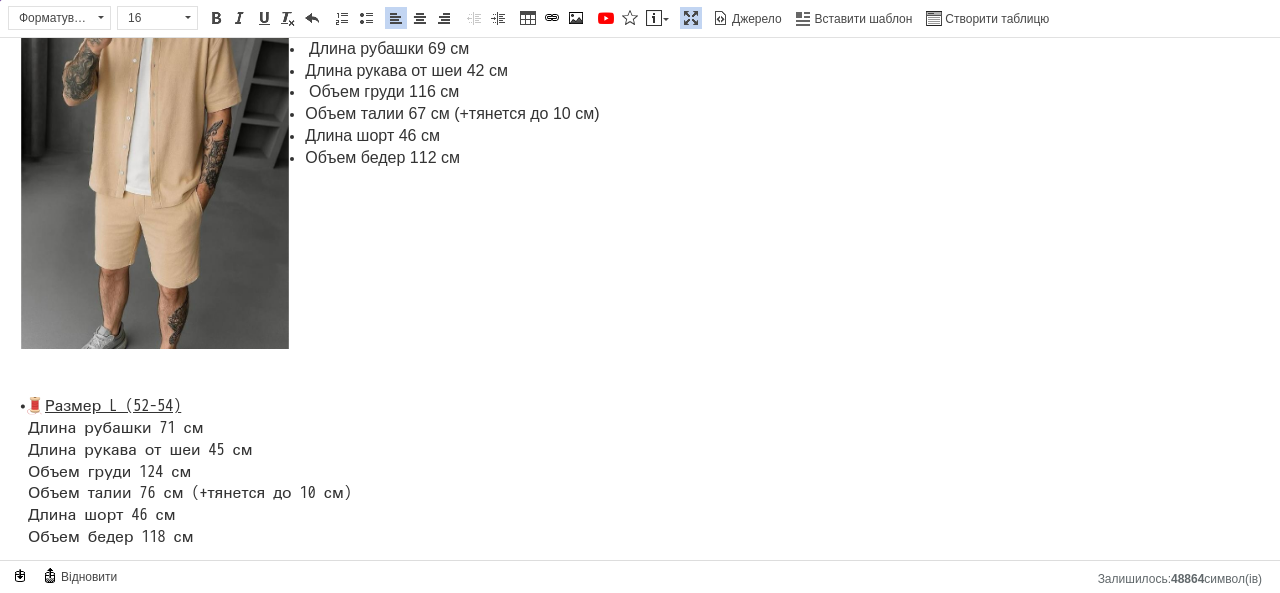 scroll, scrollTop: 304, scrollLeft: 0, axis: vertical 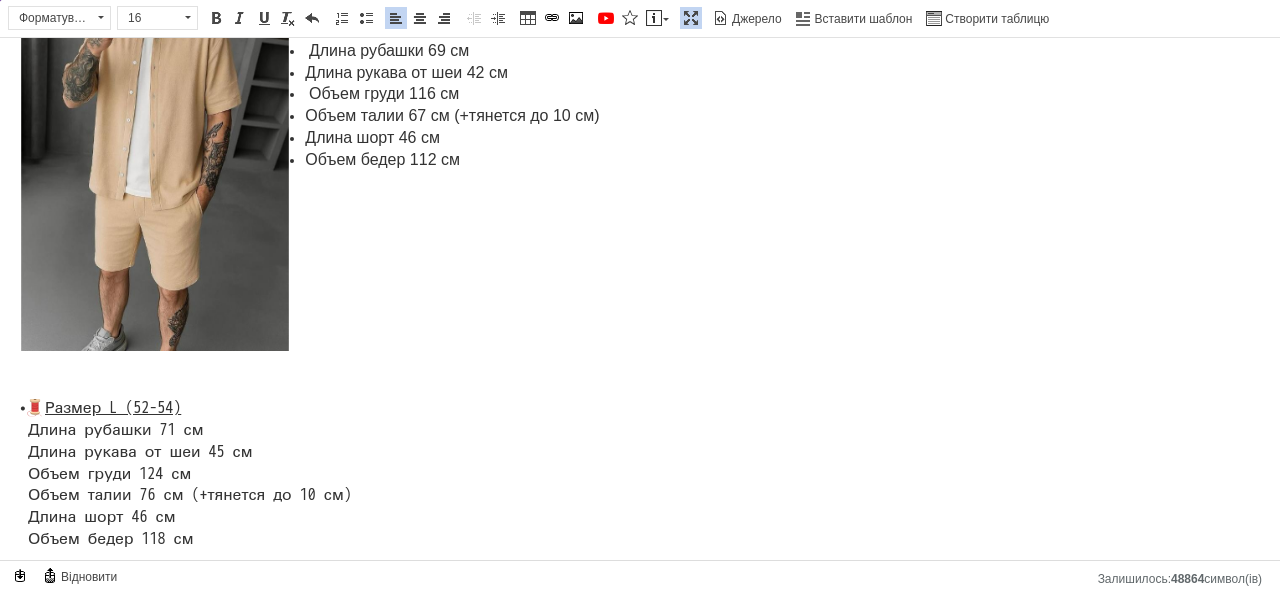 click at bounding box center (640, 195) 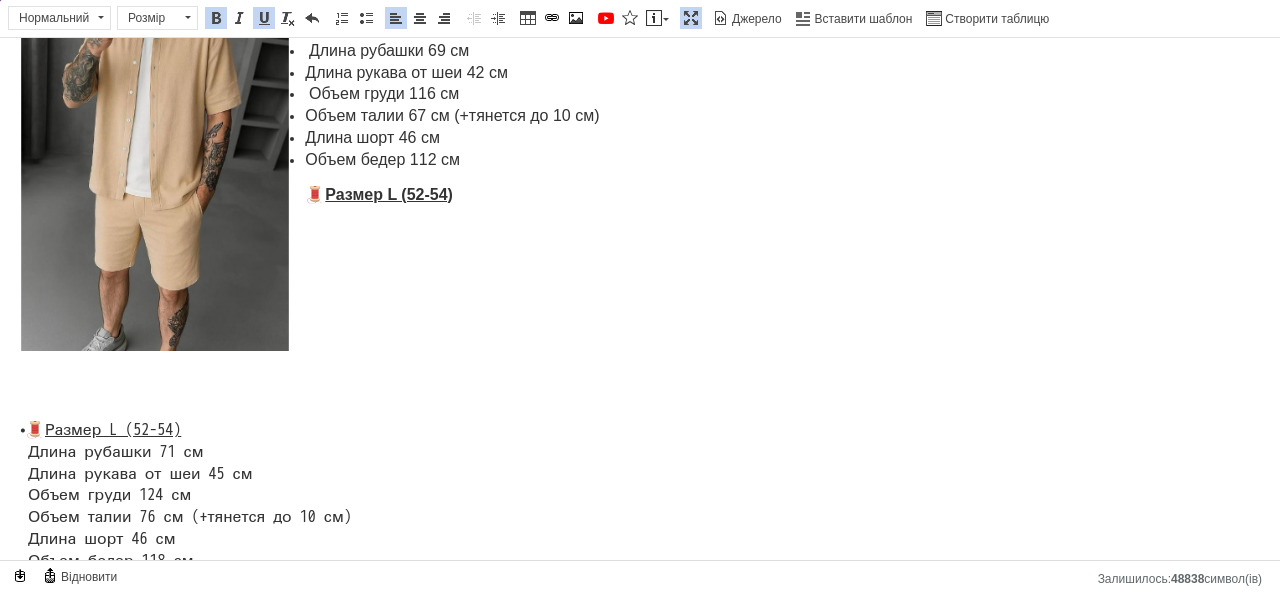click on "Вставити/видалити нумерований список   Вставити/видалити маркований список" at bounding box center [354, 18] 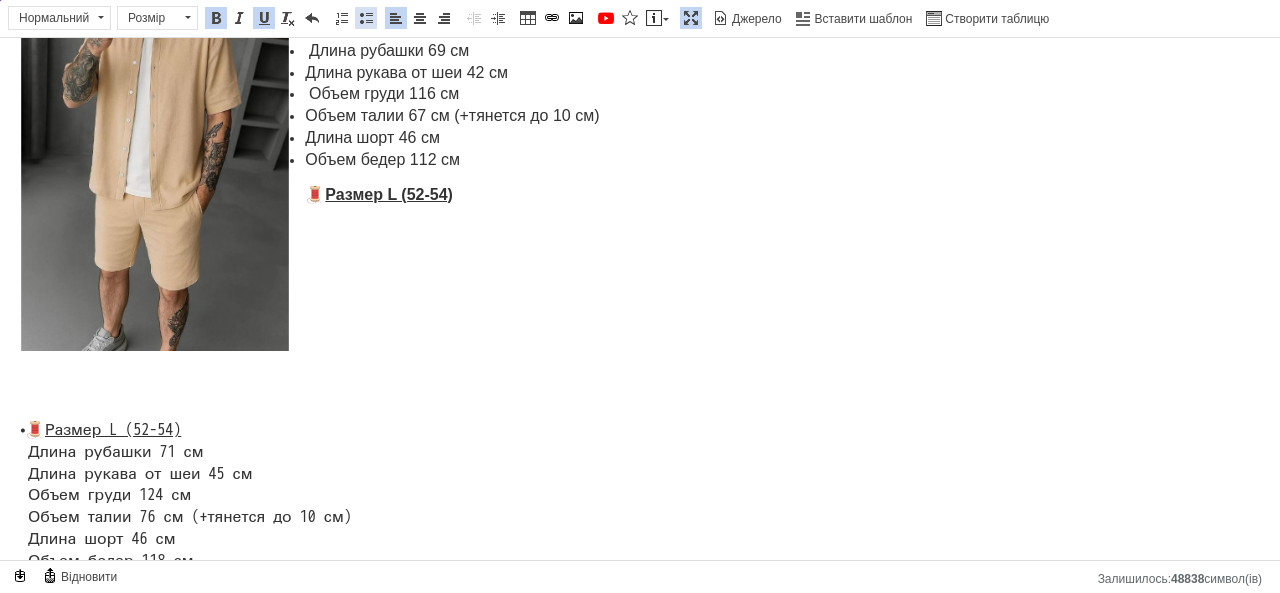 click at bounding box center (366, 18) 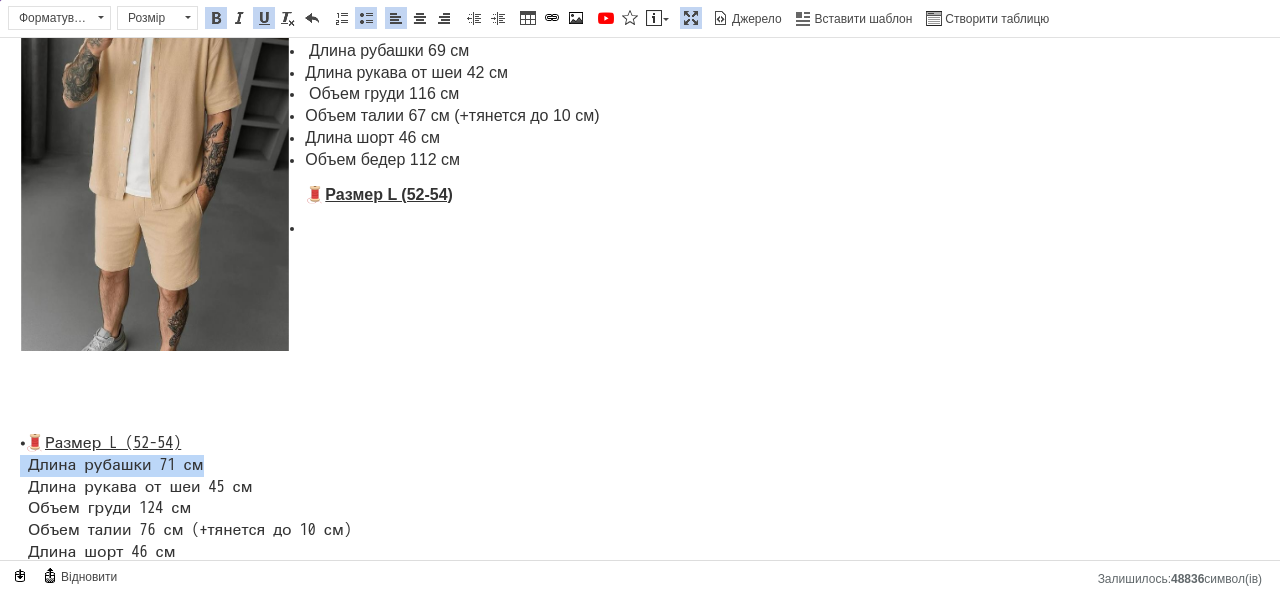 drag, startPoint x: 22, startPoint y: 466, endPoint x: 209, endPoint y: 465, distance: 187.00267 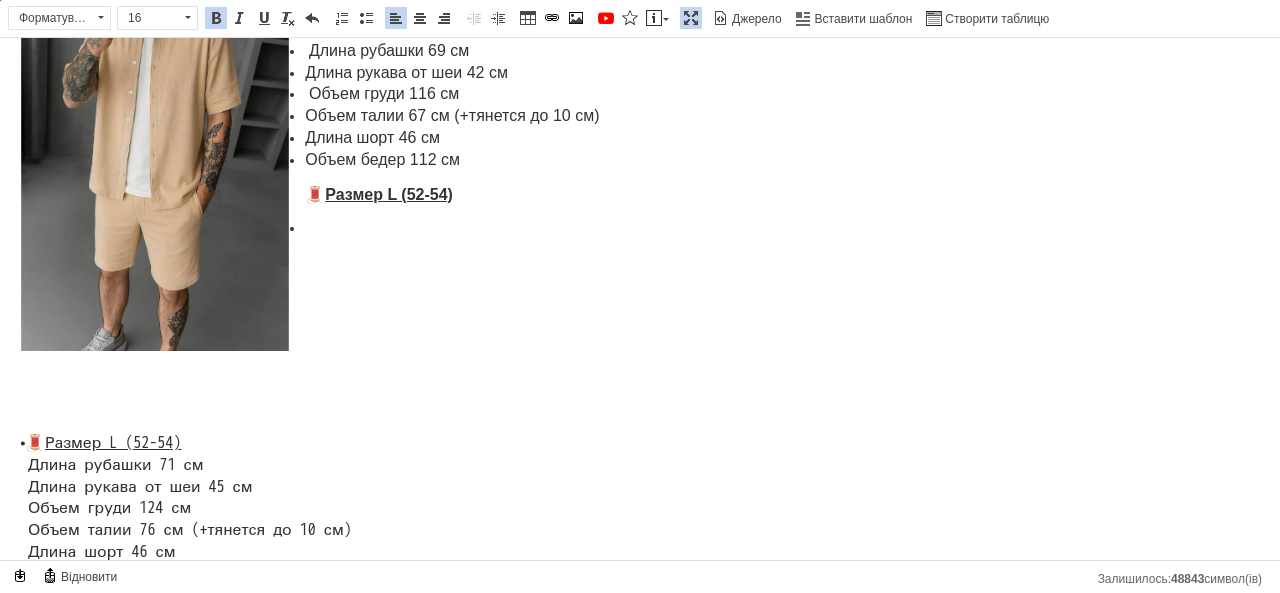 click at bounding box center [640, 229] 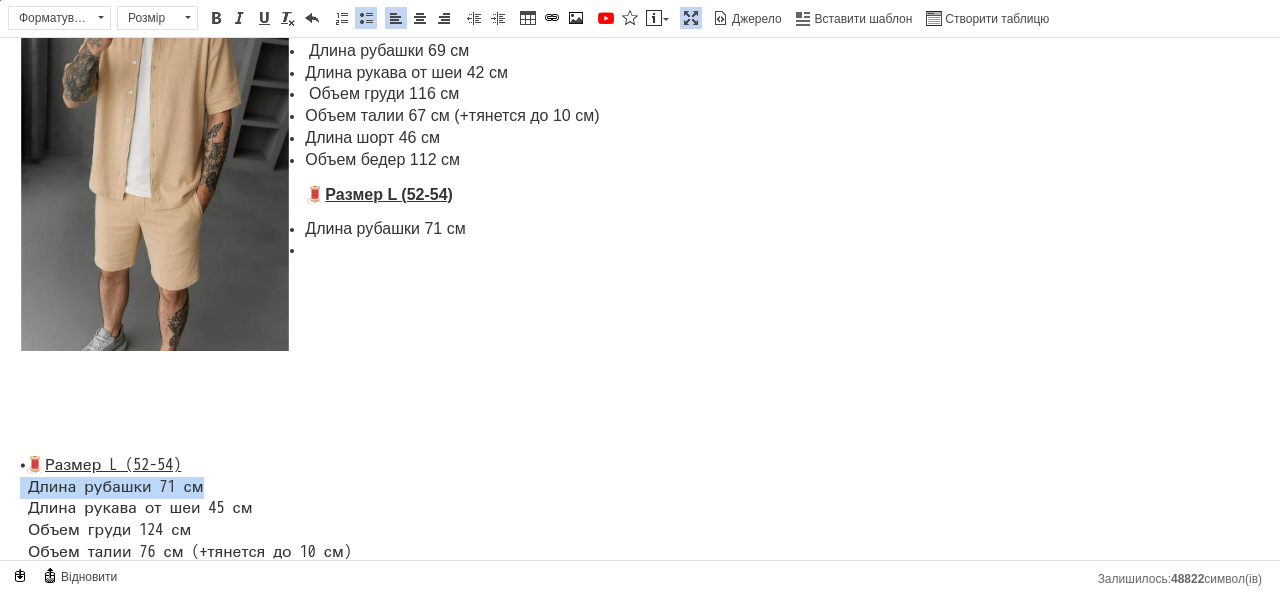 drag, startPoint x: 20, startPoint y: 497, endPoint x: 213, endPoint y: 498, distance: 193.0026 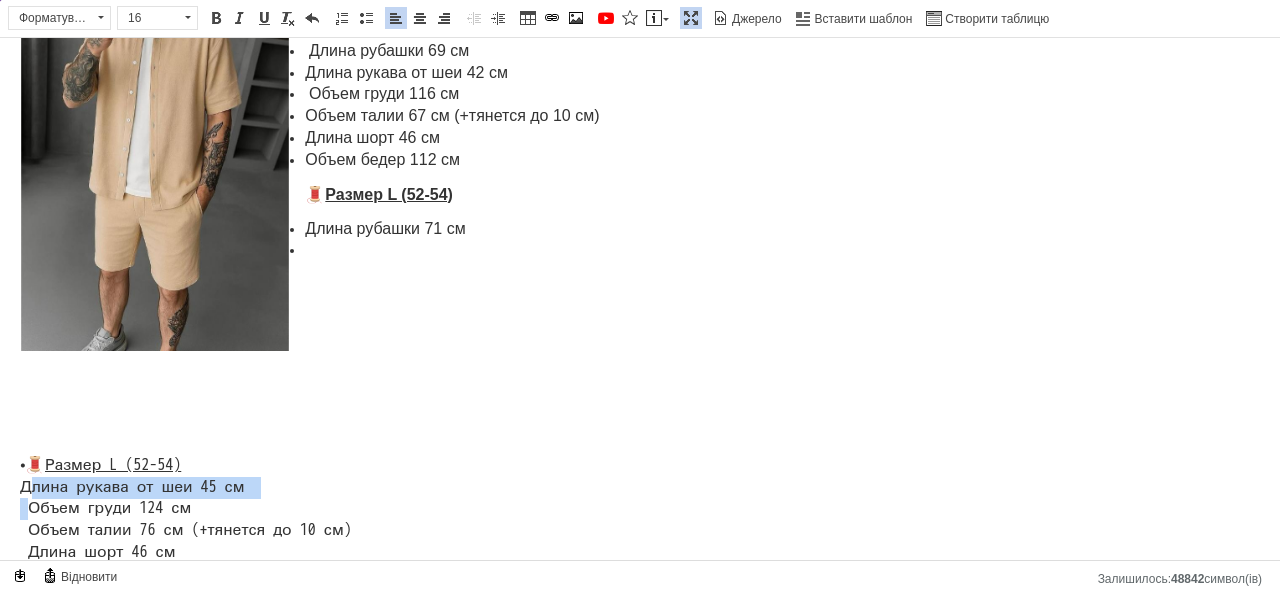 drag, startPoint x: 19, startPoint y: 510, endPoint x: 273, endPoint y: 515, distance: 254.04921 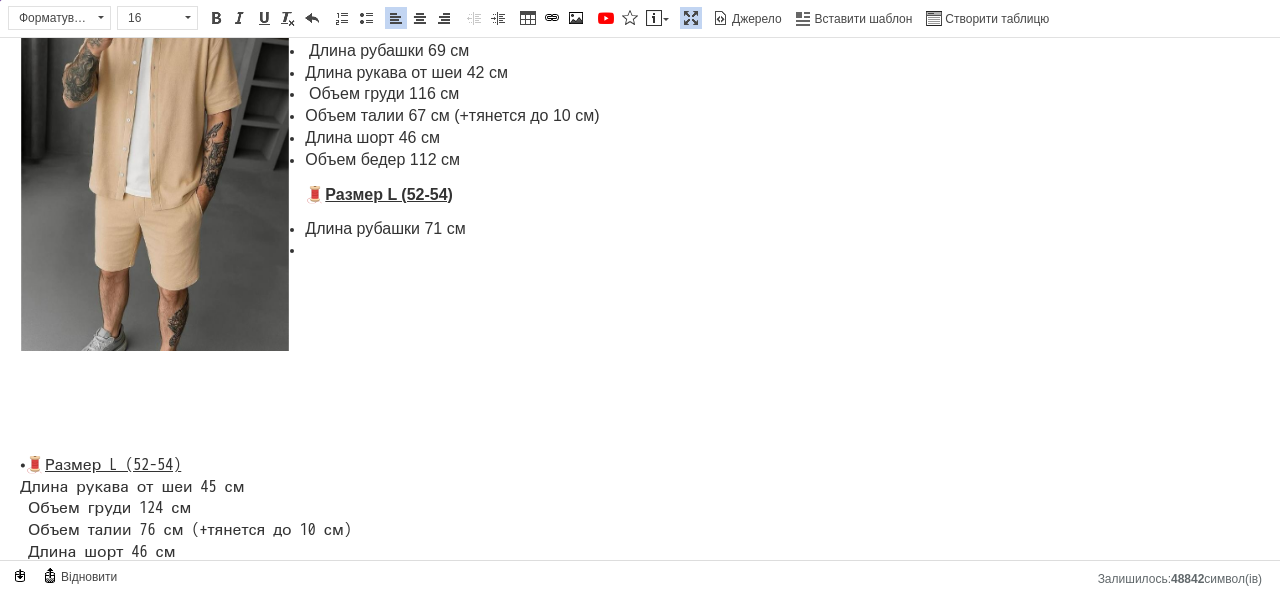 click at bounding box center (640, 251) 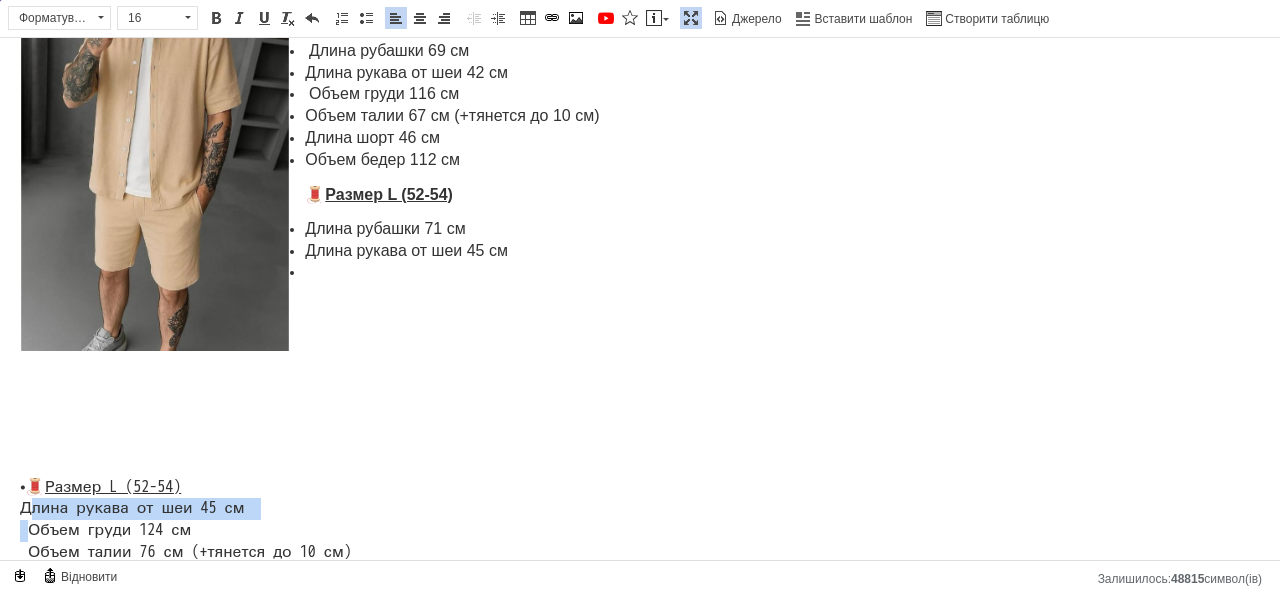 drag, startPoint x: 8, startPoint y: 521, endPoint x: 281, endPoint y: 531, distance: 273.18307 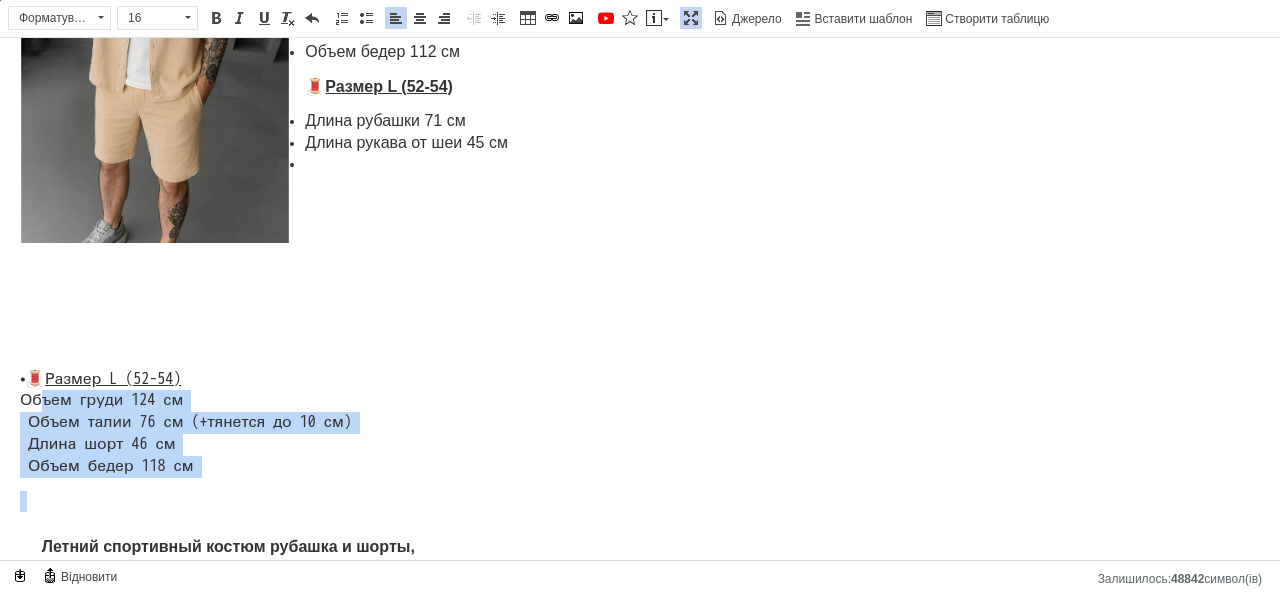 scroll, scrollTop: 416, scrollLeft: 0, axis: vertical 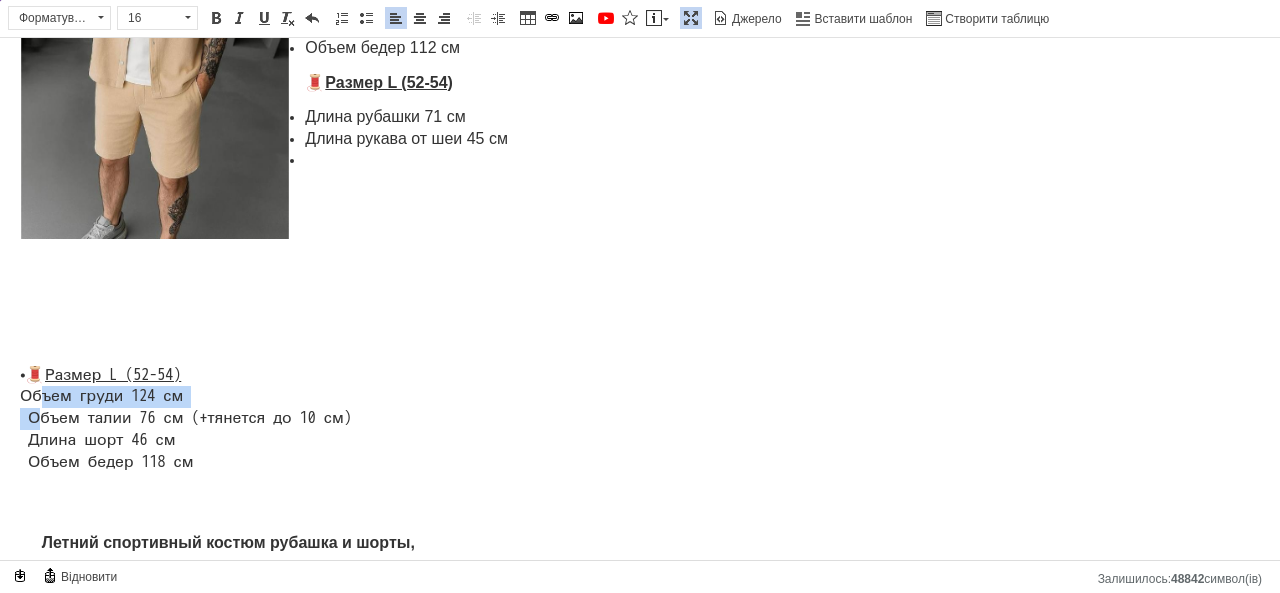 drag, startPoint x: 18, startPoint y: 556, endPoint x: 245, endPoint y: 438, distance: 255.83784 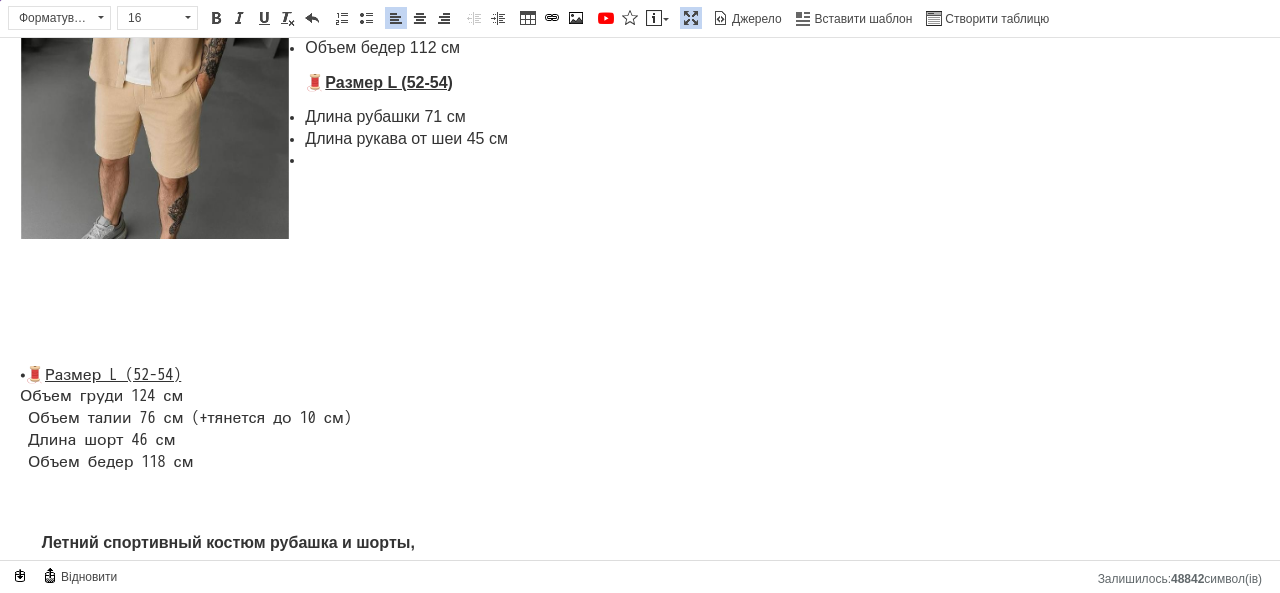 click on "ЗАМЕРЫ ⚡️🧵 🧵 Размер М (48-50)   Длина рубашки 69 см  Длина рукава от шеи 42 см     Объем груди 116 см  Объем талии 67 см (+тянется до 10 см)  Длина шорт 46 см  Объем бедер 112 см   🧵 Размер L (52-54)   Длина рубашки 71 см  Длина рукава от шеи 45 см
⦁ 🧵 Размер L (52-54)
Объем груди 124 см
Объем талии 76 см (+тянется до 10 см)
Длина шорт 46 см
Объем бедер 118 см" at bounding box center [640, 195] 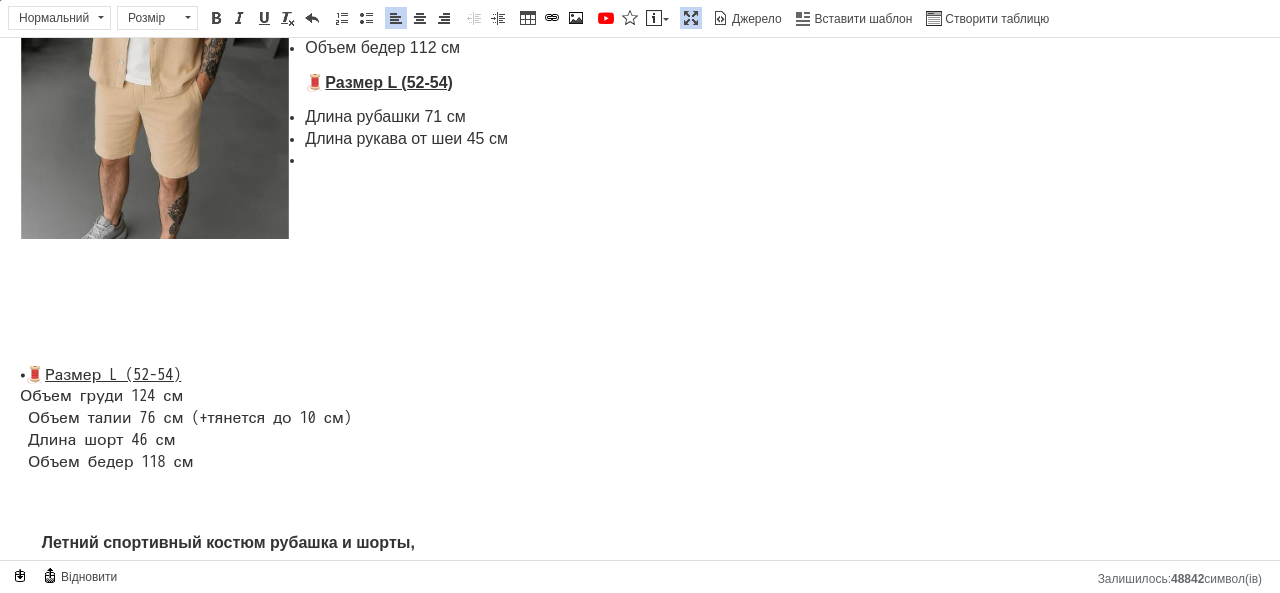 click at bounding box center [640, 161] 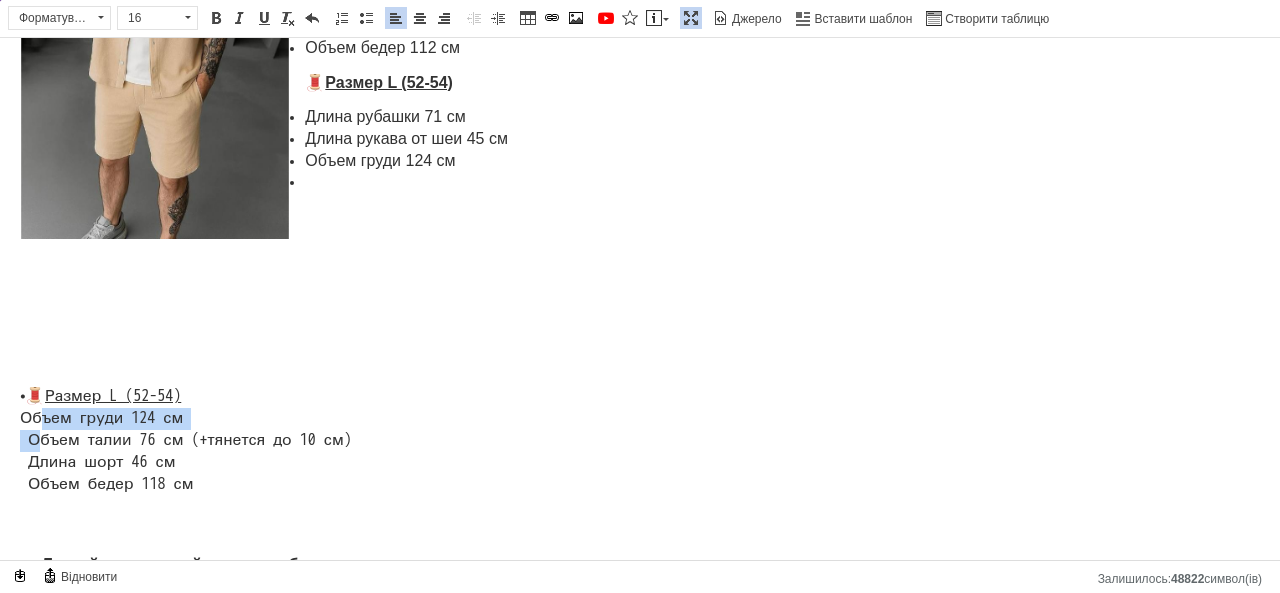 drag, startPoint x: 16, startPoint y: 454, endPoint x: 212, endPoint y: 459, distance: 196.06377 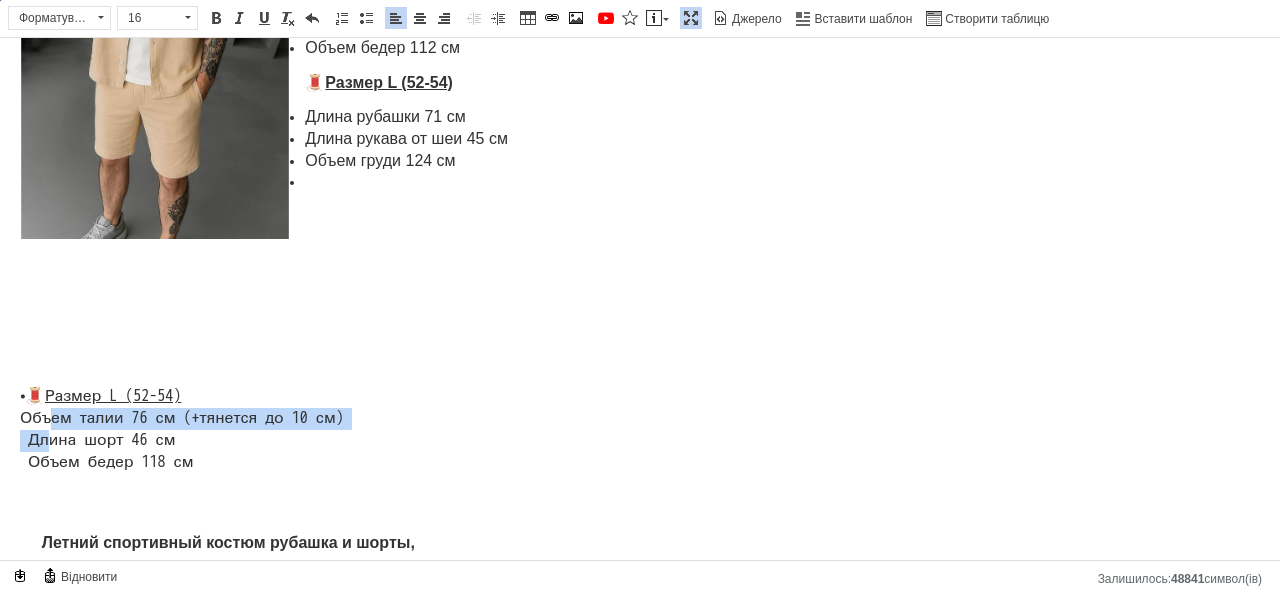 drag, startPoint x: 20, startPoint y: 481, endPoint x: 405, endPoint y: 474, distance: 385.06363 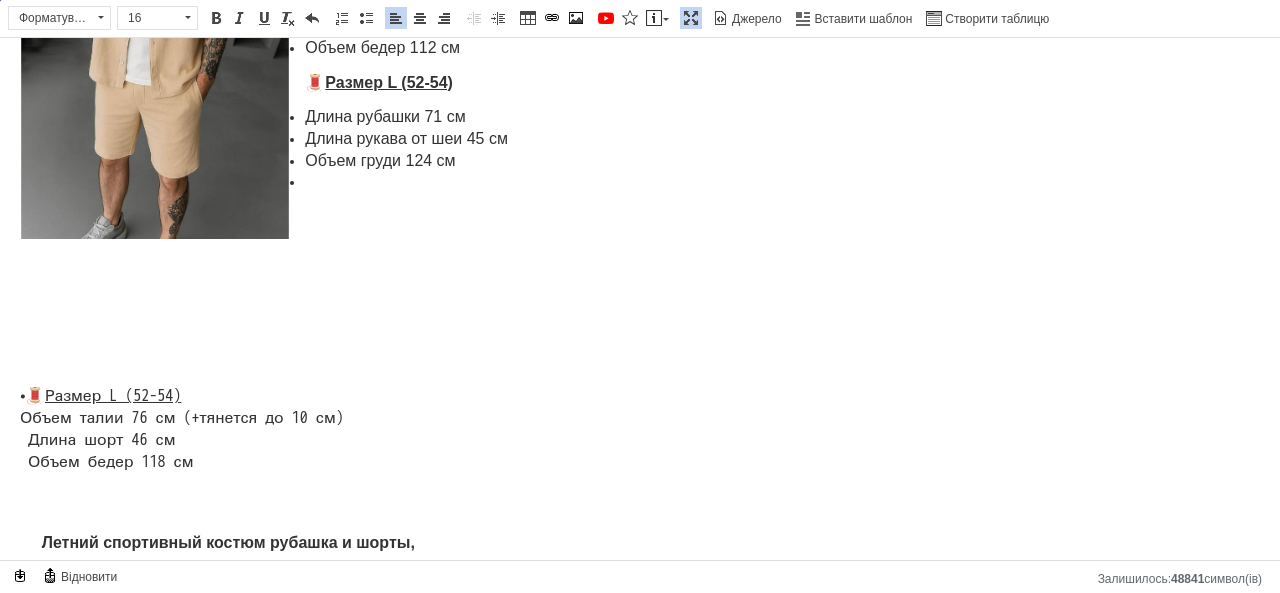 click at bounding box center [640, 183] 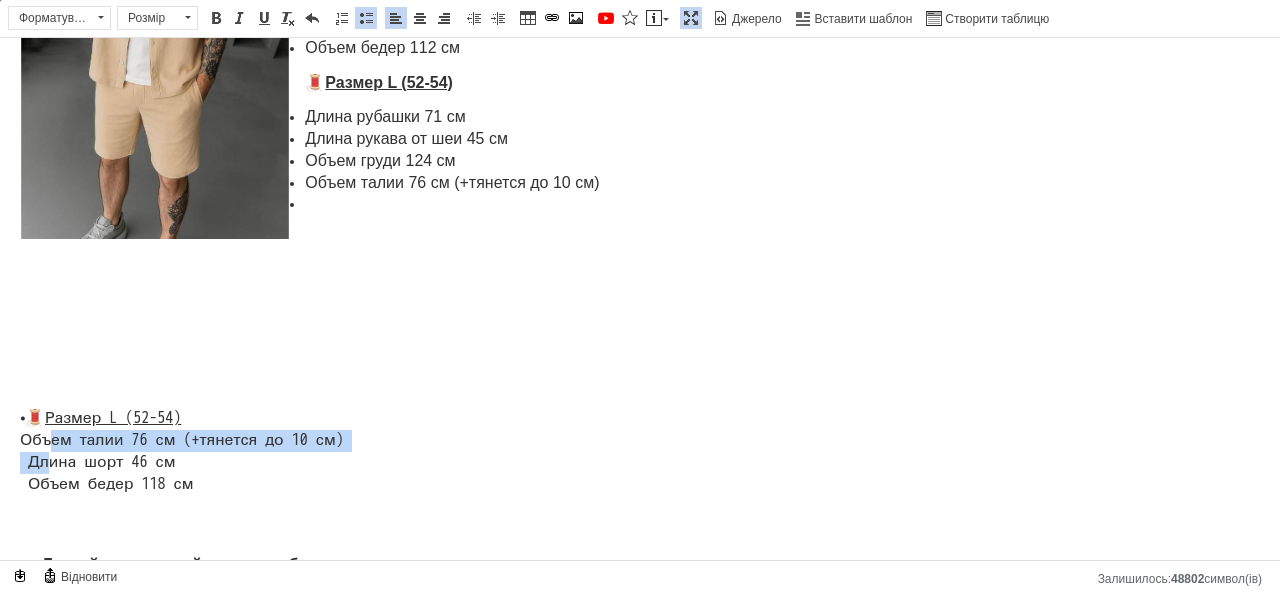 drag, startPoint x: 20, startPoint y: 504, endPoint x: 400, endPoint y: 505, distance: 380.0013 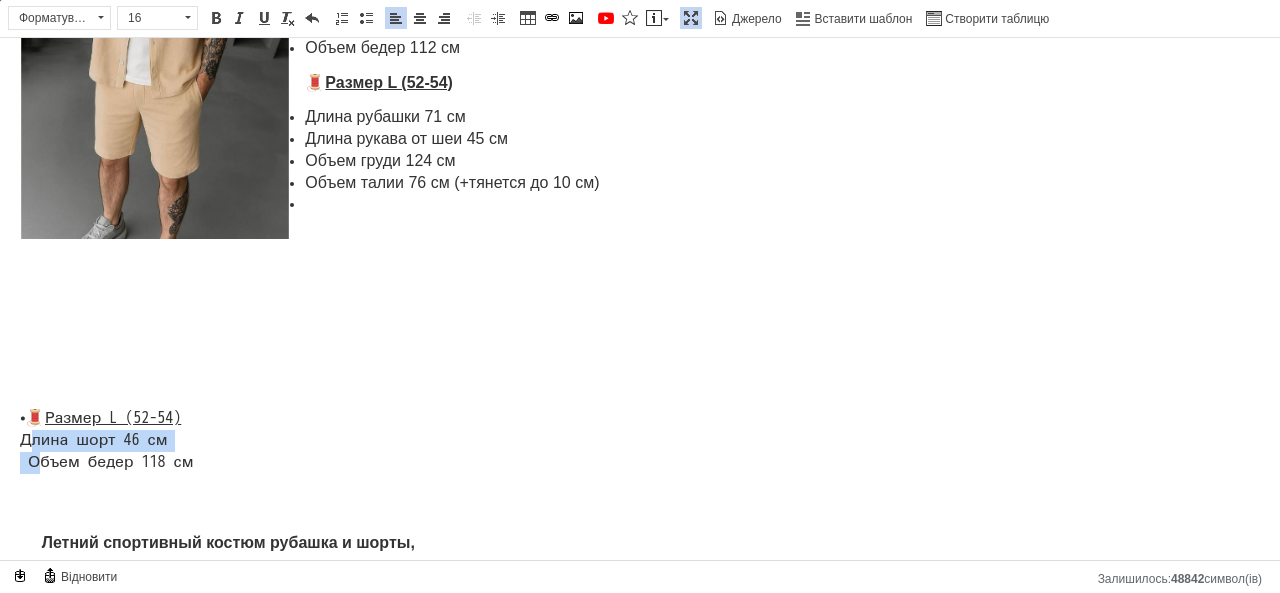 drag, startPoint x: 17, startPoint y: 462, endPoint x: 183, endPoint y: 476, distance: 166.58931 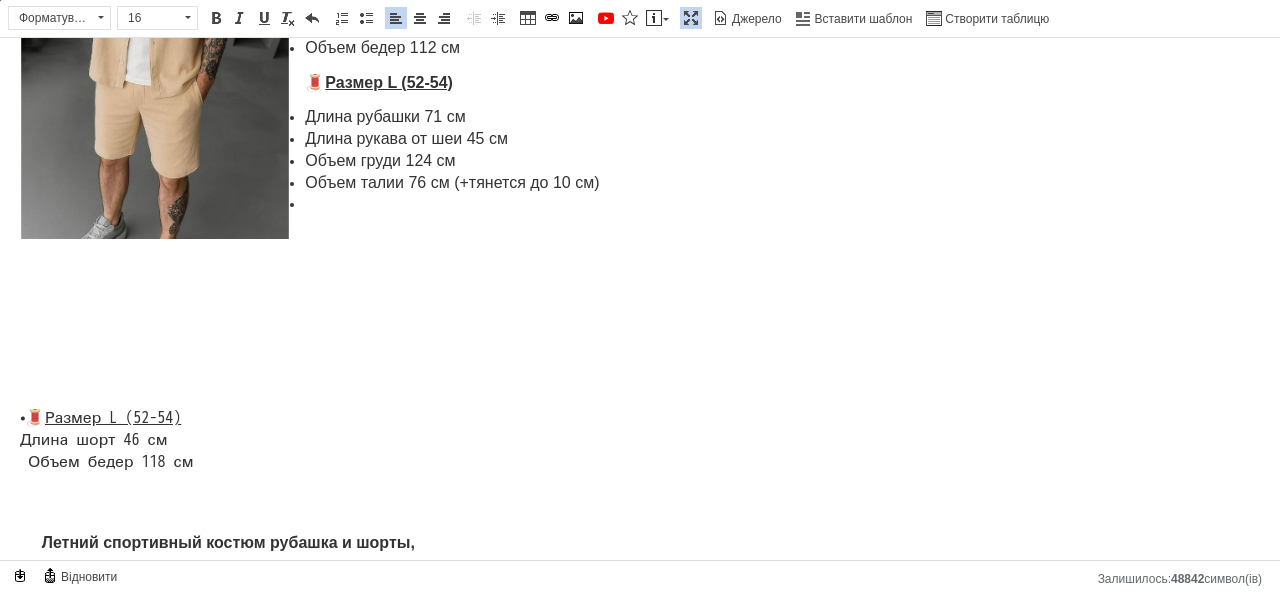 click at bounding box center [640, 205] 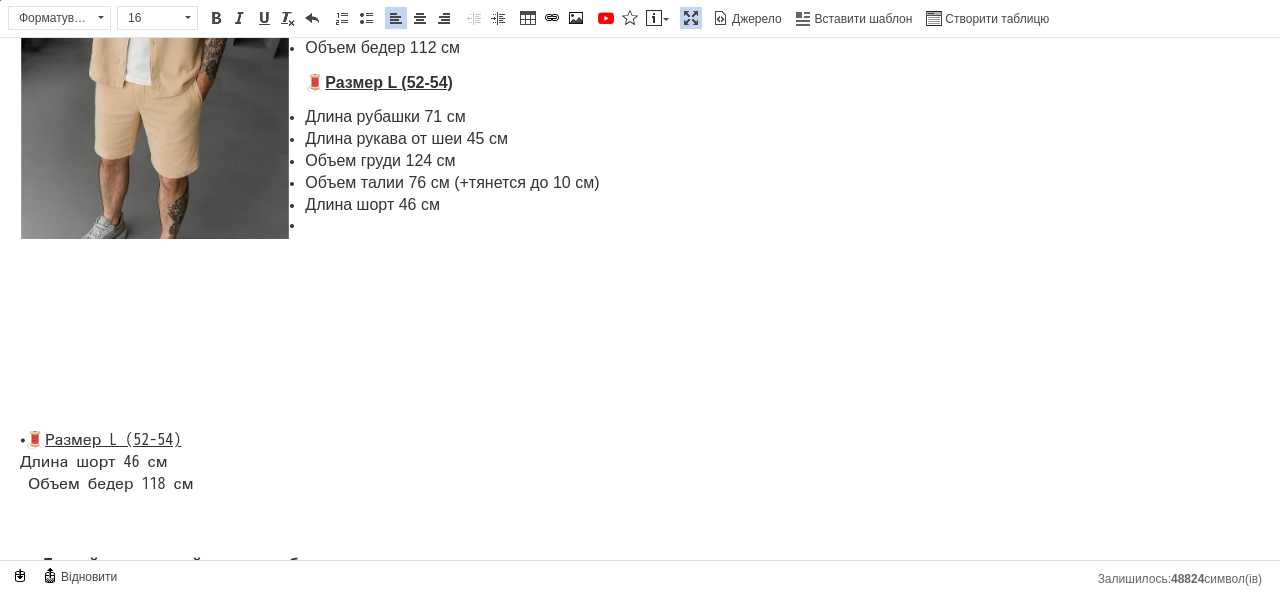 drag, startPoint x: 15, startPoint y: 522, endPoint x: 206, endPoint y: 519, distance: 191.02356 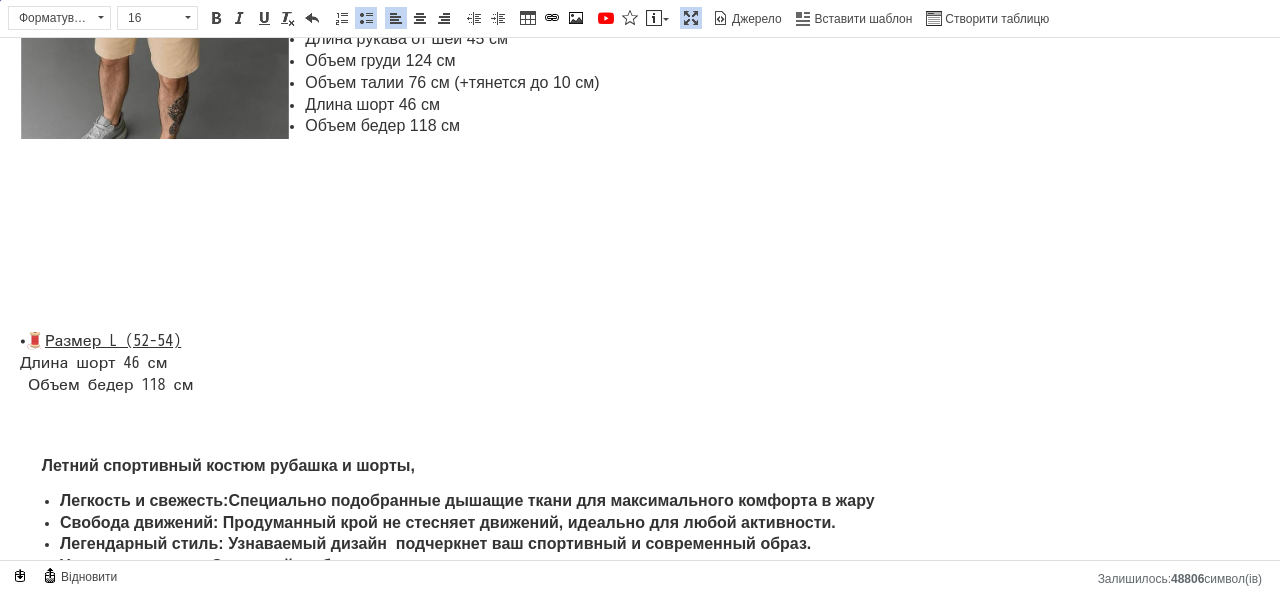 scroll, scrollTop: 520, scrollLeft: 0, axis: vertical 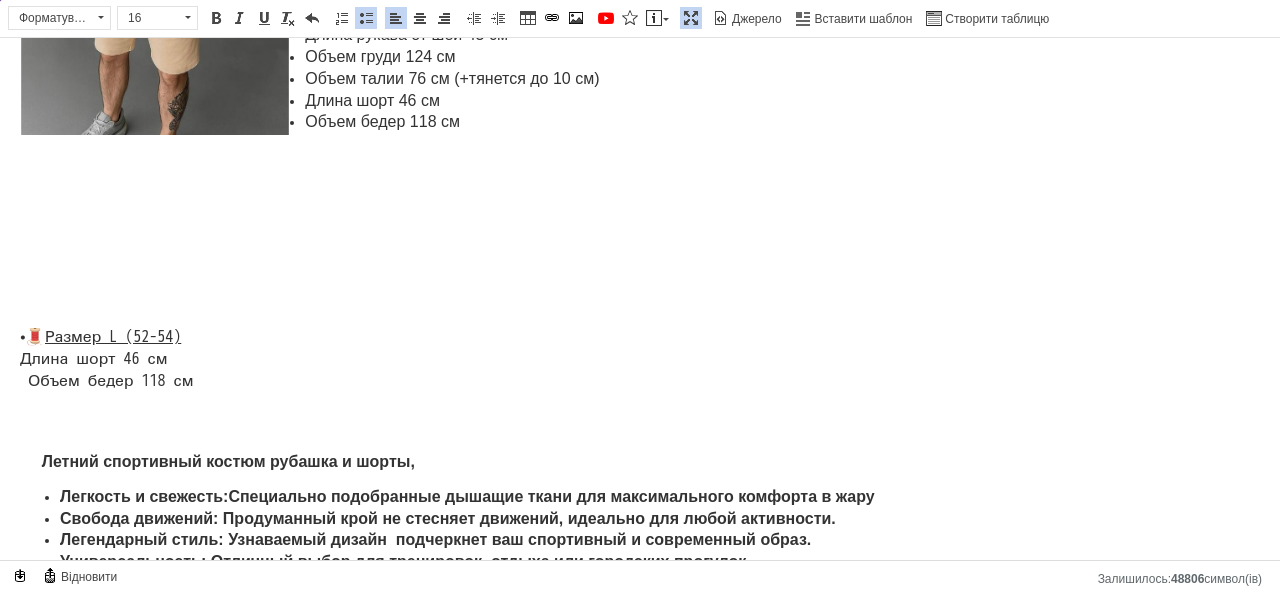 drag, startPoint x: 428, startPoint y: 429, endPoint x: 17, endPoint y: 336, distance: 421.39056 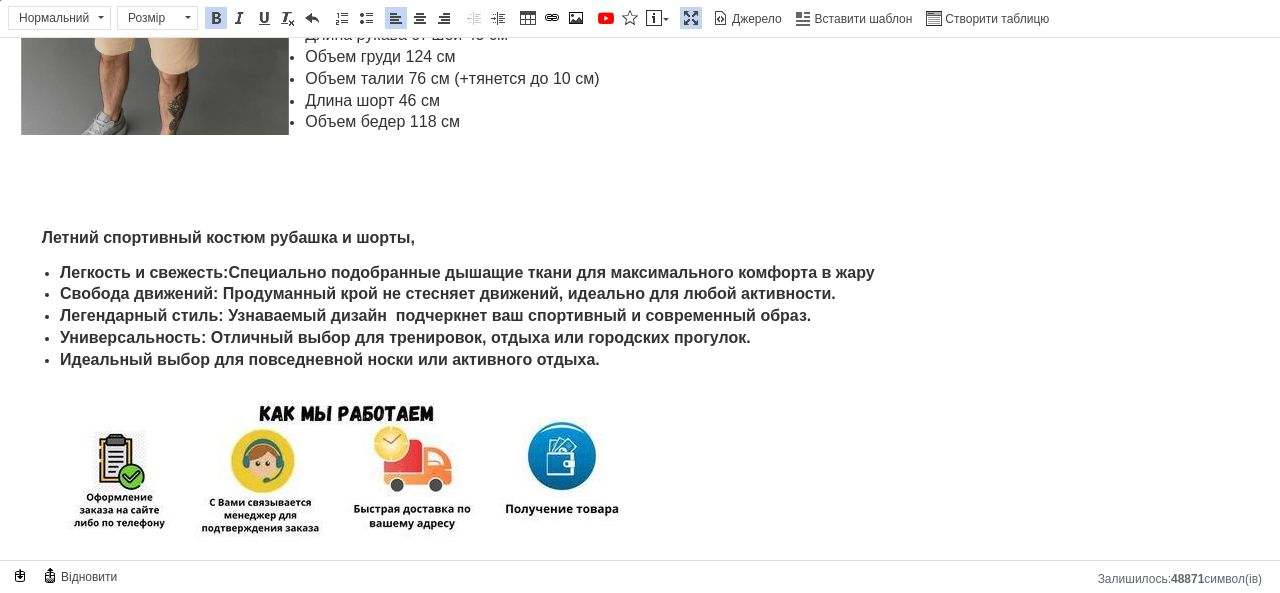 click at bounding box center [640, 191] 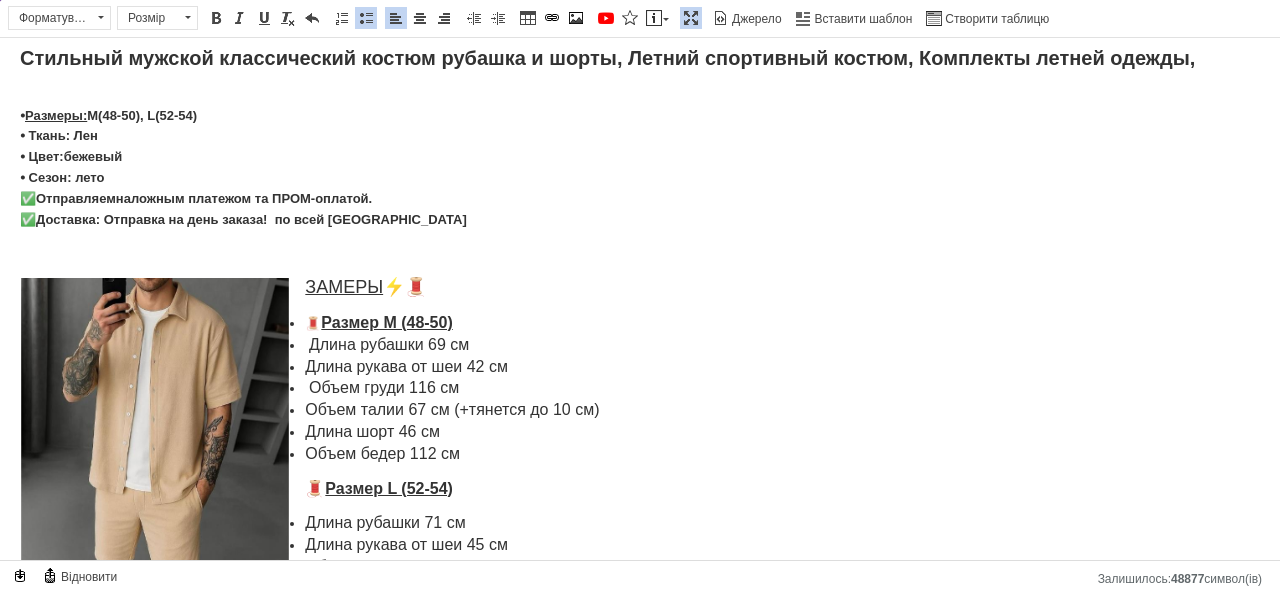 scroll, scrollTop: 0, scrollLeft: 0, axis: both 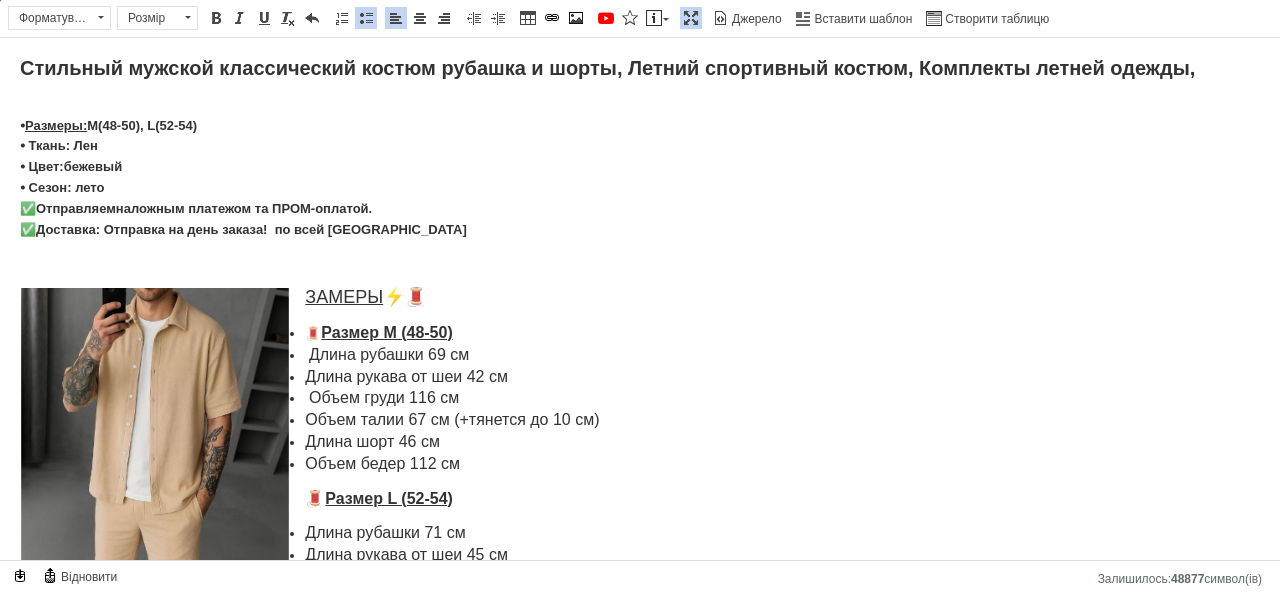 click at bounding box center (691, 18) 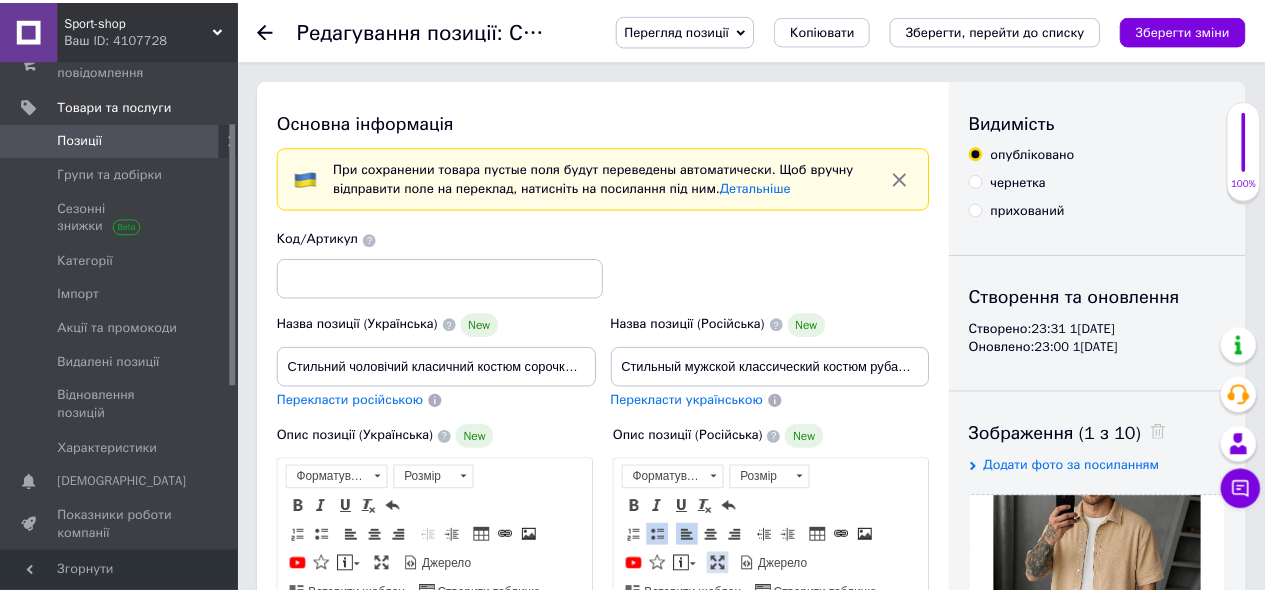 scroll, scrollTop: 336, scrollLeft: 0, axis: vertical 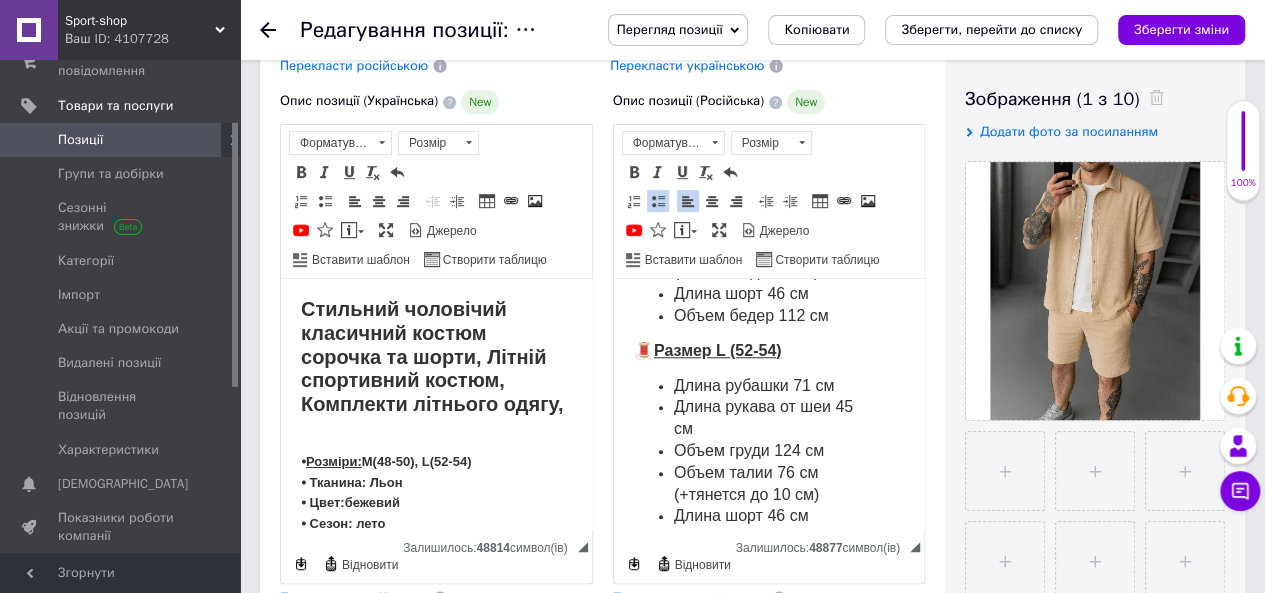 click on "Перекласти українською" at bounding box center [690, 597] 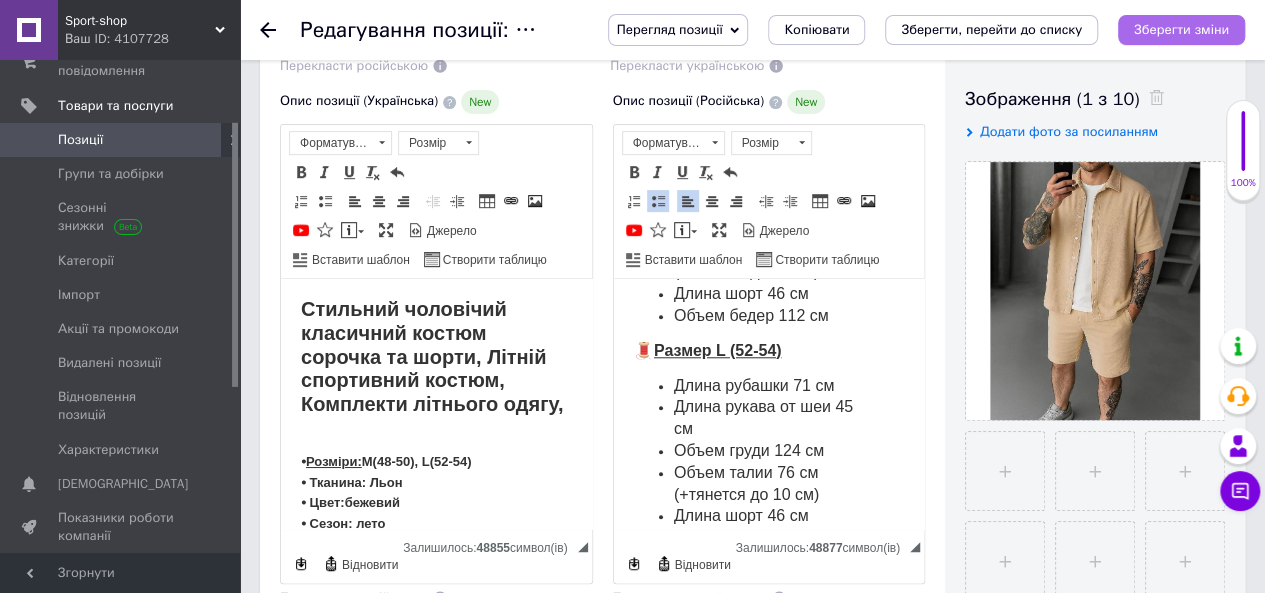click on "Зберегти зміни" at bounding box center [1181, 30] 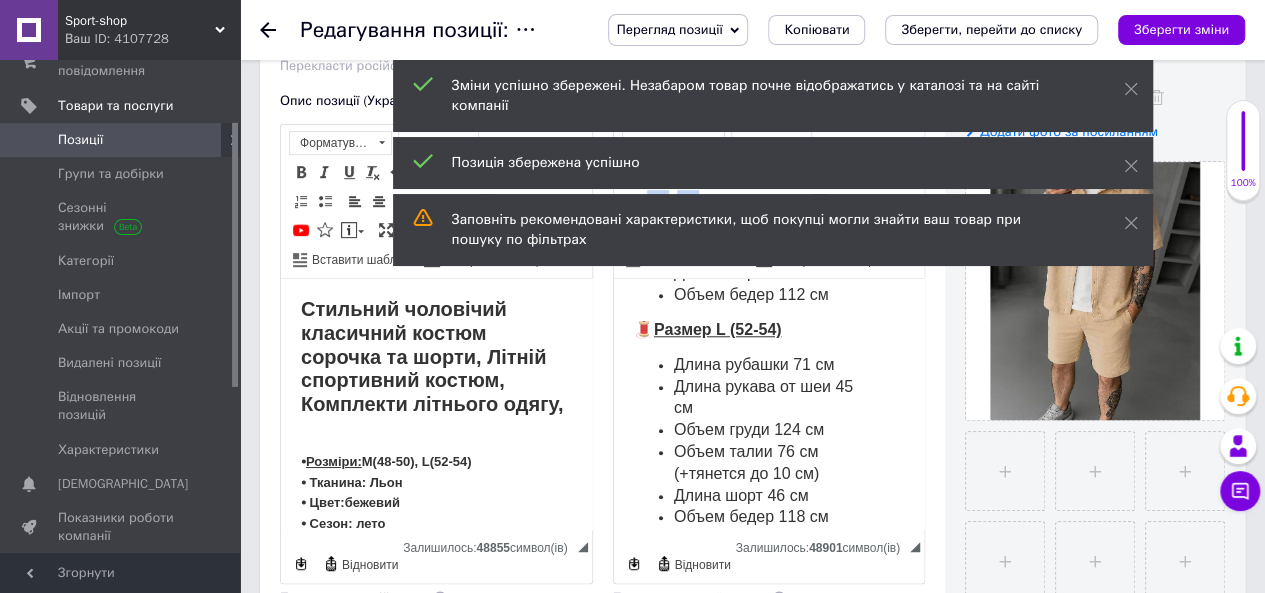 scroll, scrollTop: 998, scrollLeft: 0, axis: vertical 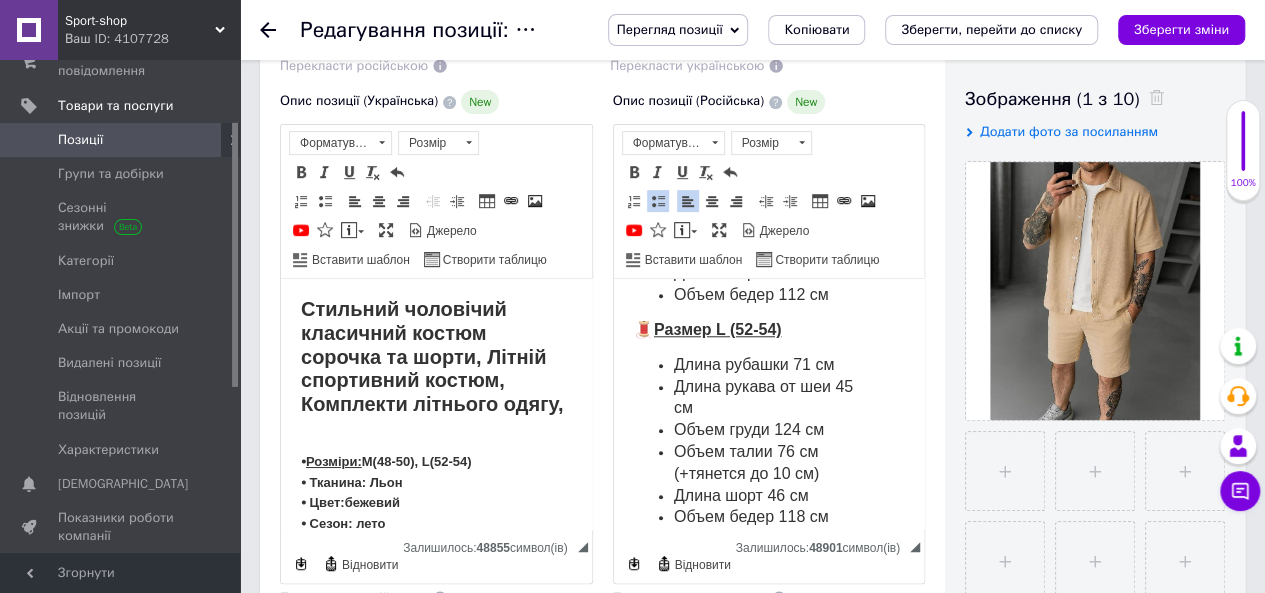 click on "Перегляд позиції" at bounding box center [678, 30] 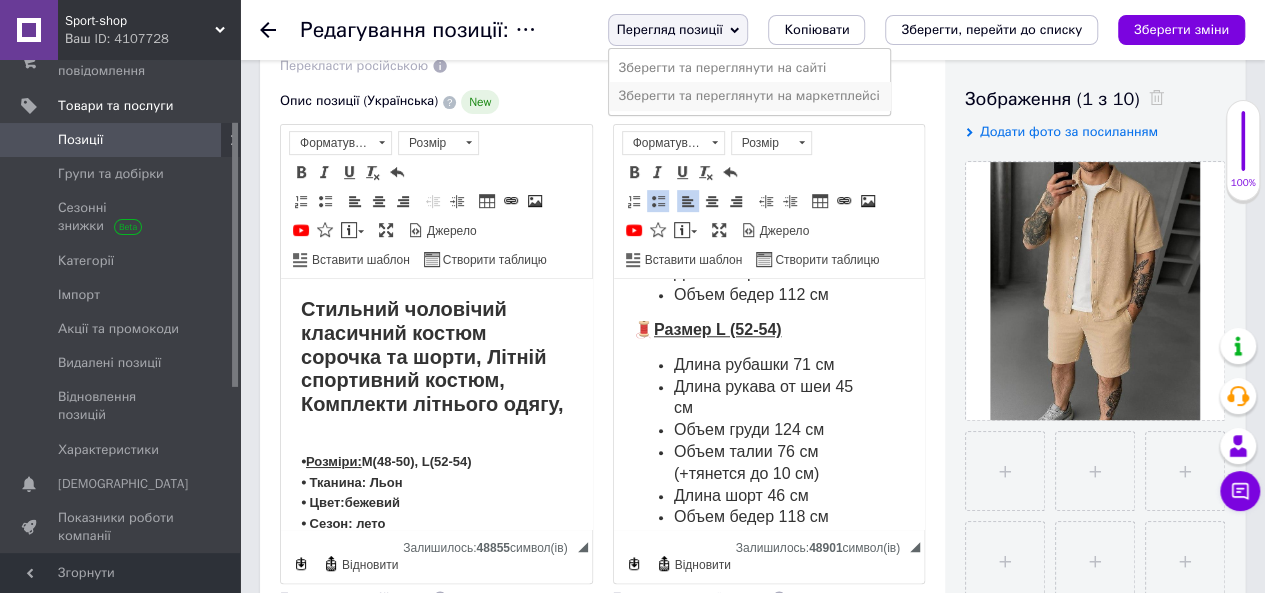 click on "Зберегти та переглянути на маркетплейсі" at bounding box center [749, 96] 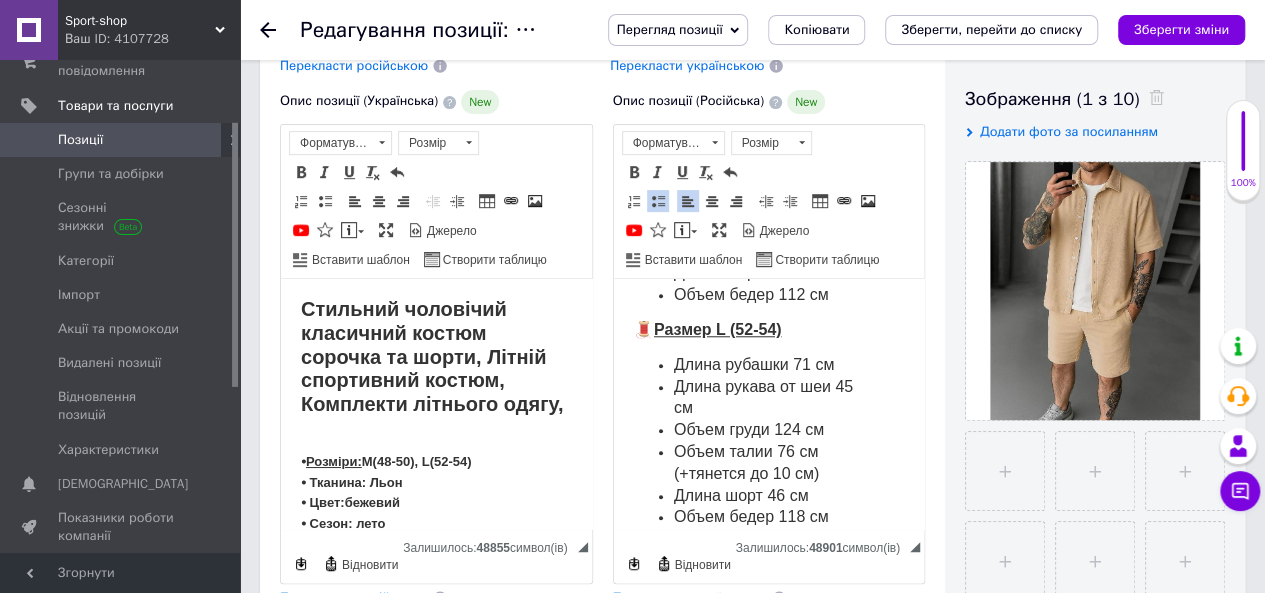 scroll, scrollTop: 998, scrollLeft: 0, axis: vertical 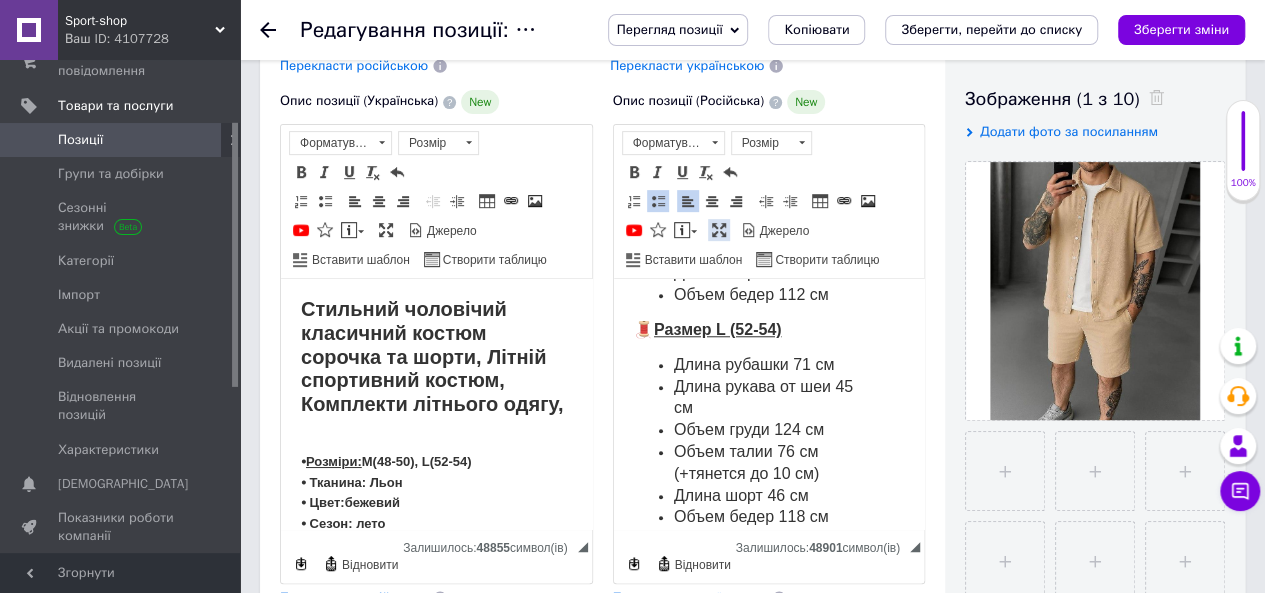 click on "Максимізувати" at bounding box center (719, 230) 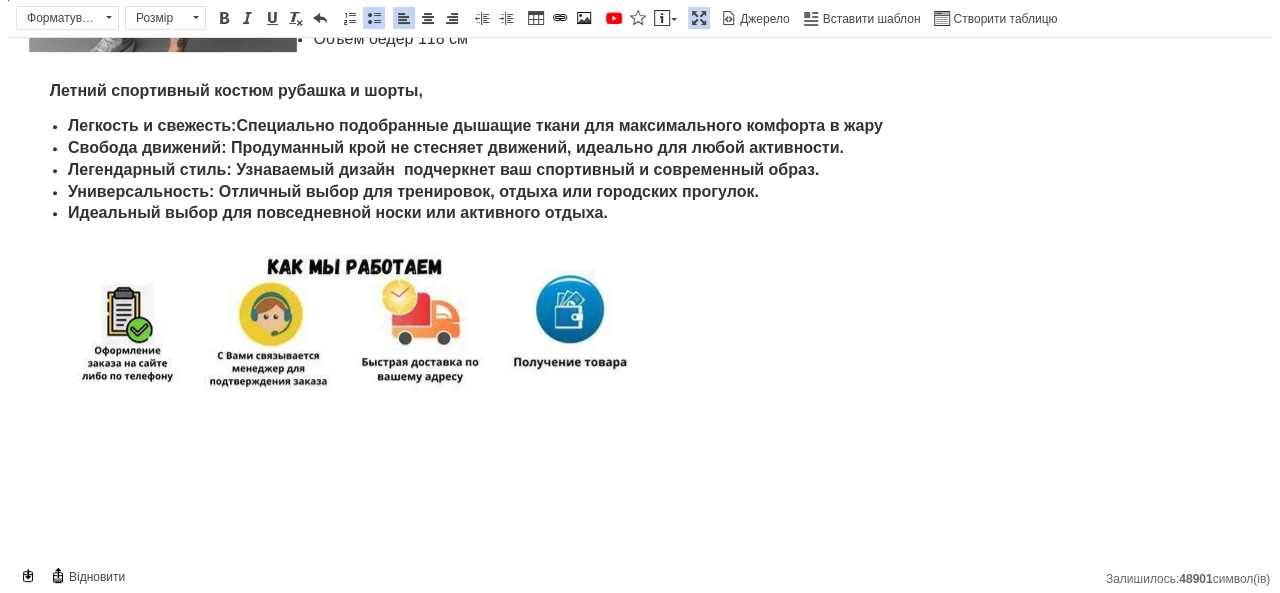 scroll, scrollTop: 0, scrollLeft: 0, axis: both 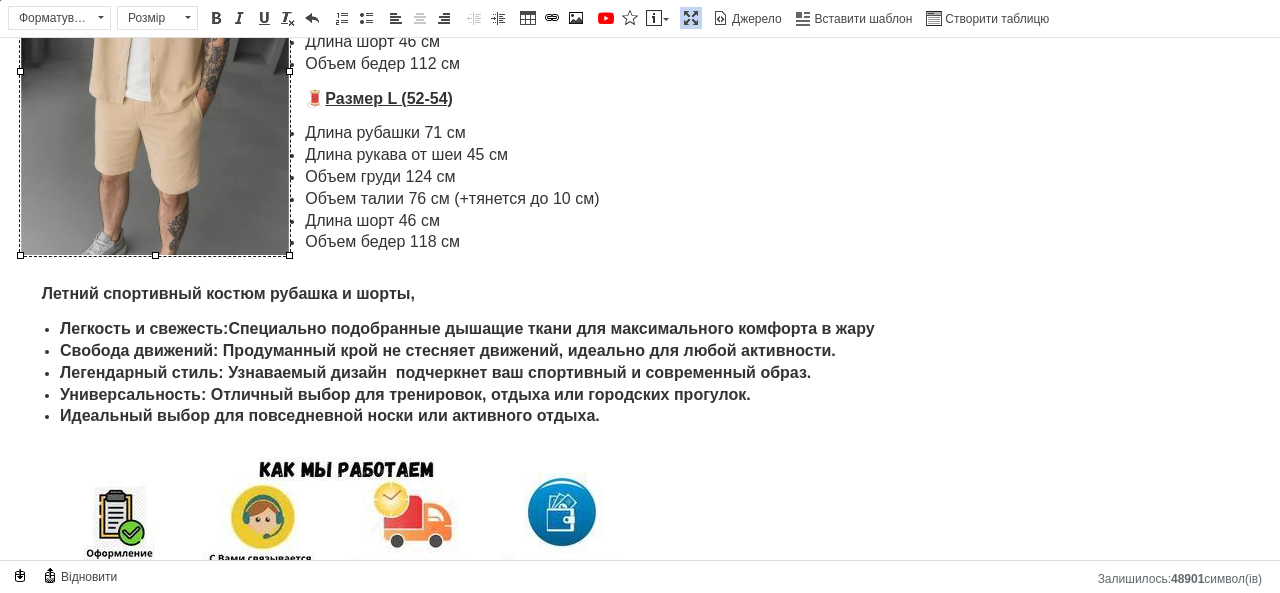 click at bounding box center [155, 71] 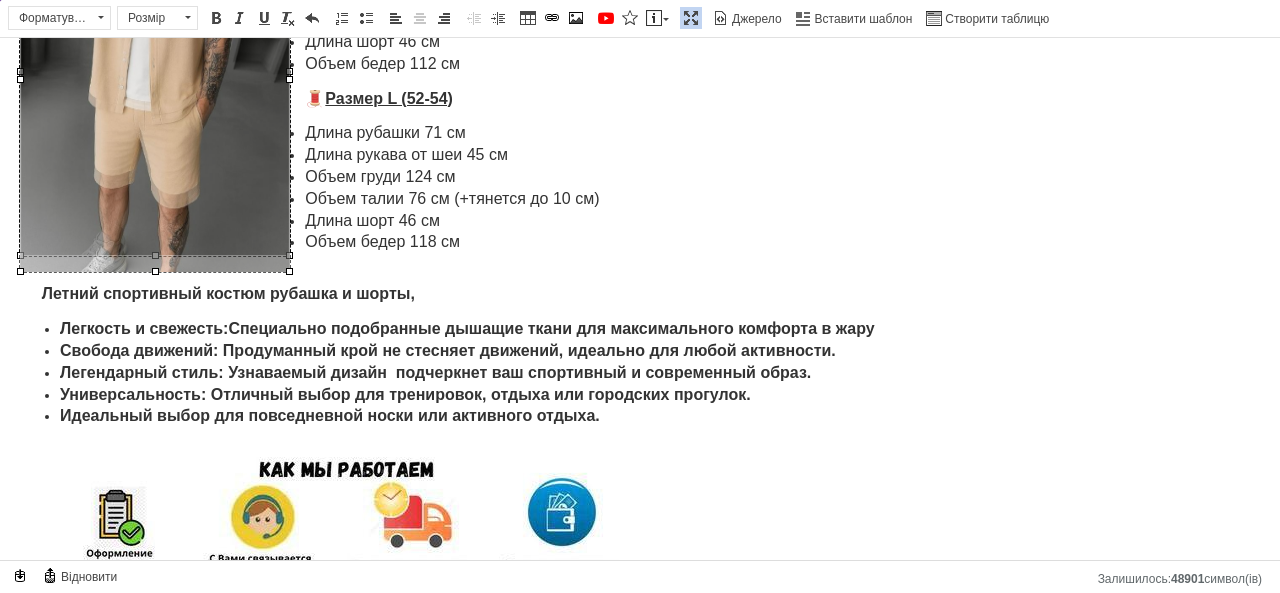drag, startPoint x: 157, startPoint y: 254, endPoint x: 161, endPoint y: 272, distance: 18.439089 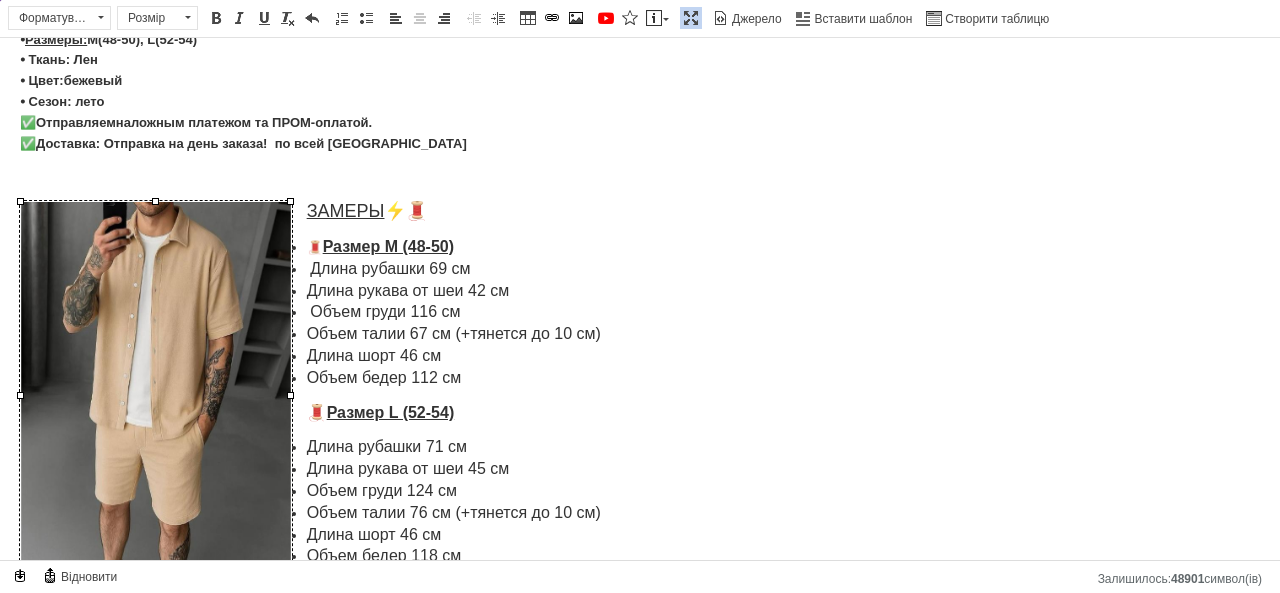 scroll, scrollTop: 0, scrollLeft: 0, axis: both 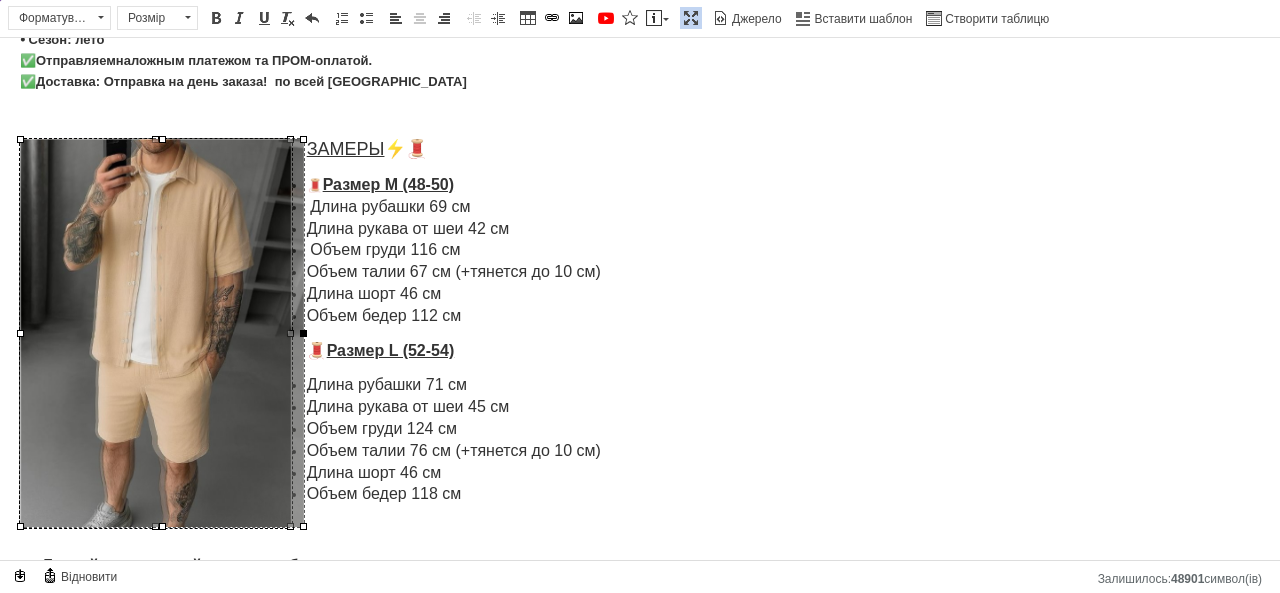 drag, startPoint x: 288, startPoint y: 333, endPoint x: 301, endPoint y: 335, distance: 13.152946 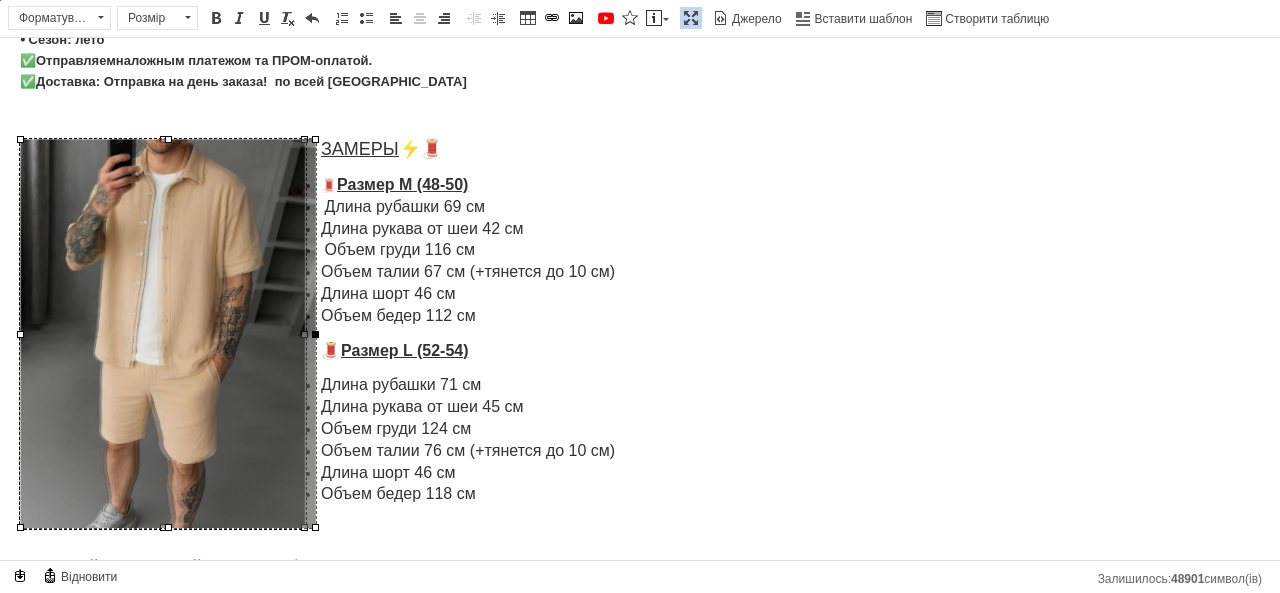 drag, startPoint x: 305, startPoint y: 335, endPoint x: 316, endPoint y: 335, distance: 11 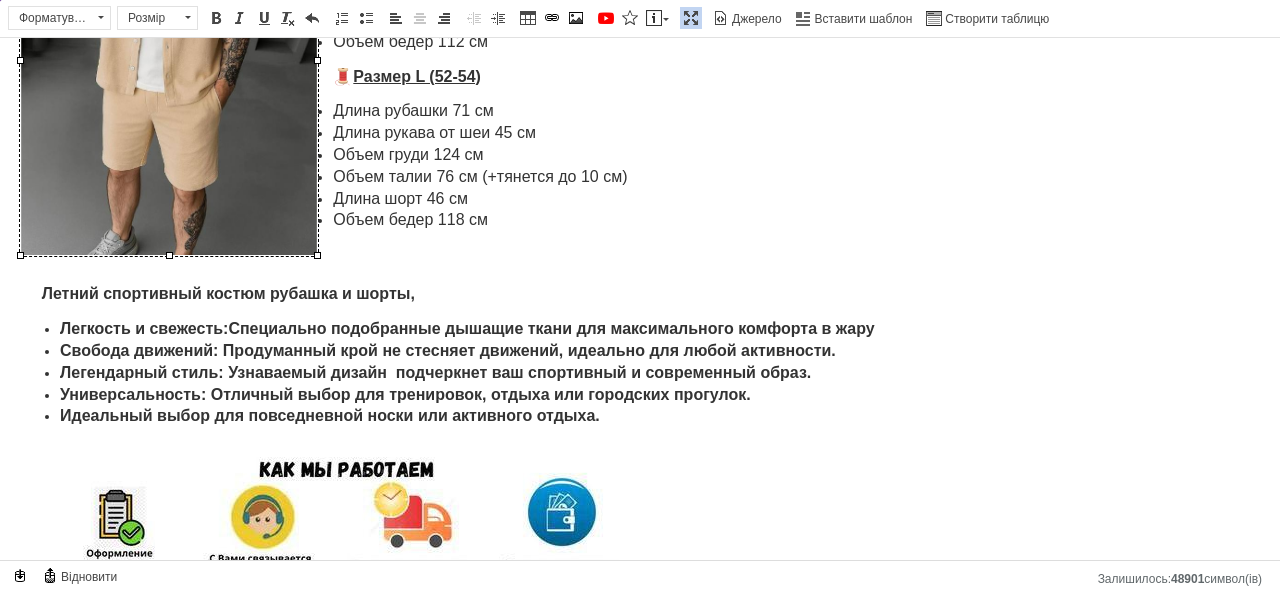 scroll, scrollTop: 424, scrollLeft: 0, axis: vertical 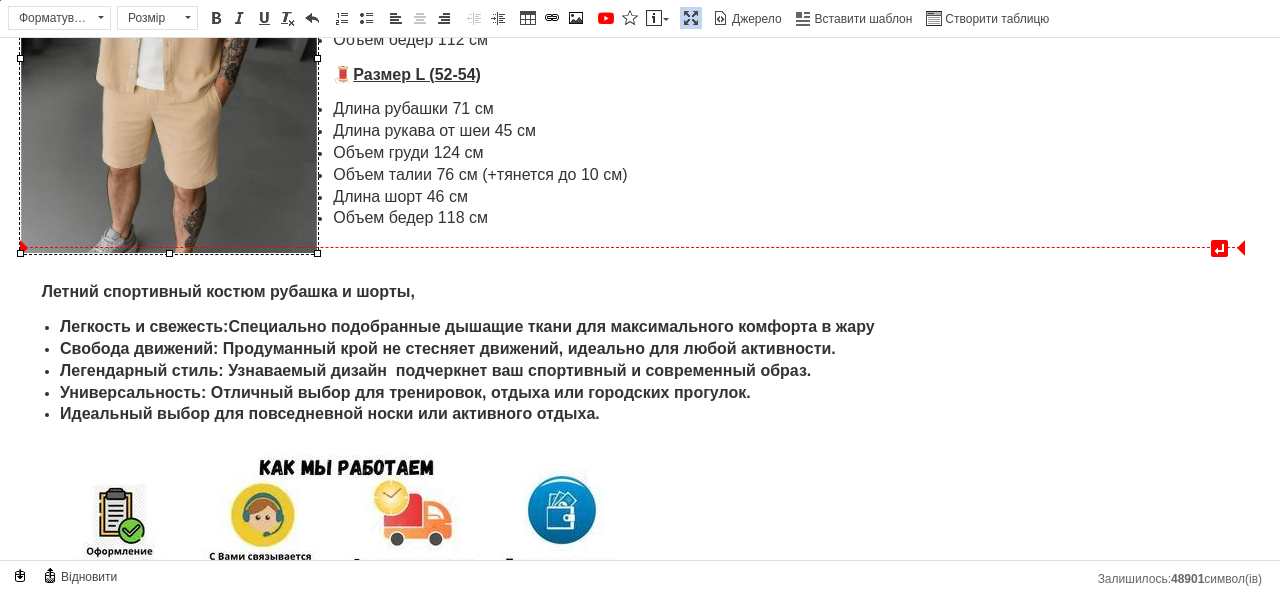click on "ЗАМЕРЫ ⚡️🧵 🧵 Размер М (48-50)   Длина рубашки 69 см  Длина рукава от шеи 42 см    Объем груди 116 см  Объем талии 67 см (+тянется до 10 см)  Длина шорт 46 см  Объем бедер 112 см   🧵 Размер L (52-54)   Длина рубашки 71 см  Длина рукава от шеи 45 см   Объем груди 124 см  Объем талии 76 см (+тянется до 10 см)  Длина шорт 46 см  Объем бедер 118 см" at bounding box center (640, 66) 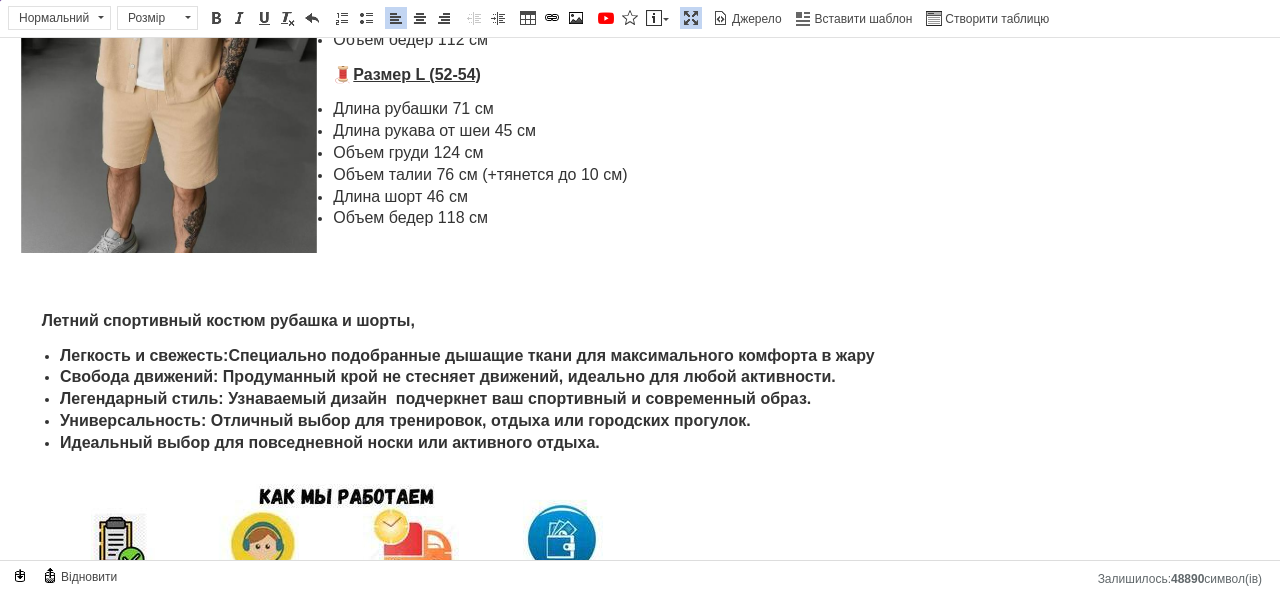 drag, startPoint x: 38, startPoint y: 330, endPoint x: 461, endPoint y: 309, distance: 423.52097 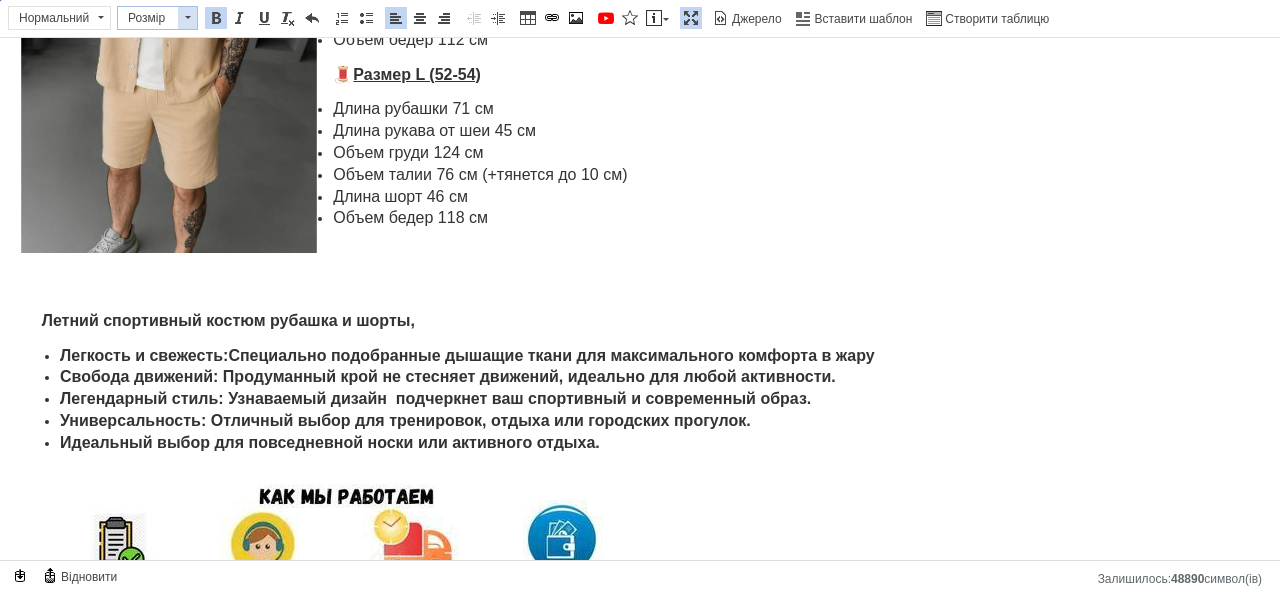 click at bounding box center [187, 18] 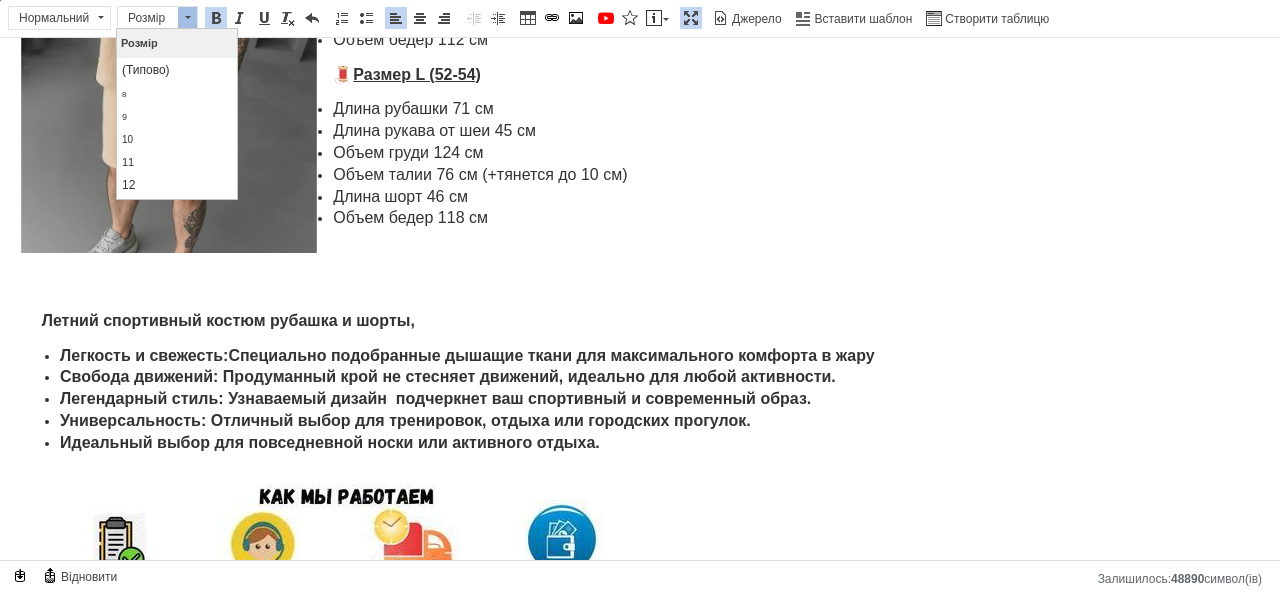 scroll, scrollTop: 0, scrollLeft: 0, axis: both 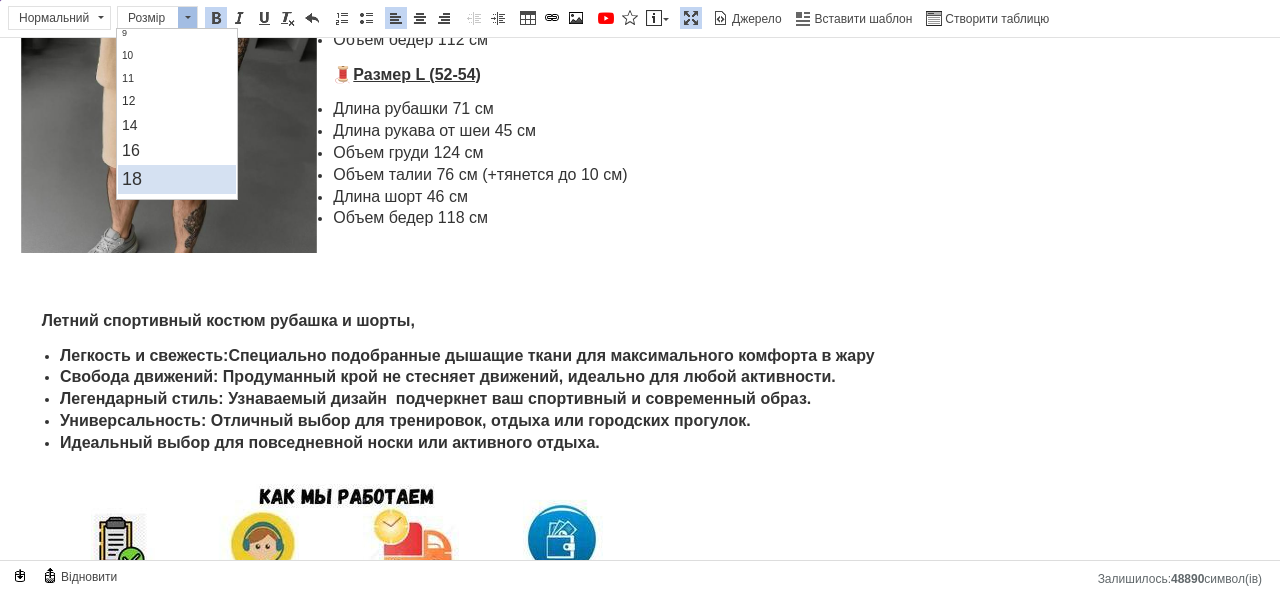click on "18" at bounding box center [177, 179] 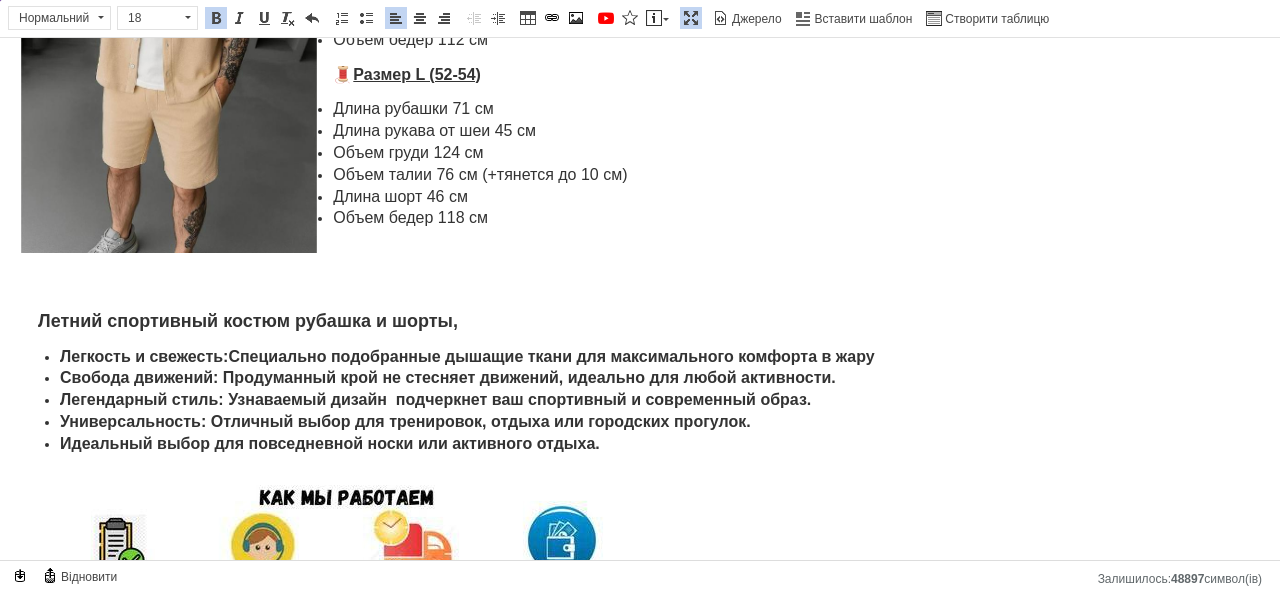 scroll, scrollTop: 0, scrollLeft: 0, axis: both 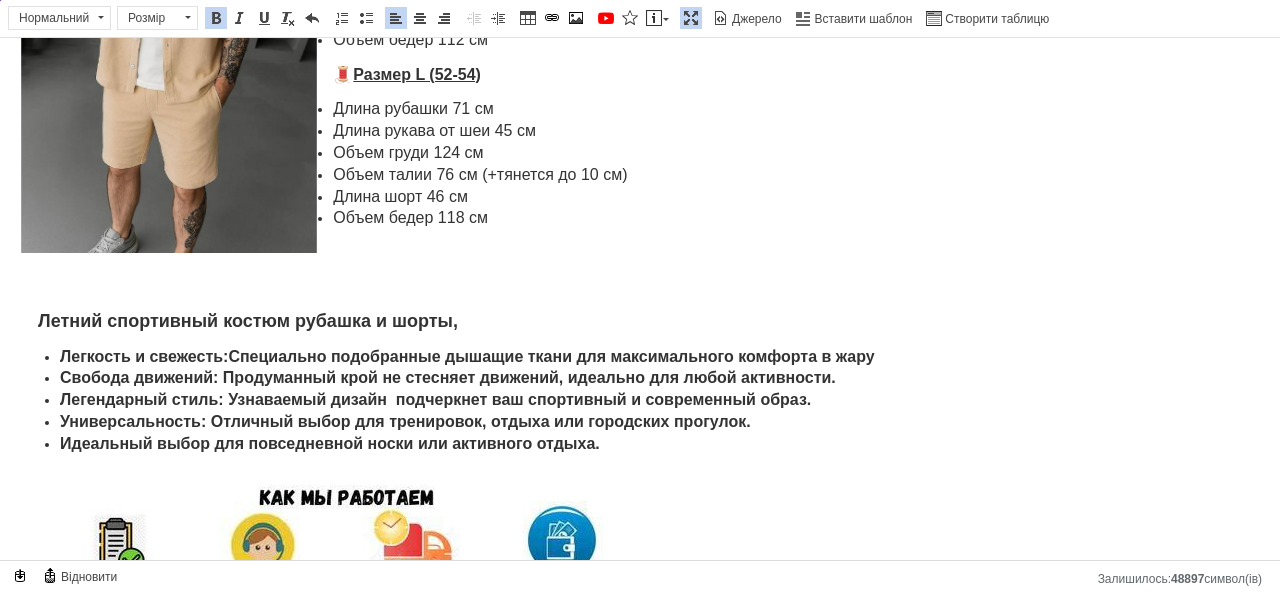 type 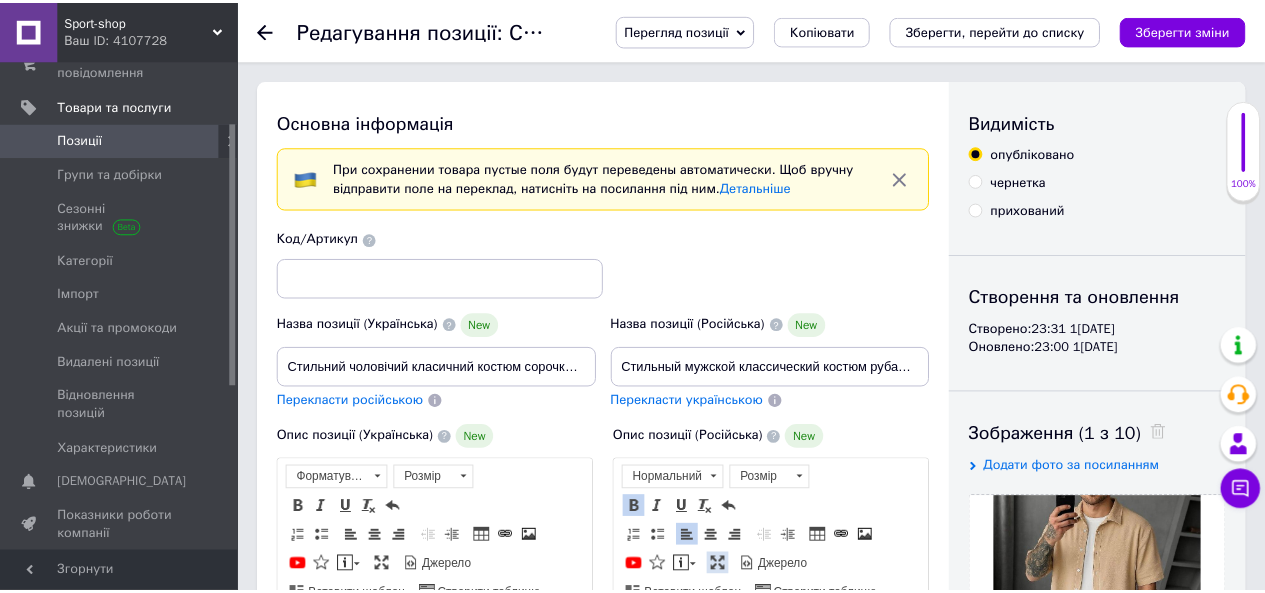 scroll, scrollTop: 336, scrollLeft: 0, axis: vertical 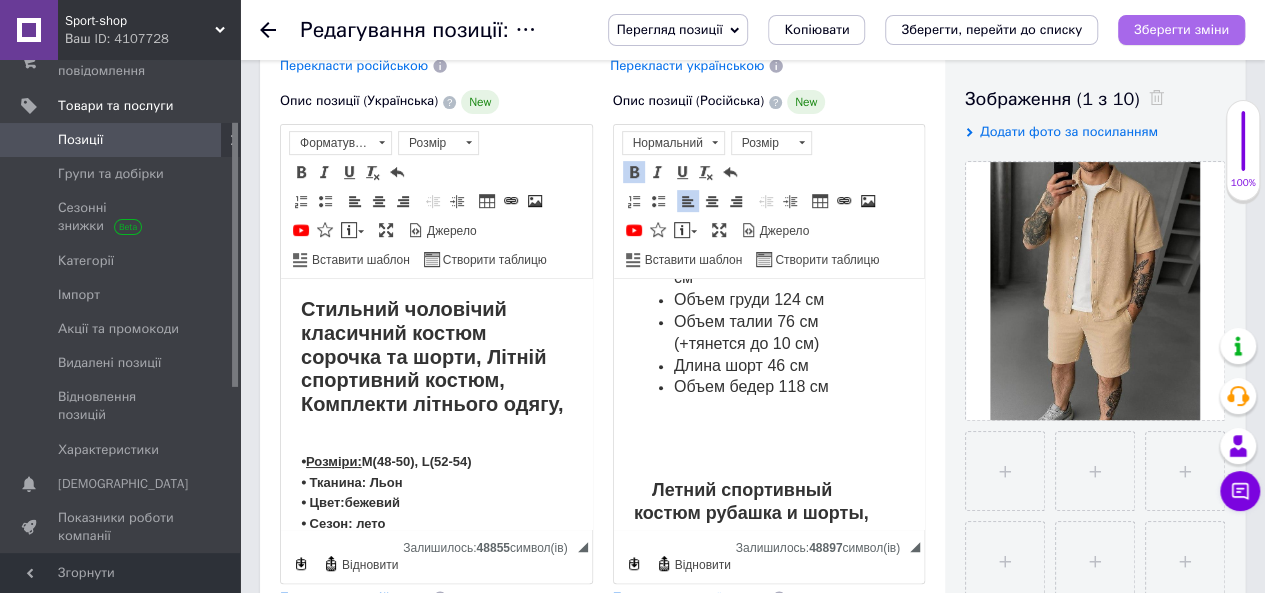 click on "Зберегти зміни" at bounding box center [1181, 29] 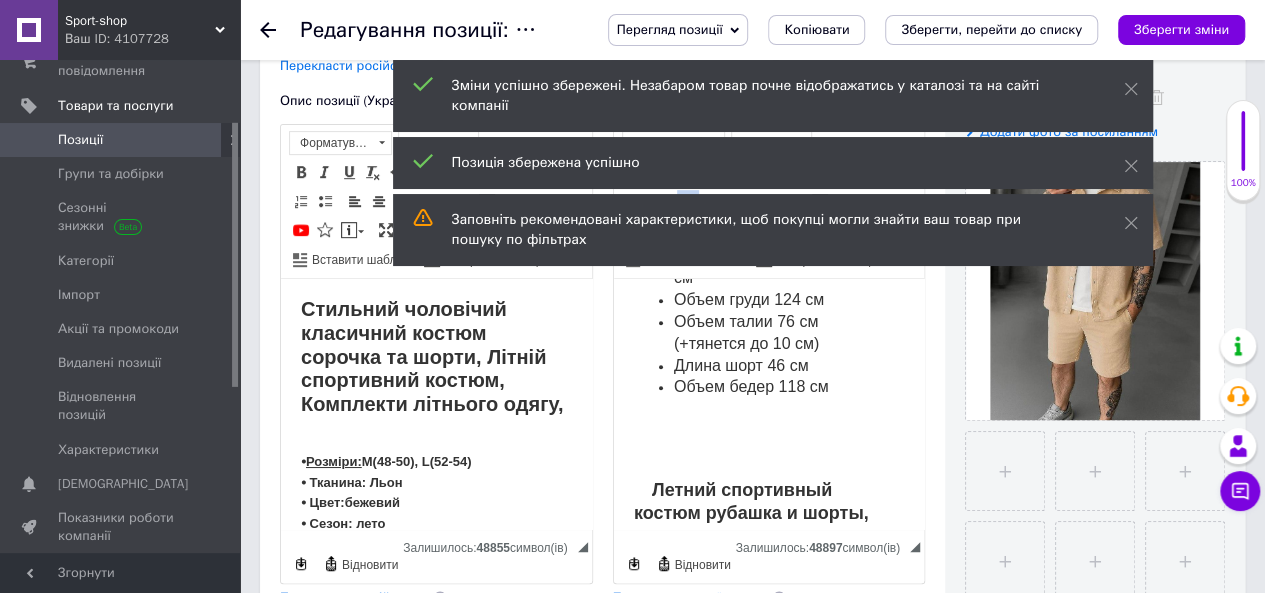 scroll, scrollTop: 1150, scrollLeft: 0, axis: vertical 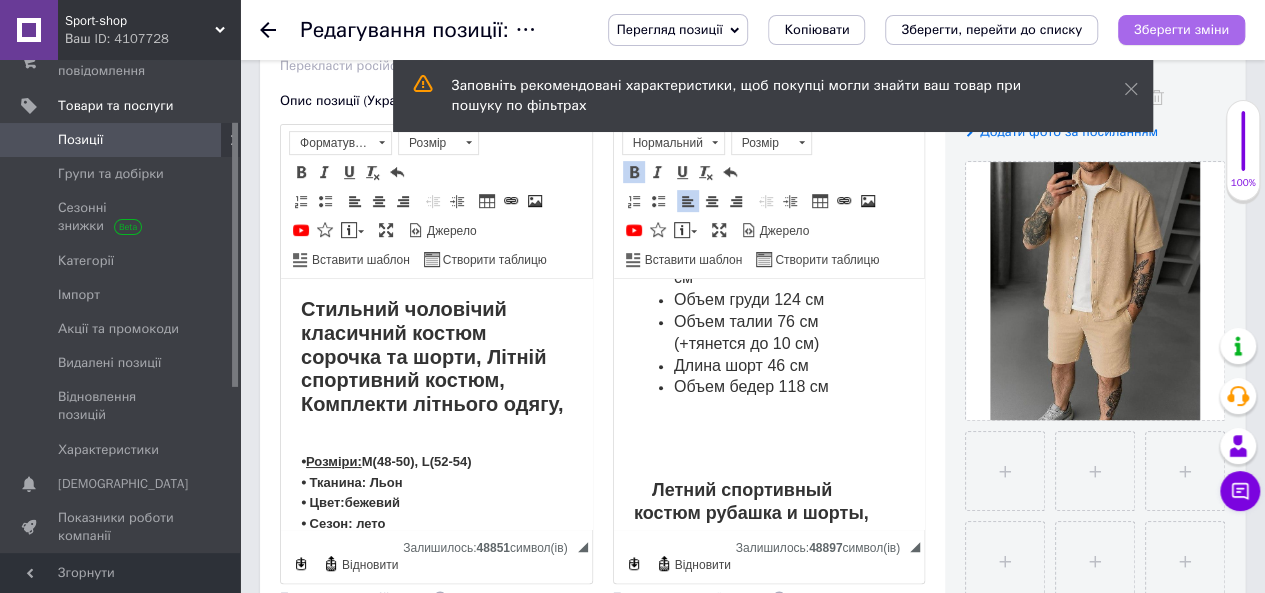 click on "Зберегти зміни" at bounding box center (1181, 29) 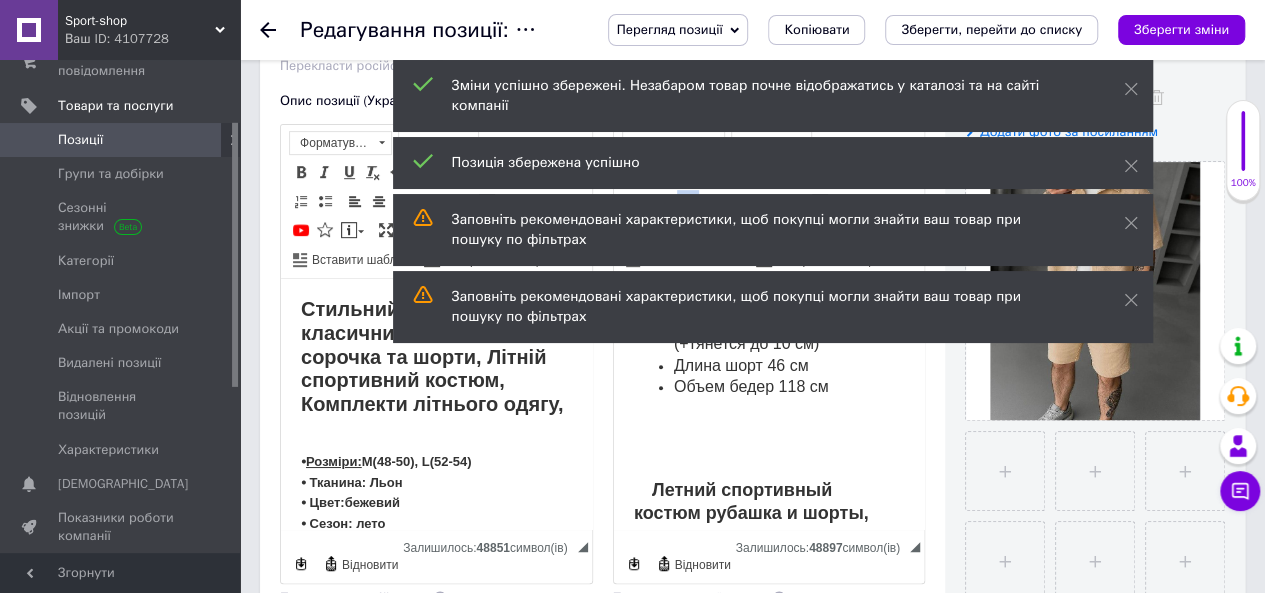 scroll, scrollTop: 1150, scrollLeft: 0, axis: vertical 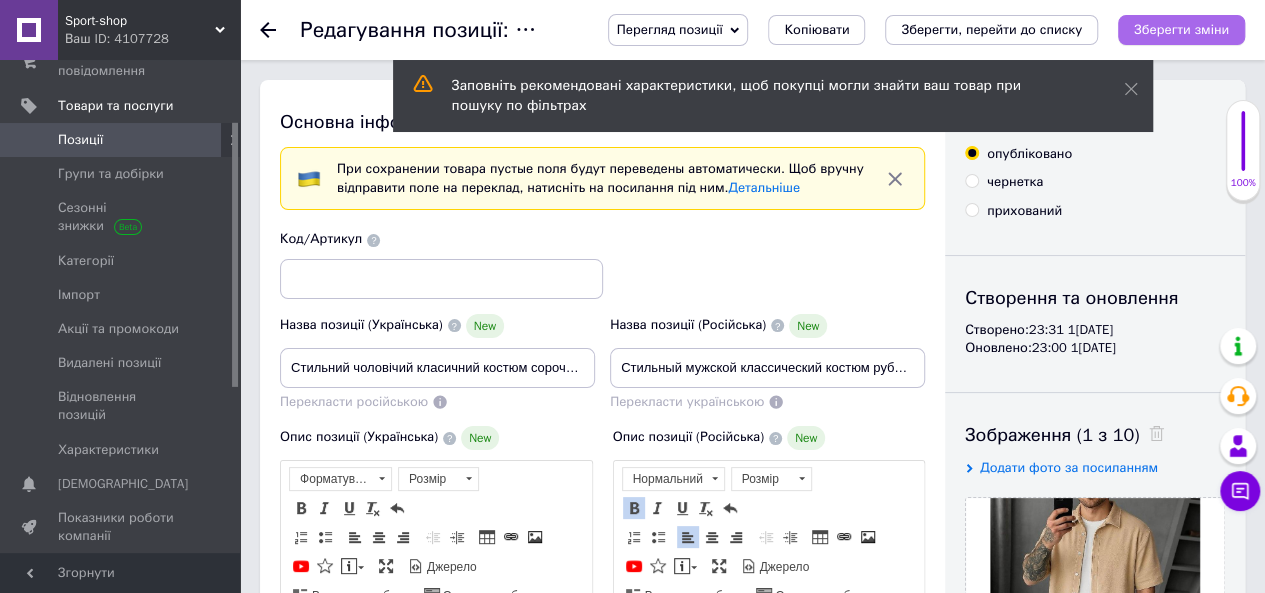 click on "Зберегти зміни" at bounding box center (1181, 30) 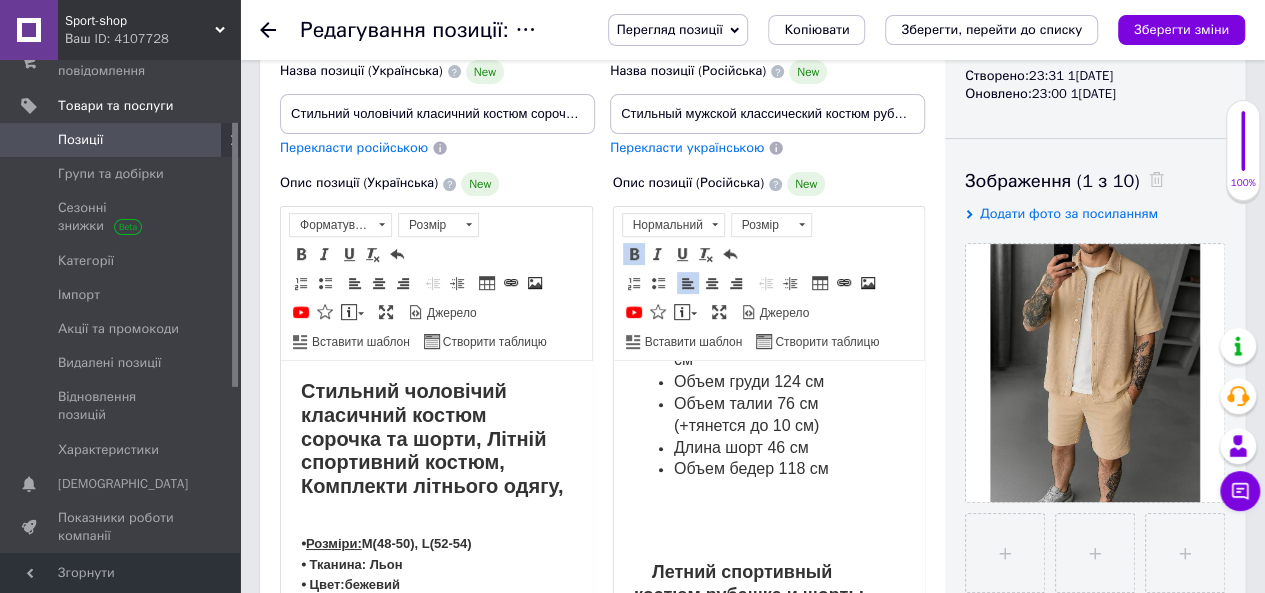 scroll, scrollTop: 306, scrollLeft: 0, axis: vertical 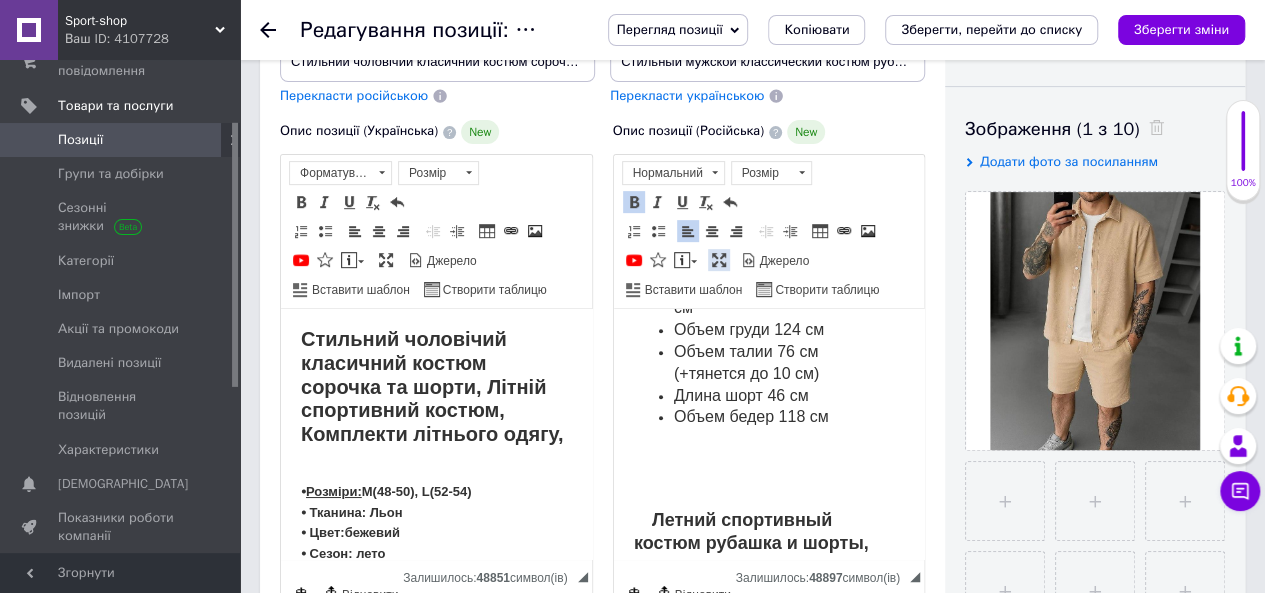 click at bounding box center [719, 260] 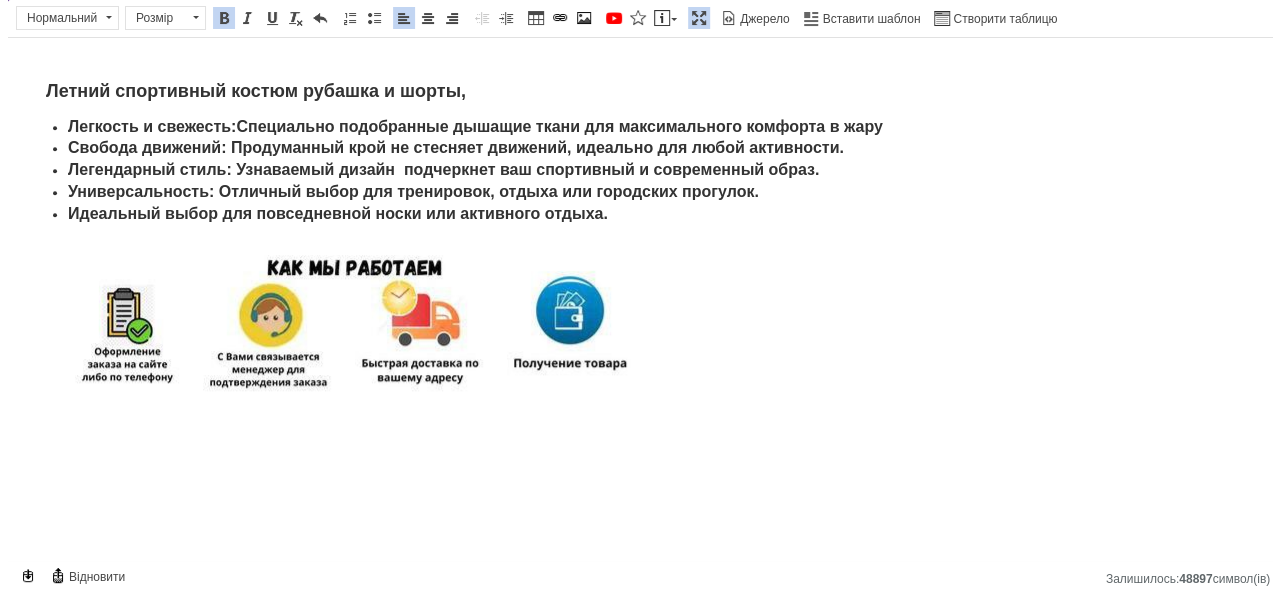 scroll, scrollTop: 0, scrollLeft: 0, axis: both 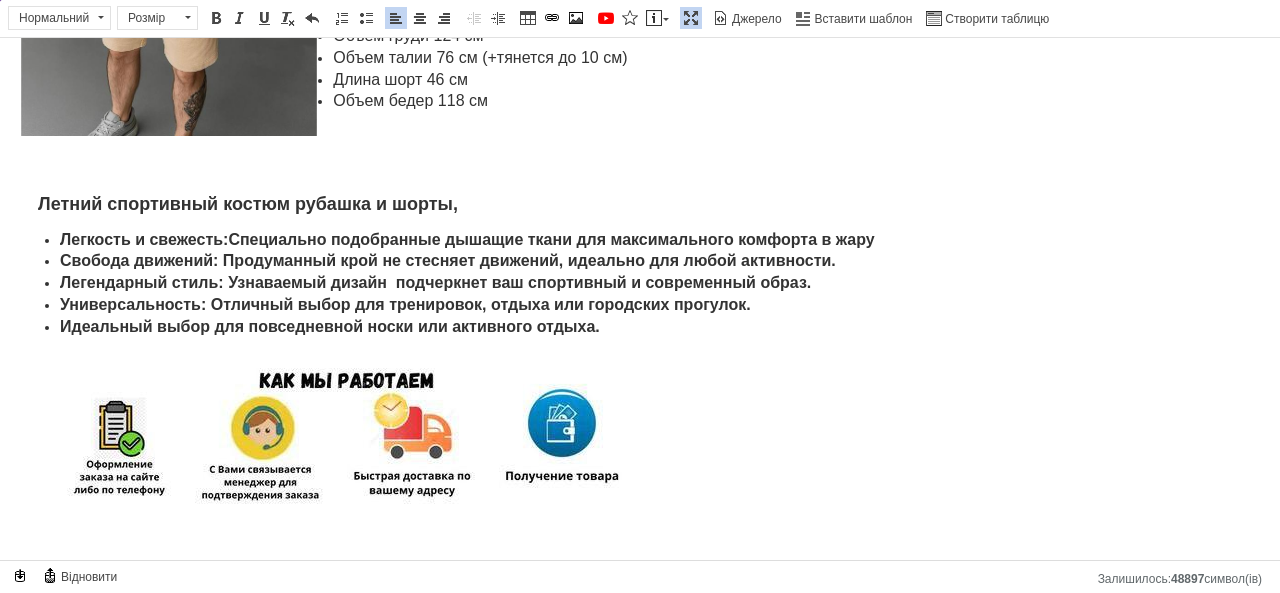 drag, startPoint x: 56, startPoint y: 238, endPoint x: 890, endPoint y: 246, distance: 834.0384 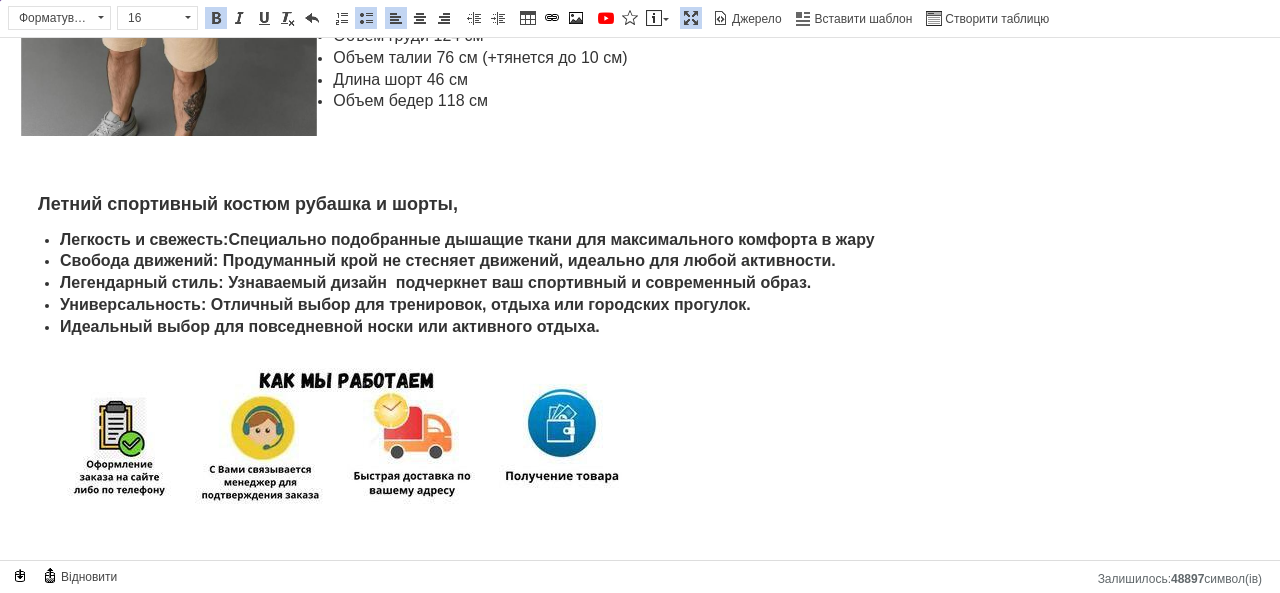 type 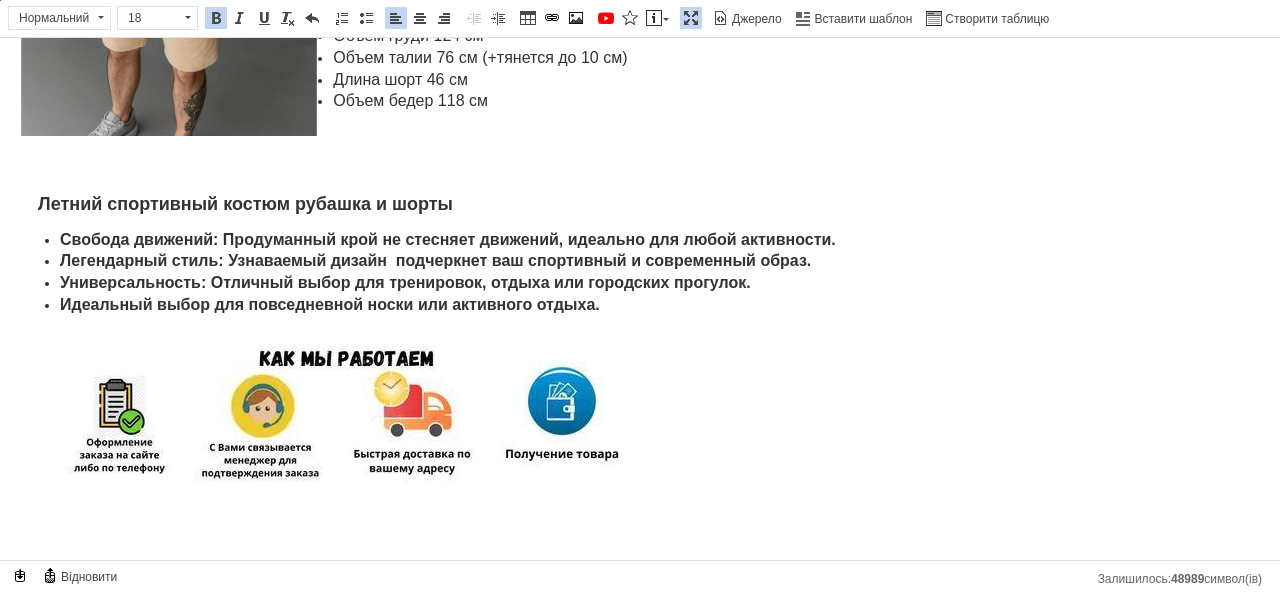 click on "Максимізувати" at bounding box center (691, 18) 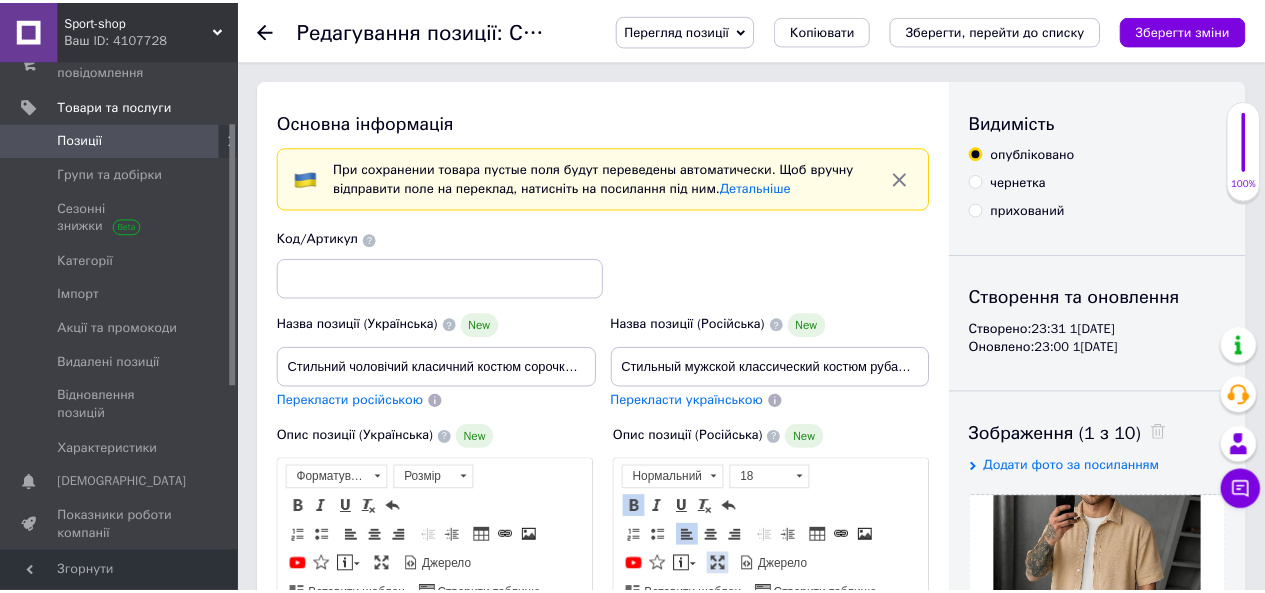 scroll, scrollTop: 306, scrollLeft: 0, axis: vertical 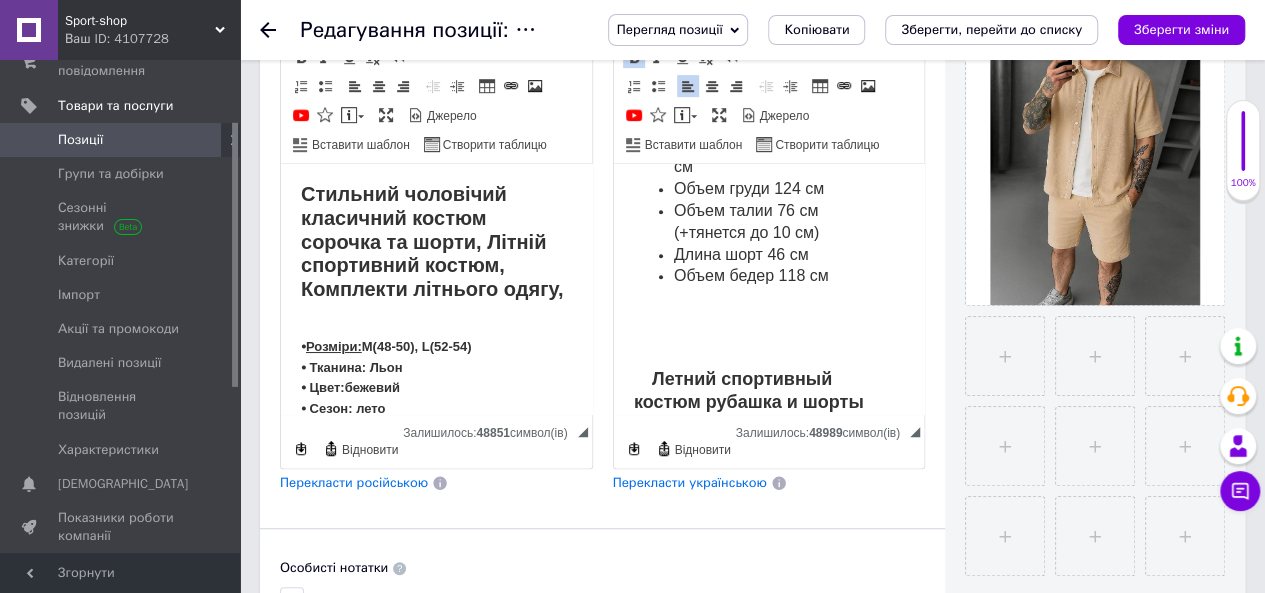 click on "Перекласти українською" at bounding box center (690, 482) 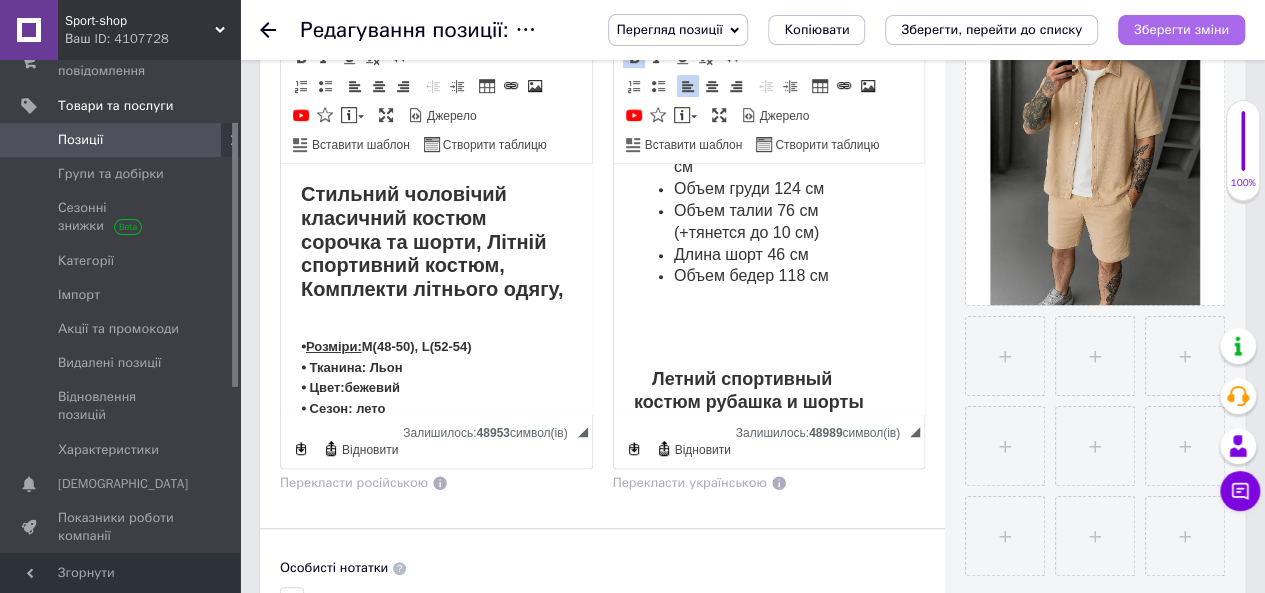 click on "Зберегти зміни" at bounding box center [1181, 29] 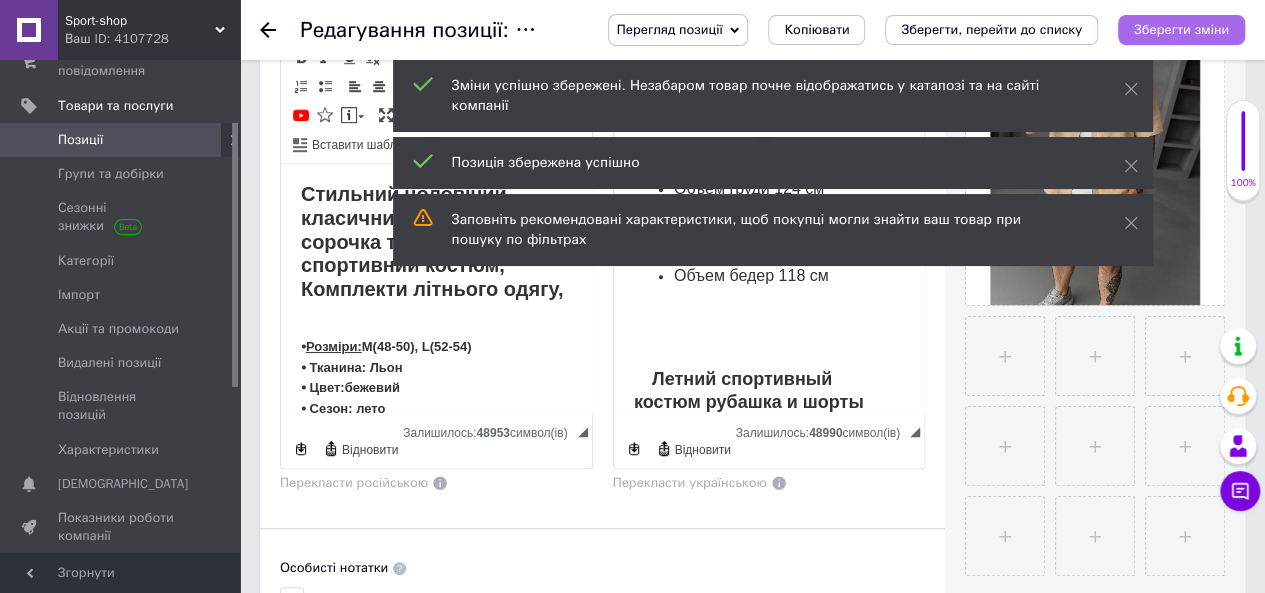 scroll, scrollTop: 1146, scrollLeft: 0, axis: vertical 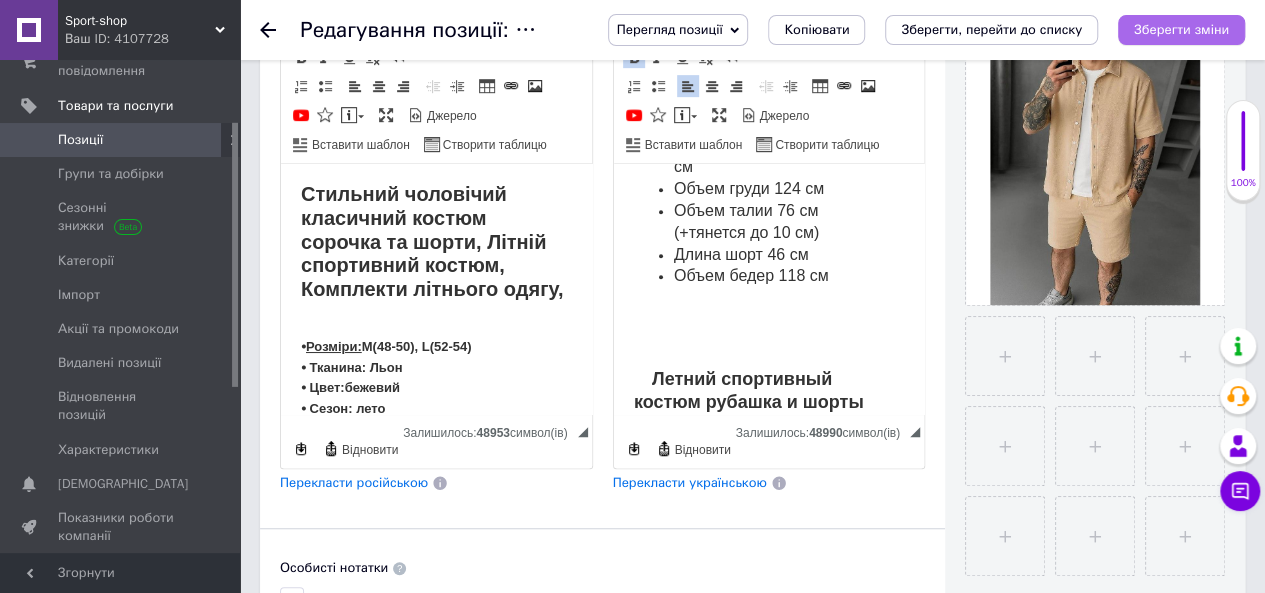 click on "Зберегти зміни" at bounding box center (1181, 29) 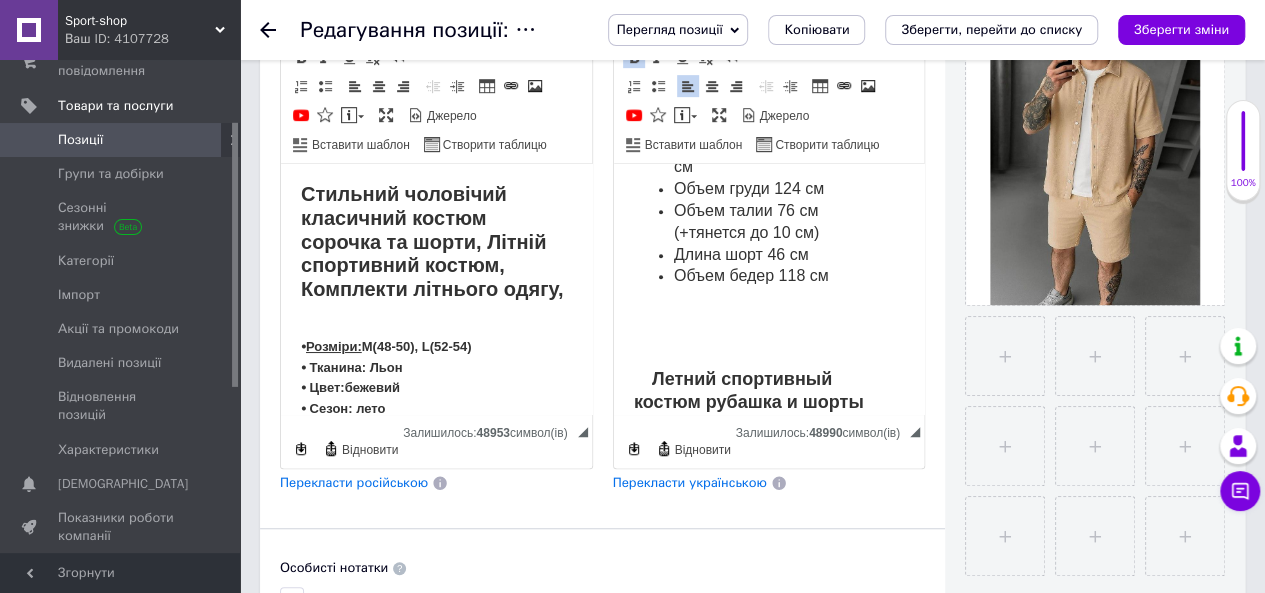 click on "Позиції" at bounding box center (121, 140) 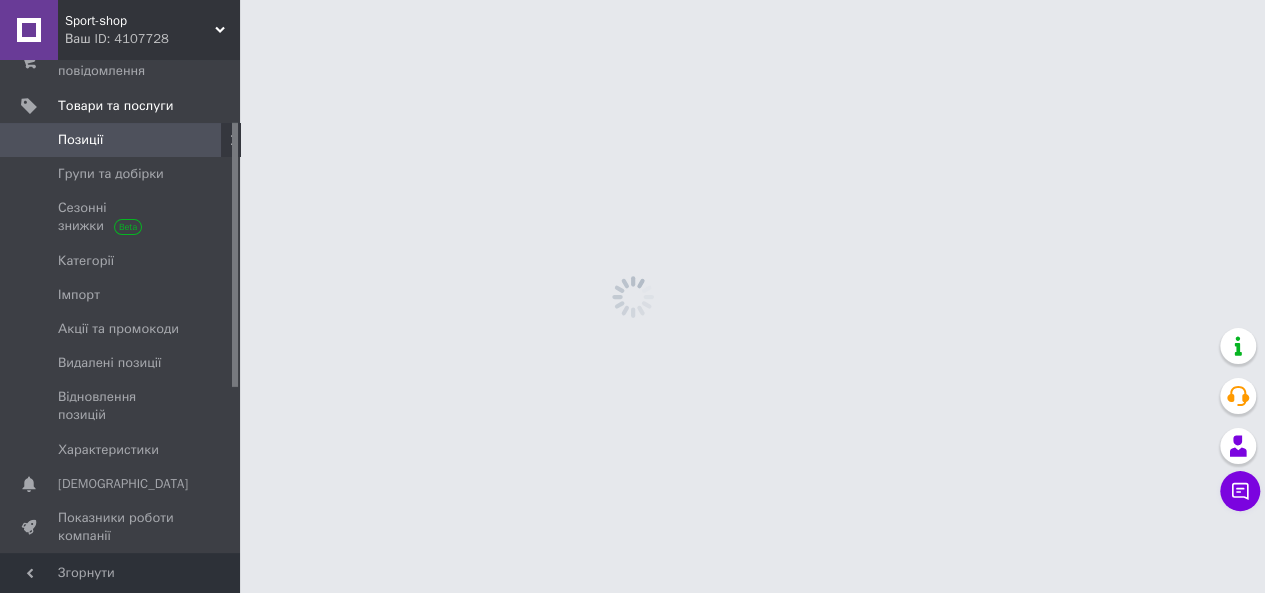 scroll, scrollTop: 0, scrollLeft: 0, axis: both 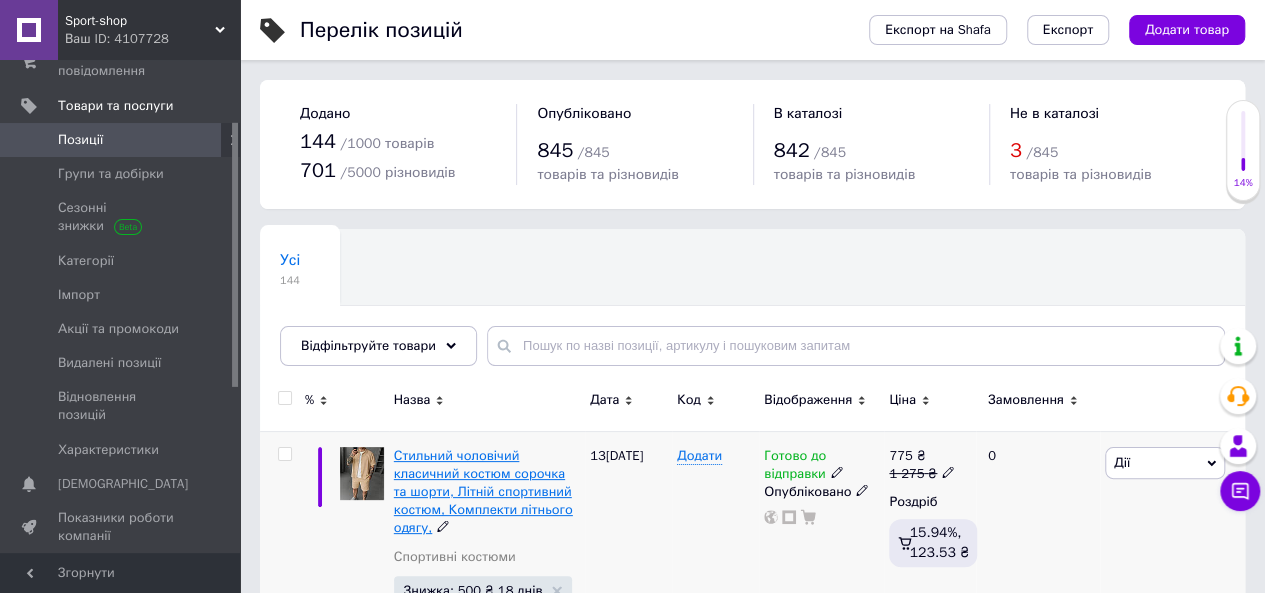 click on "Стильний чоловічий класичний костюм сорочка та шорти, Літній спортивний костюм, Комплекти літнього одягу," at bounding box center (483, 492) 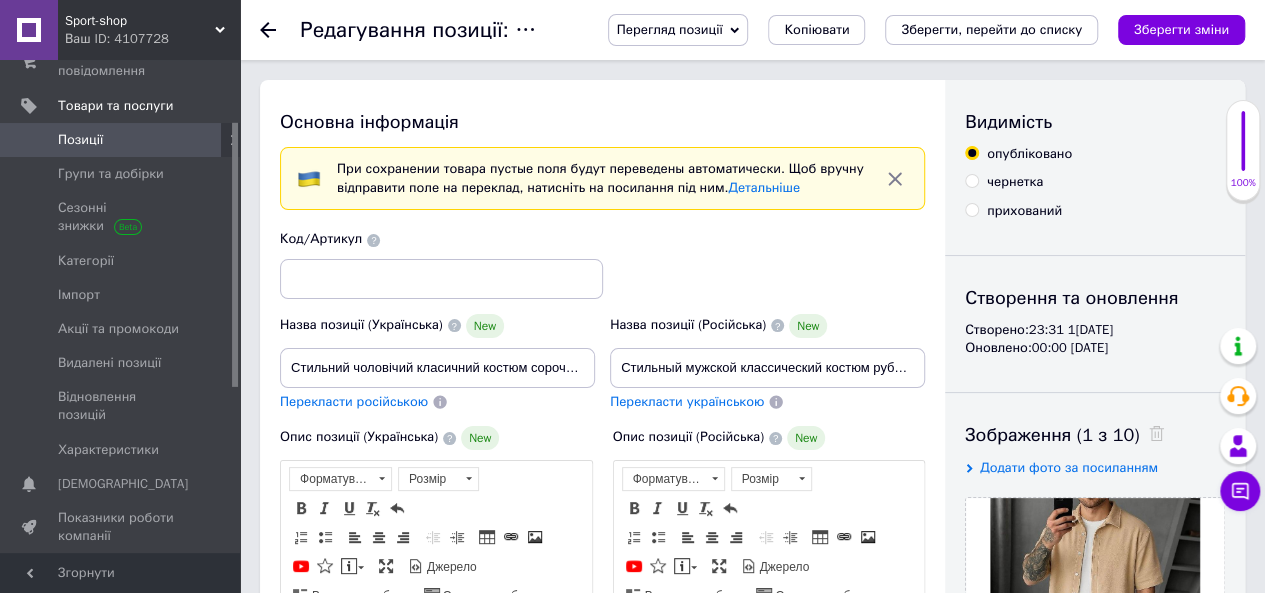 scroll, scrollTop: 0, scrollLeft: 0, axis: both 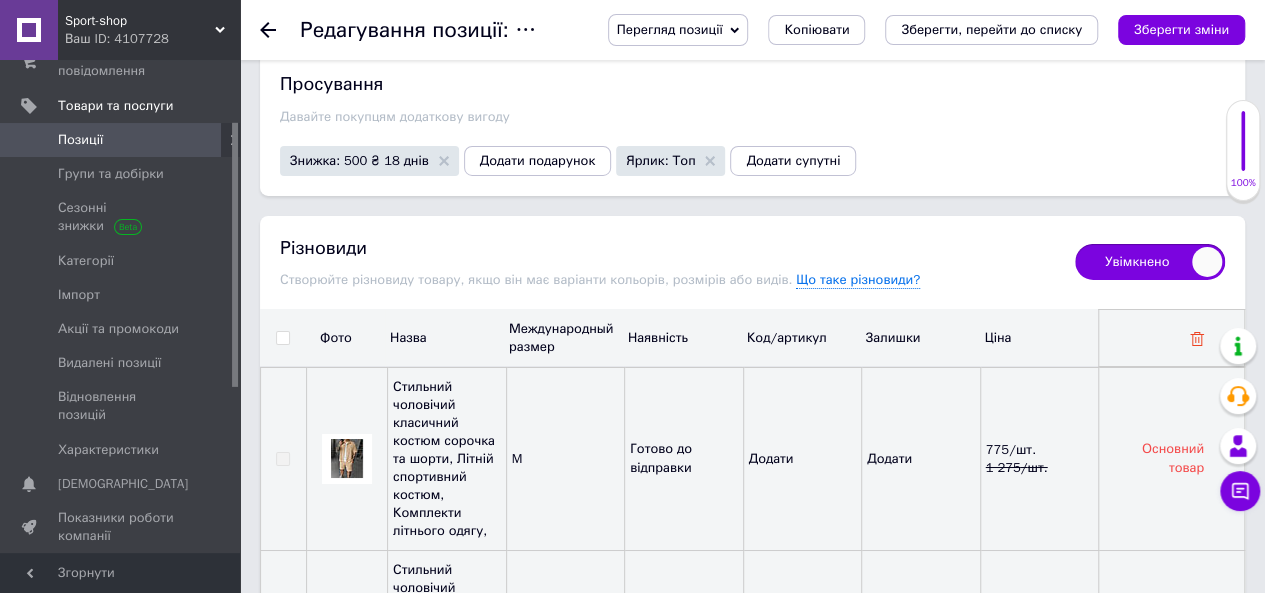 click 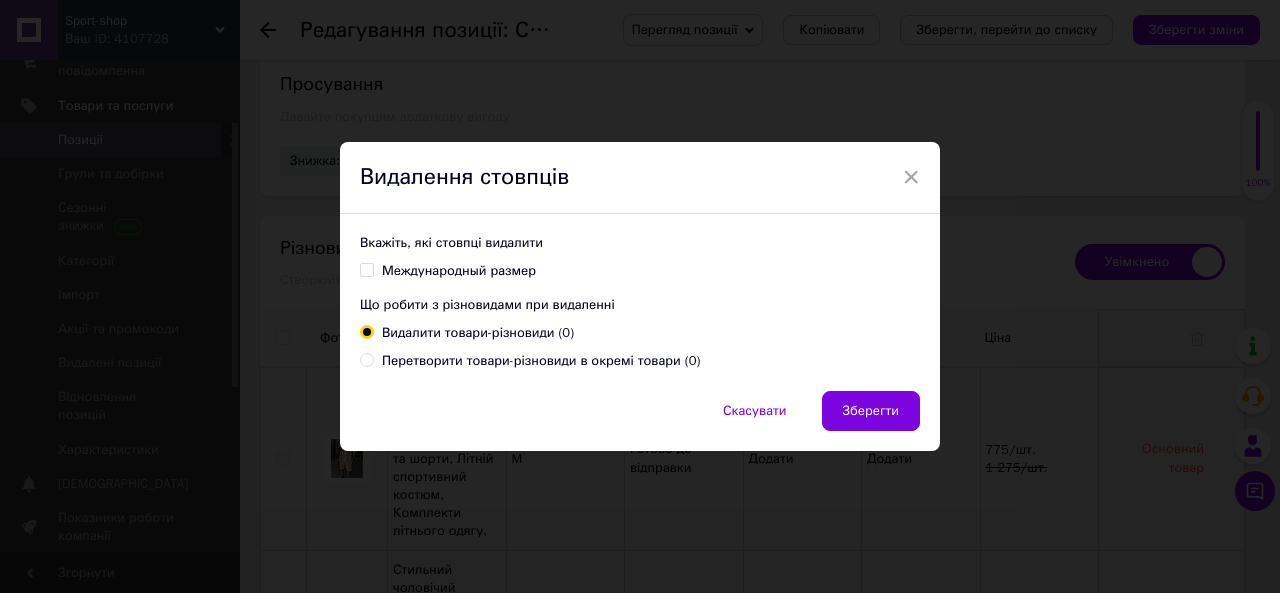 click on "Международный размер" at bounding box center [366, 269] 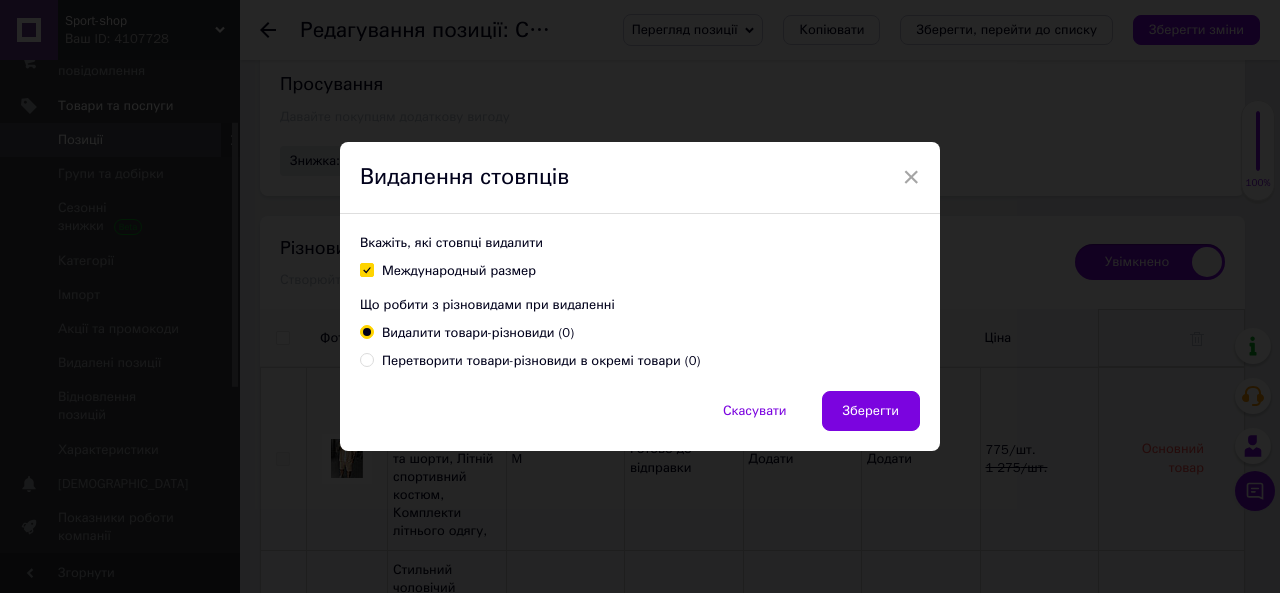 checkbox on "true" 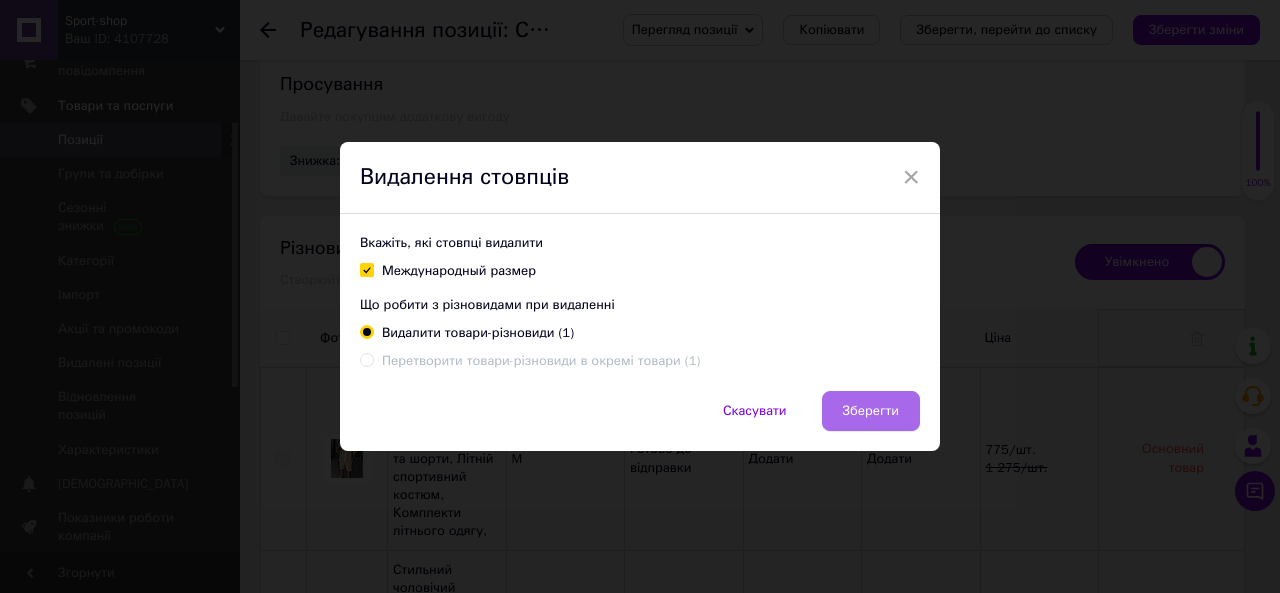 click on "Зберегти" at bounding box center [871, 411] 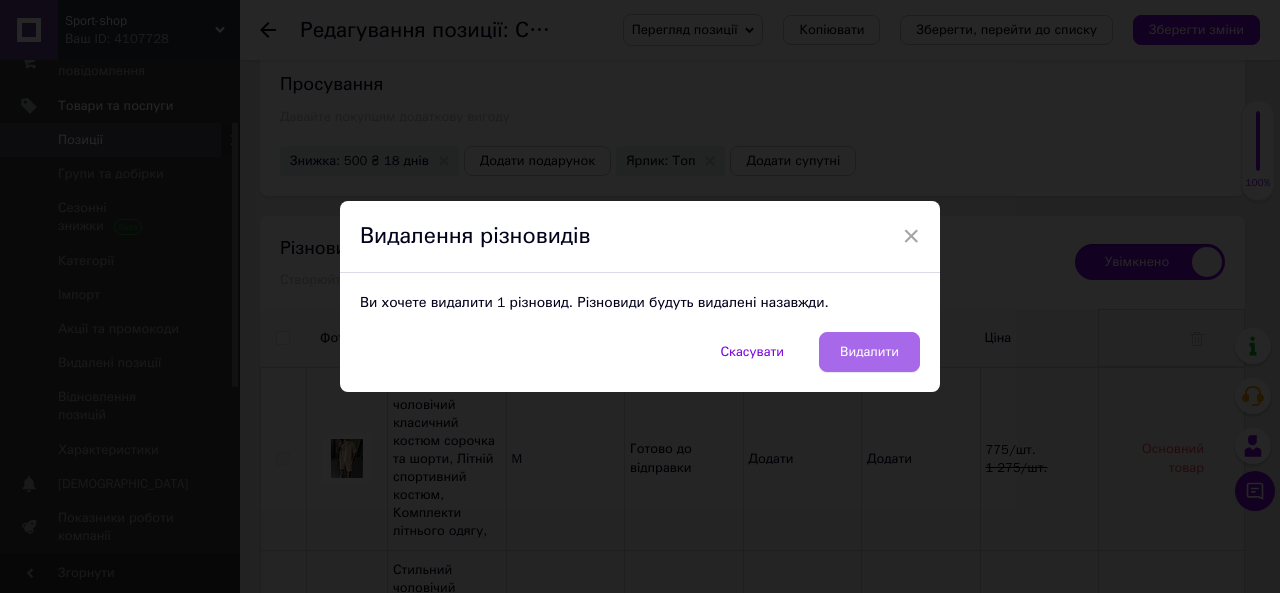 click on "Видалити" at bounding box center [869, 352] 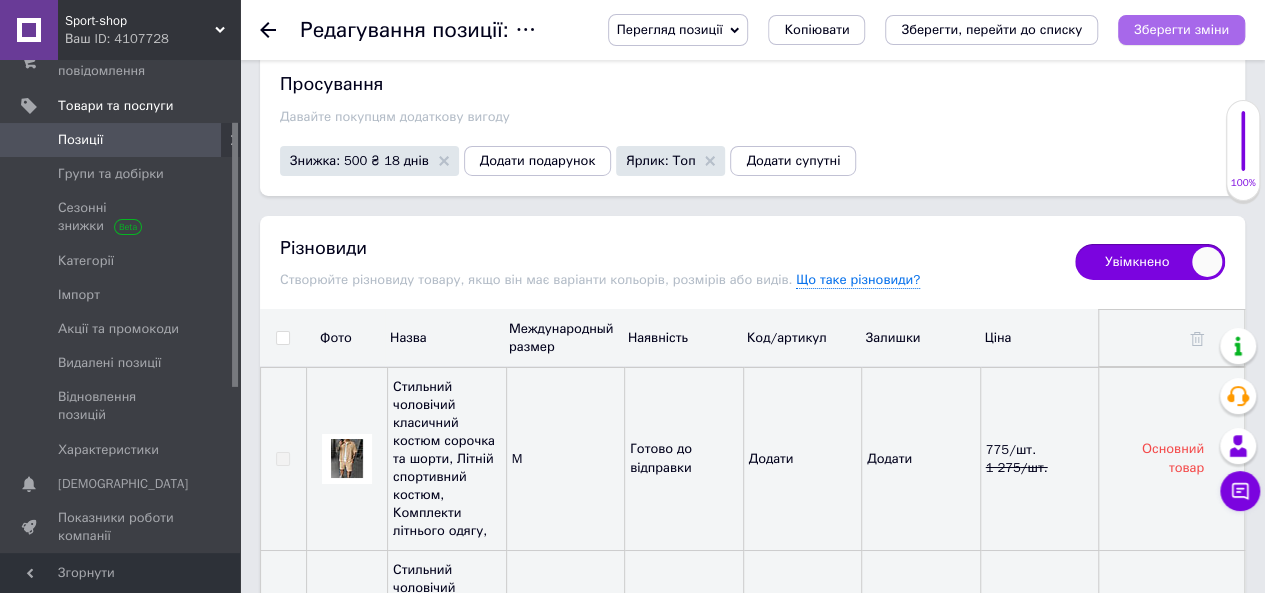 click on "Зберегти зміни" at bounding box center (1181, 29) 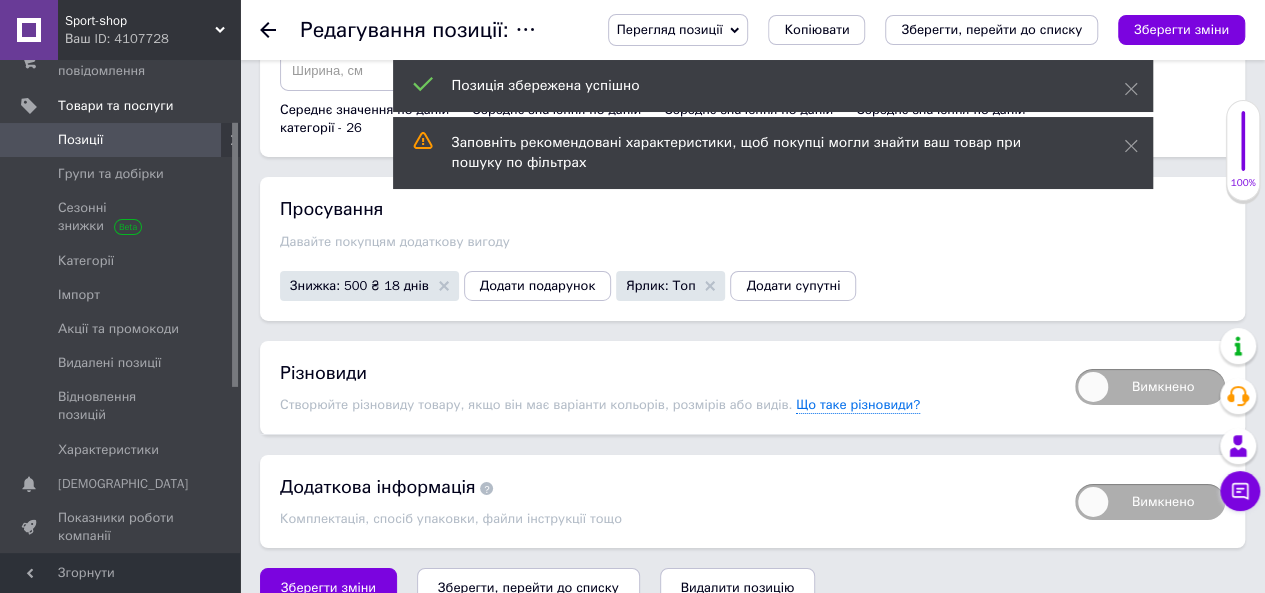 scroll, scrollTop: 3280, scrollLeft: 0, axis: vertical 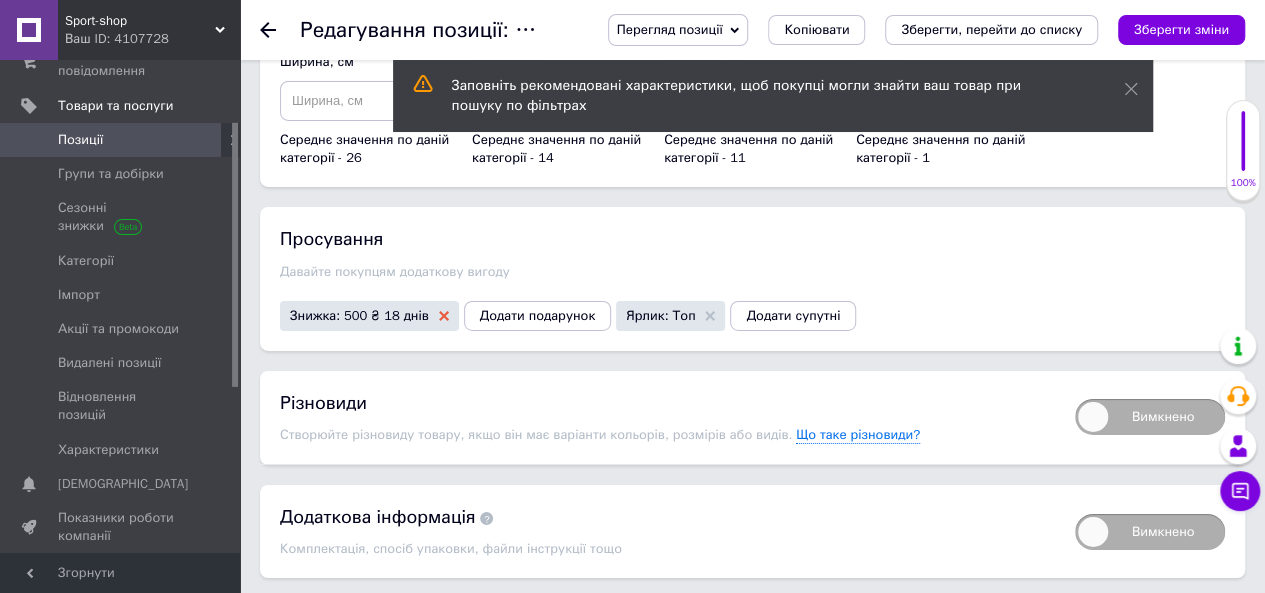click 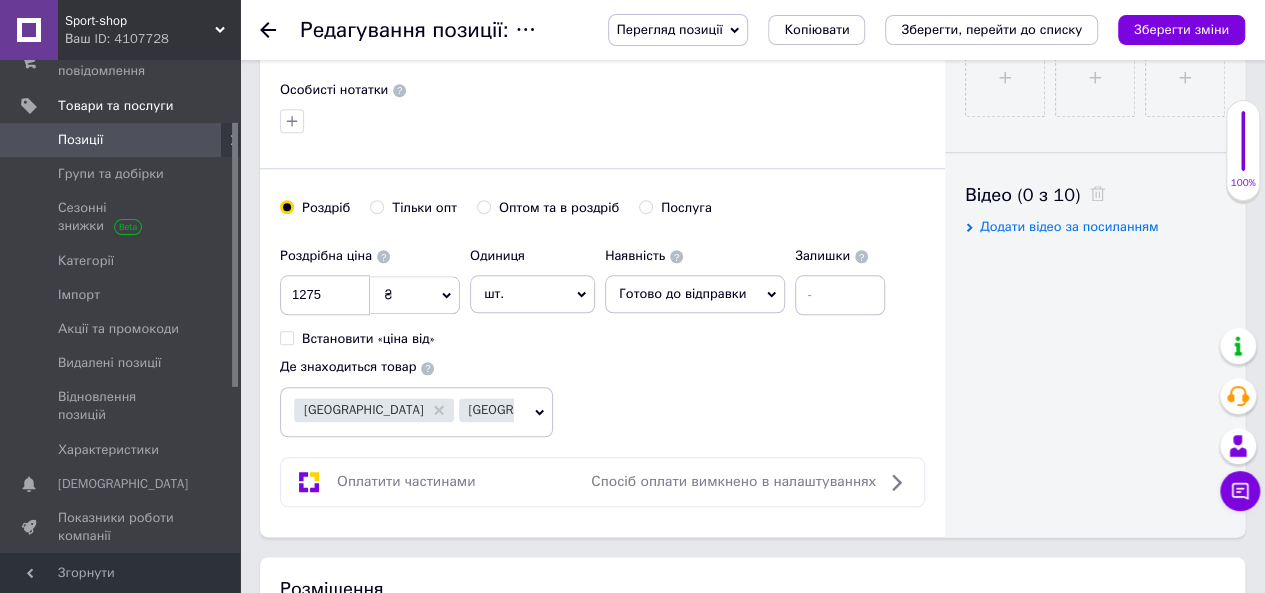 scroll, scrollTop: 891, scrollLeft: 0, axis: vertical 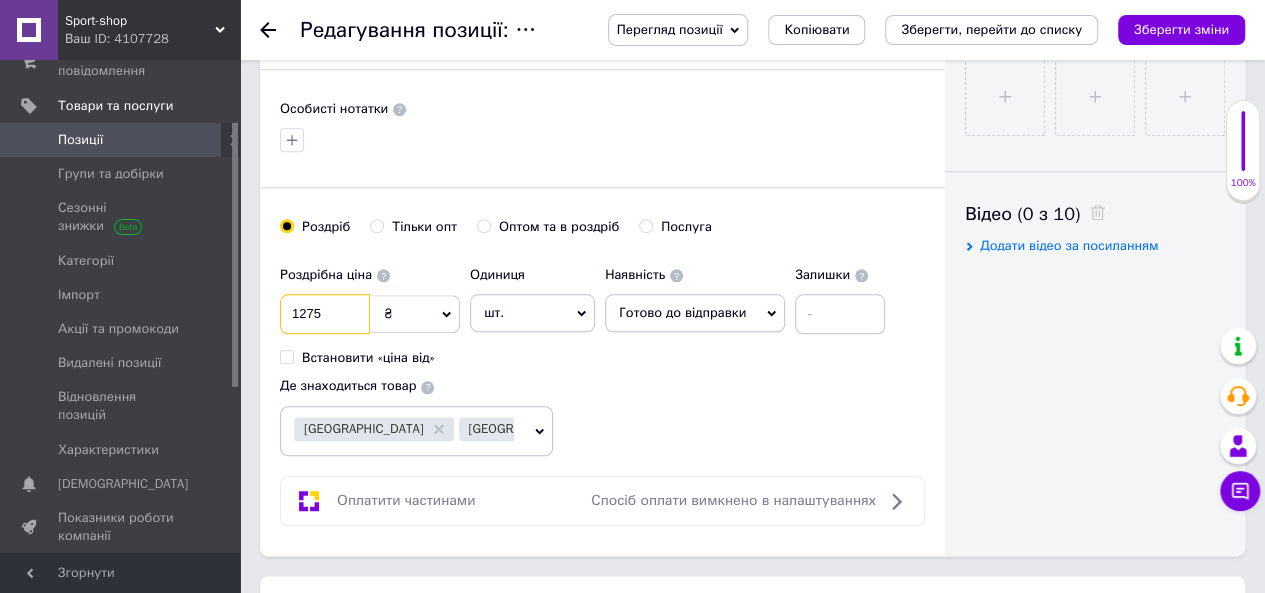 click on "1275" at bounding box center (325, 314) 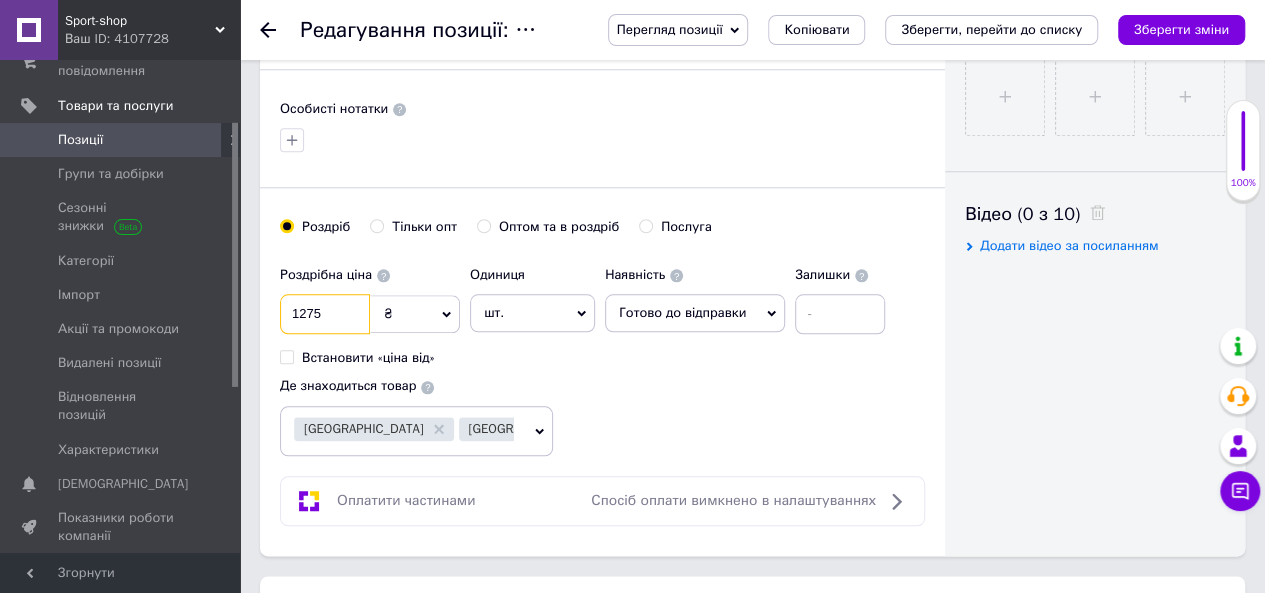 click on "Роздрібна ціна 1275 ₴ $ EUR CHF GBP ¥ PLN ₸ MDL HUF KGS CNY TRY KRW lei Встановити «ціна від»" at bounding box center [370, 311] 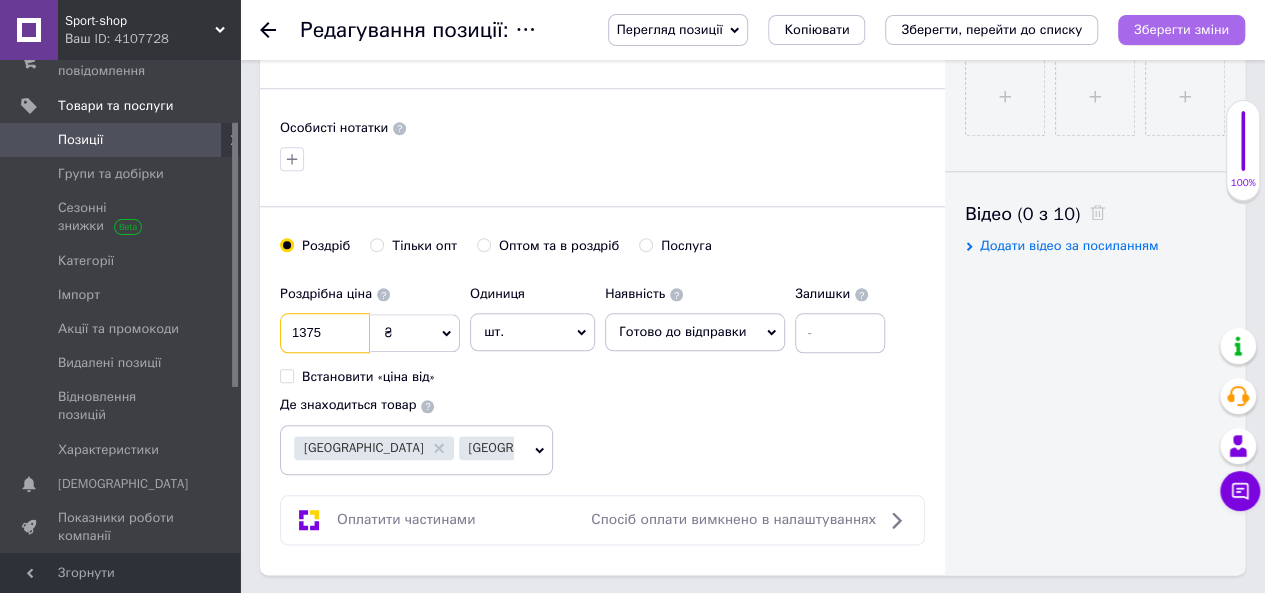 type on "1375" 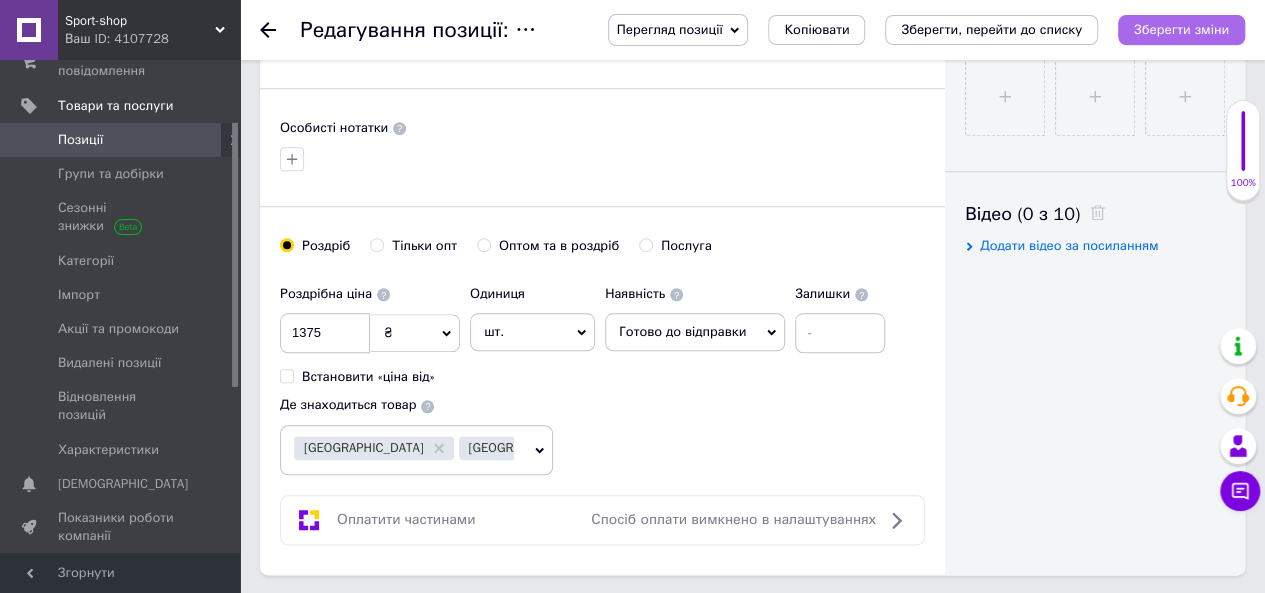 click on "Зберегти зміни" at bounding box center [1181, 30] 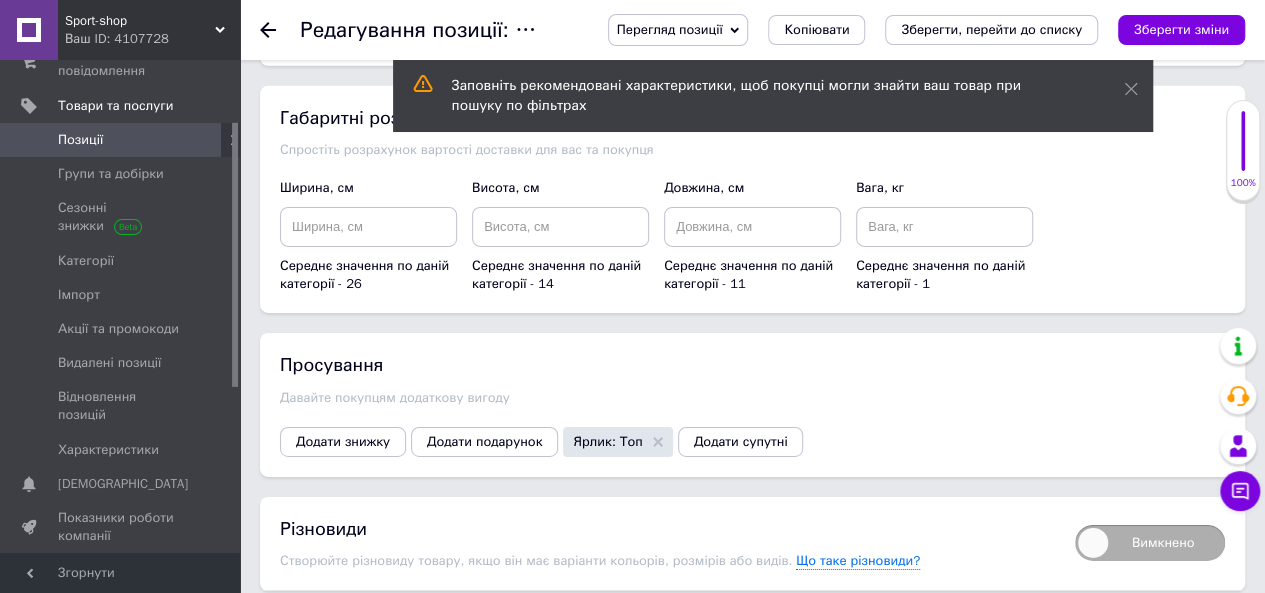 scroll, scrollTop: 3330, scrollLeft: 0, axis: vertical 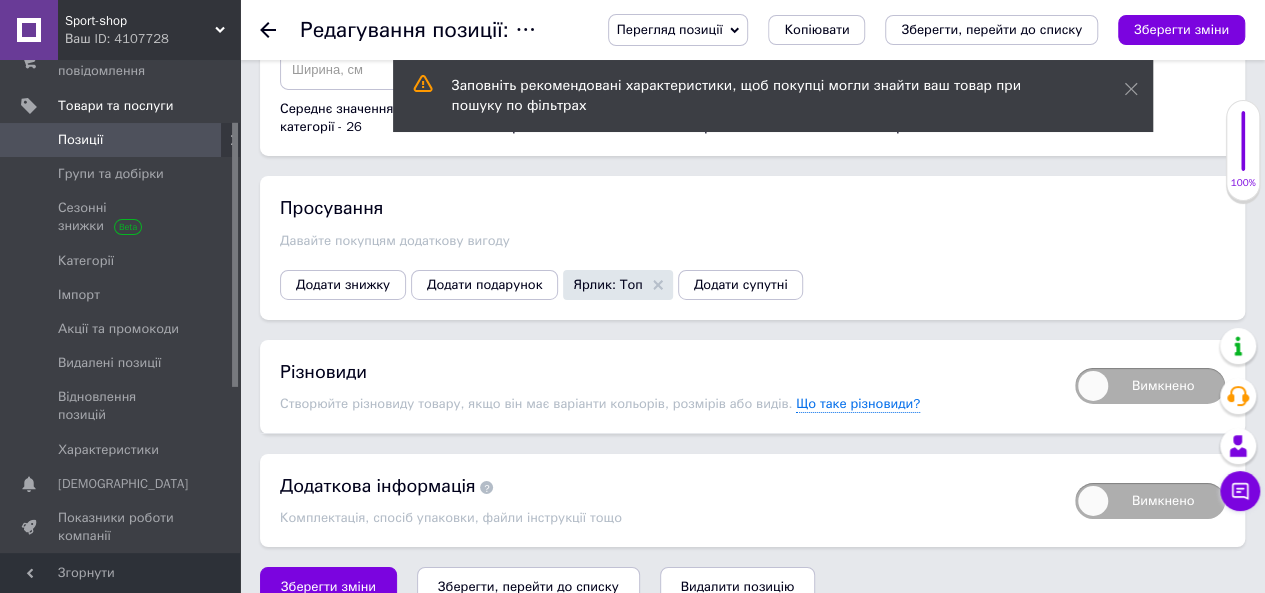 click on "Вимкнено" at bounding box center [1150, 386] 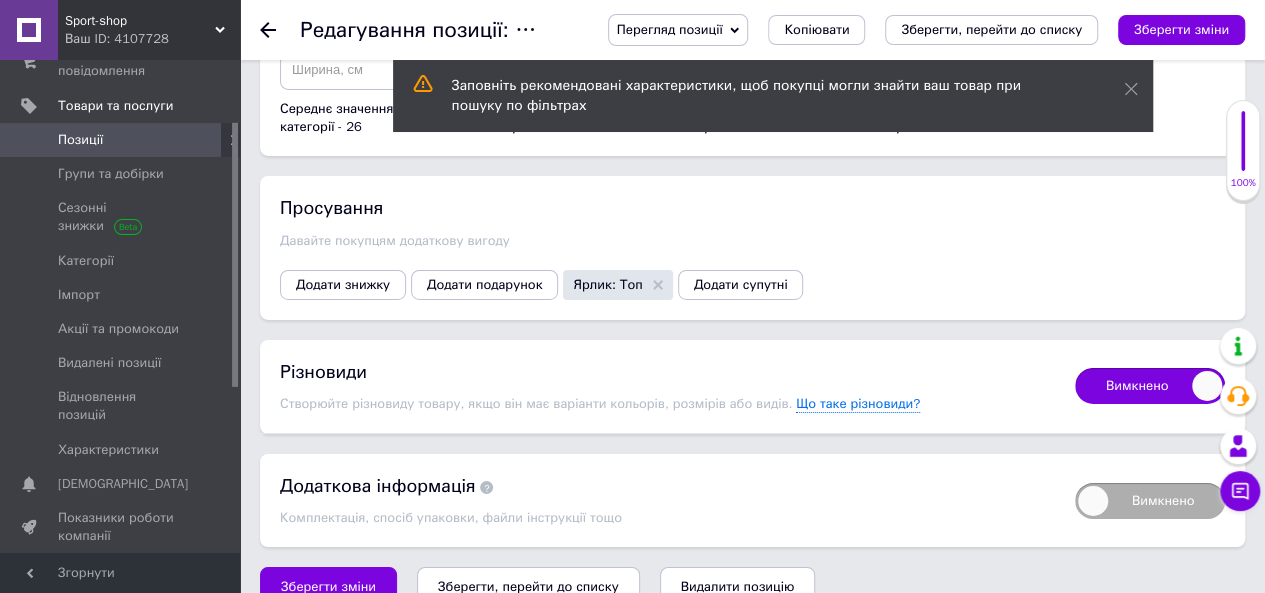 checkbox on "true" 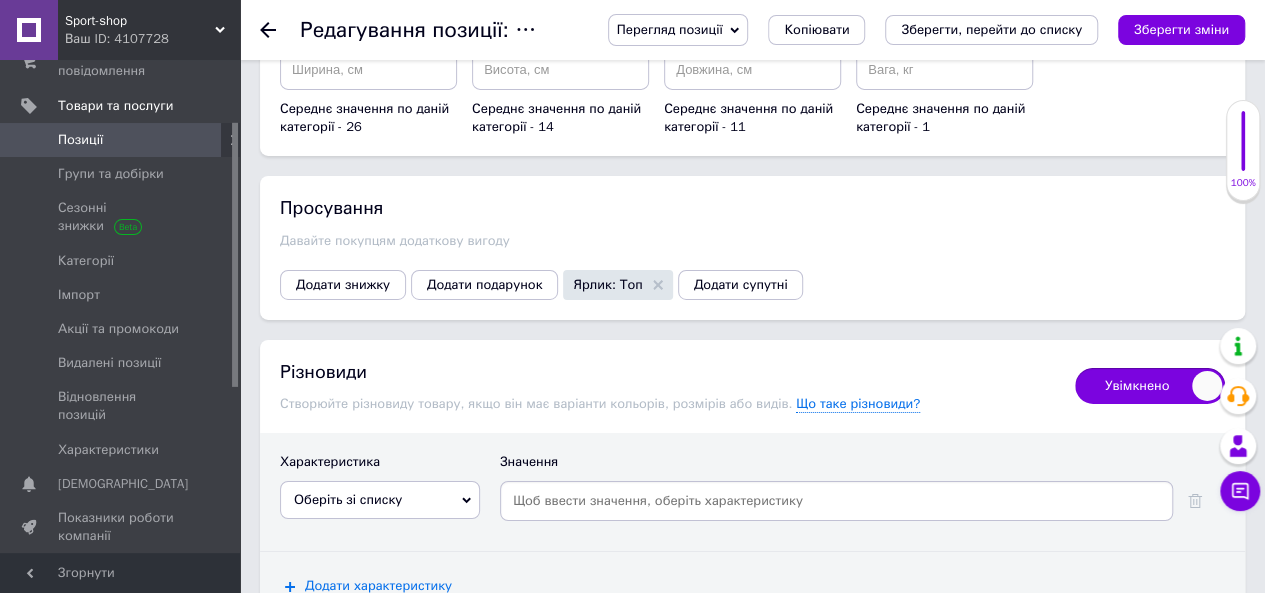click on "Оберіть зі списку" at bounding box center [380, 500] 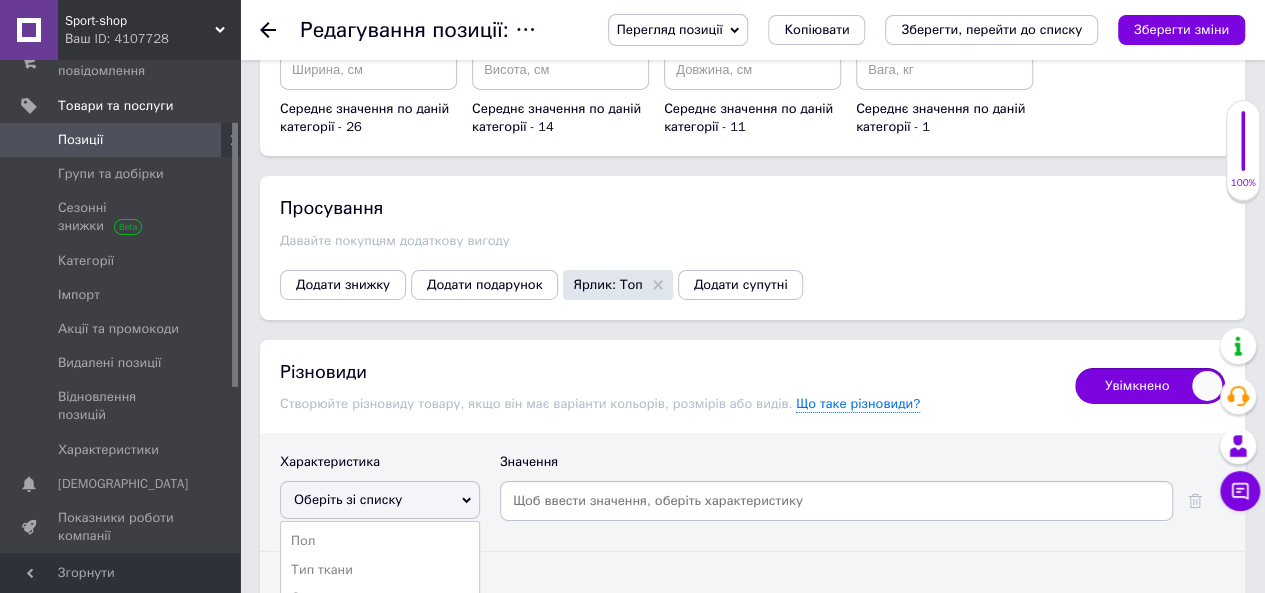 scroll, scrollTop: 3546, scrollLeft: 0, axis: vertical 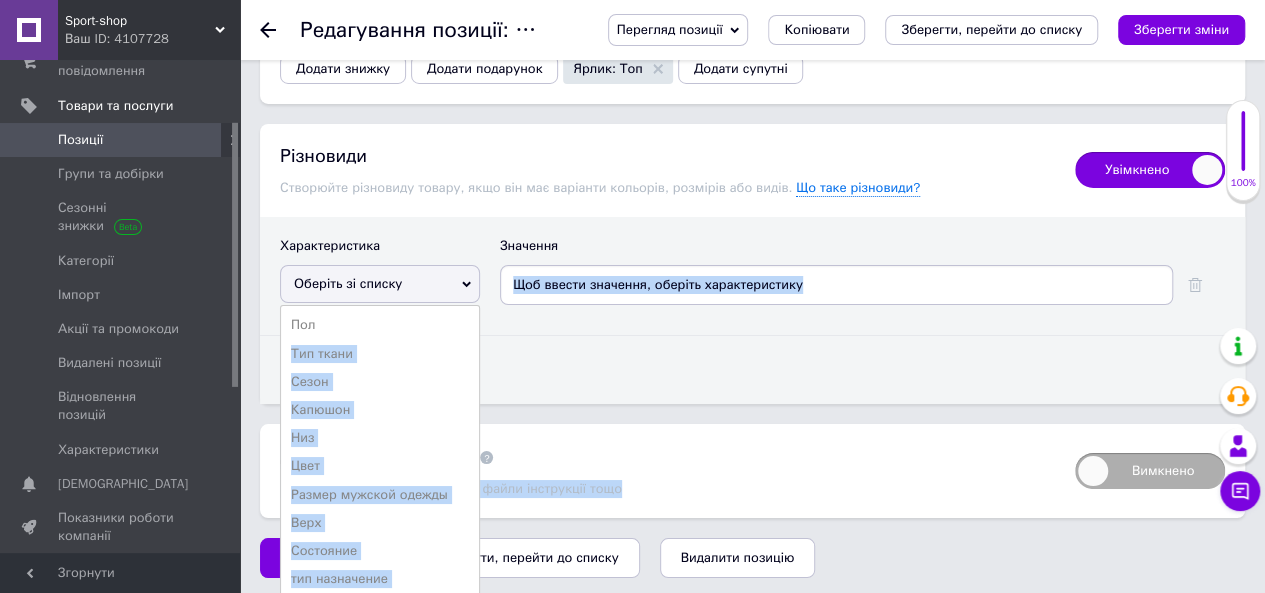 drag, startPoint x: 399, startPoint y: 500, endPoint x: 404, endPoint y: 632, distance: 132.09467 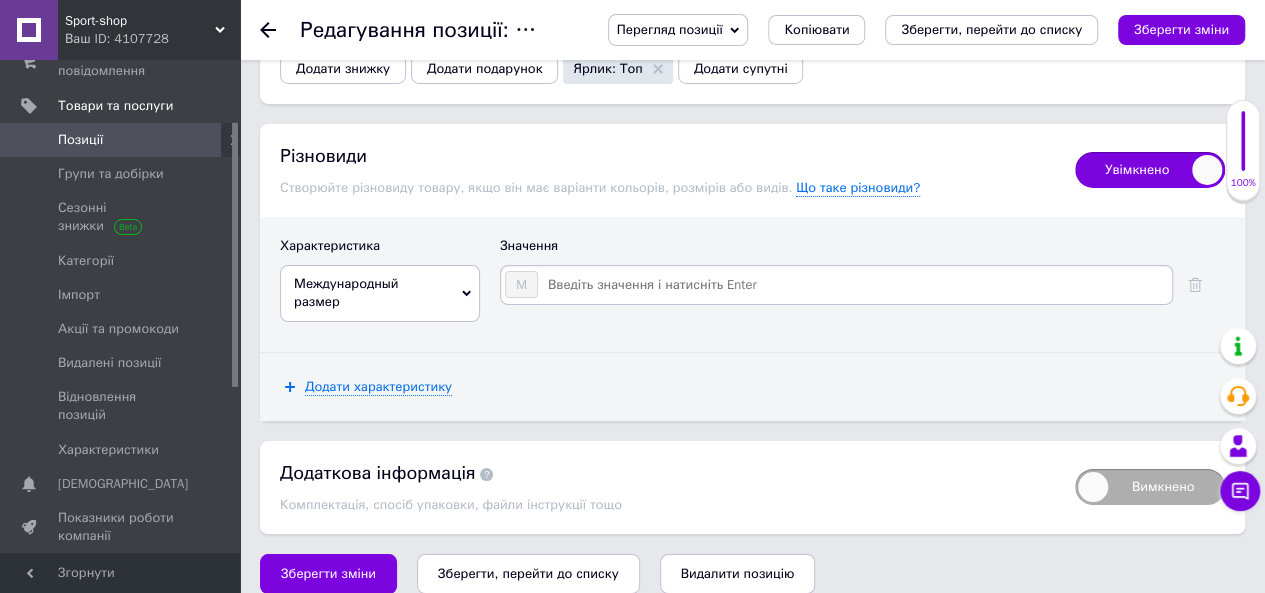 scroll, scrollTop: 3532, scrollLeft: 0, axis: vertical 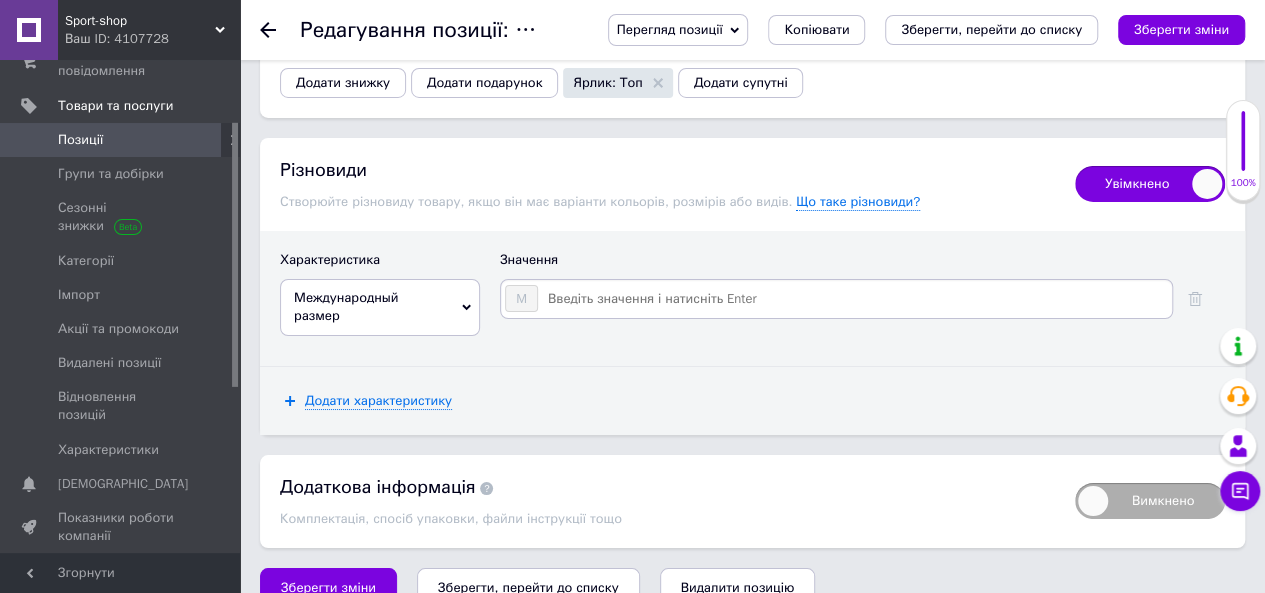 click at bounding box center [854, 299] 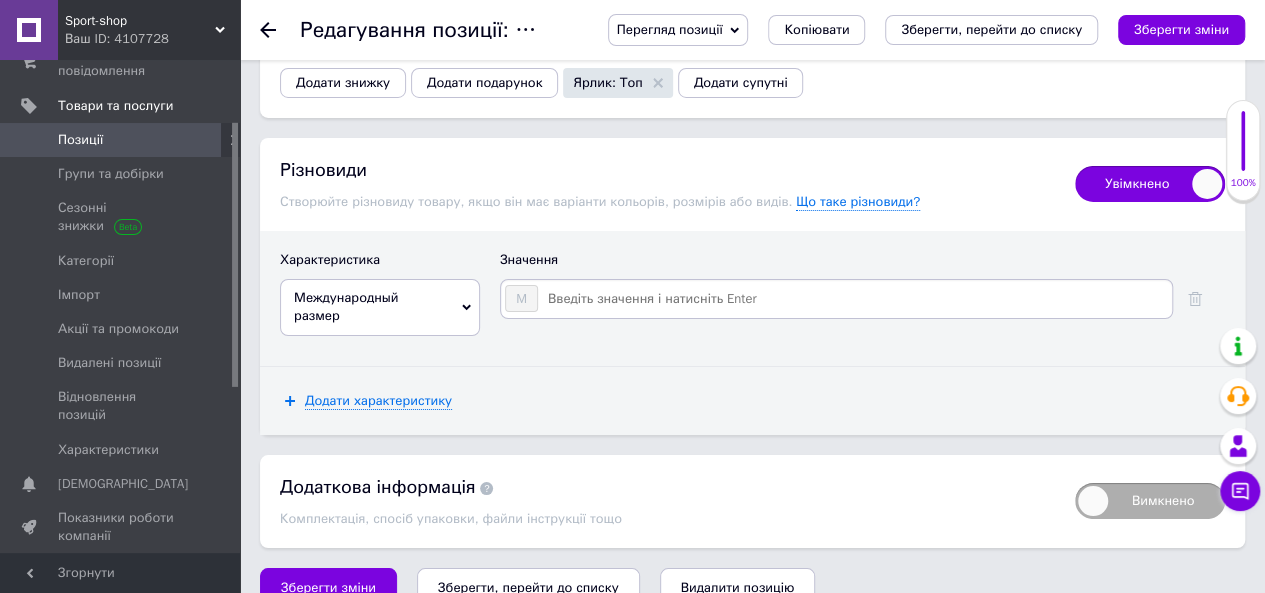 type on "L" 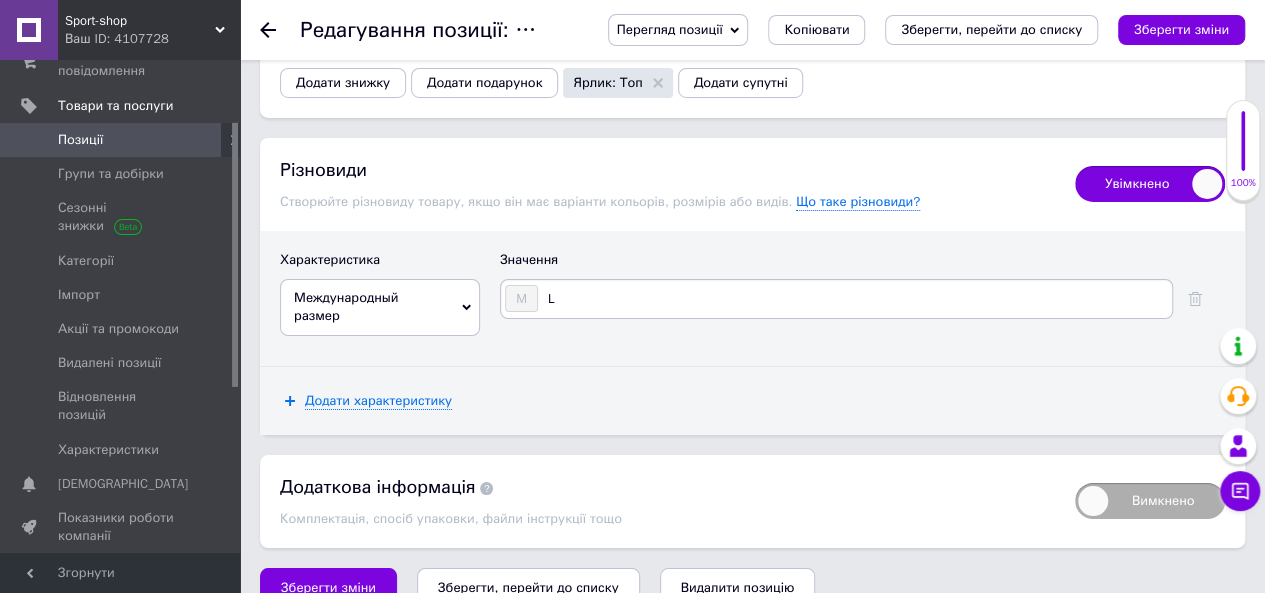 type 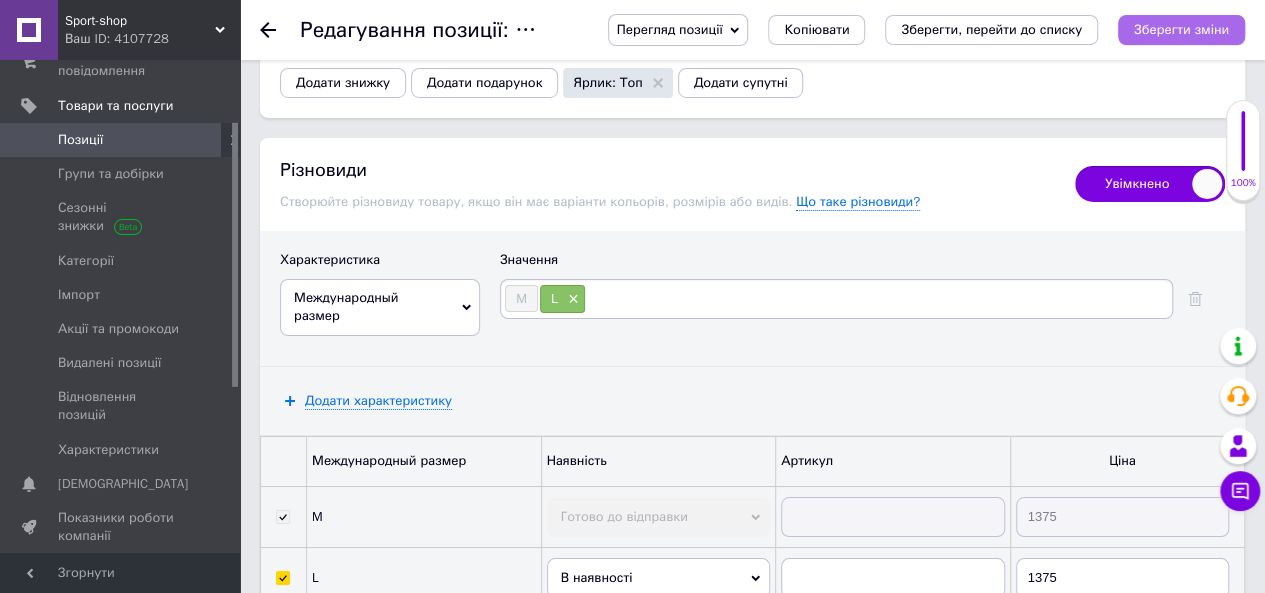 click on "Зберегти зміни" at bounding box center (1181, 30) 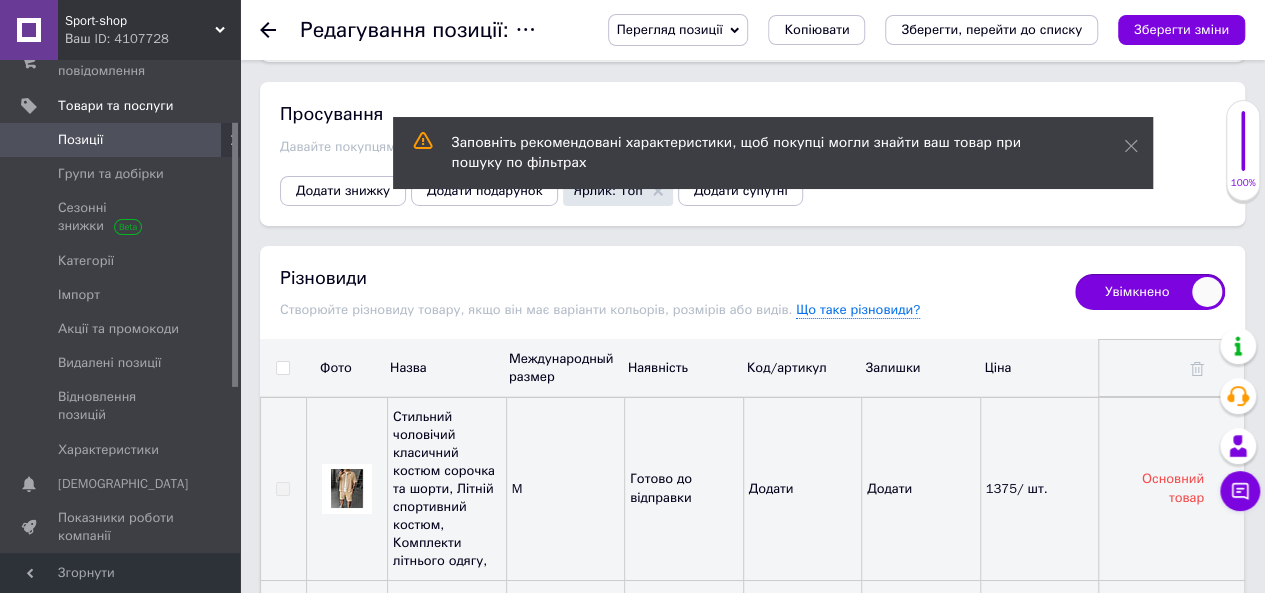 scroll, scrollTop: 3413, scrollLeft: 0, axis: vertical 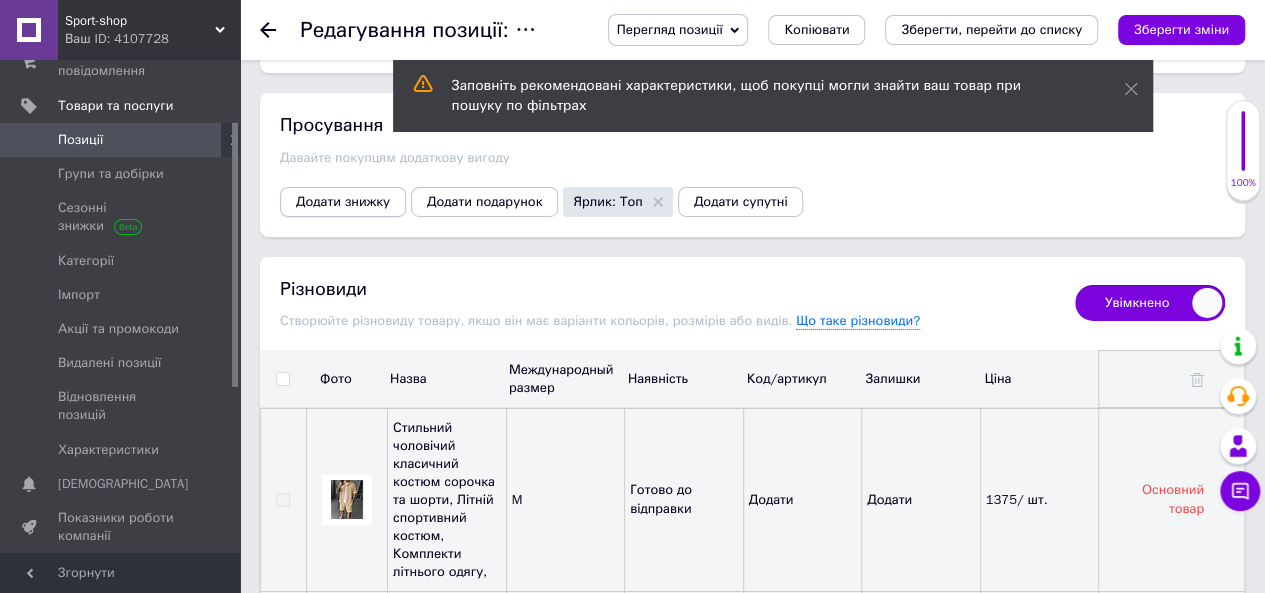 click on "Додати знижку" at bounding box center (343, 202) 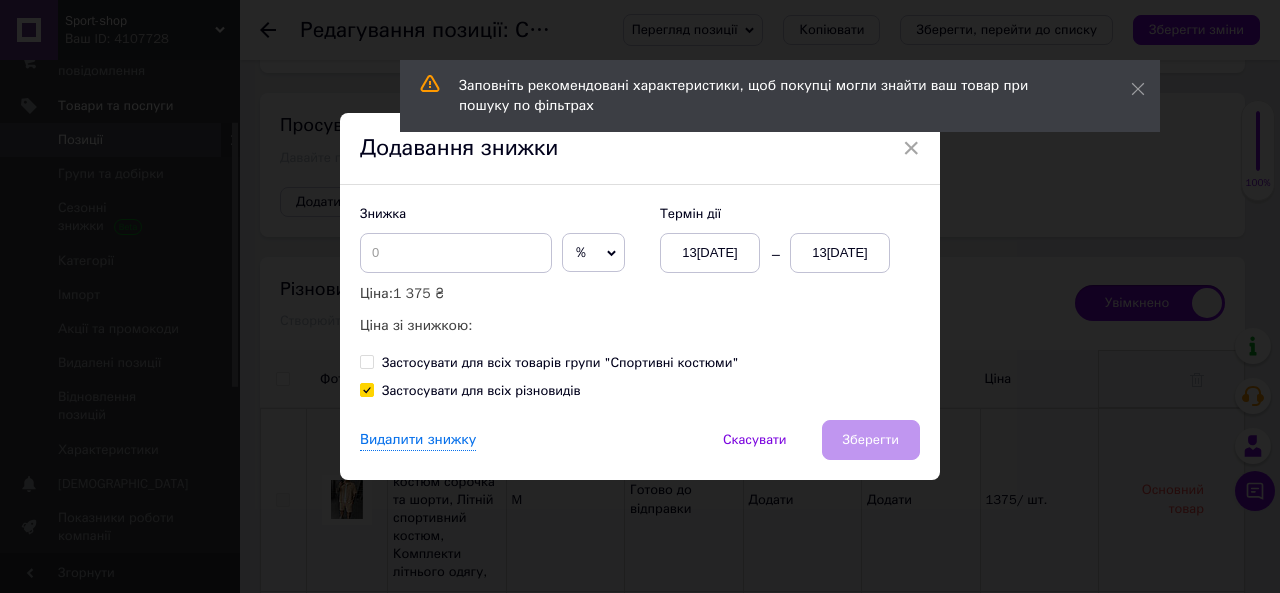 click on "%" at bounding box center [593, 253] 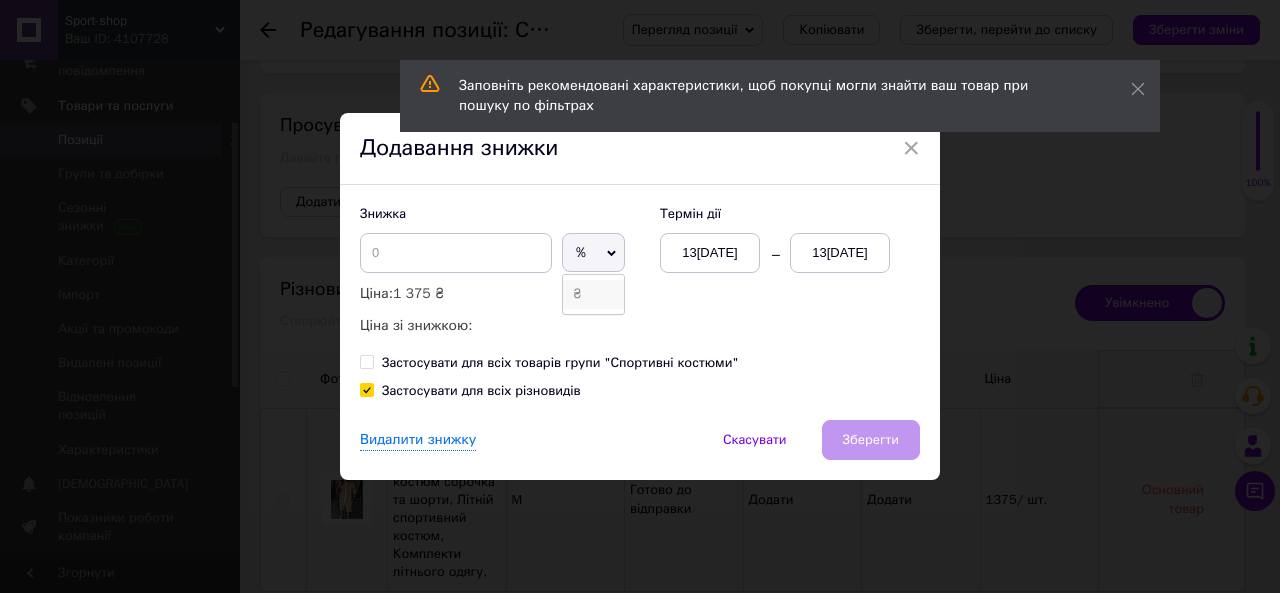 click on "₴" at bounding box center [593, 294] 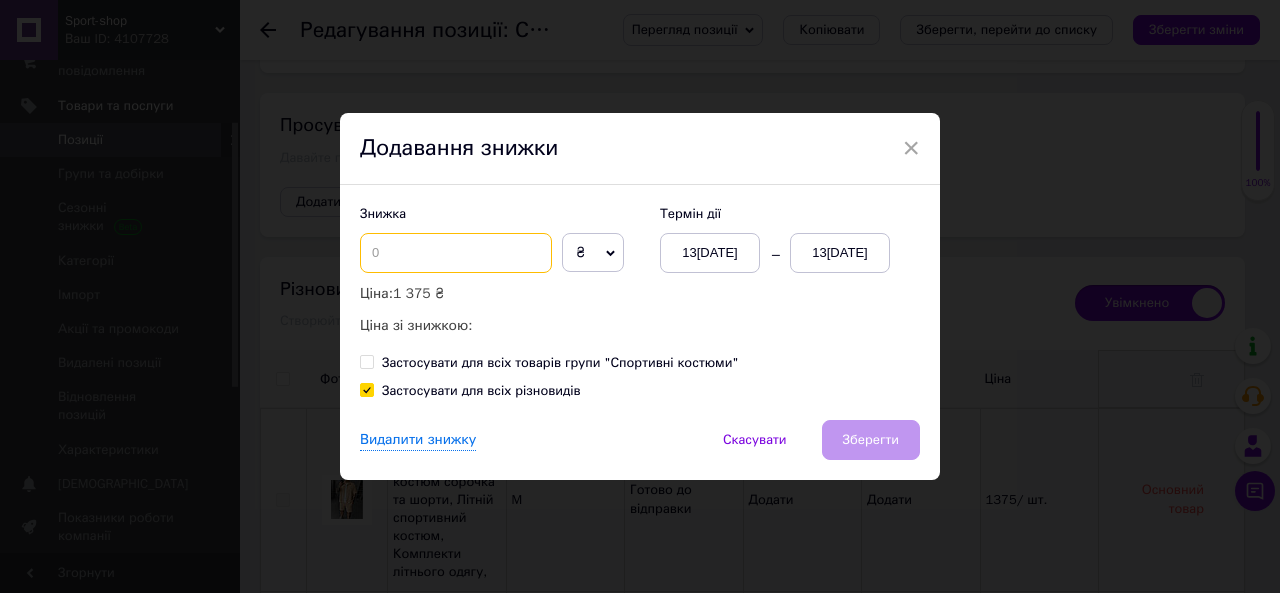 click at bounding box center [456, 253] 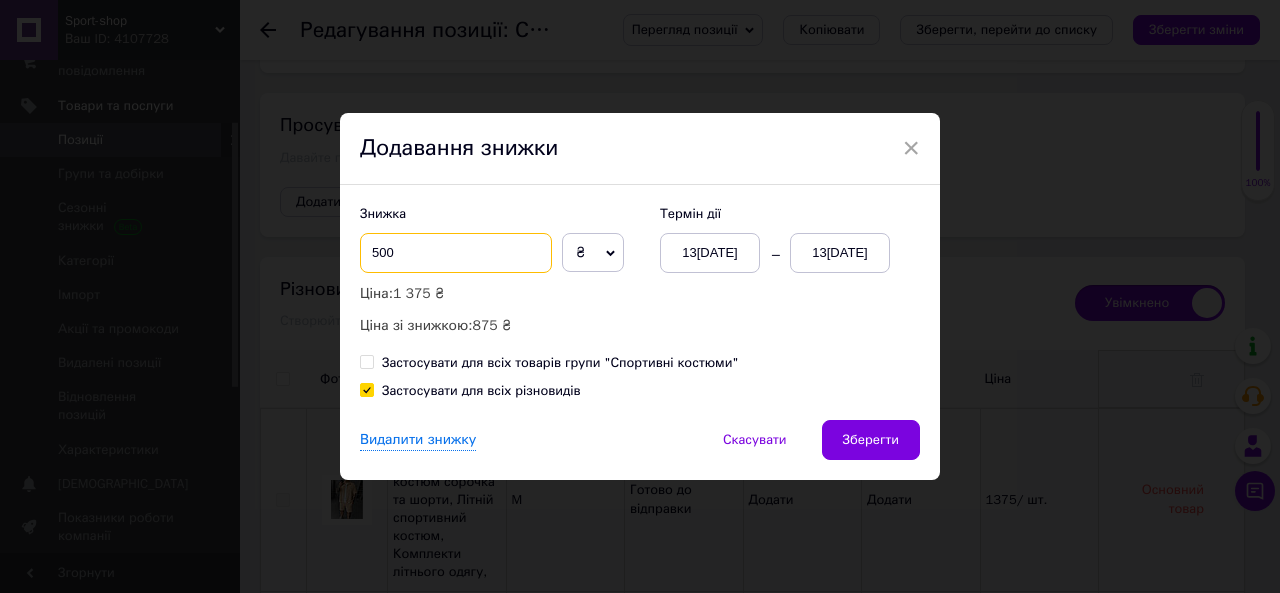 type on "500" 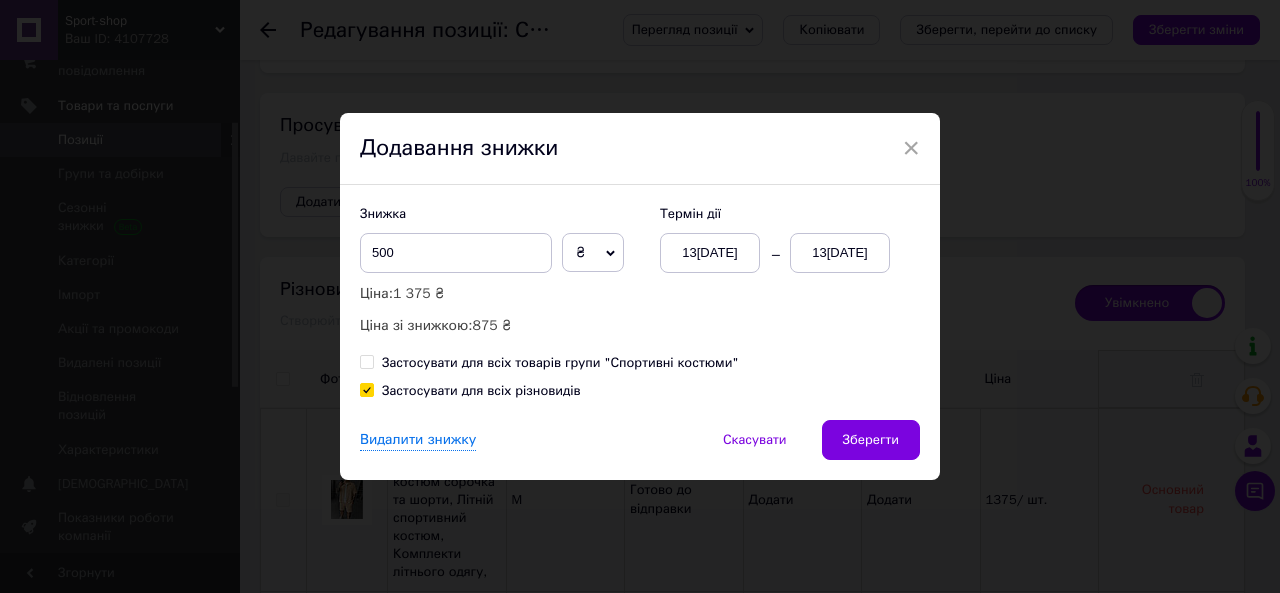 click on "13[DATE]" at bounding box center [840, 253] 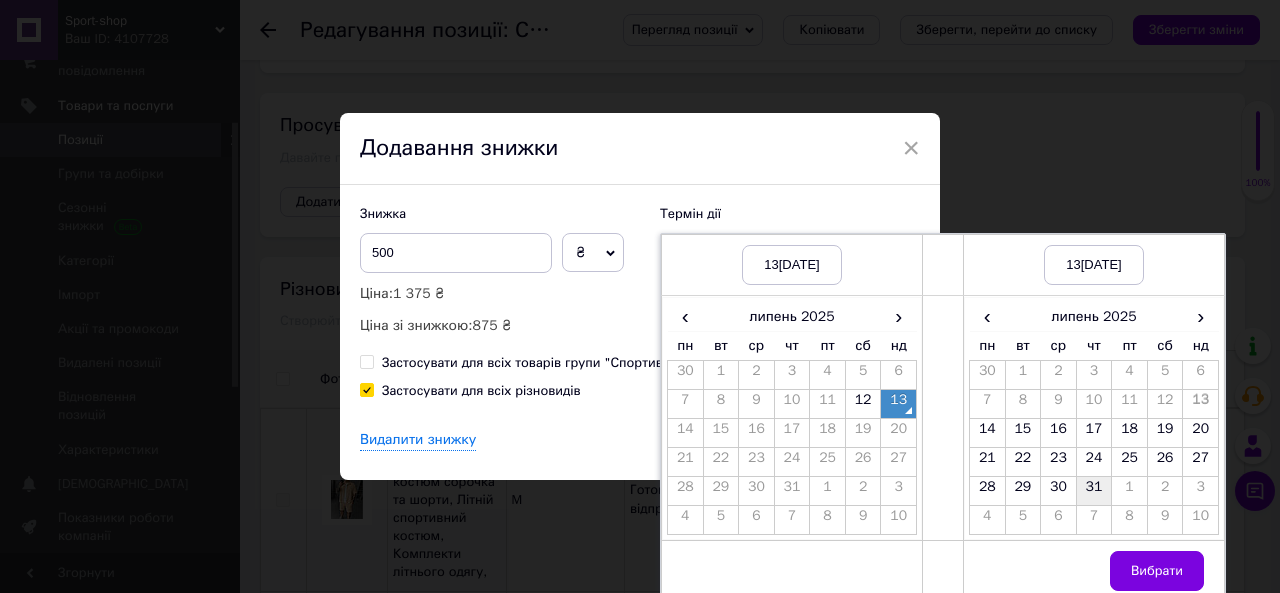 click on "31" at bounding box center [1094, 491] 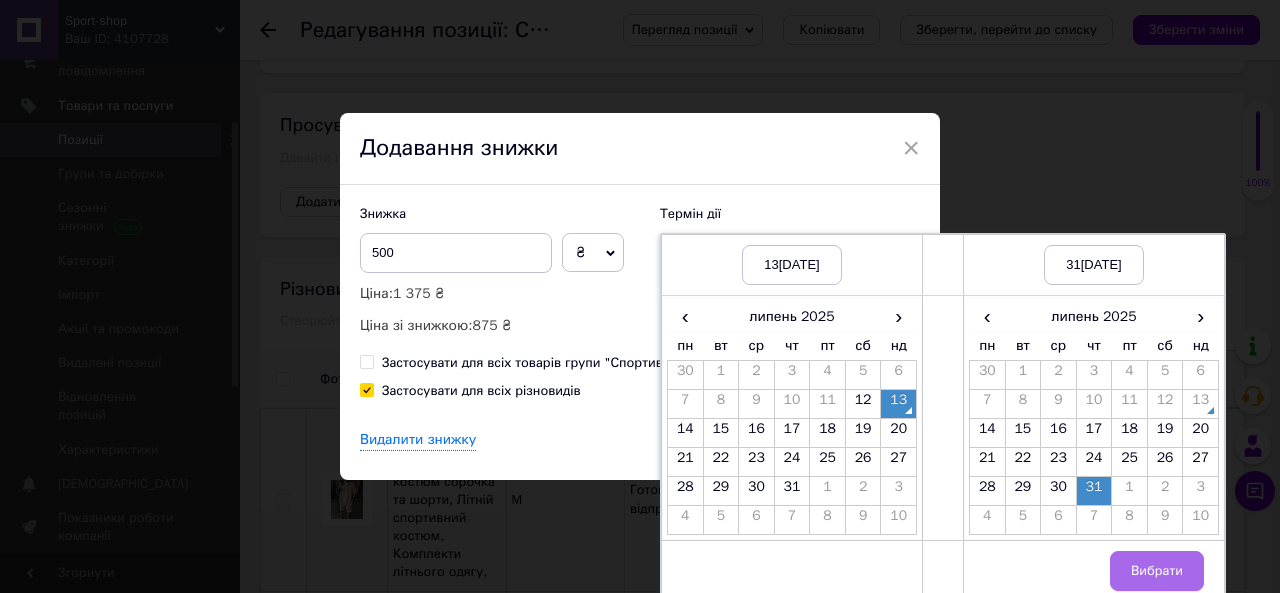 click on "Вибрати" at bounding box center (1157, 571) 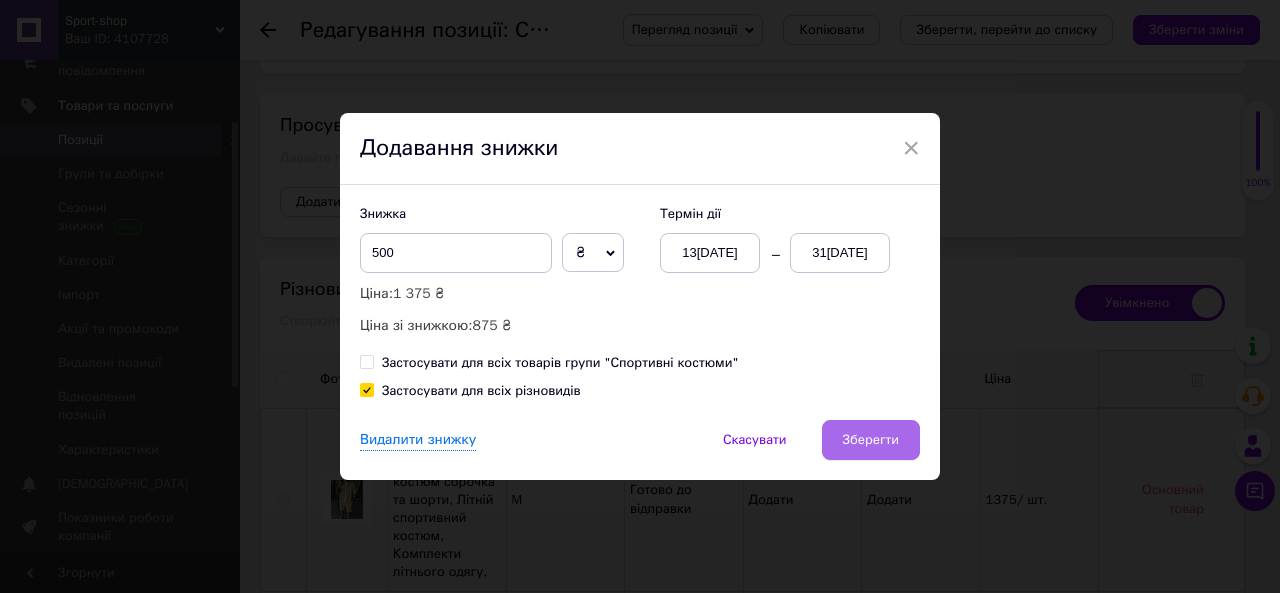 click on "Зберегти" at bounding box center [871, 440] 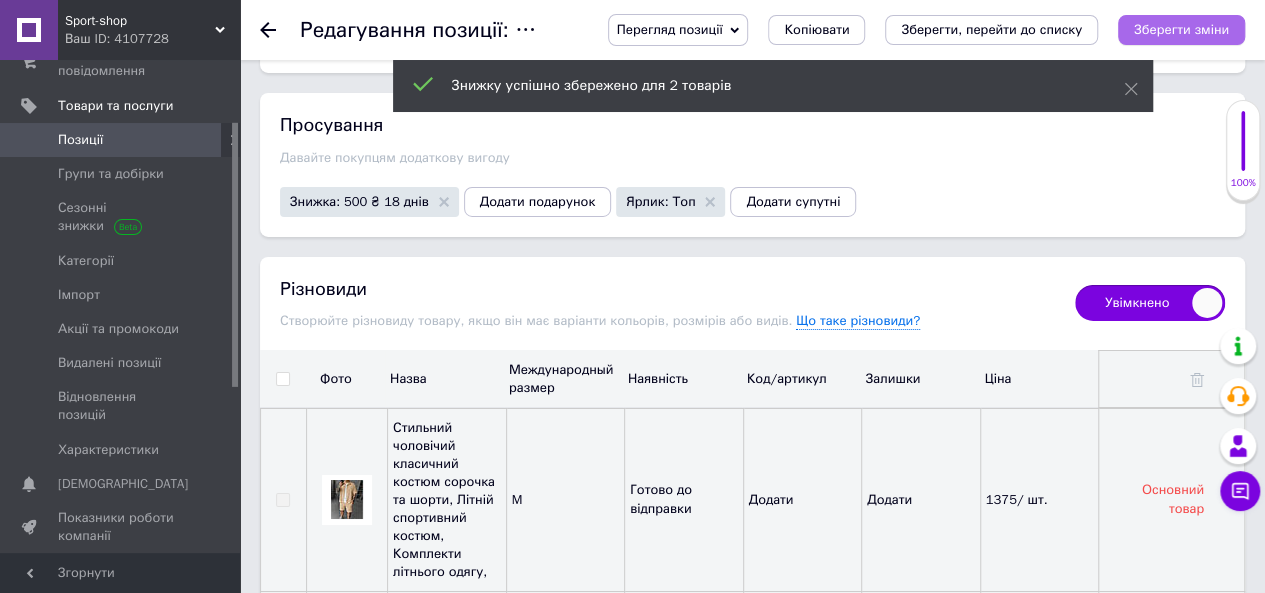 click on "Зберегти зміни" at bounding box center [1181, 29] 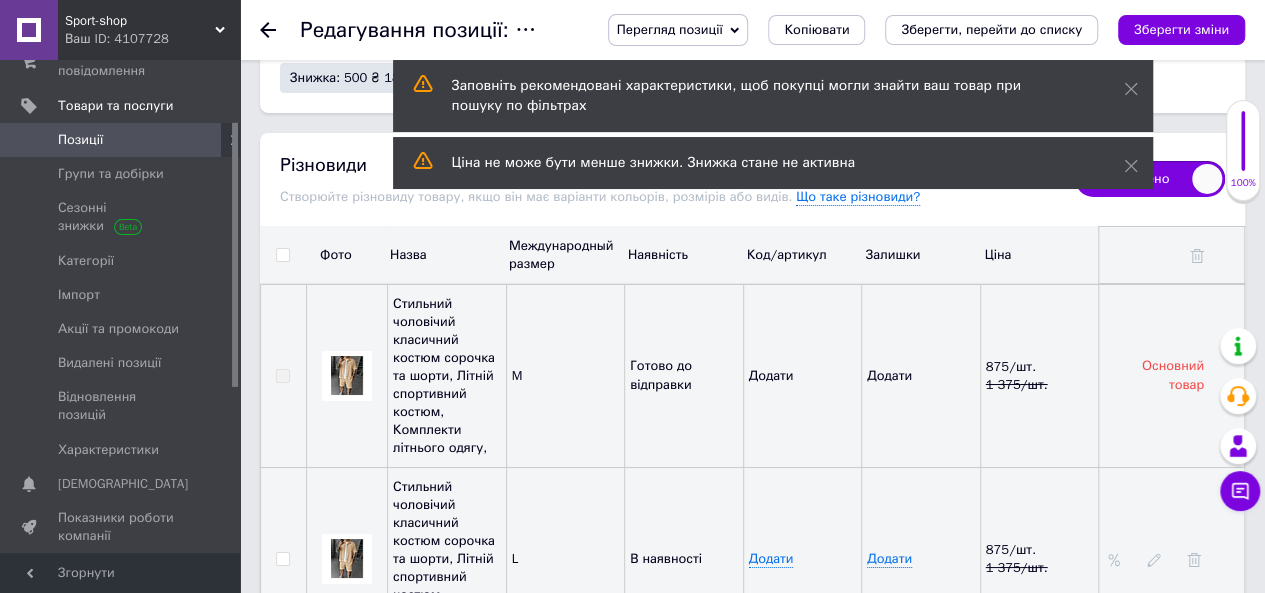 scroll, scrollTop: 3595, scrollLeft: 0, axis: vertical 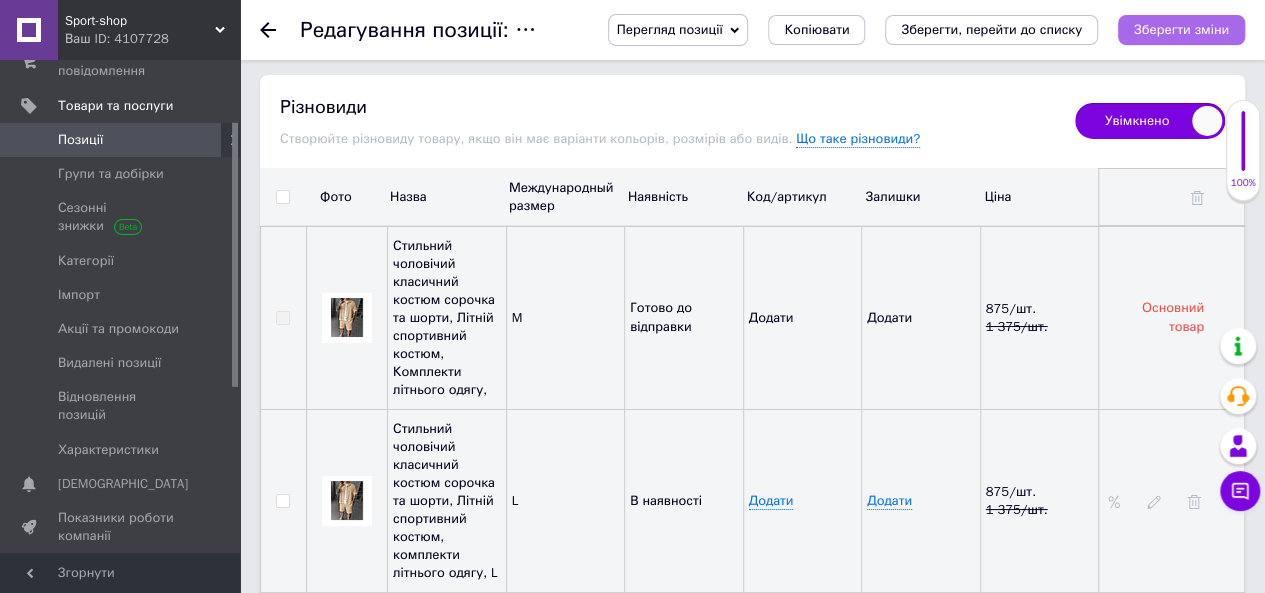 click on "Зберегти зміни" at bounding box center (1181, 29) 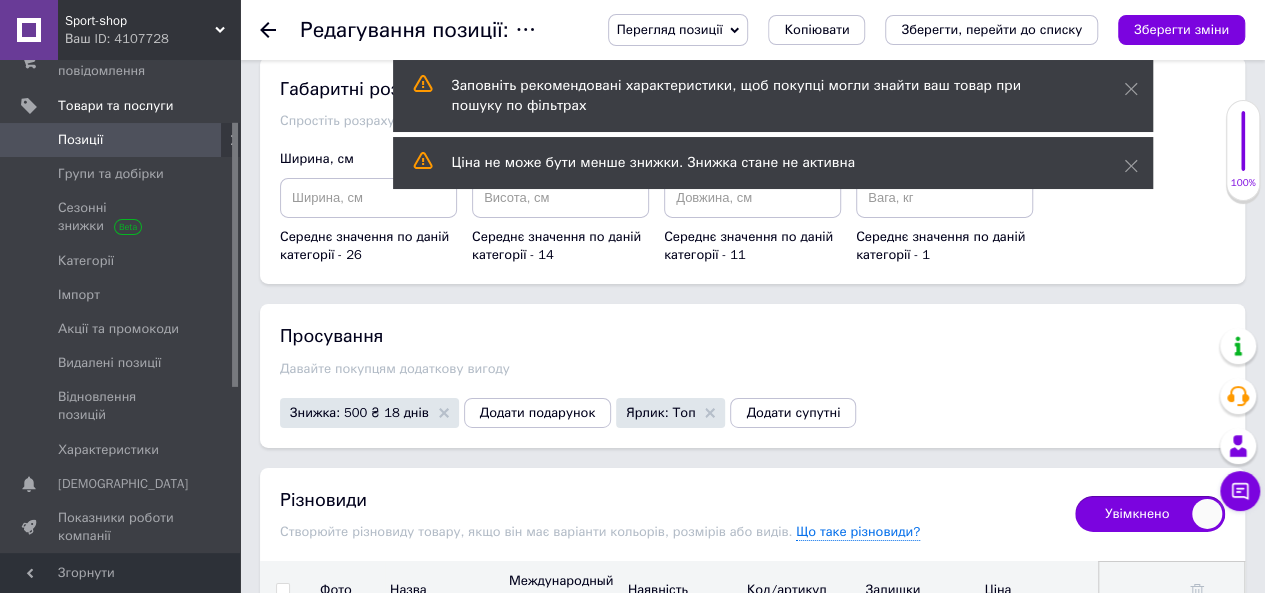 scroll, scrollTop: 3808, scrollLeft: 0, axis: vertical 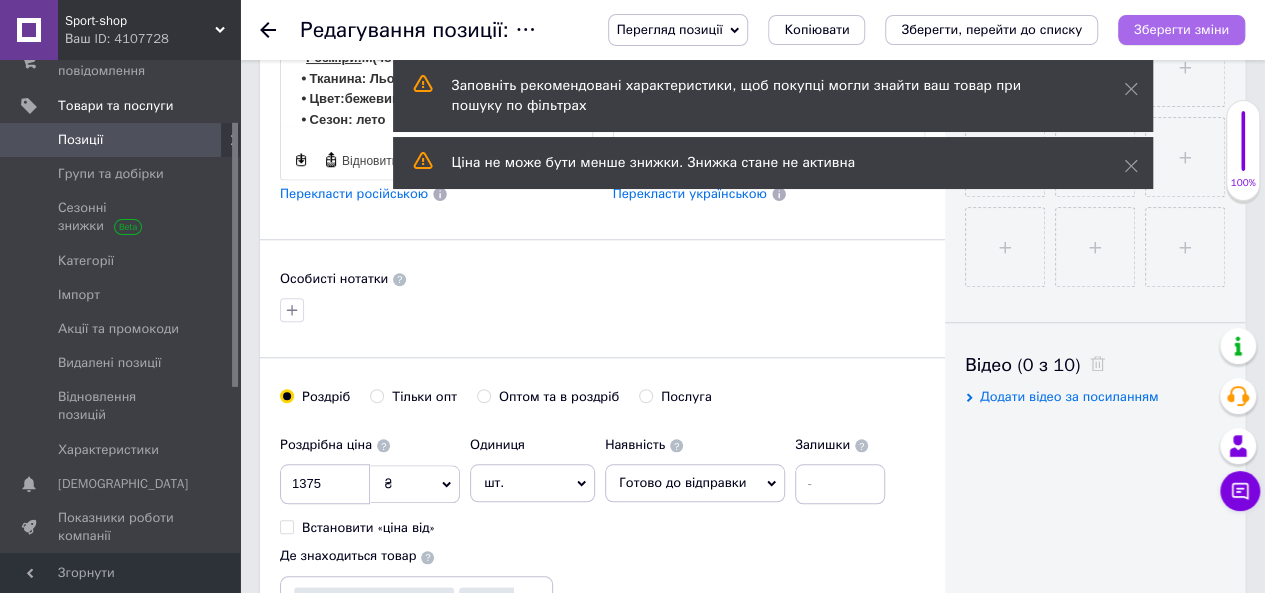 click on "Зберегти зміни" at bounding box center (1181, 29) 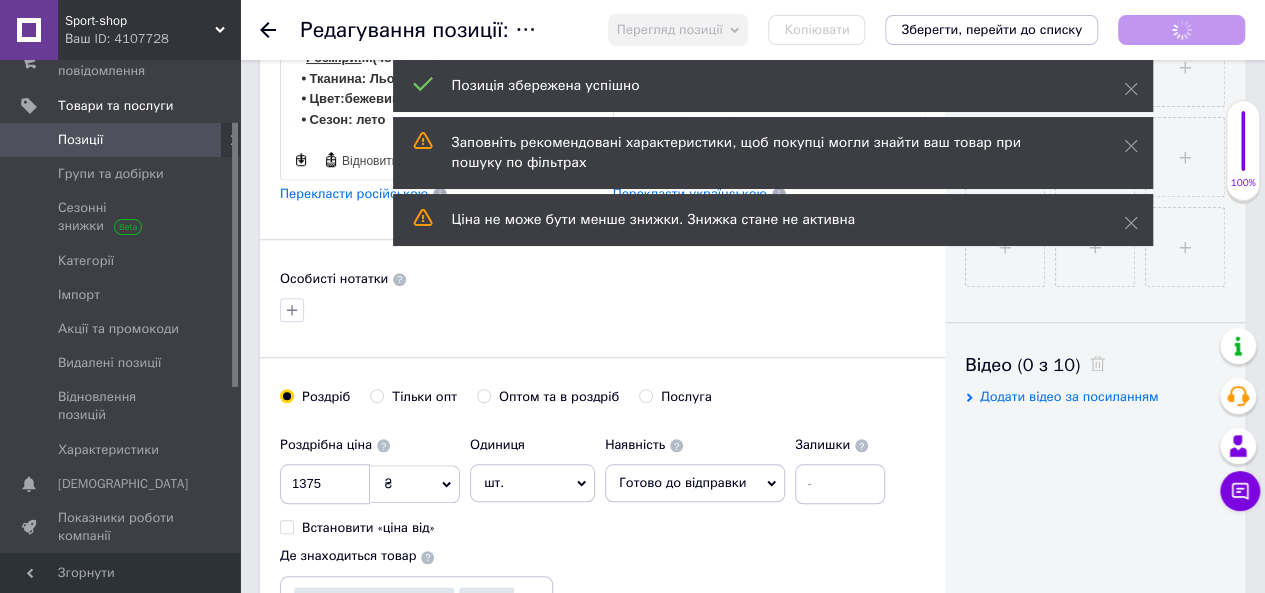 click on "Позиції" at bounding box center (121, 140) 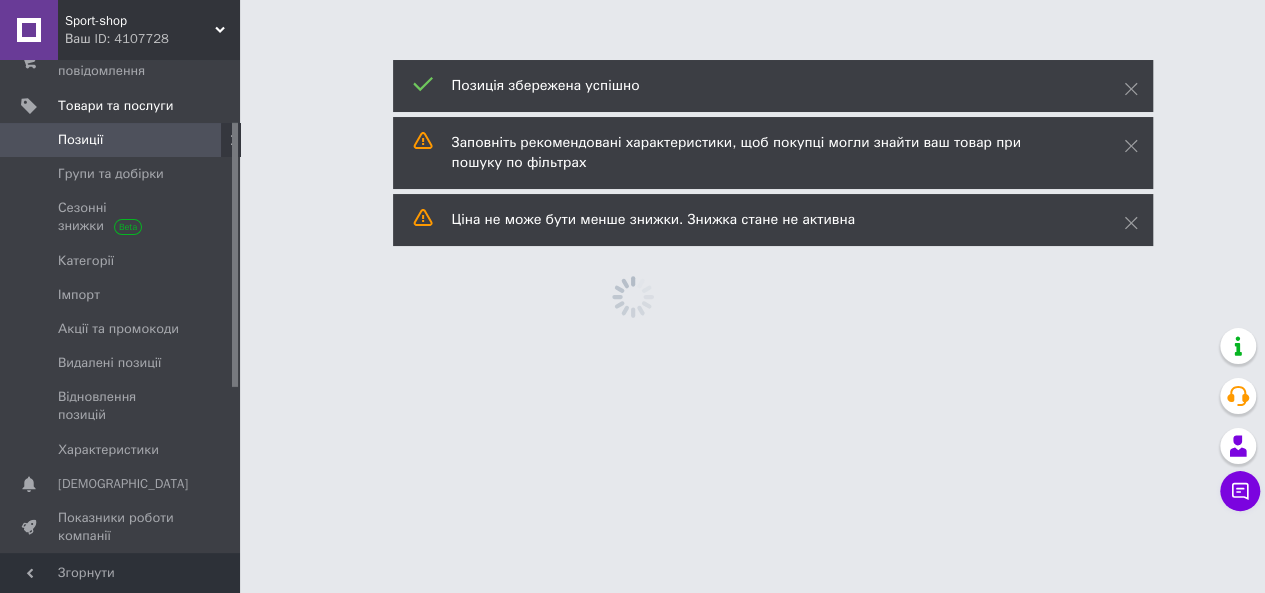 scroll, scrollTop: 0, scrollLeft: 0, axis: both 